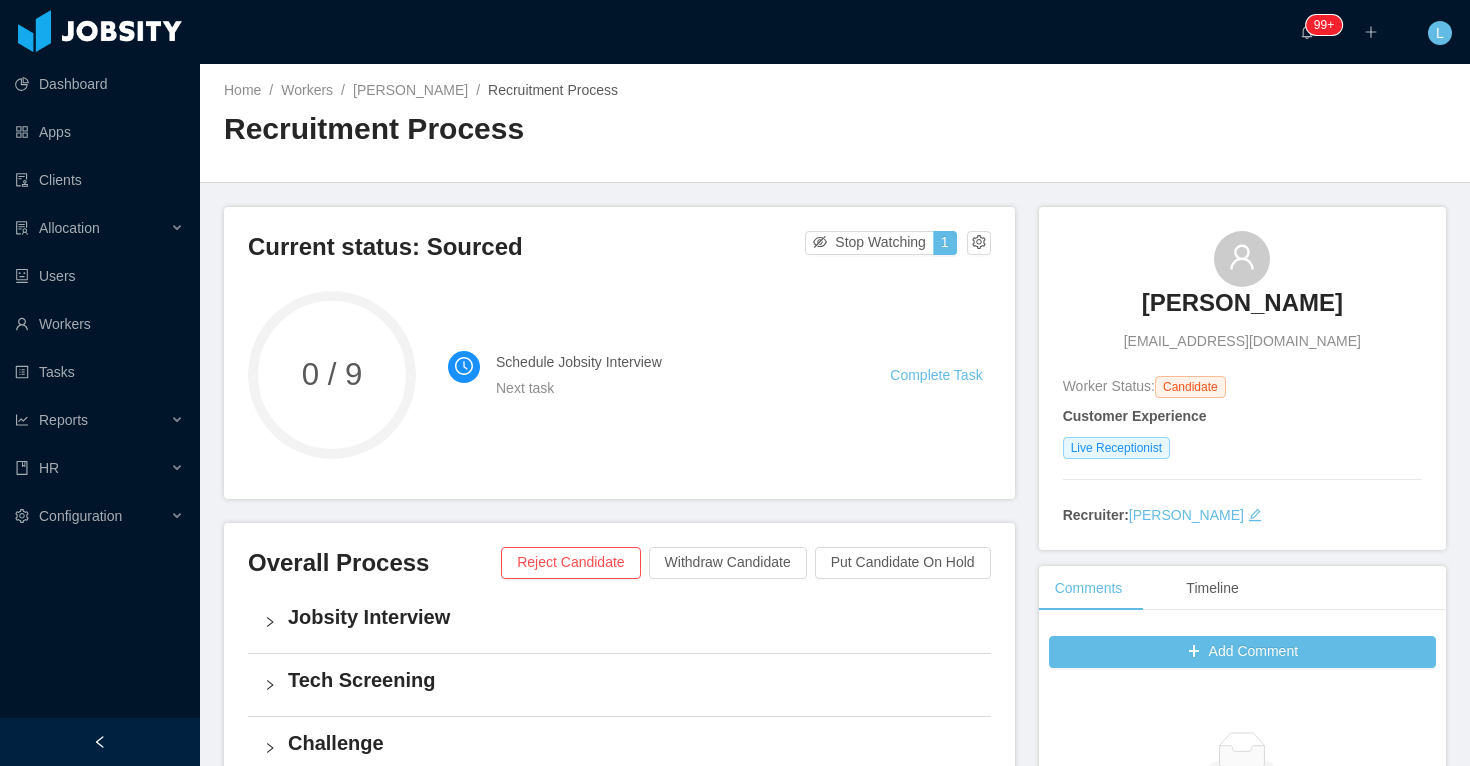 scroll, scrollTop: 0, scrollLeft: 0, axis: both 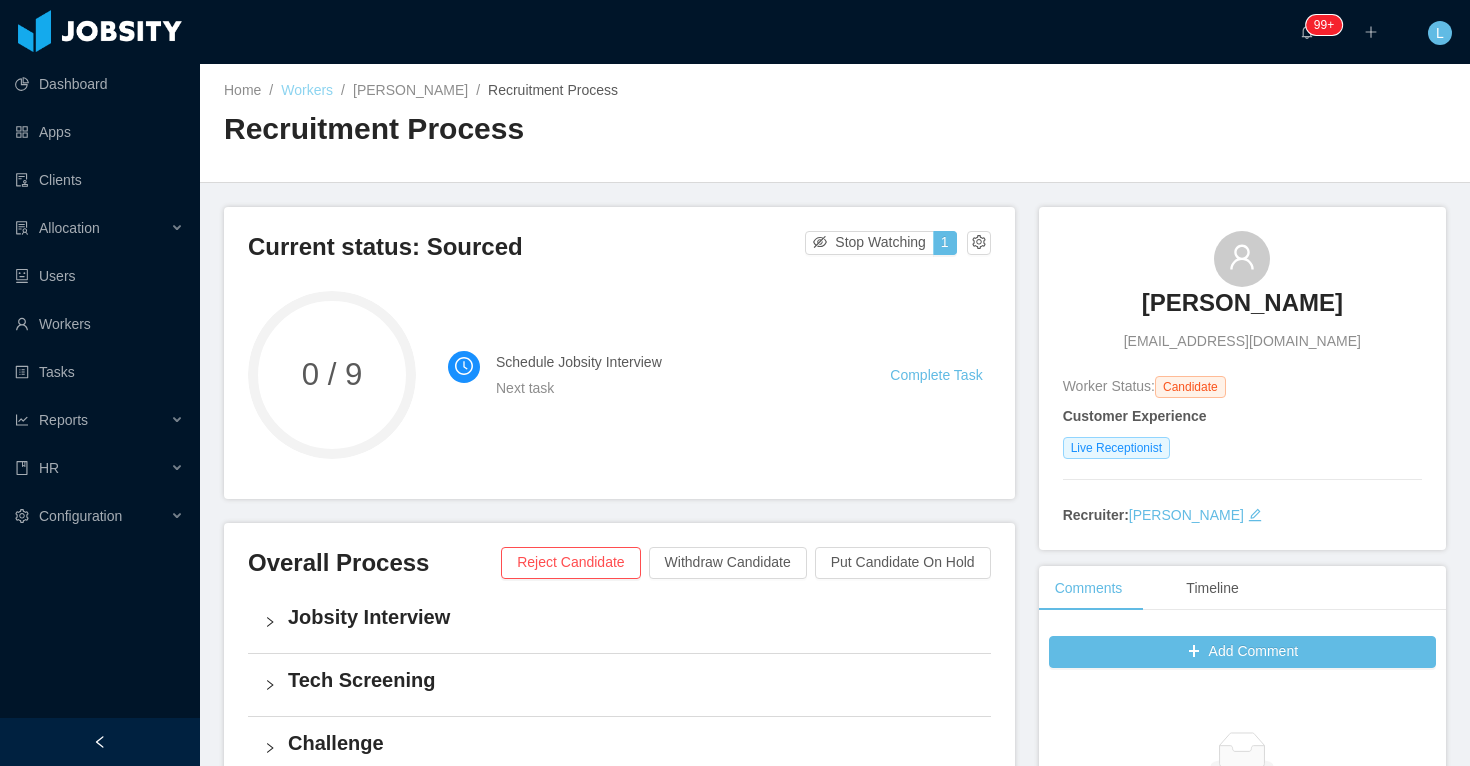 click on "Workers" at bounding box center [307, 90] 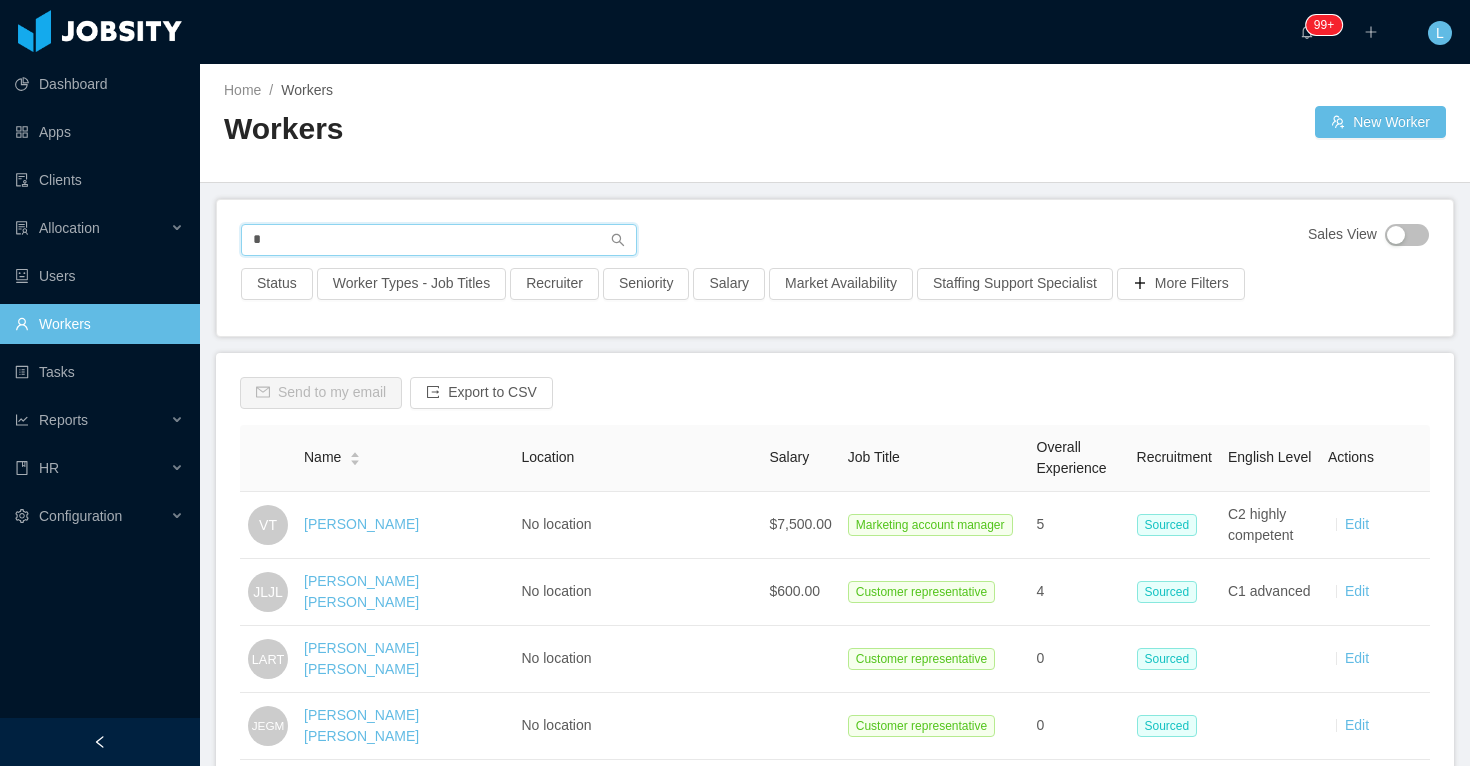 click on "*" at bounding box center (439, 240) 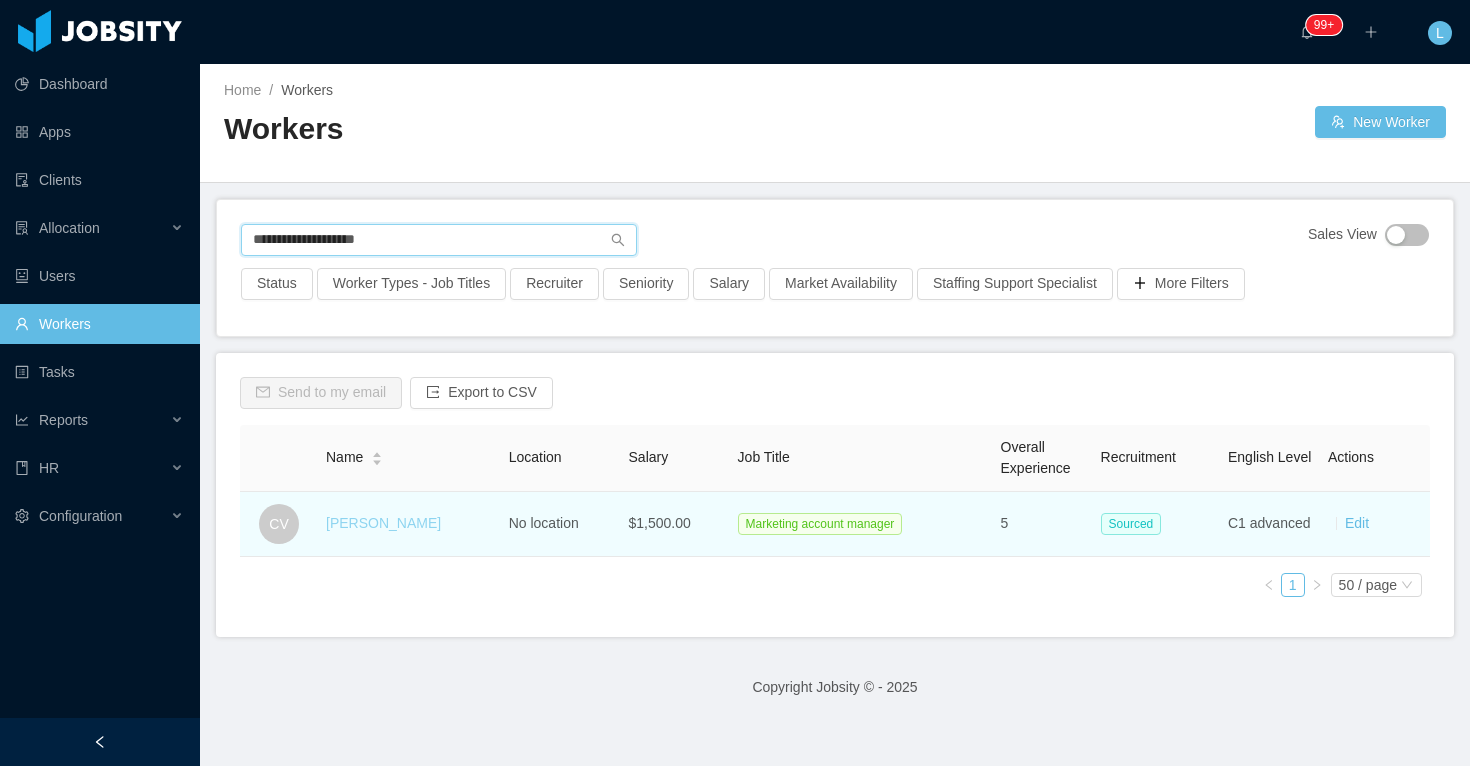 type on "**********" 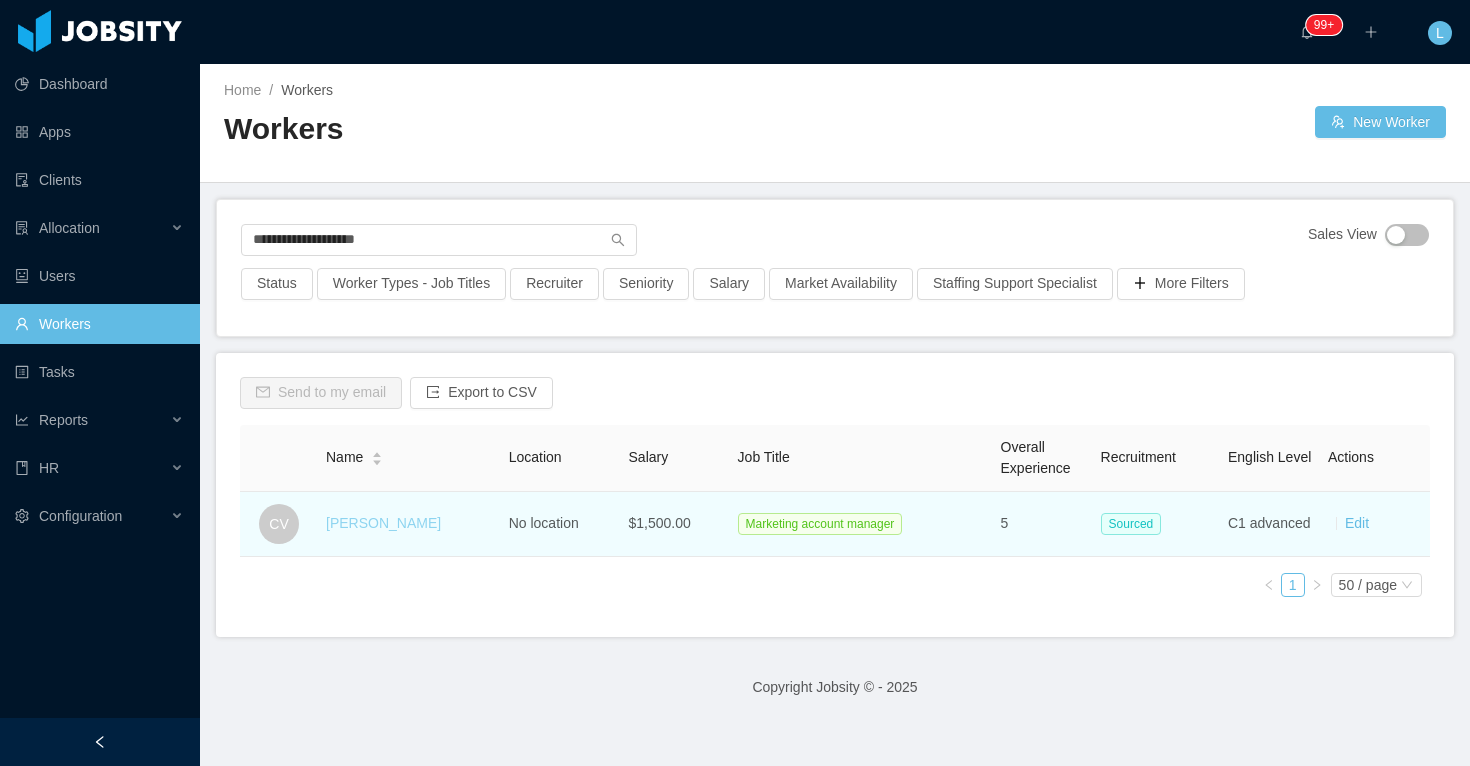 click on "Cristian Vidaechea" at bounding box center (383, 523) 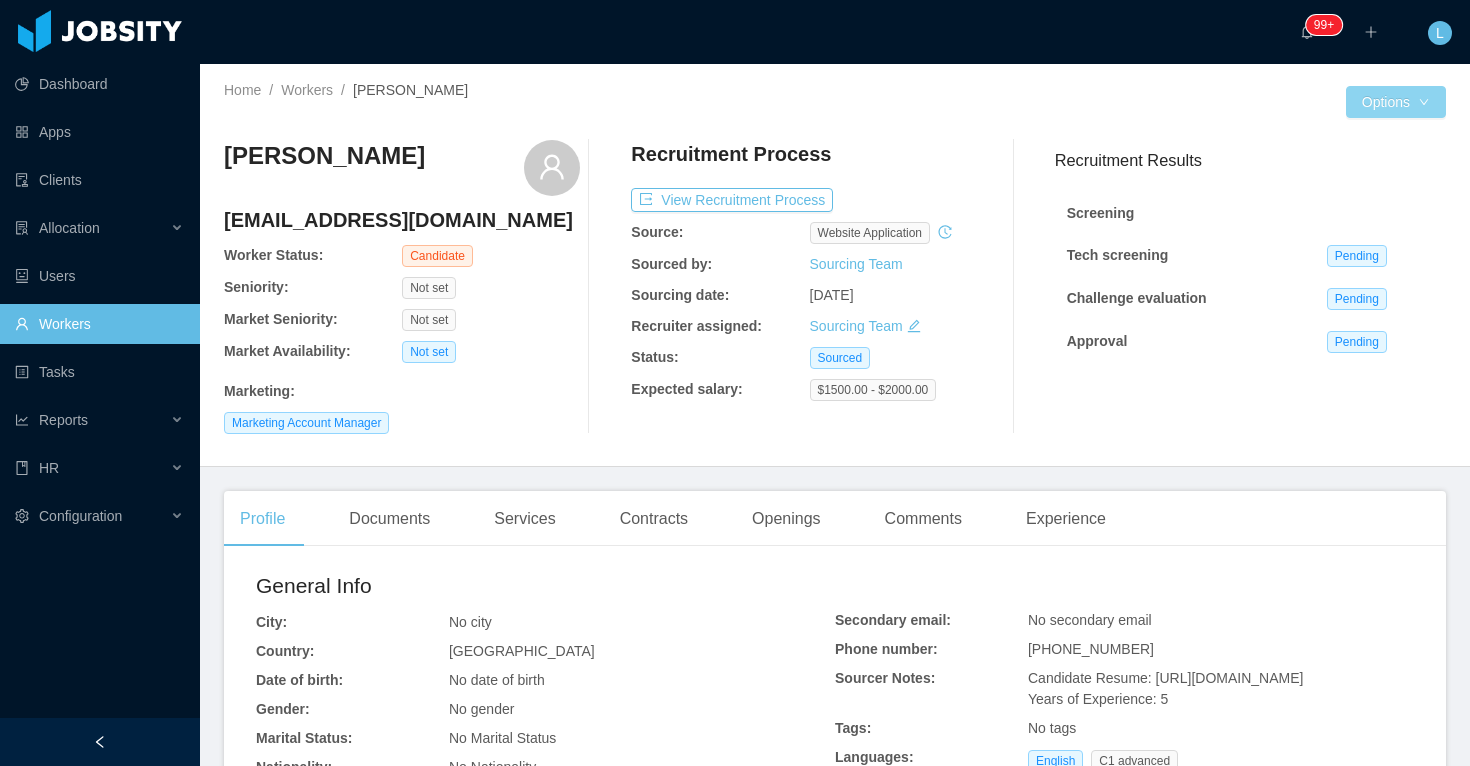 click on "Options" at bounding box center [1396, 102] 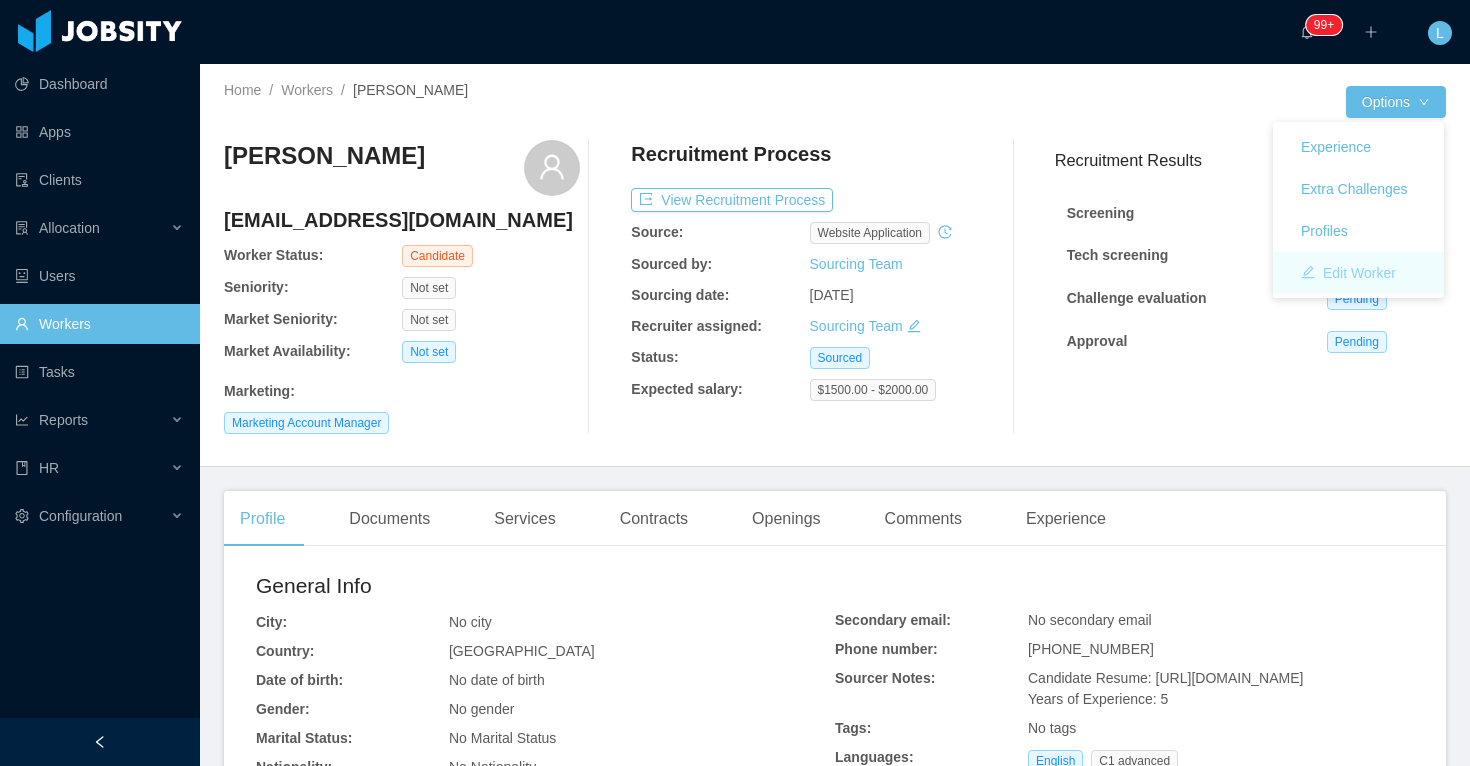 click on "Edit Worker" at bounding box center (1348, 273) 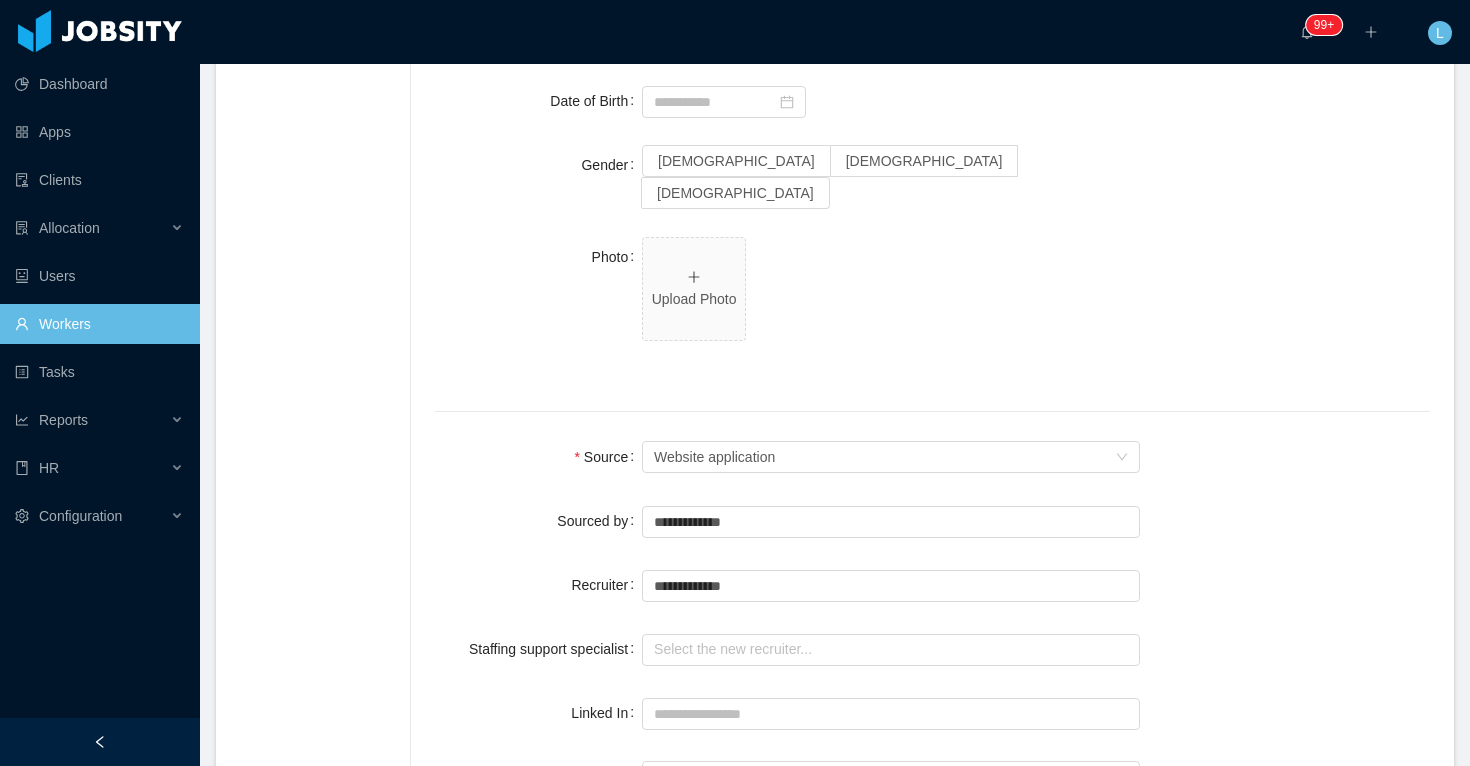 scroll, scrollTop: 1376, scrollLeft: 0, axis: vertical 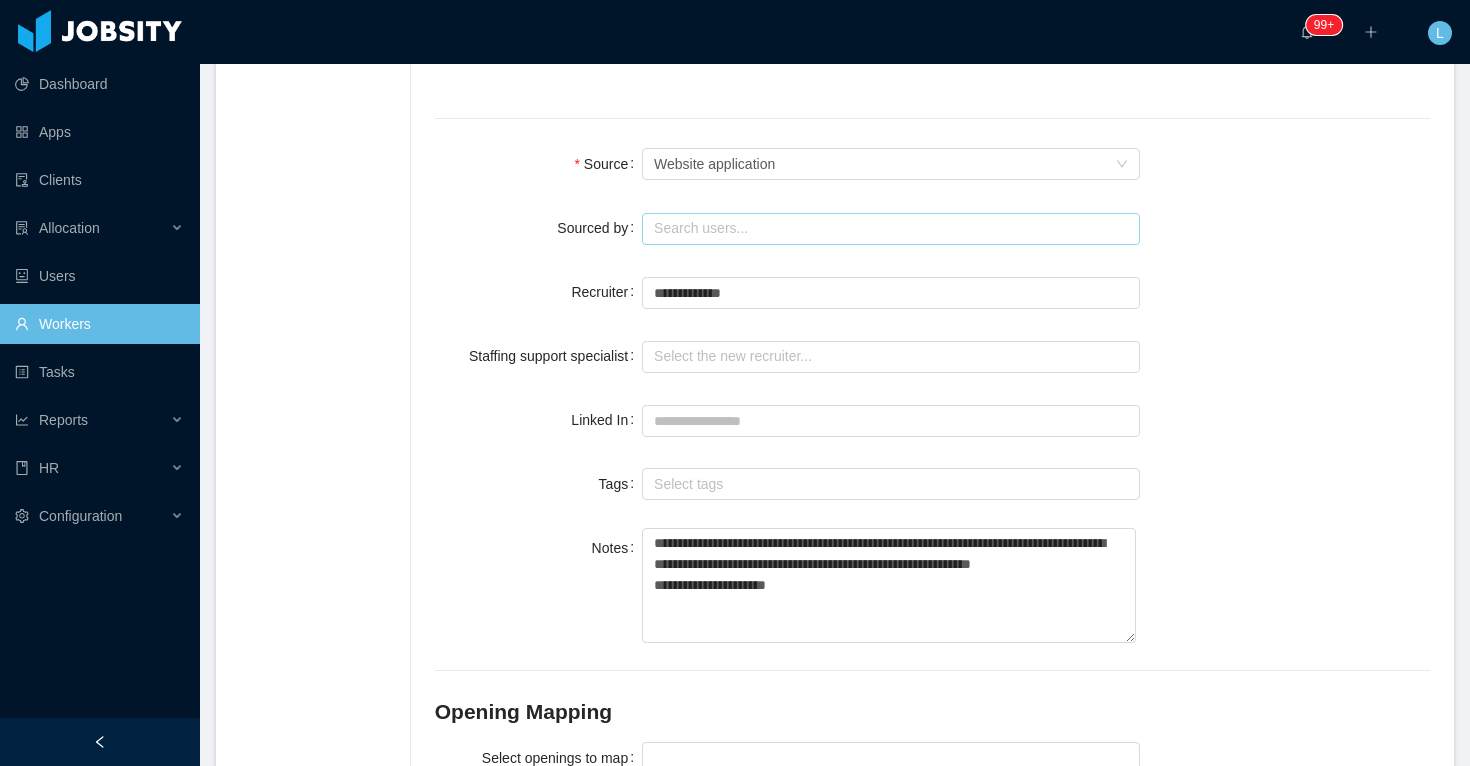 click at bounding box center [891, 229] 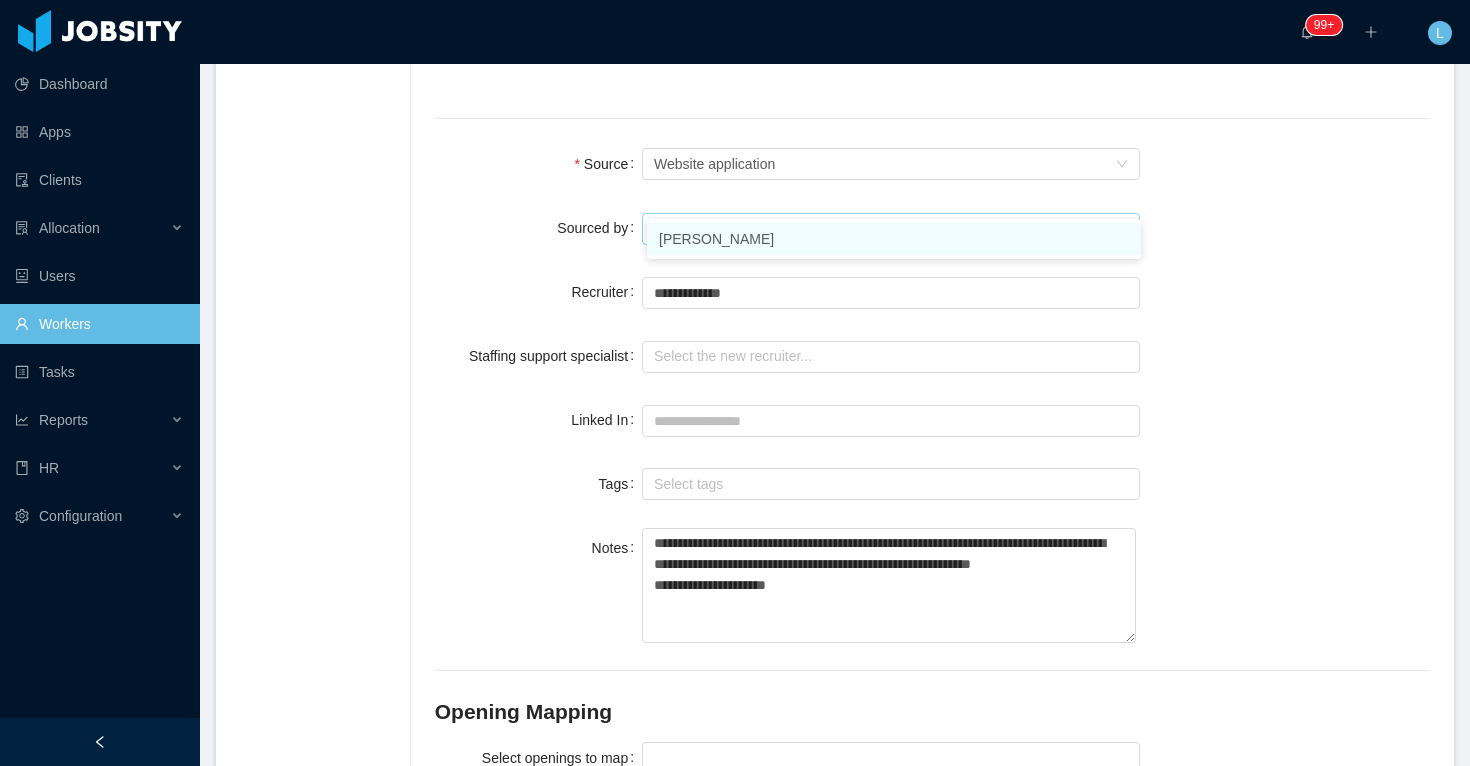 click on "Lourdes Sanchis" at bounding box center [894, 239] 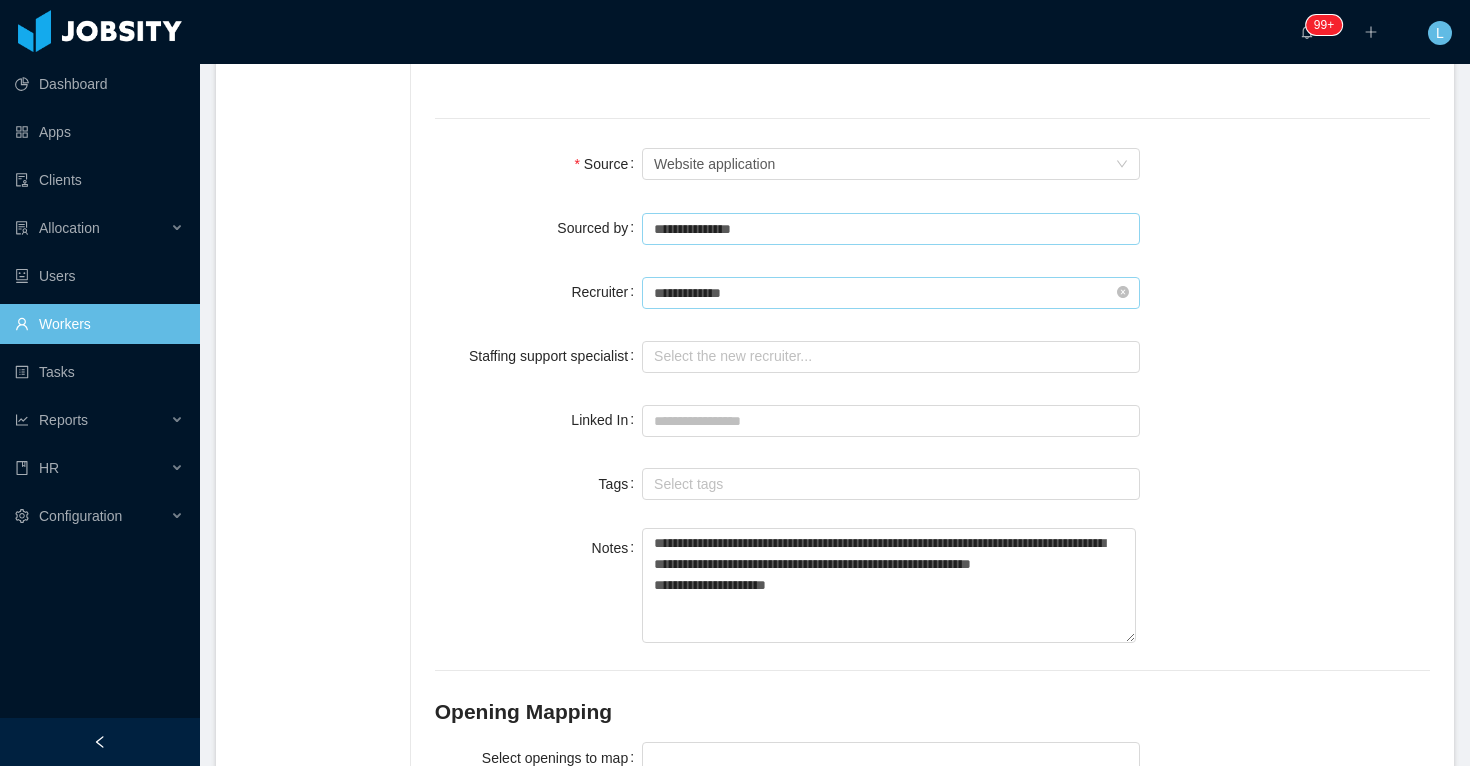 type on "**********" 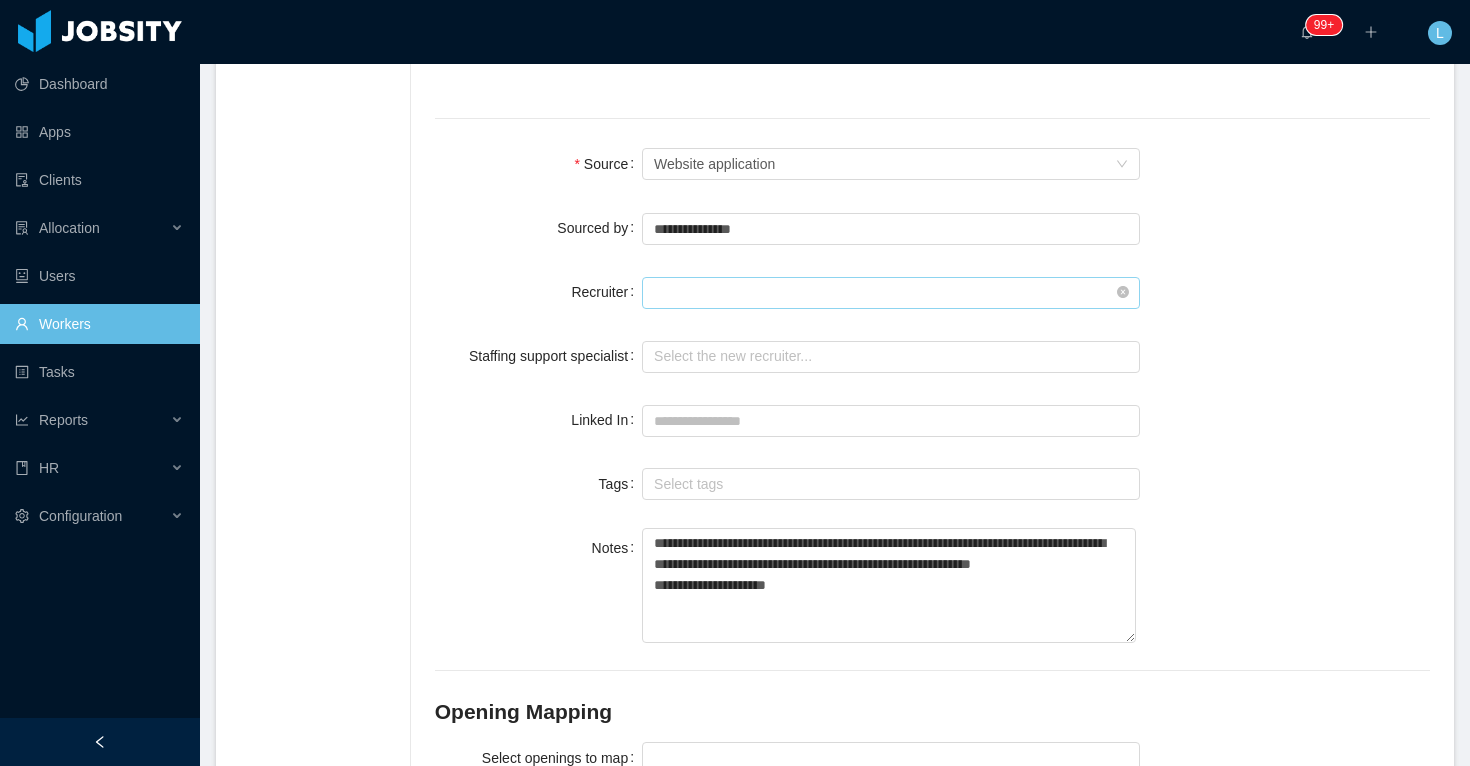 click at bounding box center [891, 293] 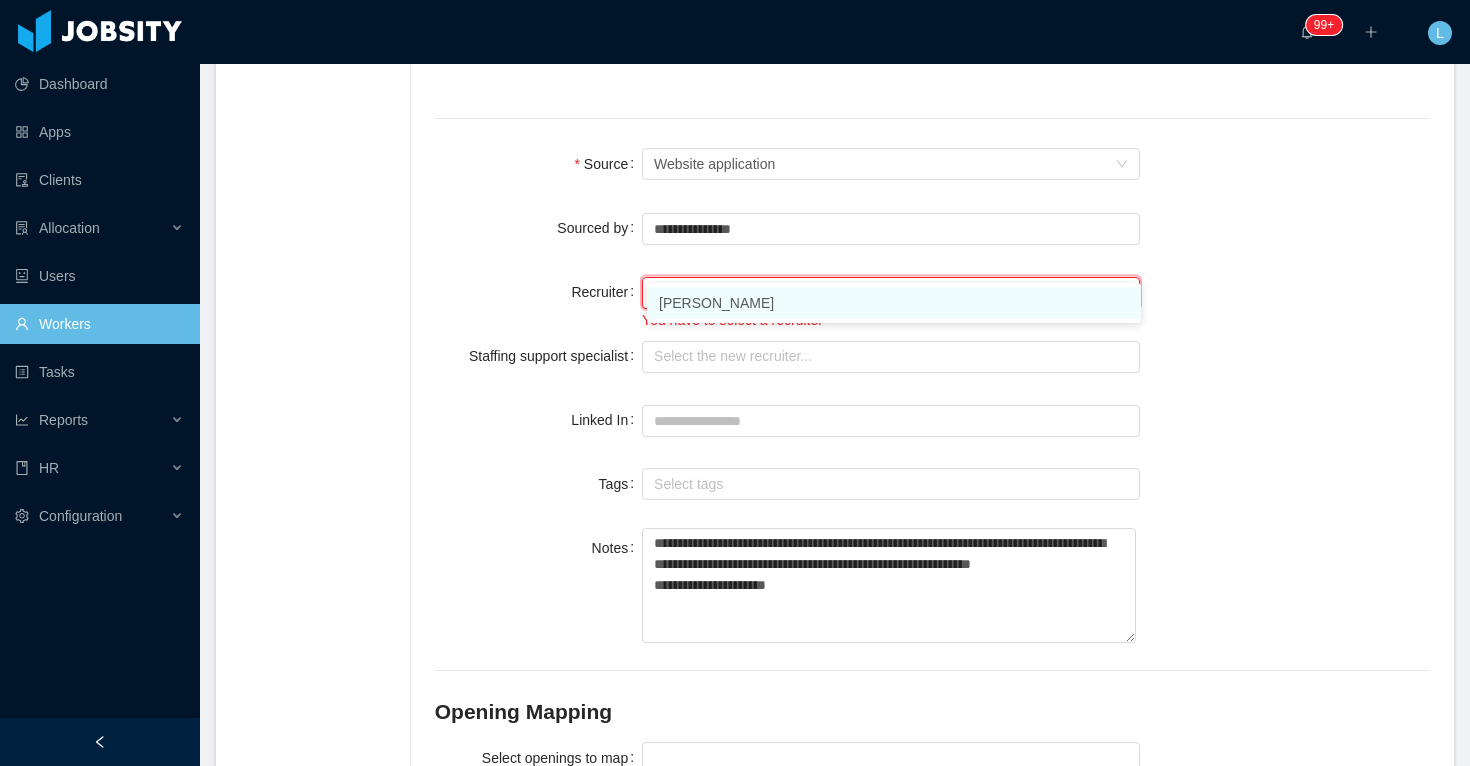 click on "Lourdes Sanchis" at bounding box center (894, 303) 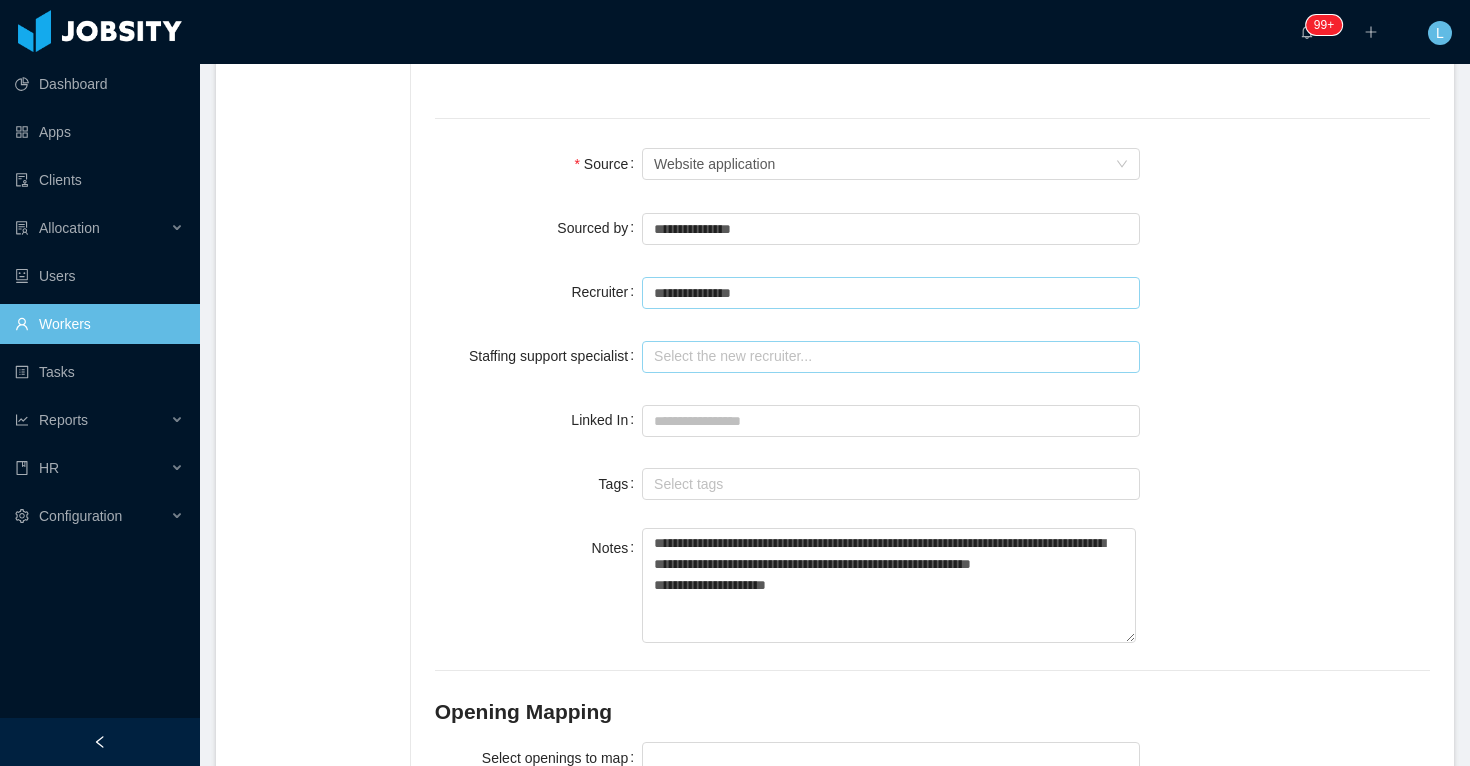 type on "**********" 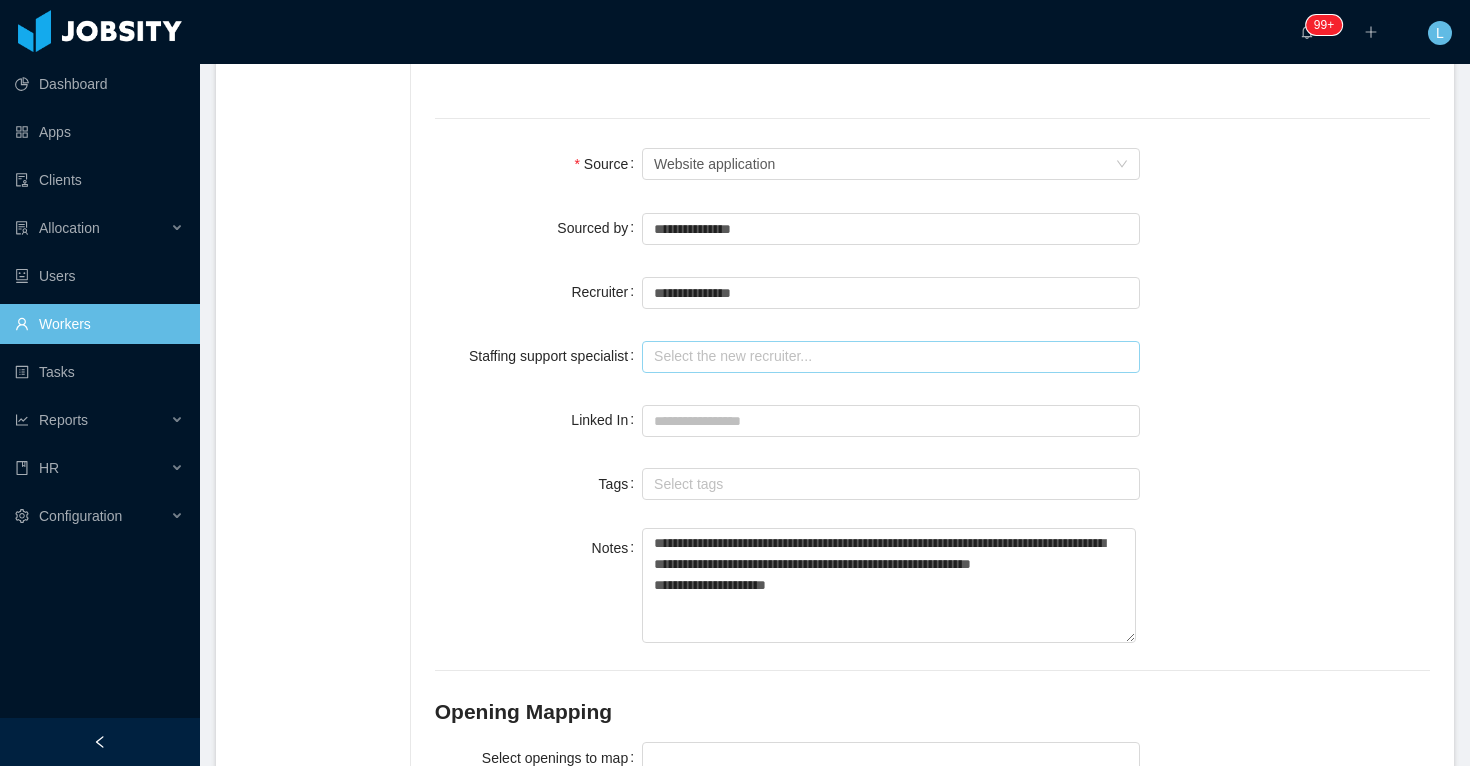 click at bounding box center [891, 357] 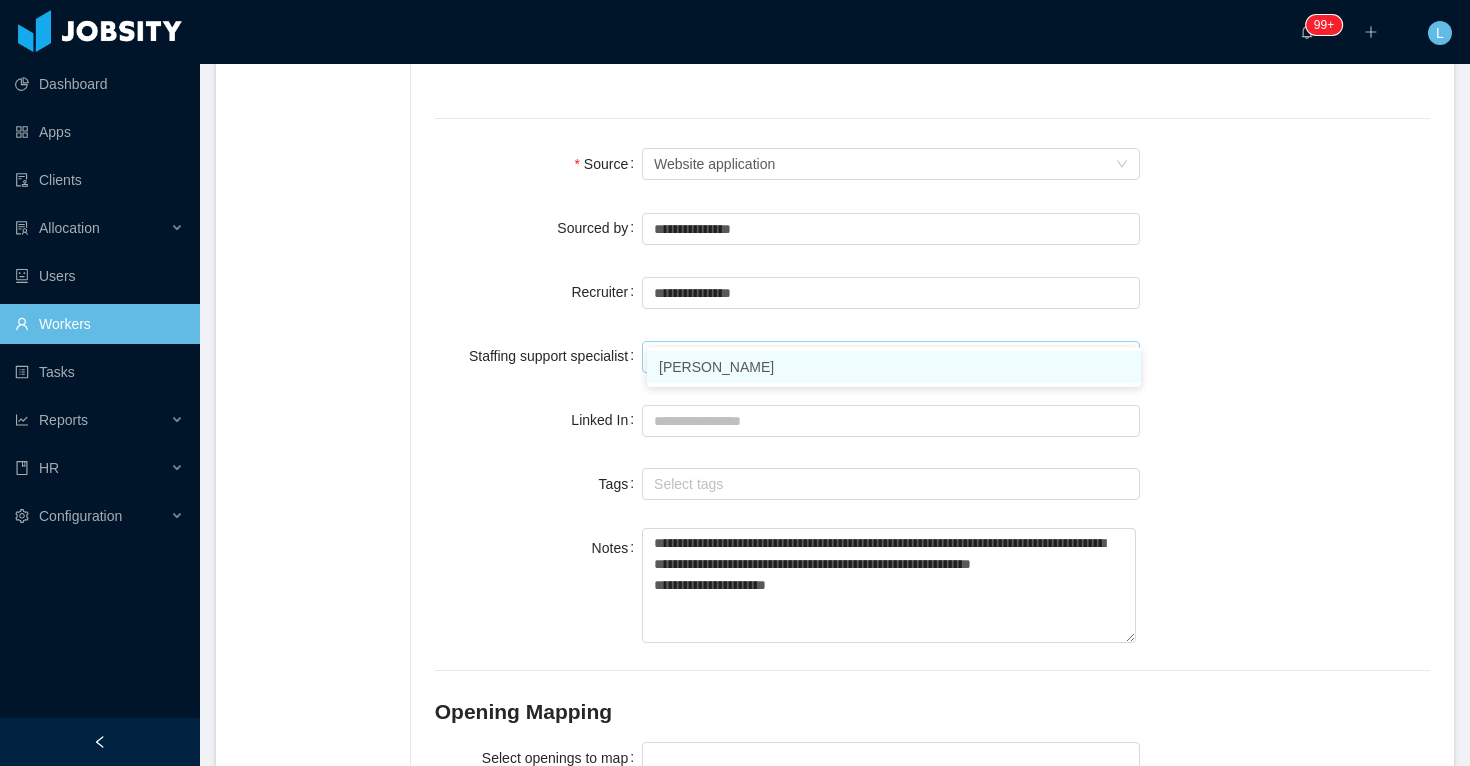 click on "[PERSON_NAME]" at bounding box center [894, 367] 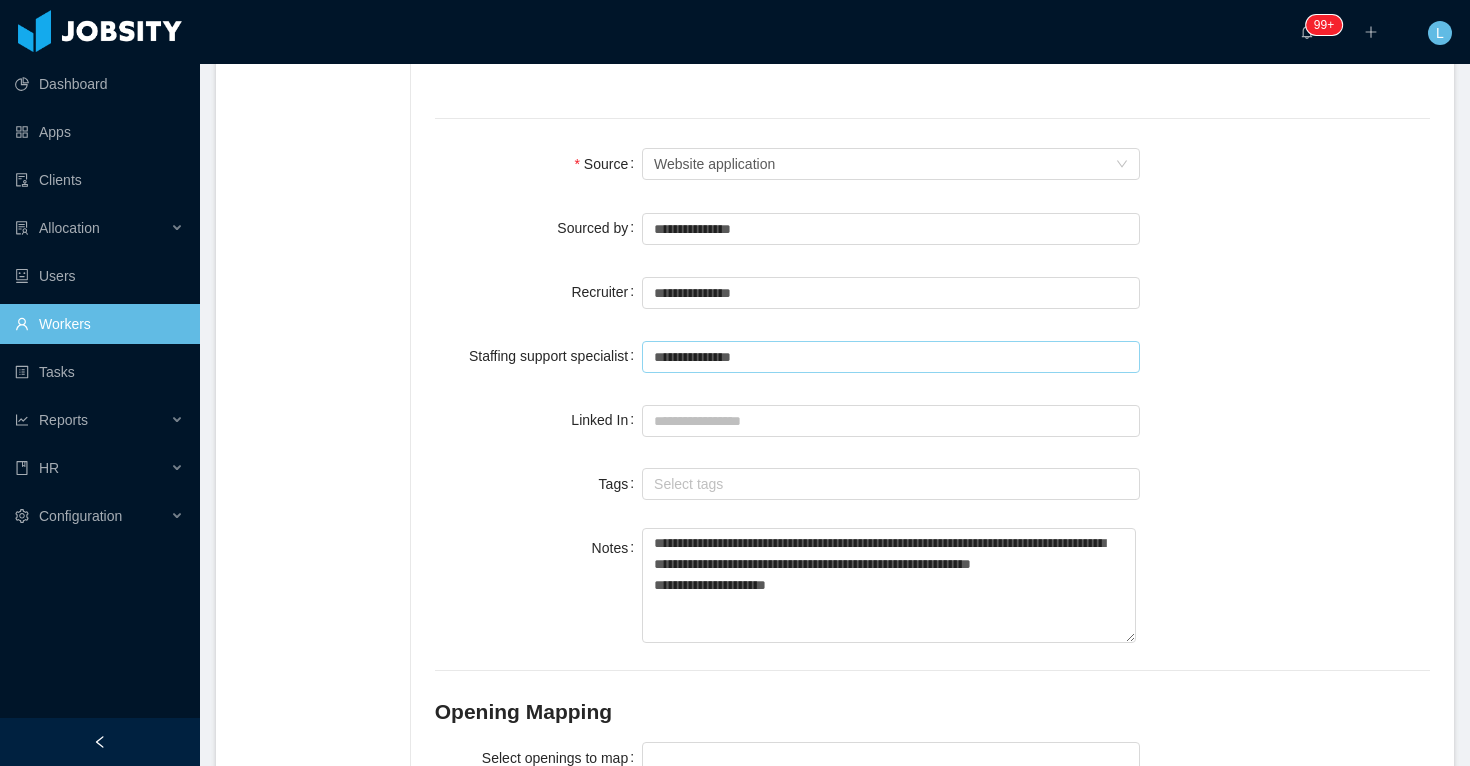 type on "**********" 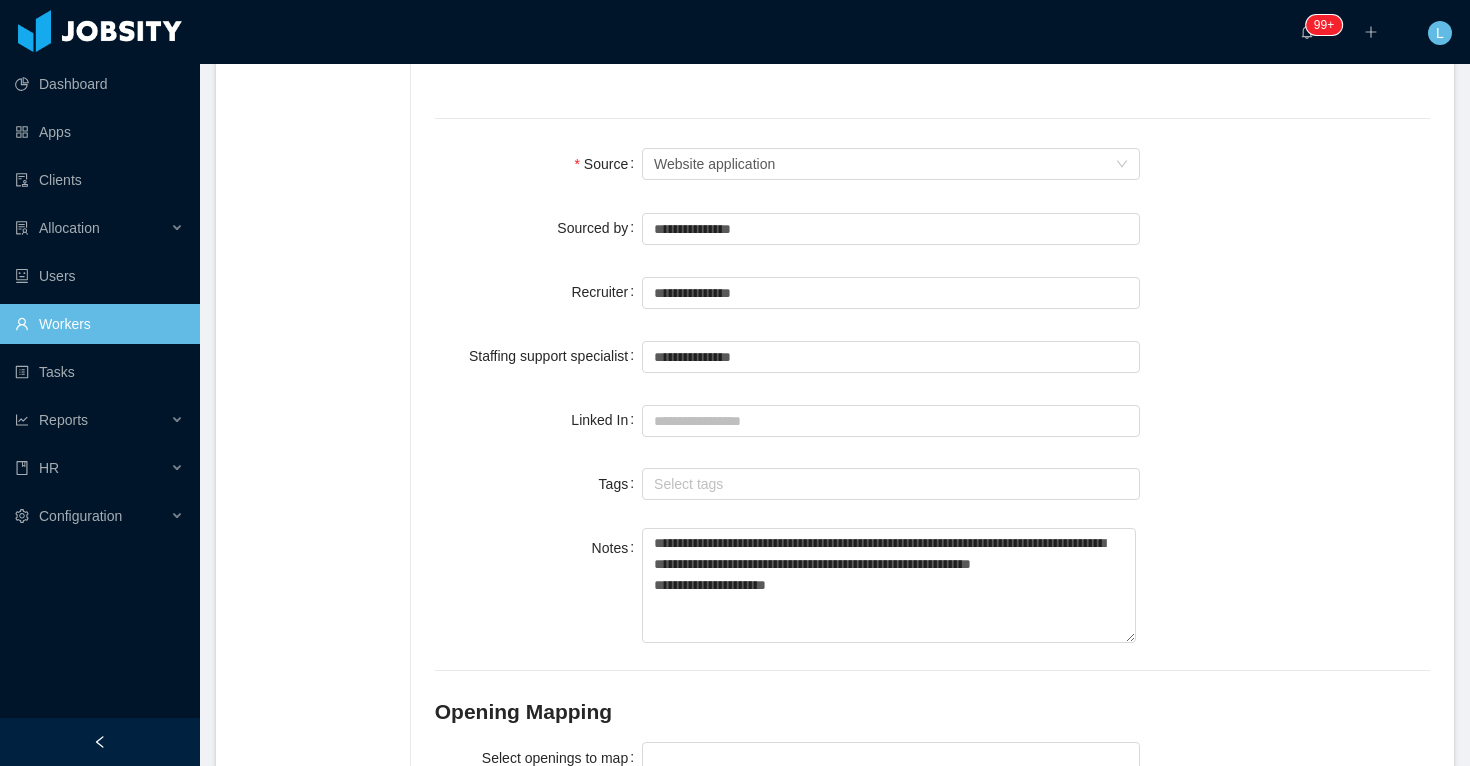 click on "**********" at bounding box center [932, 356] 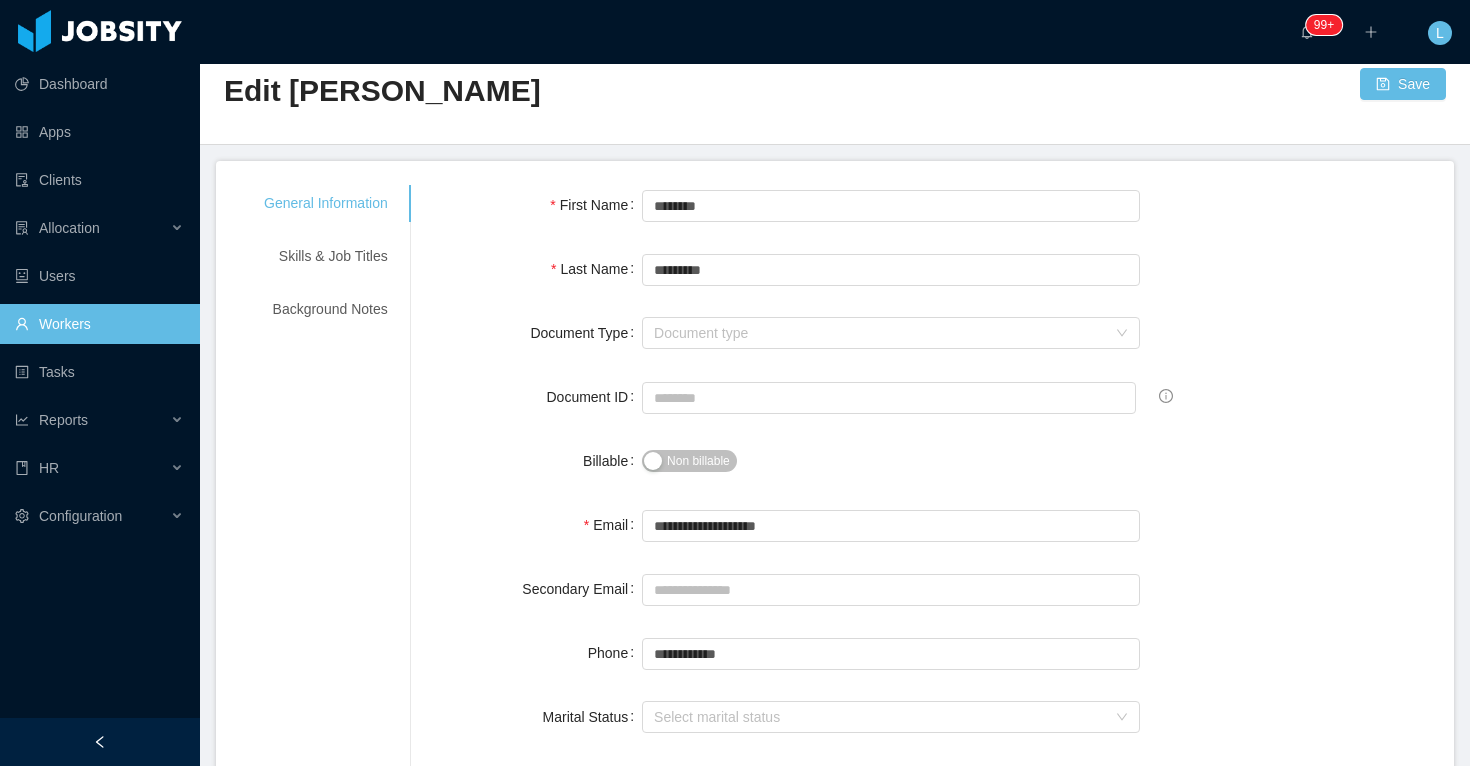 scroll, scrollTop: 0, scrollLeft: 0, axis: both 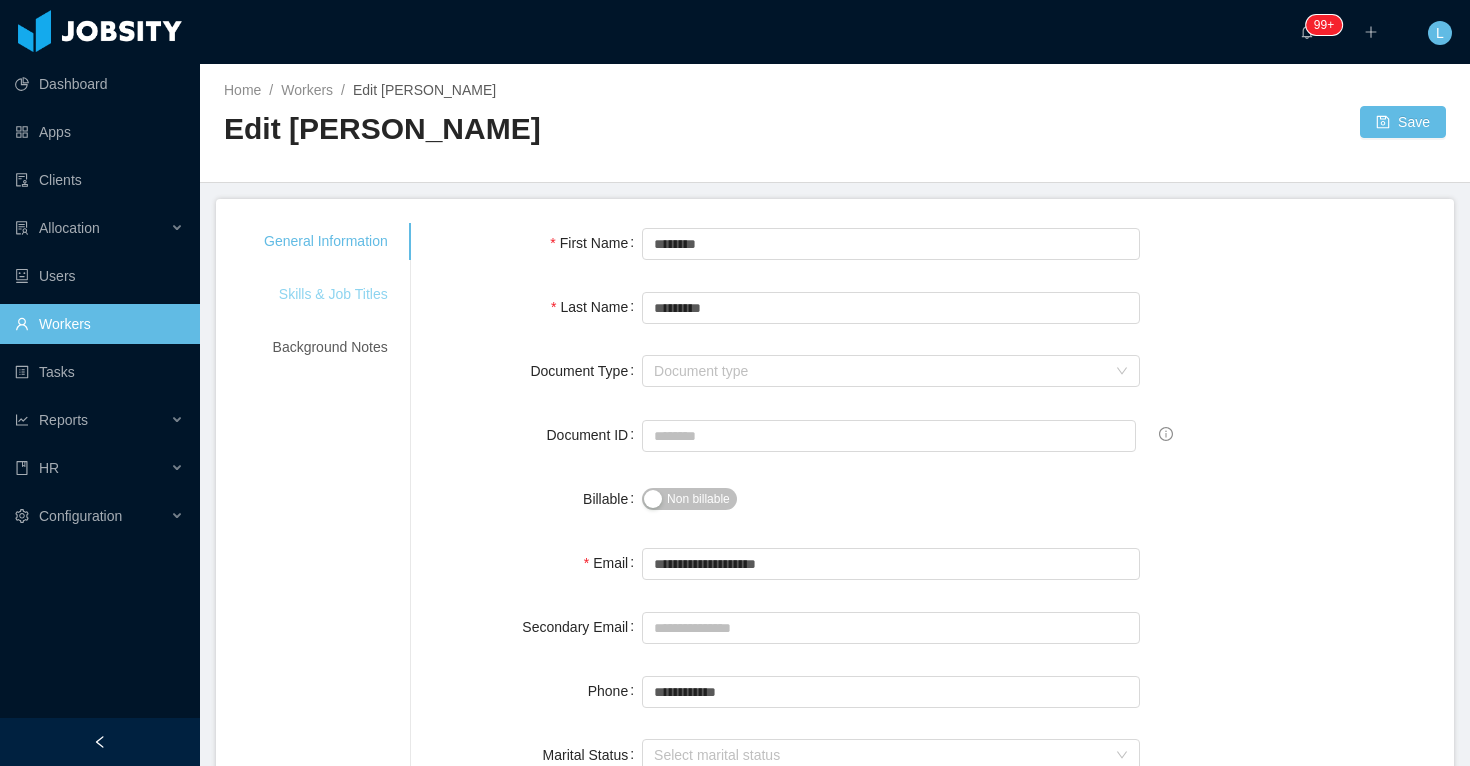 click on "Skills & Job Titles" at bounding box center (326, 294) 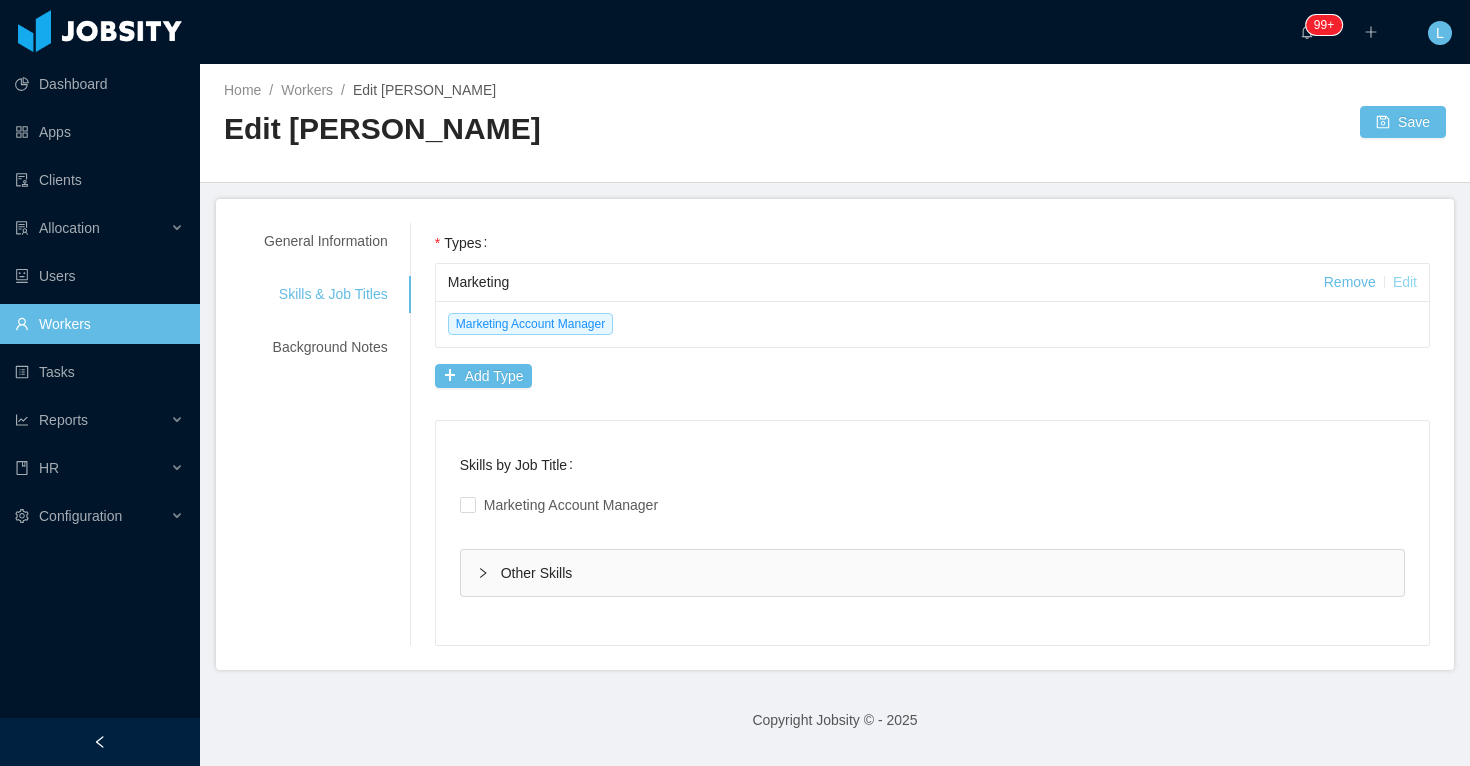 click on "Edit" at bounding box center (1405, 282) 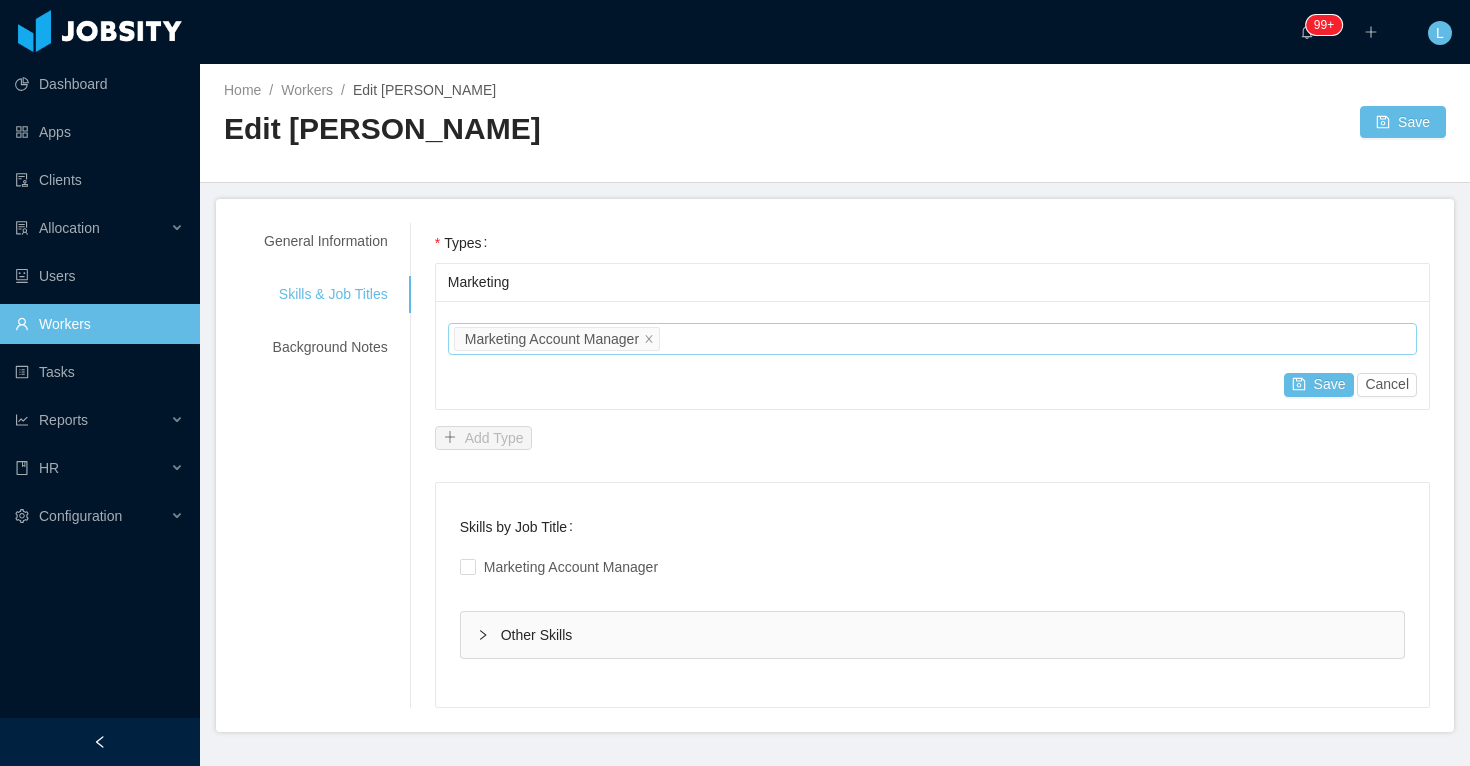 click on "Job titles Marketing Account Manager" at bounding box center [929, 339] 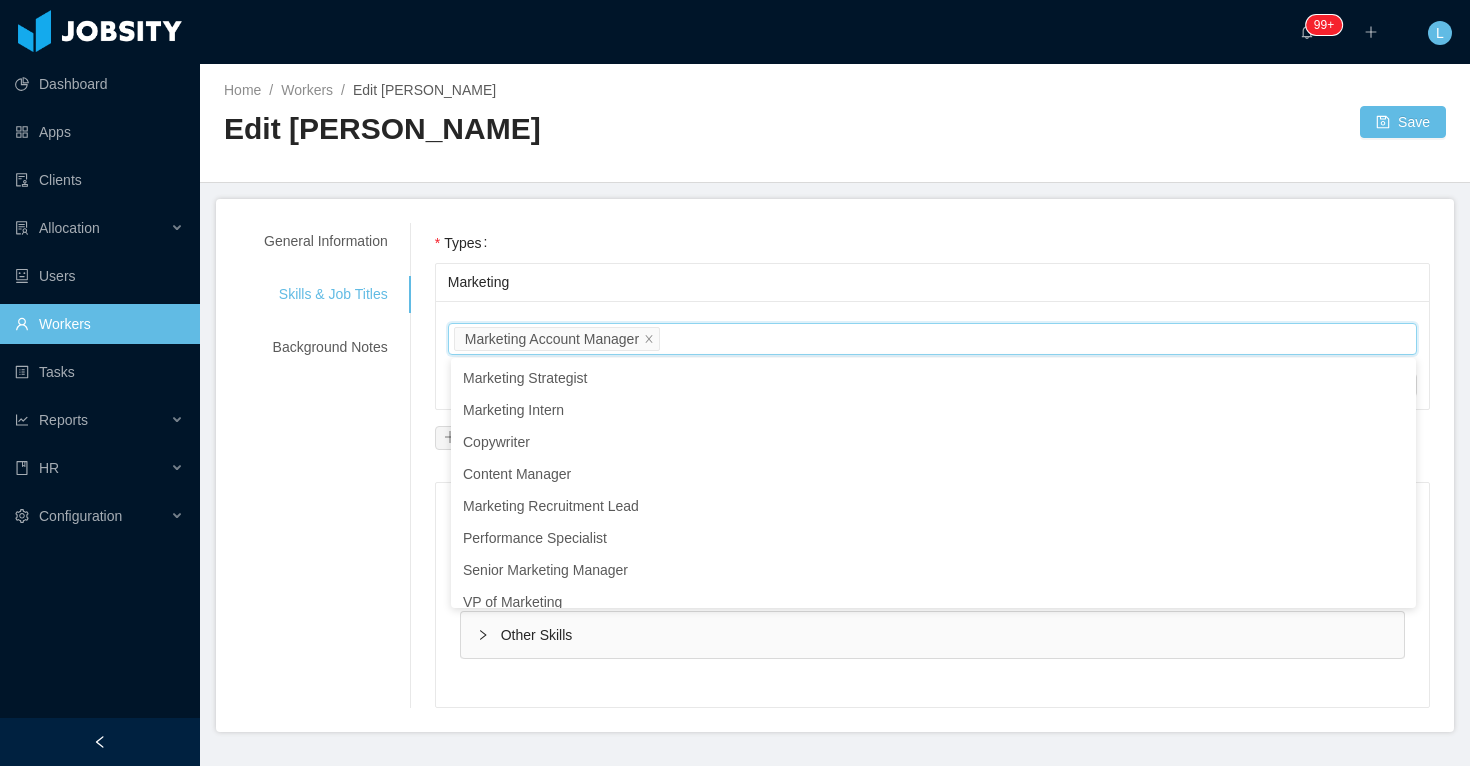 scroll, scrollTop: 0, scrollLeft: 0, axis: both 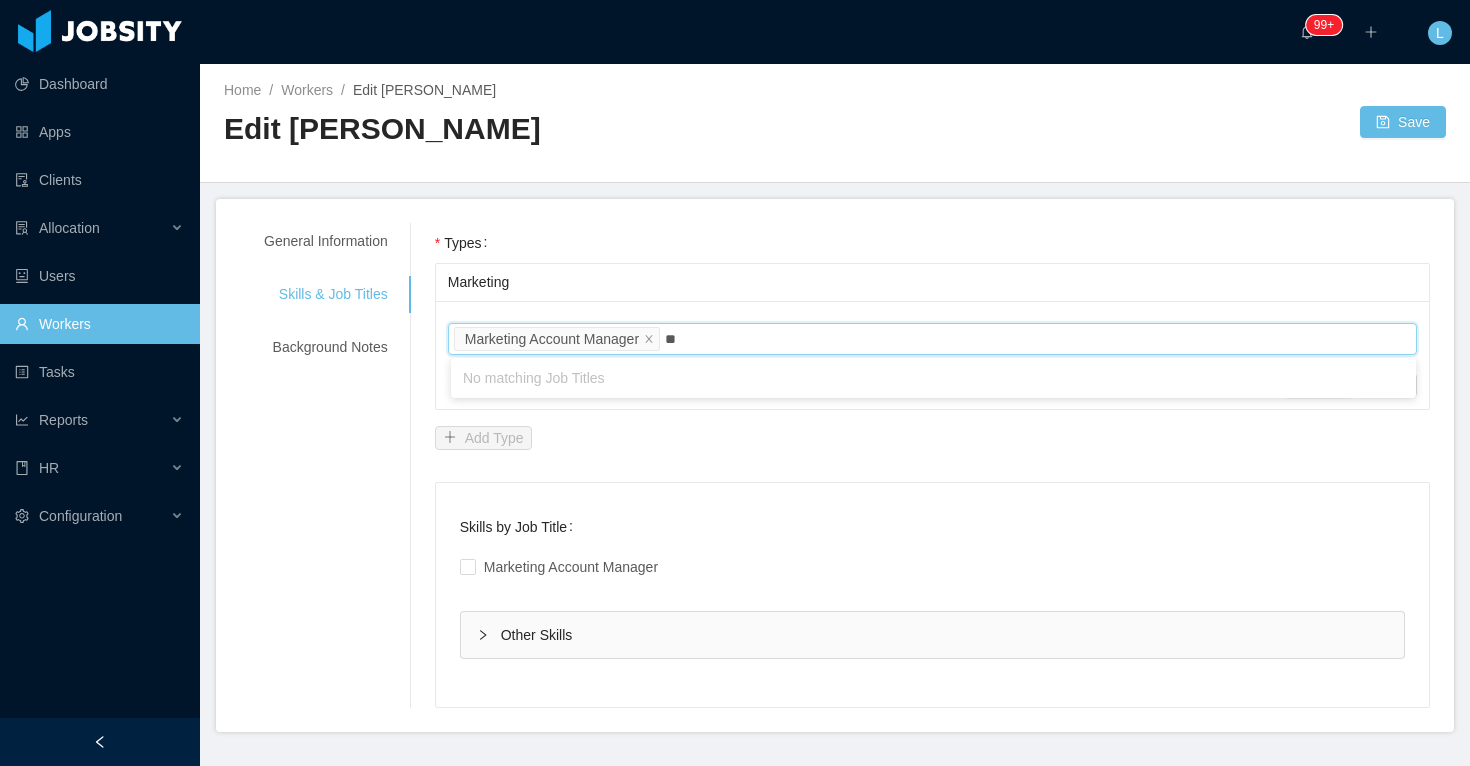 type on "*" 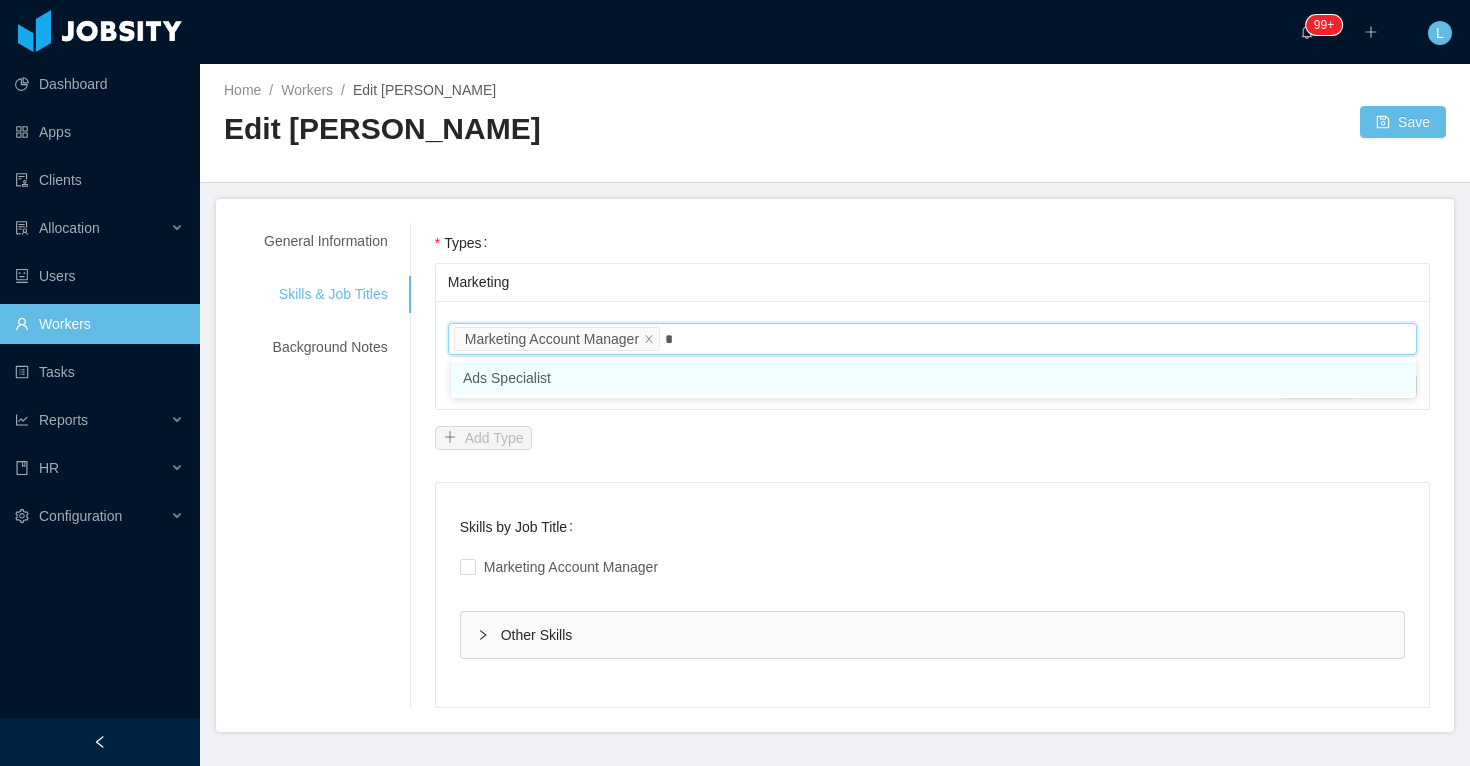 type 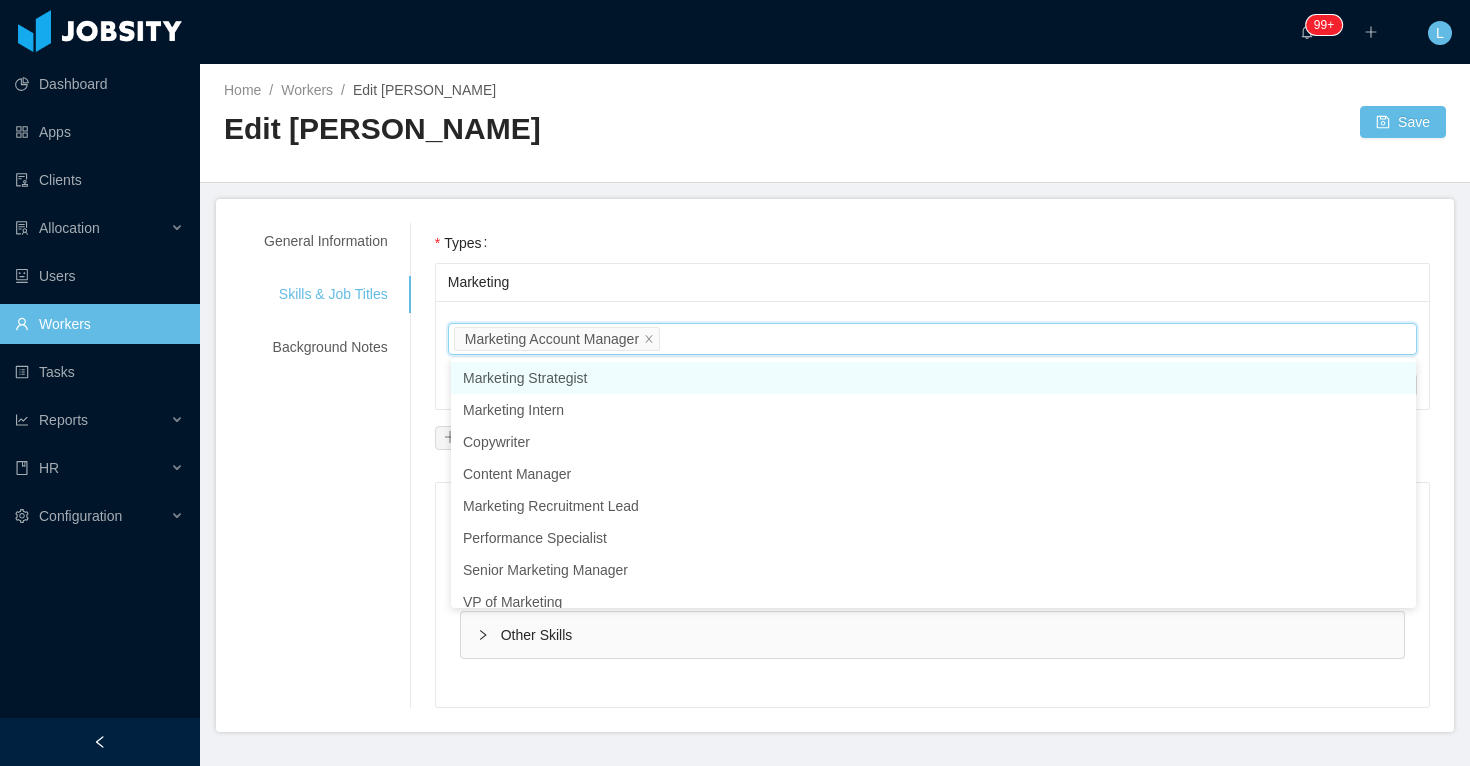 click on "Marketing" at bounding box center (932, 282) 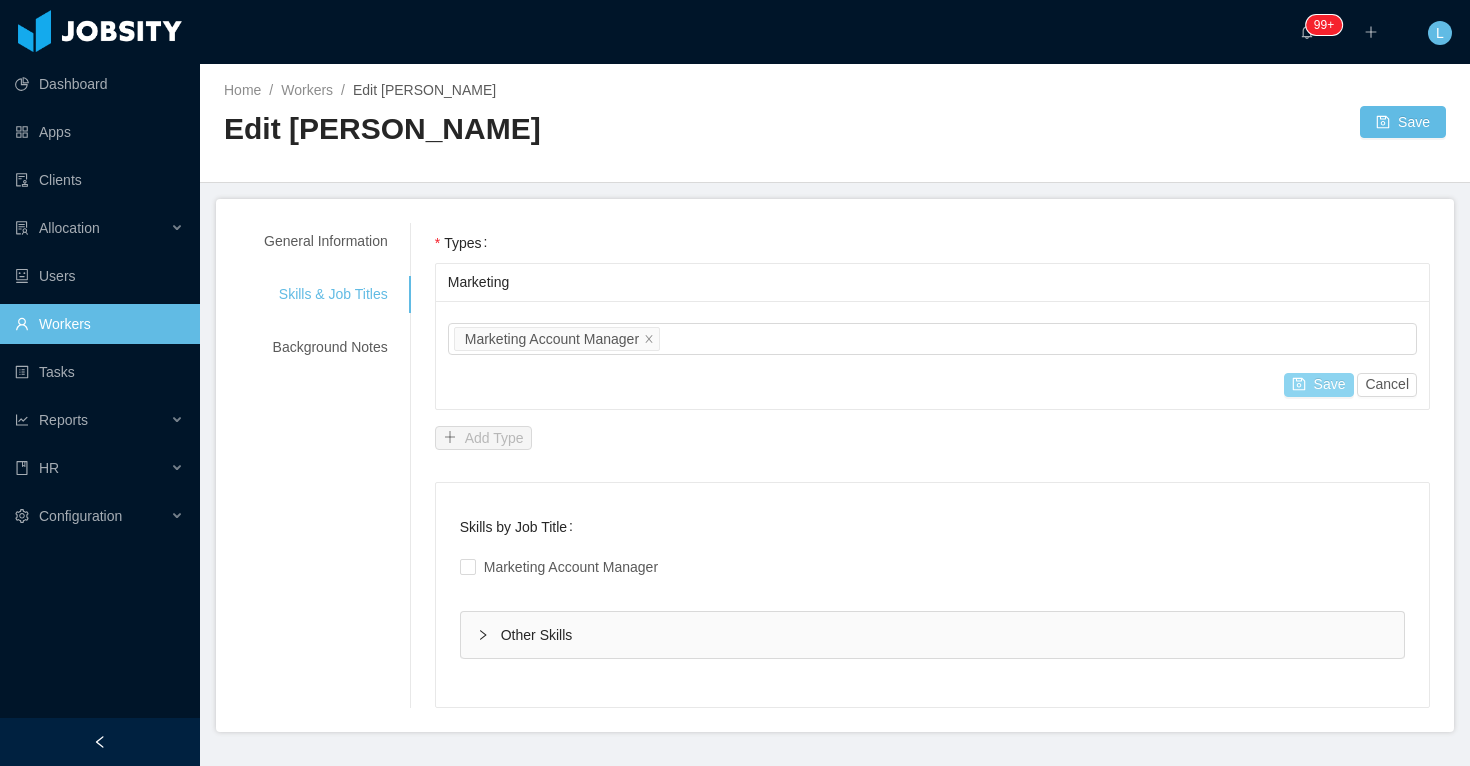 click on "Save" at bounding box center (1319, 385) 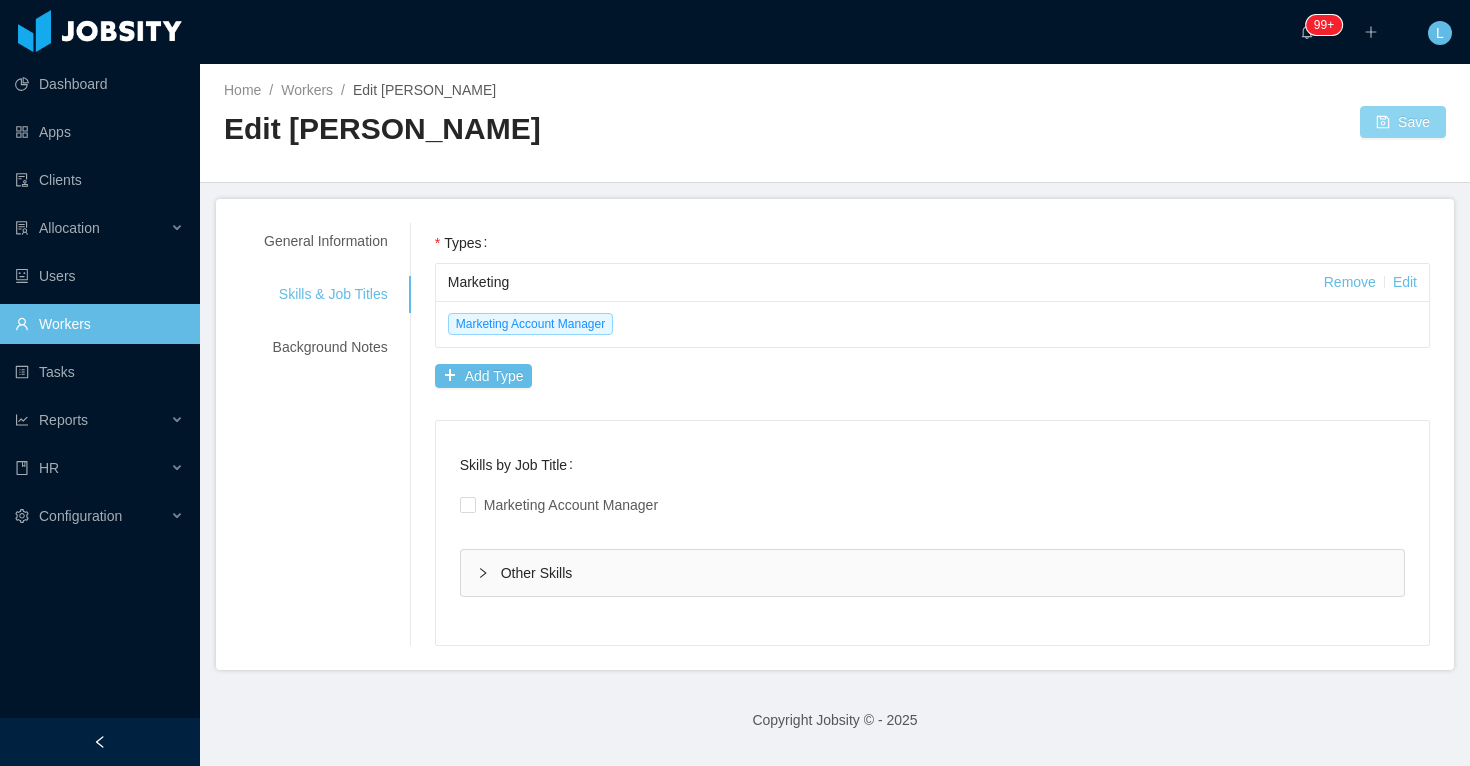 click on "Save" at bounding box center (1403, 122) 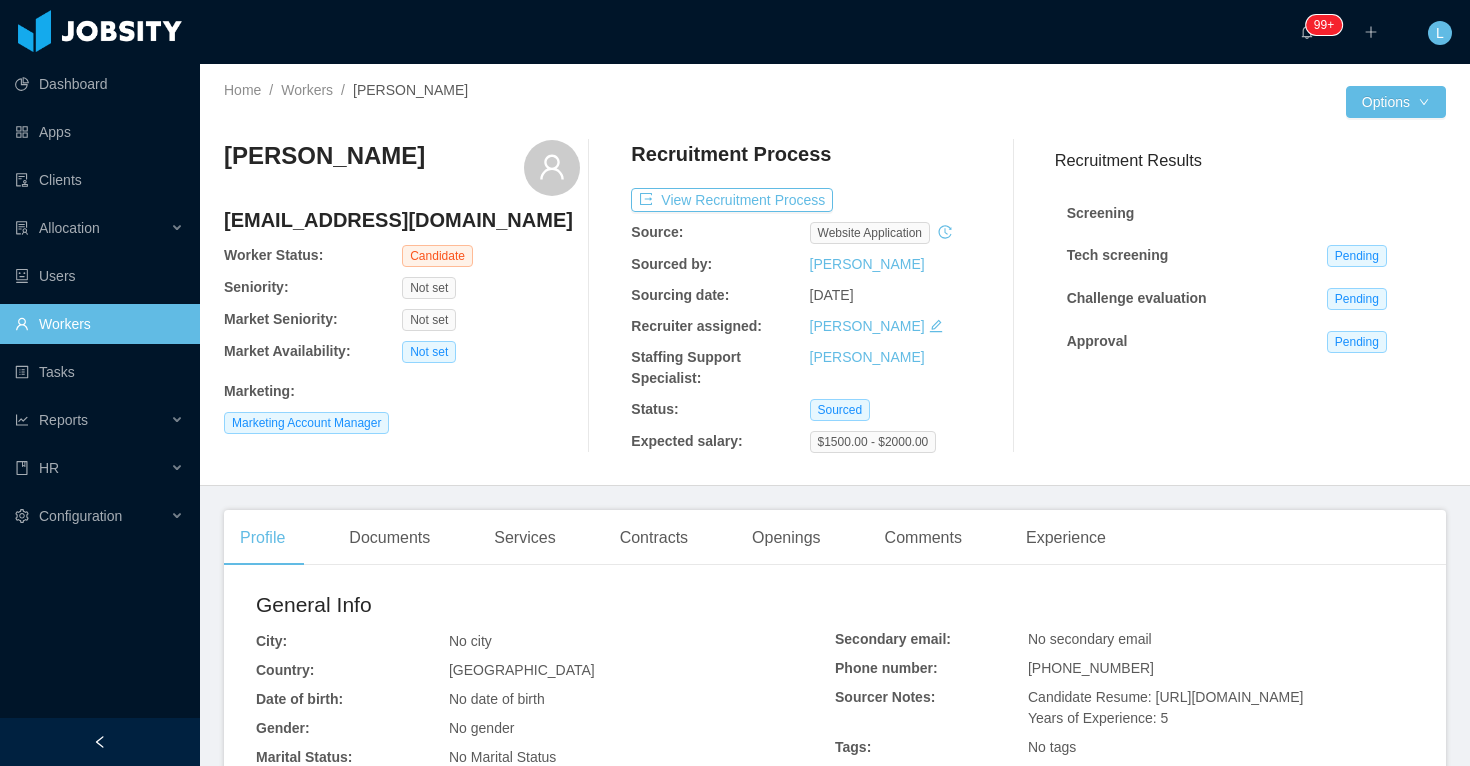 click on "Recruitment Process View Recruitment Process  Source: website application Sourced by: Lourdes Sanchis Sourcing date: Jun 25th, 2025 Recruiter assigned: Lourdes Sanchis   Staffing Support Specialist: Lourdes Sanchis Status: Sourced Expected salary: $1500.00 - $2000.00" at bounding box center (809, 296) 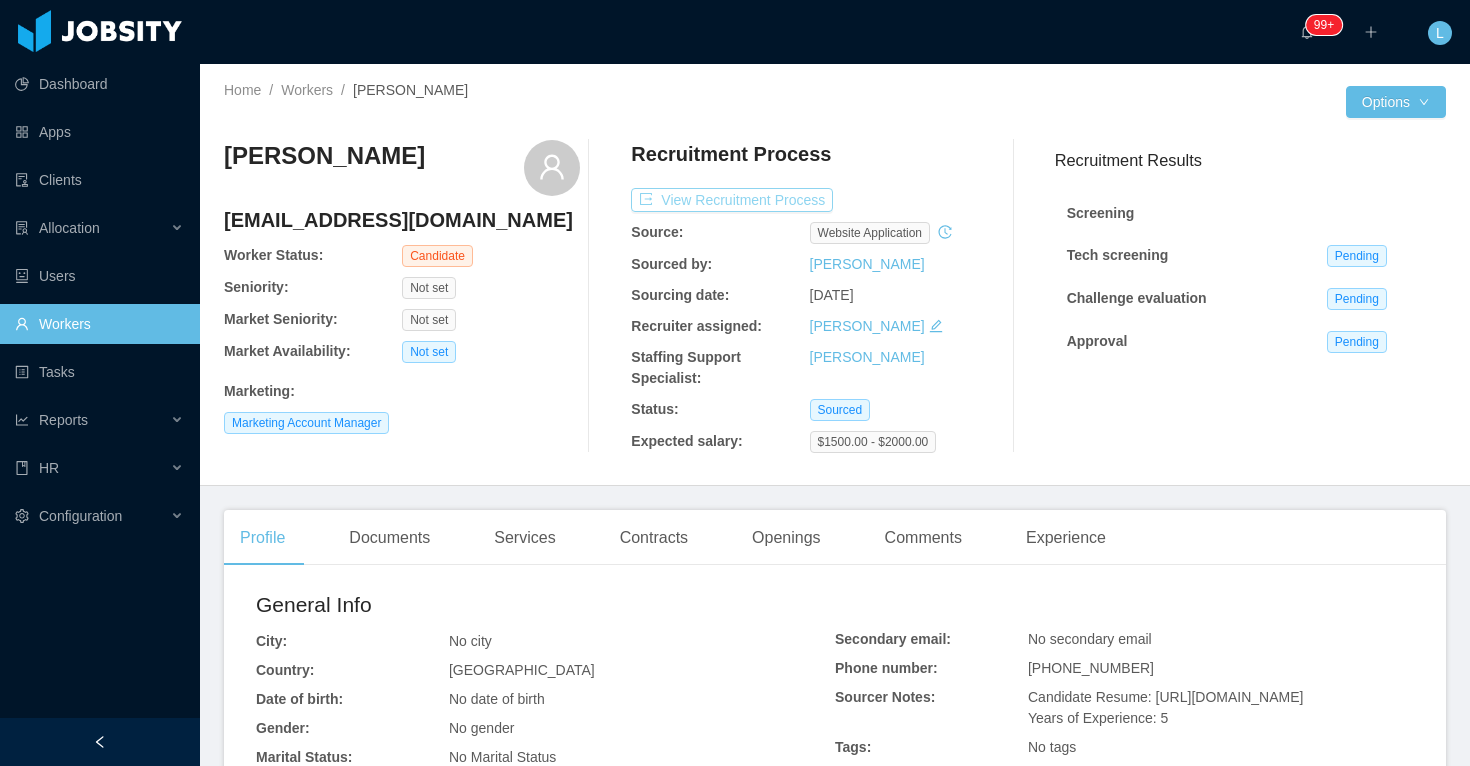 click on "View Recruitment Process" at bounding box center [732, 200] 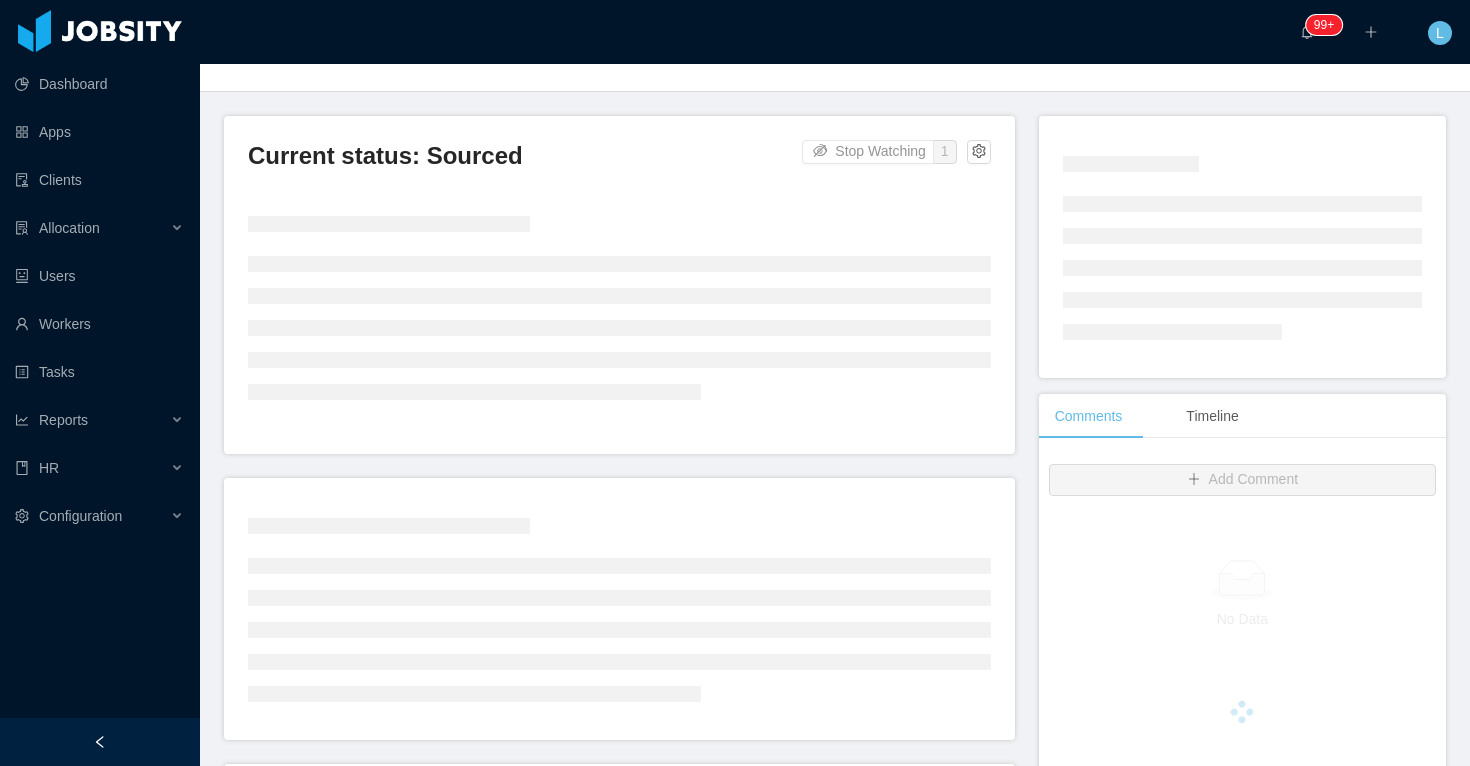 scroll, scrollTop: 0, scrollLeft: 0, axis: both 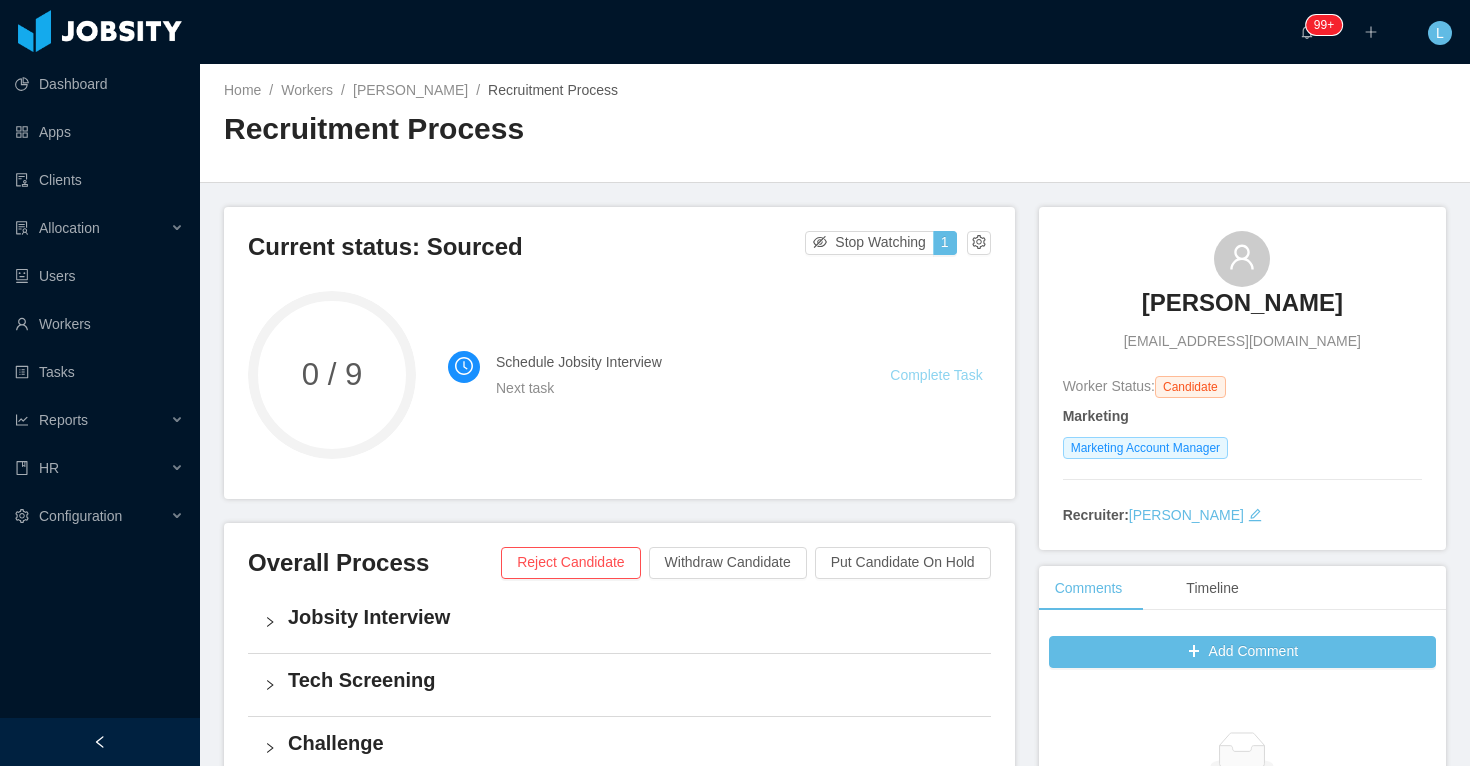 click on "Complete Task" at bounding box center (936, 375) 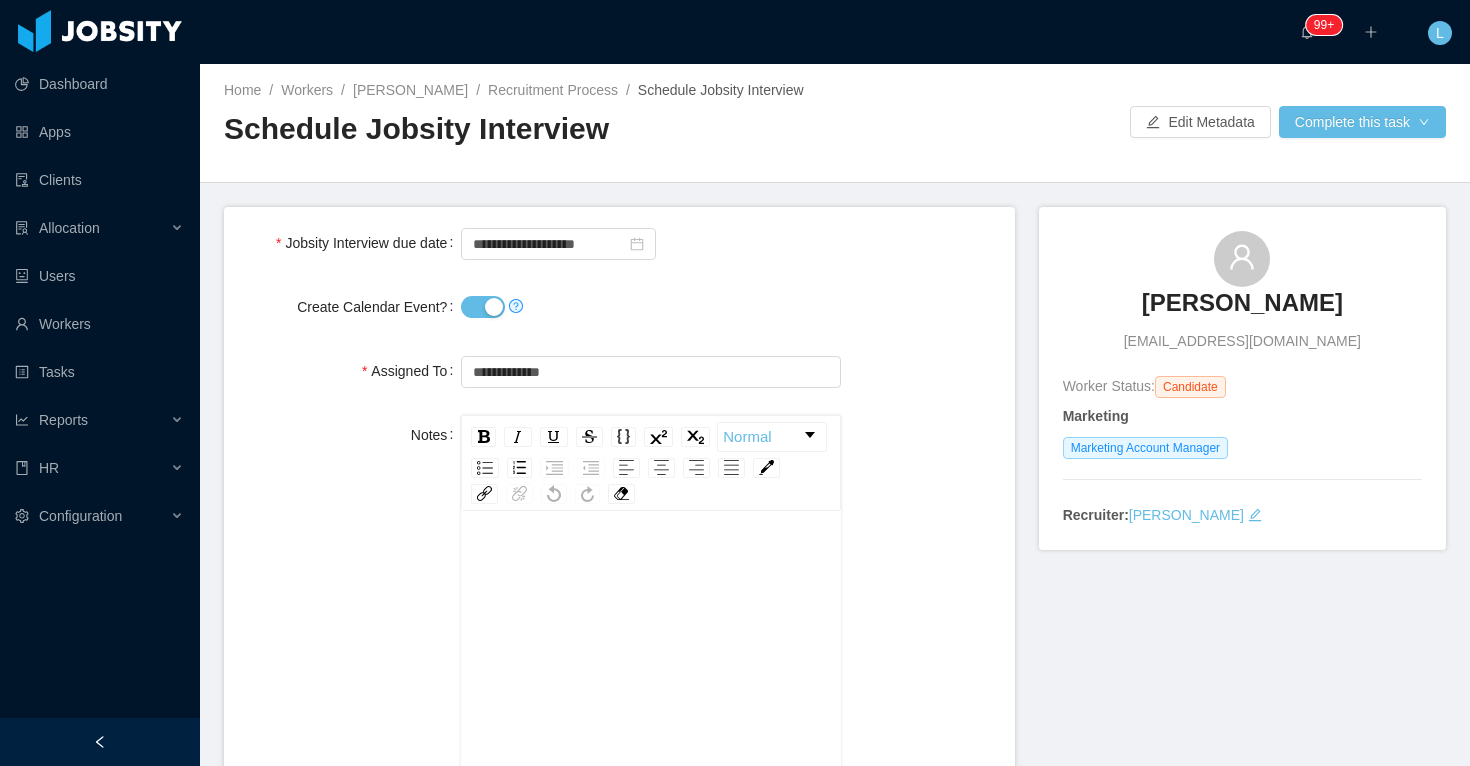 click on "Create Calendar Event?" at bounding box center [483, 307] 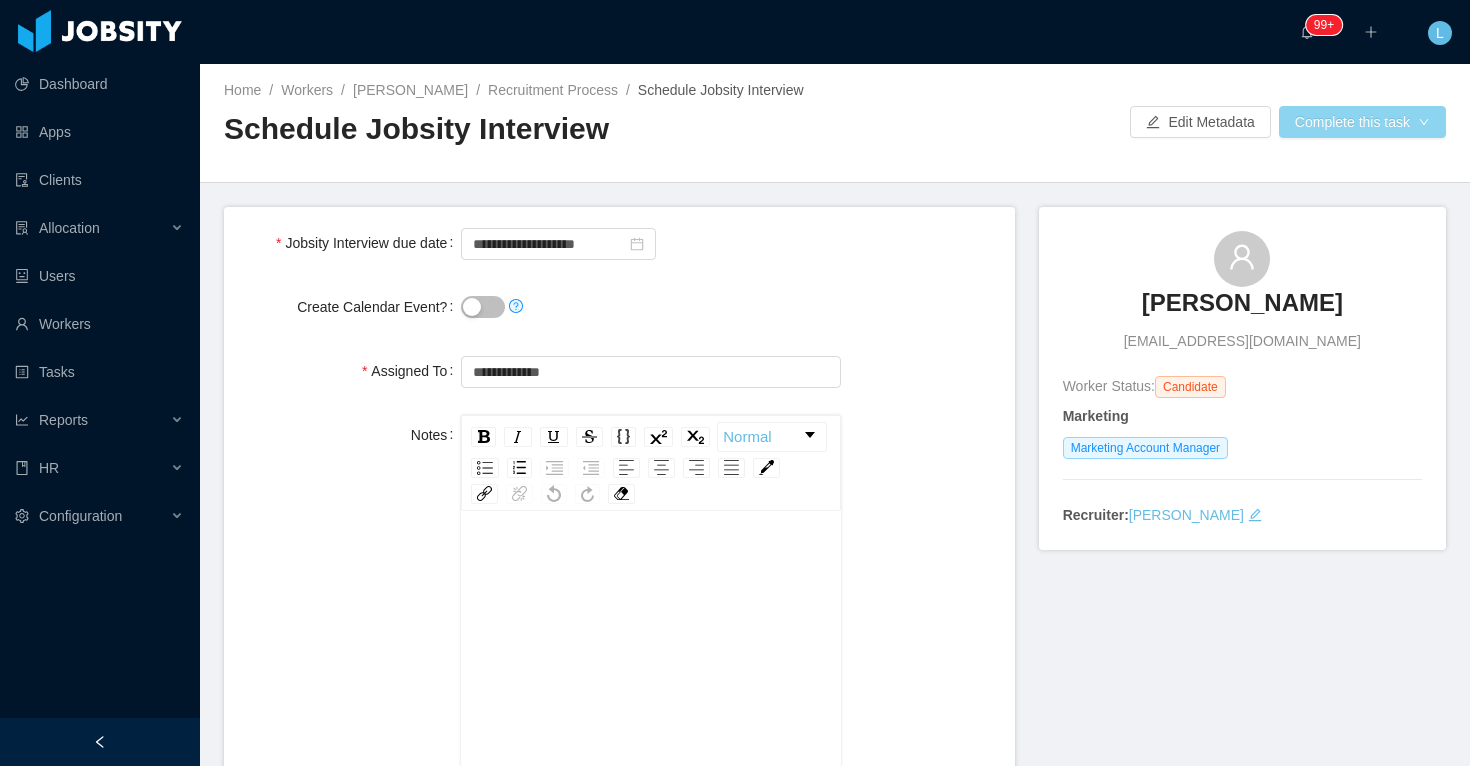 click on "Complete this task" at bounding box center (1362, 122) 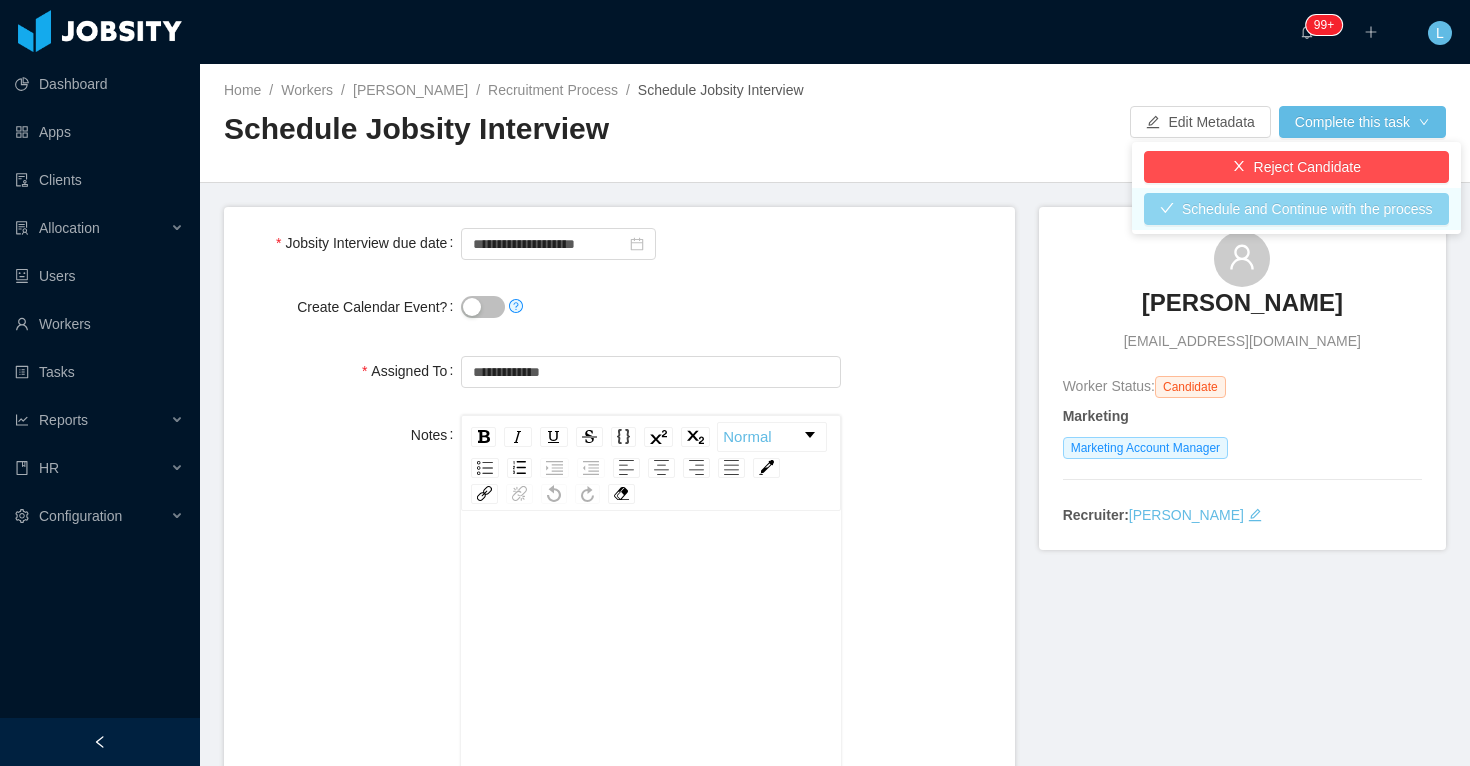 click on "Schedule and Continue with the process" at bounding box center (1296, 209) 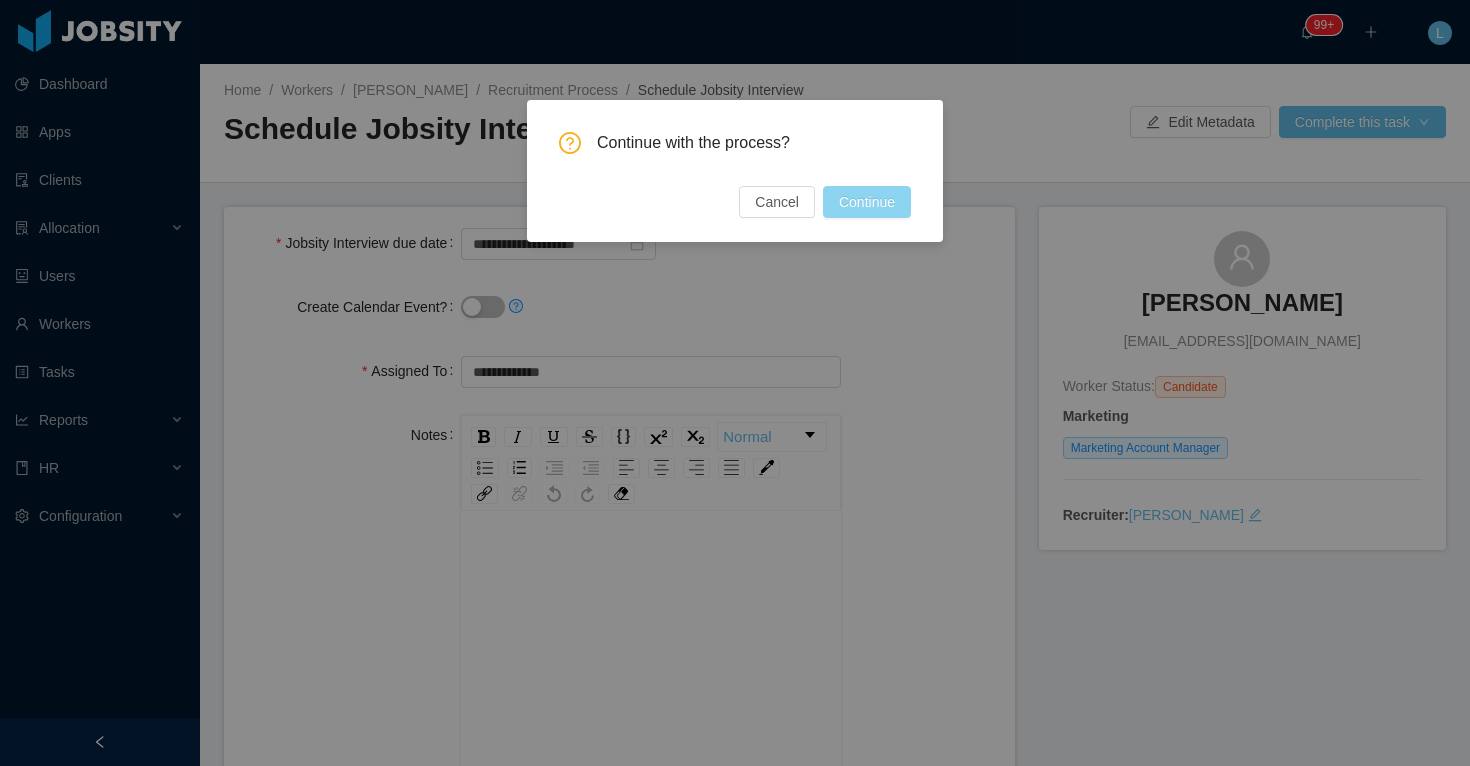 click on "Continue" at bounding box center [867, 202] 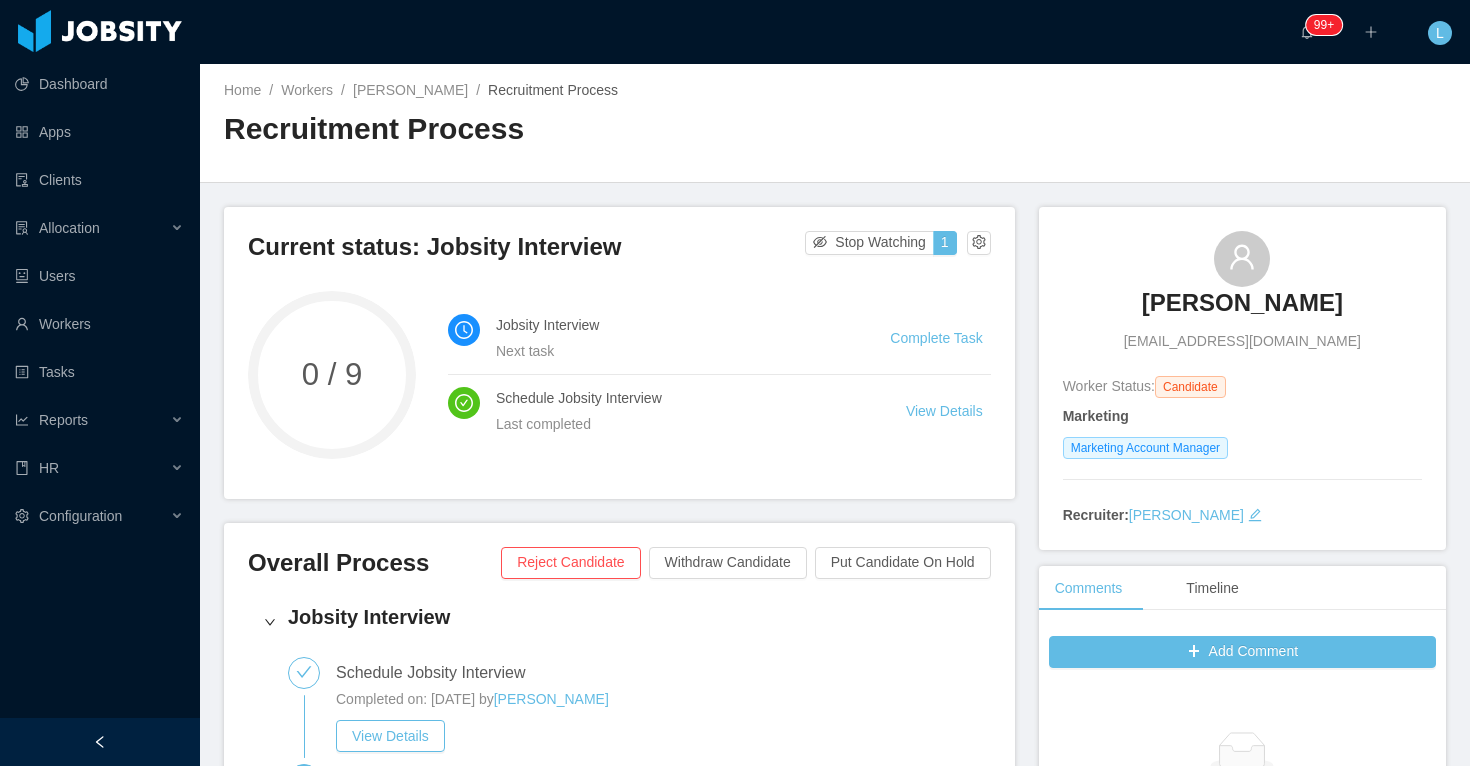 click on "Complete Task" at bounding box center (940, 338) 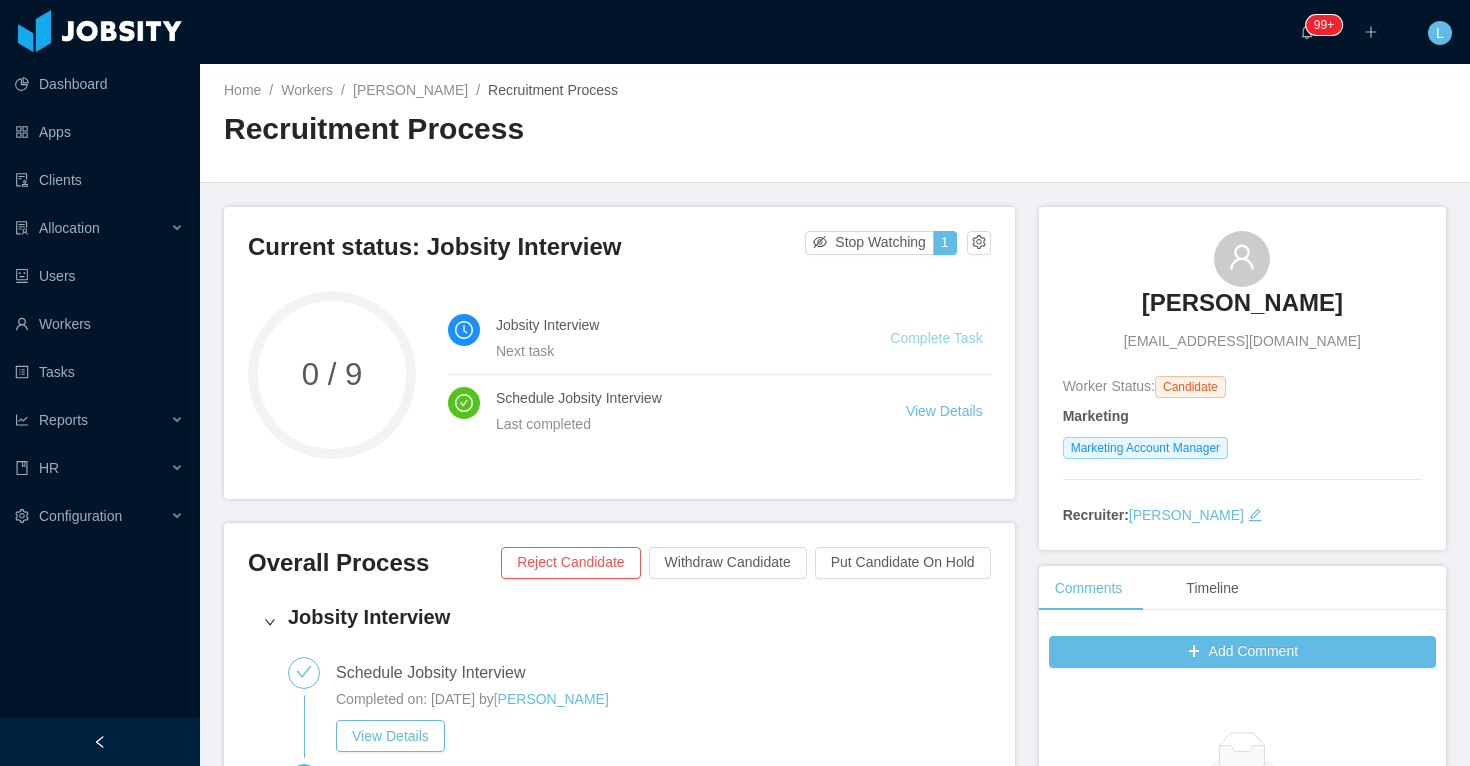click on "Complete Task" at bounding box center [936, 338] 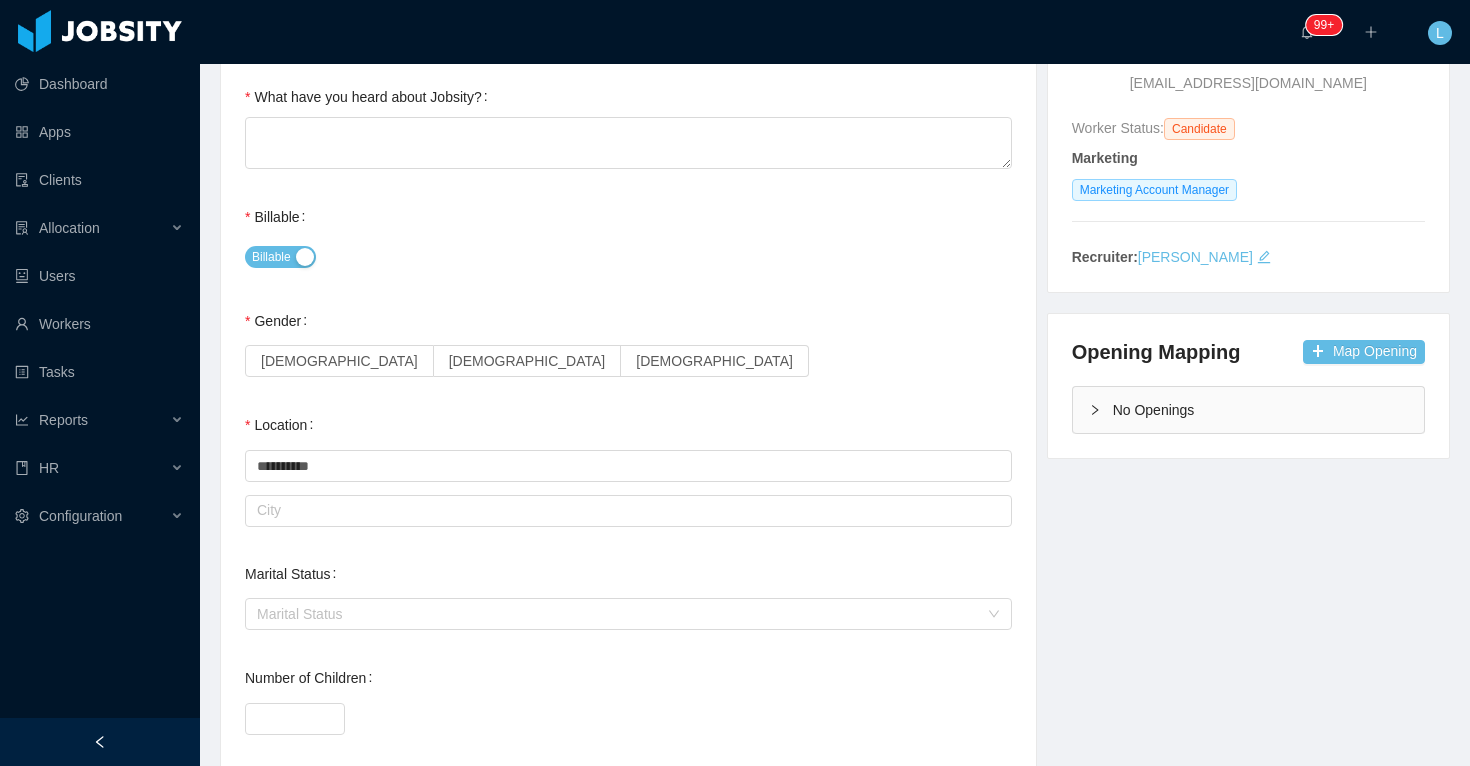 scroll, scrollTop: 352, scrollLeft: 0, axis: vertical 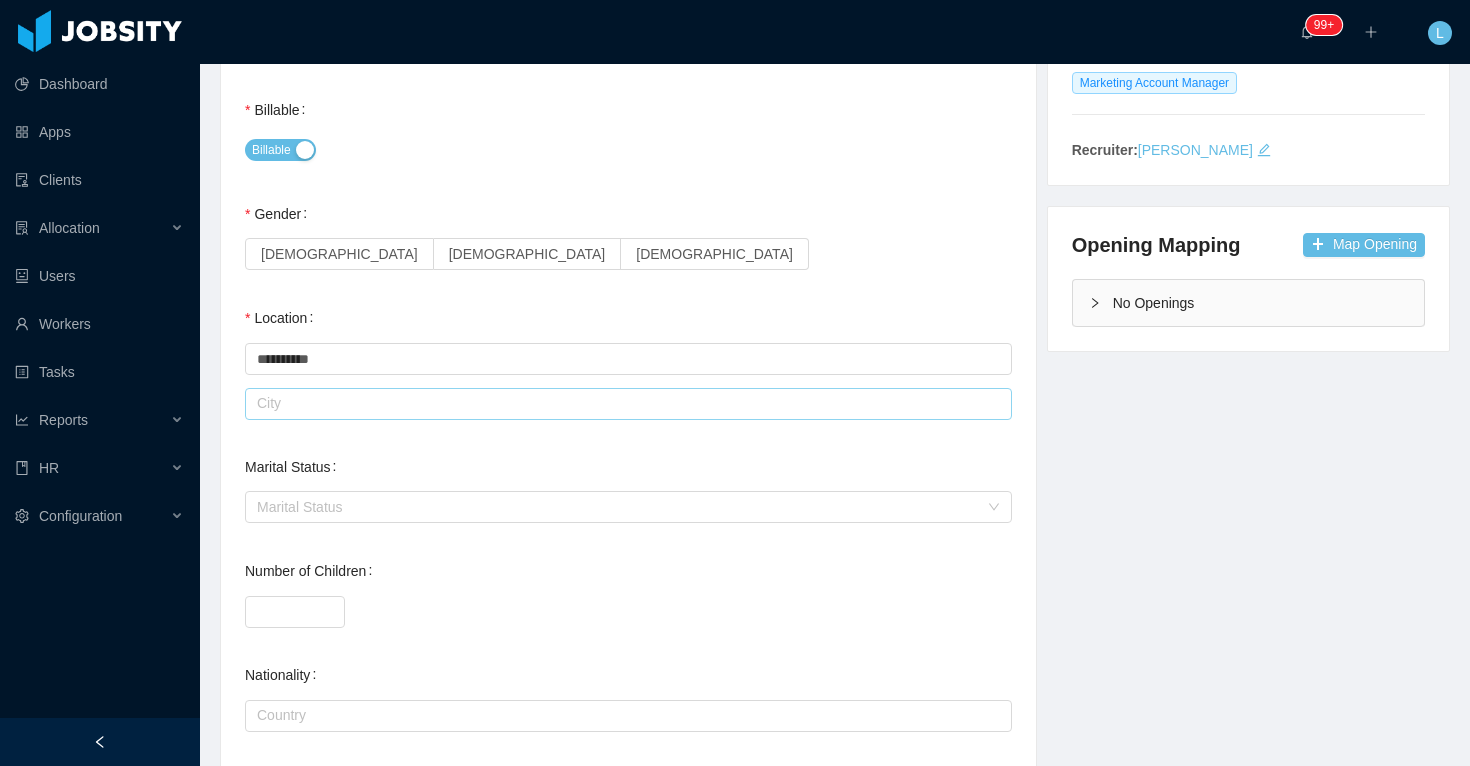 click at bounding box center [628, 404] 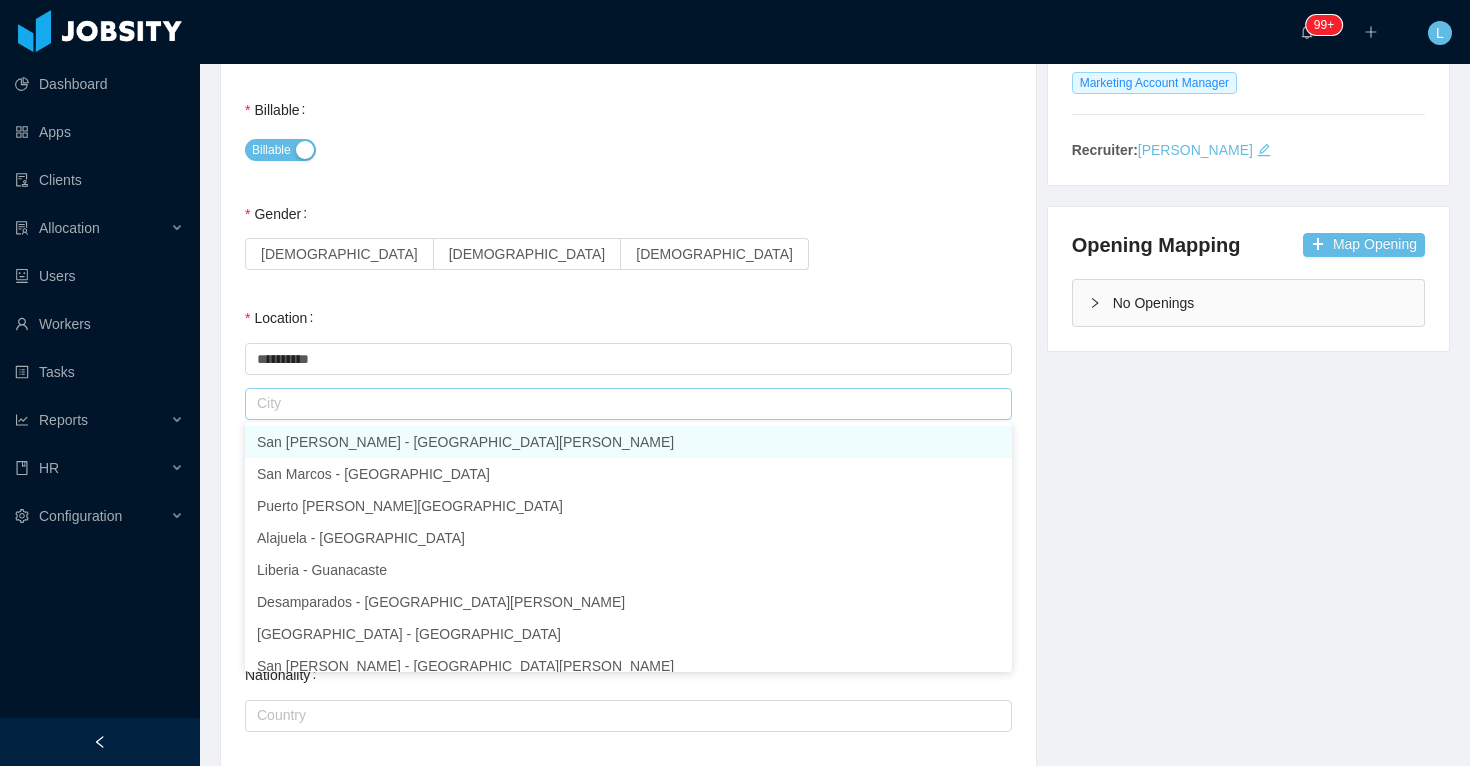 click on "San José - San José" at bounding box center (628, 442) 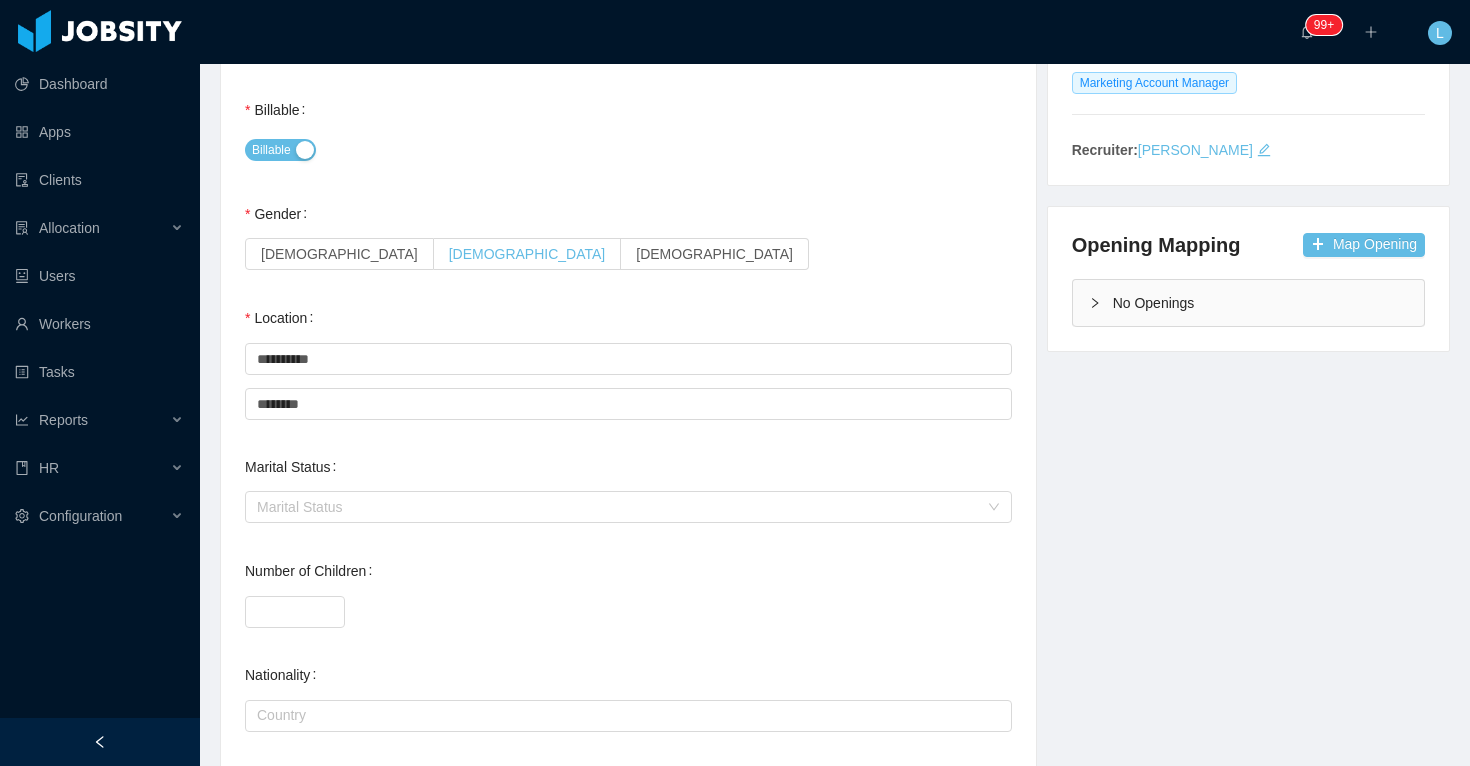 click on "[DEMOGRAPHIC_DATA]" at bounding box center (528, 254) 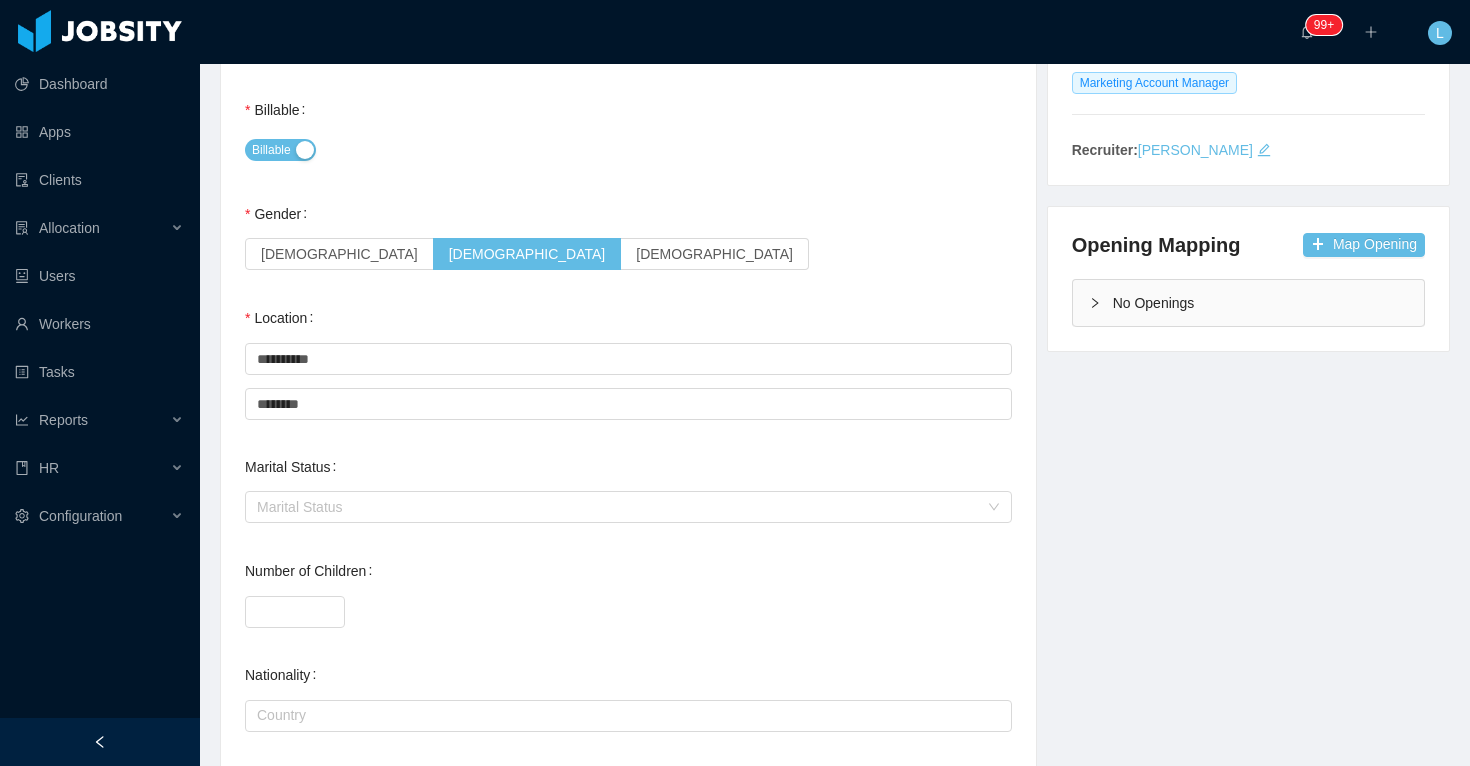 click on "Gender Female Male Non binary" at bounding box center (628, 234) 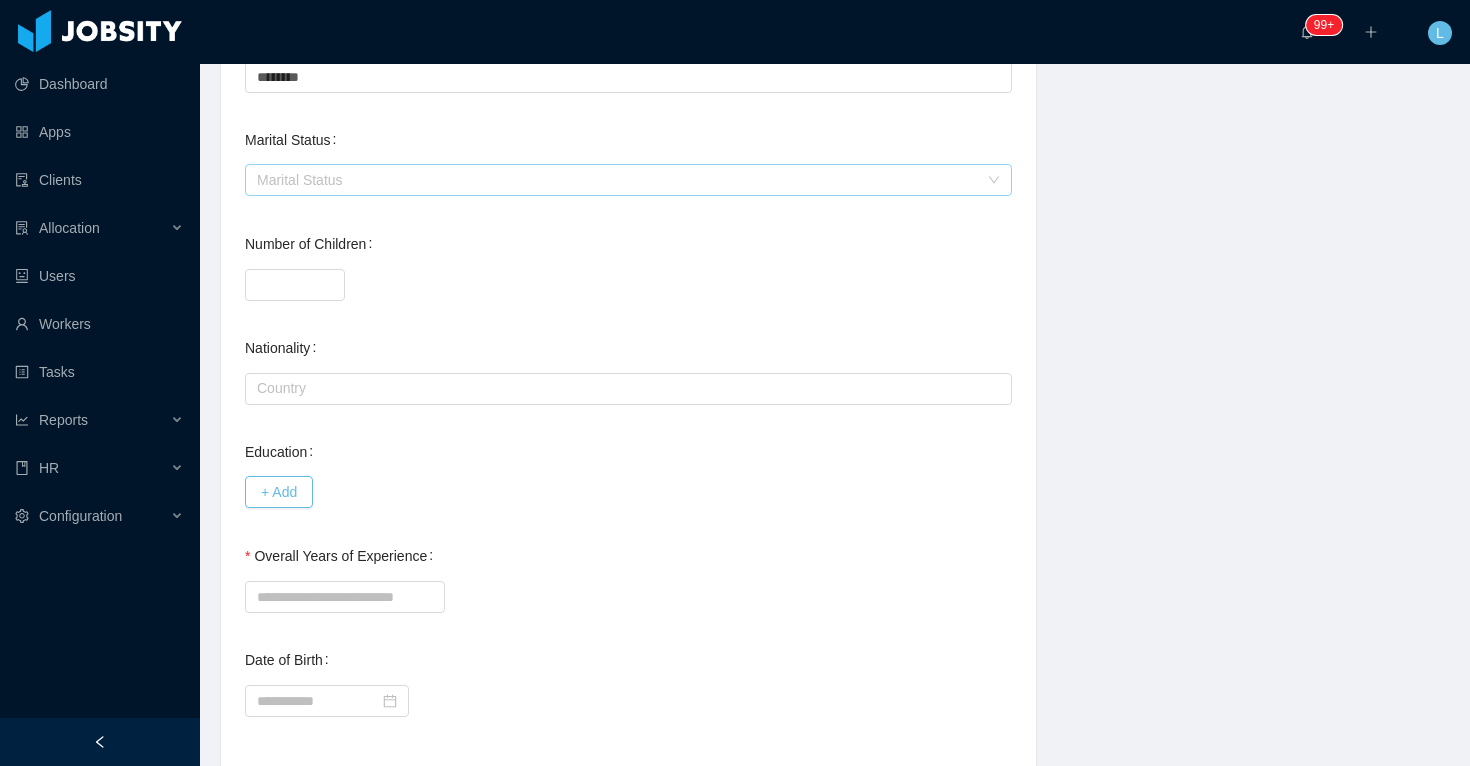 scroll, scrollTop: 0, scrollLeft: 0, axis: both 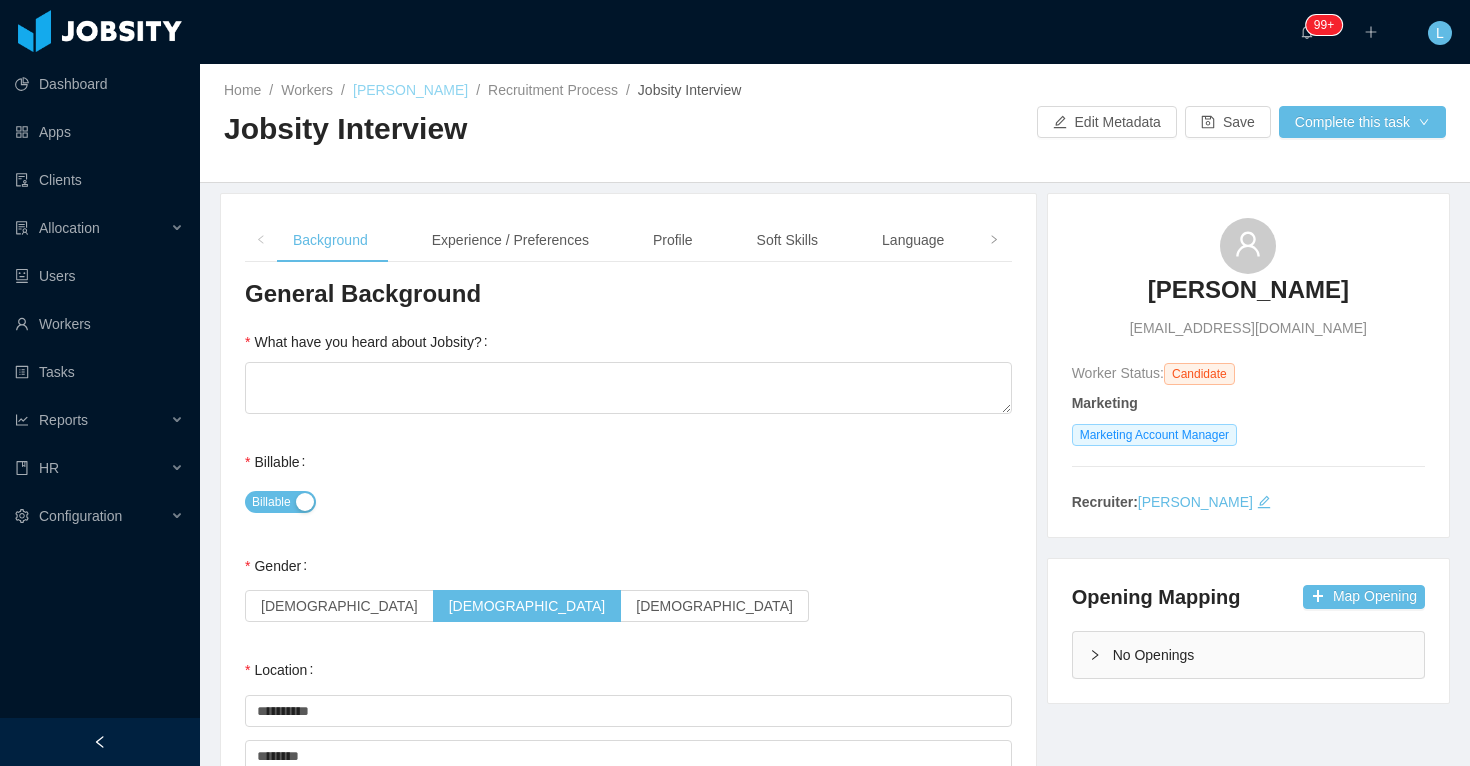 click on "Cristian Vidaechea" at bounding box center (410, 90) 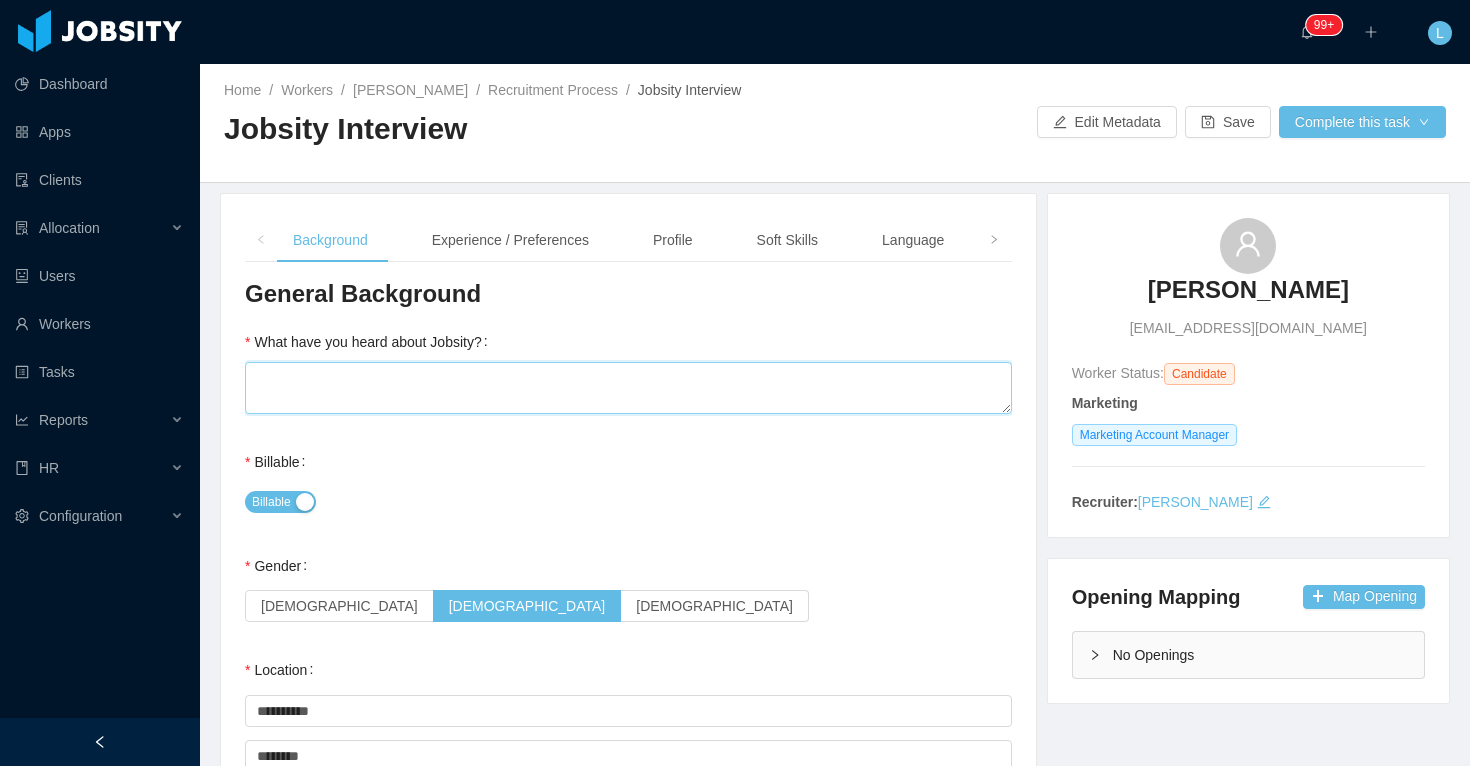 click on "What have you heard about Jobsity?" at bounding box center [628, 388] 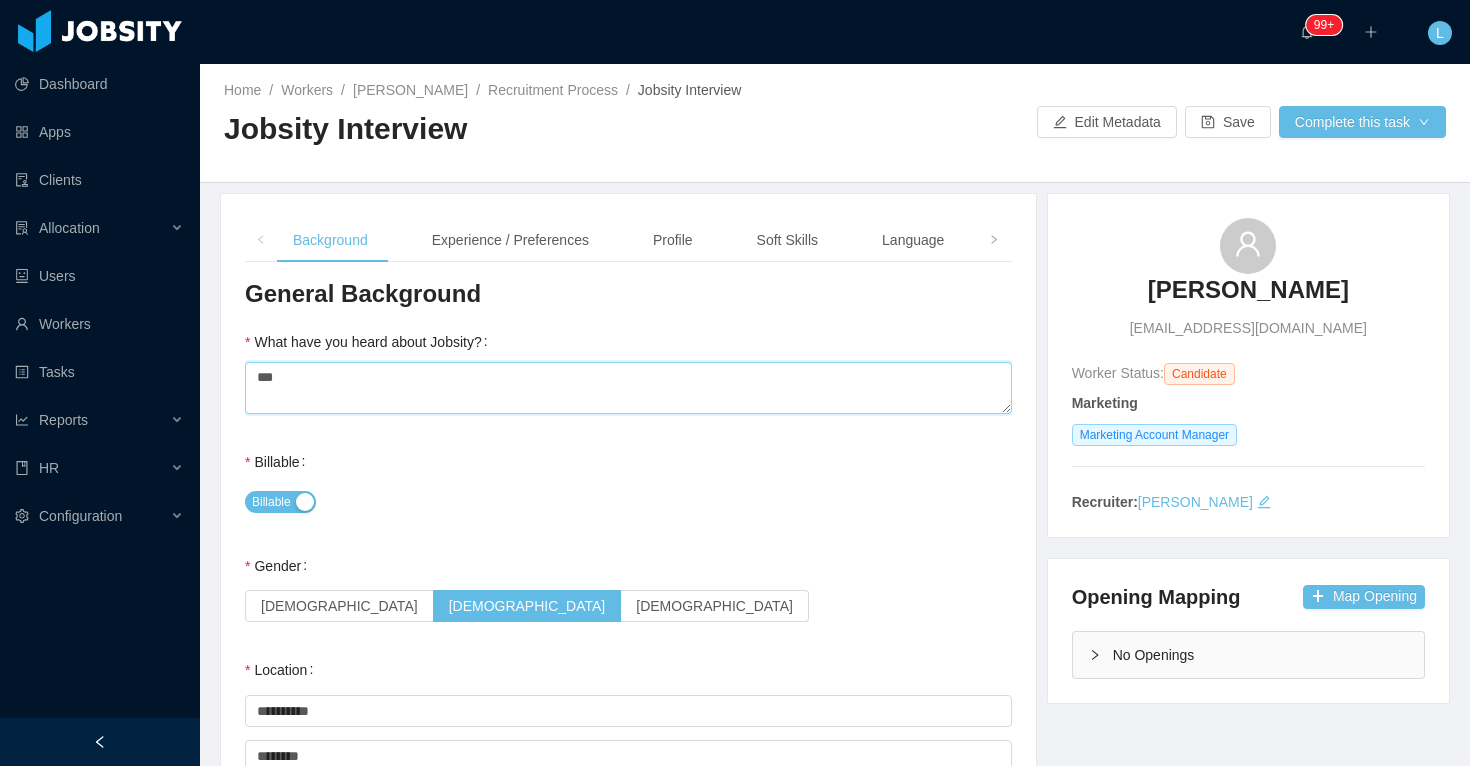 type on "***" 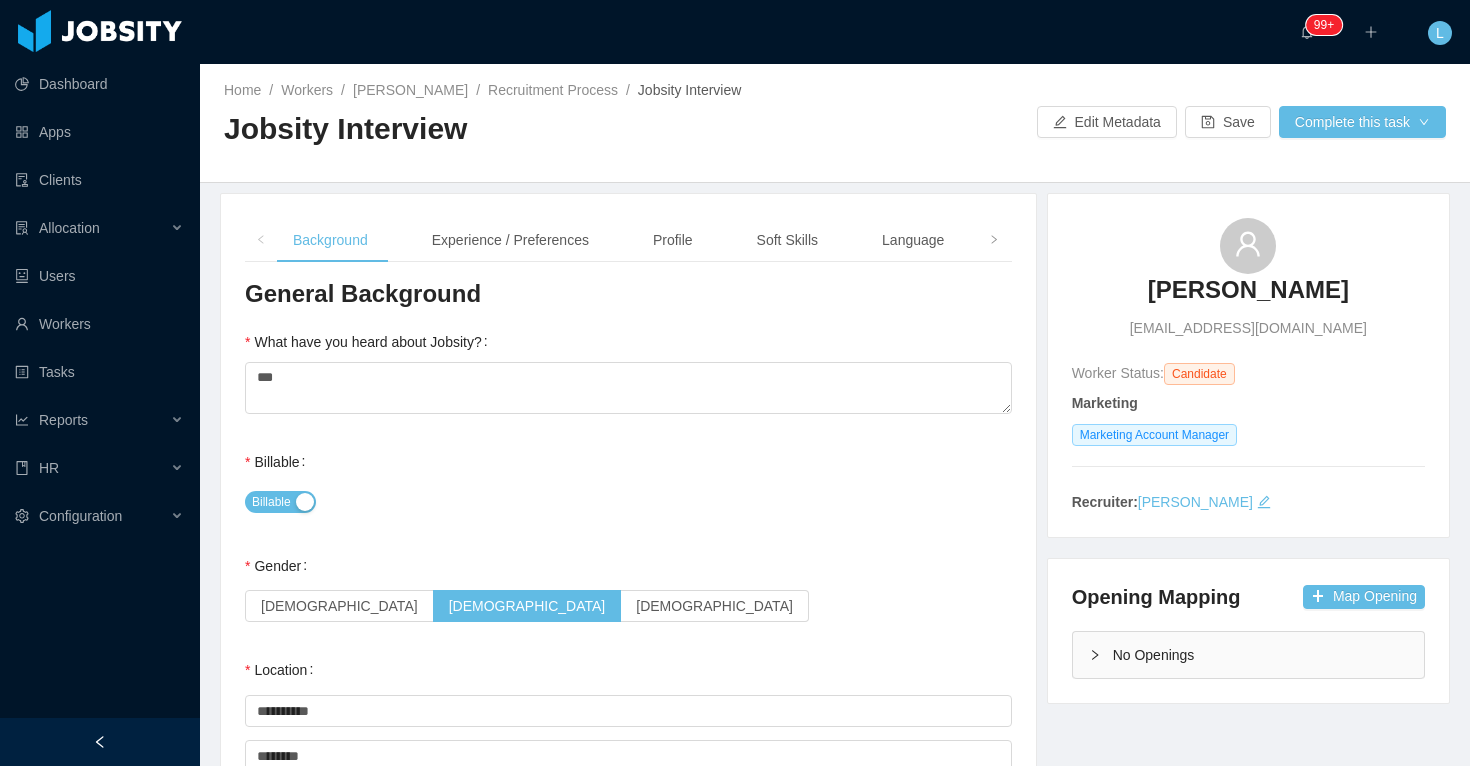 click on "**********" at bounding box center [628, 712] 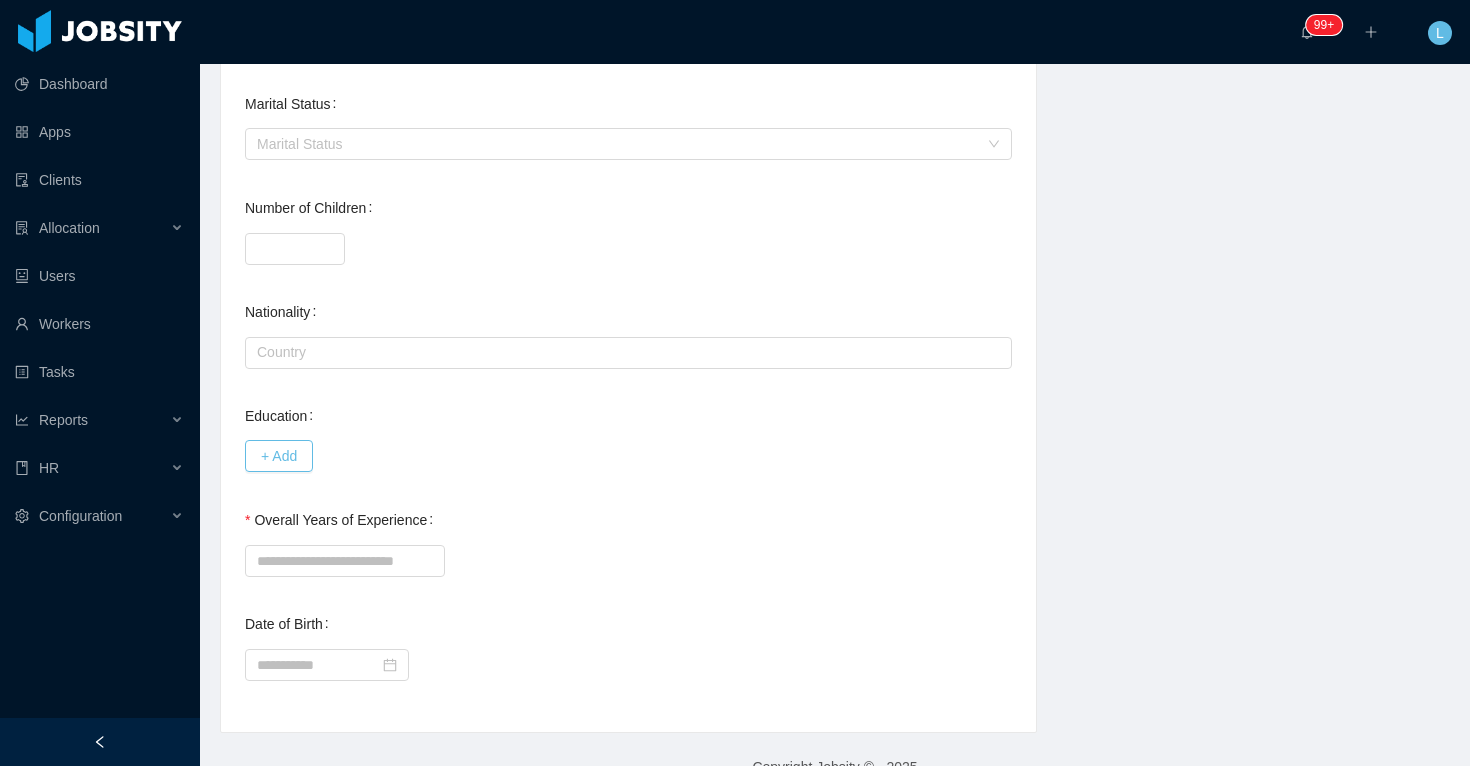 scroll, scrollTop: 751, scrollLeft: 0, axis: vertical 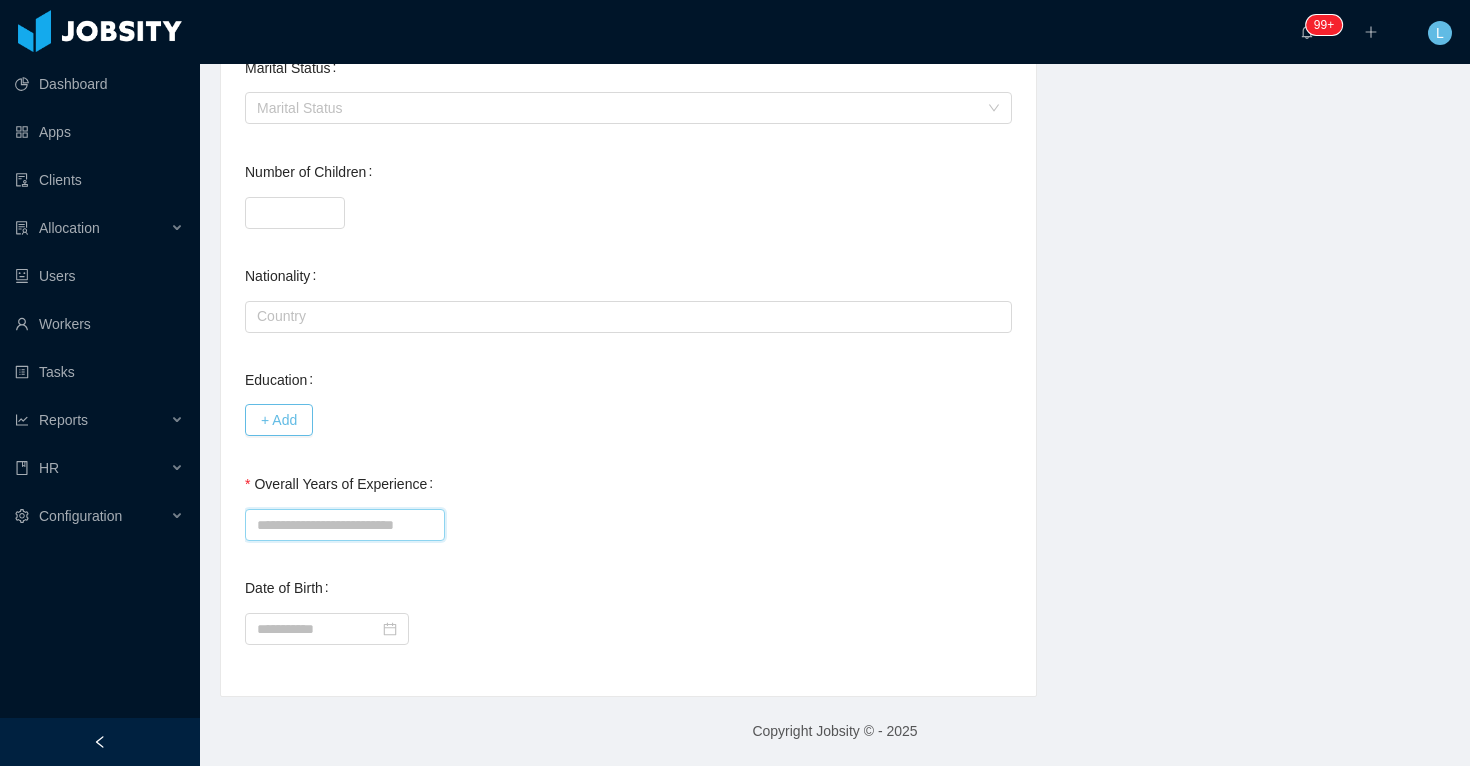click on "Overall Years of Experience" at bounding box center [345, 525] 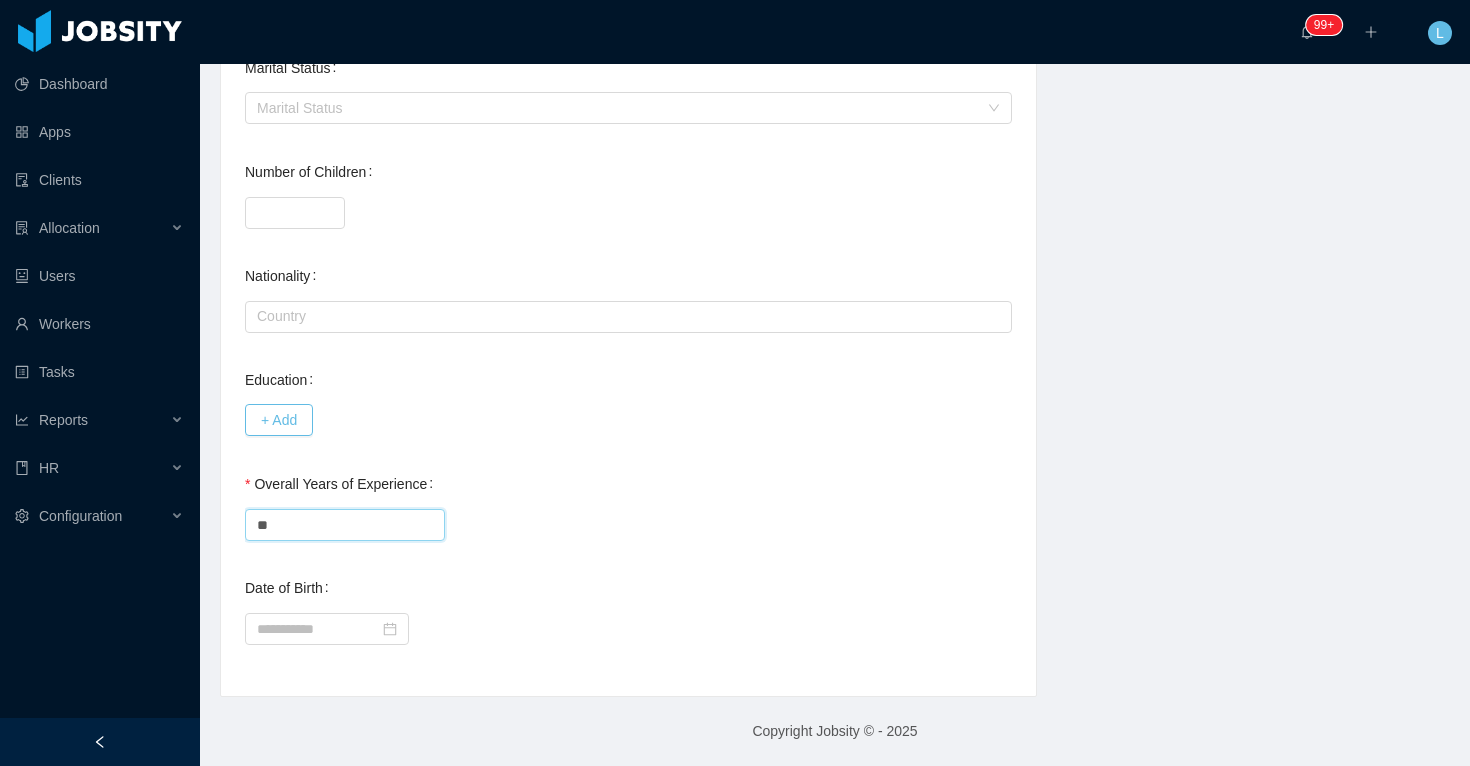 type on "**" 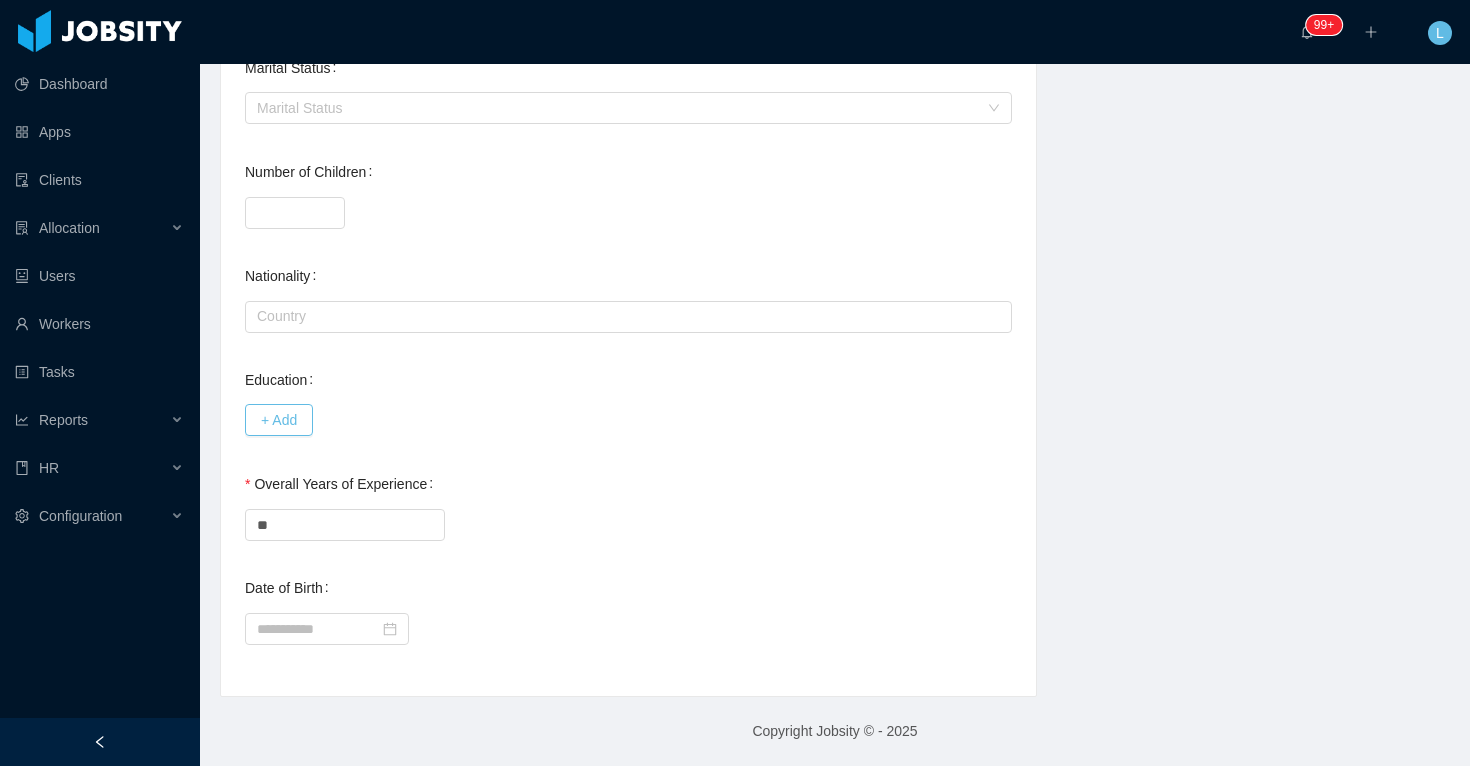 click on "Overall Years of Experience **" at bounding box center [628, 504] 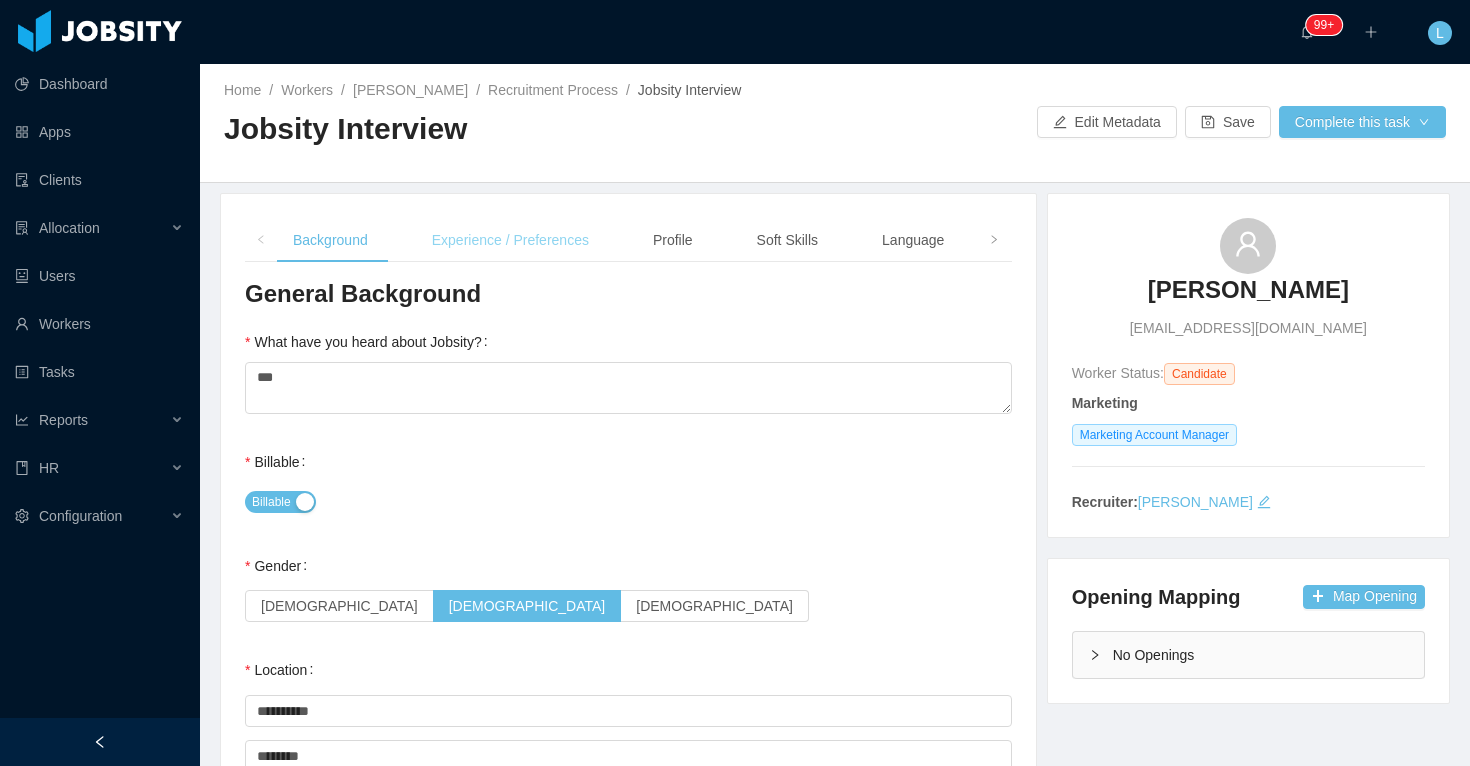 click on "Experience / Preferences" at bounding box center (510, 240) 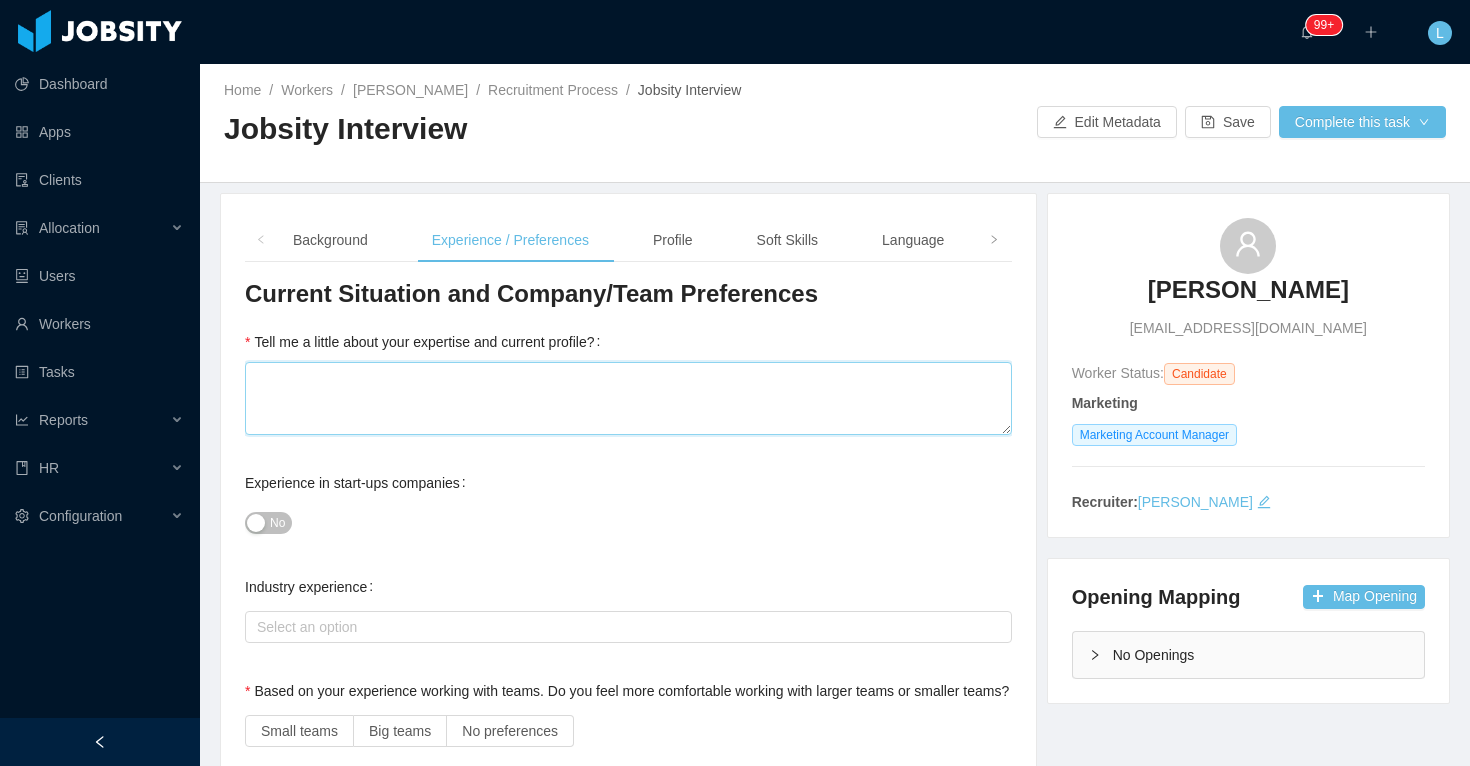 click on "Tell me a little about your expertise and current profile?" at bounding box center [628, 398] 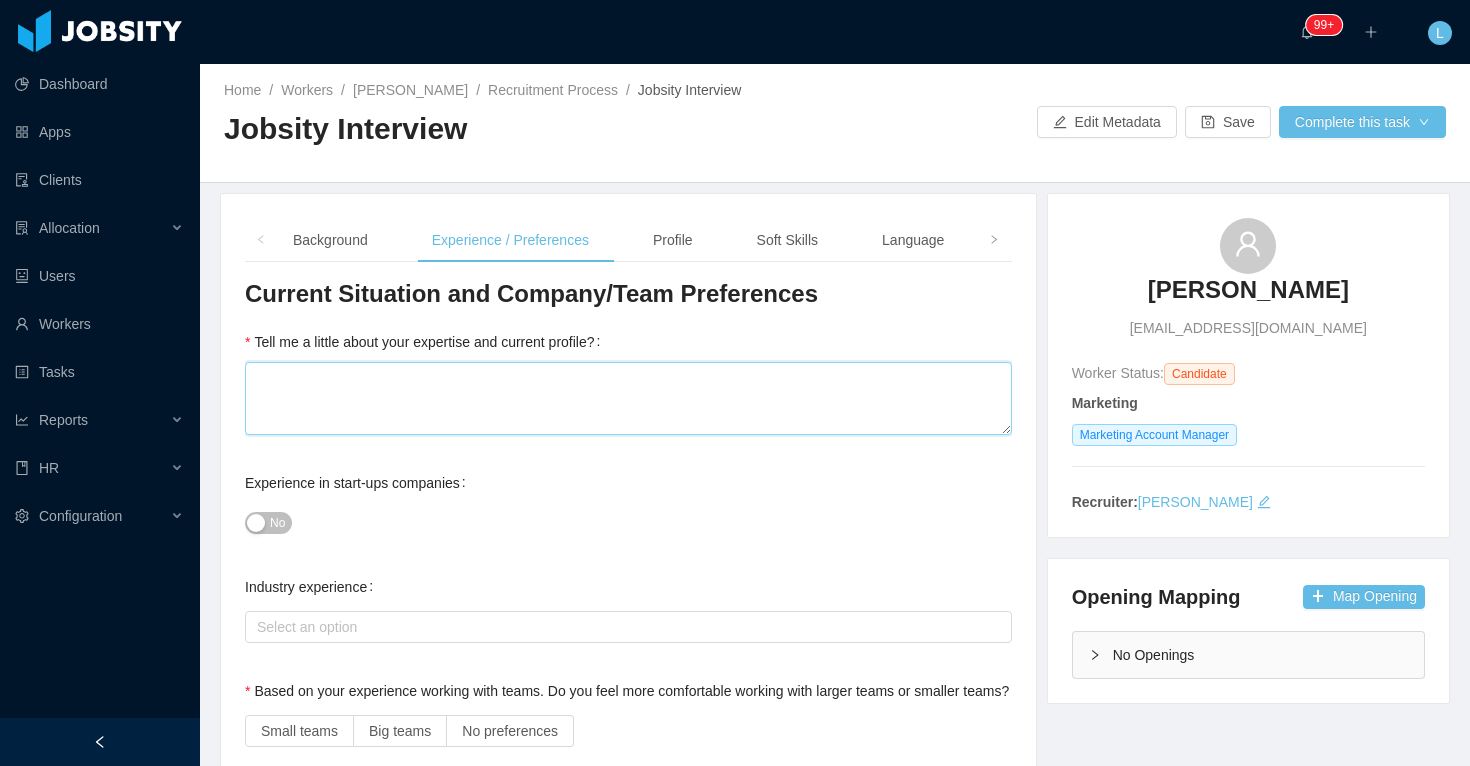type 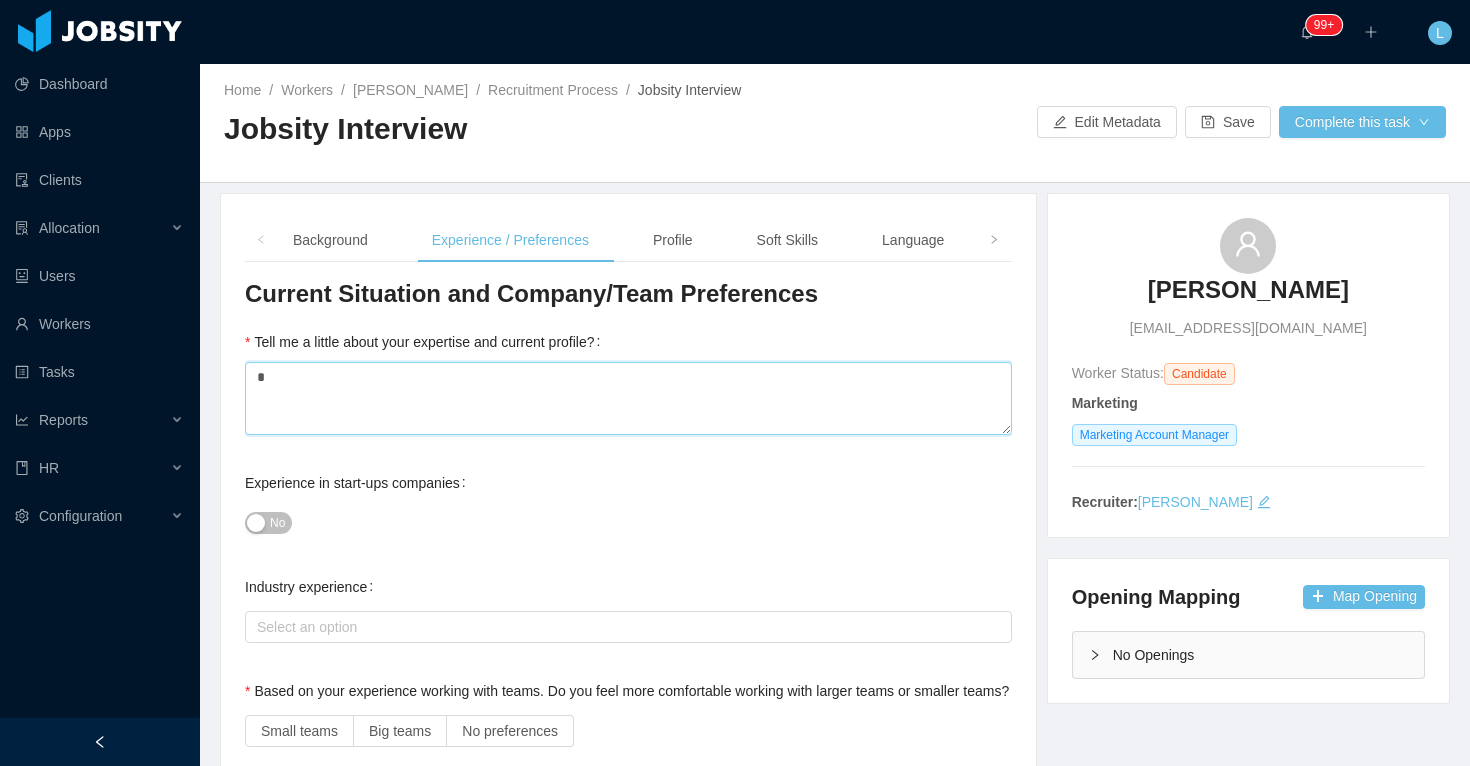 type 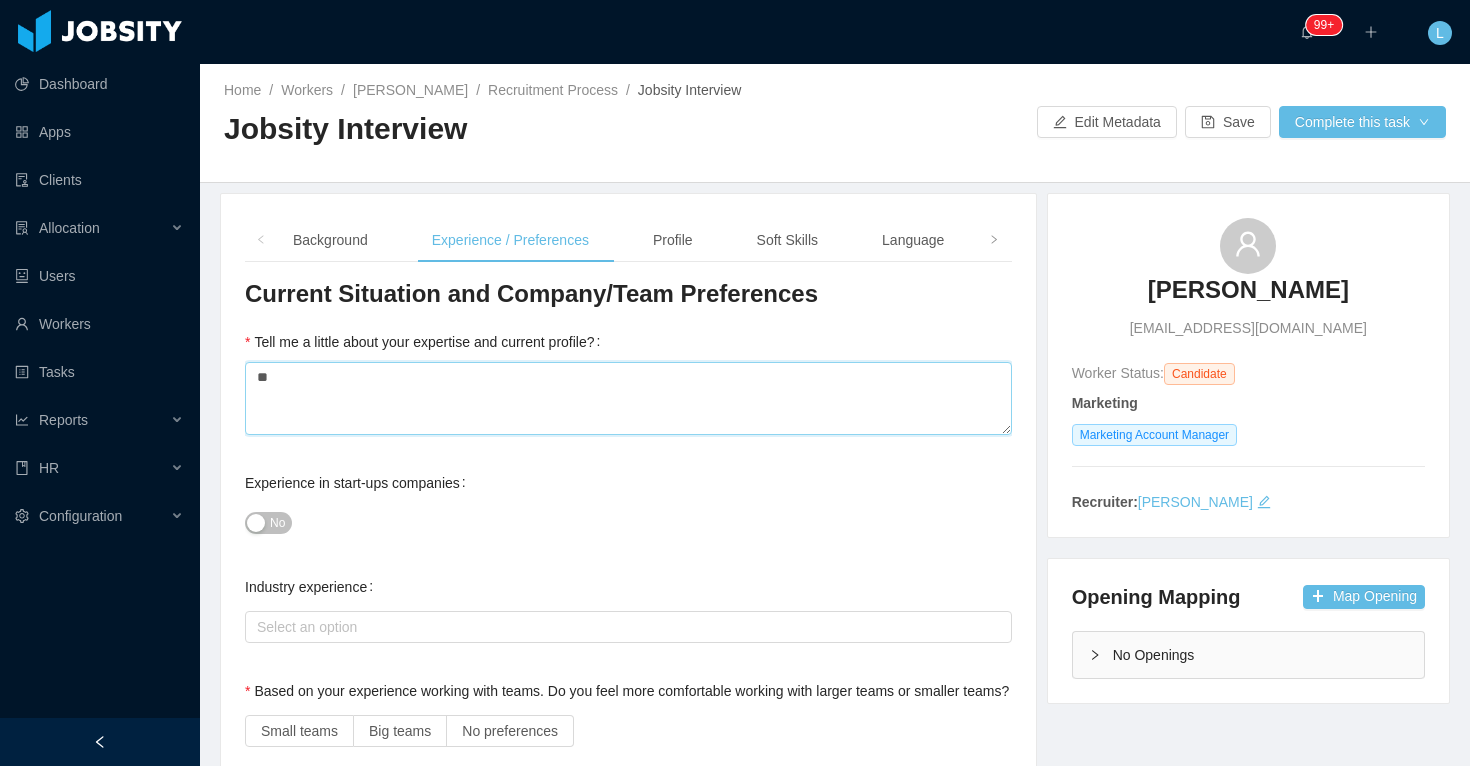 type 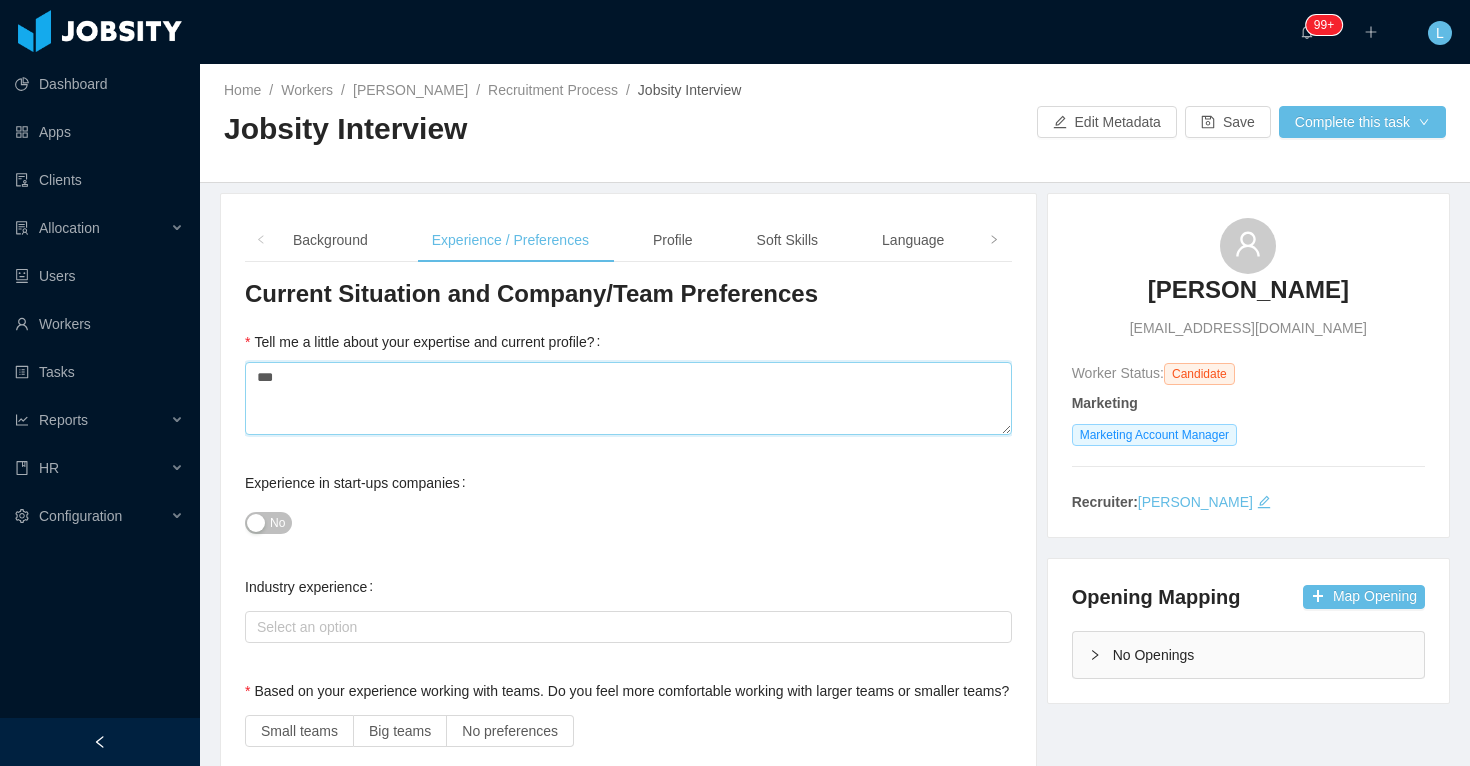 type 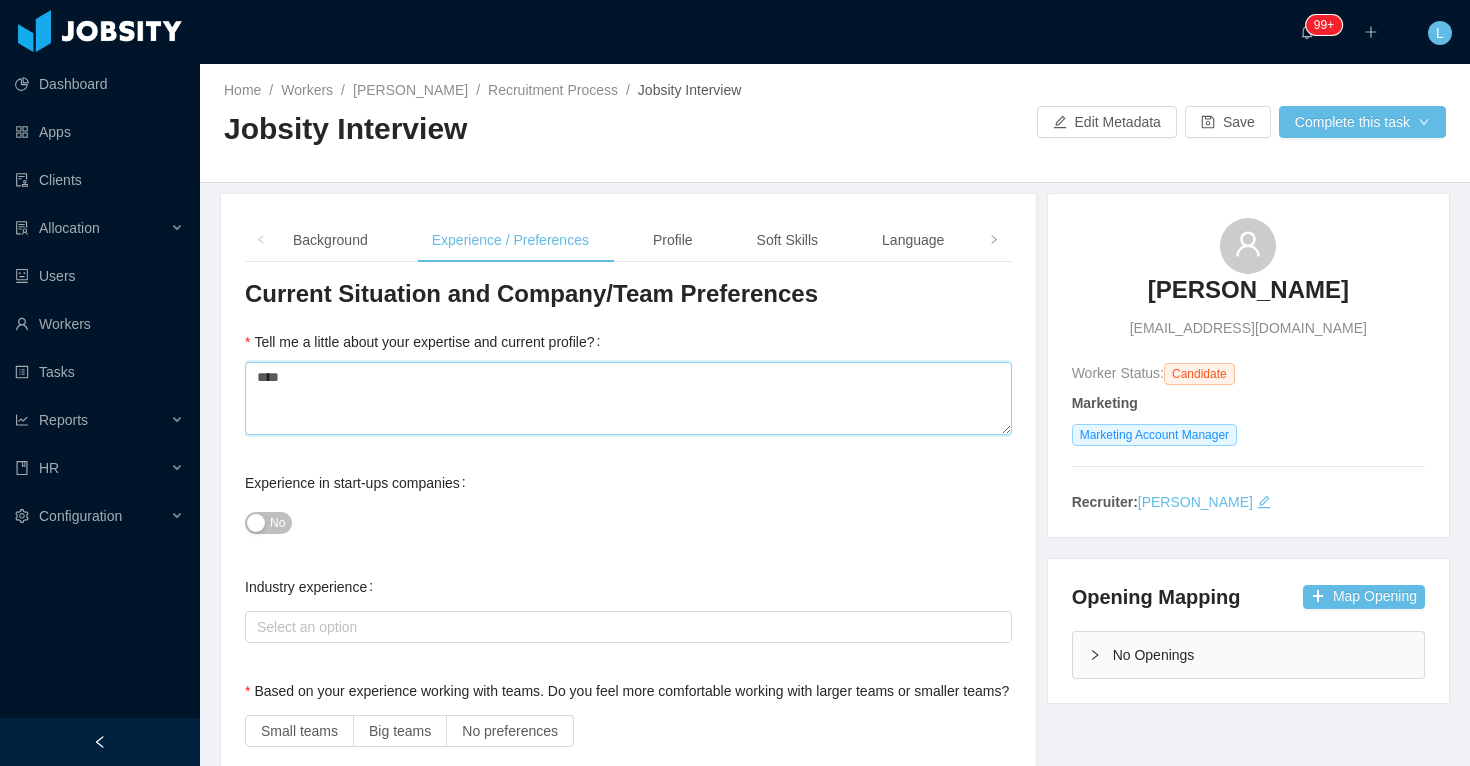 type 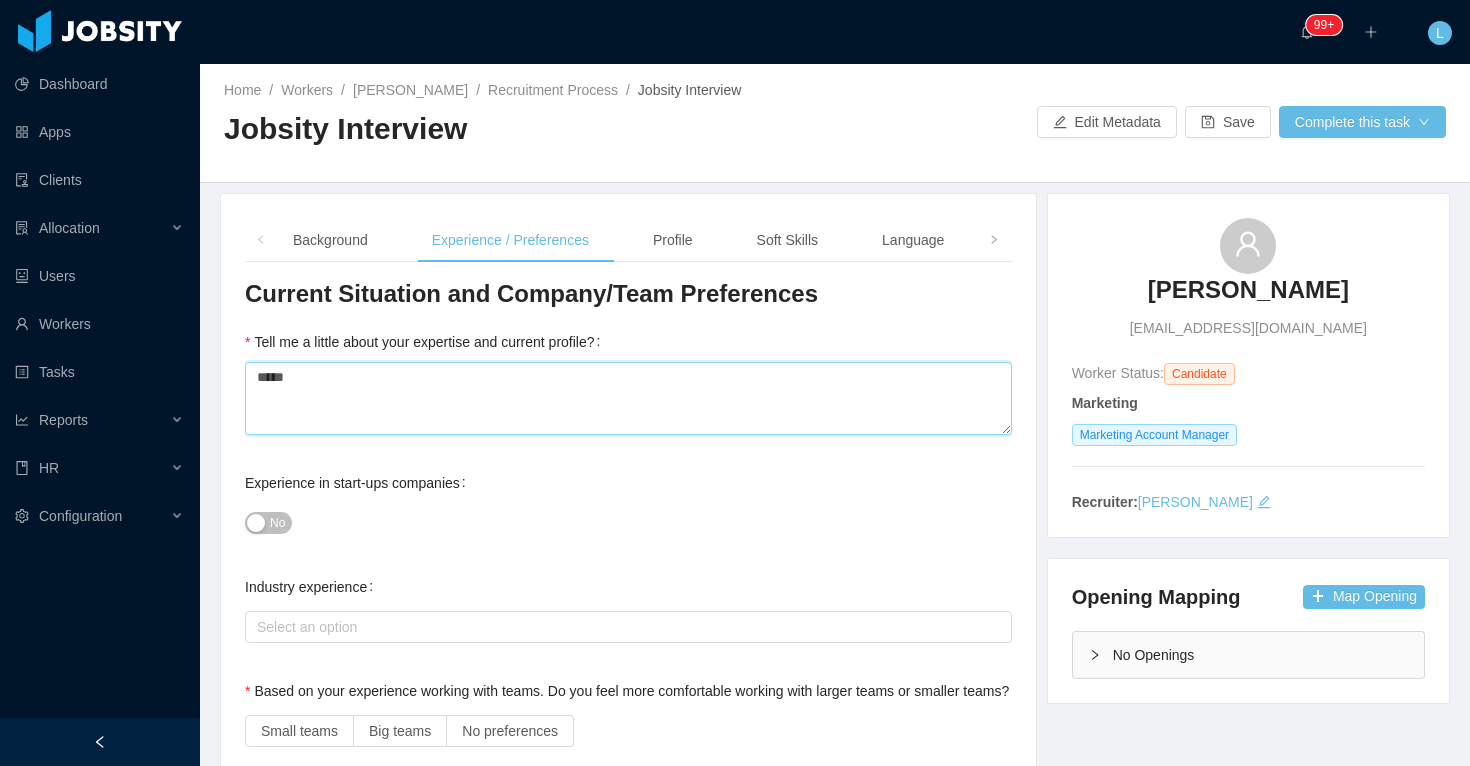 type 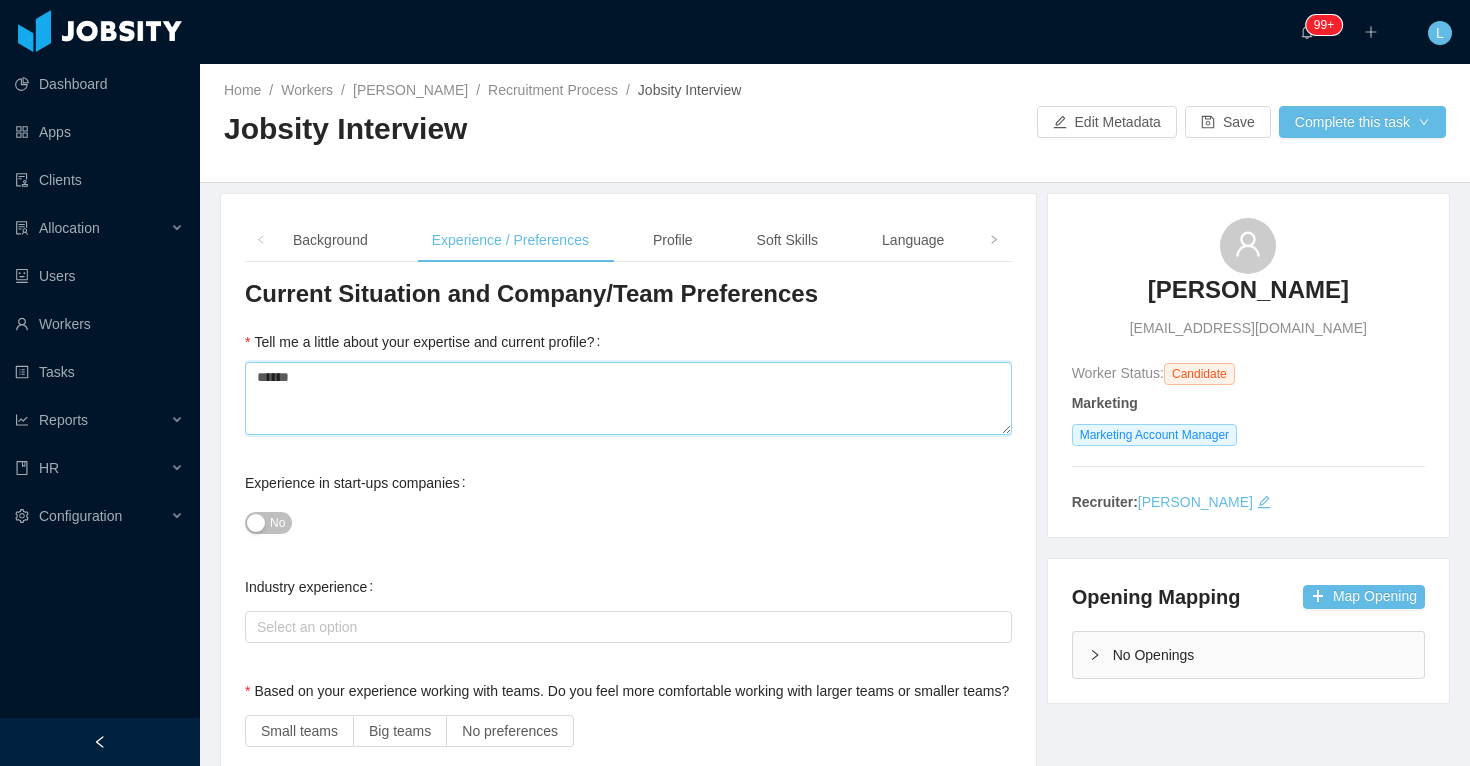 type 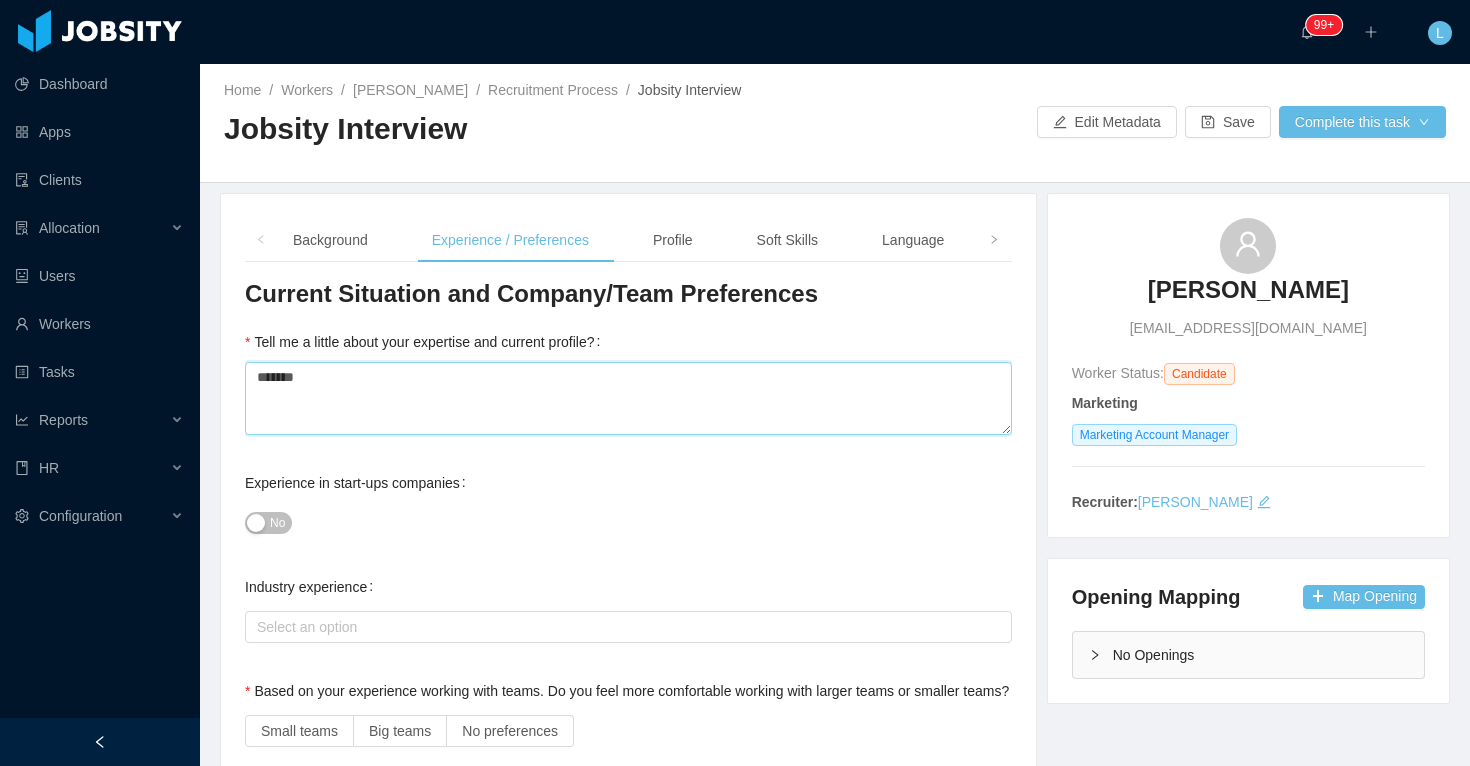type 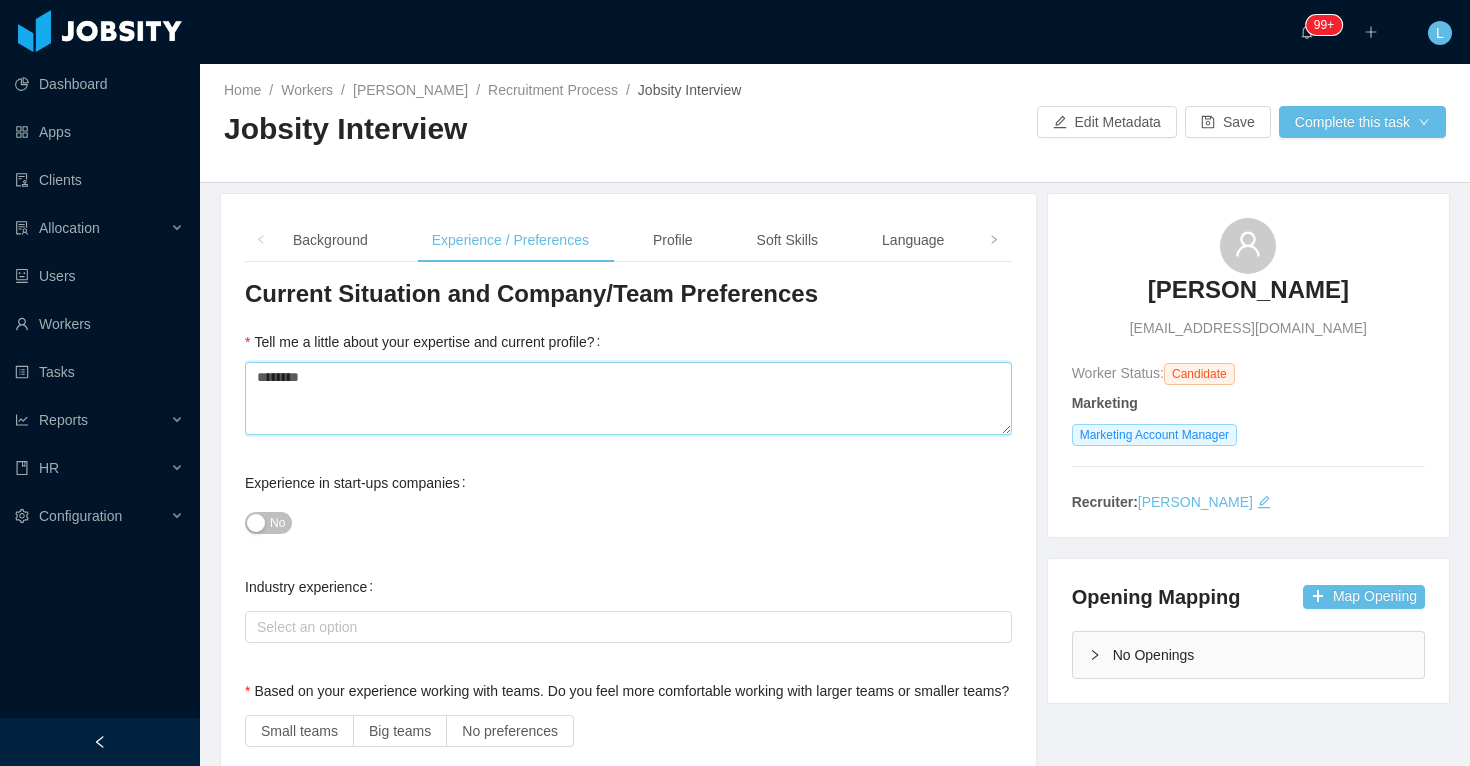 type 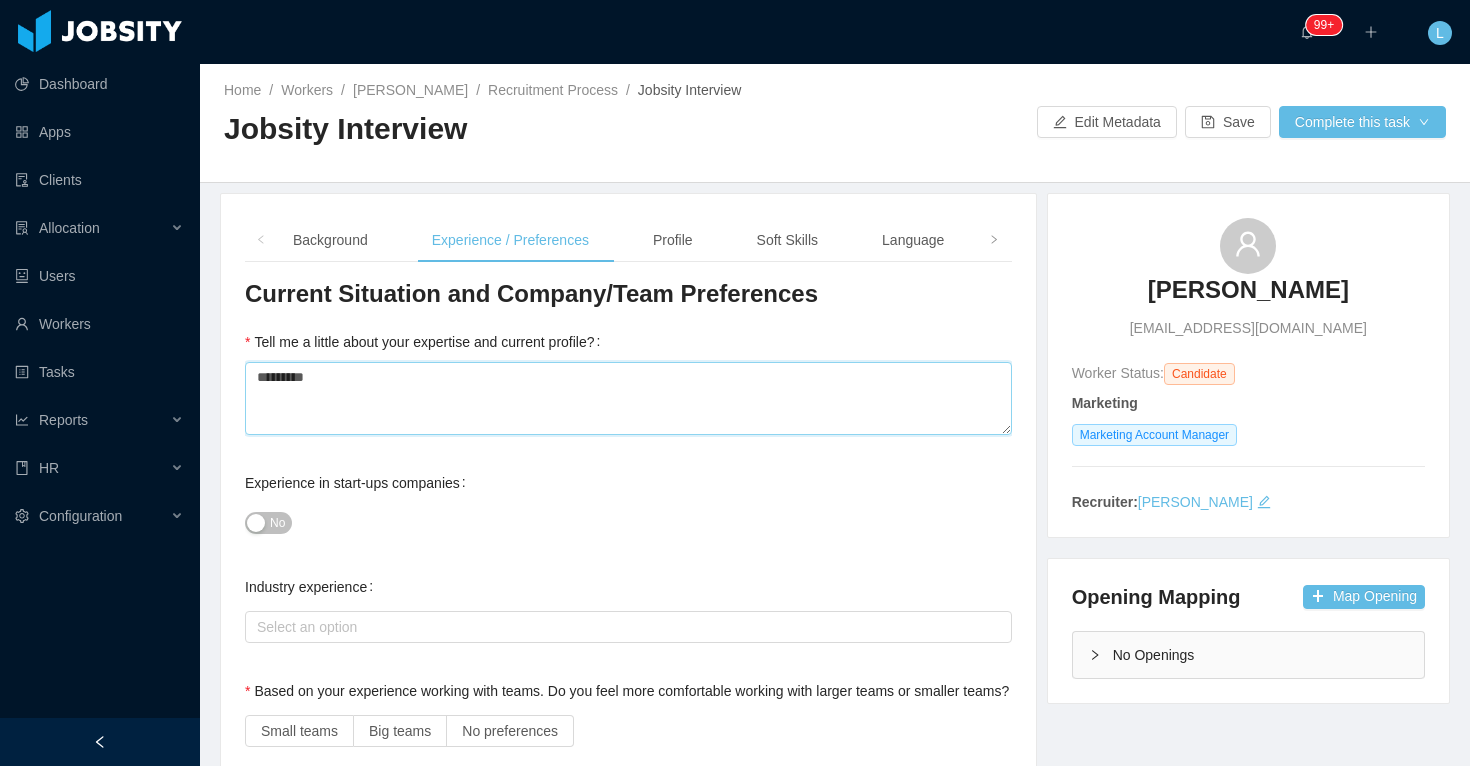 type 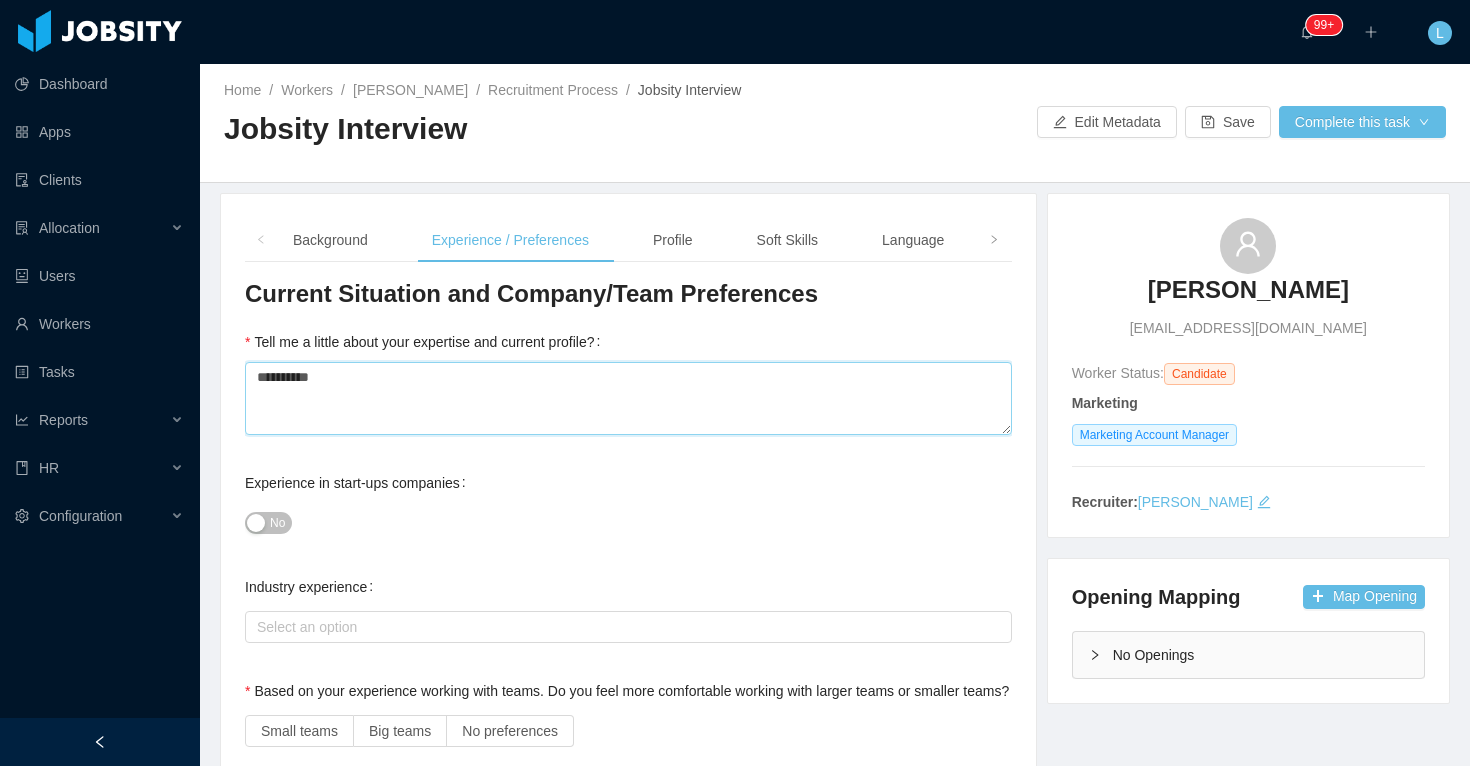 type 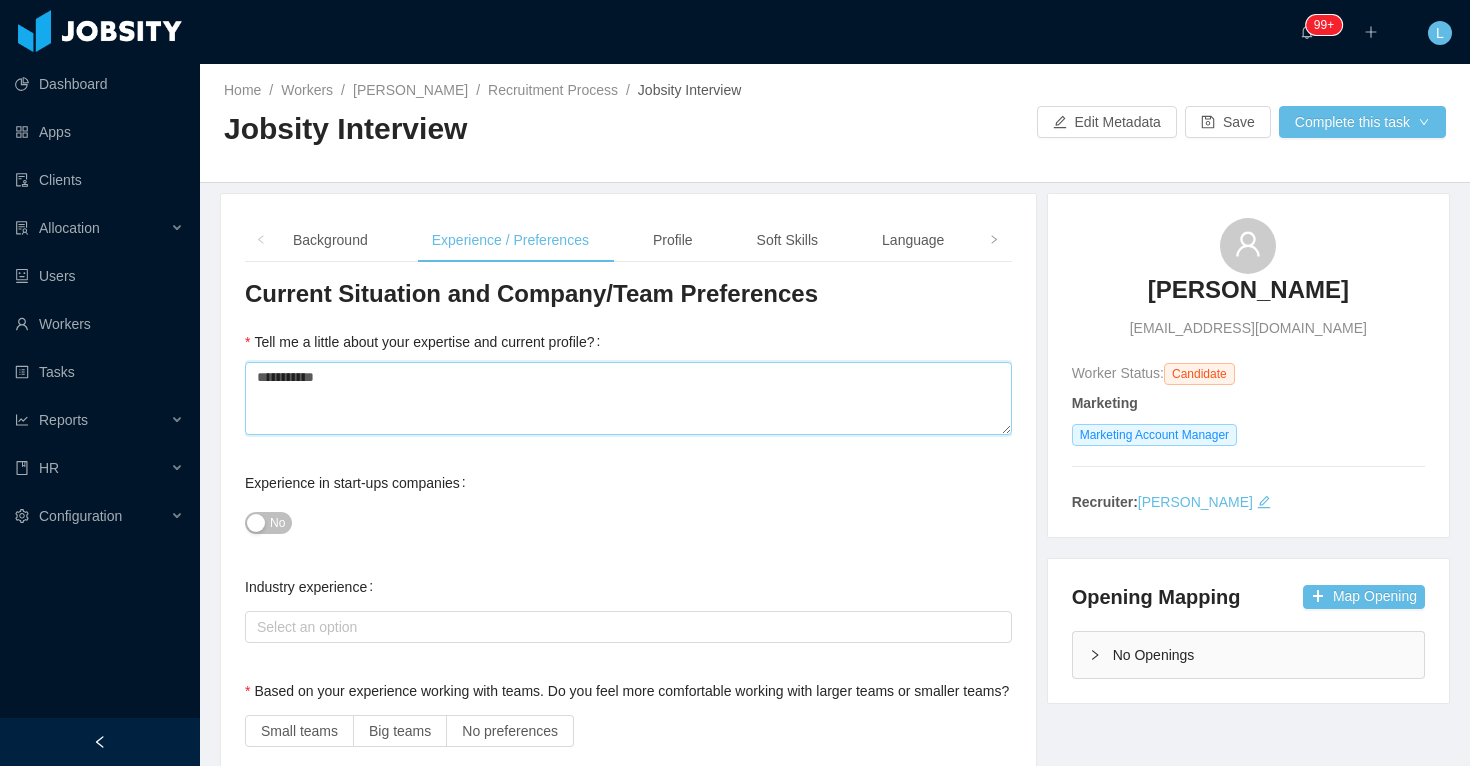 type 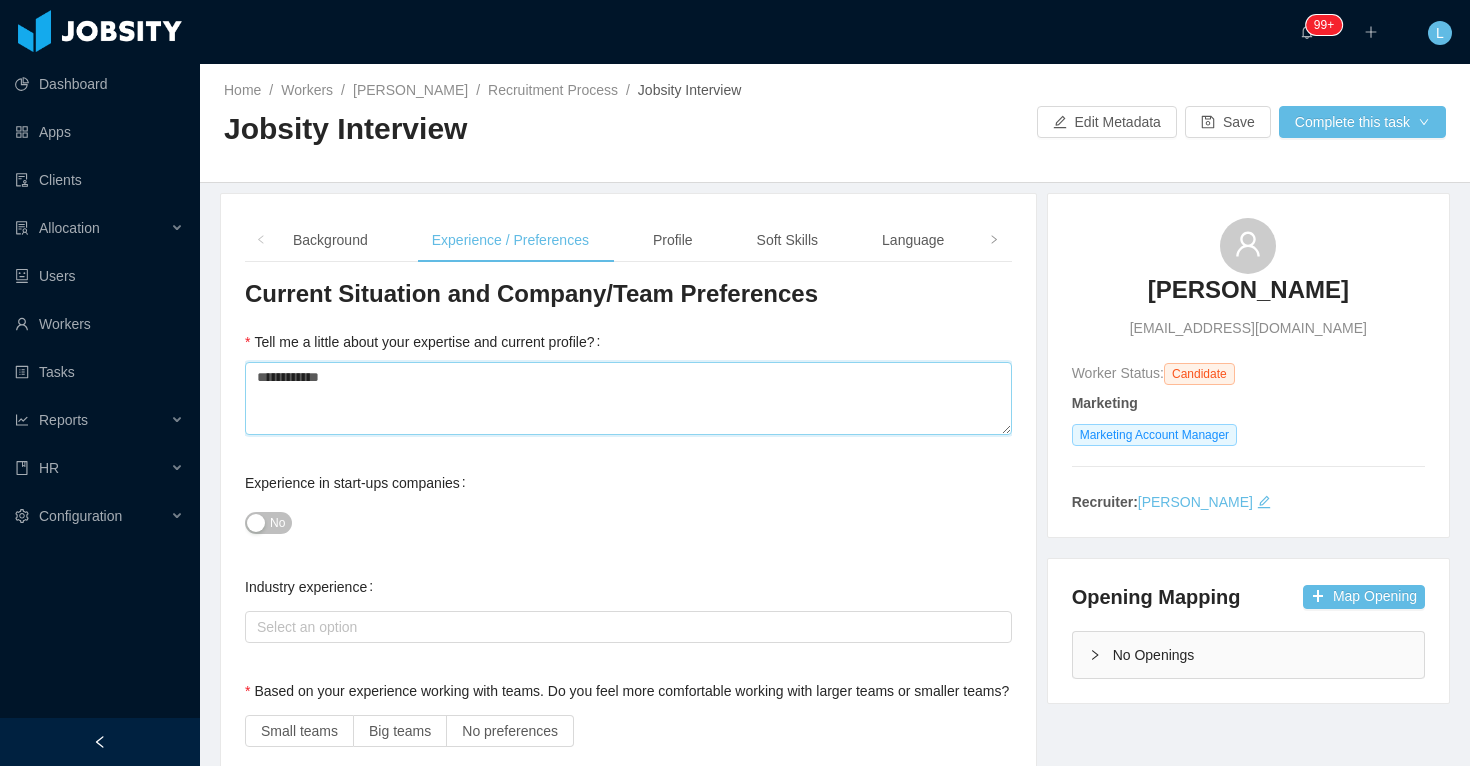 type on "**********" 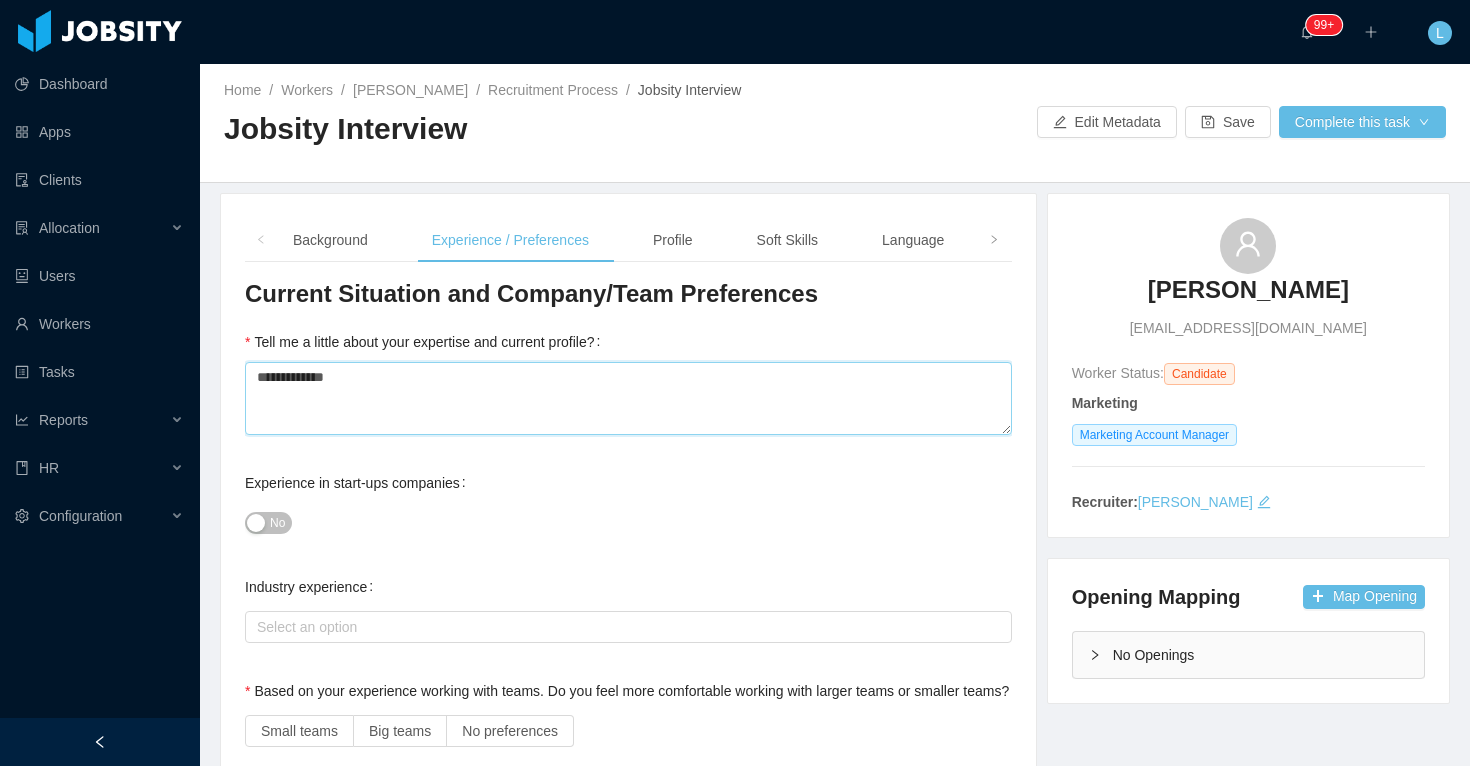 type 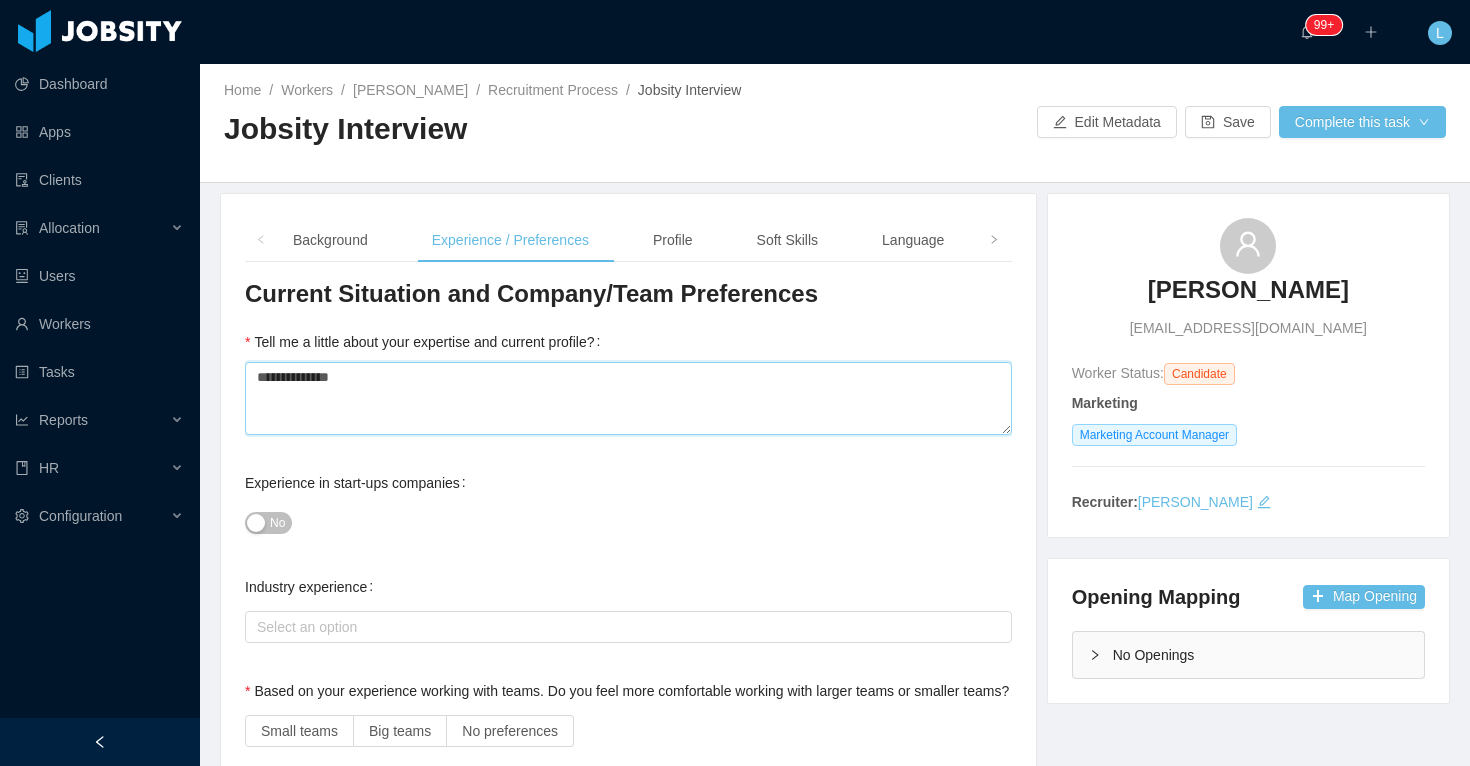 type 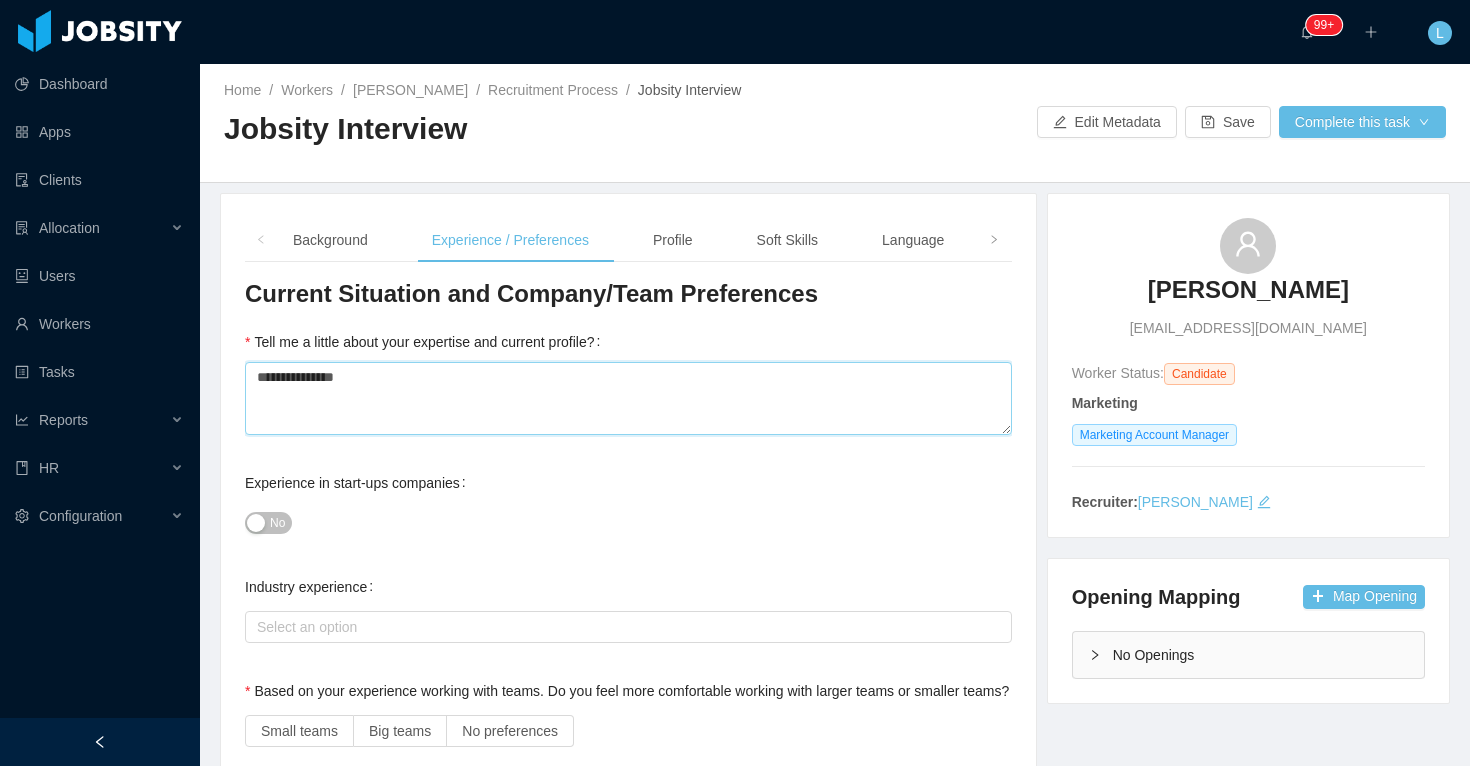 type 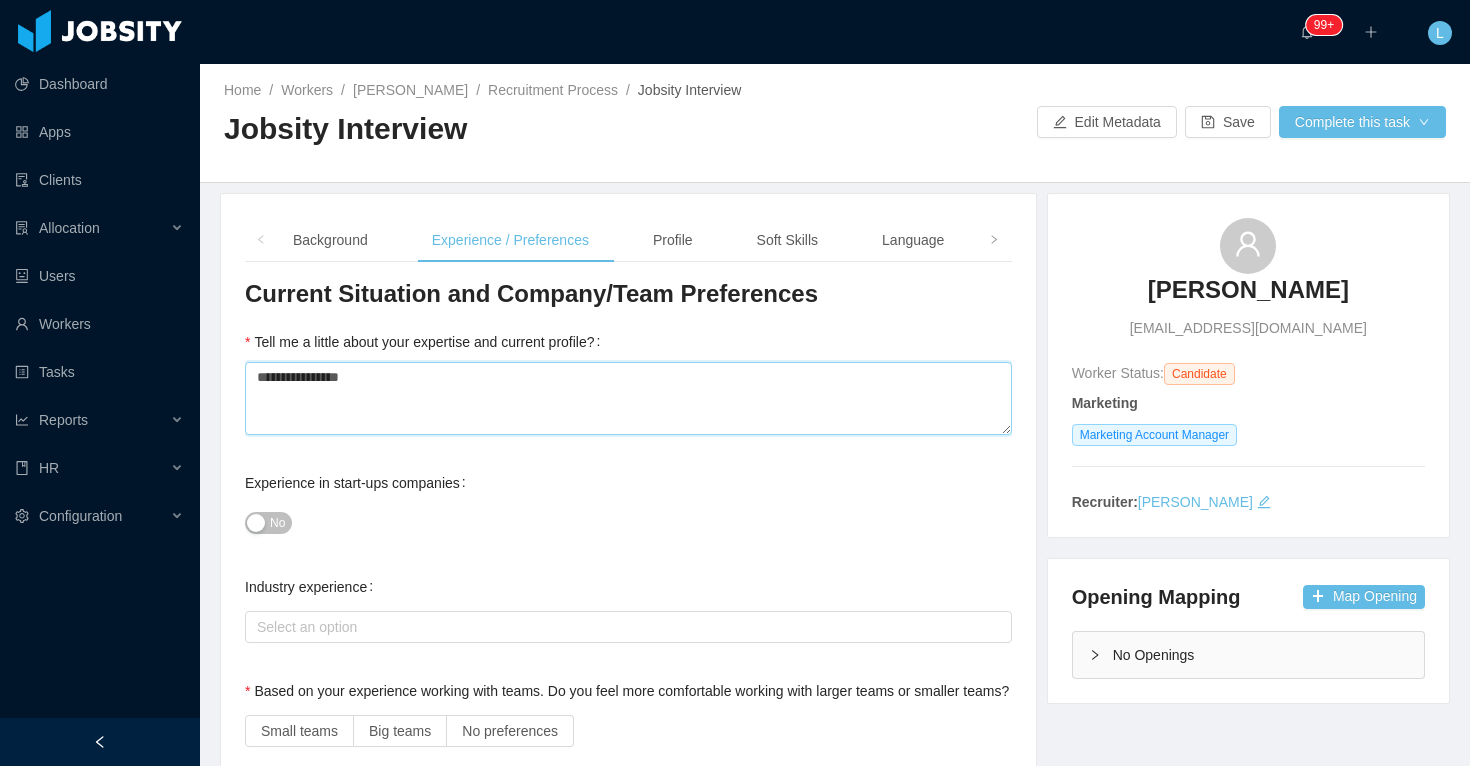 type 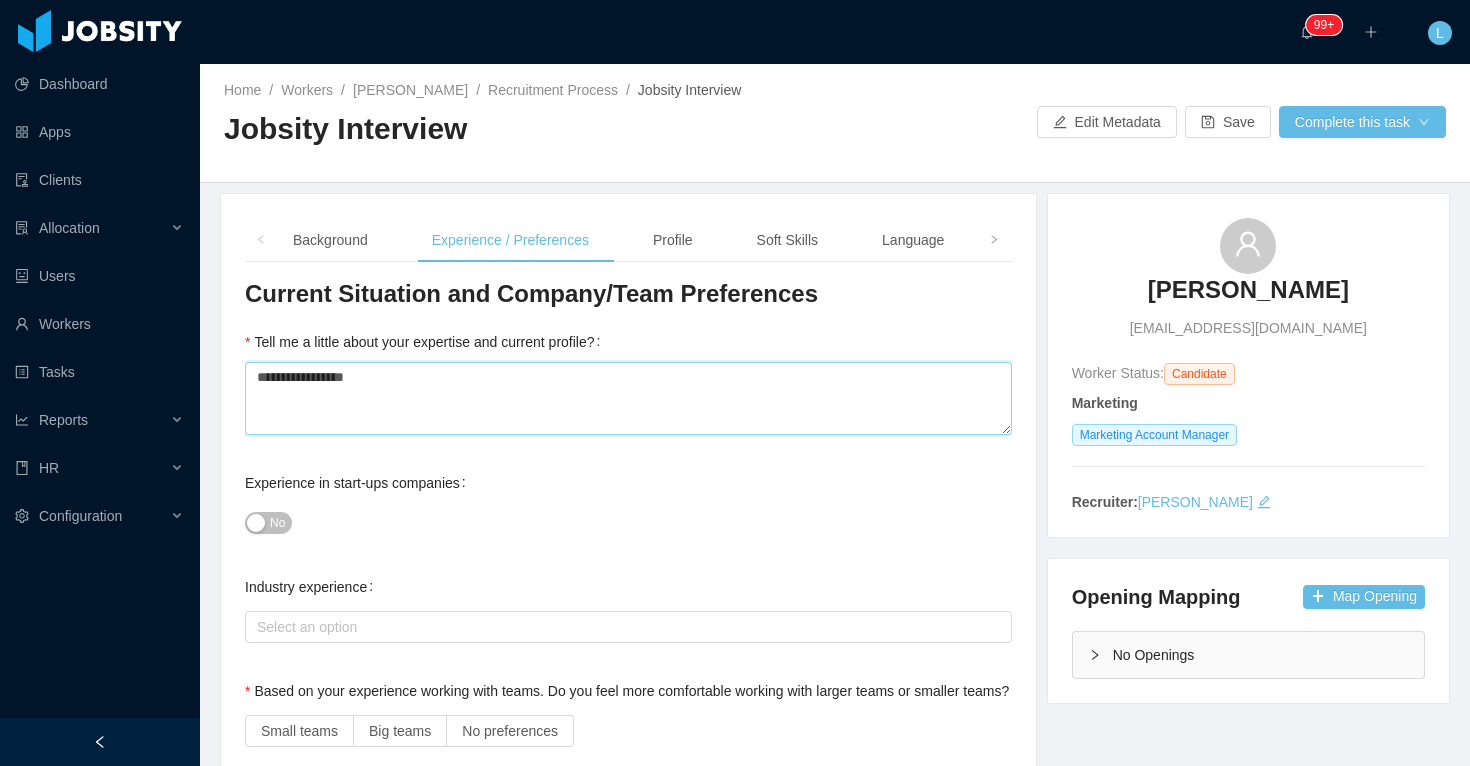 type 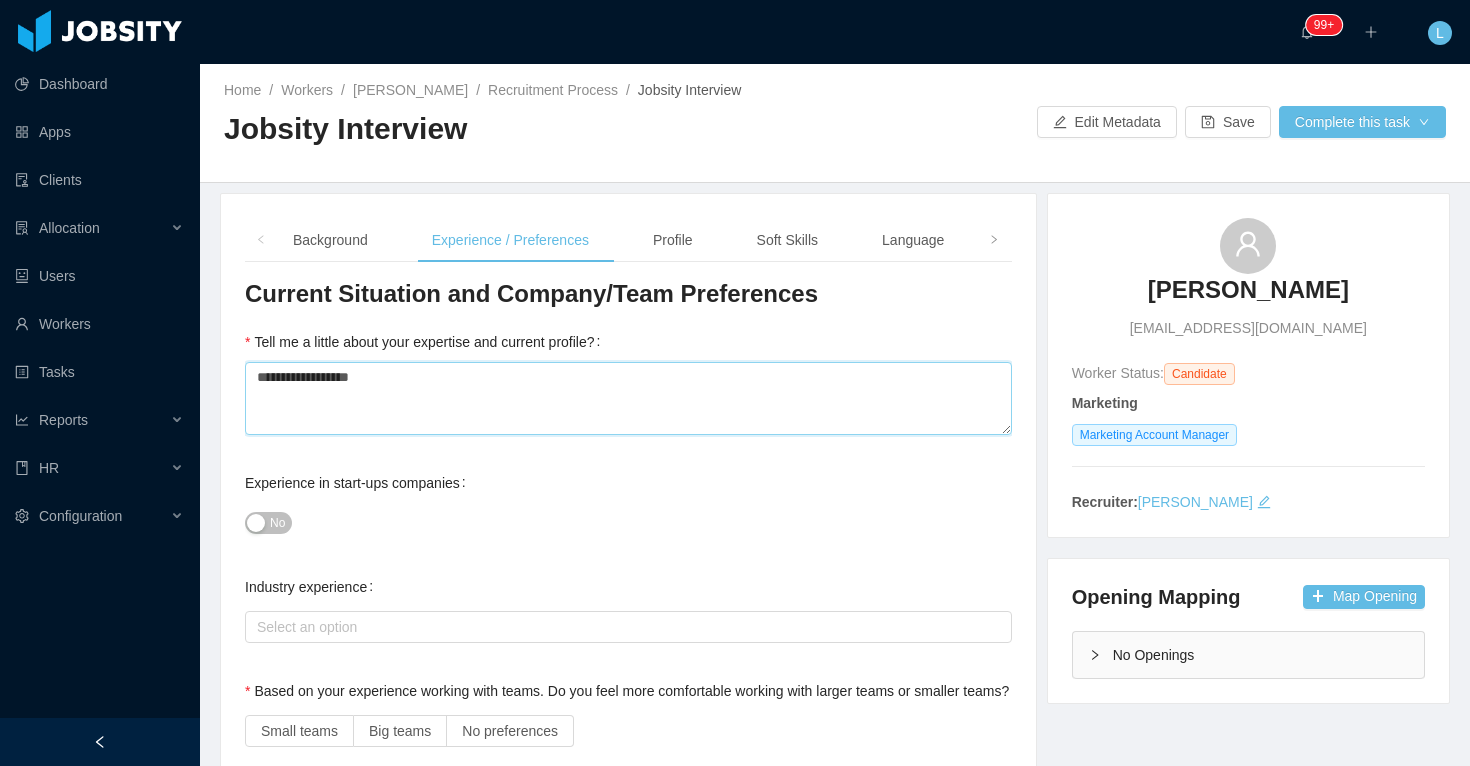 type 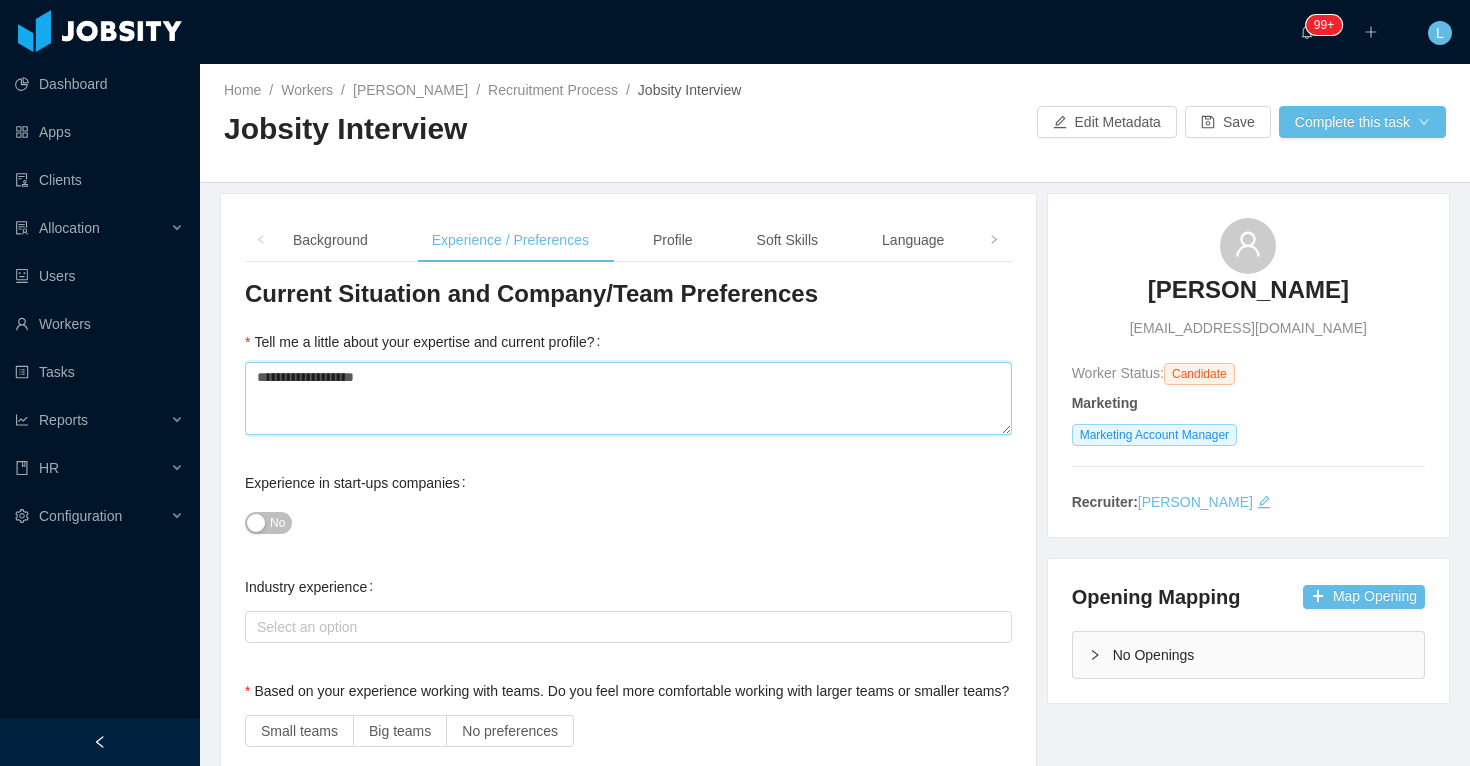 type 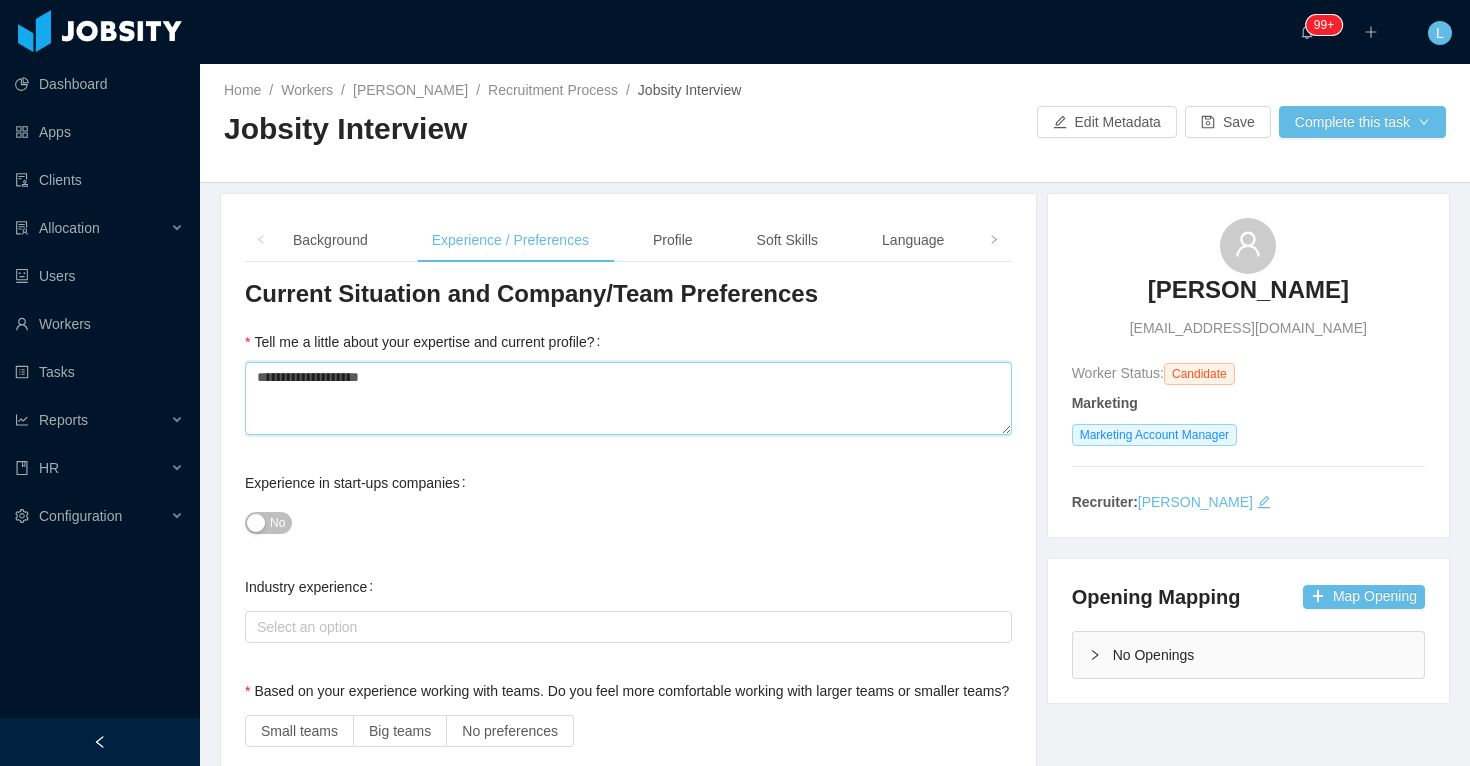 type 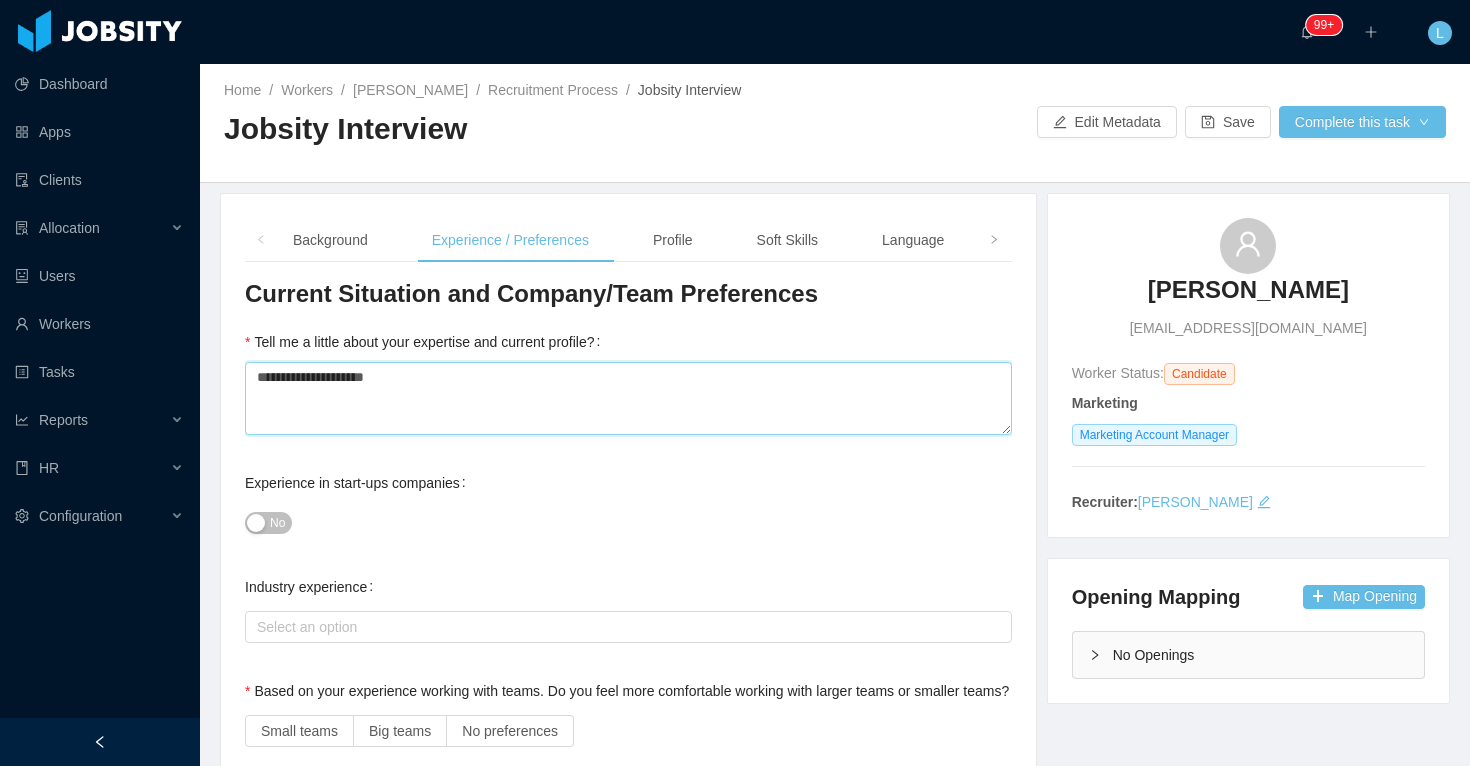 type 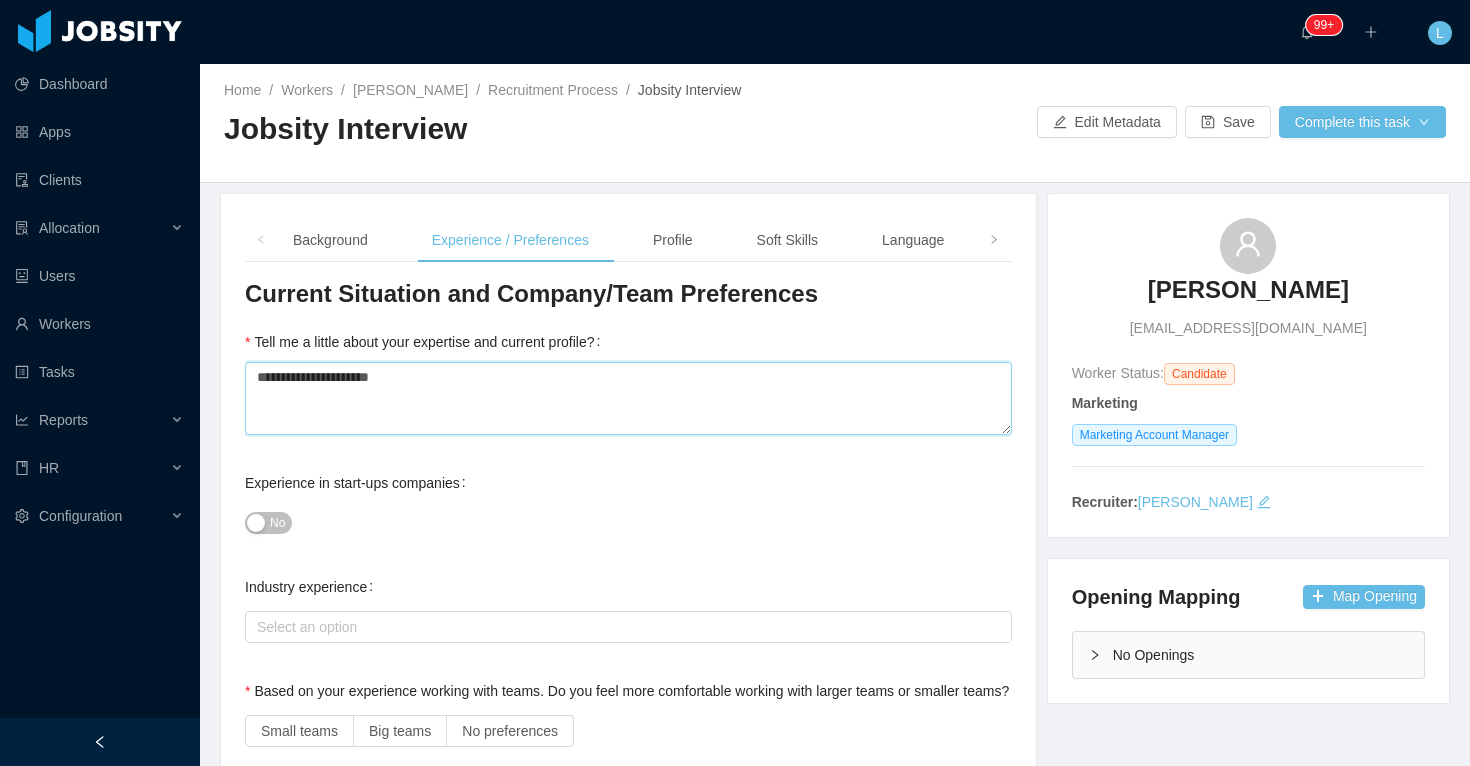 type 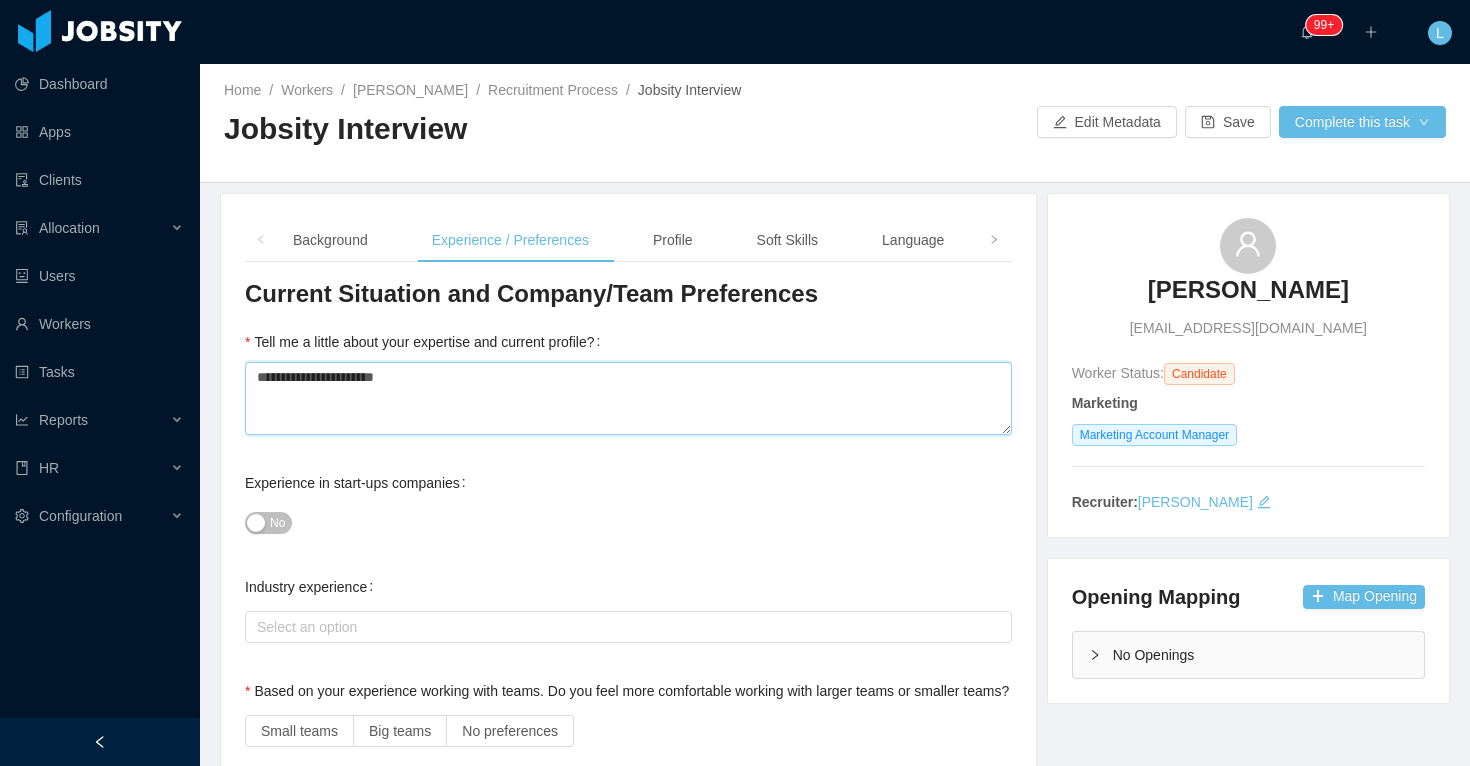 type 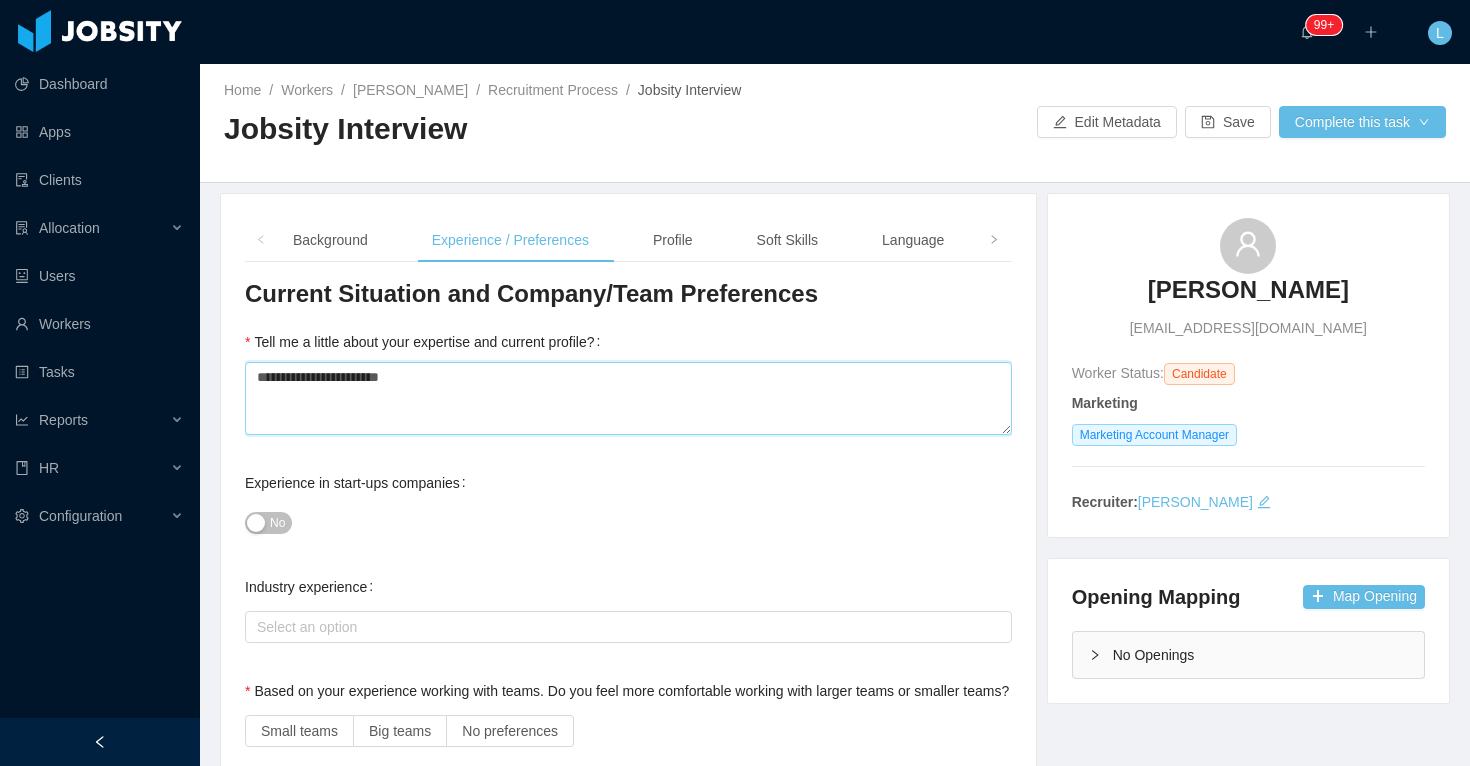 type 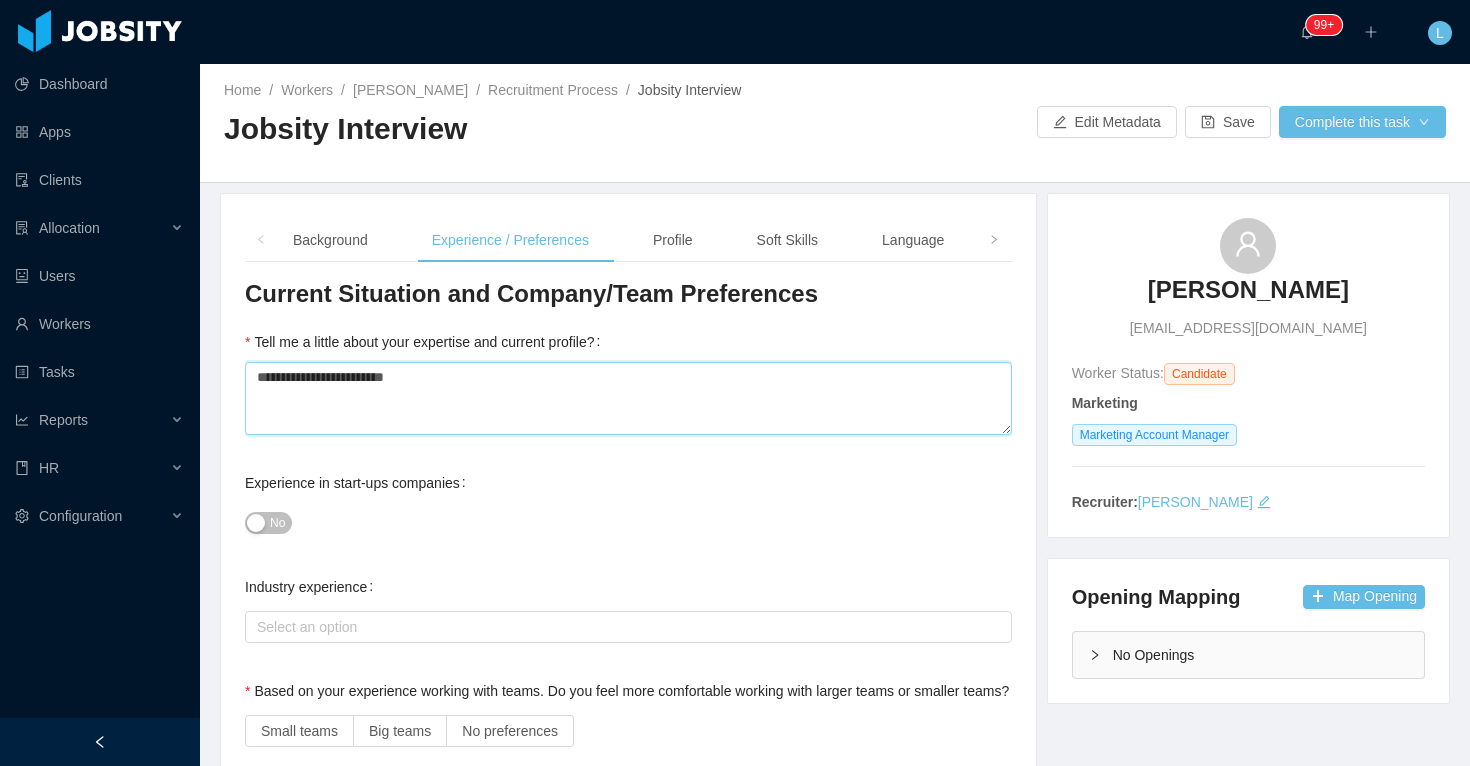 type 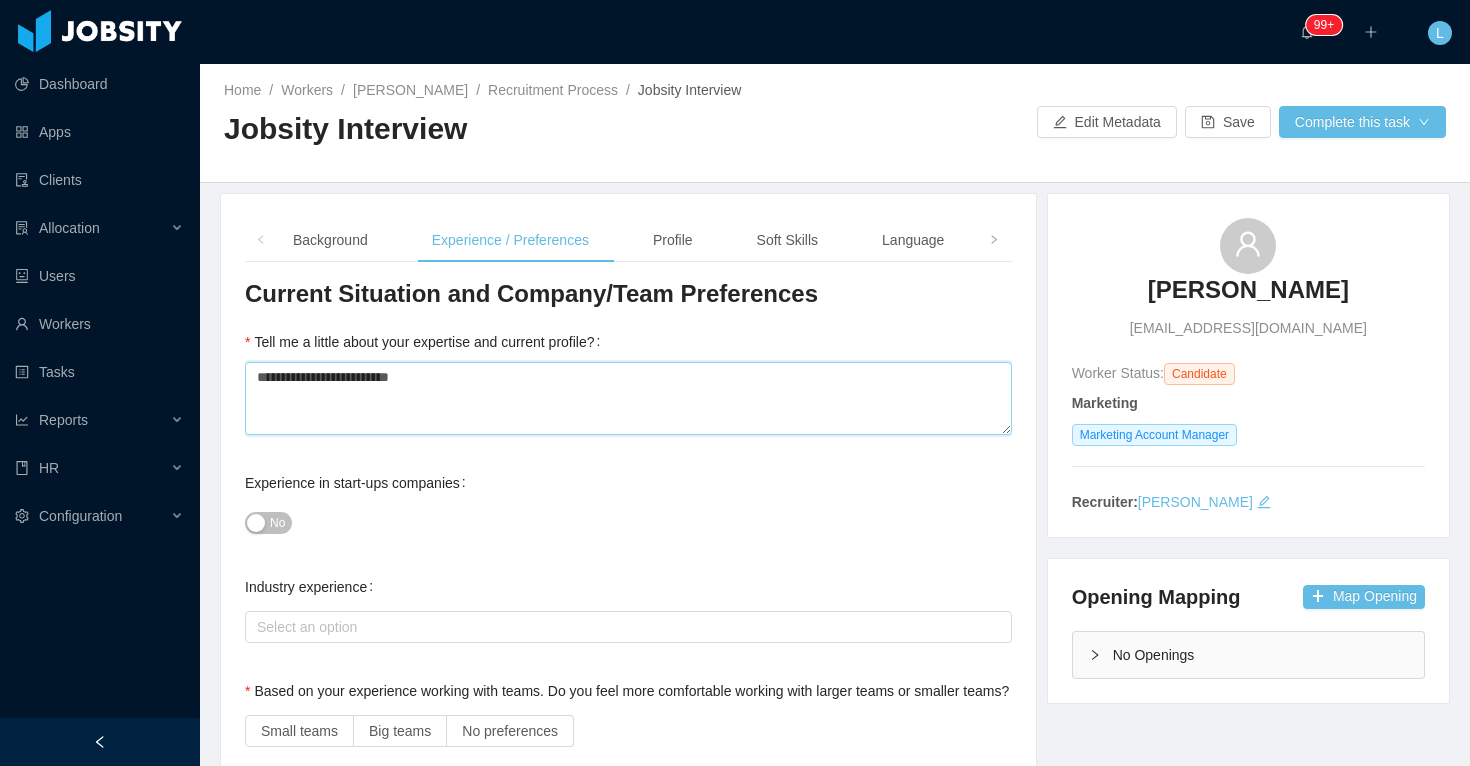 type 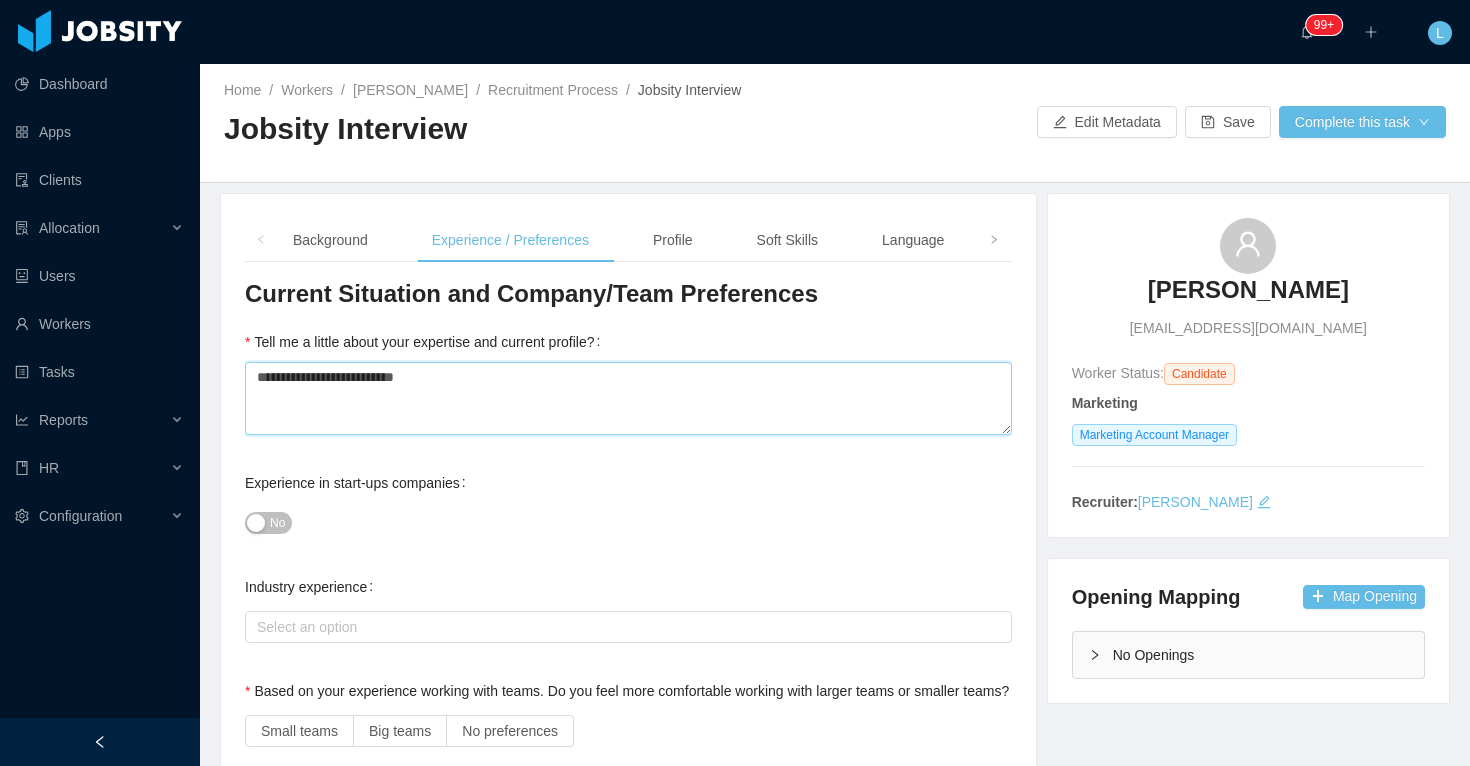 type on "**********" 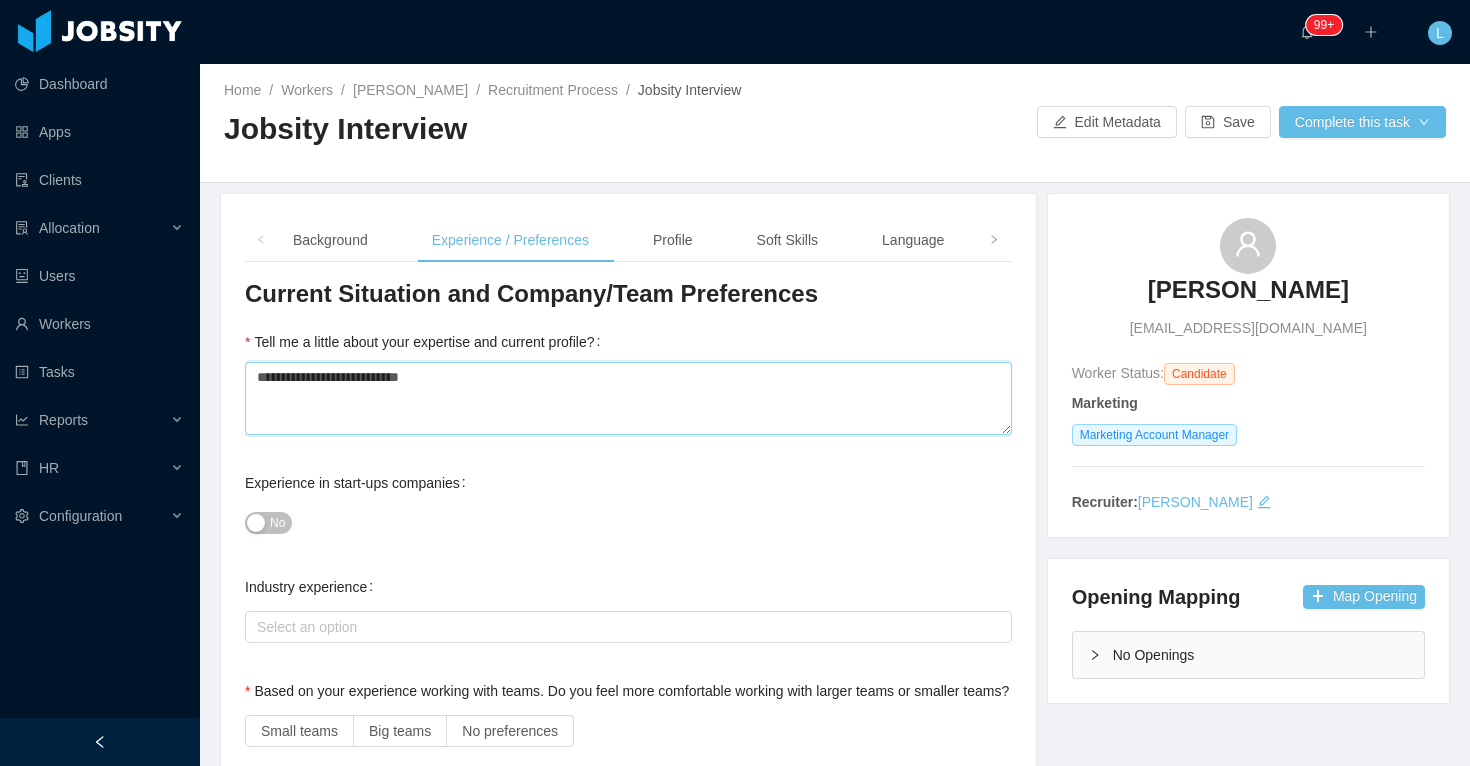 type 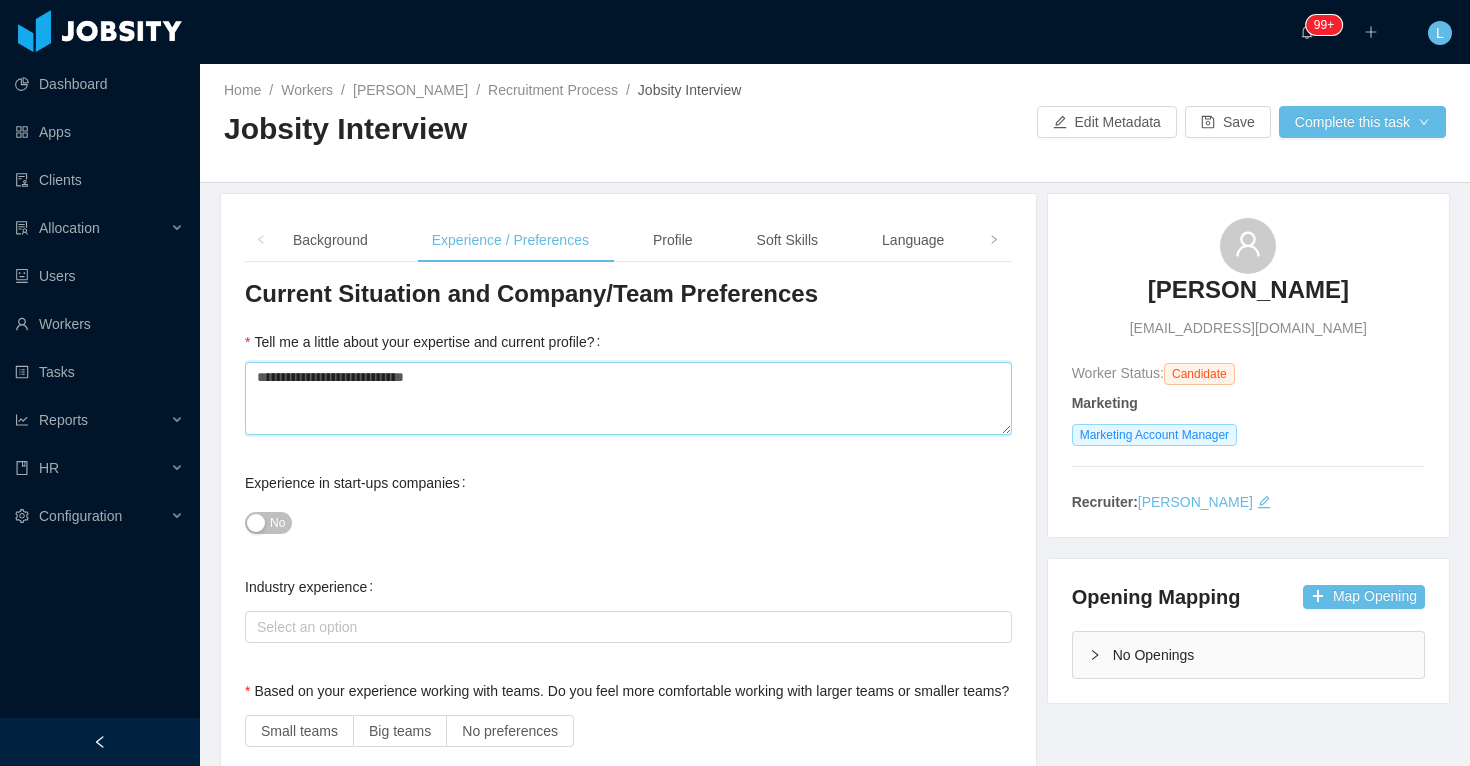 type 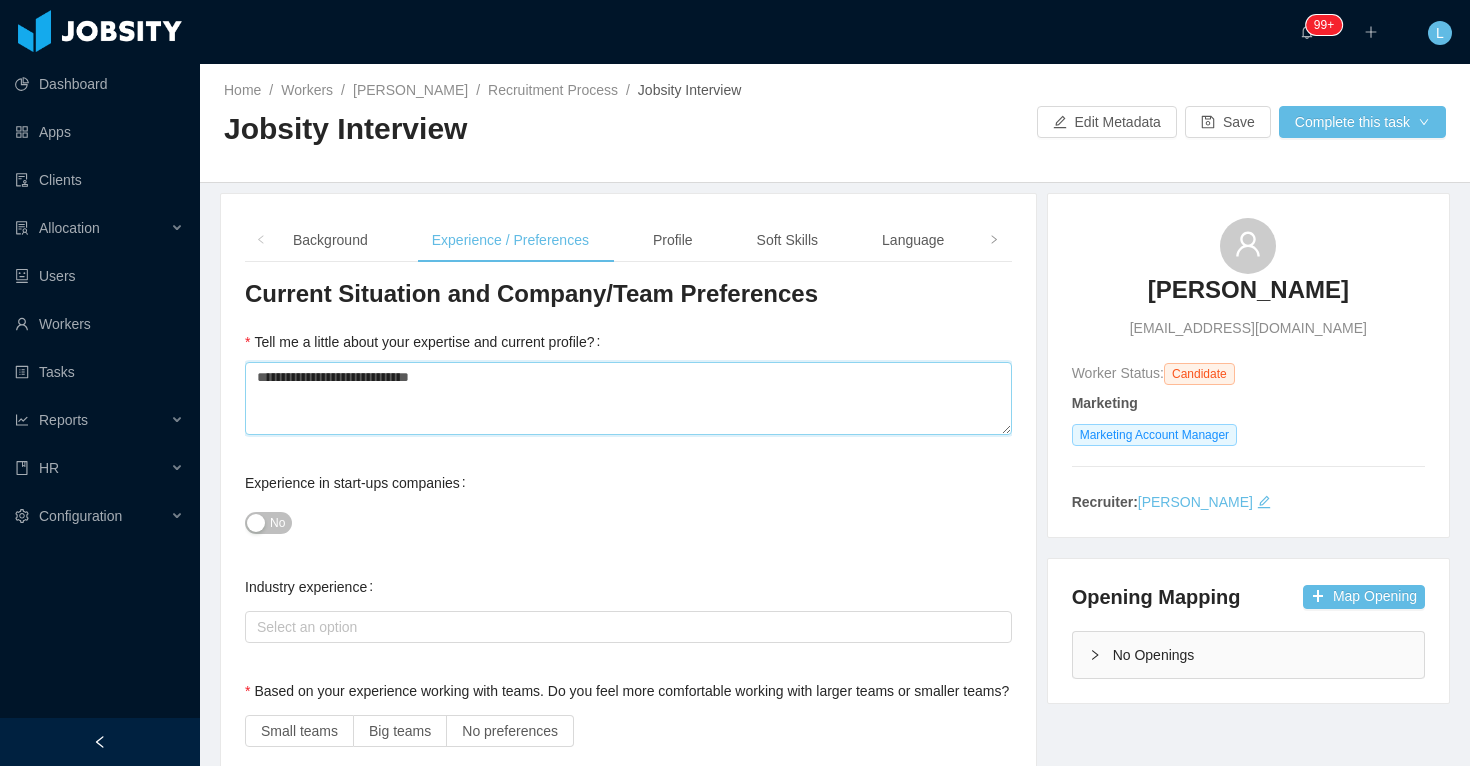 type 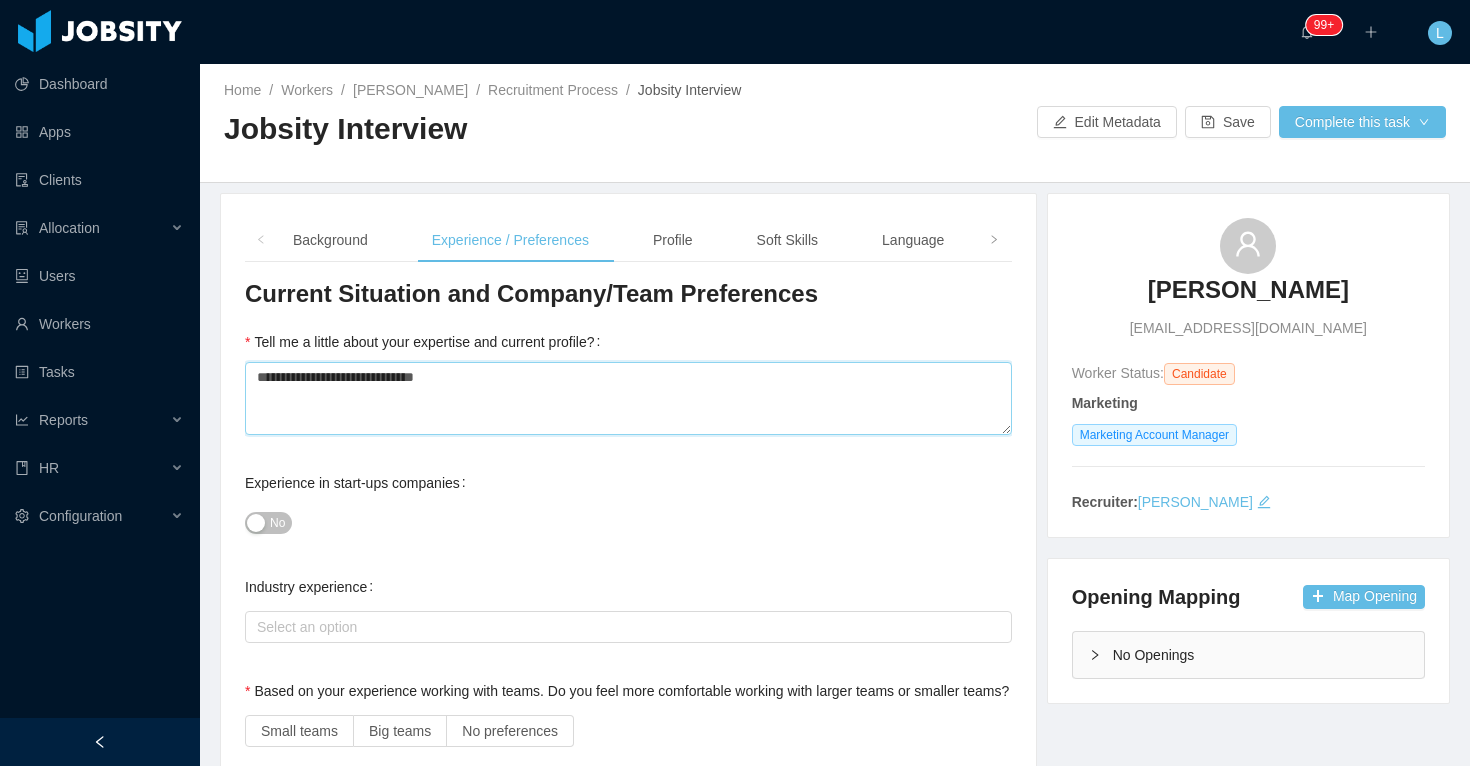 type 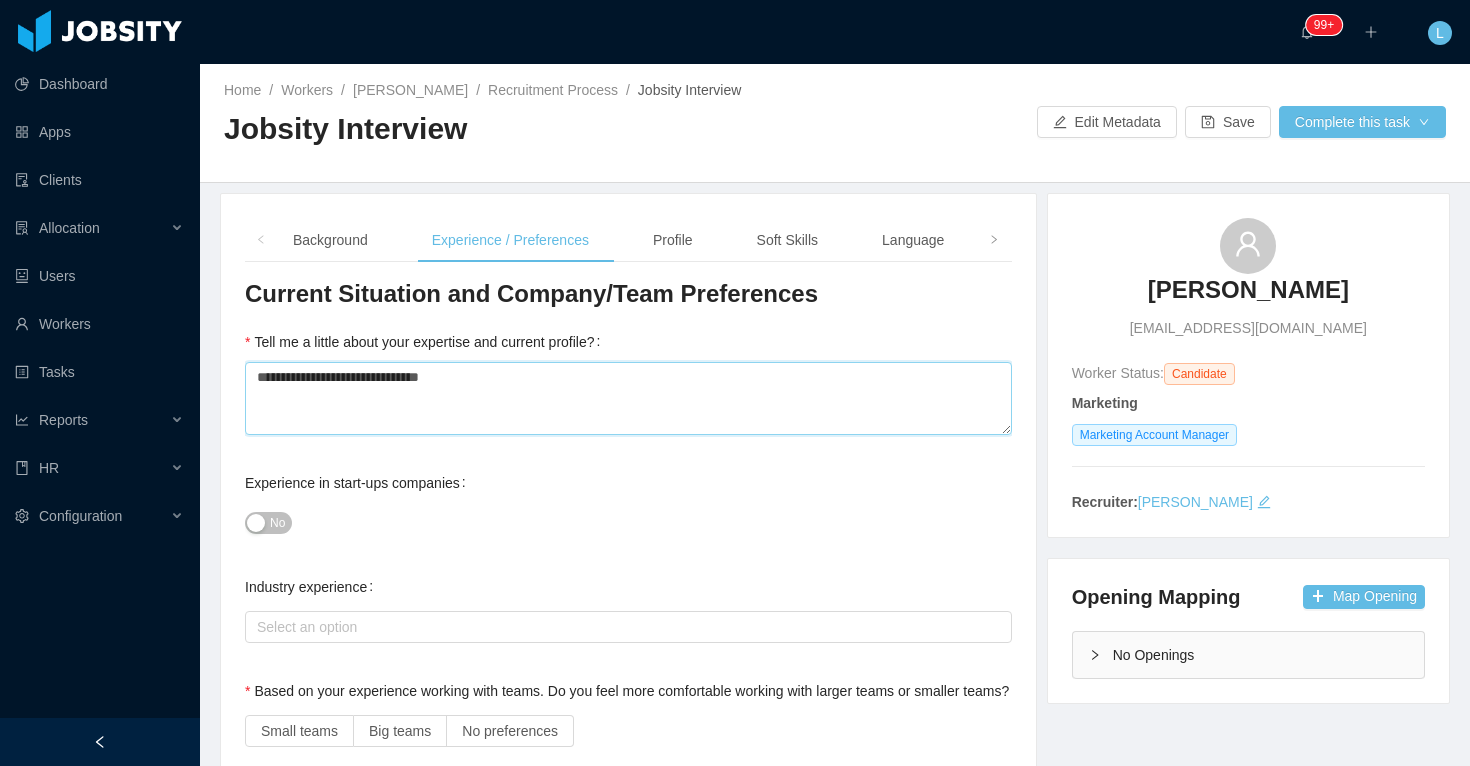 type 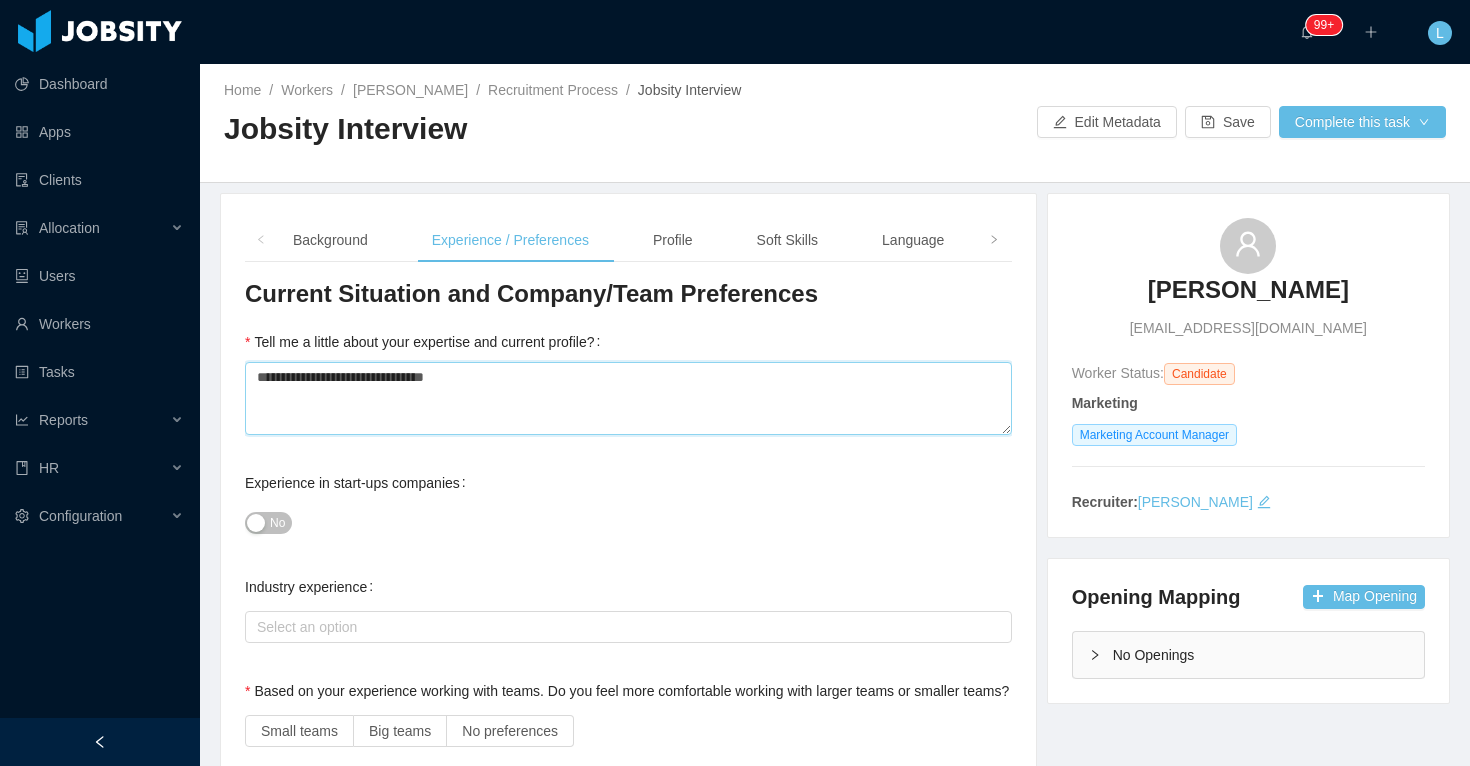 type on "**********" 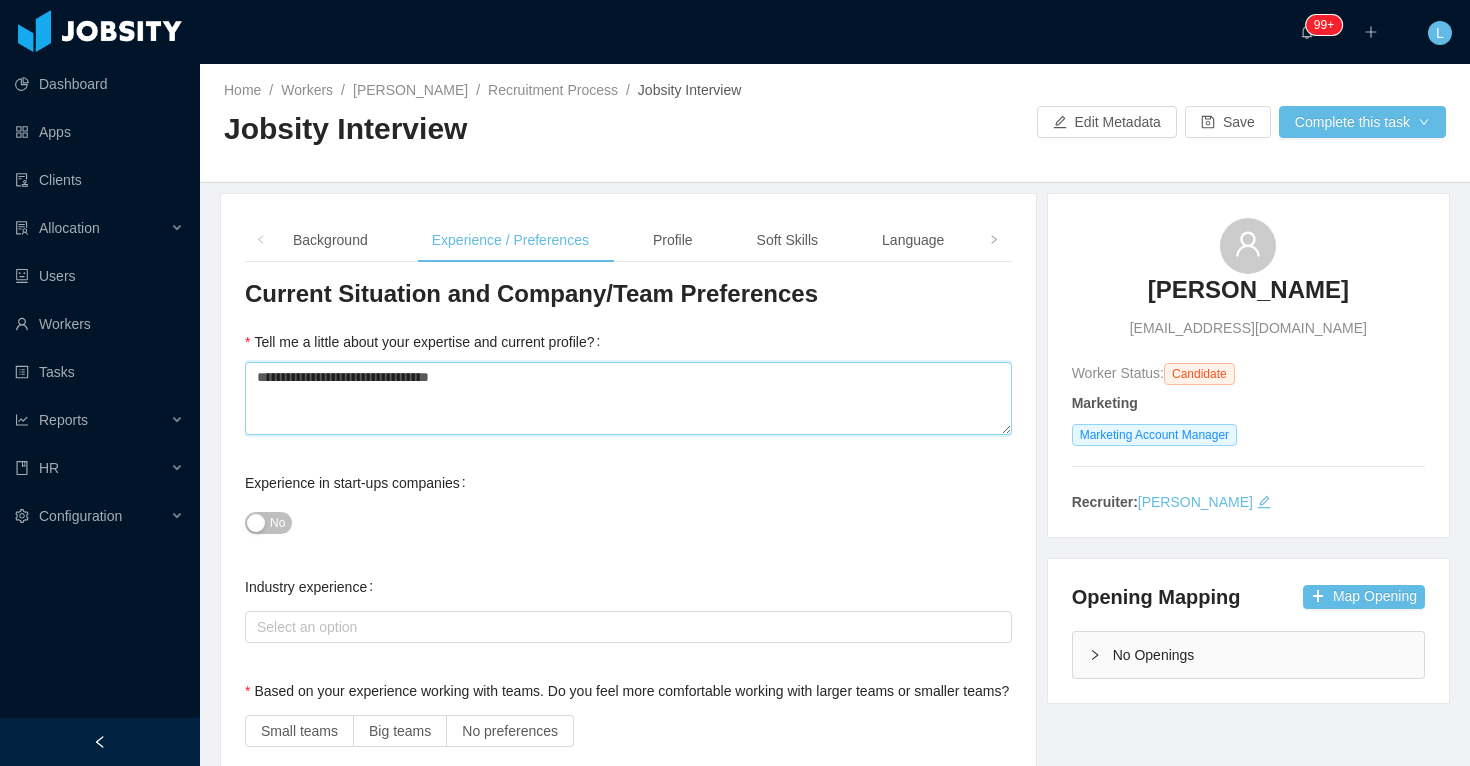 type 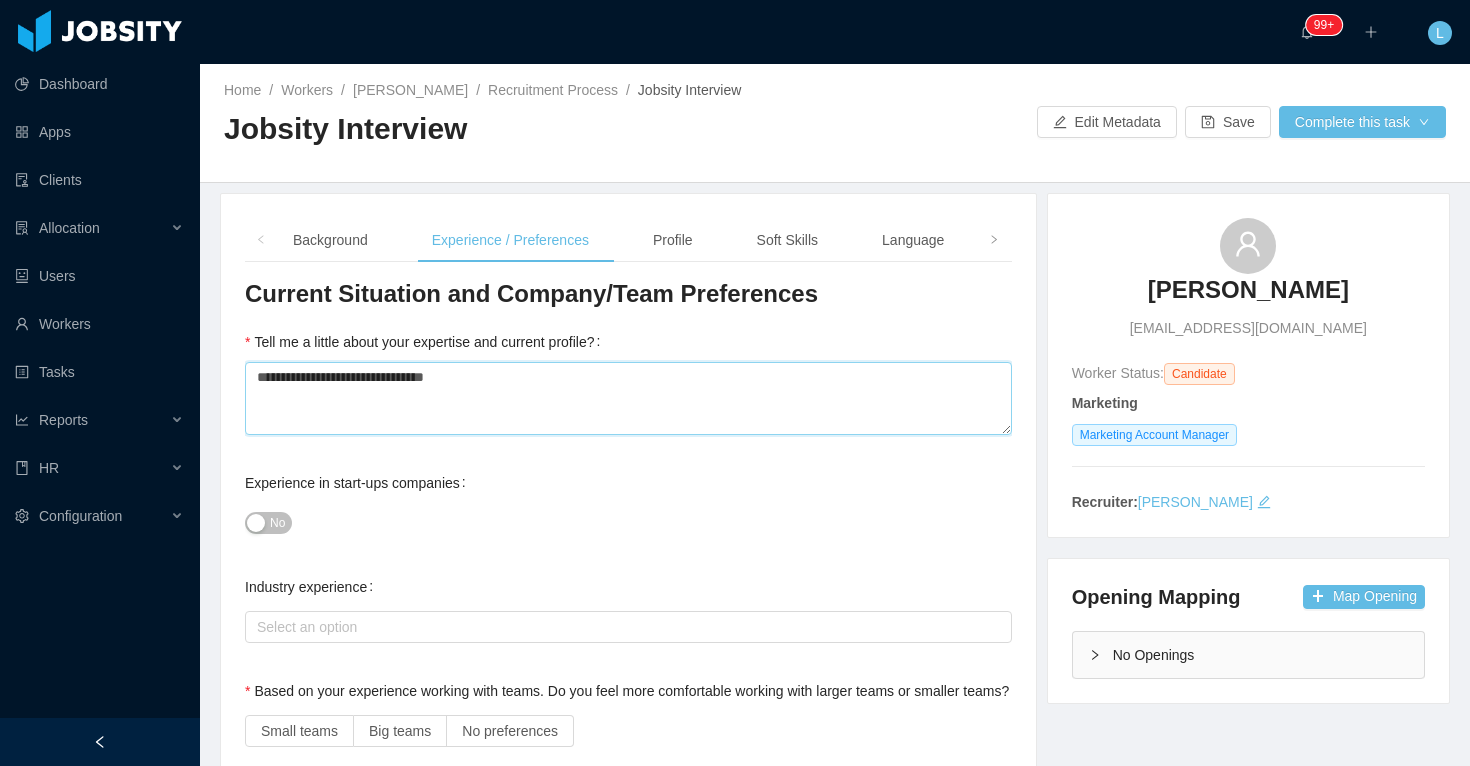 type 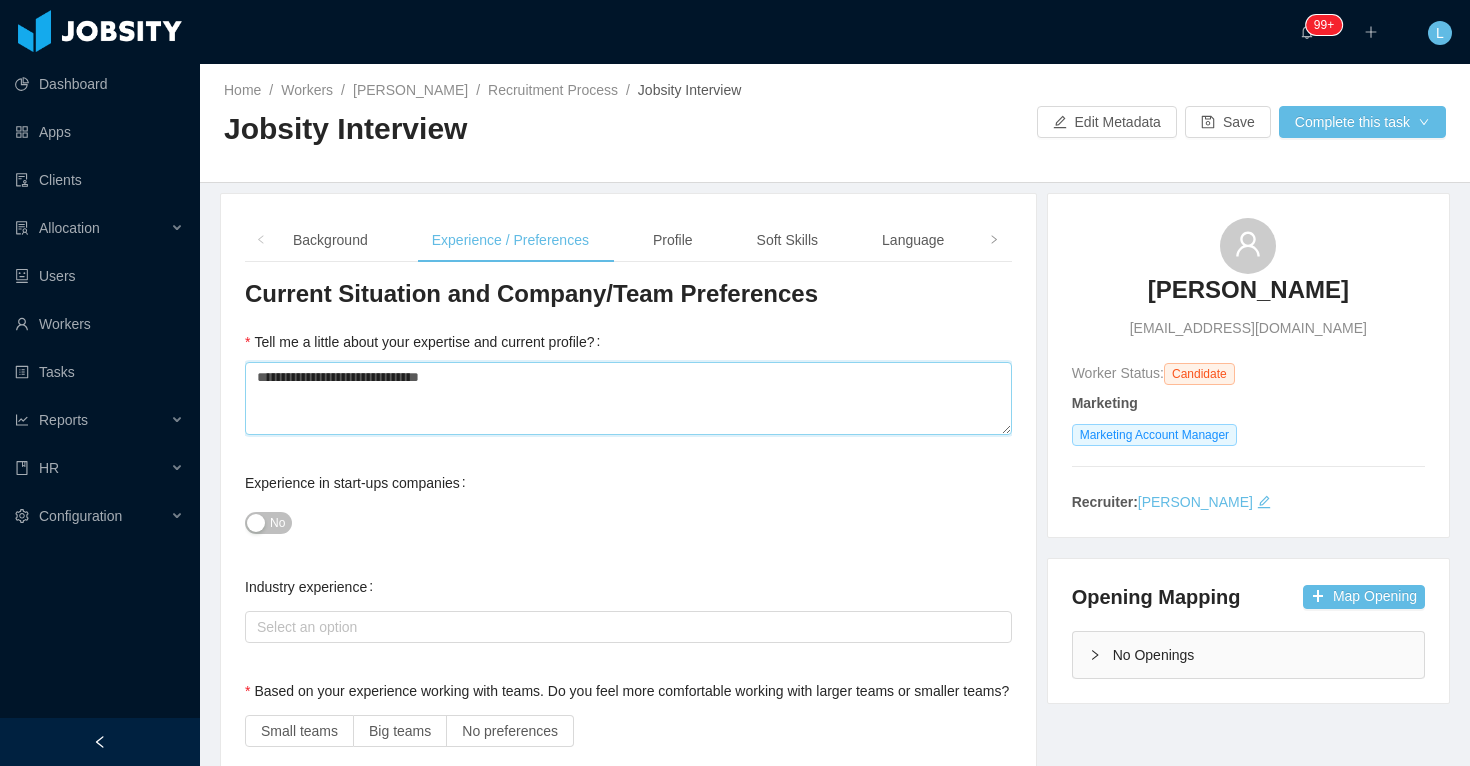 type 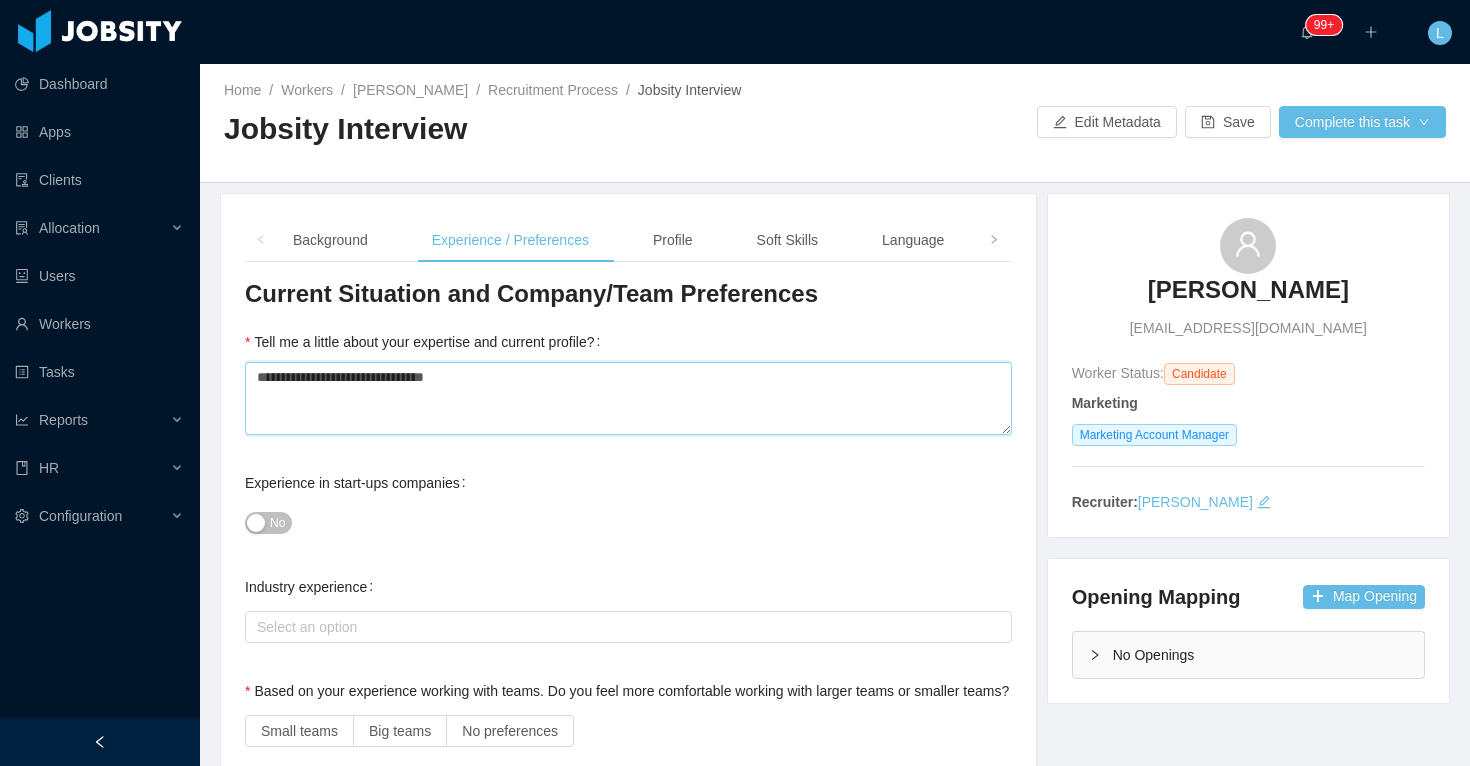 type on "**********" 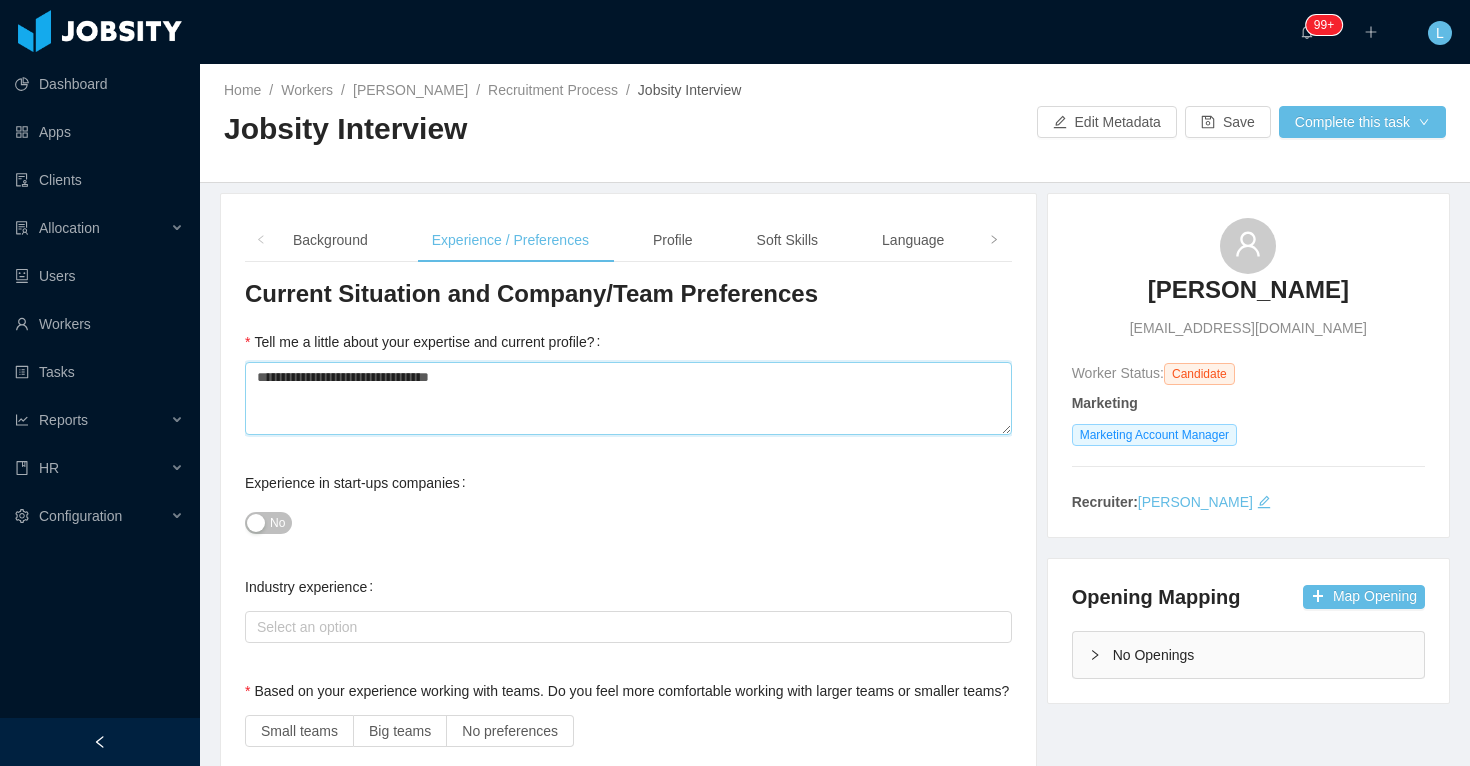 type 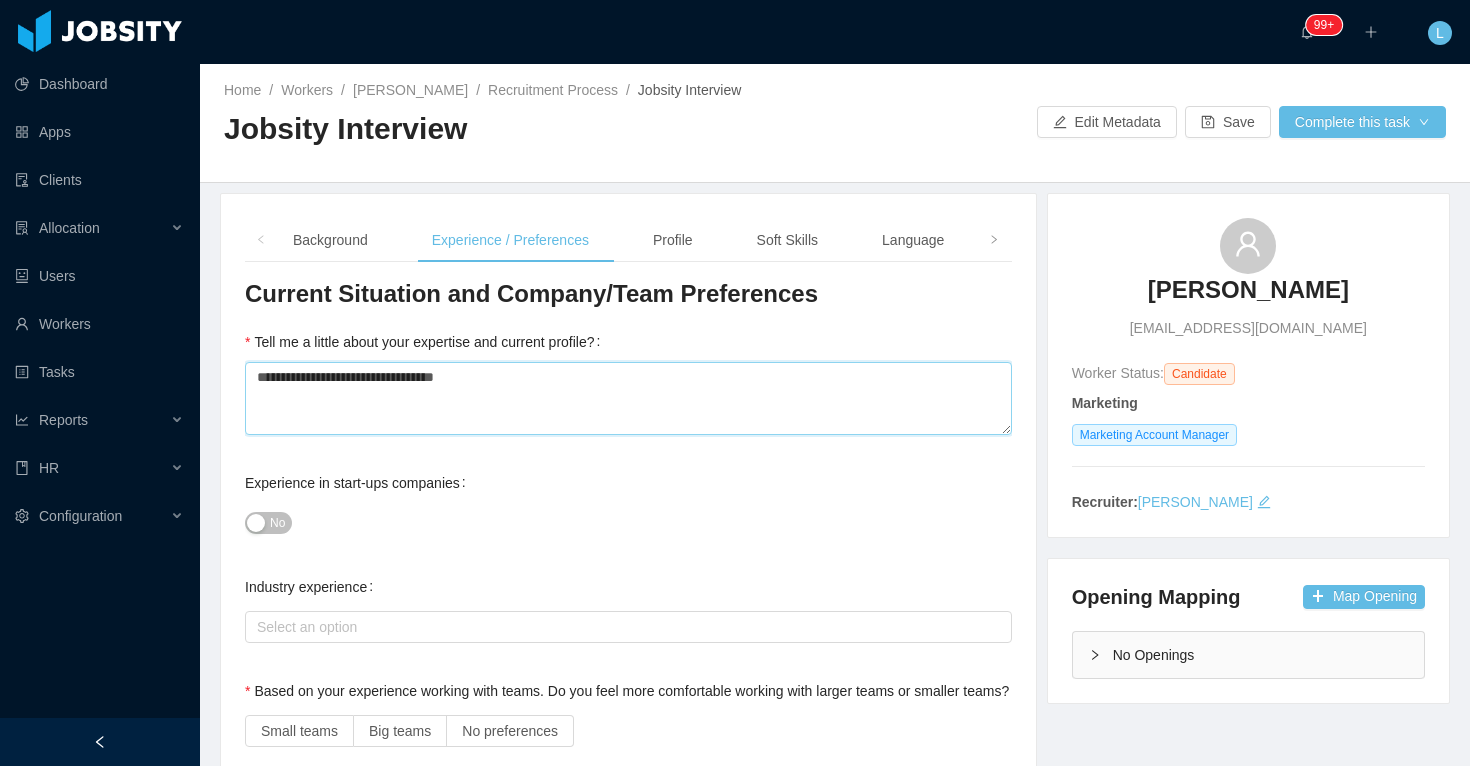 type 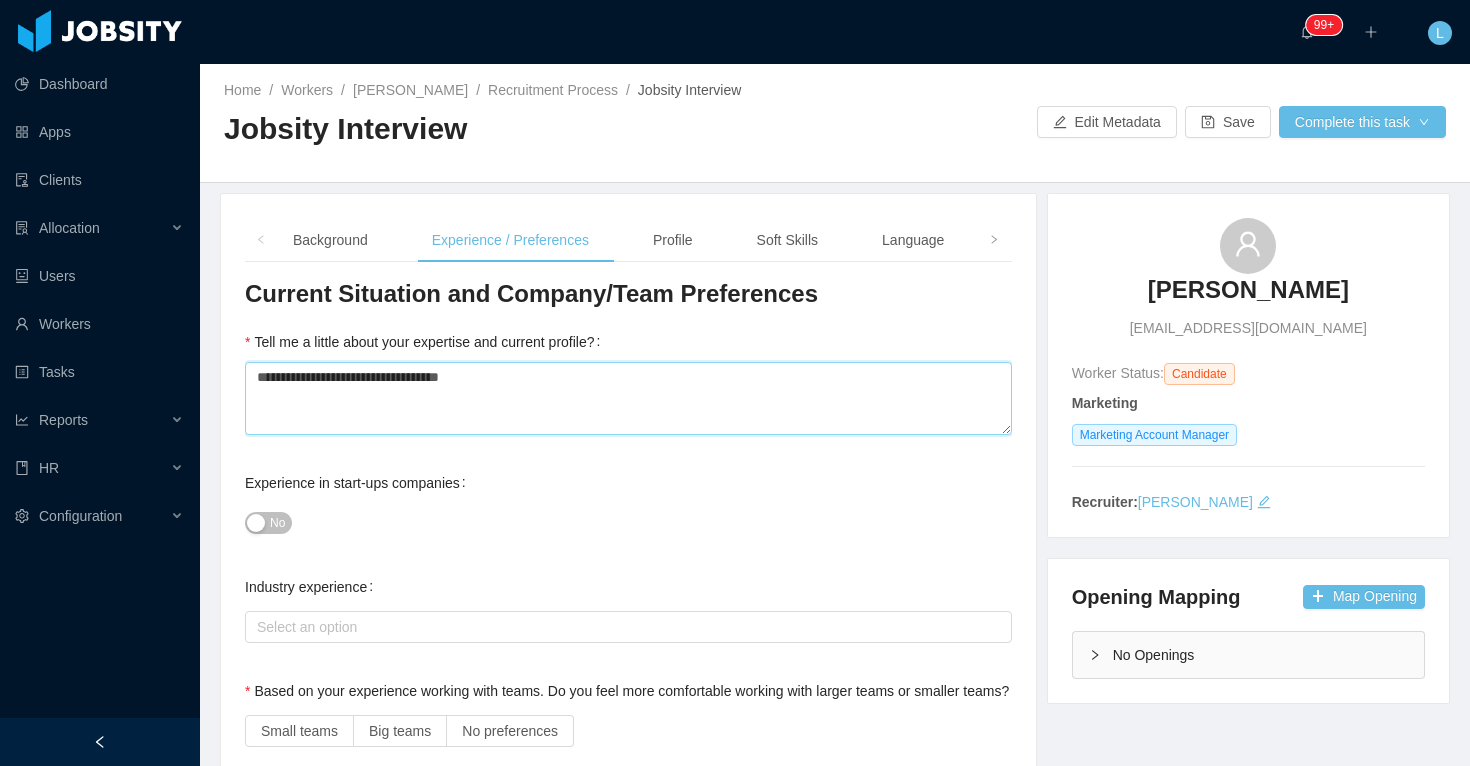 type 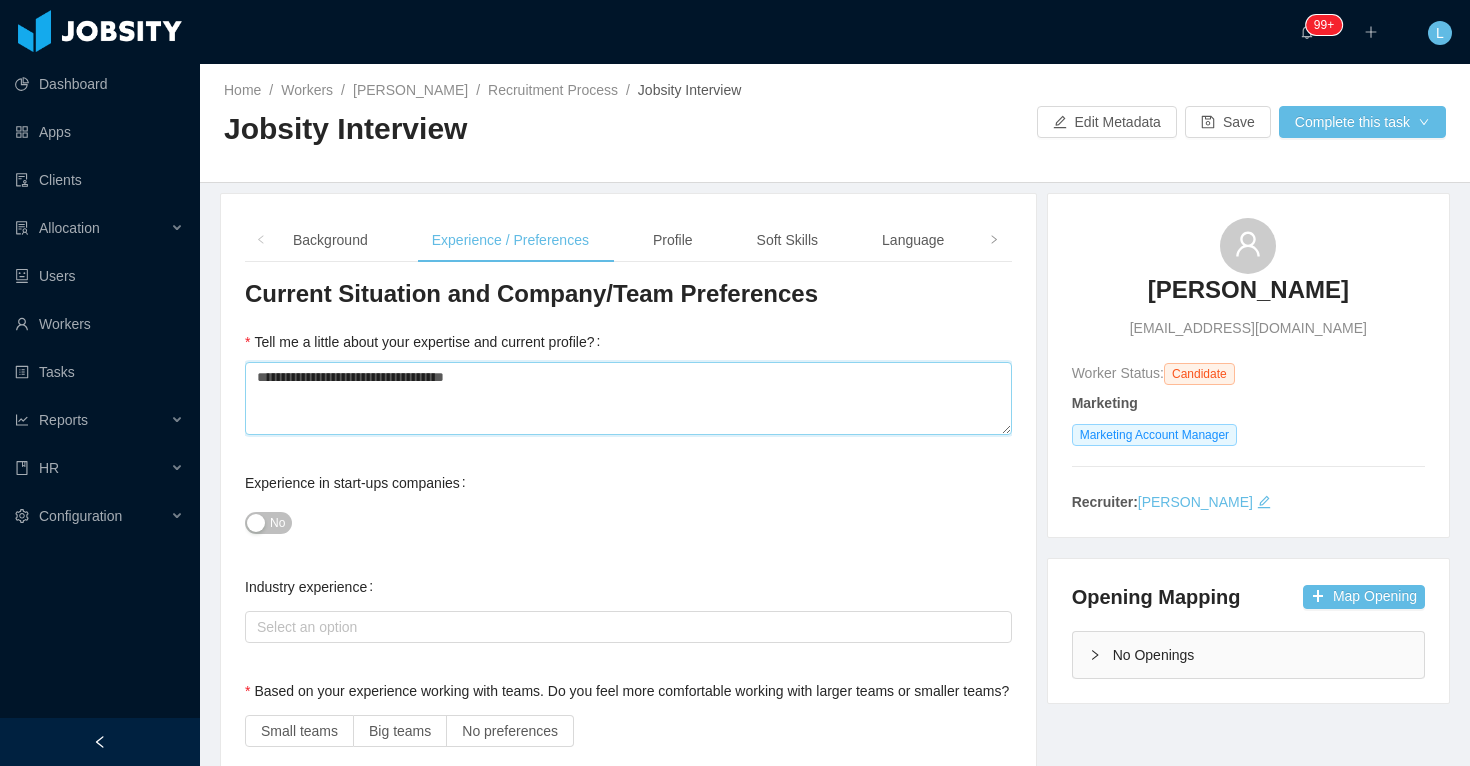 type 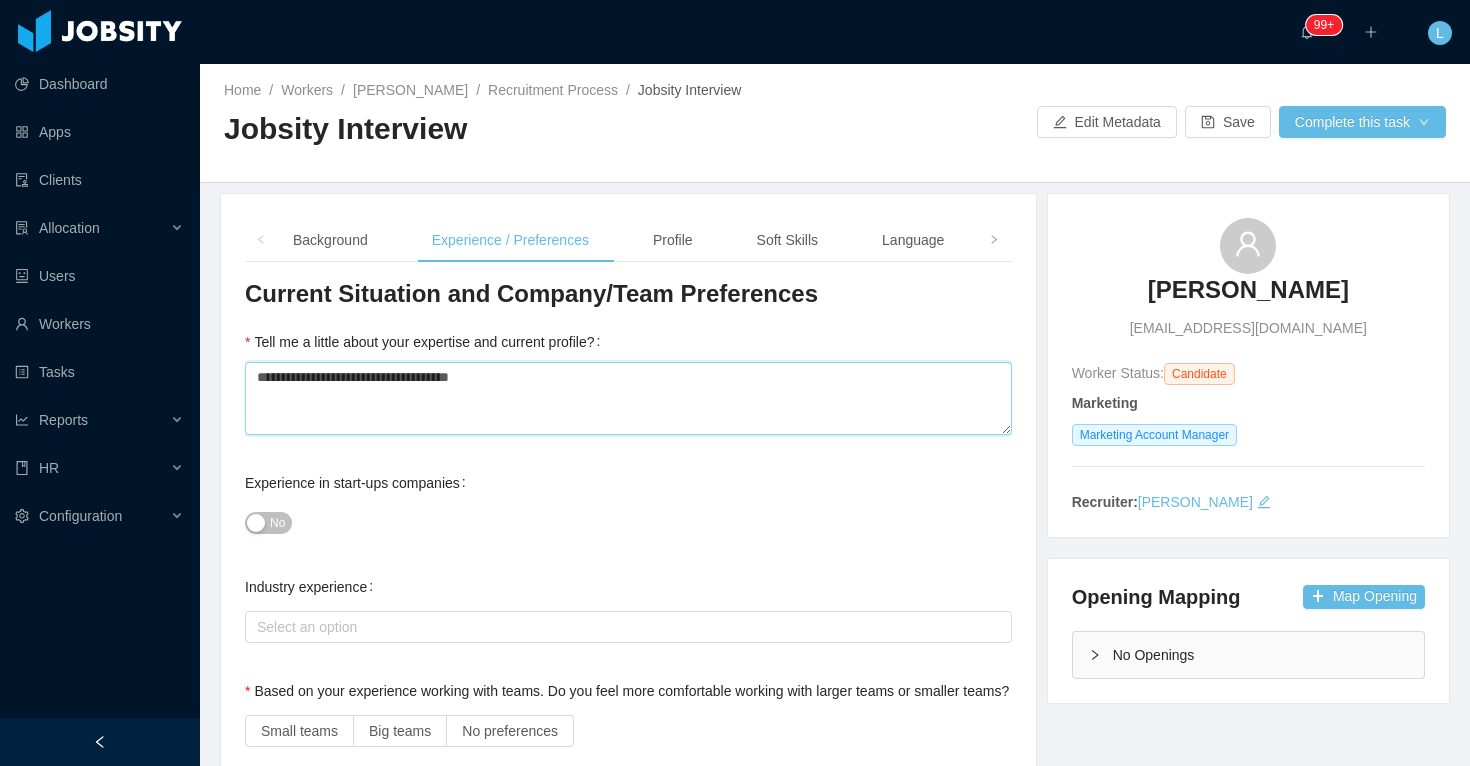 type 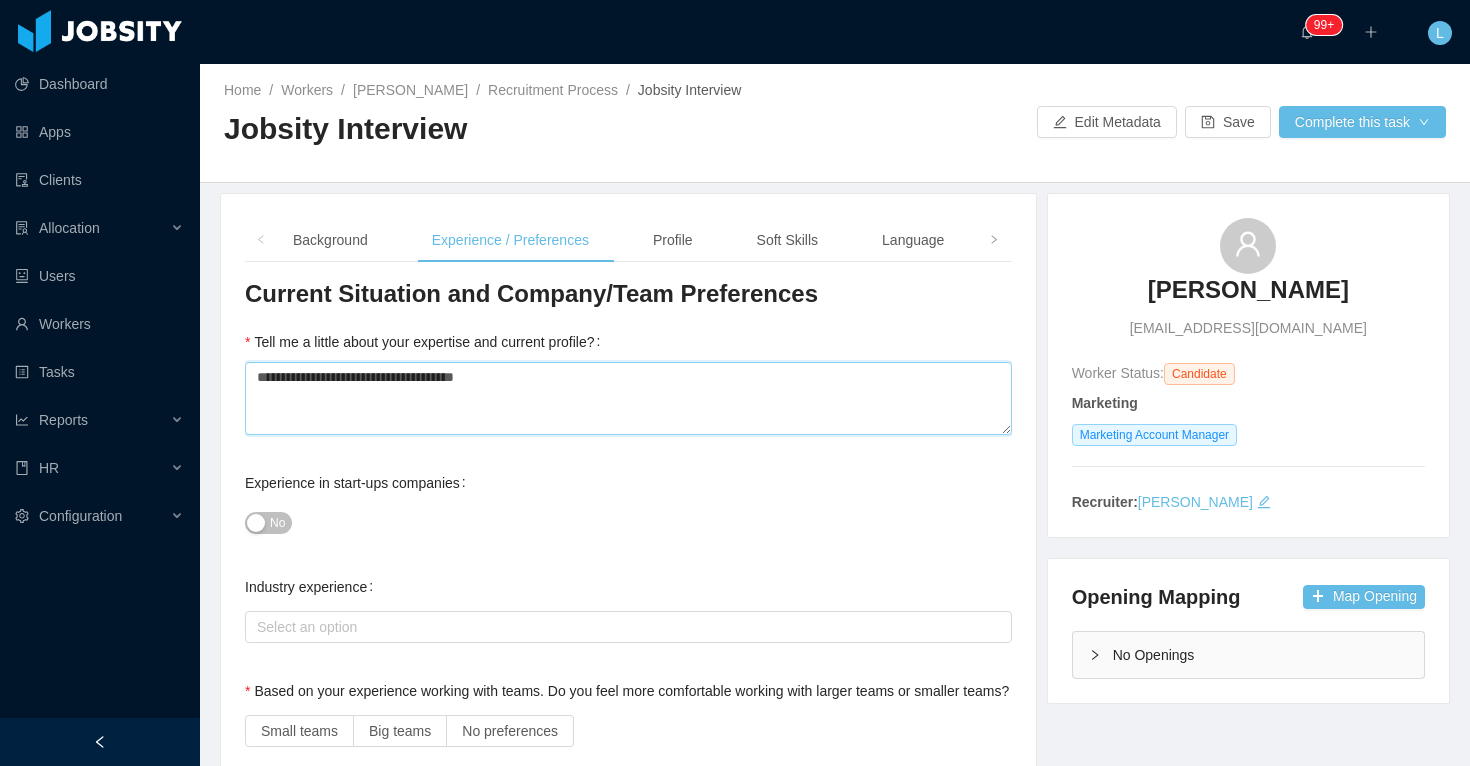 type 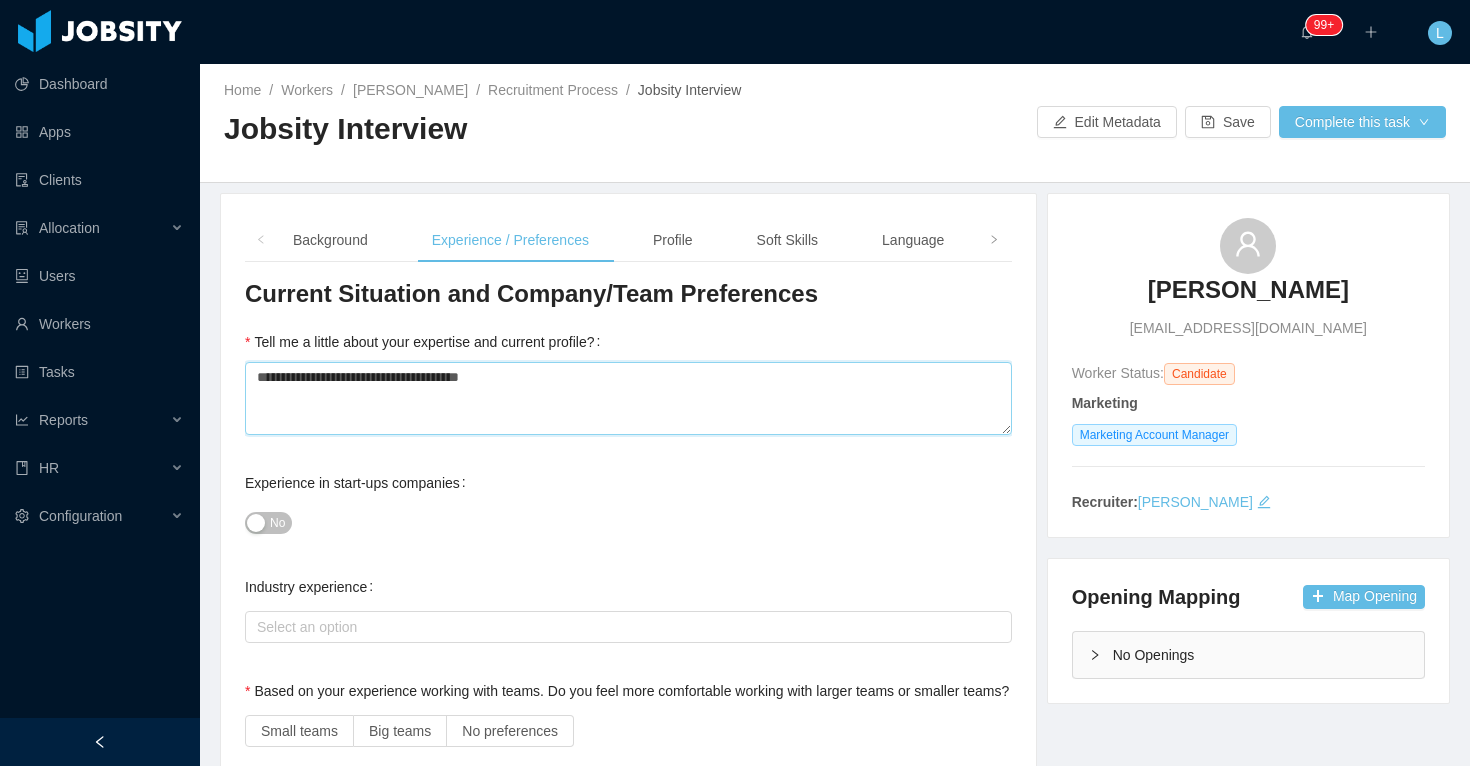 type 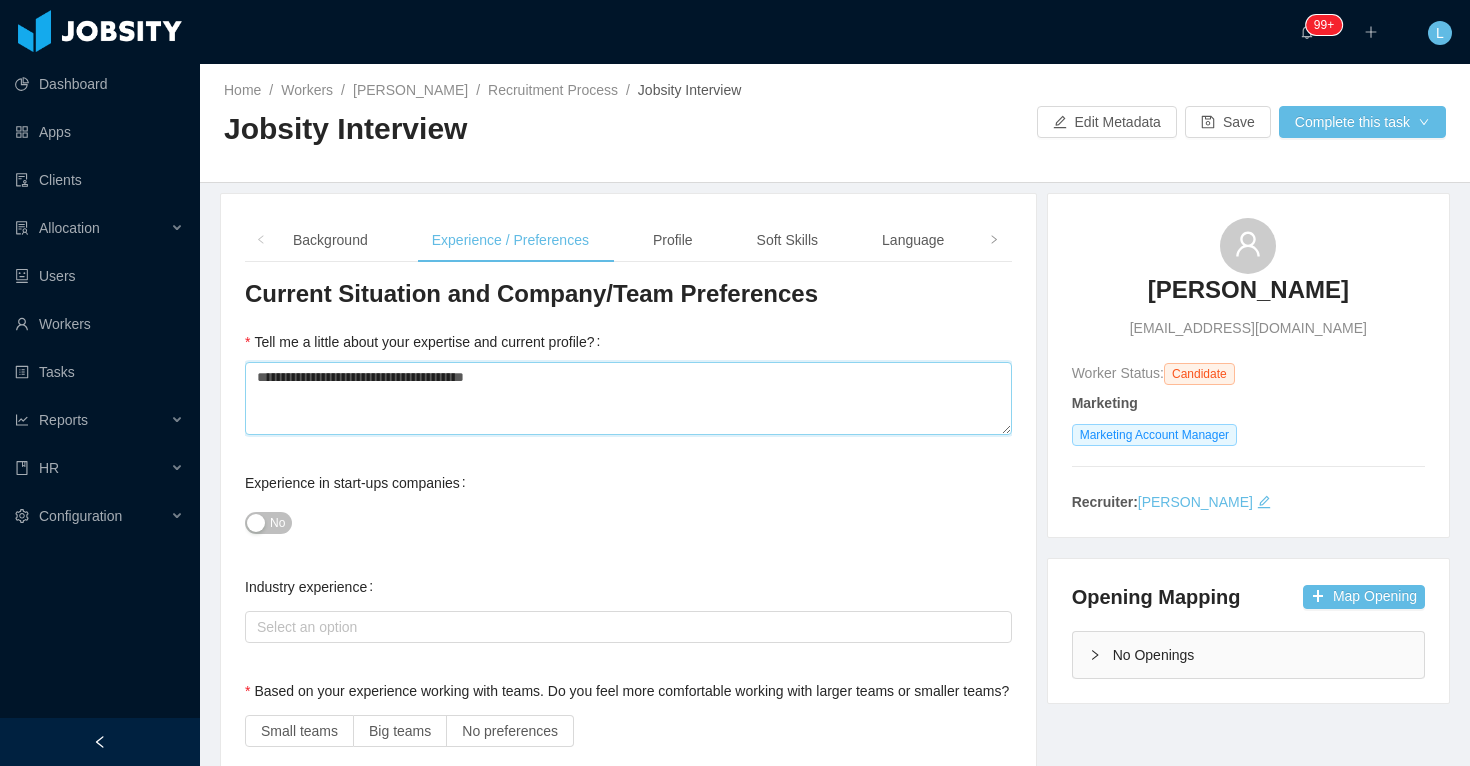 type 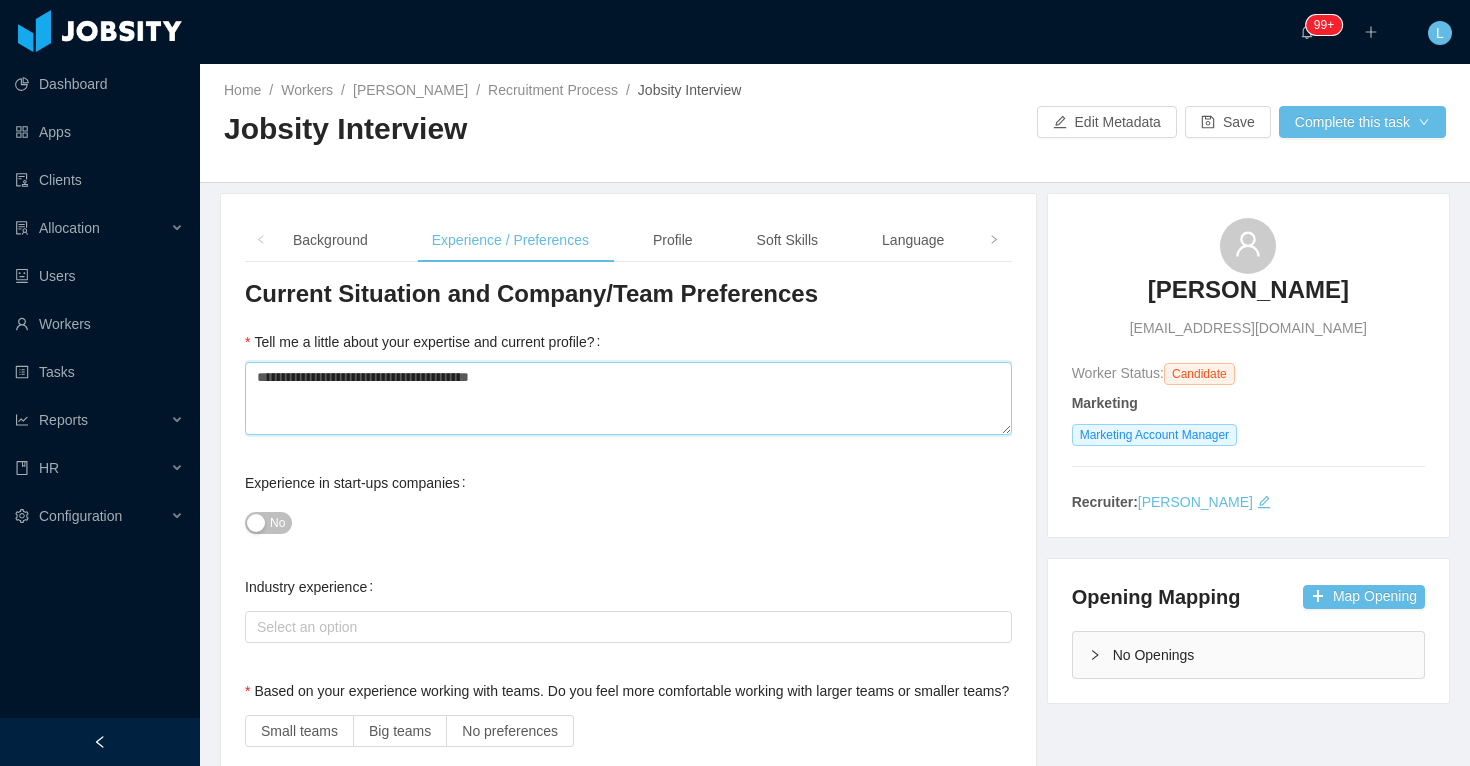type 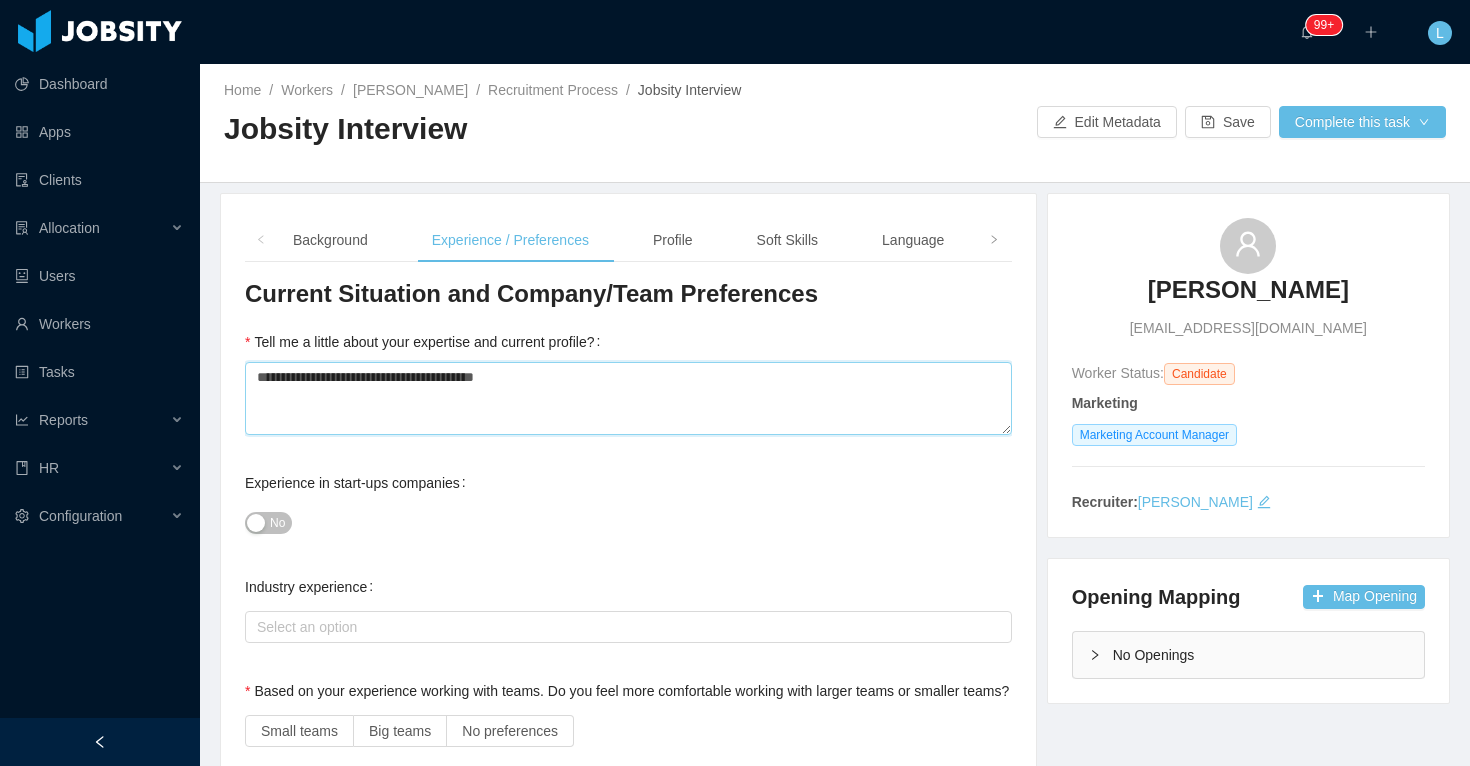 type 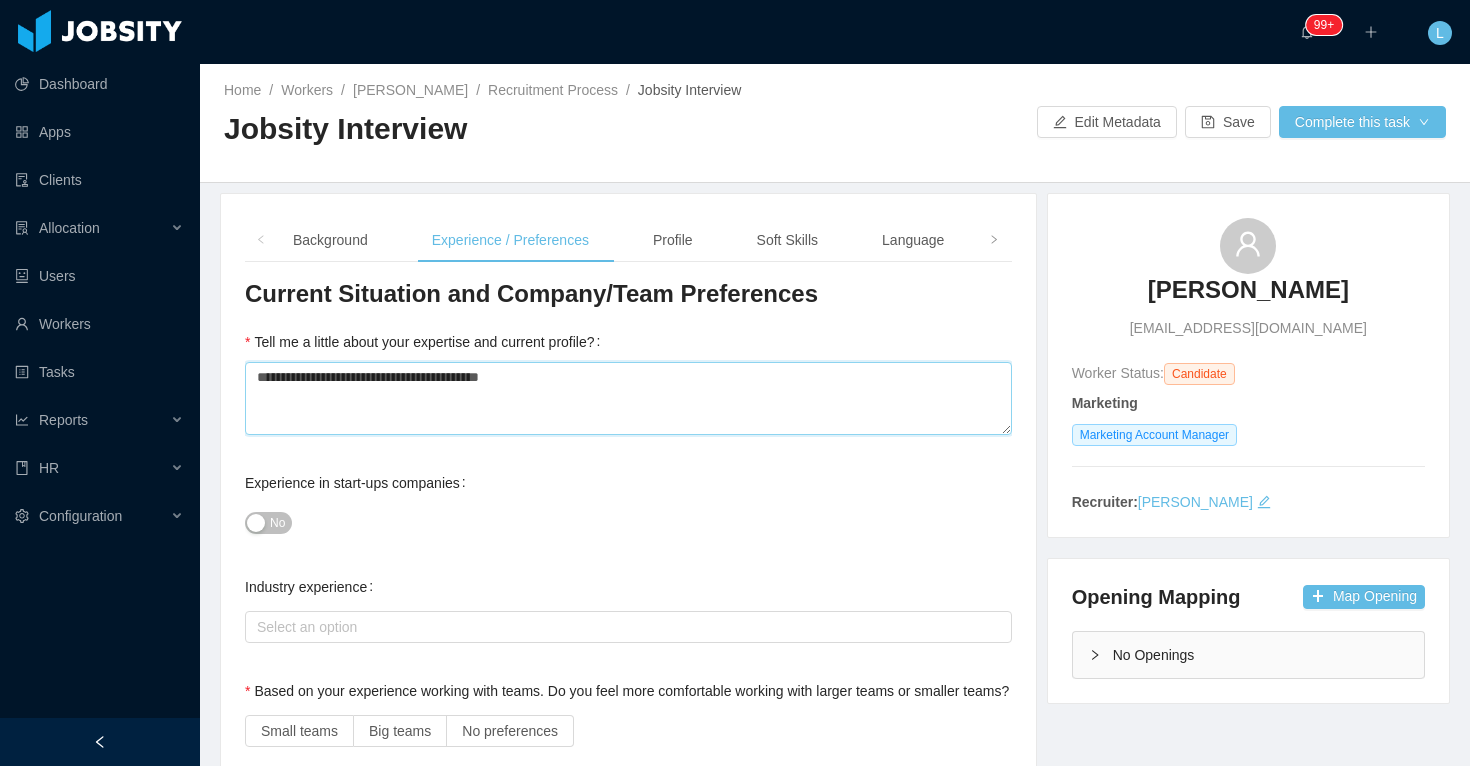 type 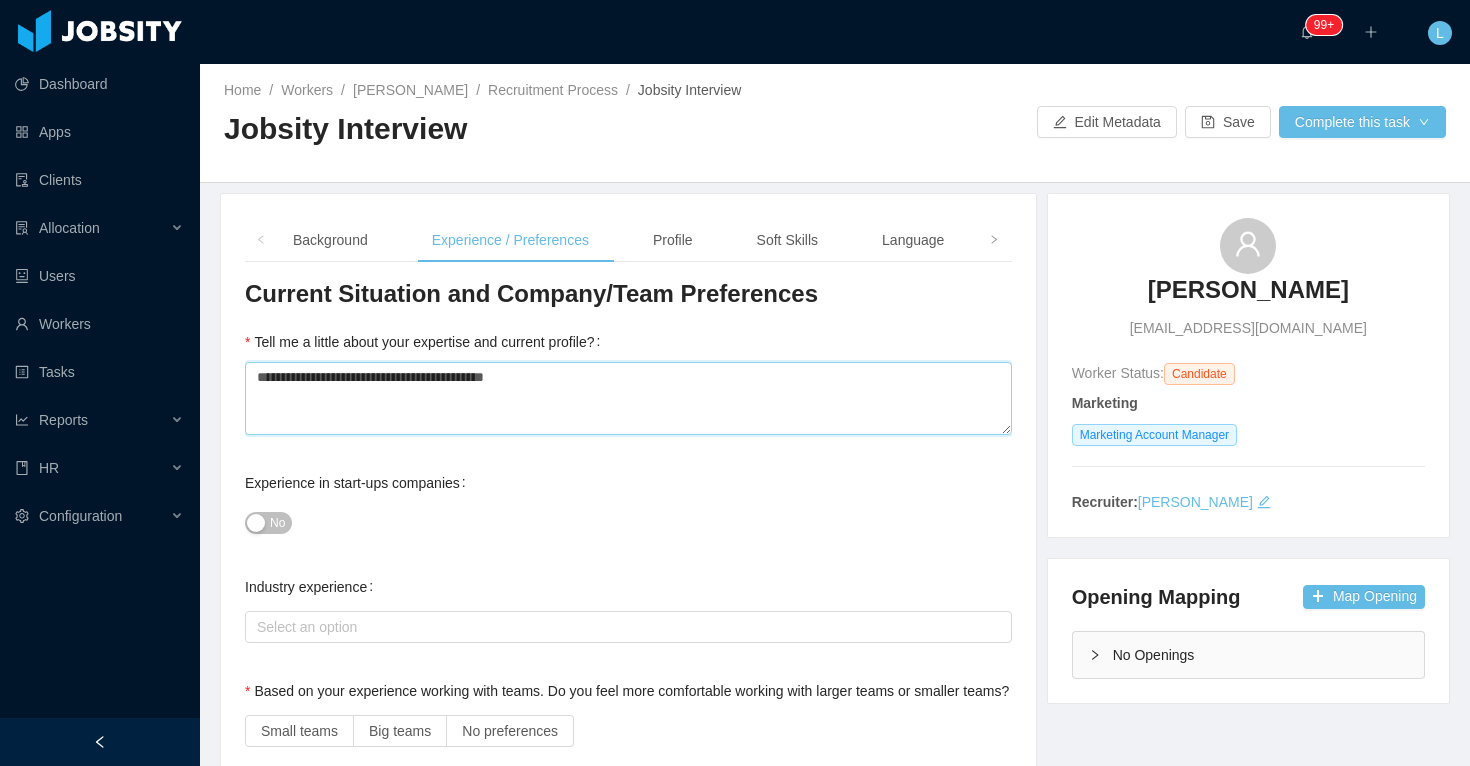 type on "**********" 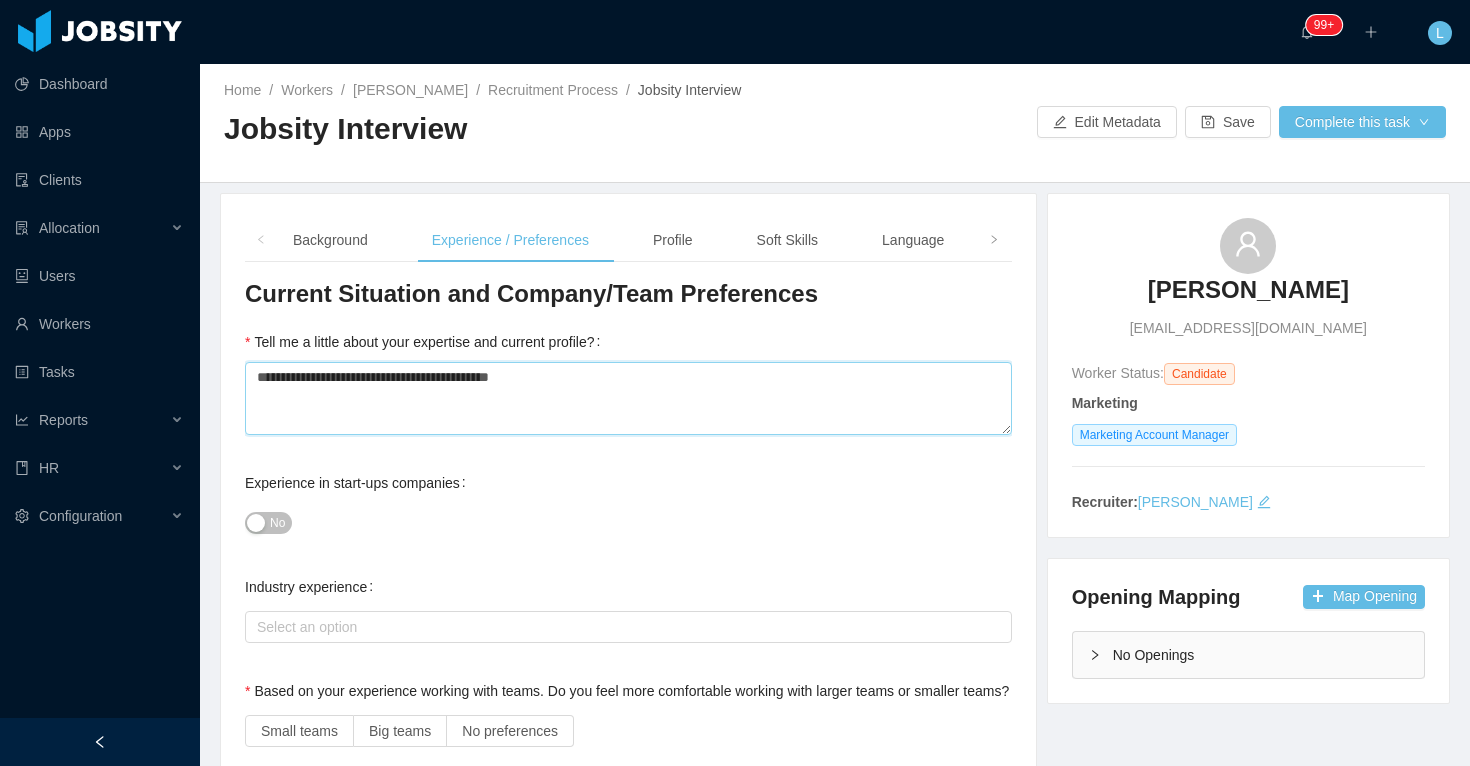 type 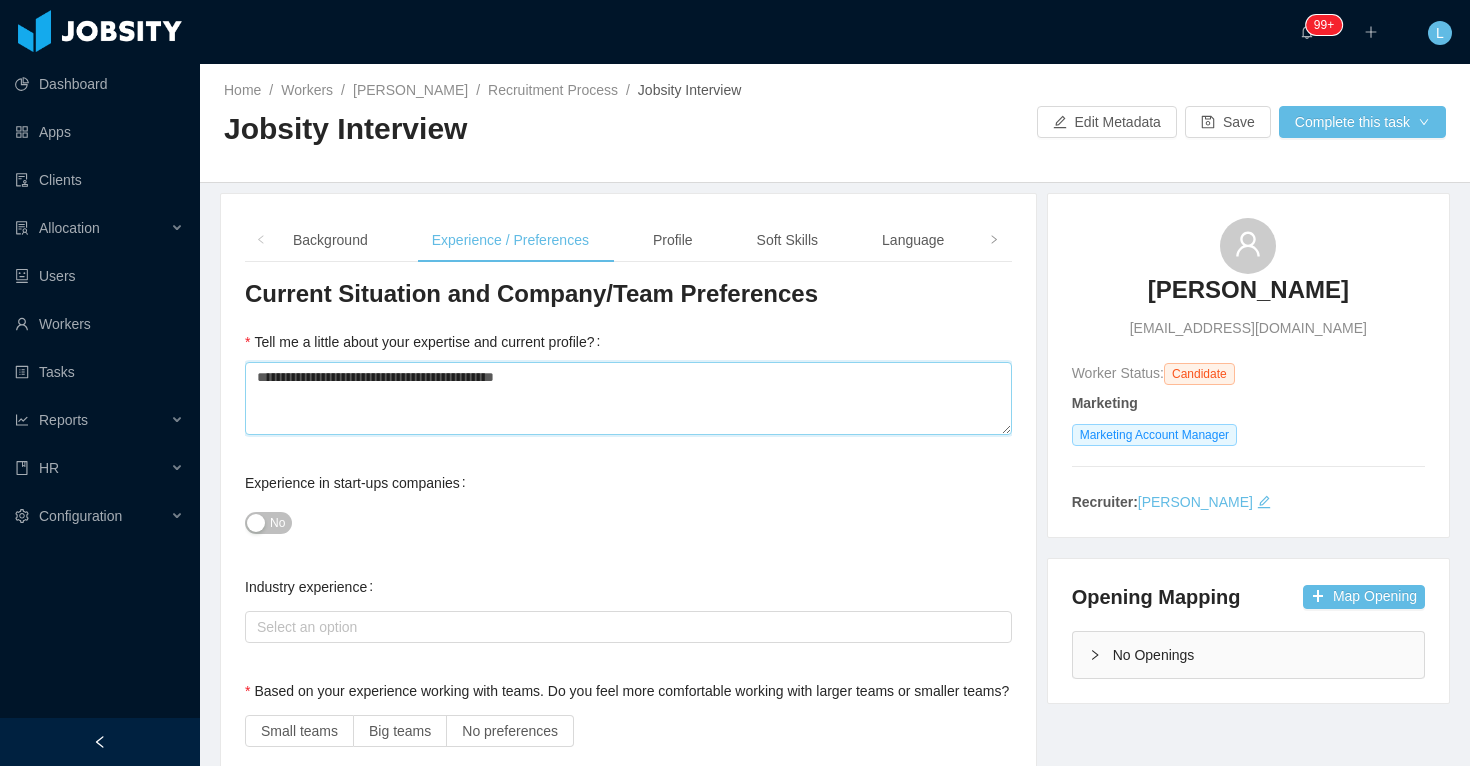 type 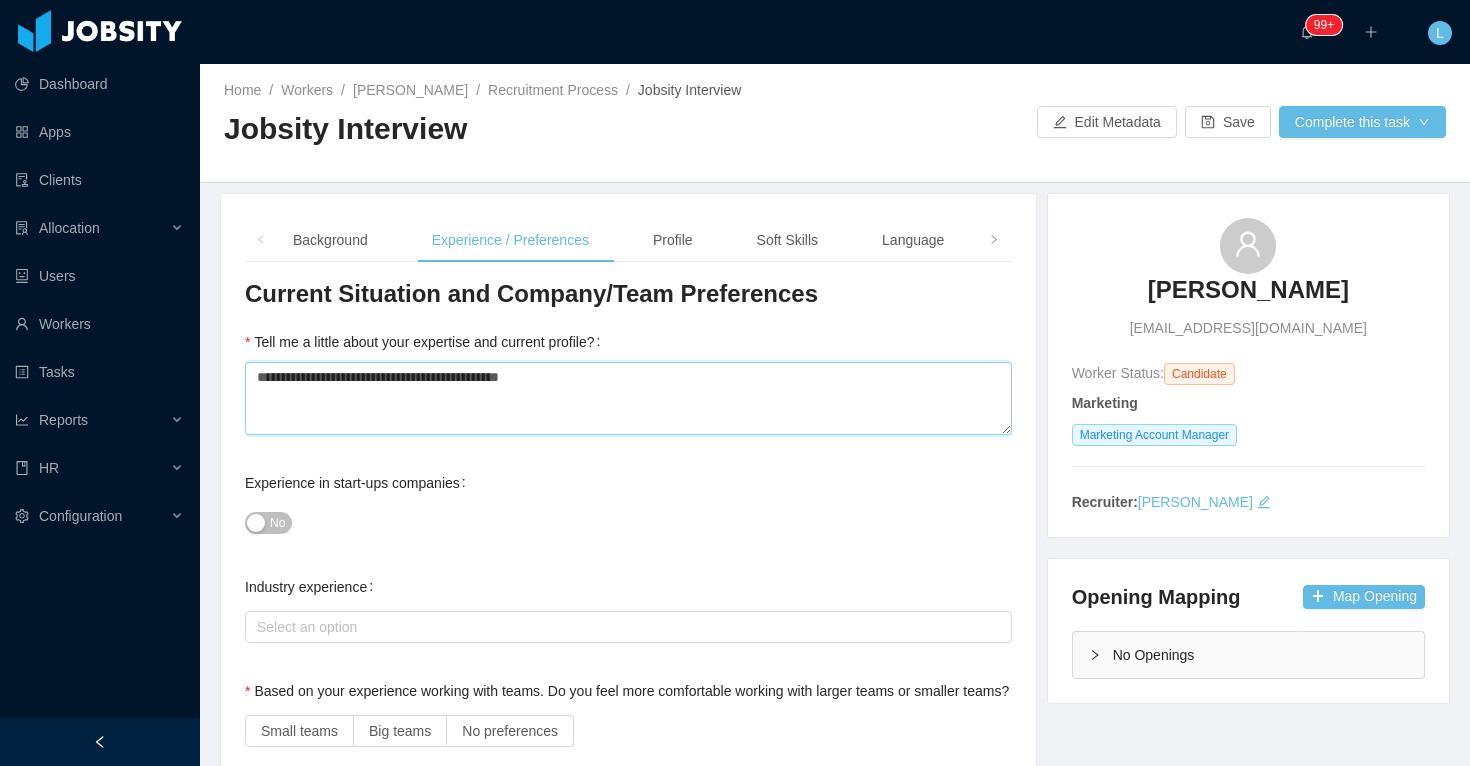 type 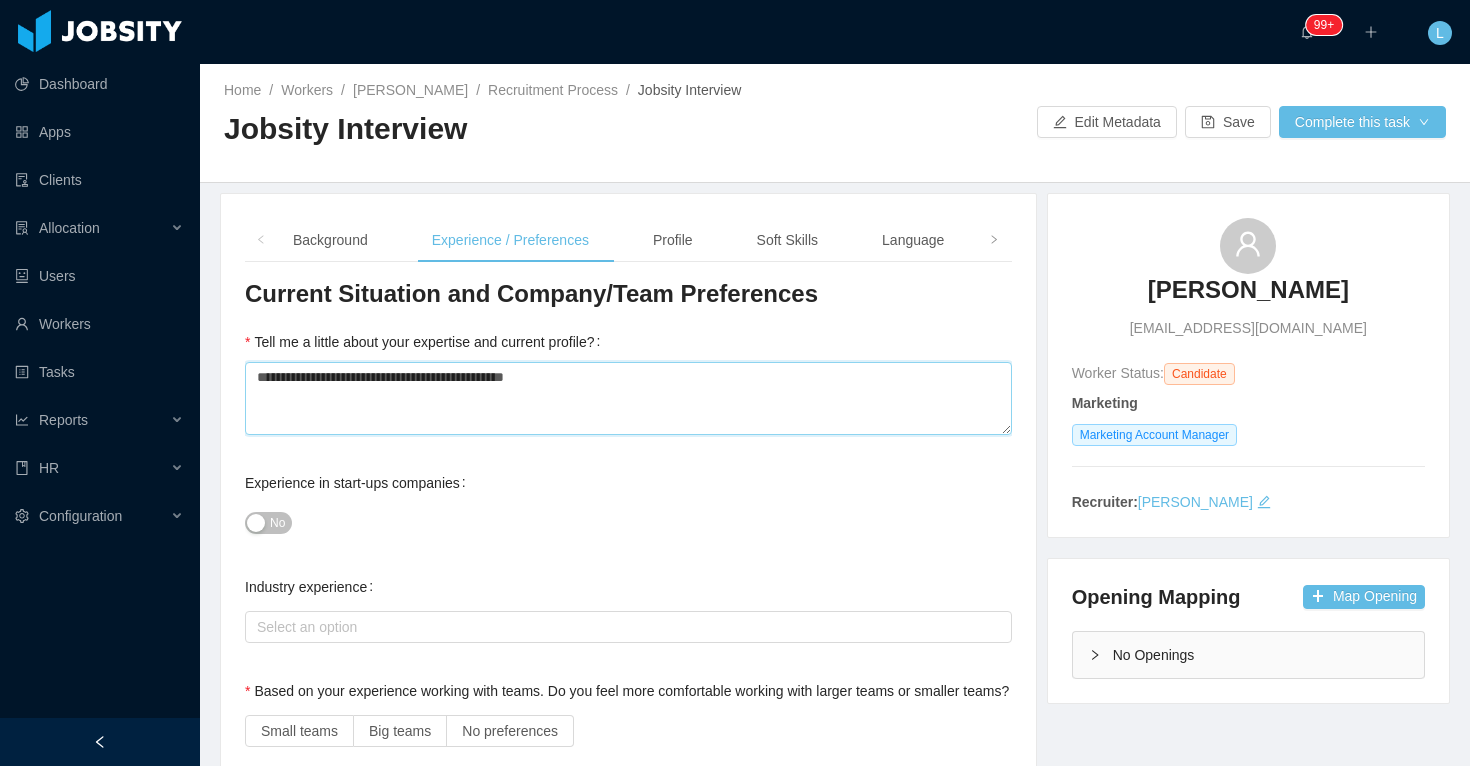 type 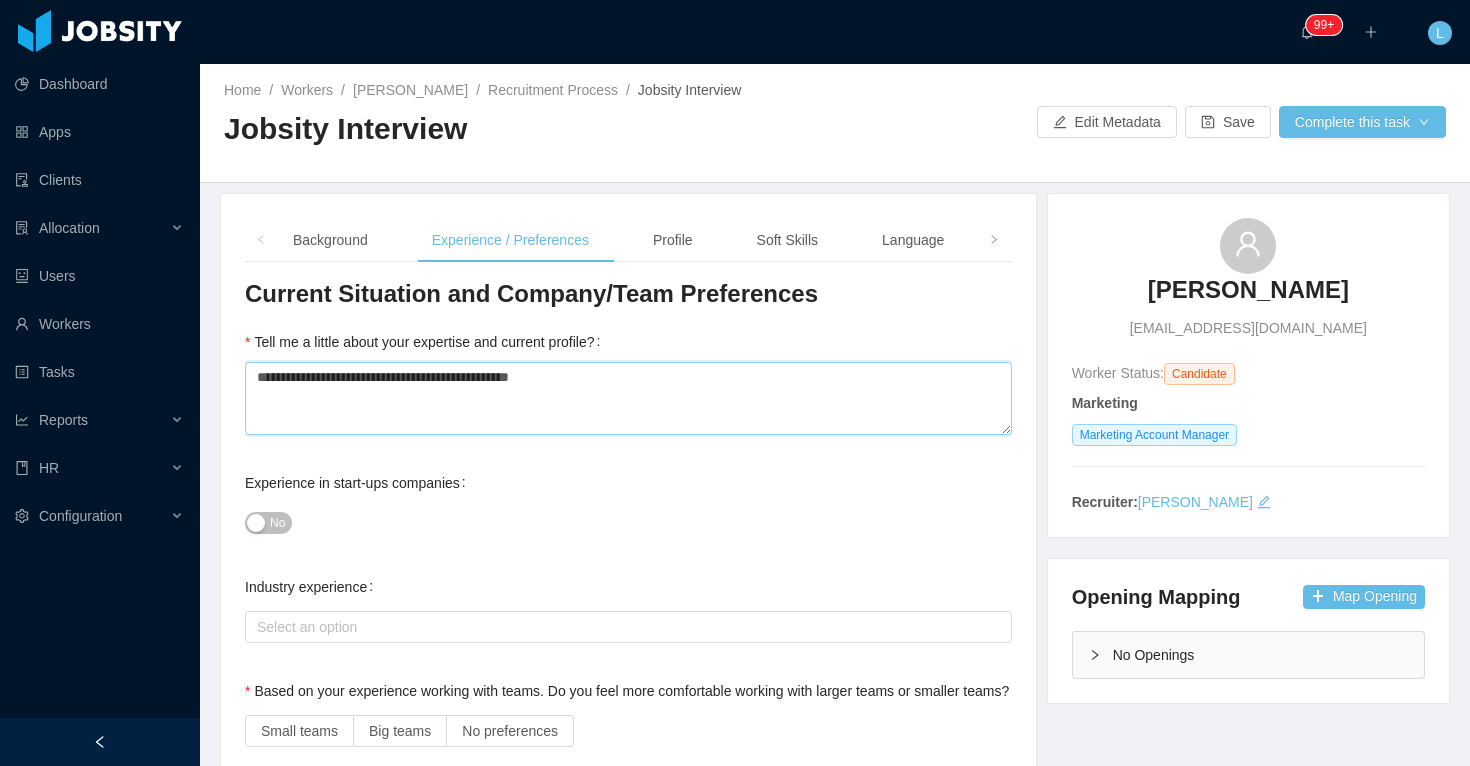 type 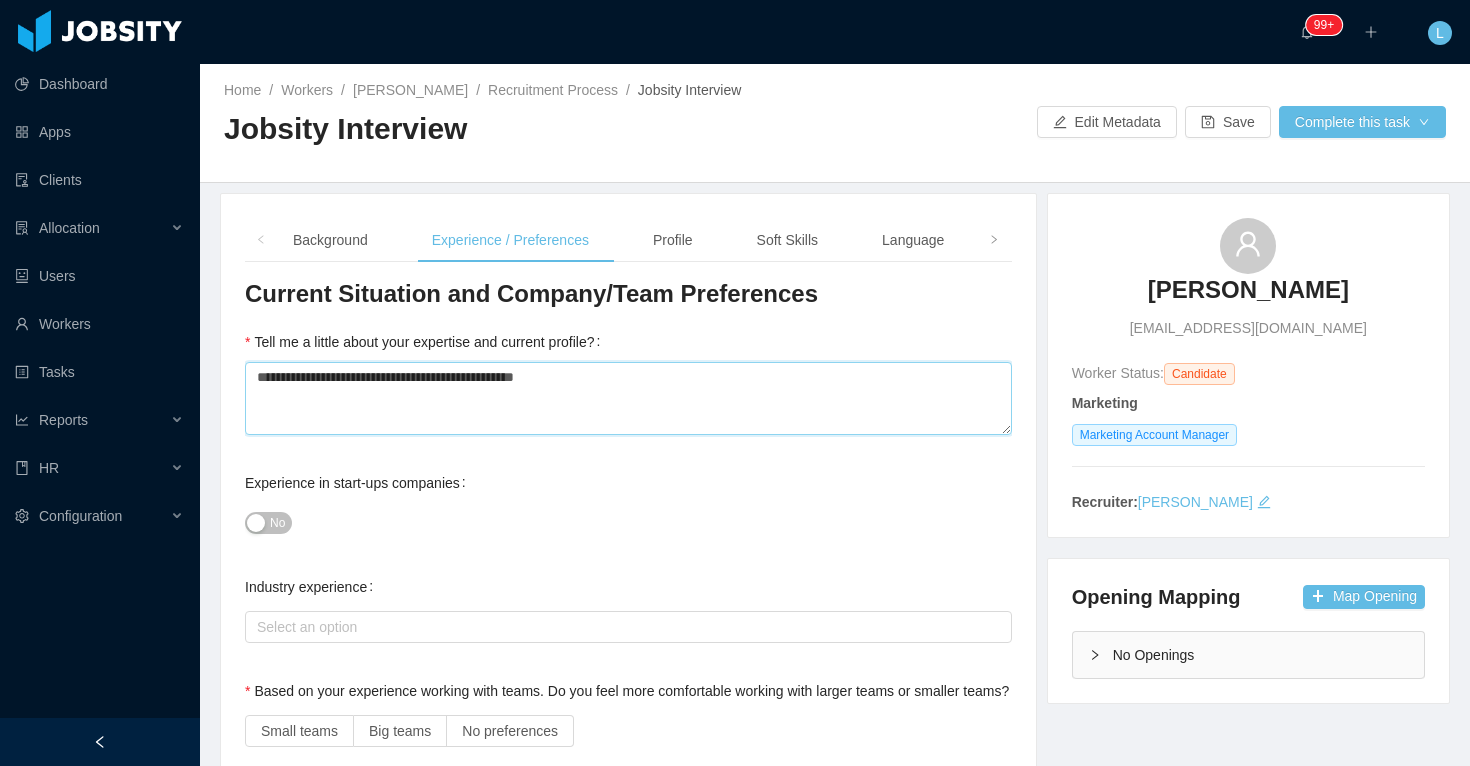 type 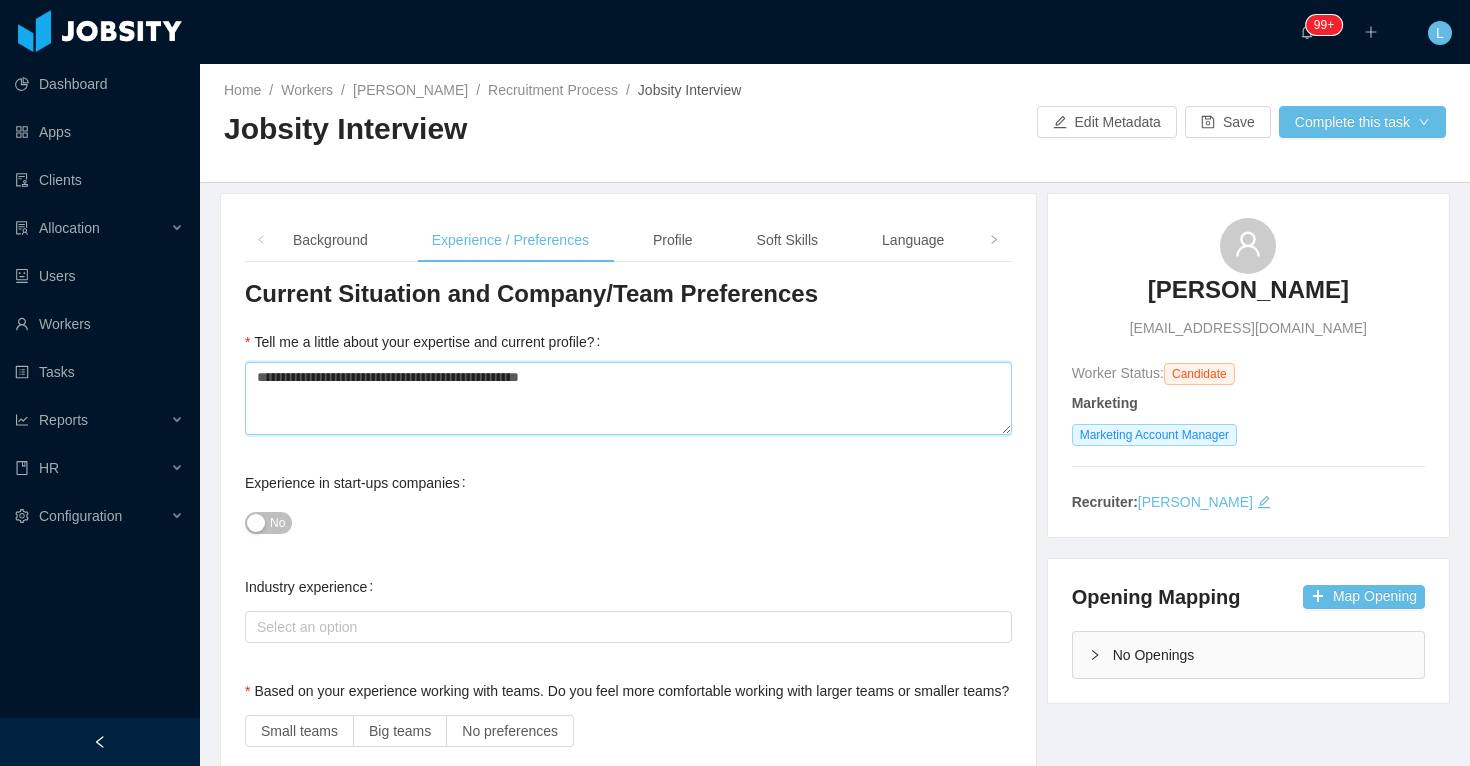 type 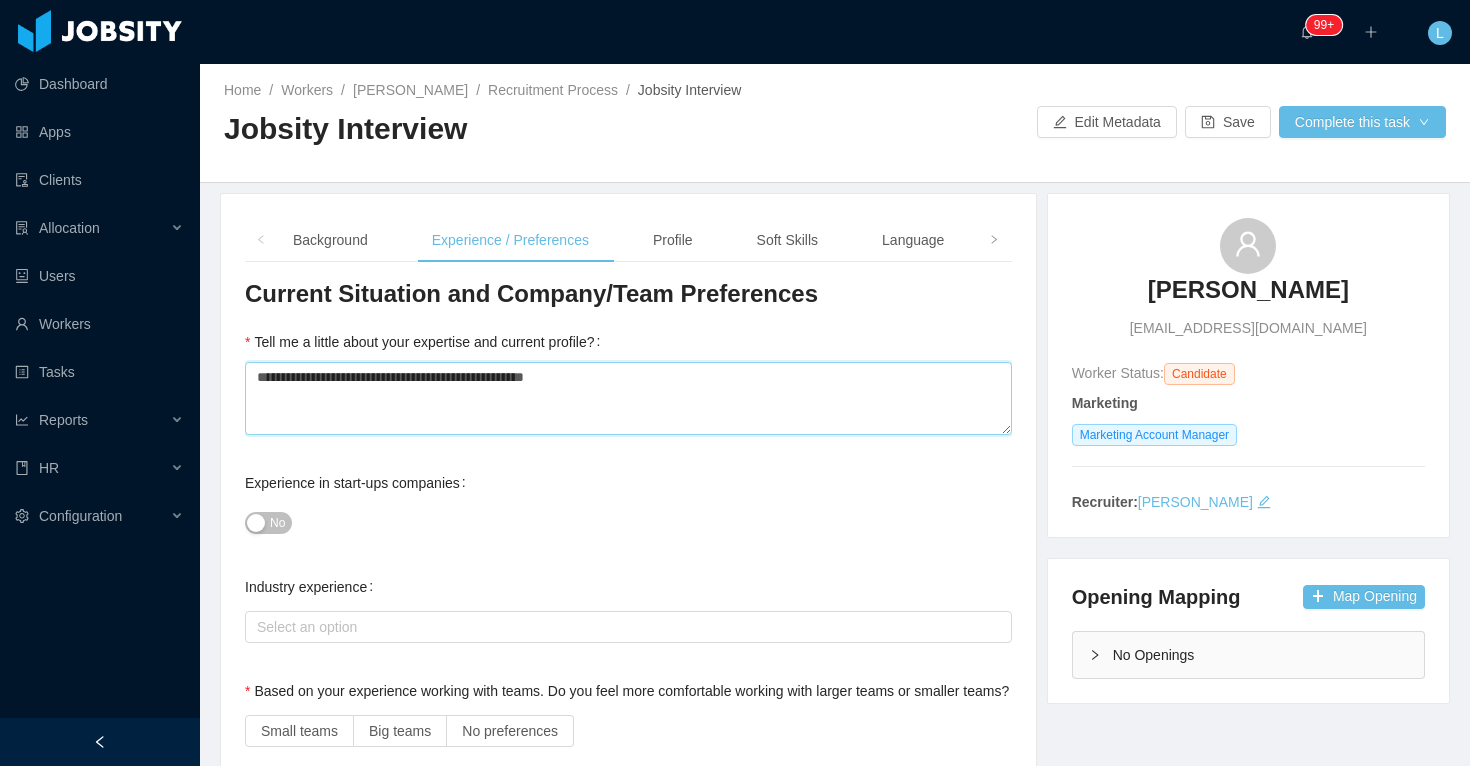 type 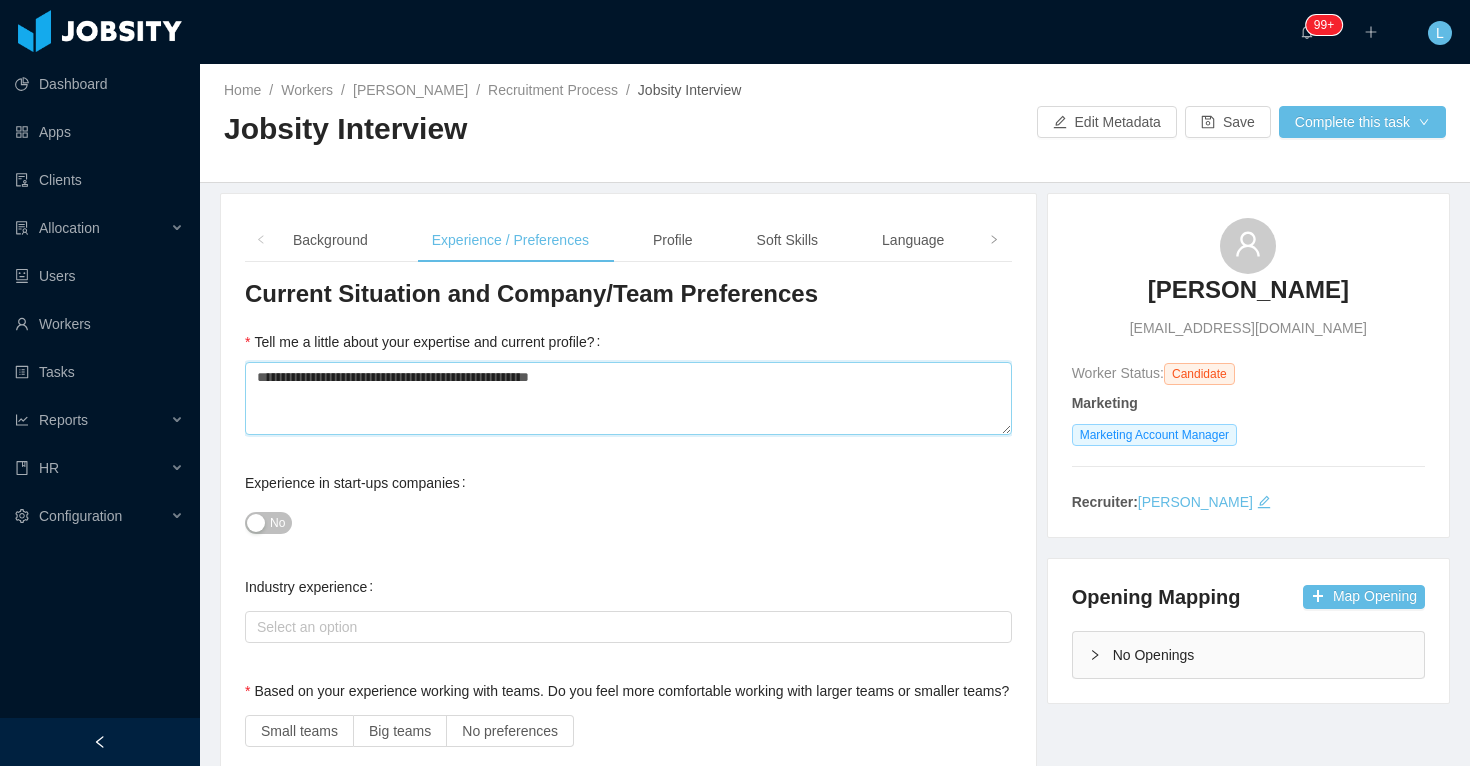 type 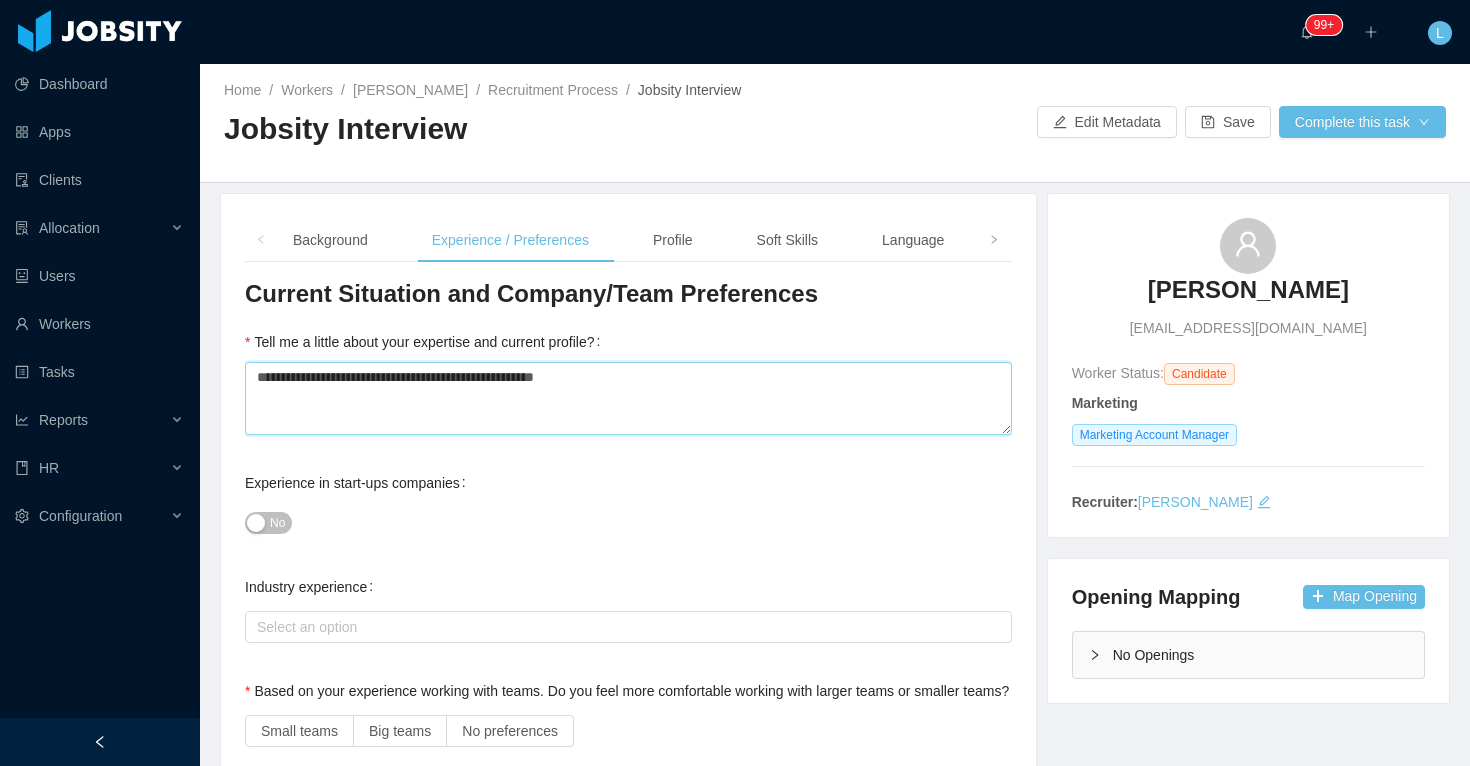 type 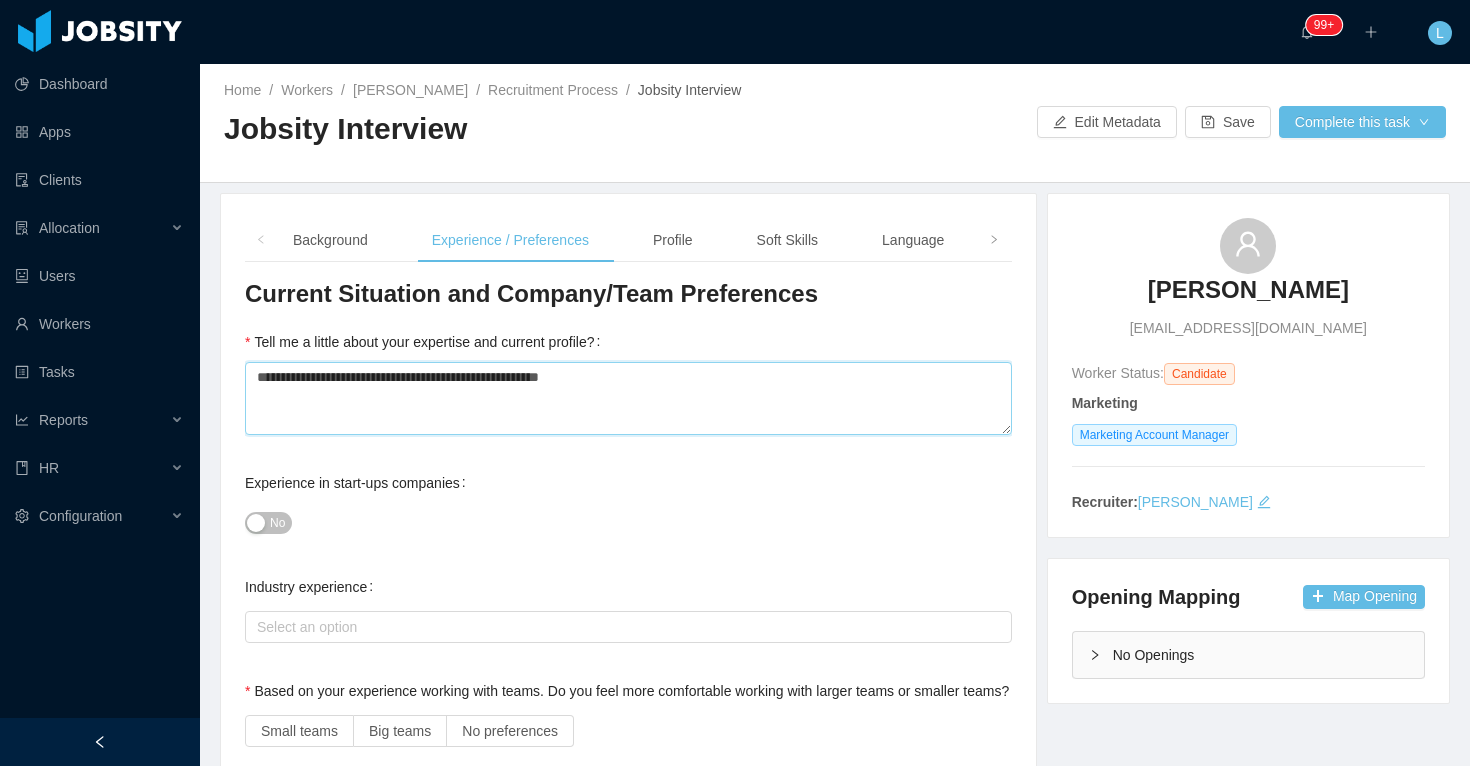 type 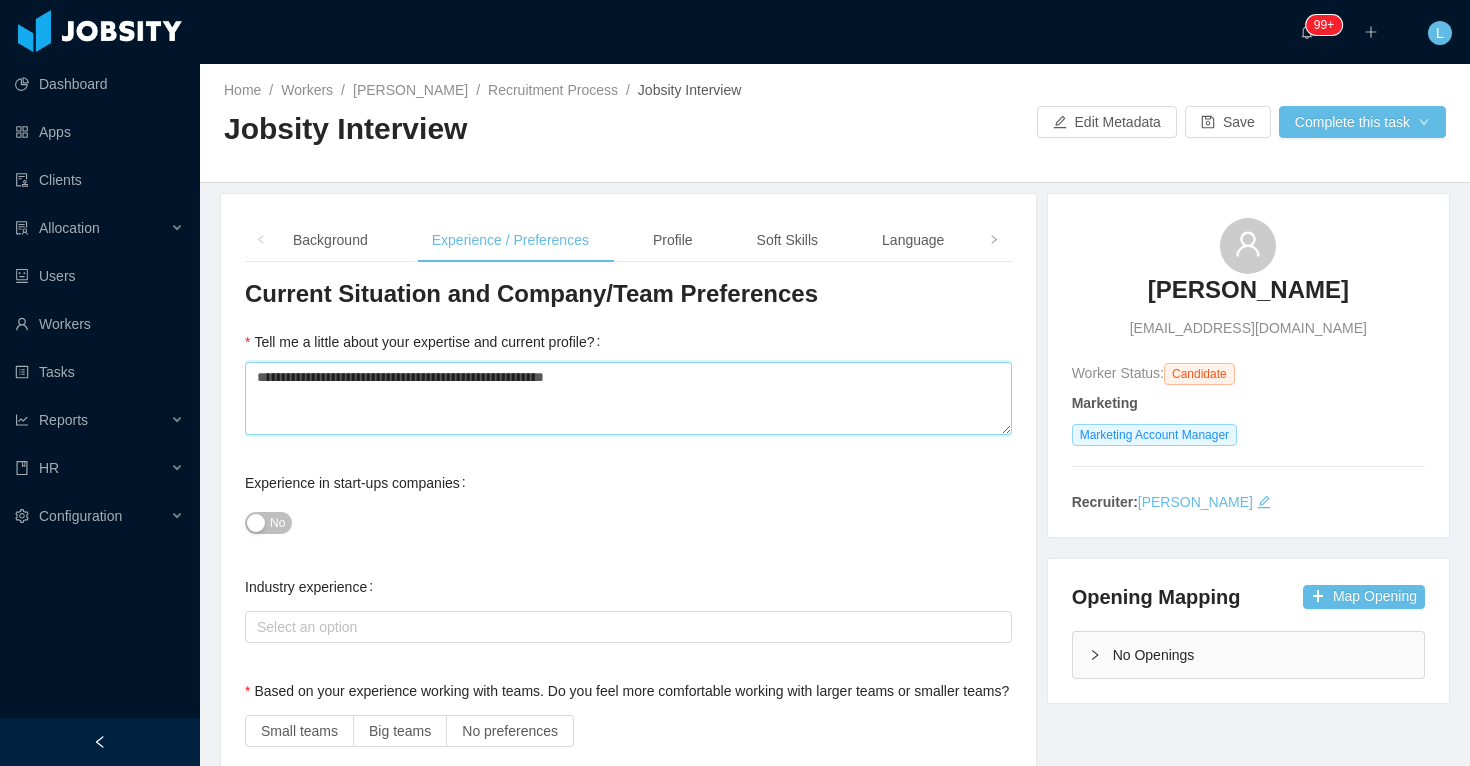 type 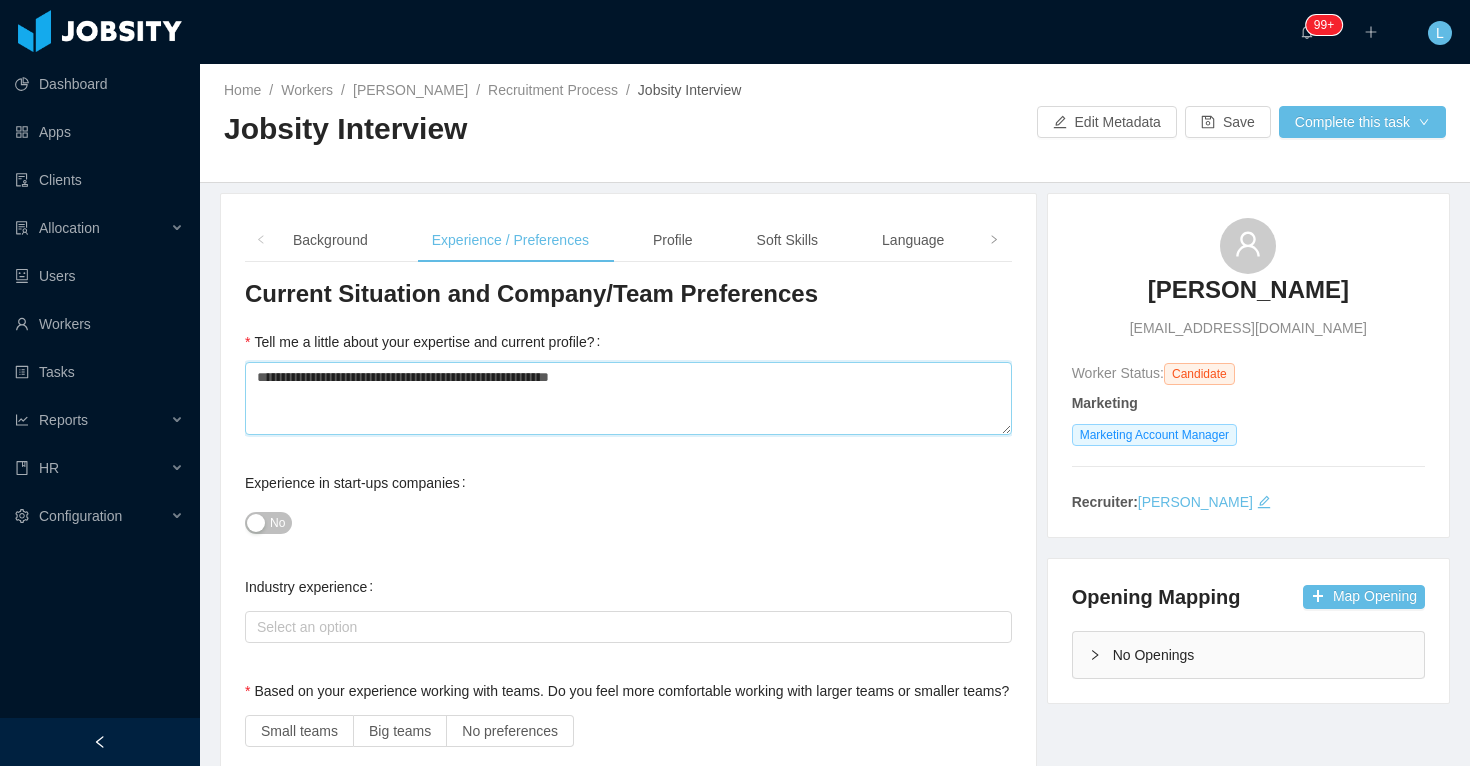 type 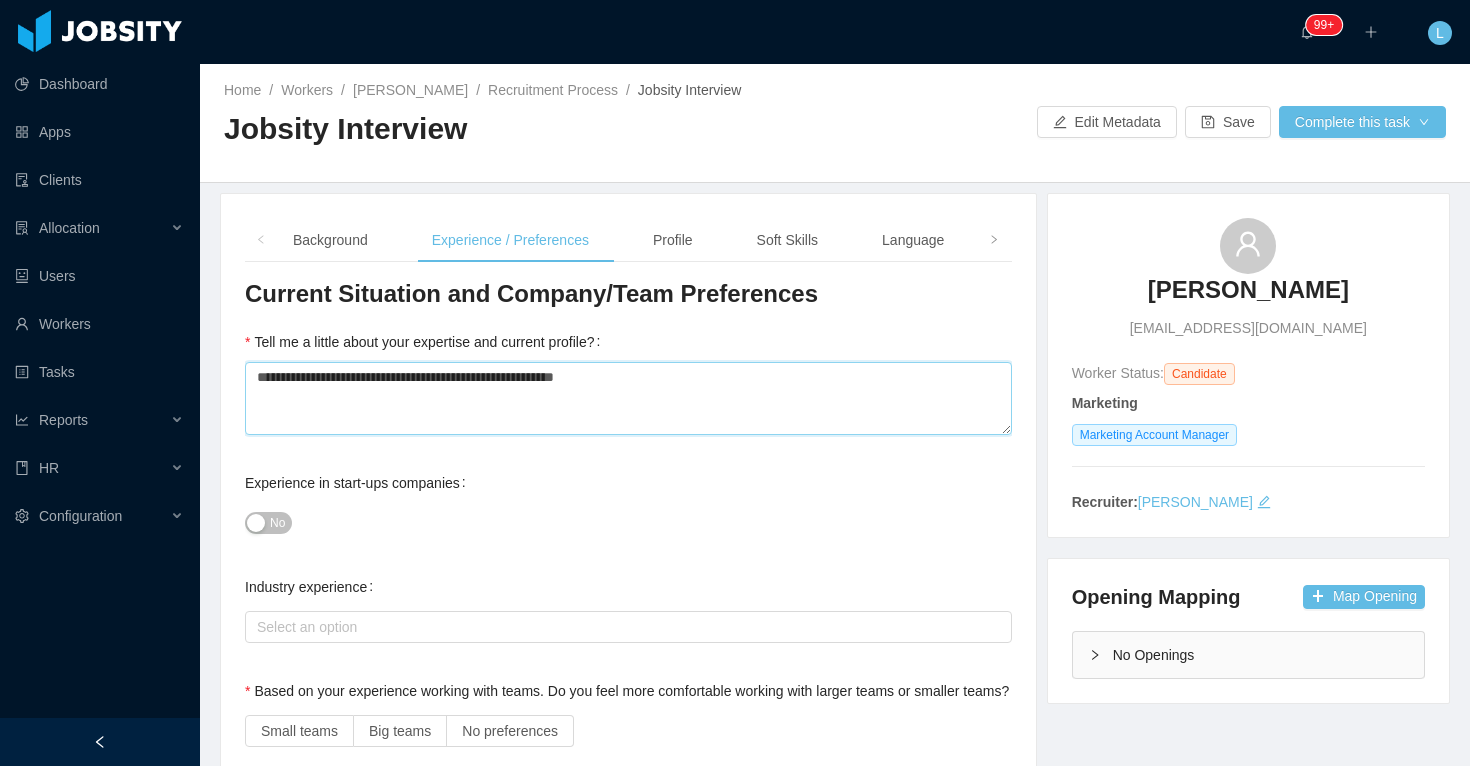 type 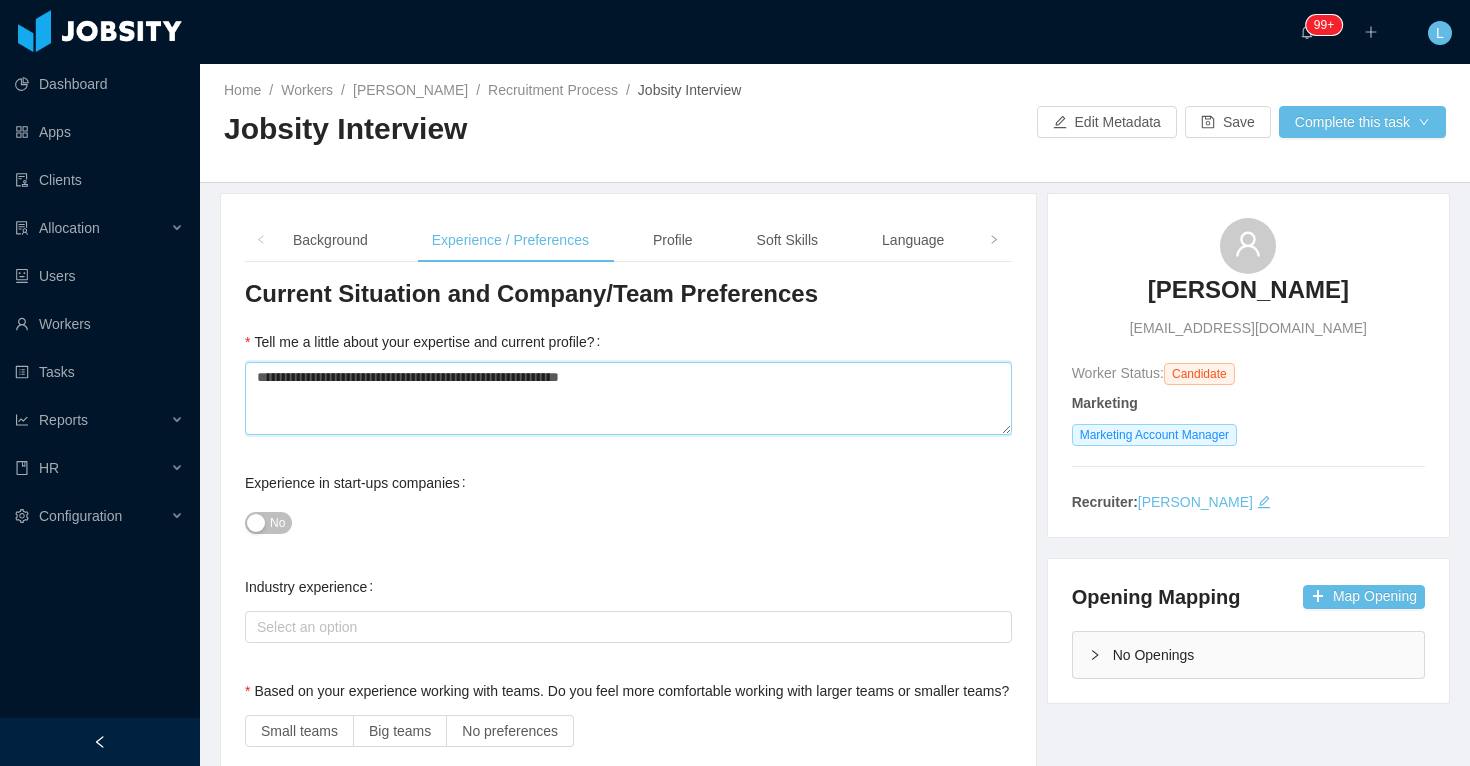 type 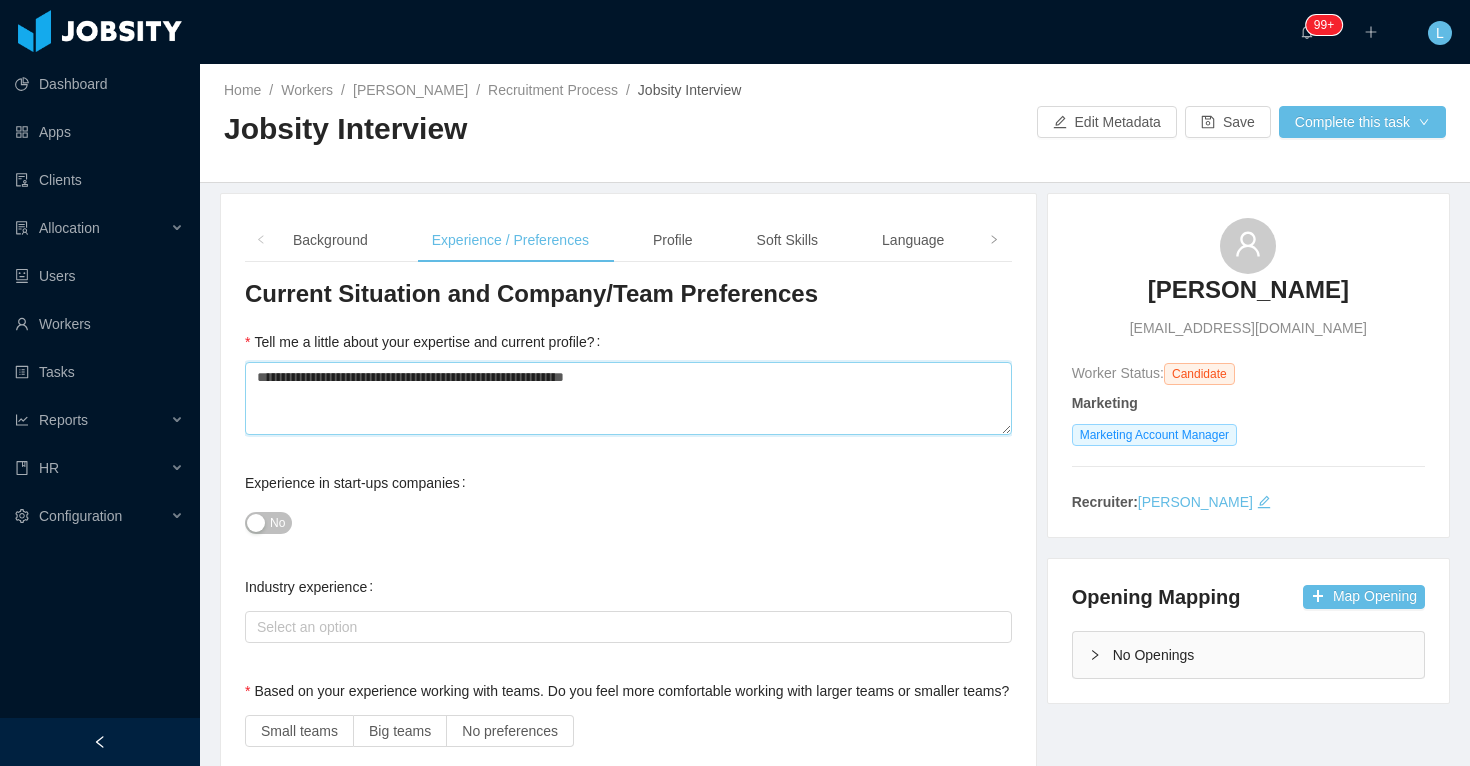 type 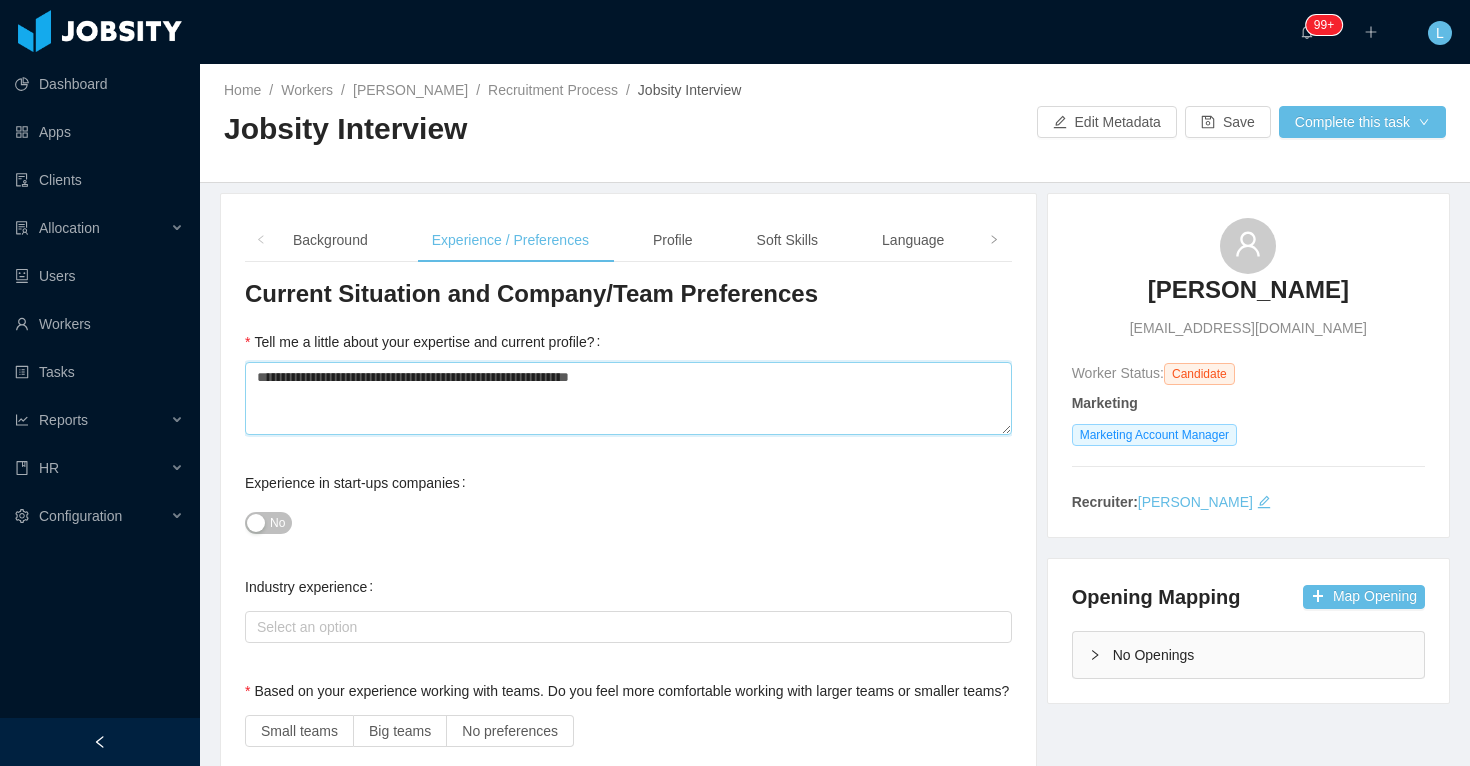 type 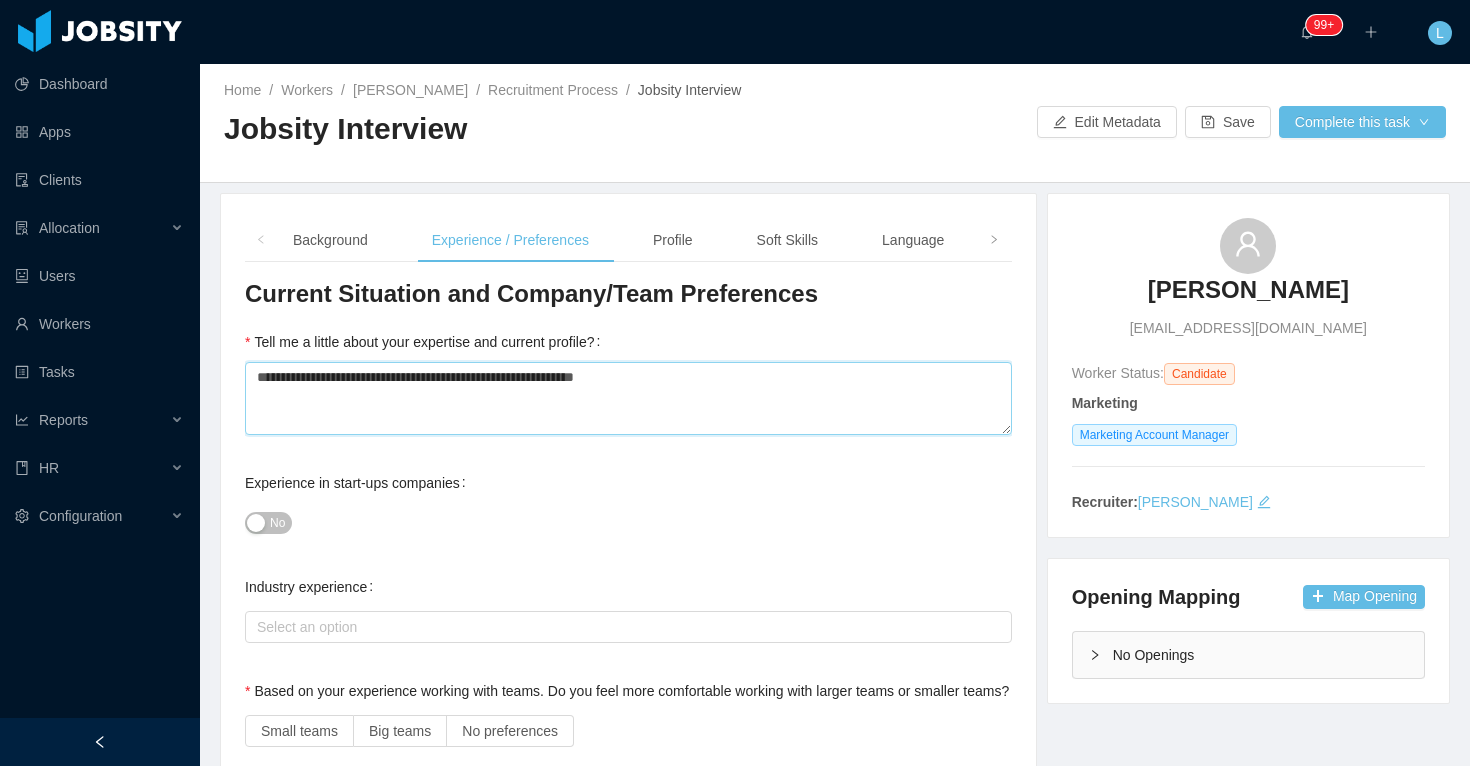 type 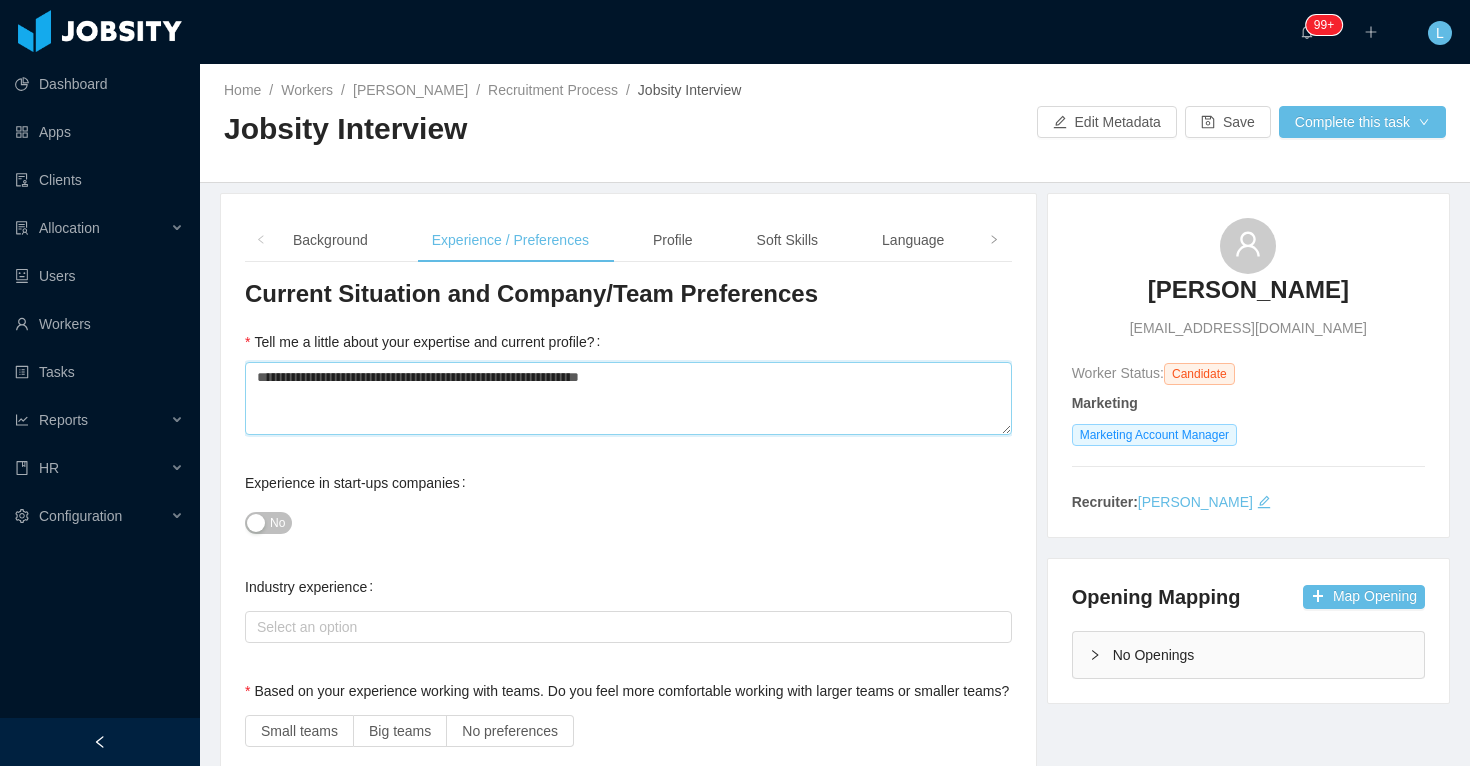 type 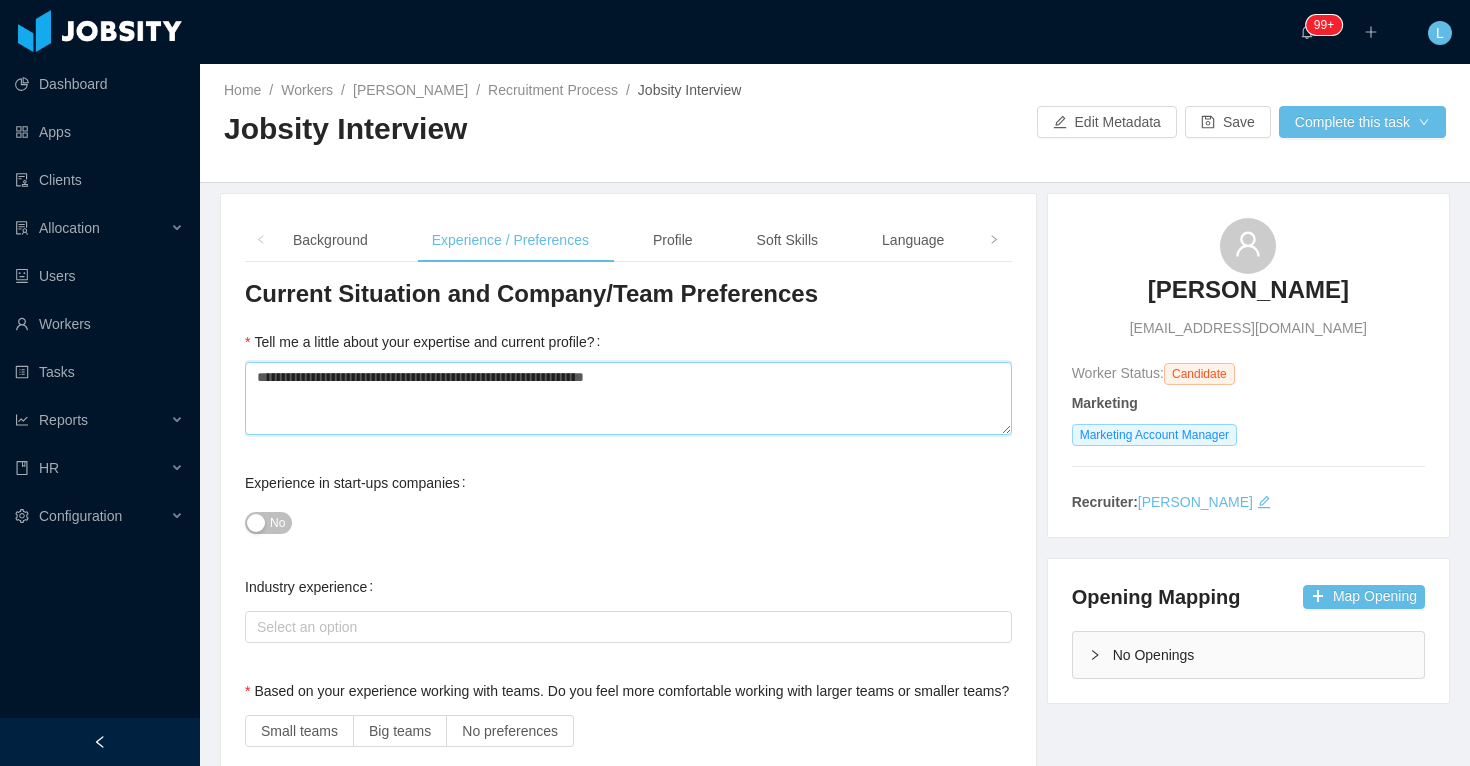 type 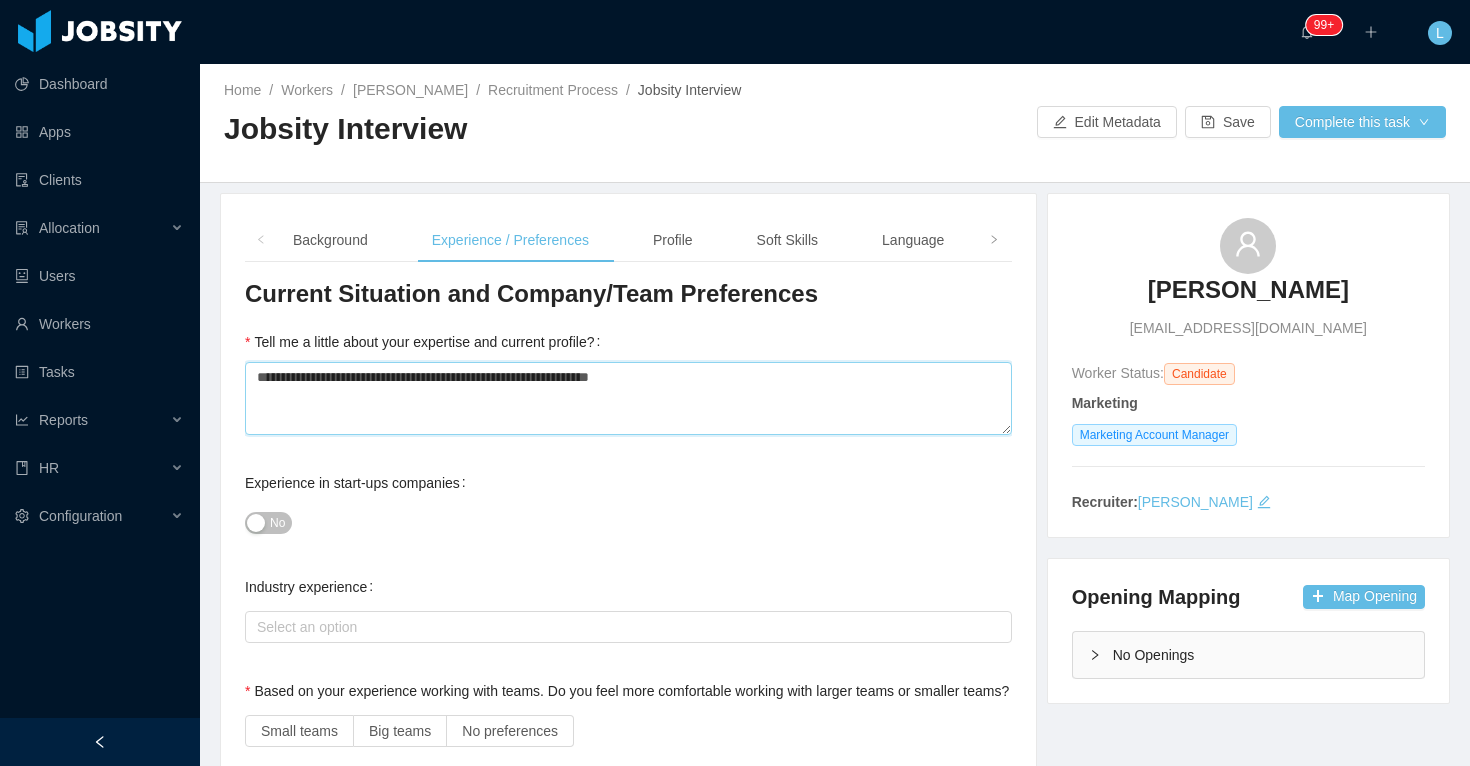 type 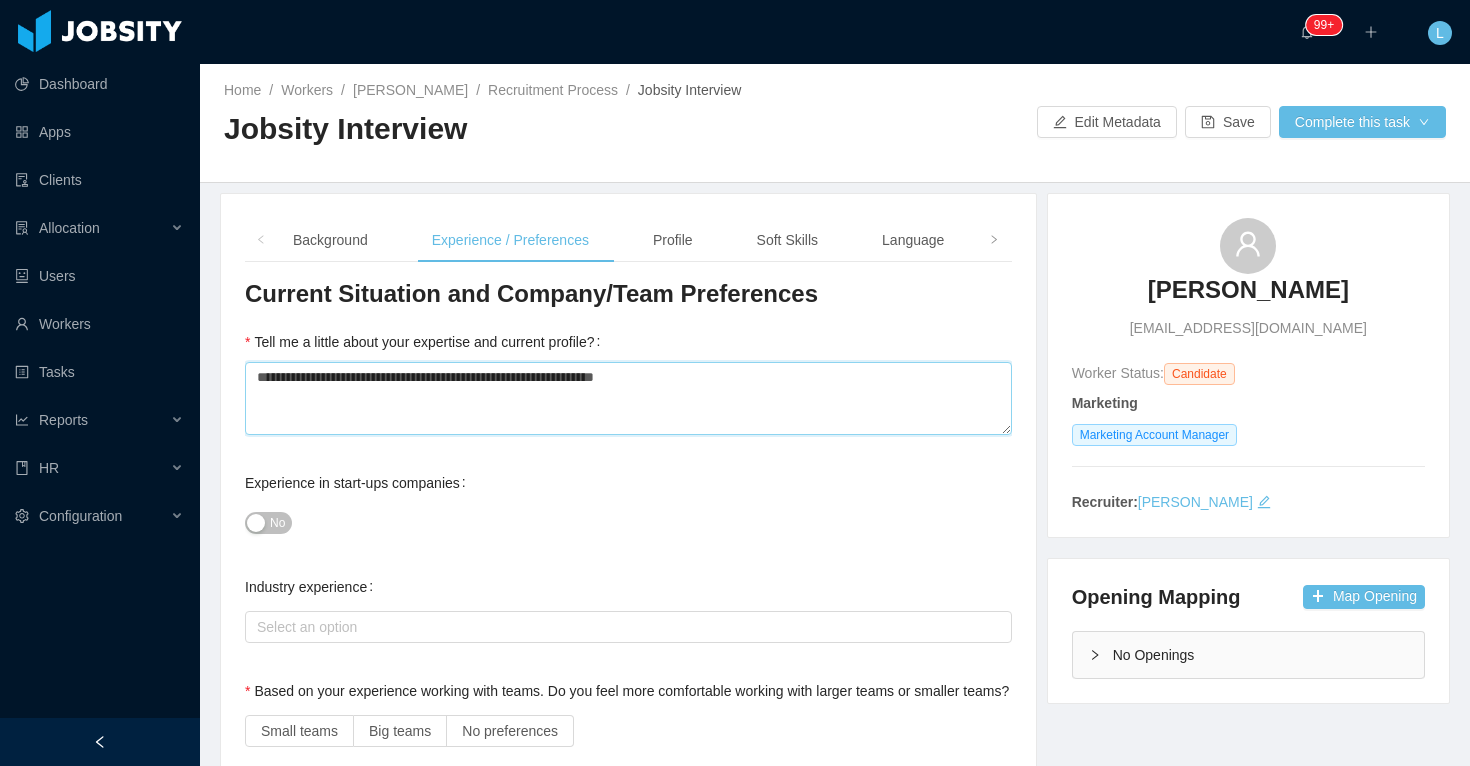 type 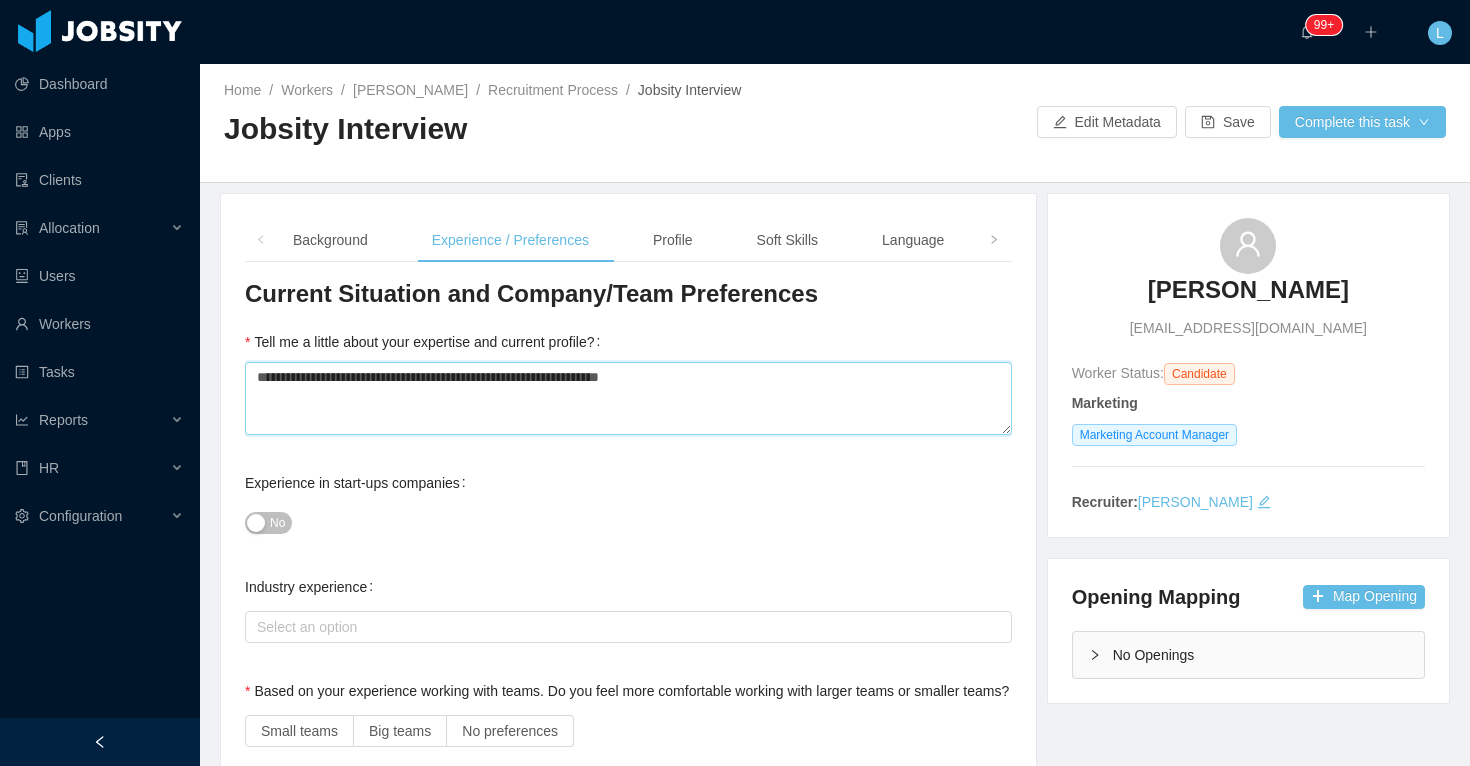 type on "**********" 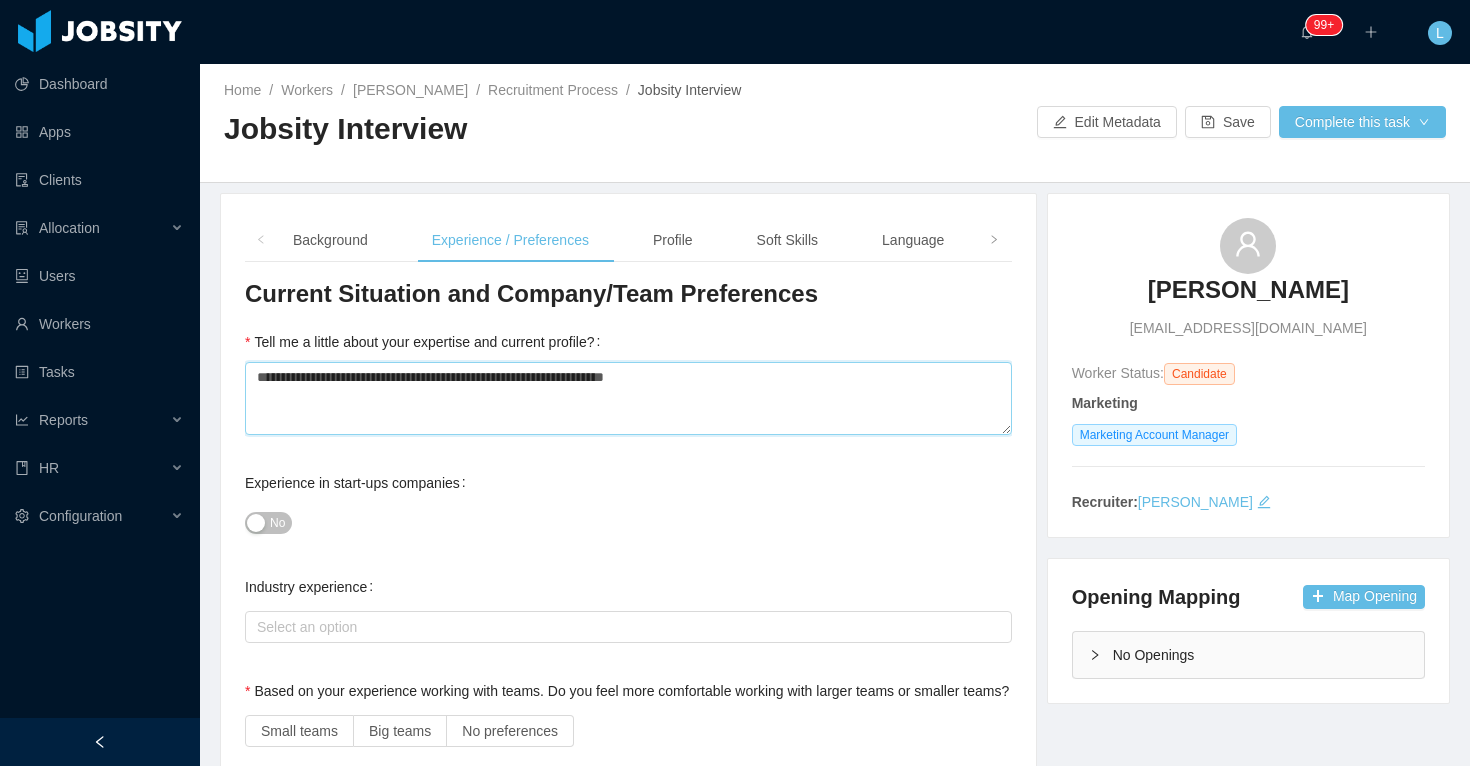 type 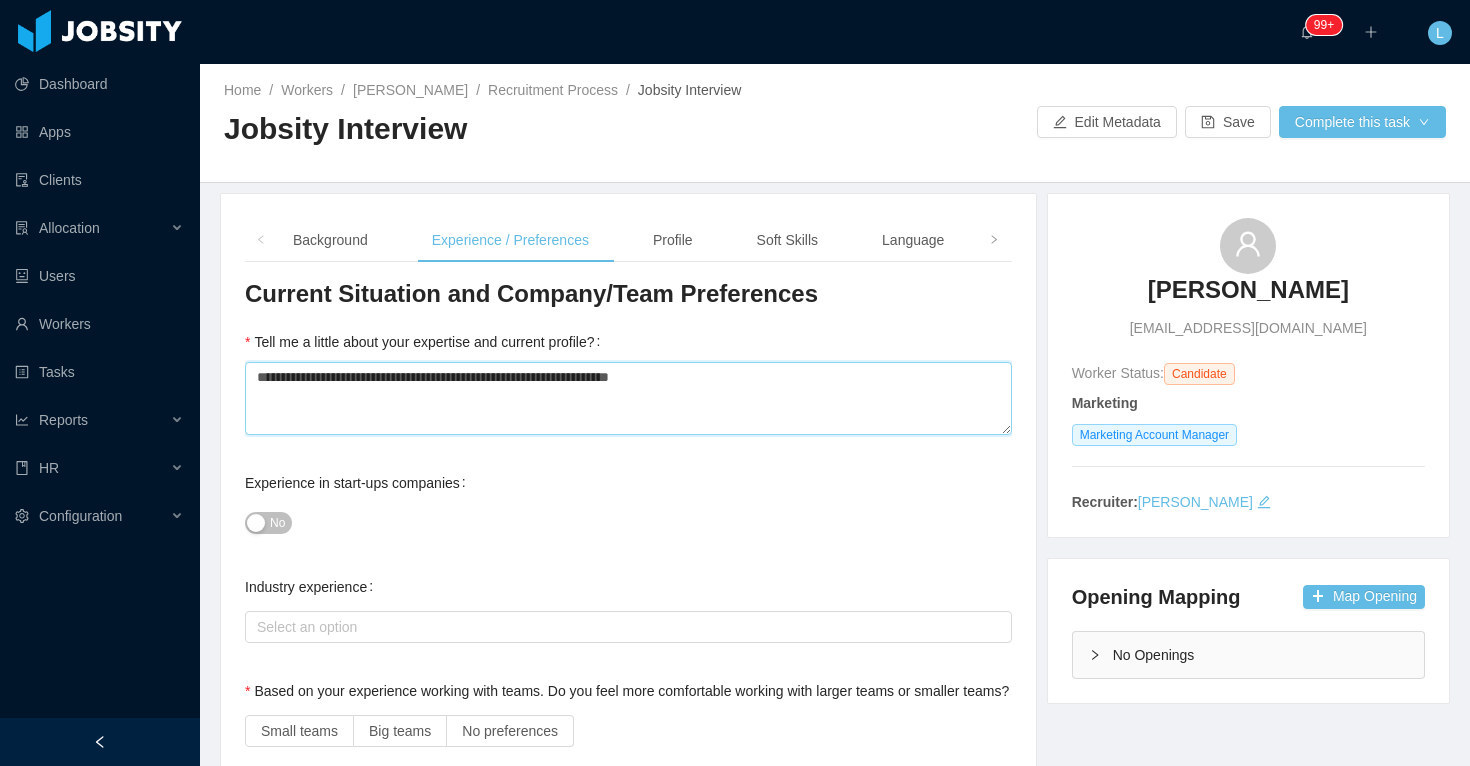 type 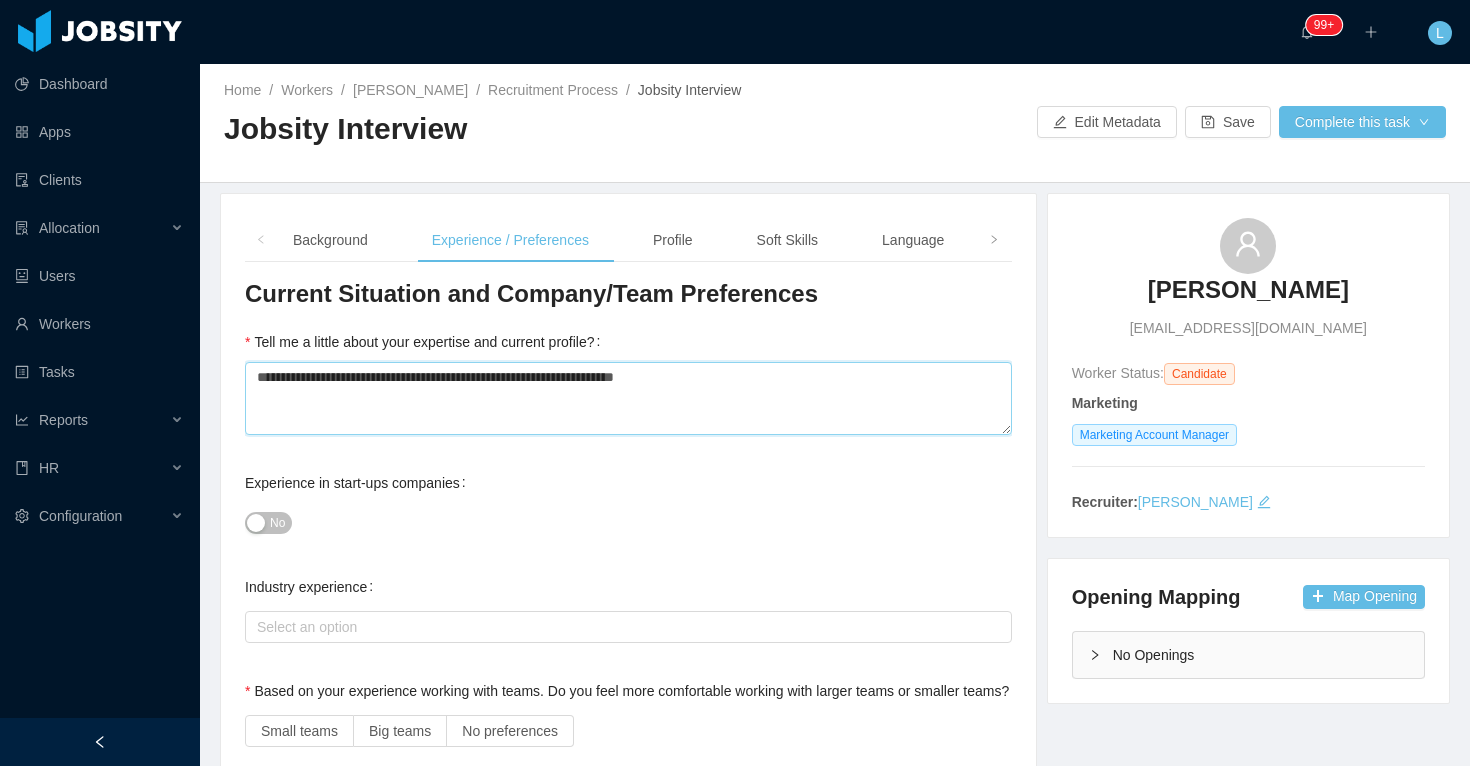 type 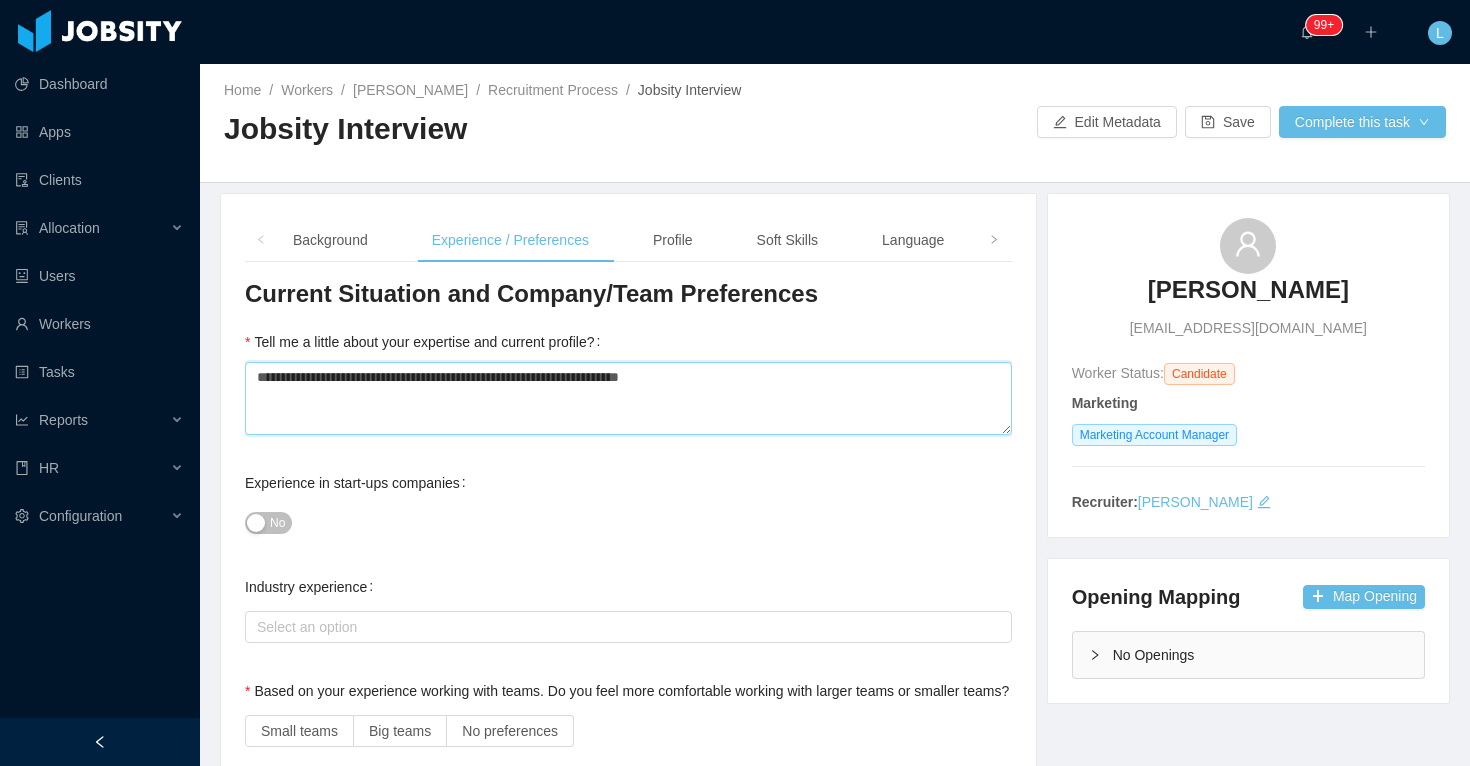 type 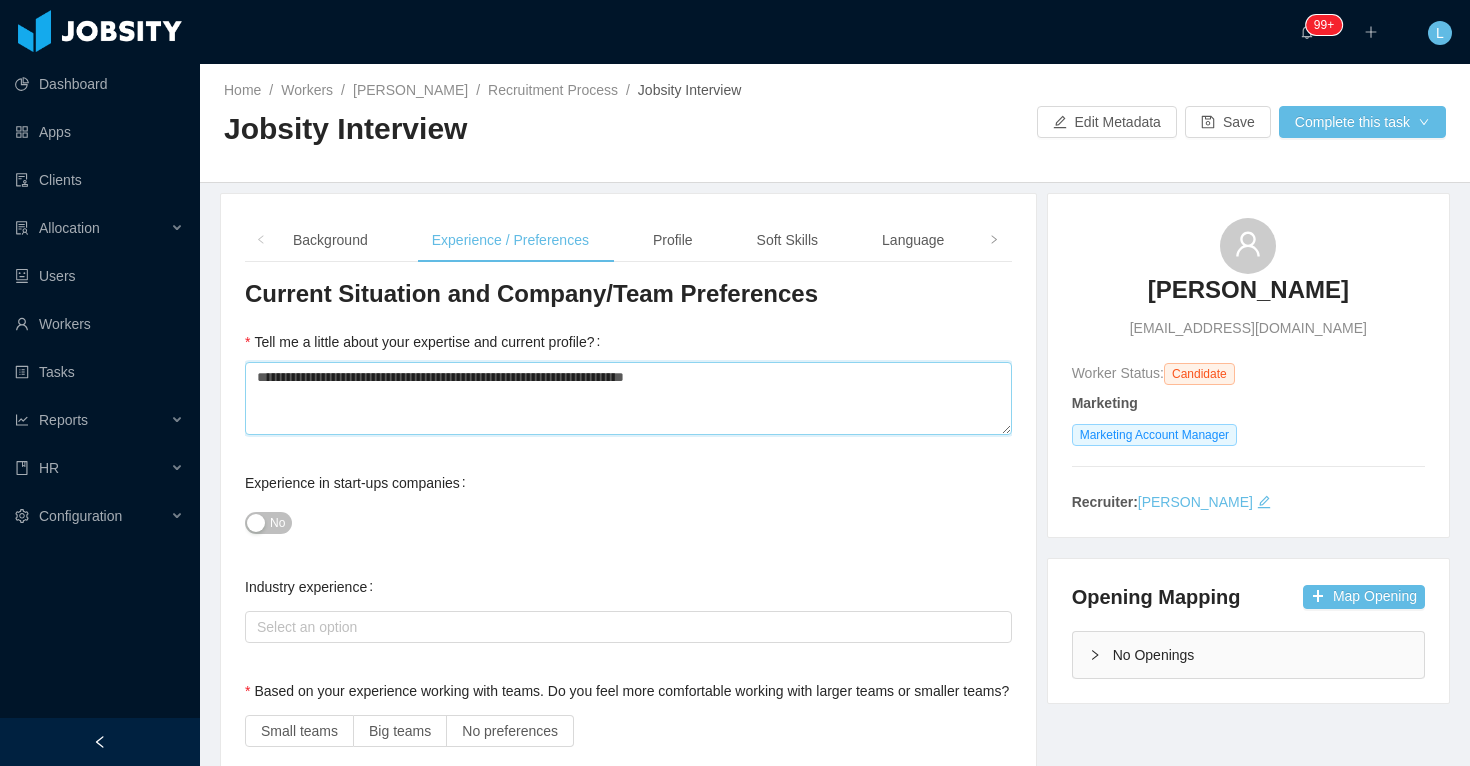 type 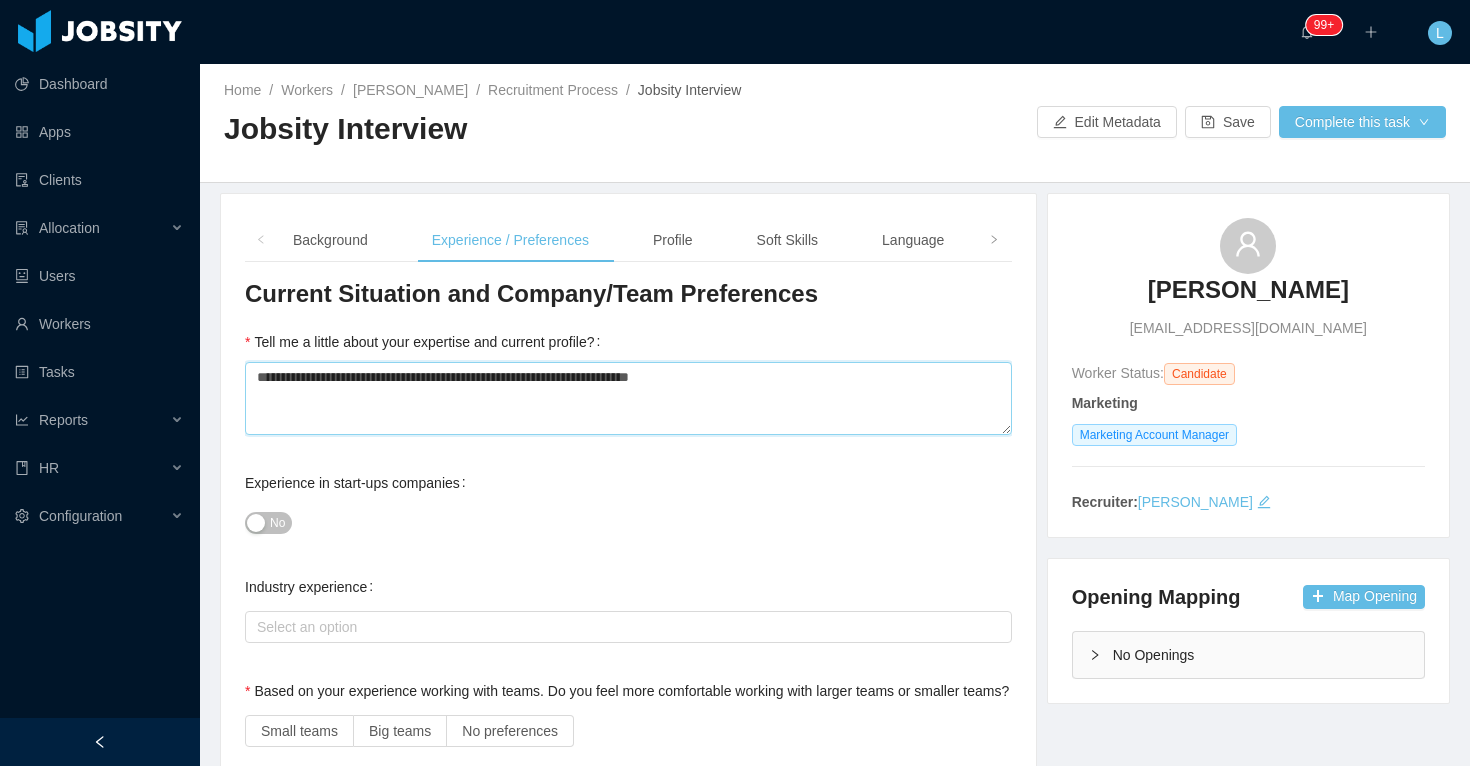 type 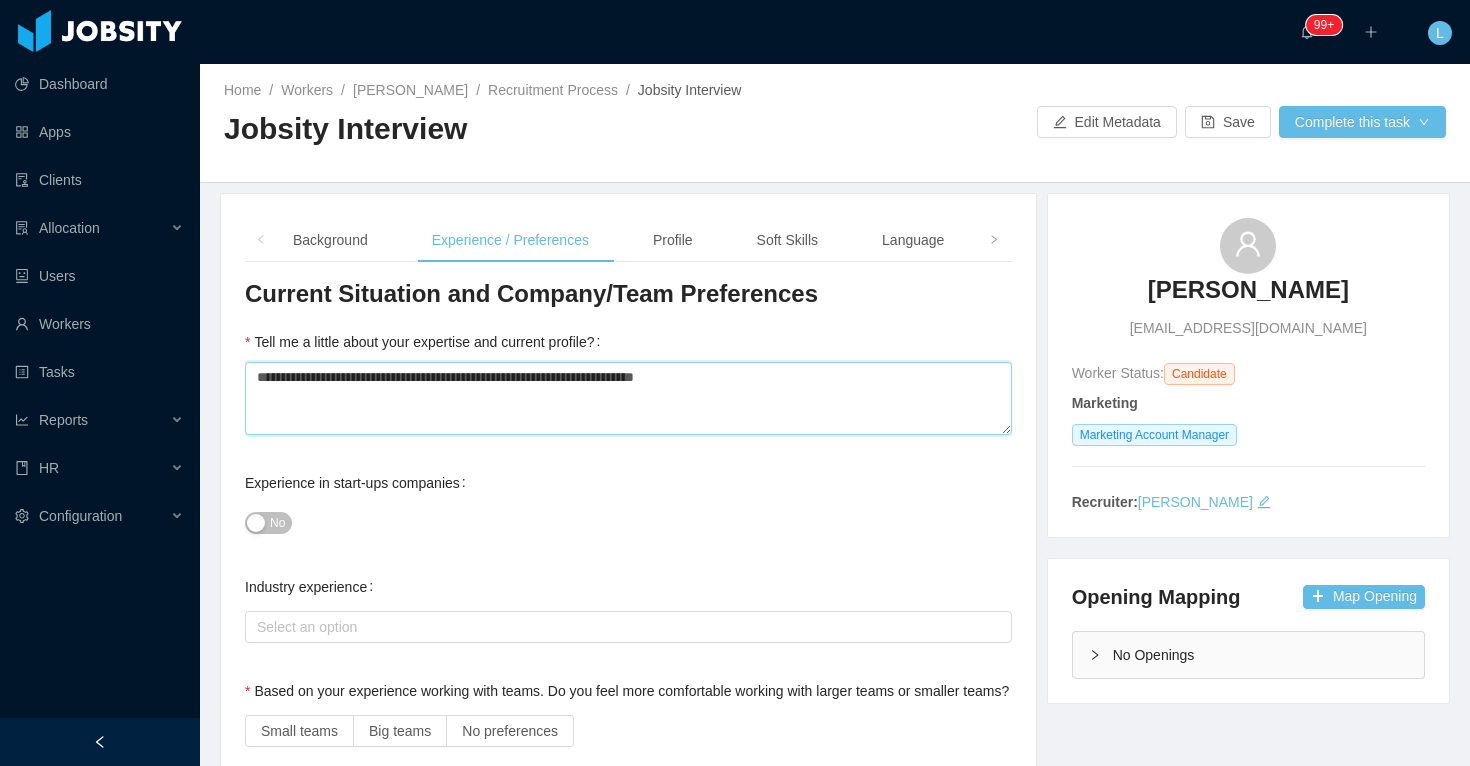 type 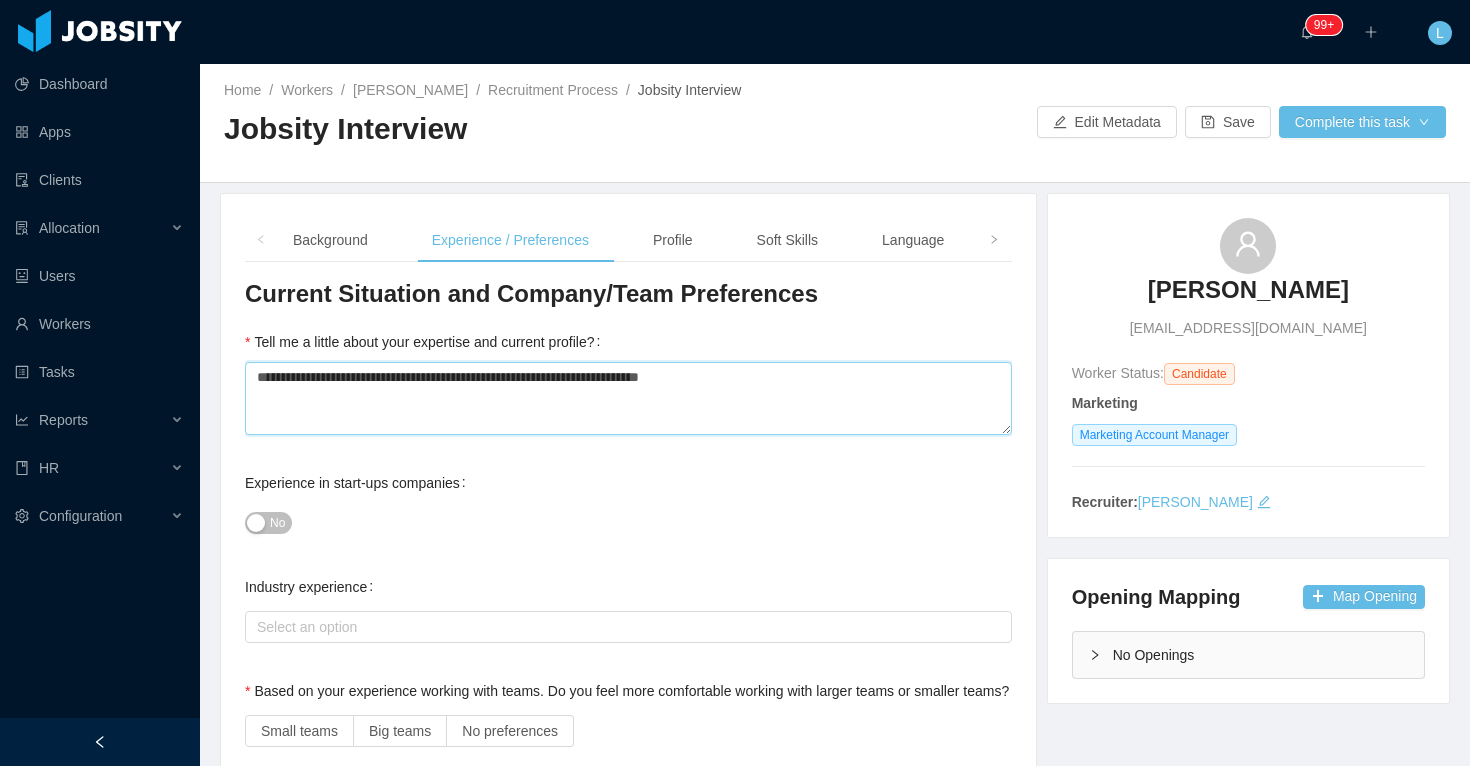 type 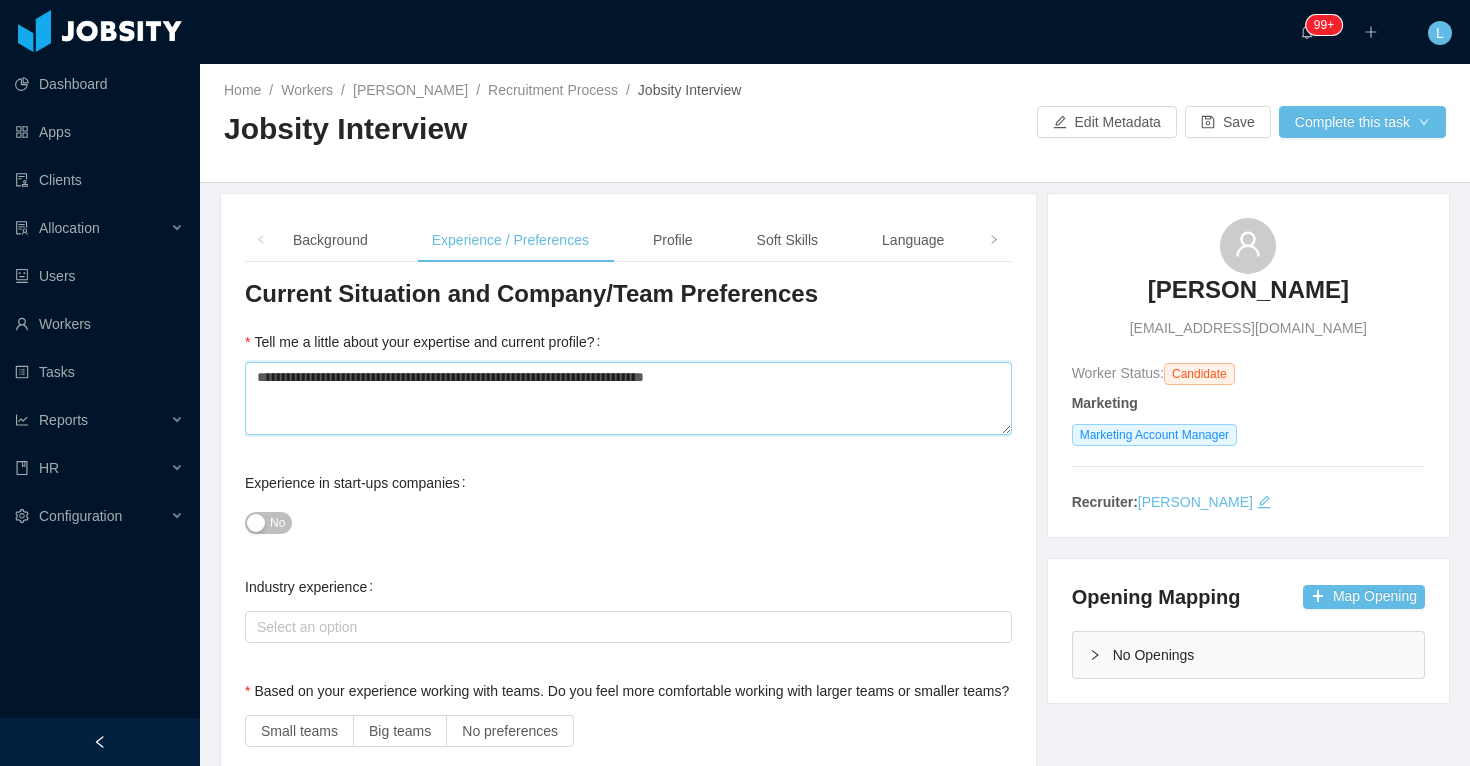 type 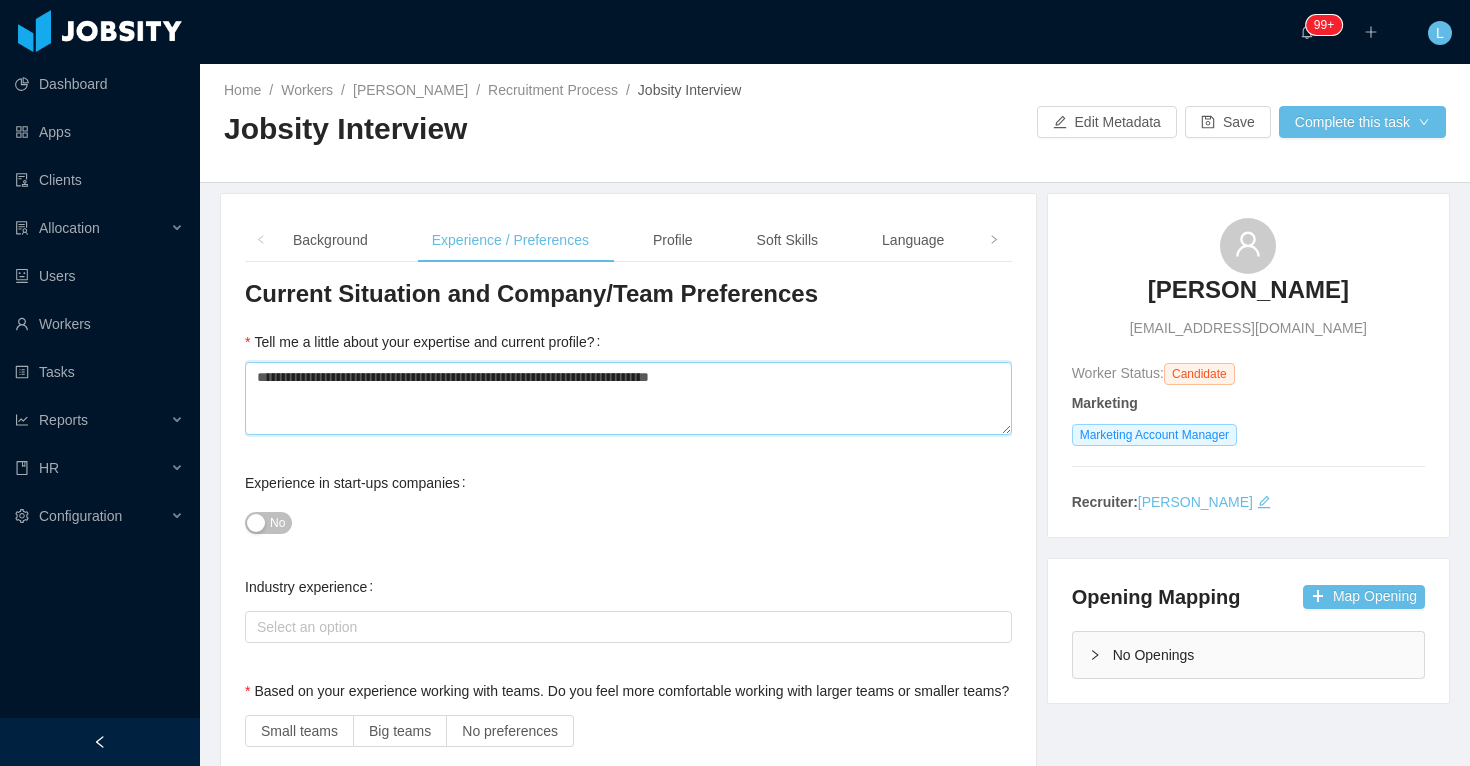 type 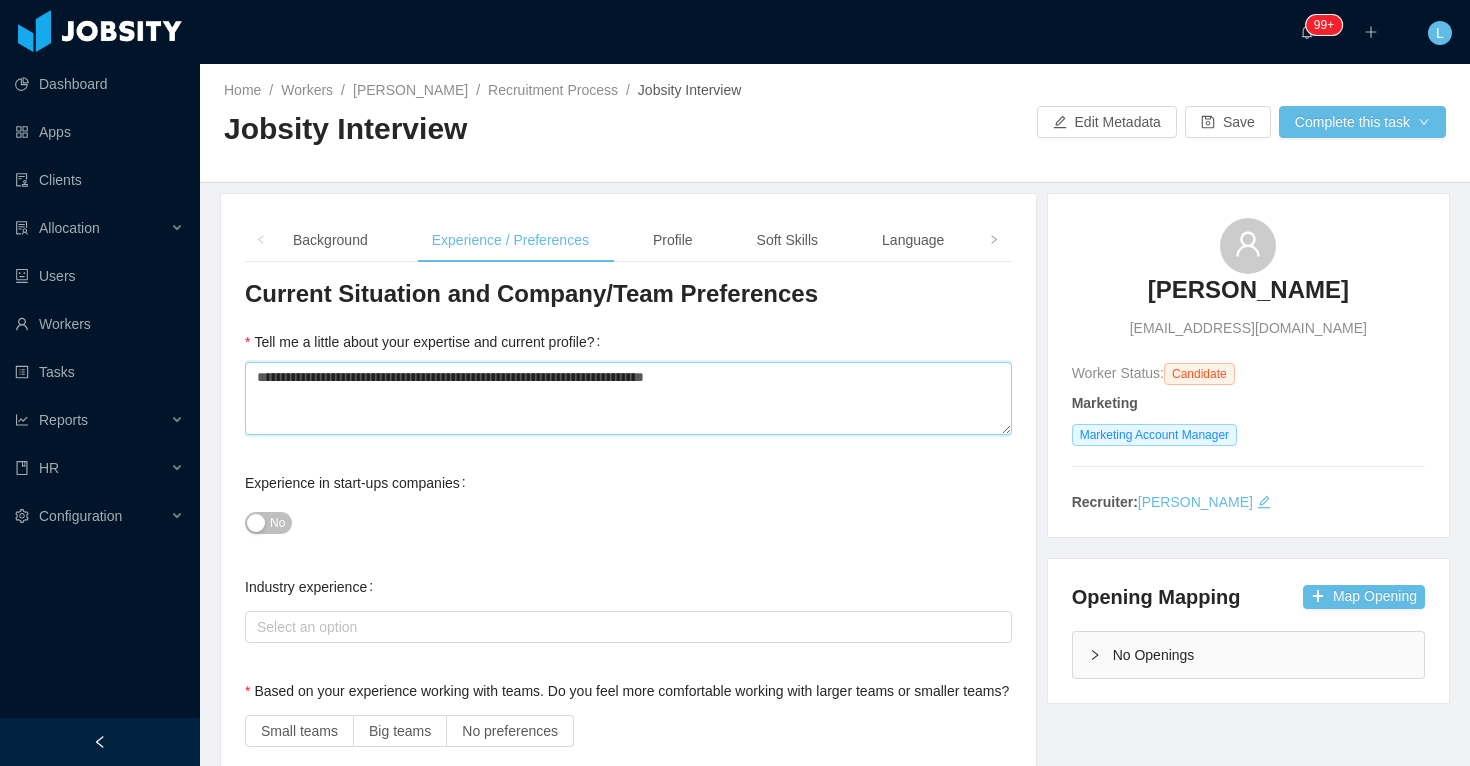 type on "**********" 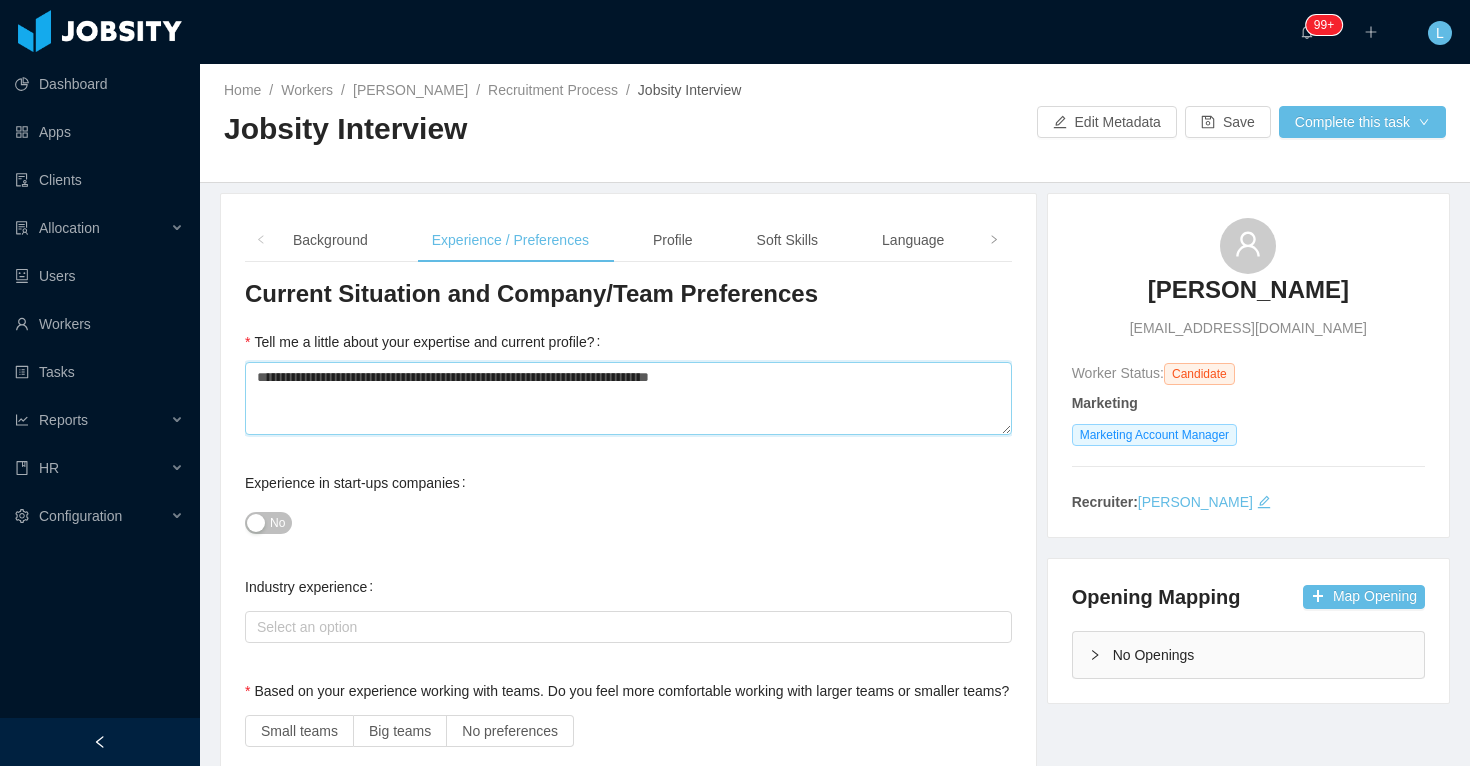type 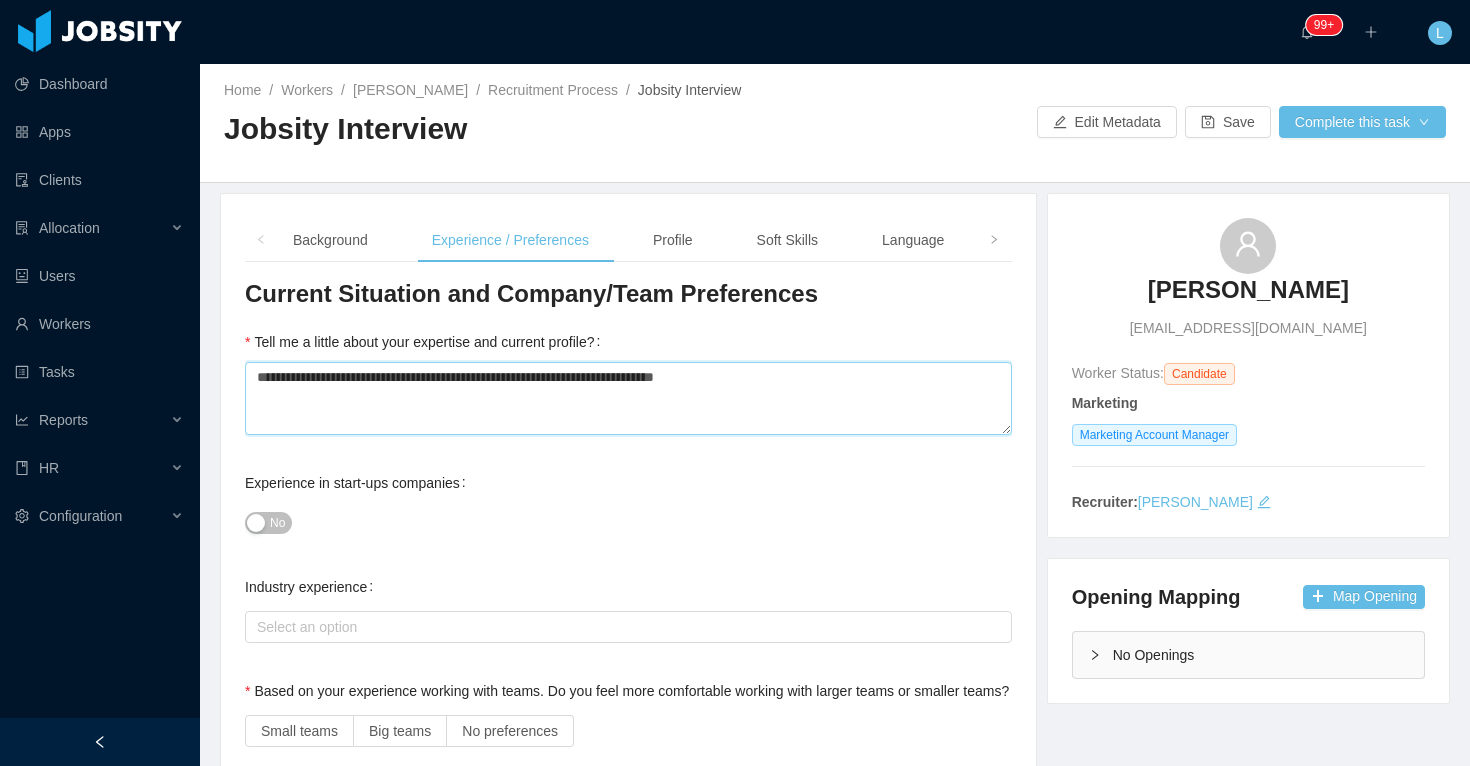 type 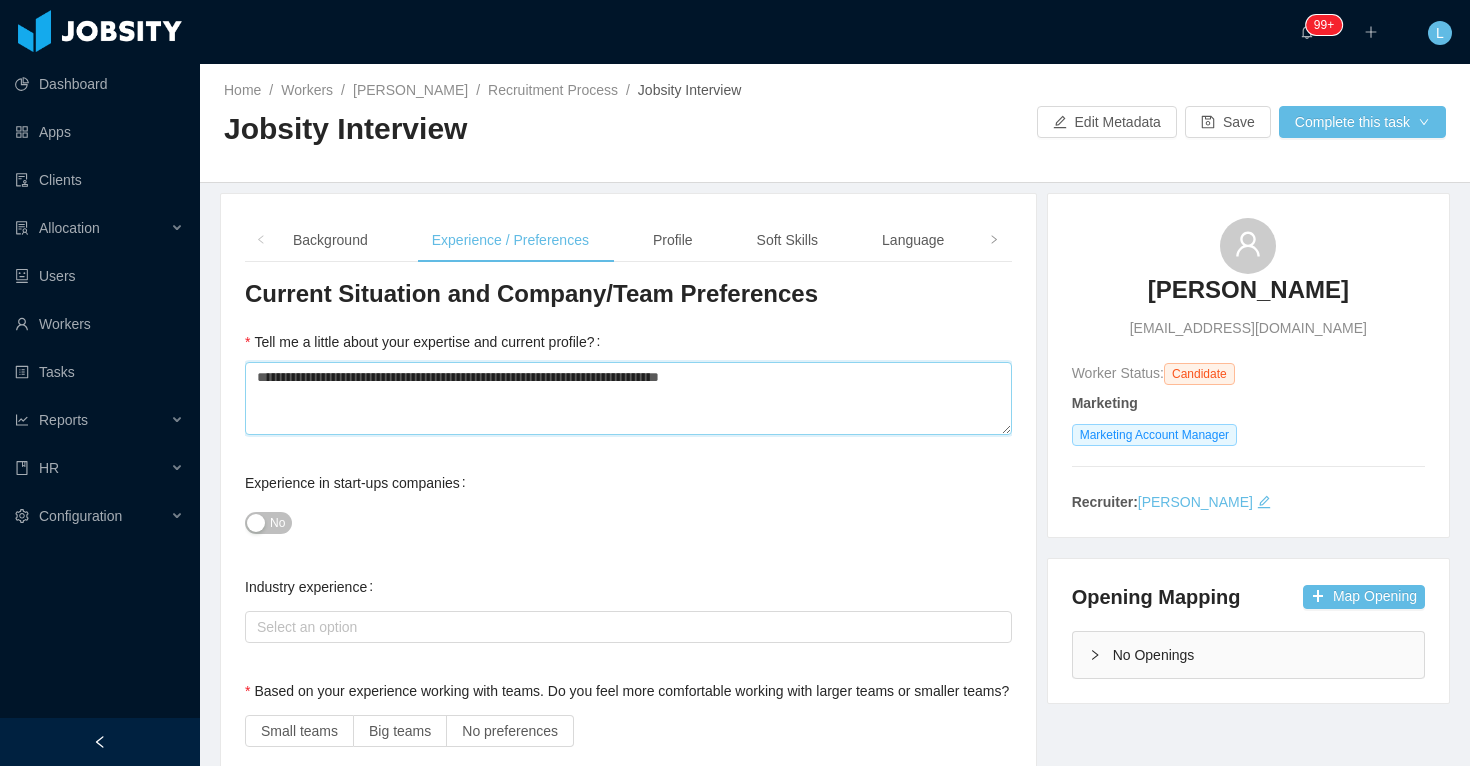 type 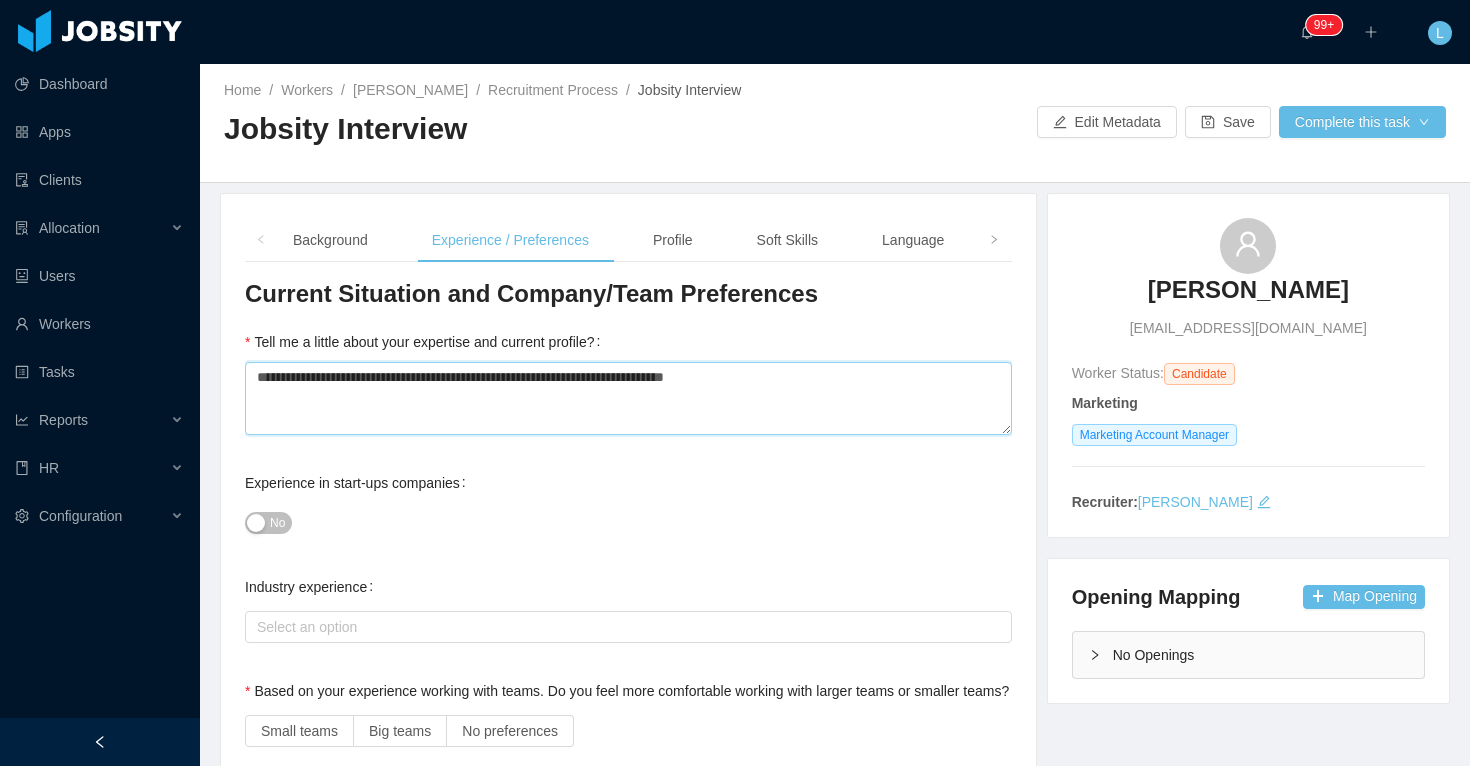 click on "**********" at bounding box center (628, 398) 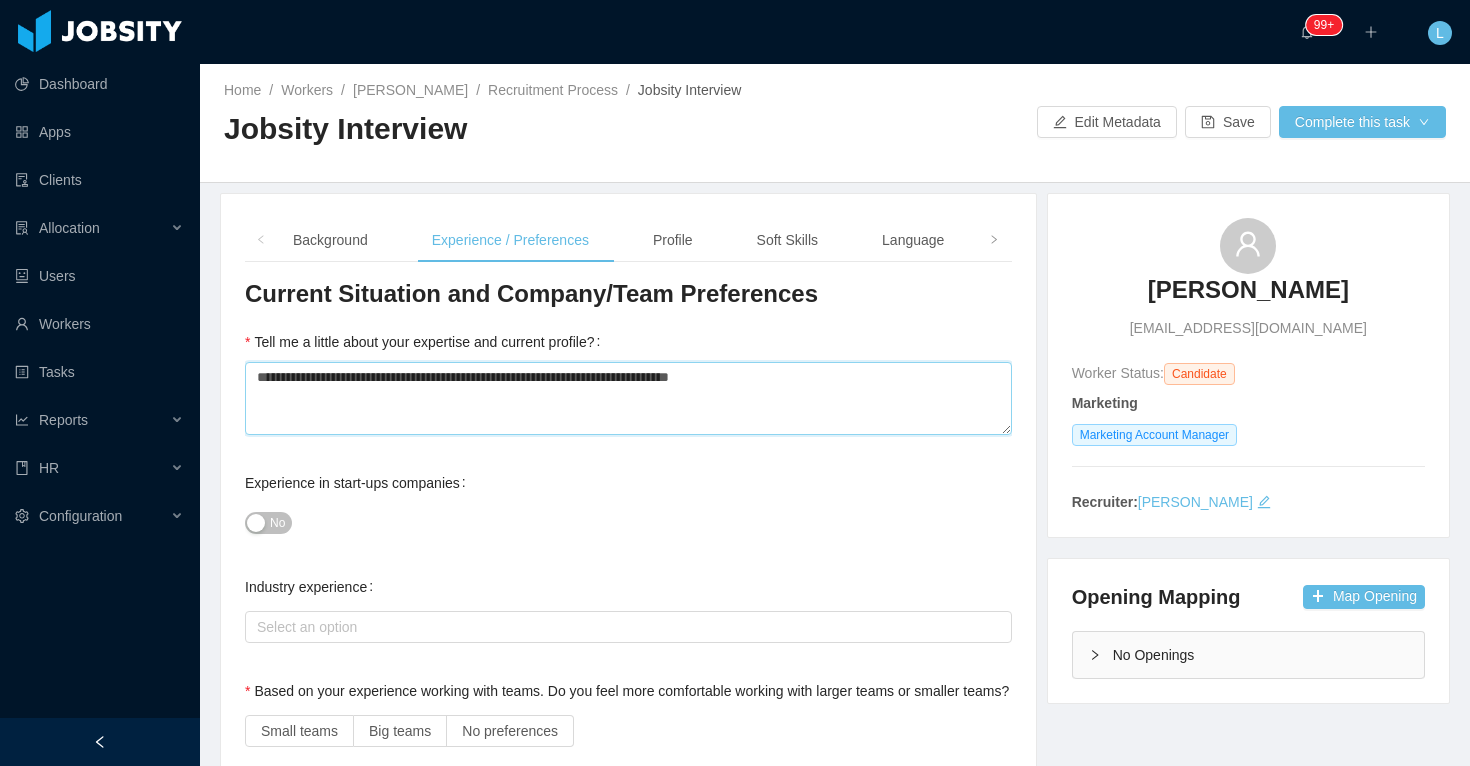 click on "**********" at bounding box center [628, 398] 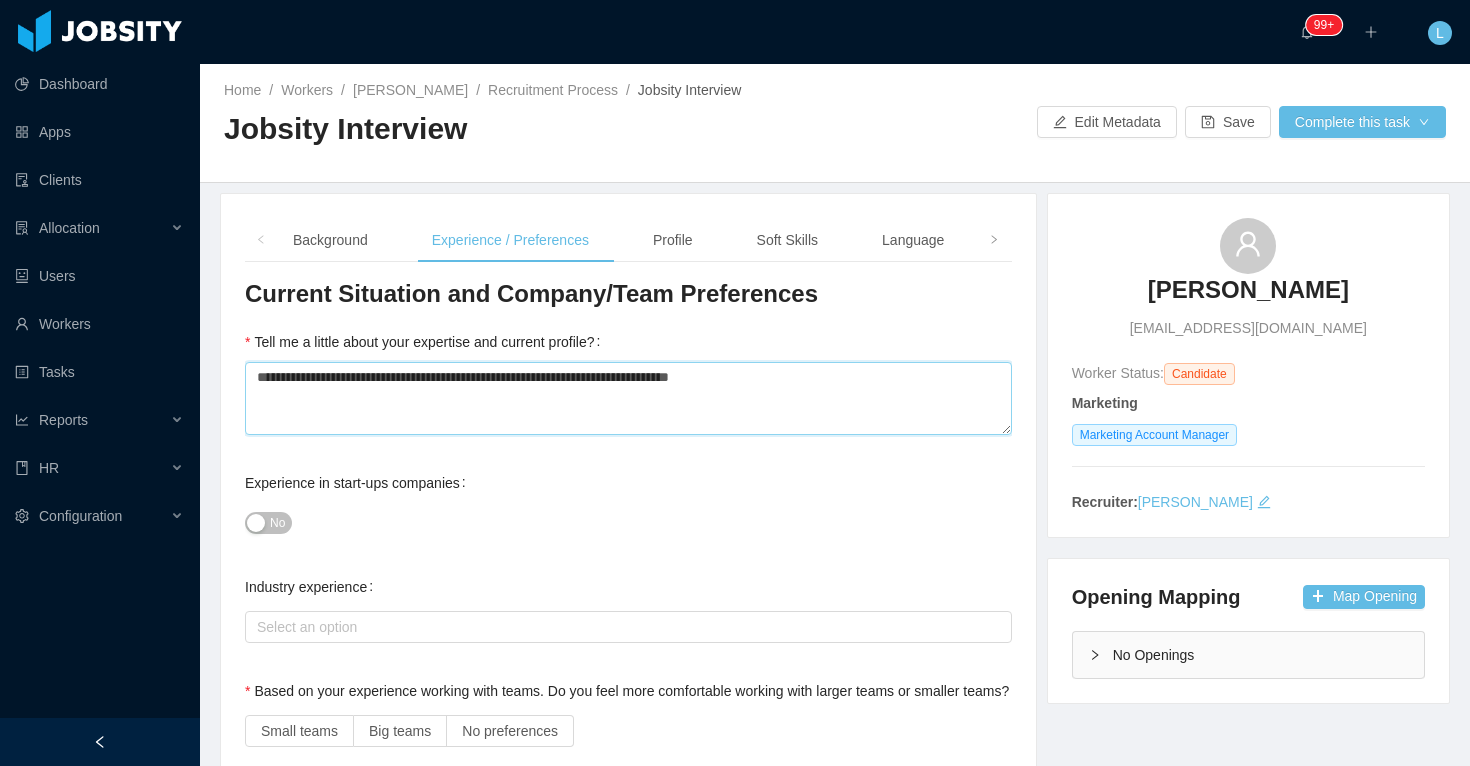 type 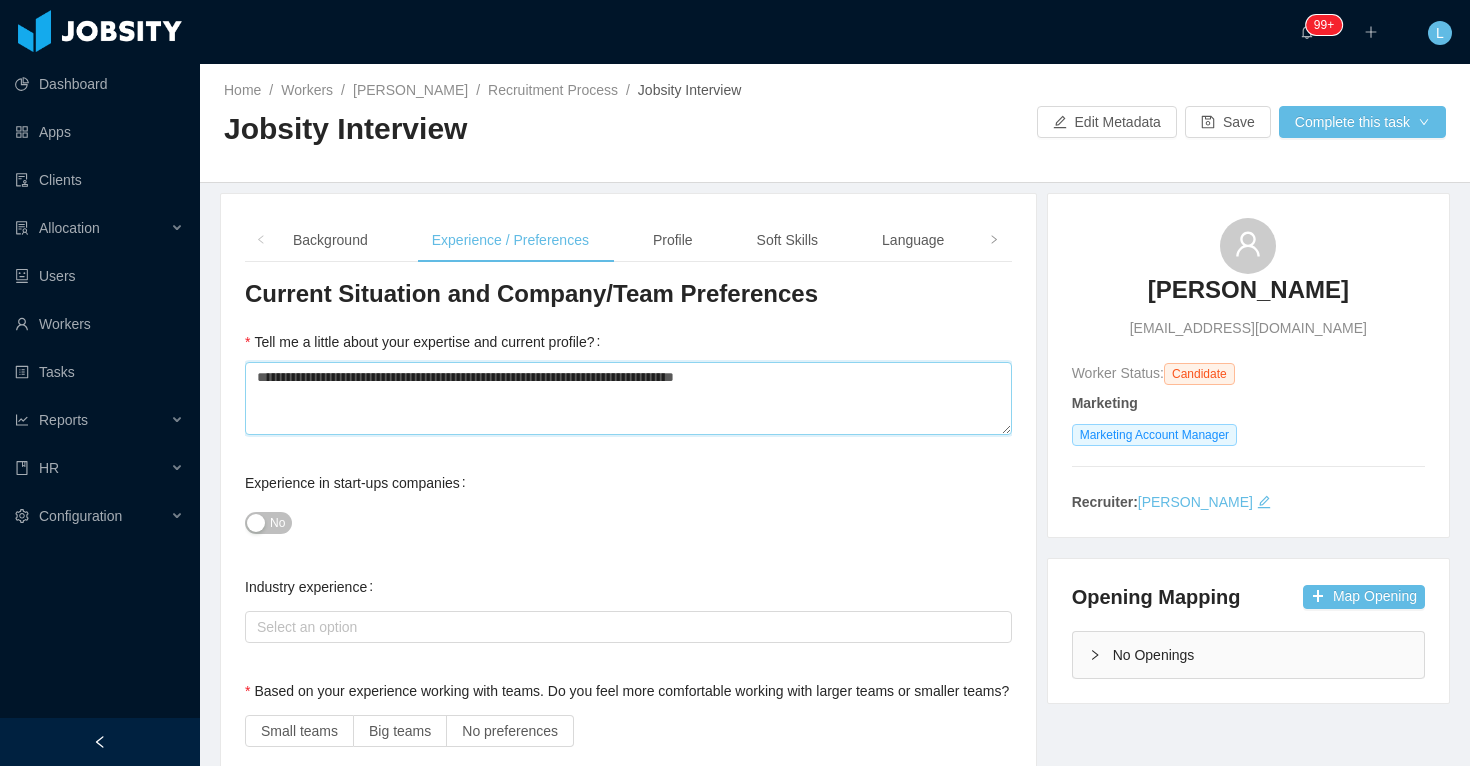type 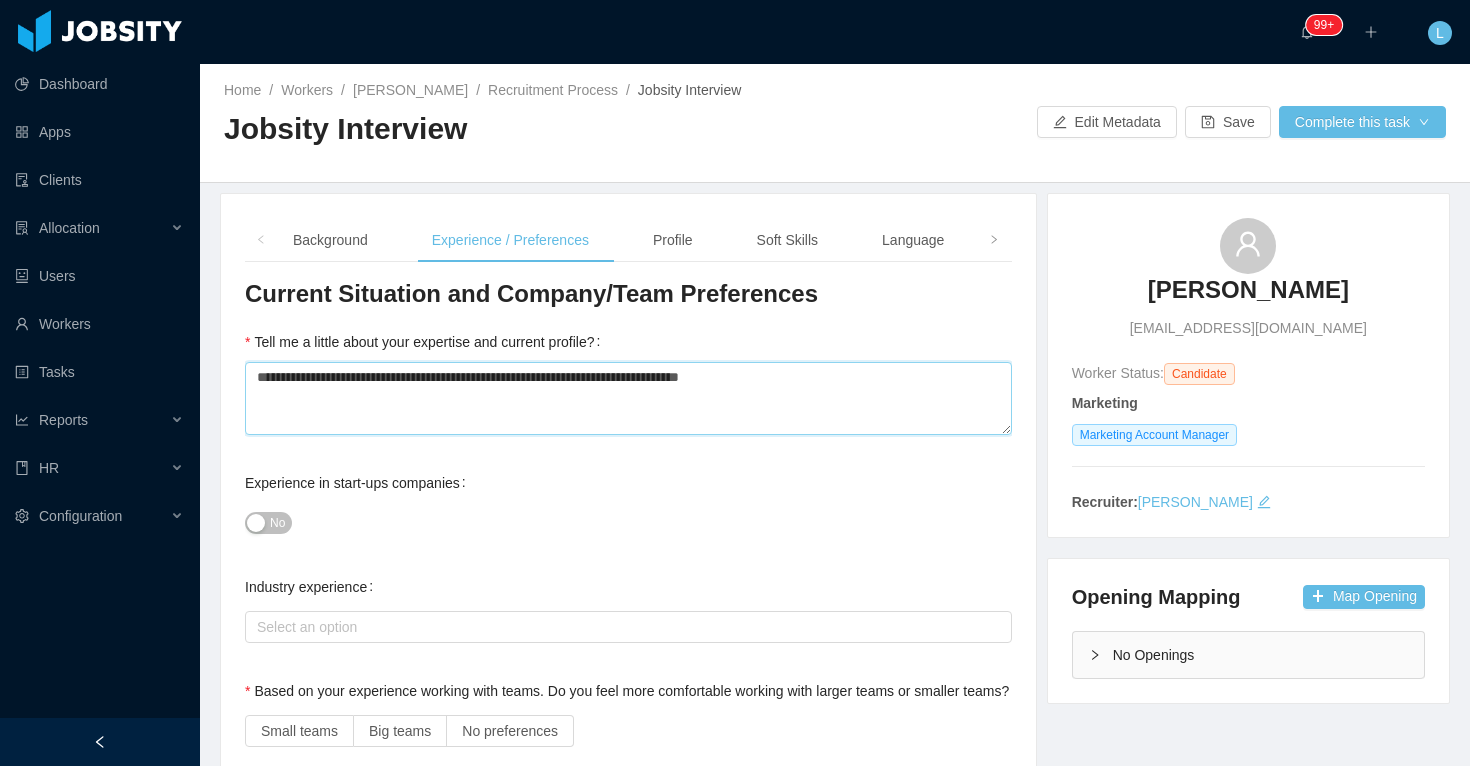 type on "**********" 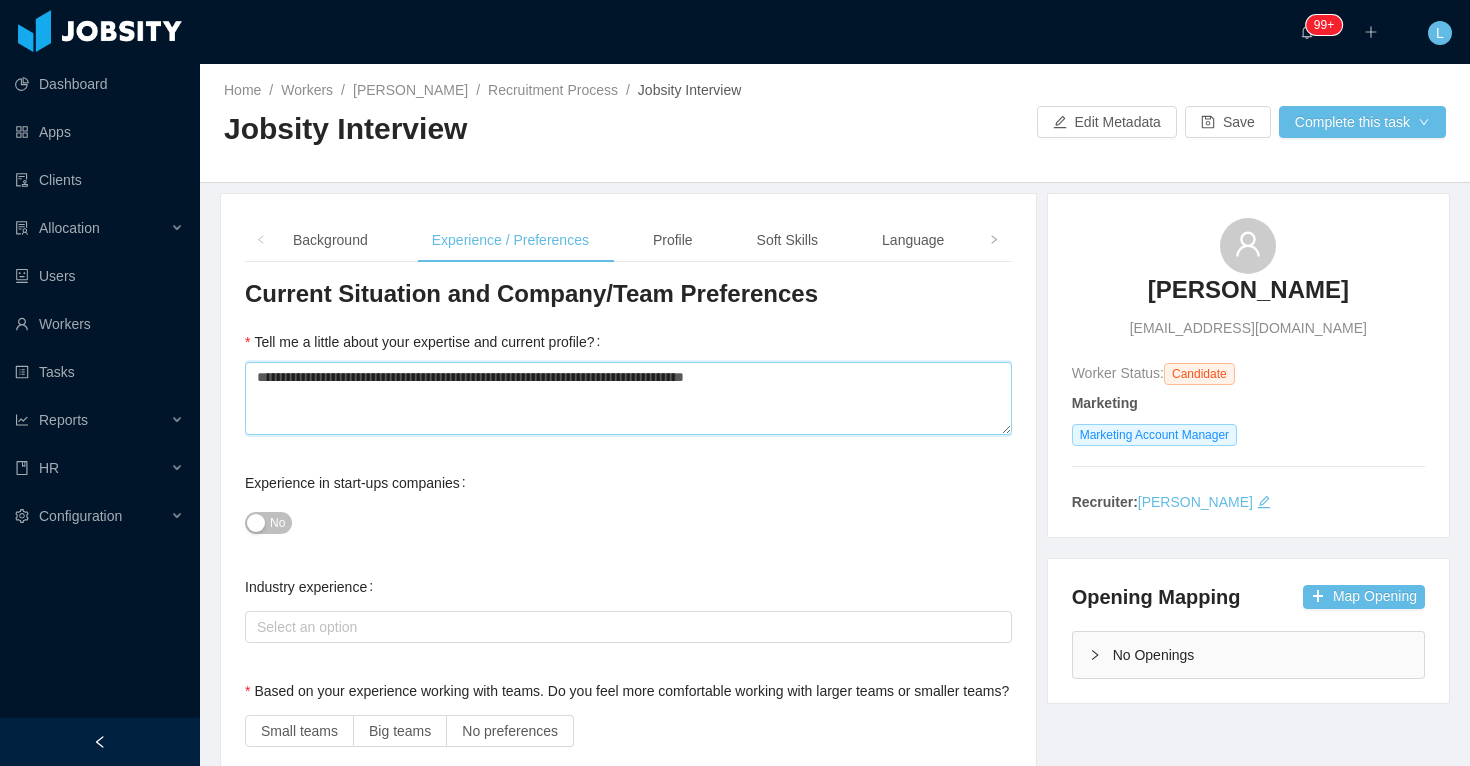 type 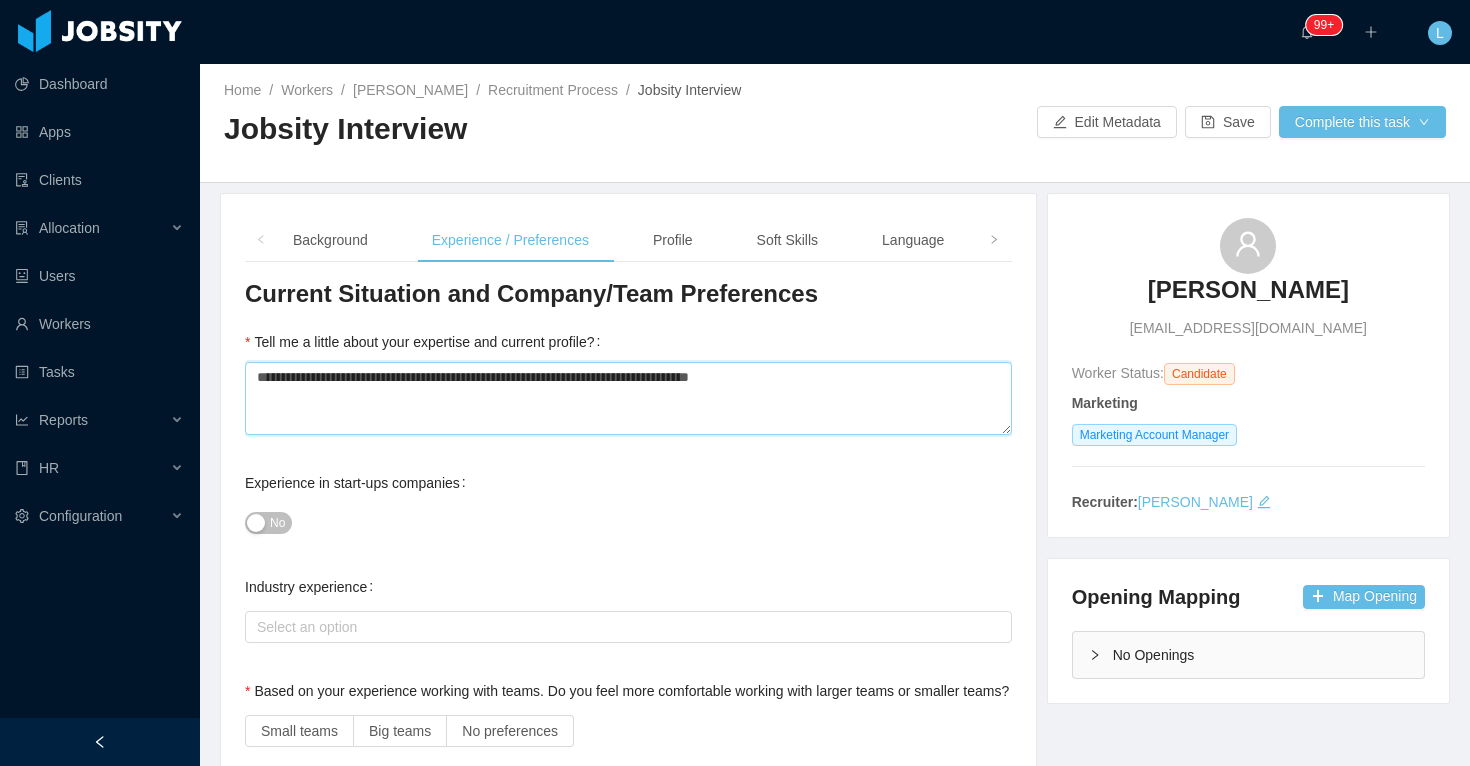 type 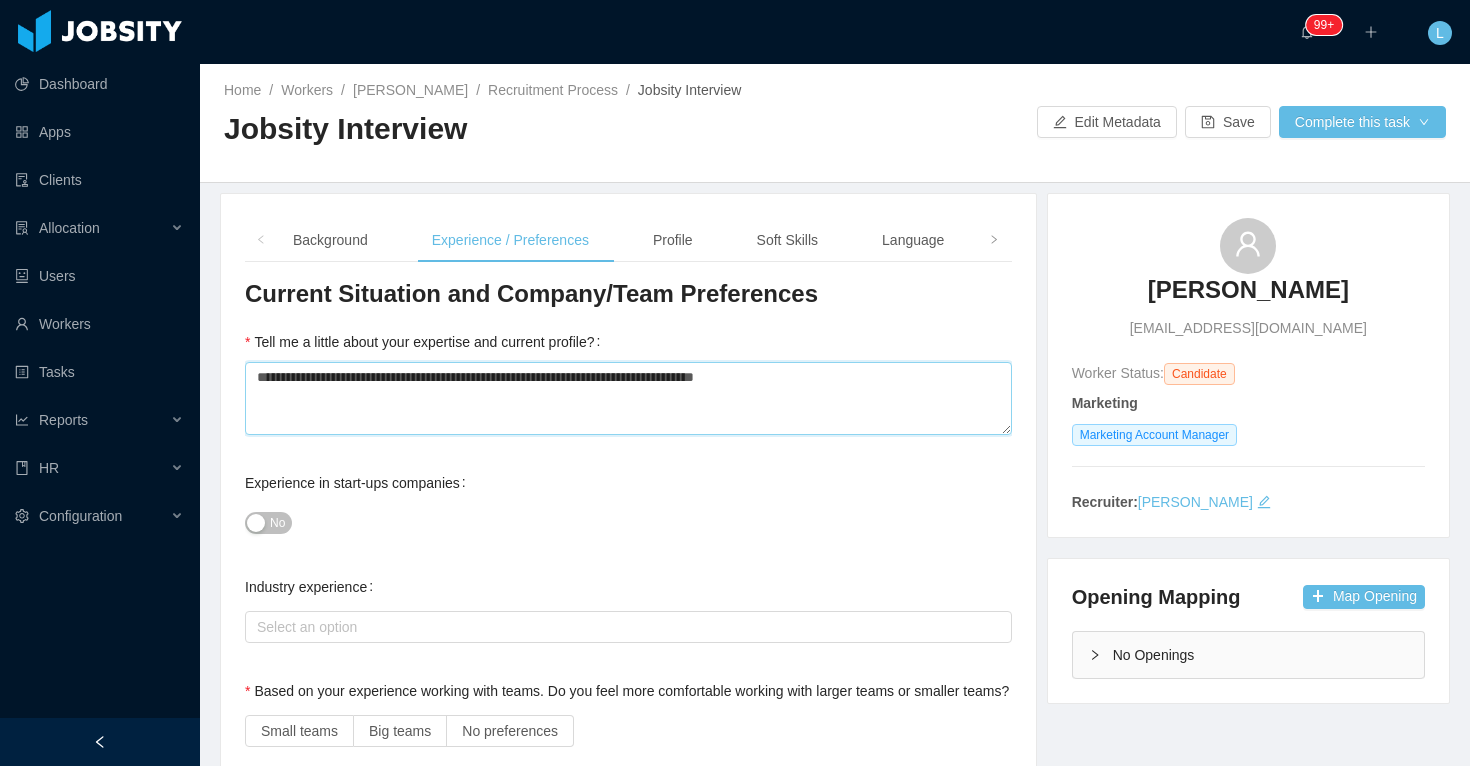 type 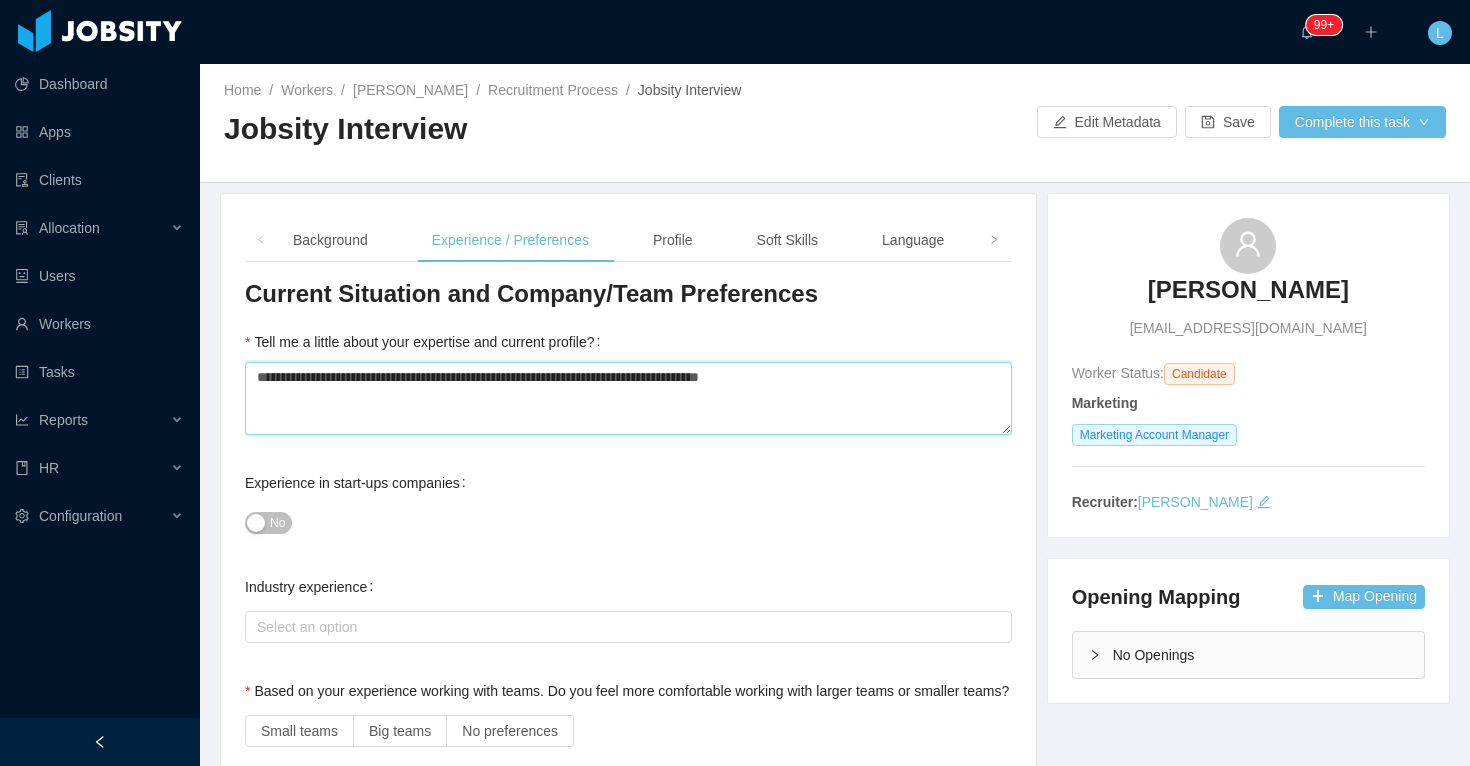 type 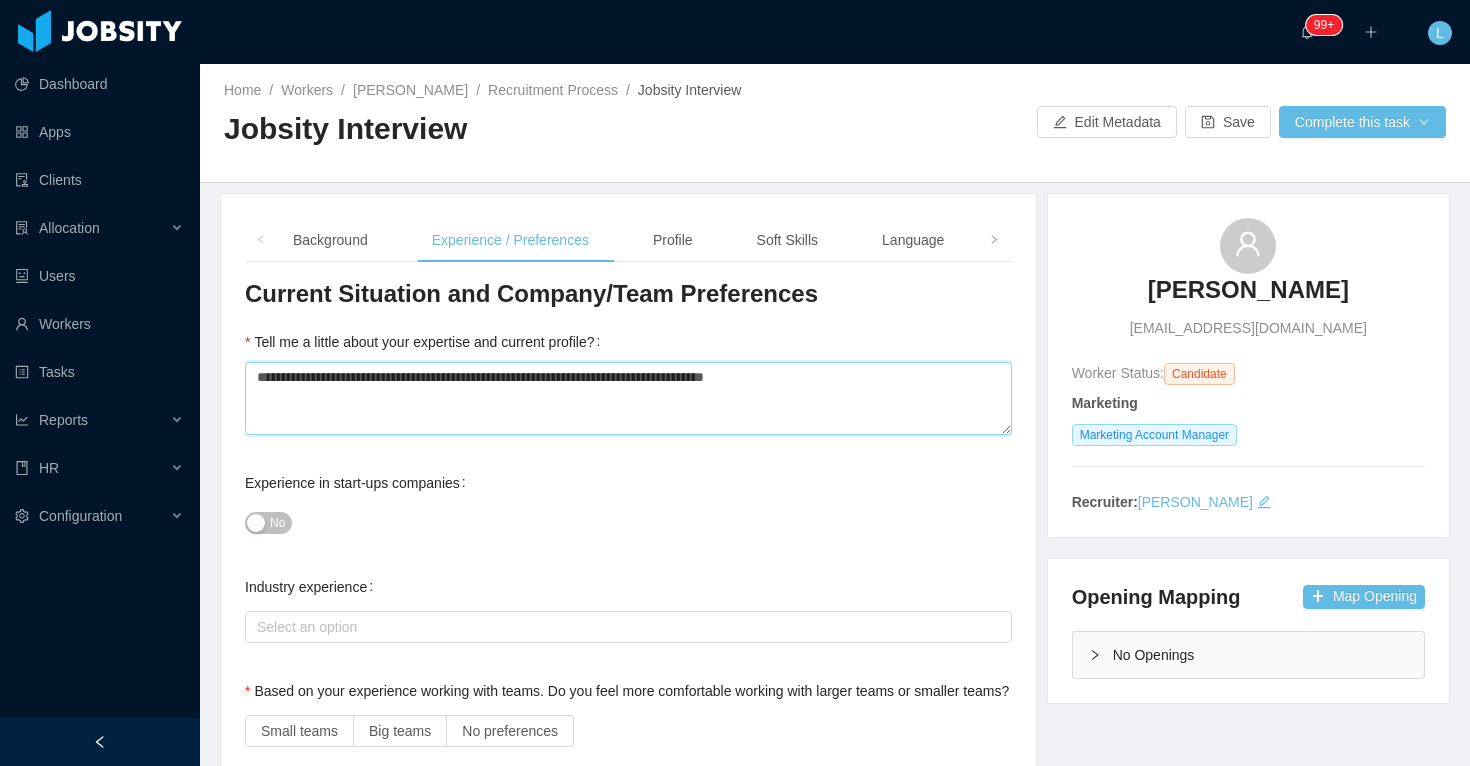 type 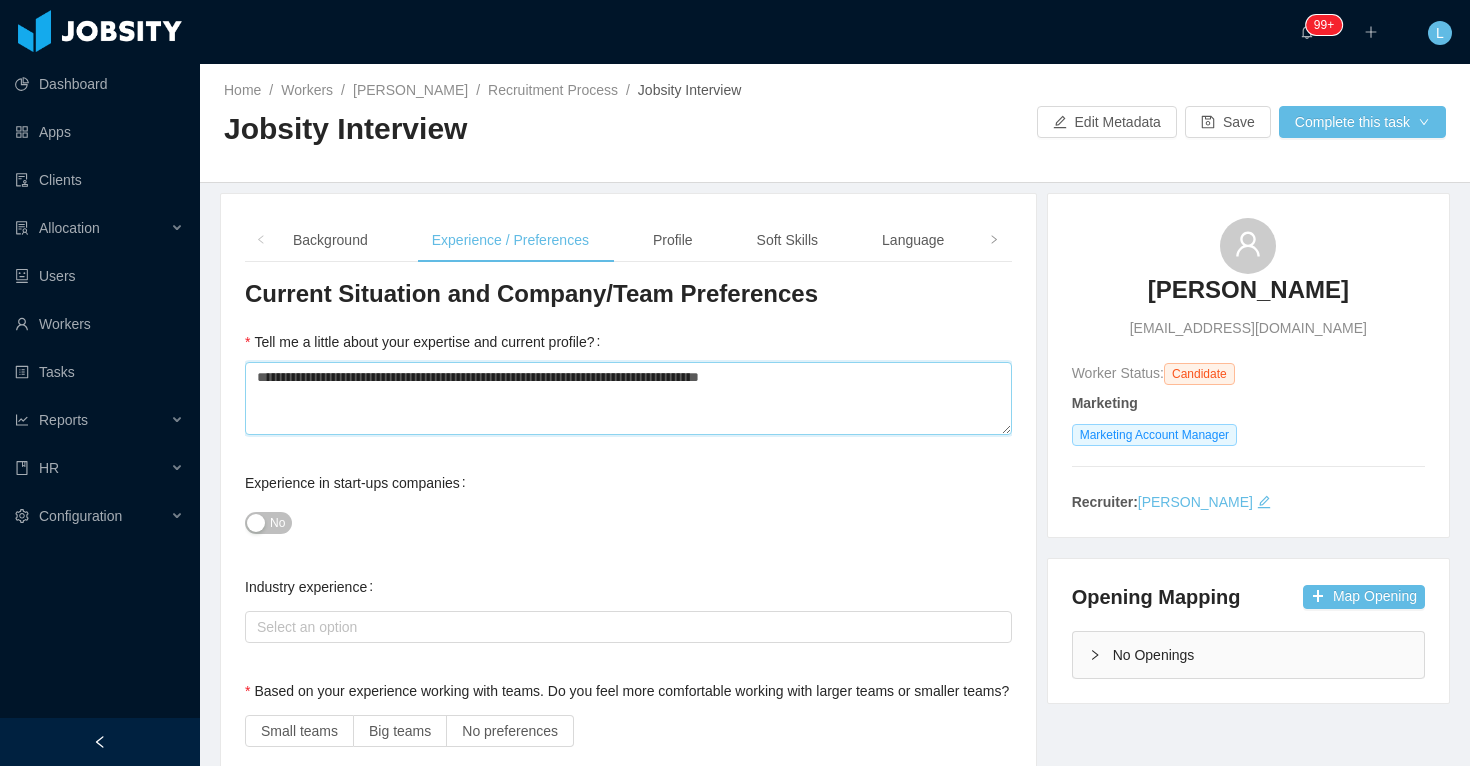 type 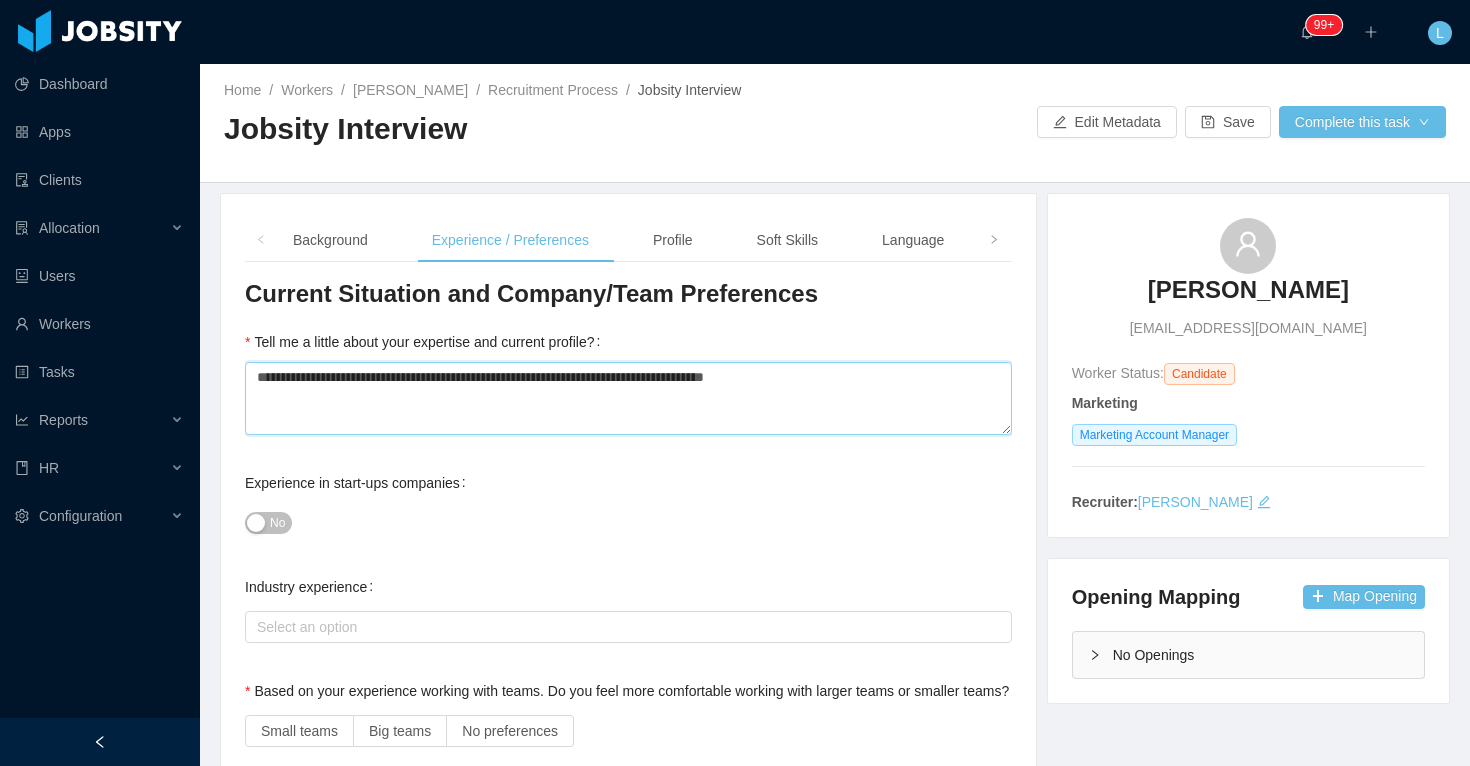 type 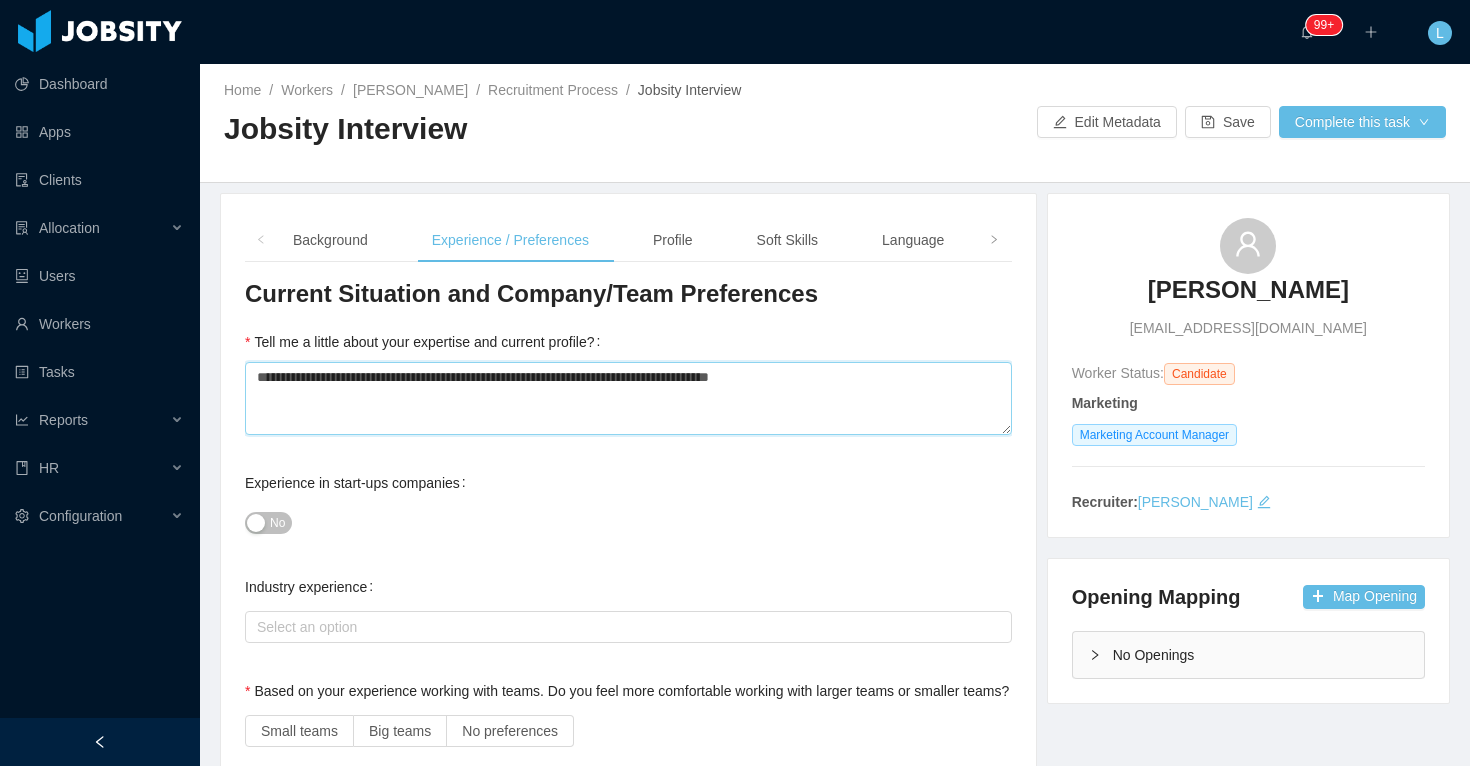 type 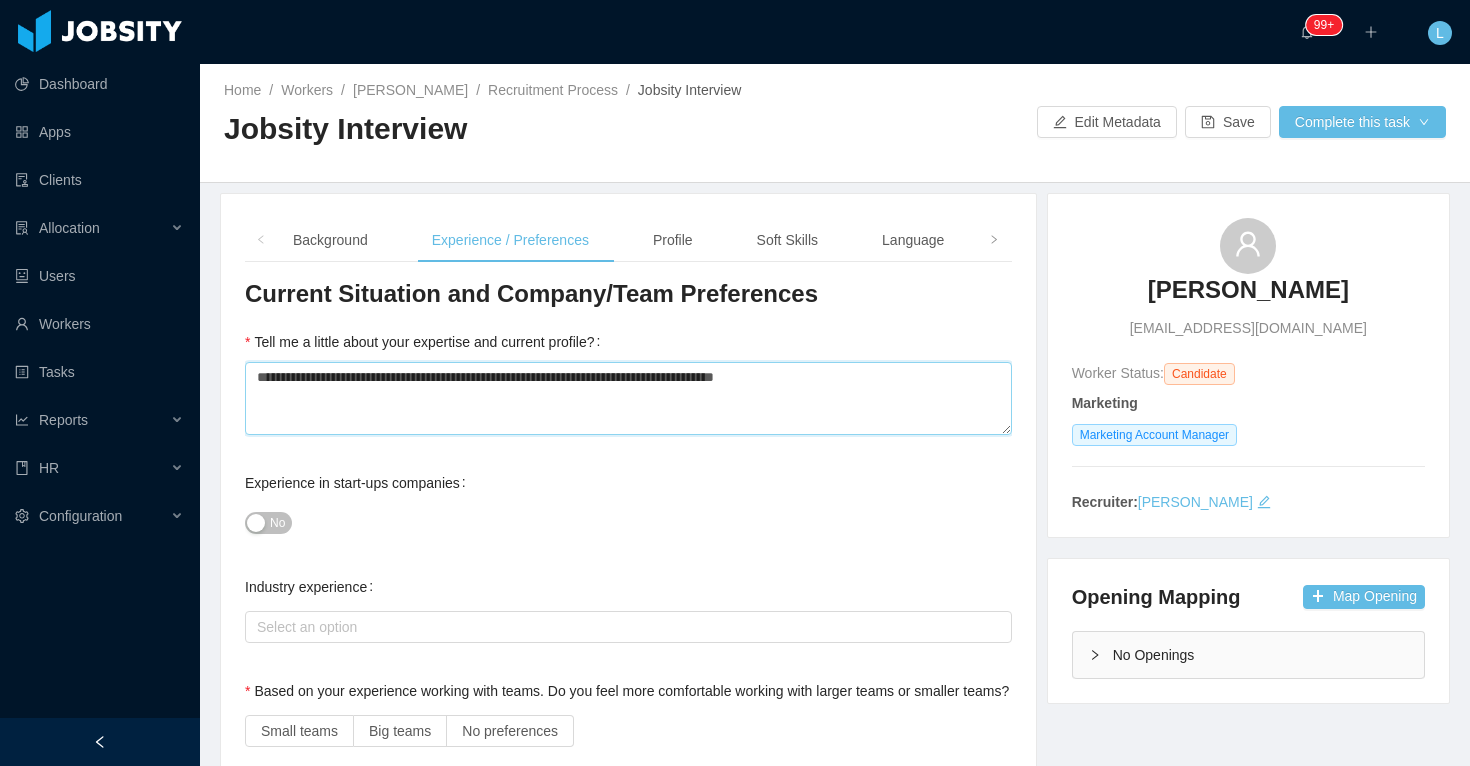 type 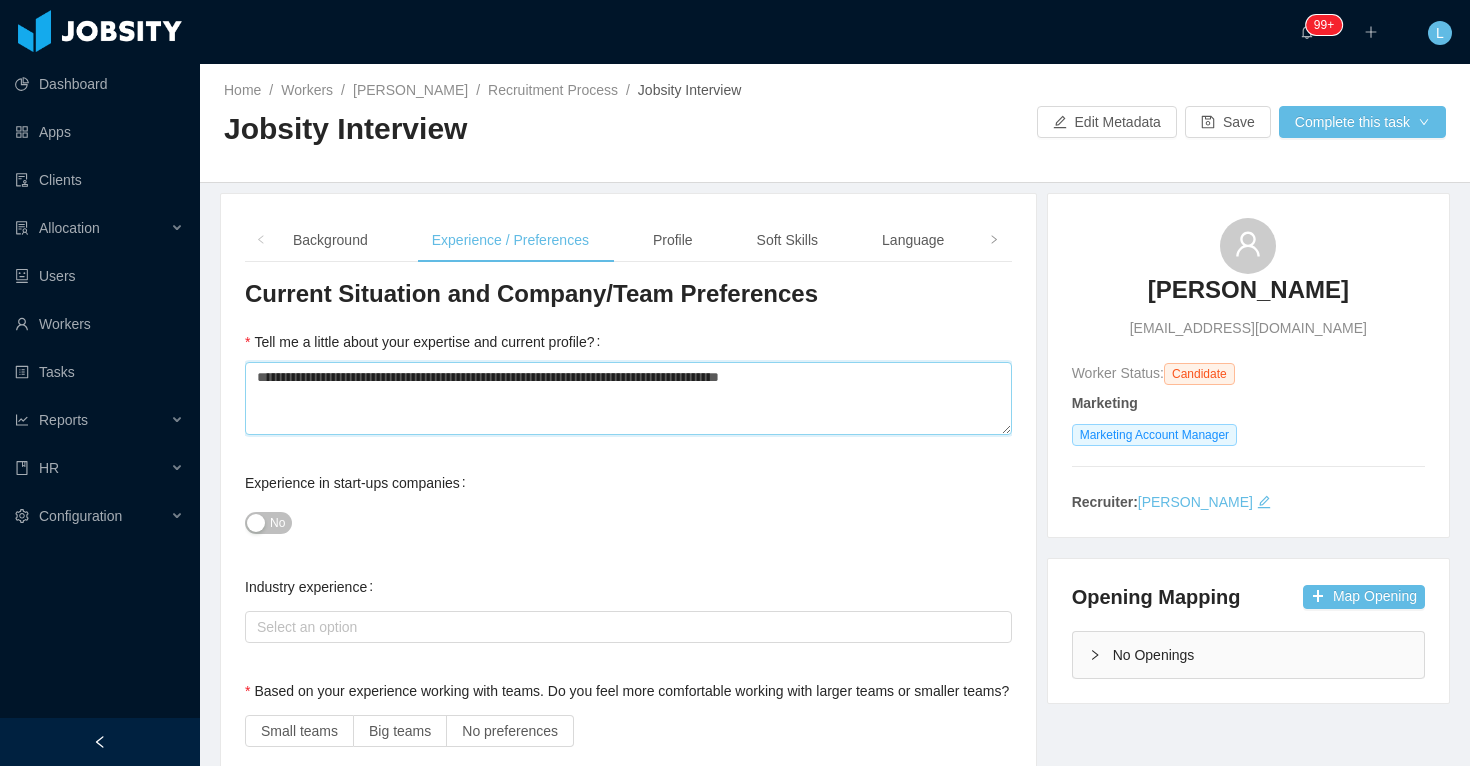 type 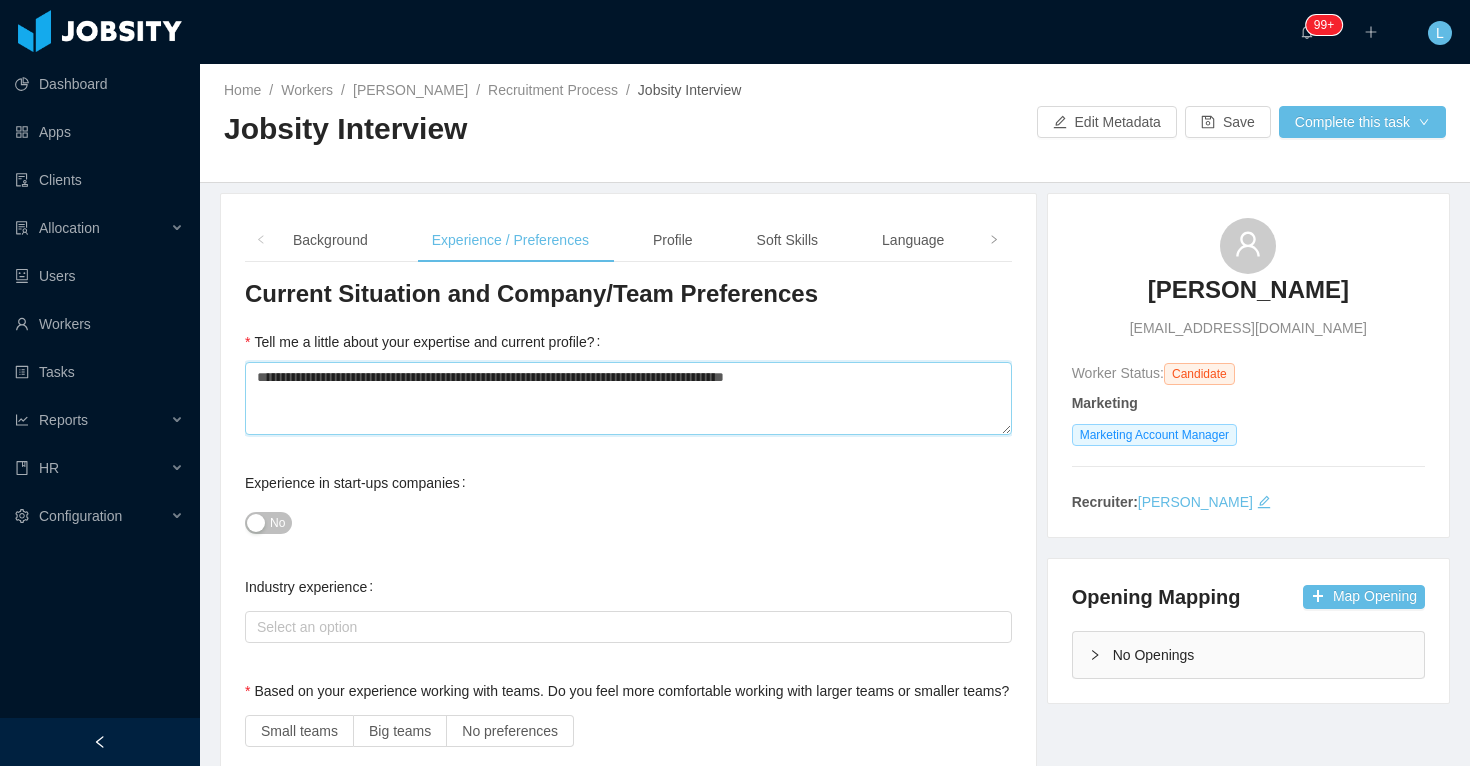 type 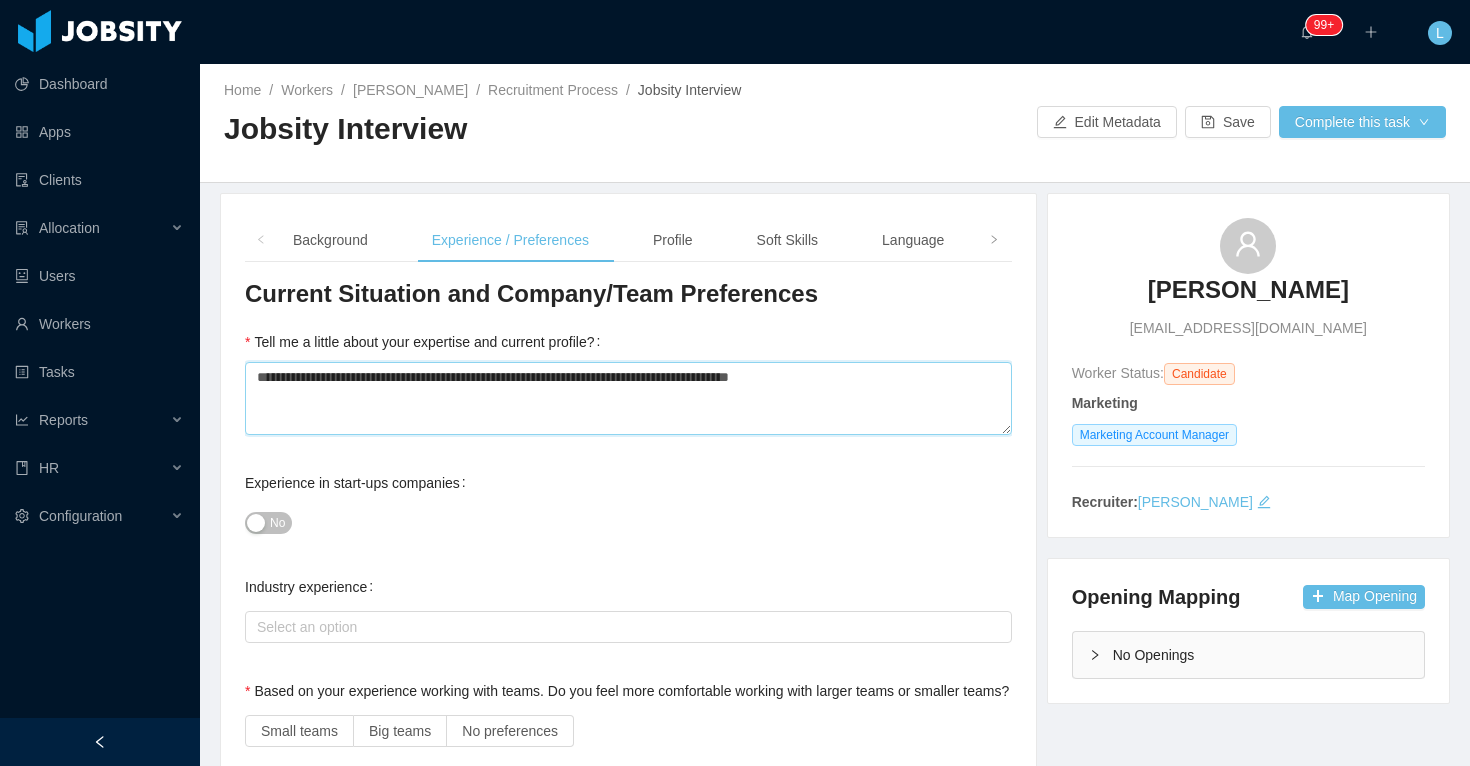 type 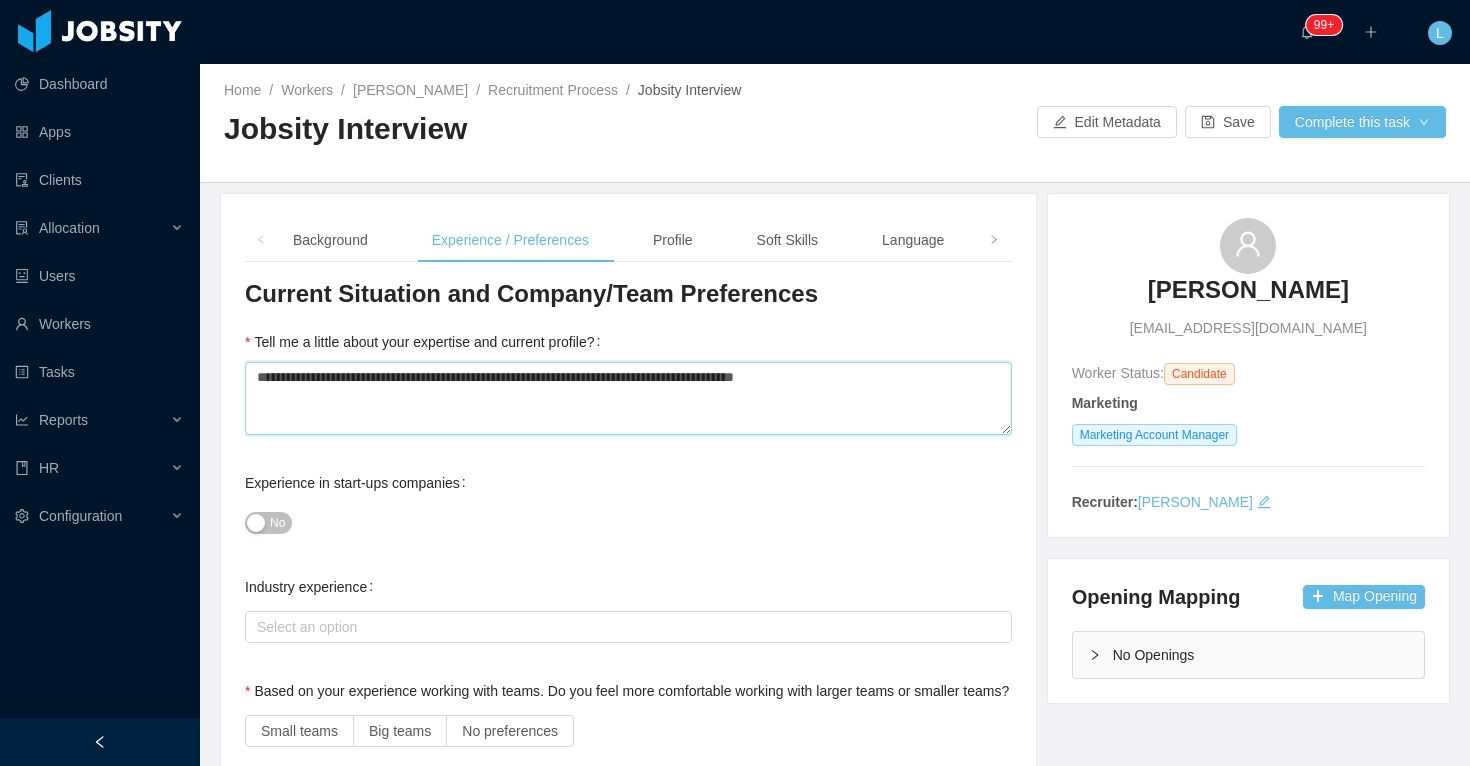 type 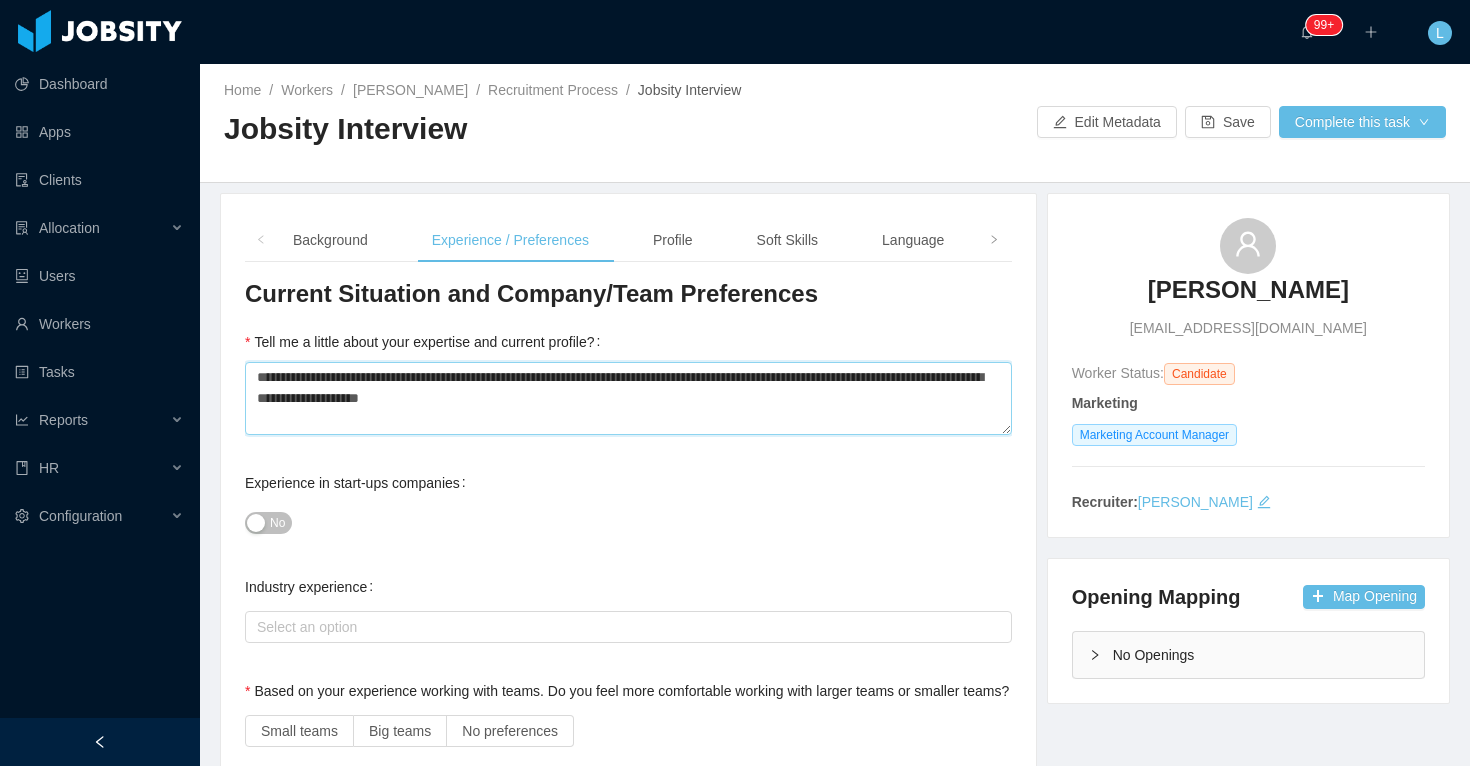 click on "**********" at bounding box center [628, 398] 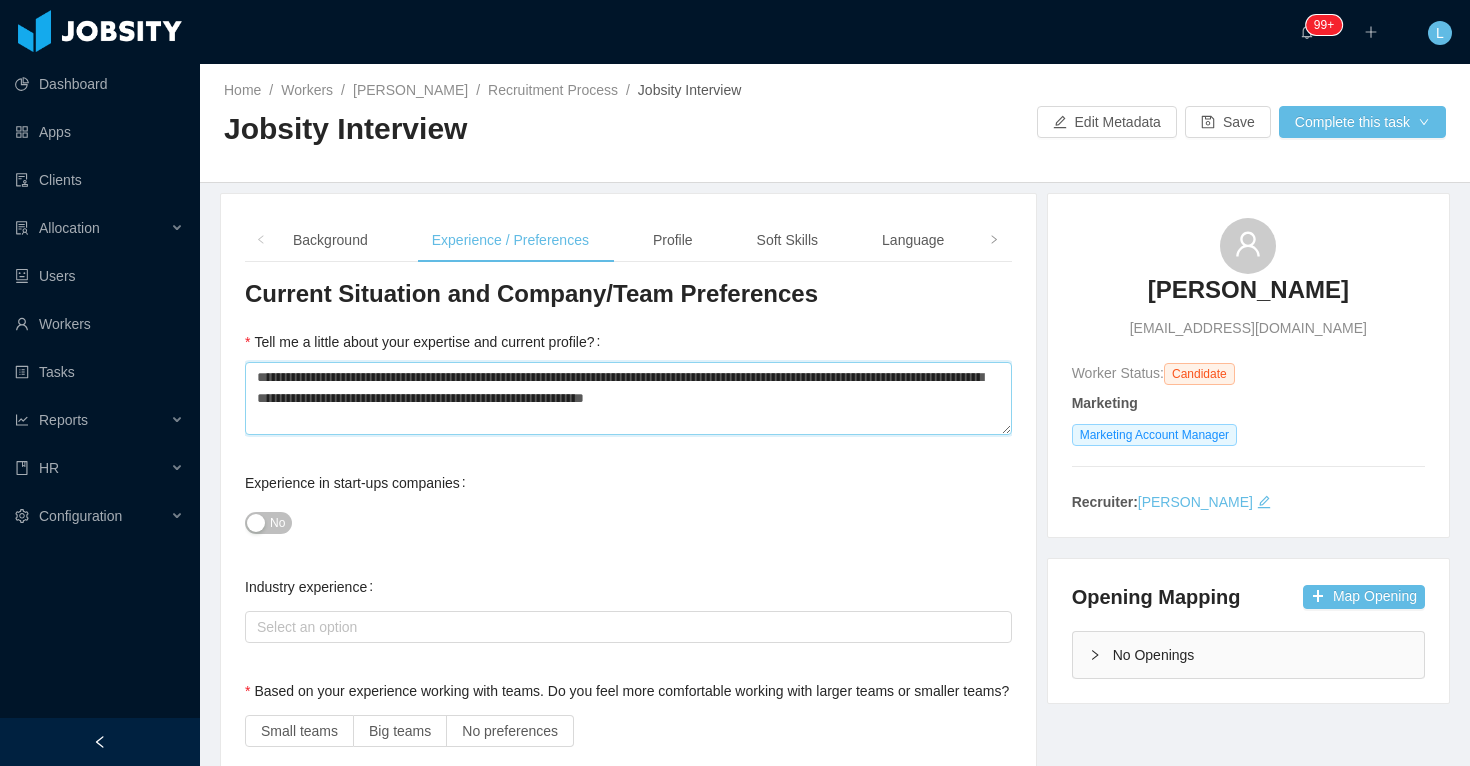 click on "**********" at bounding box center [628, 398] 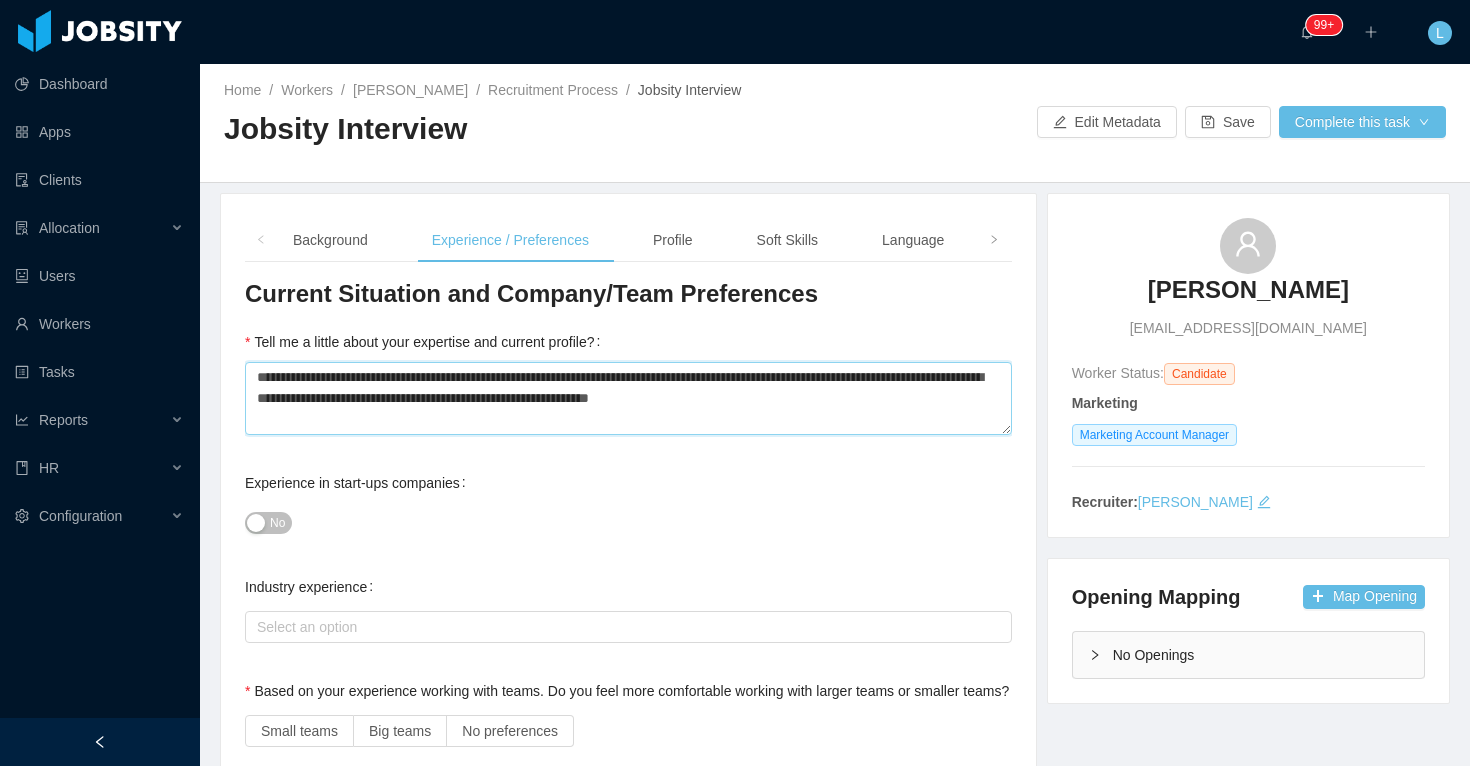 click on "**********" at bounding box center [628, 398] 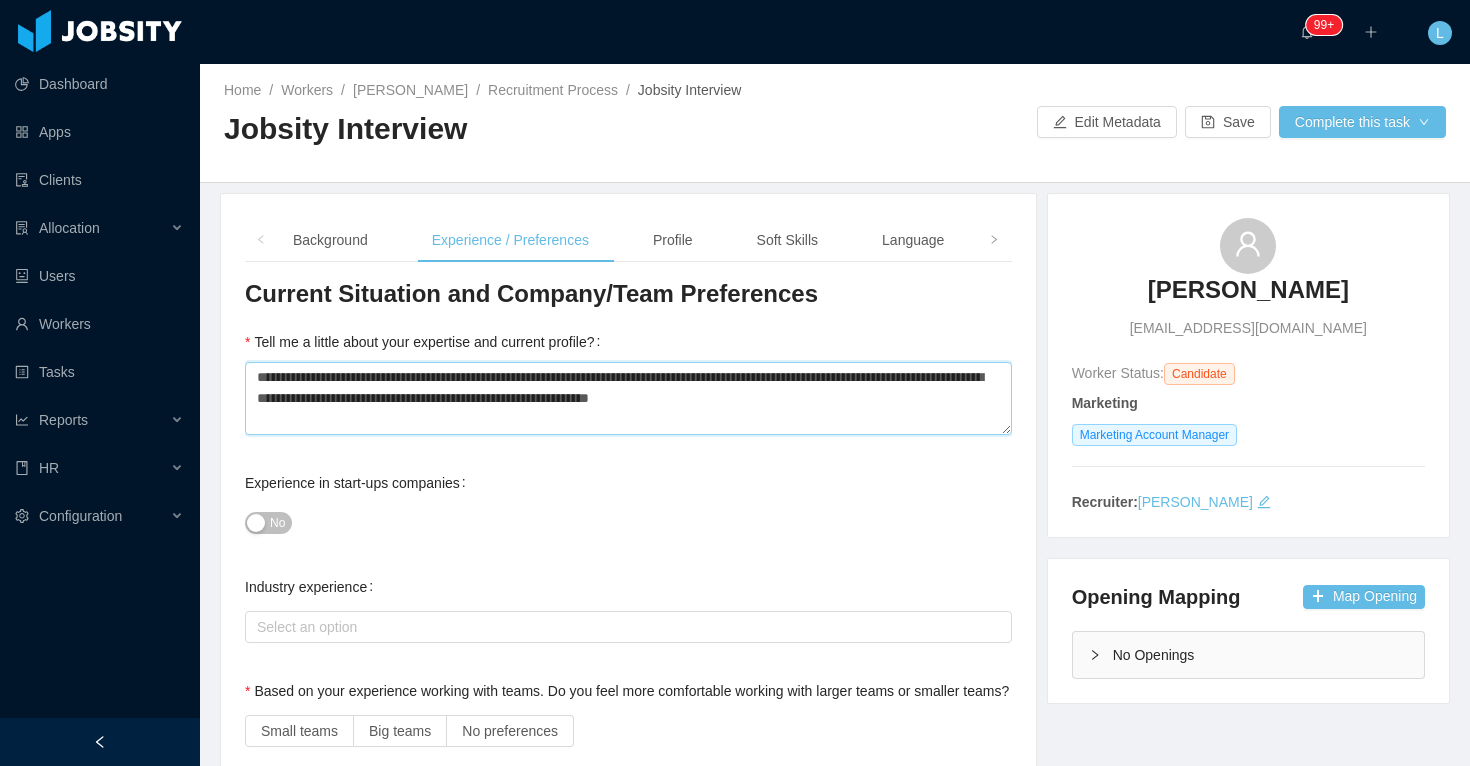 click on "**********" at bounding box center (628, 398) 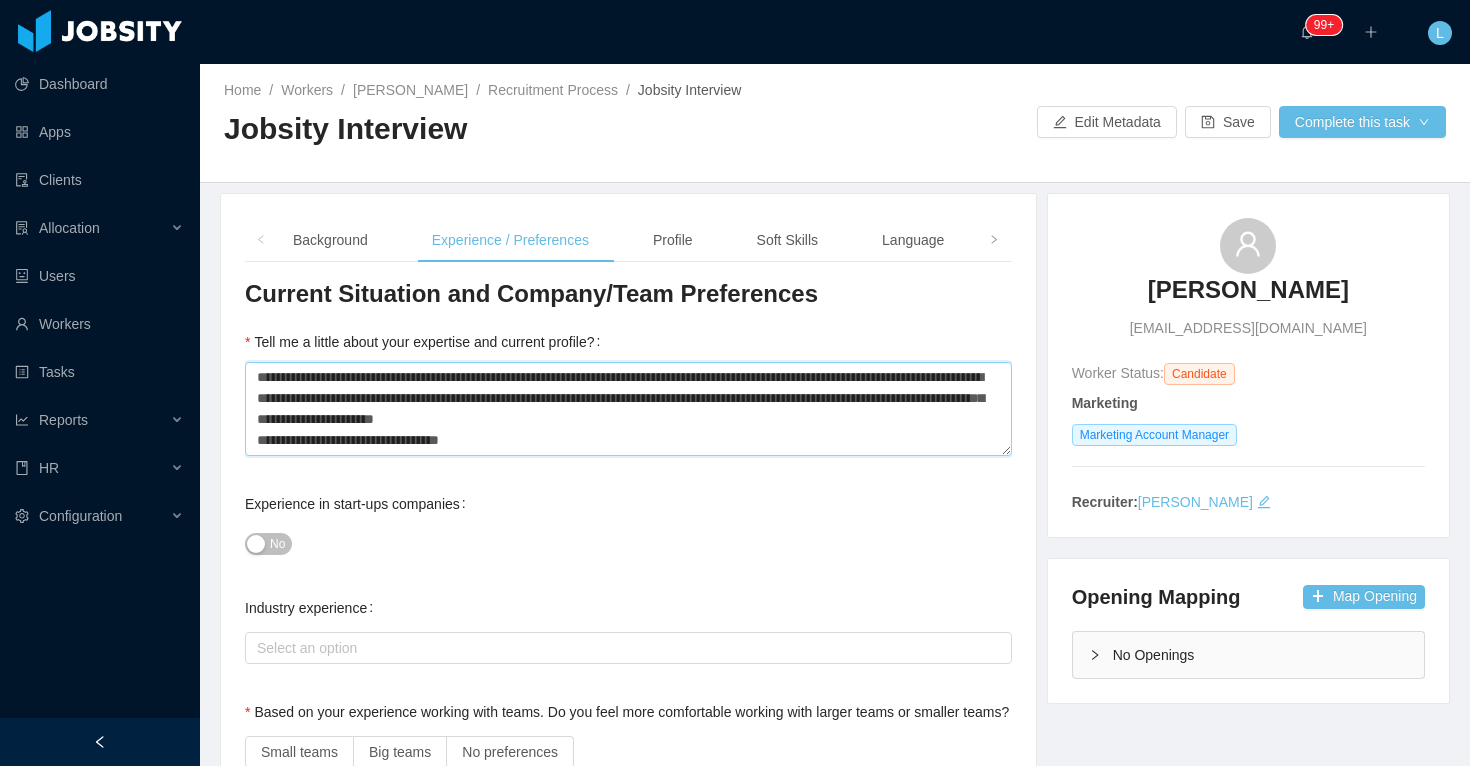 click on "**********" at bounding box center (628, 409) 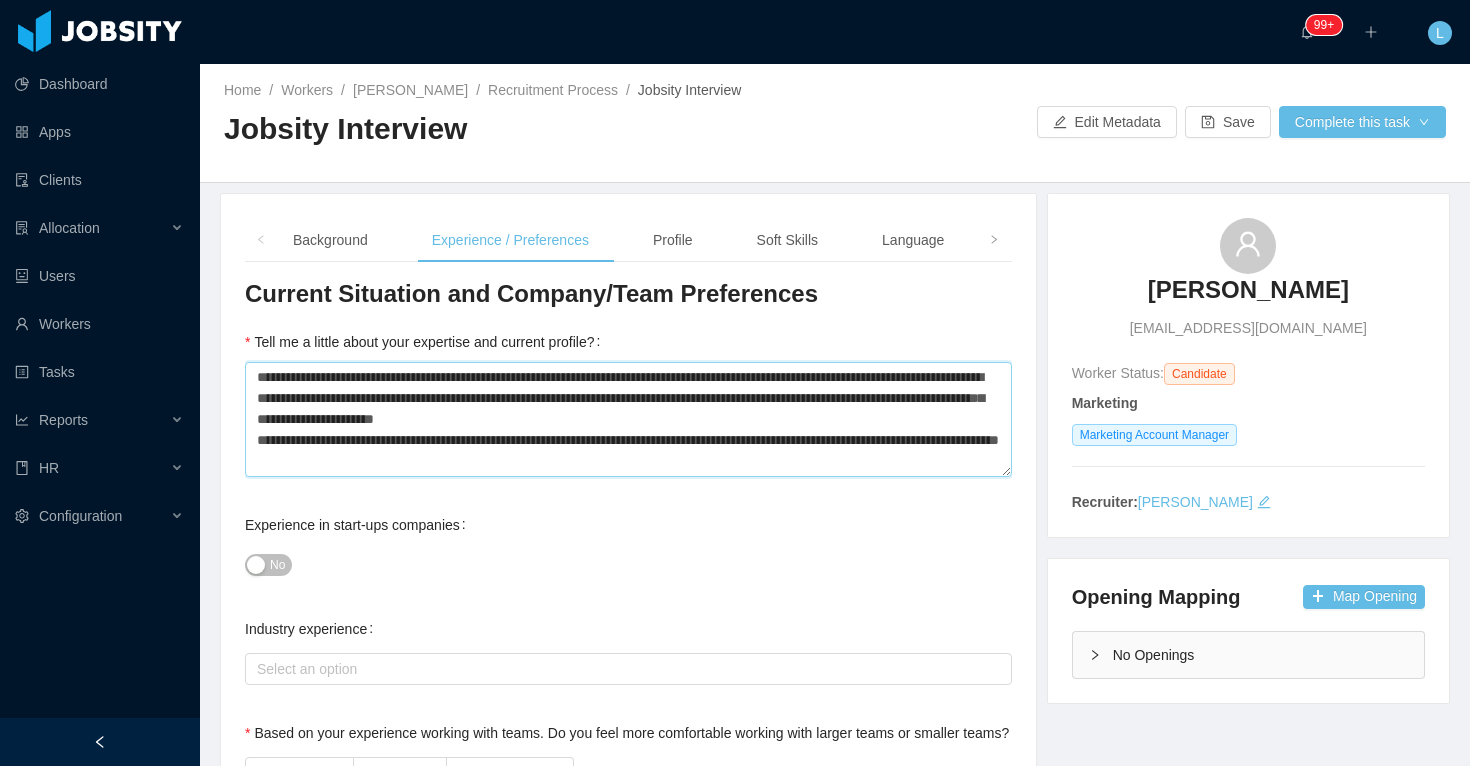 click on "**********" at bounding box center [628, 419] 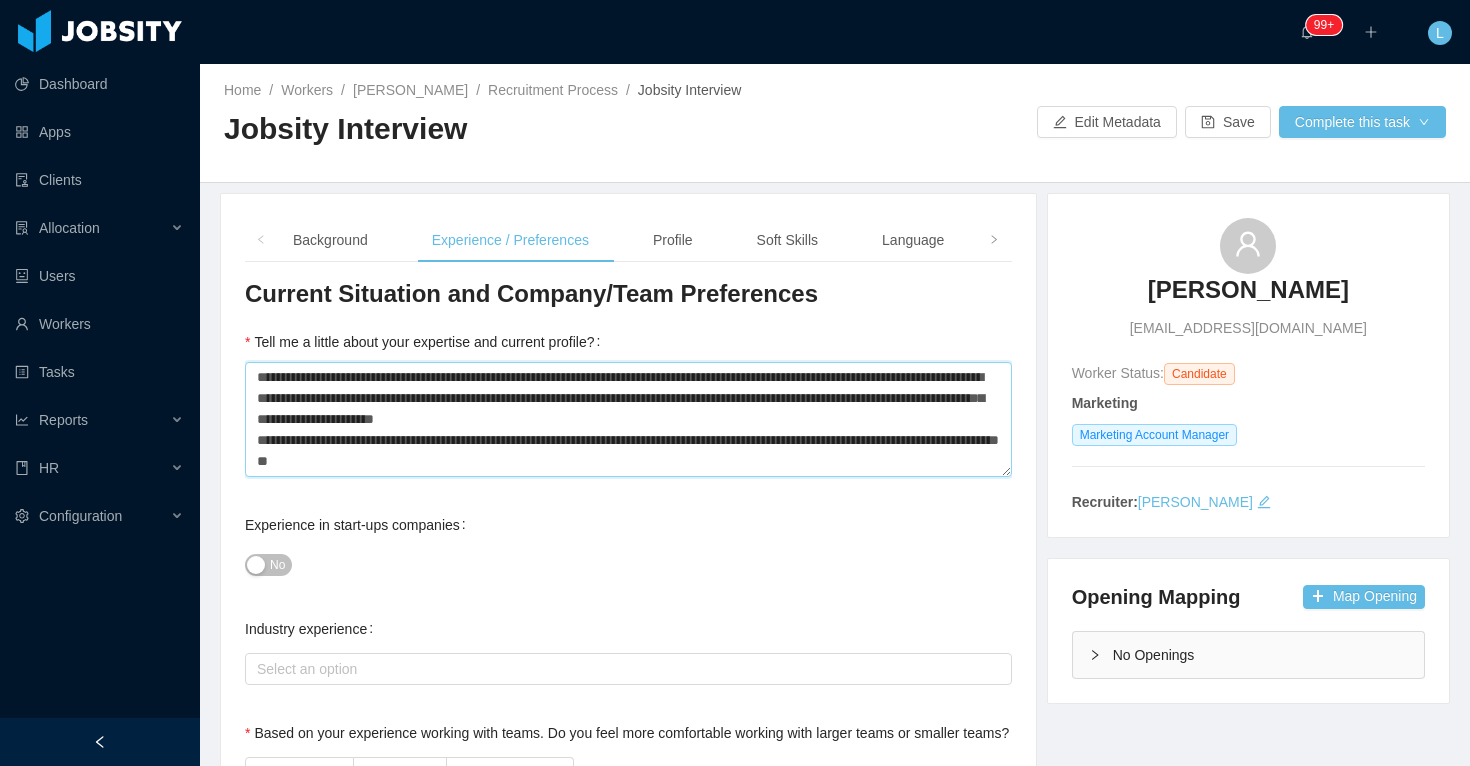click on "**********" at bounding box center (628, 419) 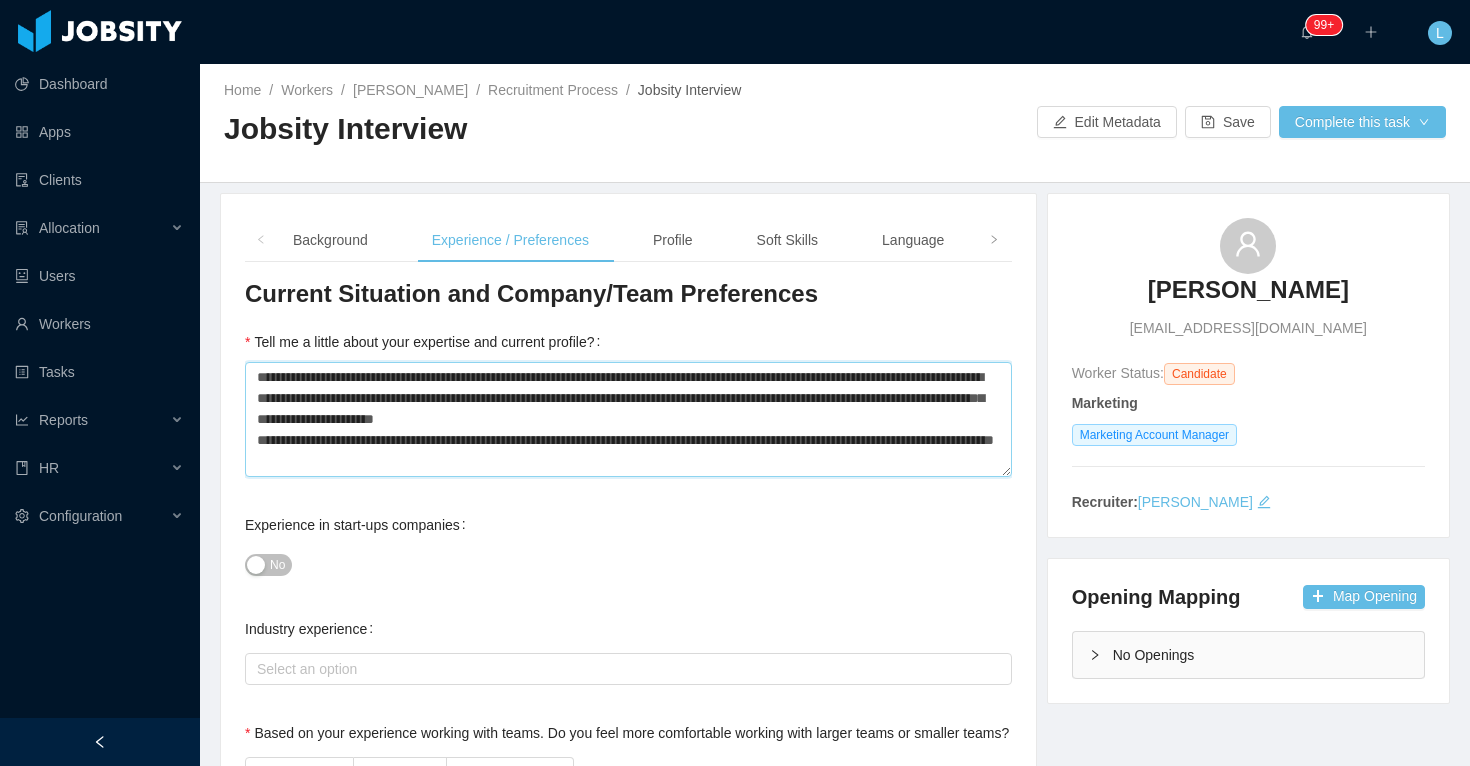 click on "**********" at bounding box center [628, 419] 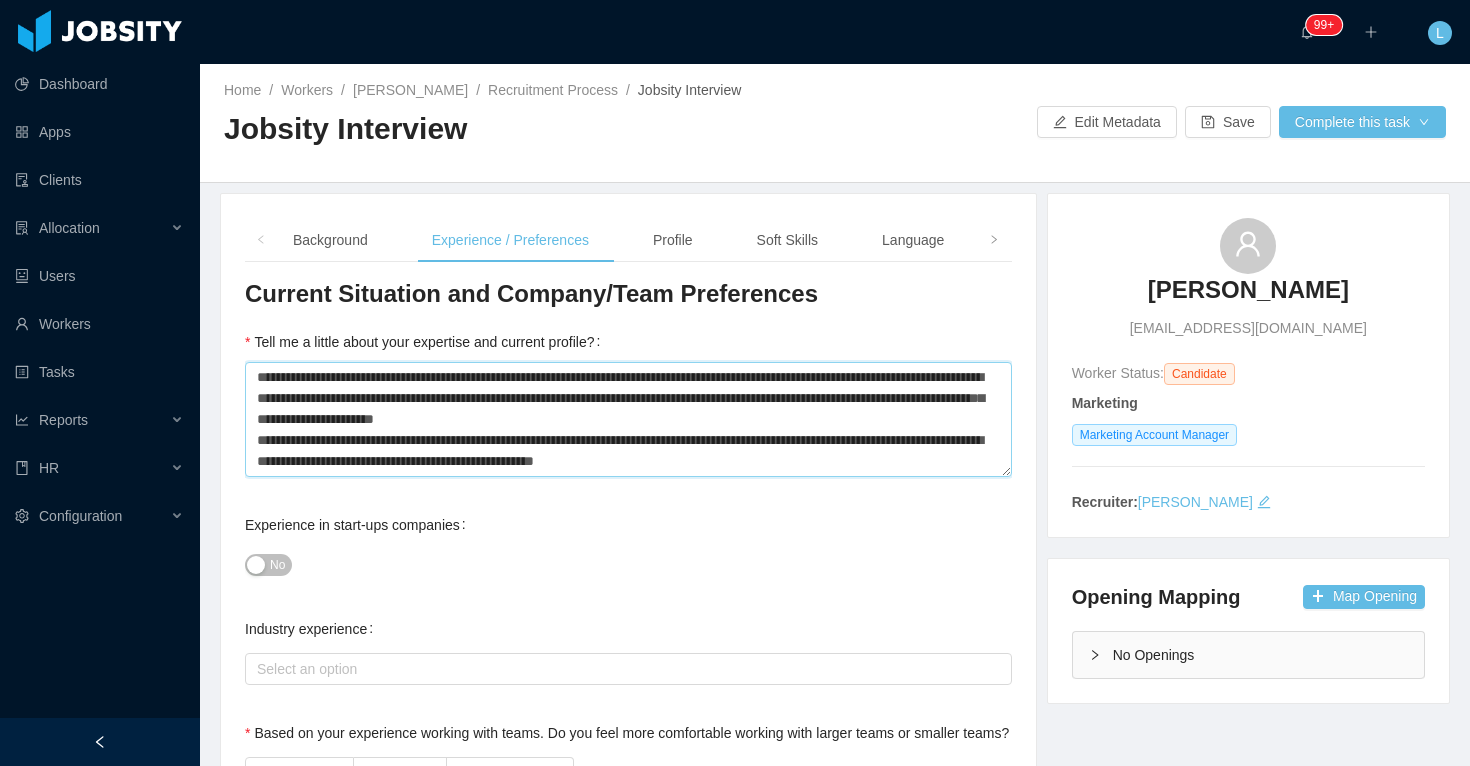 click on "**********" at bounding box center (628, 419) 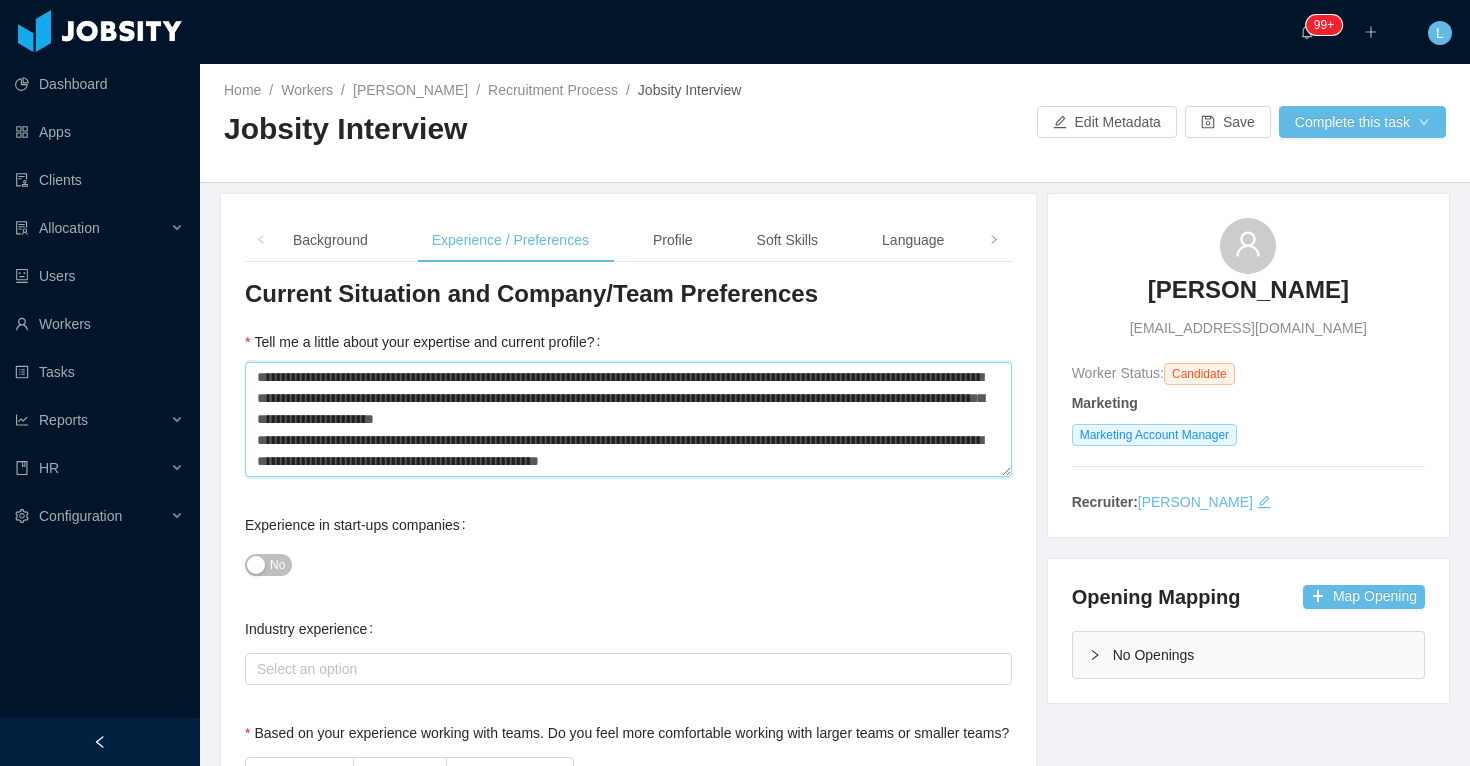 click on "**********" at bounding box center (628, 419) 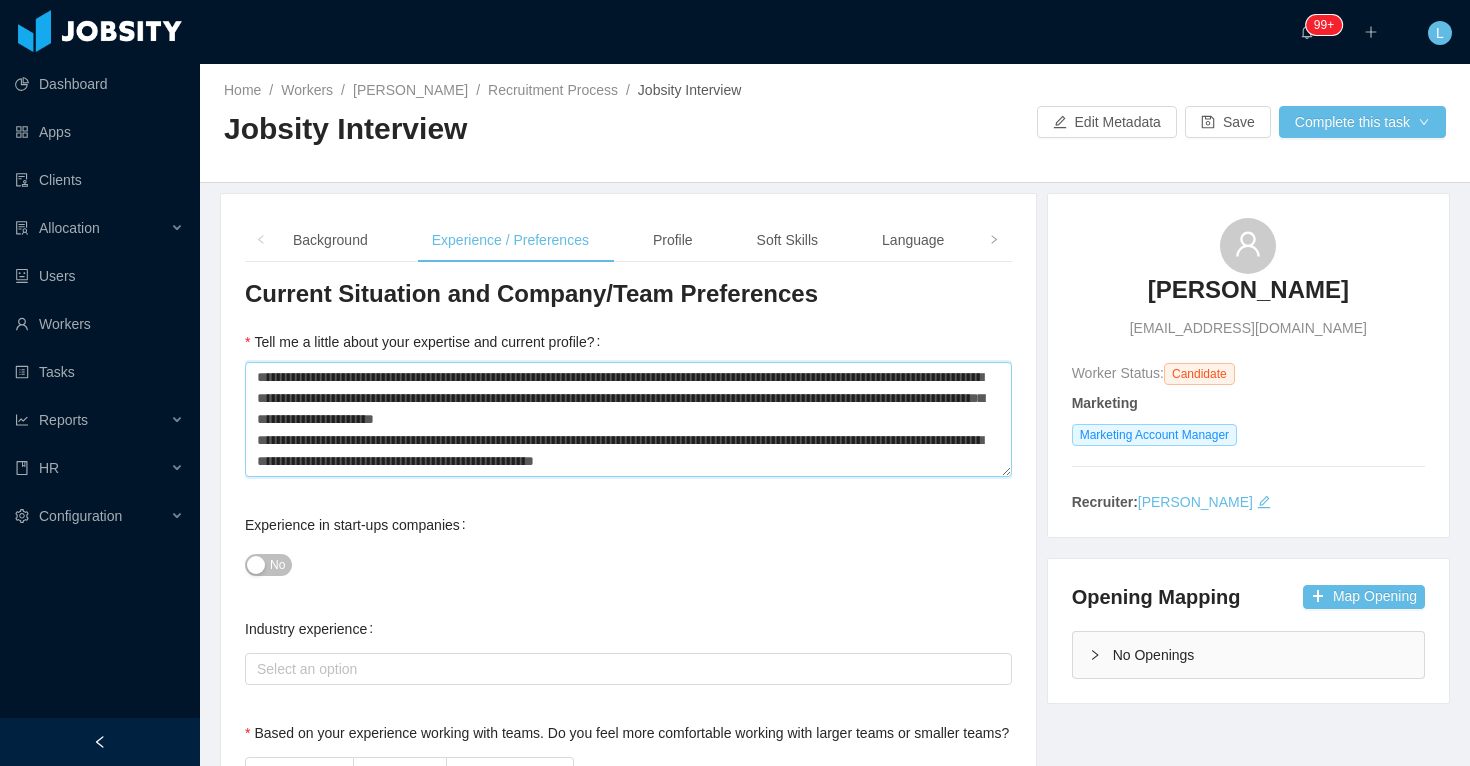 click on "**********" at bounding box center [628, 419] 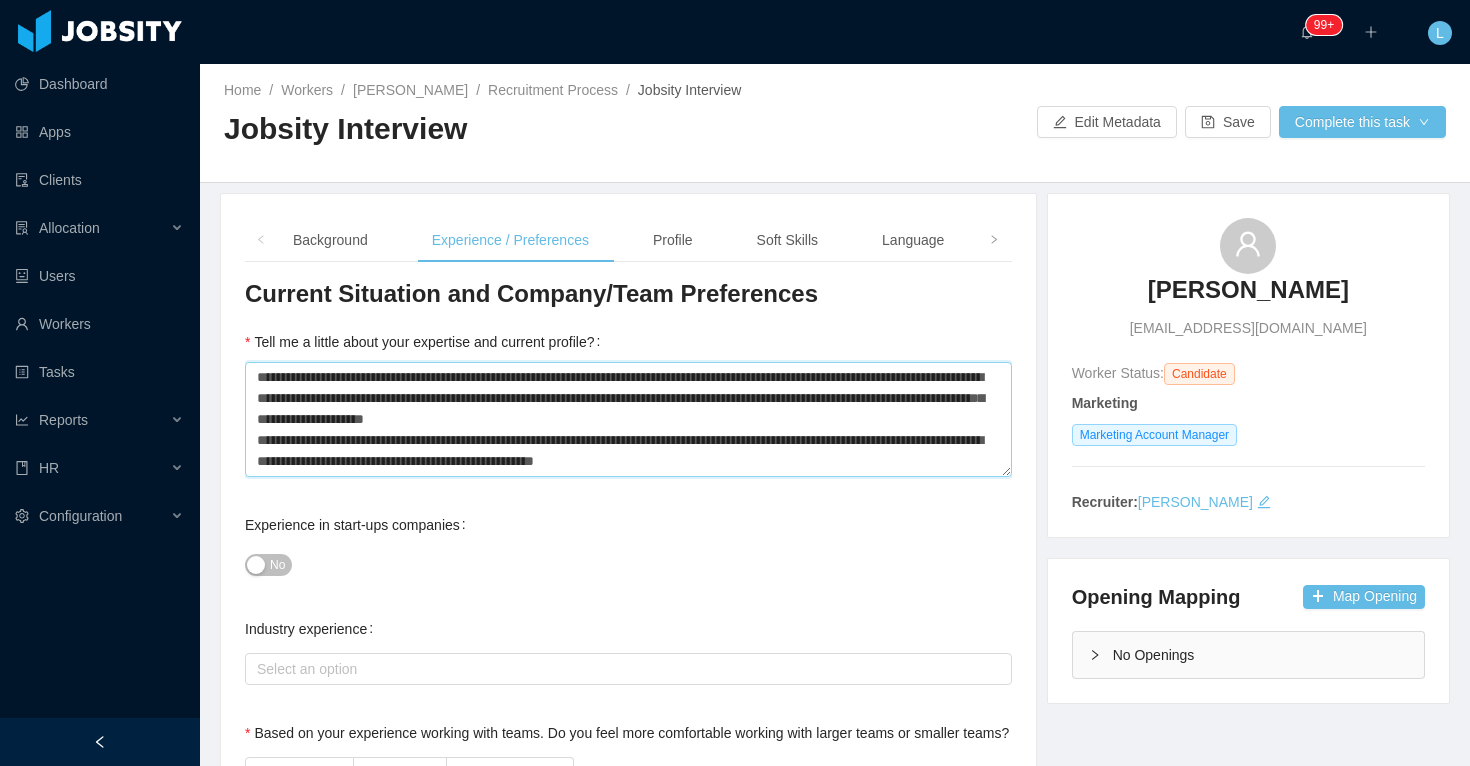 click on "**********" at bounding box center (628, 419) 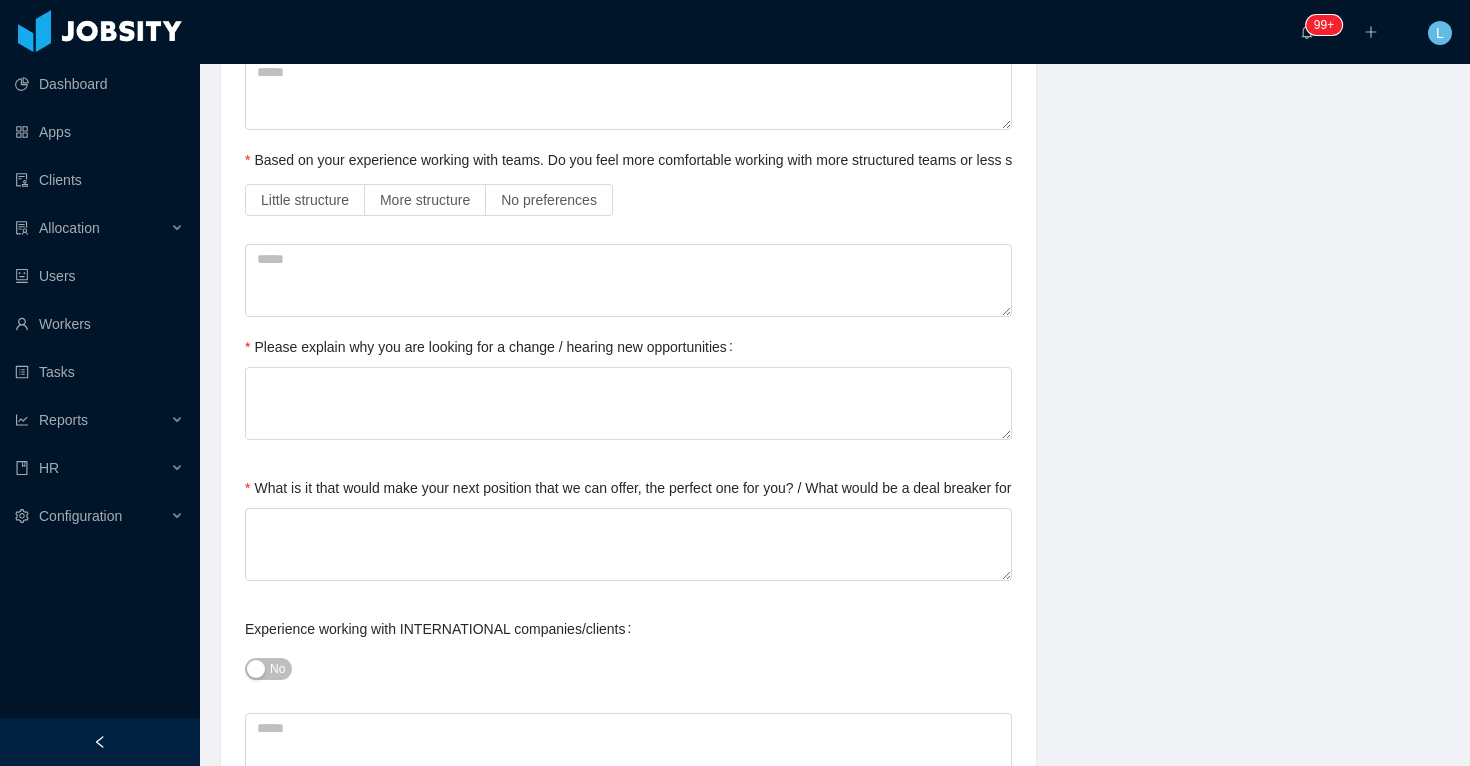 scroll, scrollTop: 766, scrollLeft: 0, axis: vertical 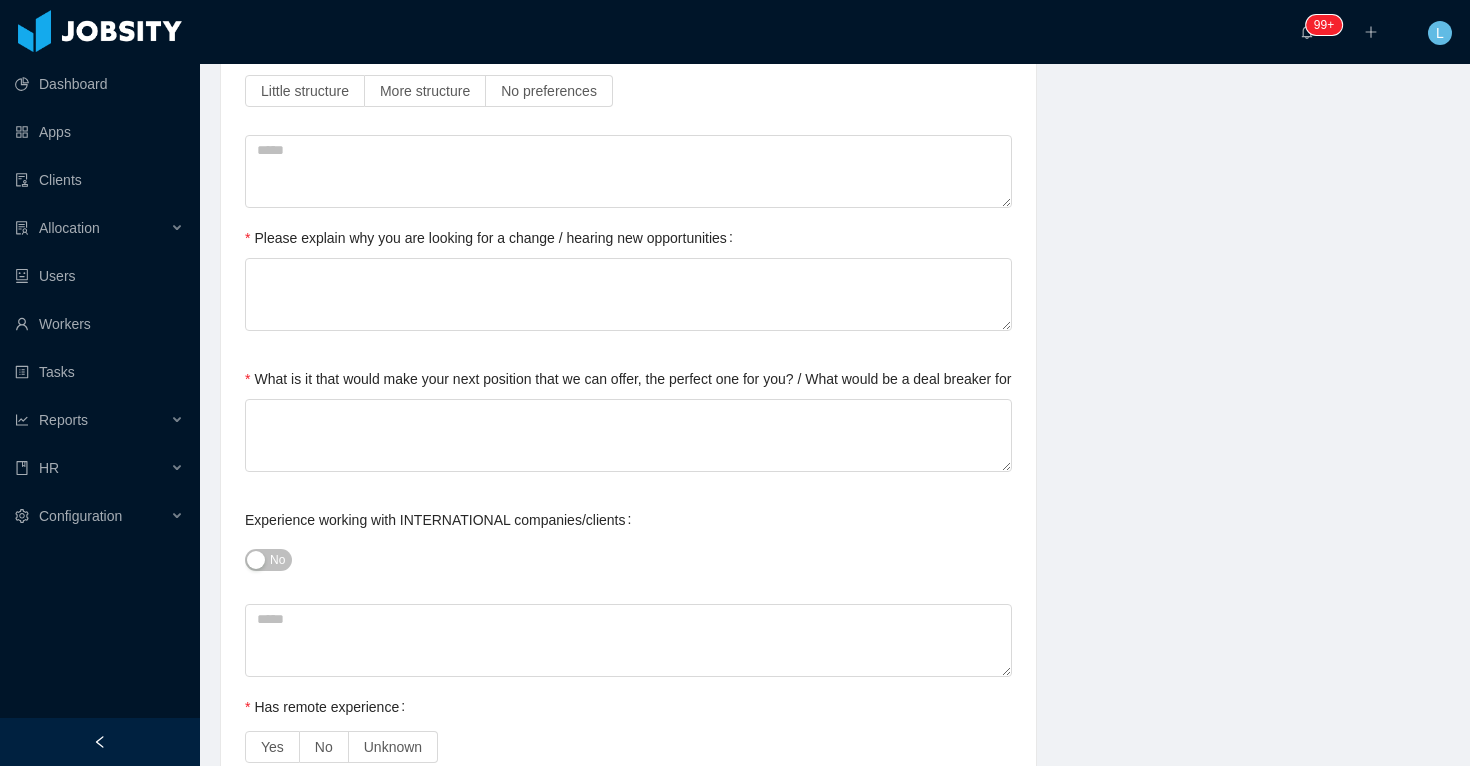 click on "No" at bounding box center (277, 560) 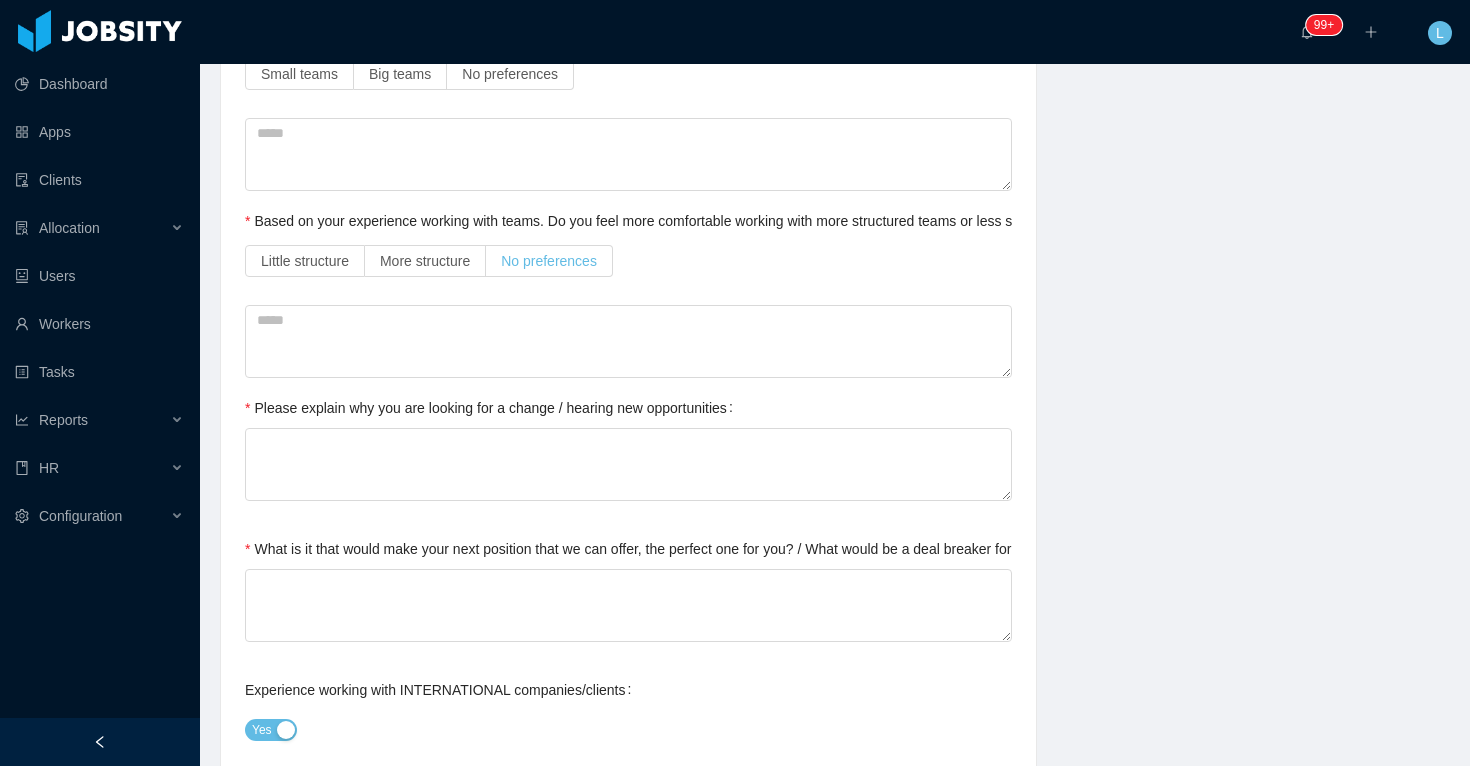 click on "No preferences" at bounding box center (549, 261) 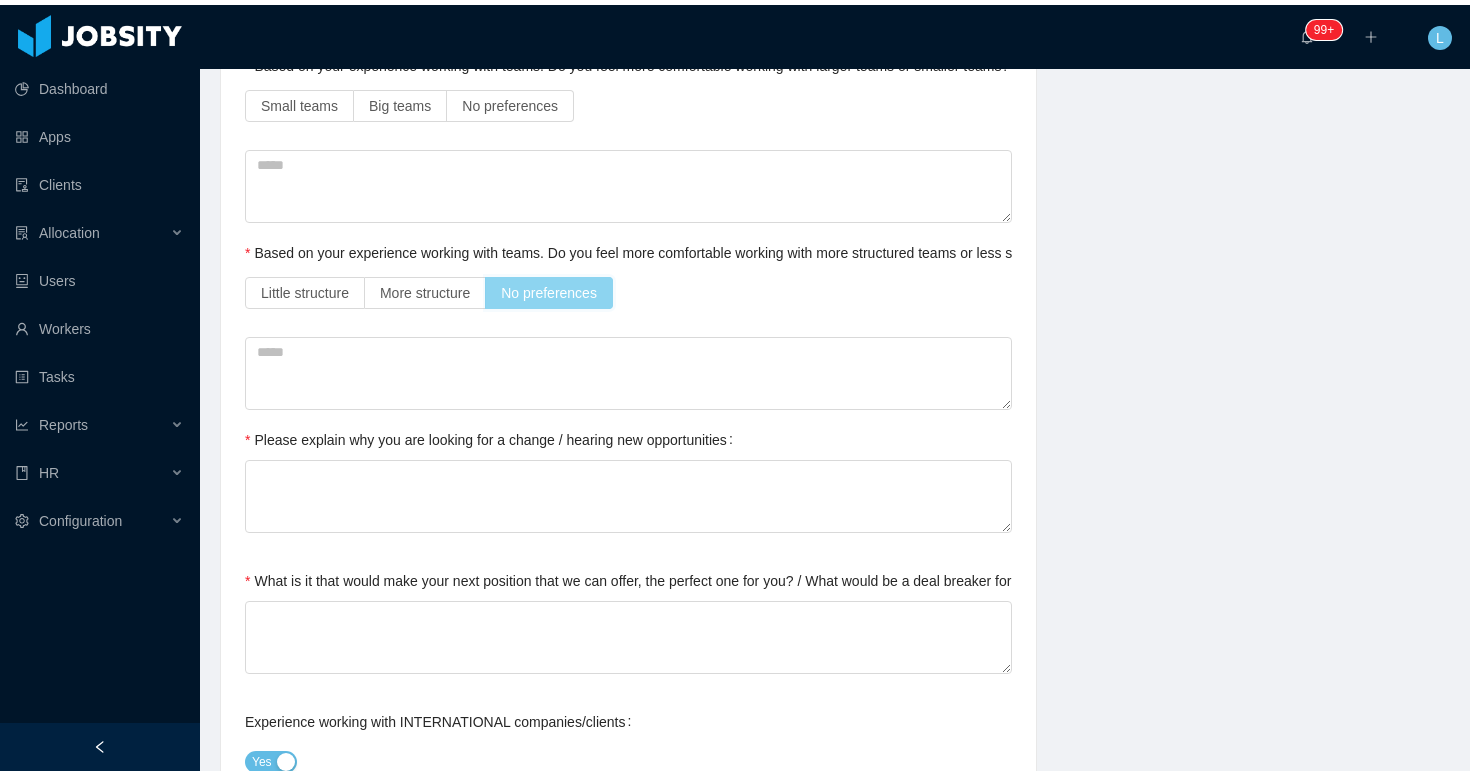 scroll, scrollTop: 642, scrollLeft: 0, axis: vertical 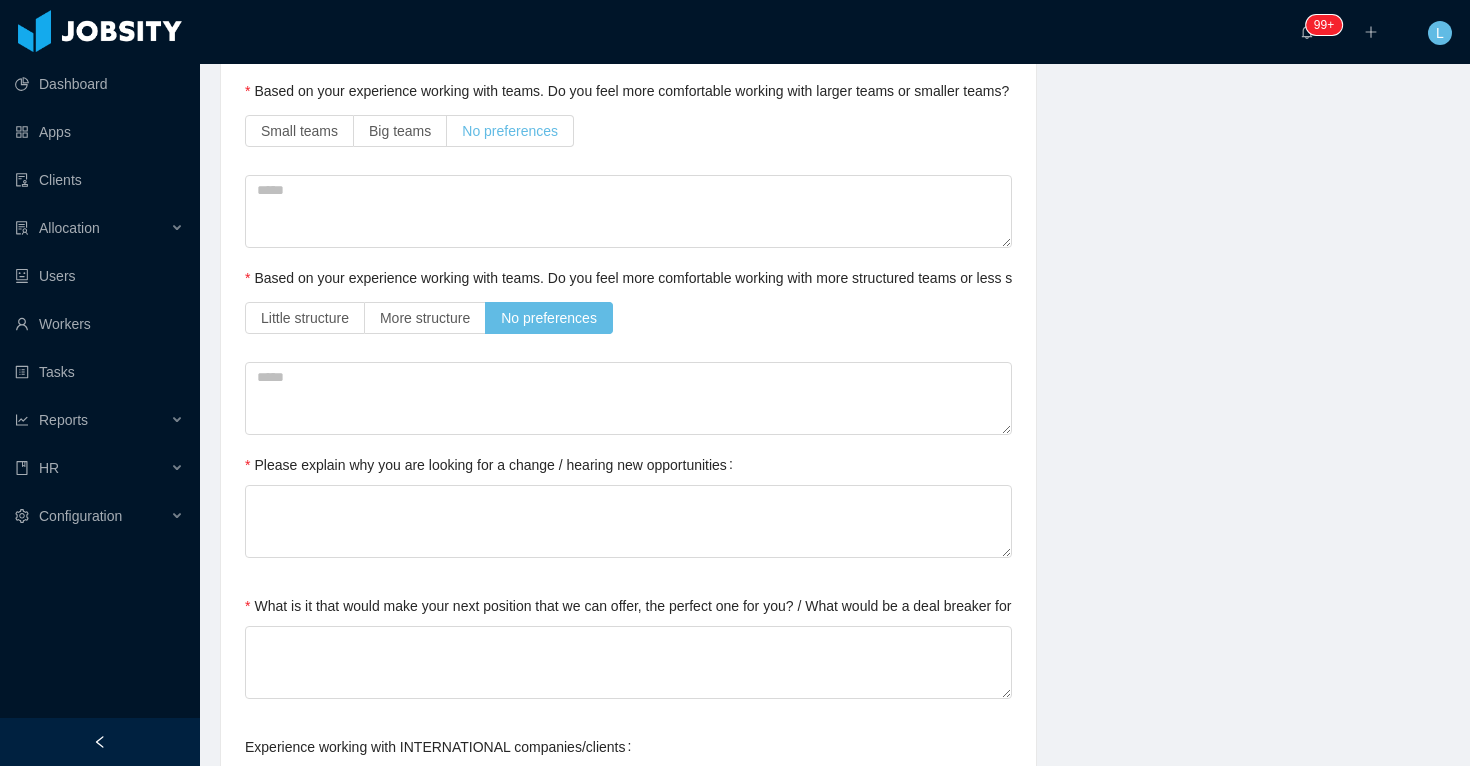 click on "No preferences" at bounding box center [510, 131] 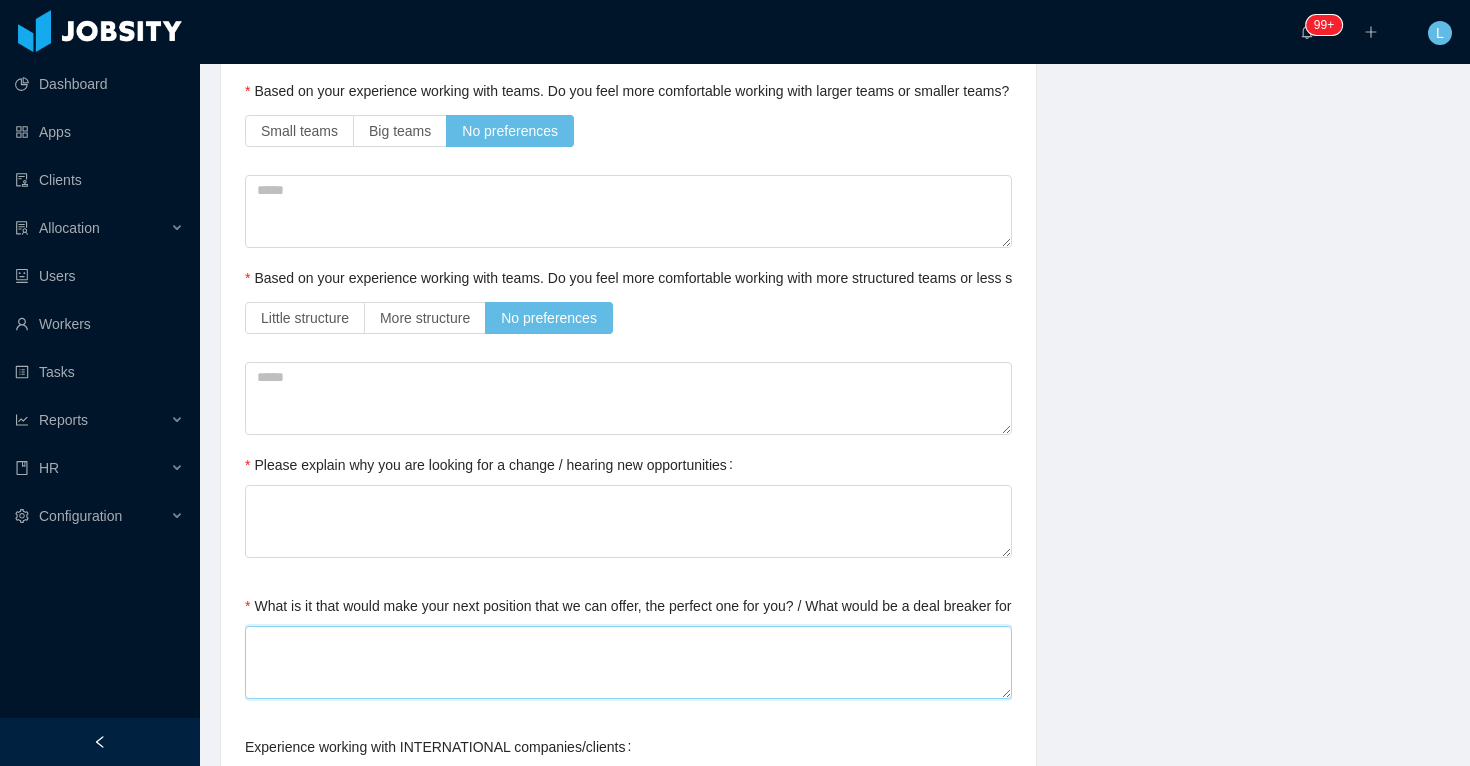 click on "What is it that would make your next position that we can offer, the perfect one for you? / What would be a deal breaker for you?" at bounding box center [628, 662] 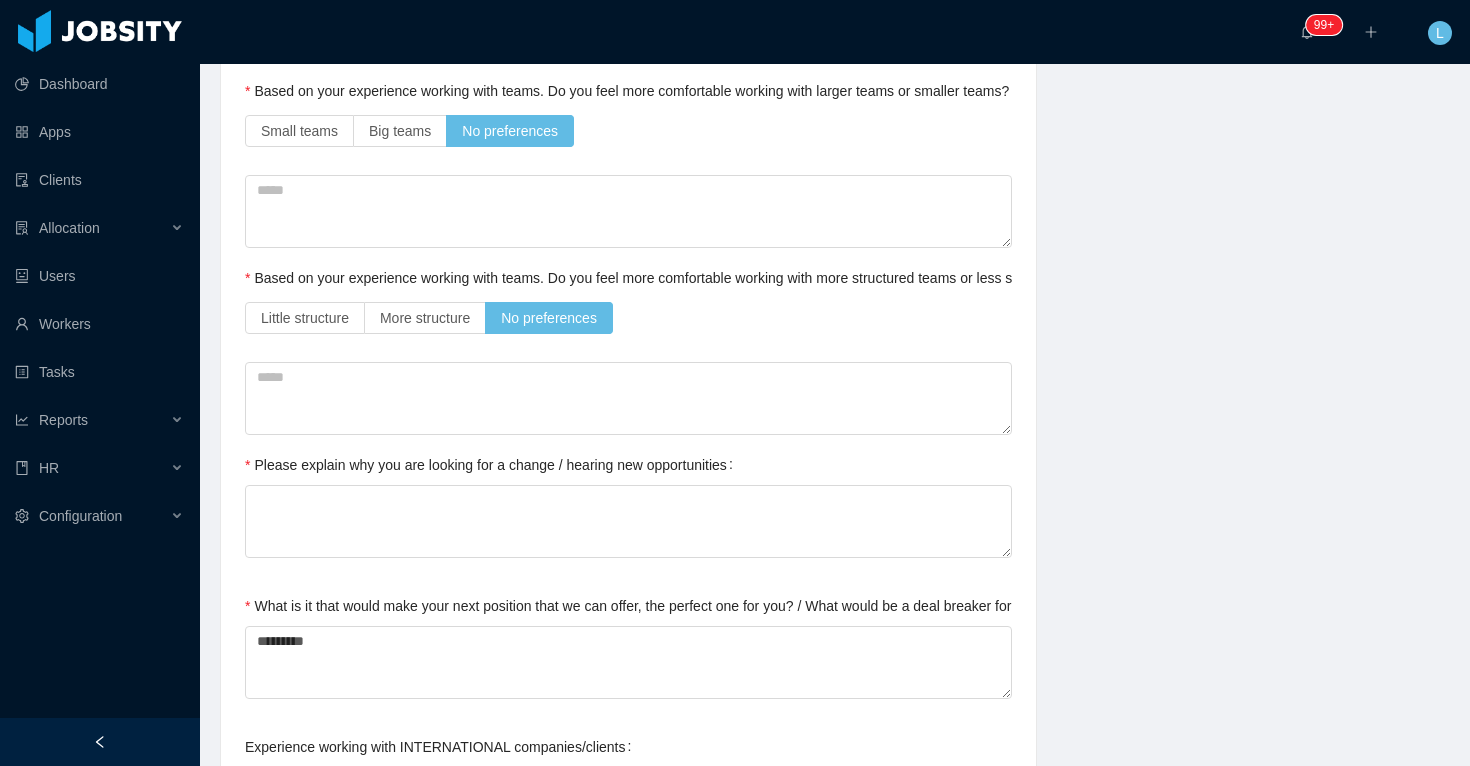 click on "**********" at bounding box center (835, 889) 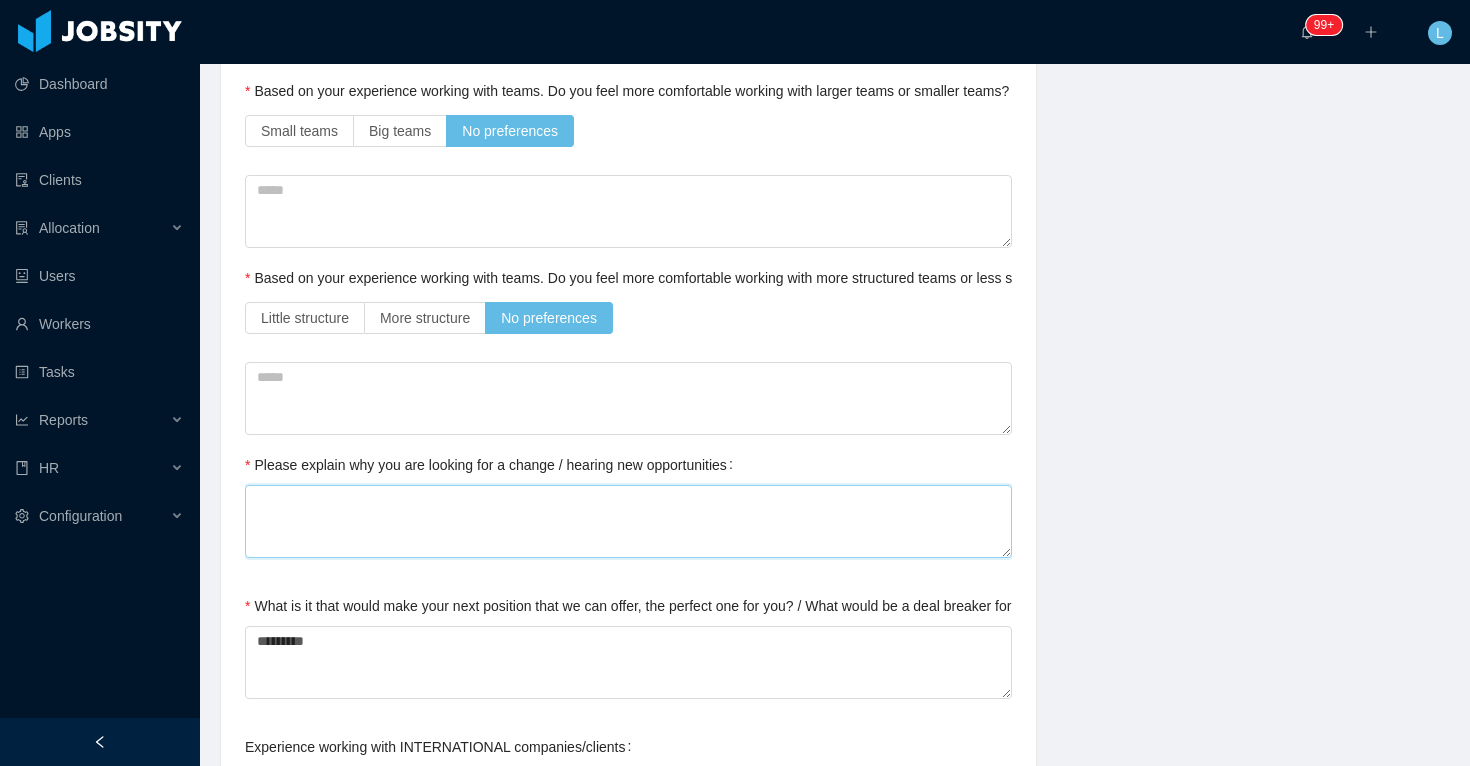 click on "Please explain why you are looking for a change / hearing new opportunities" at bounding box center (628, 521) 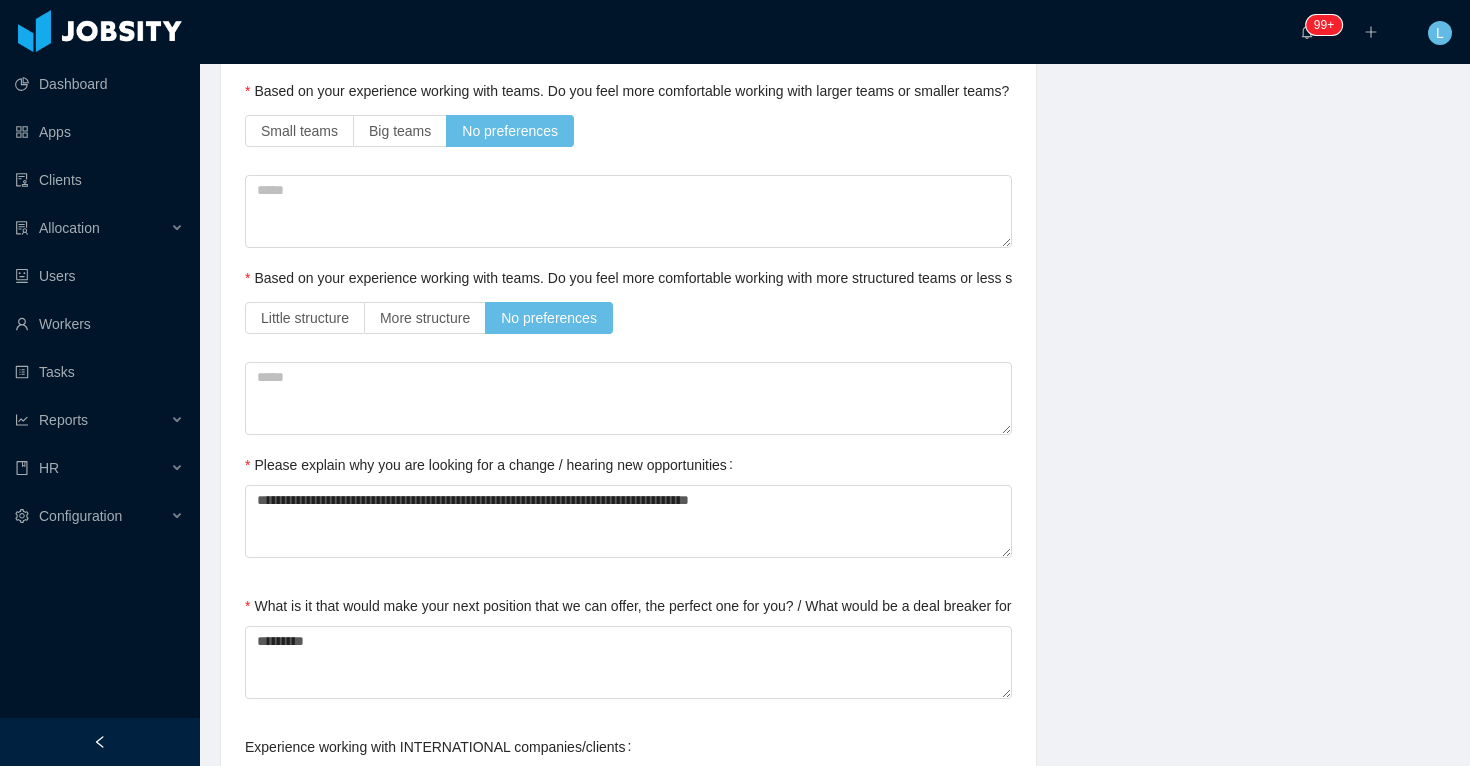 click on "**********" at bounding box center (835, 889) 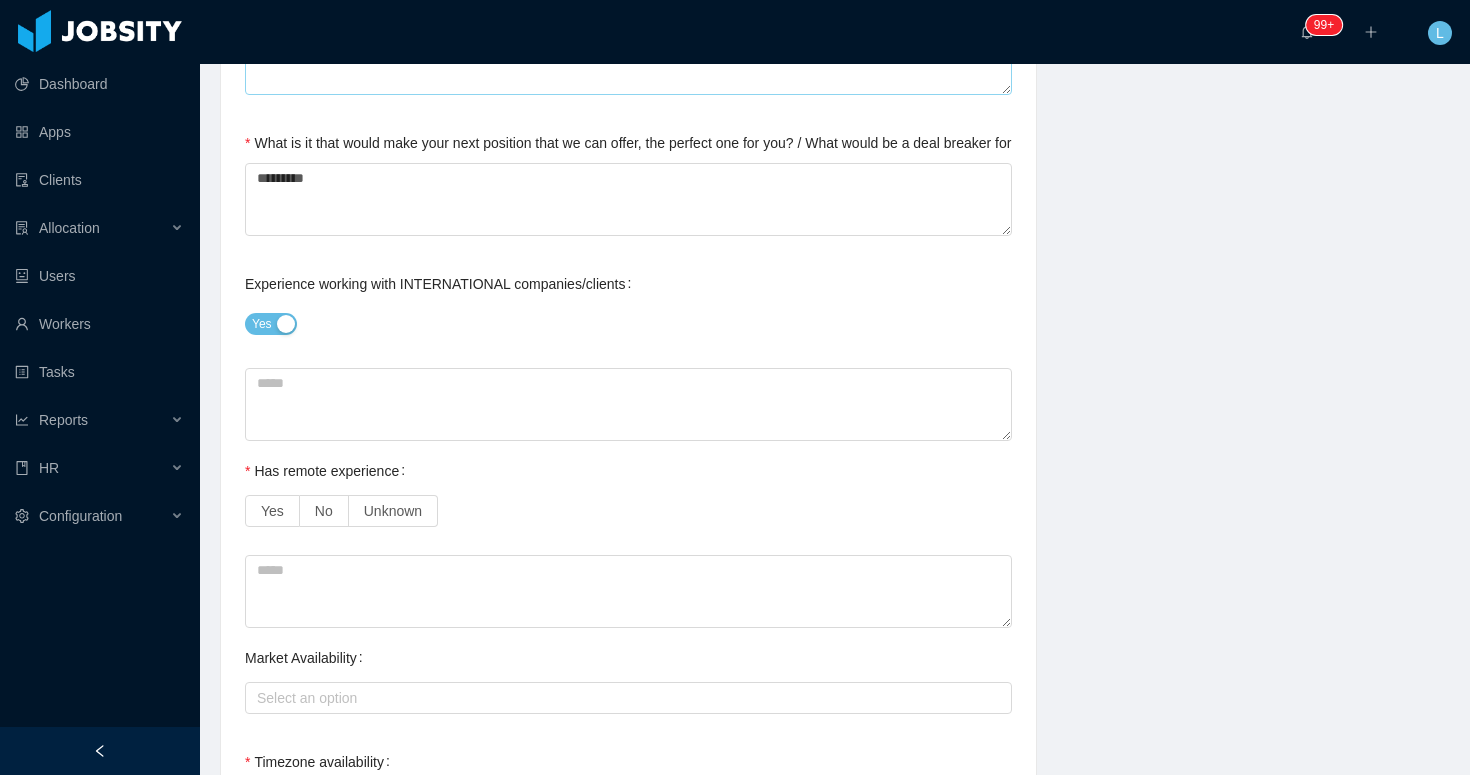 scroll, scrollTop: 1122, scrollLeft: 0, axis: vertical 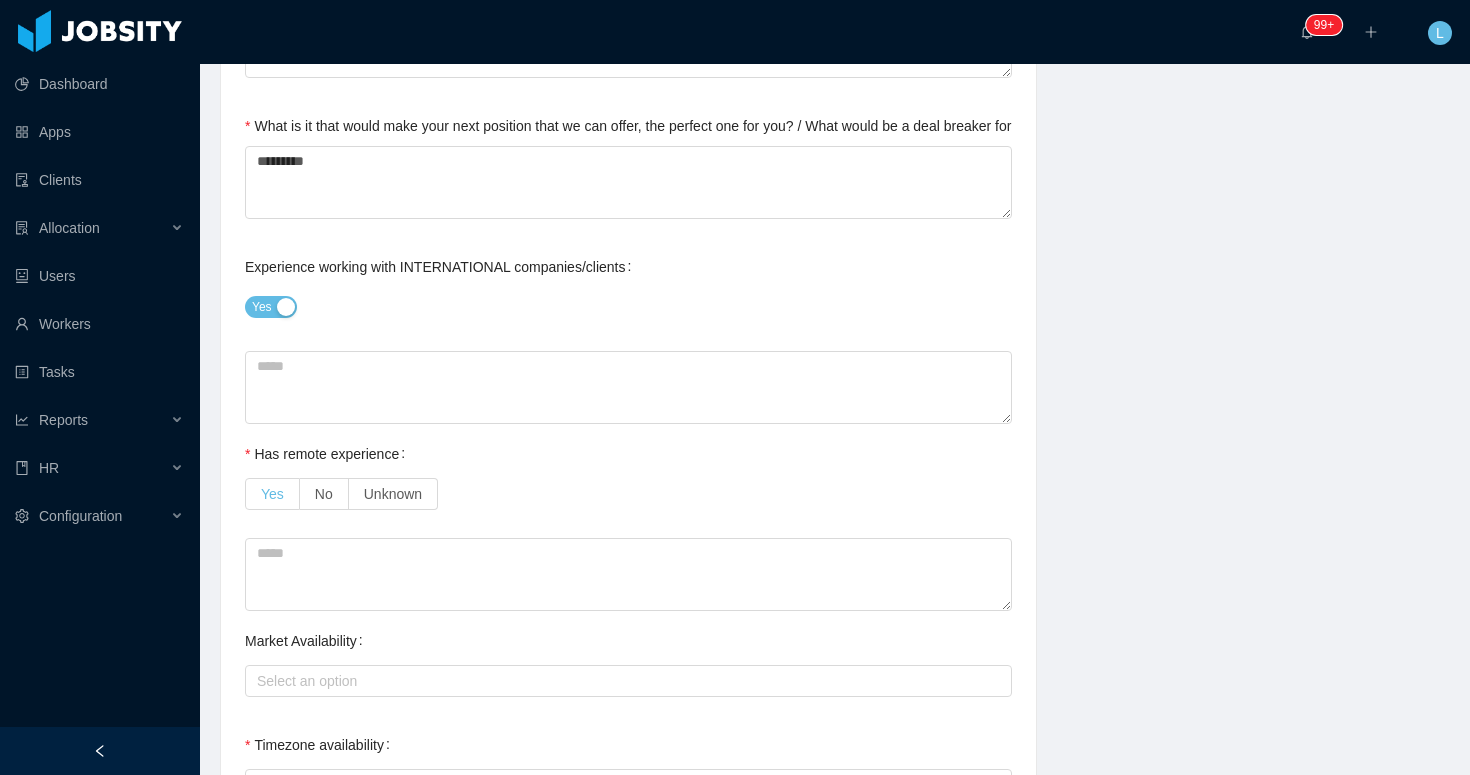click on "Yes" at bounding box center (272, 494) 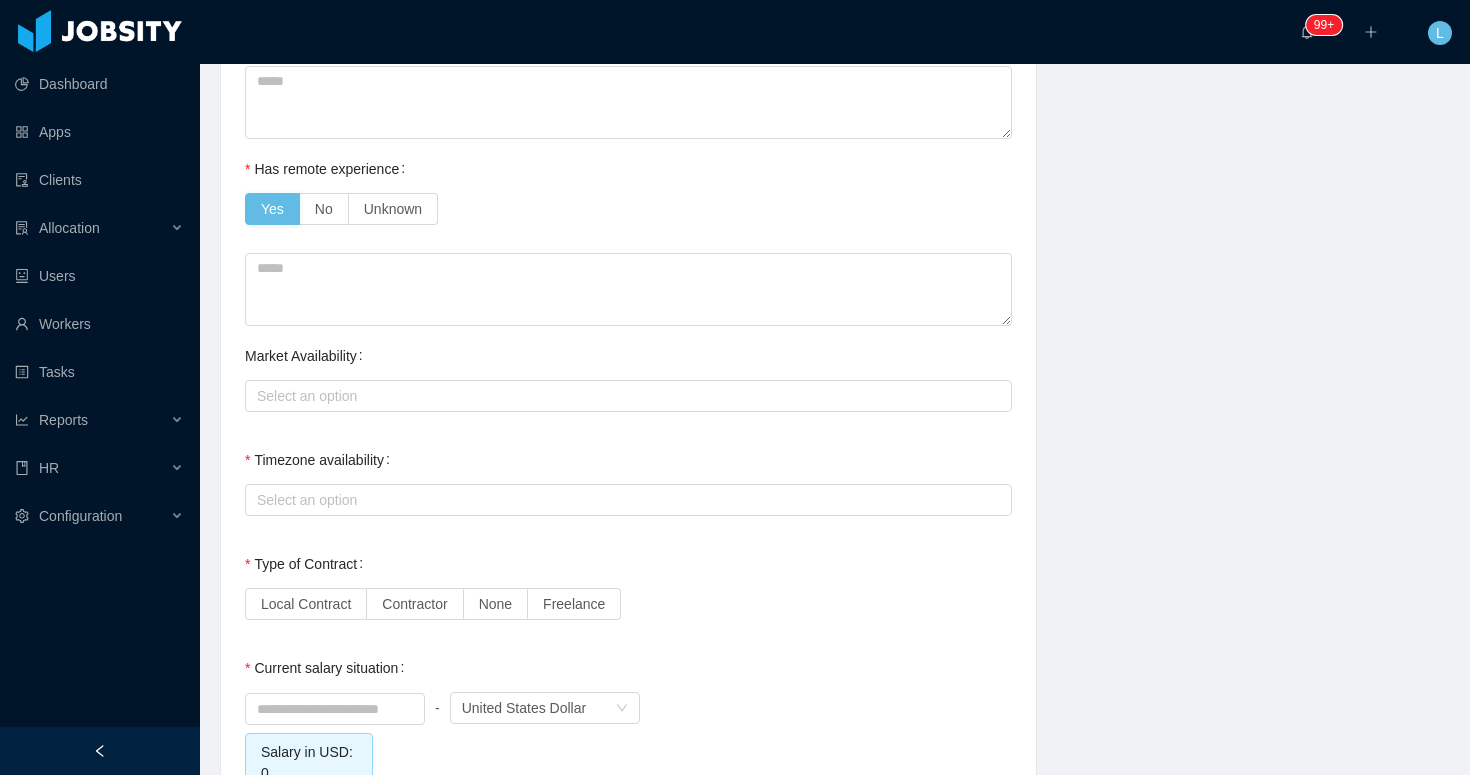 scroll, scrollTop: 1560, scrollLeft: 0, axis: vertical 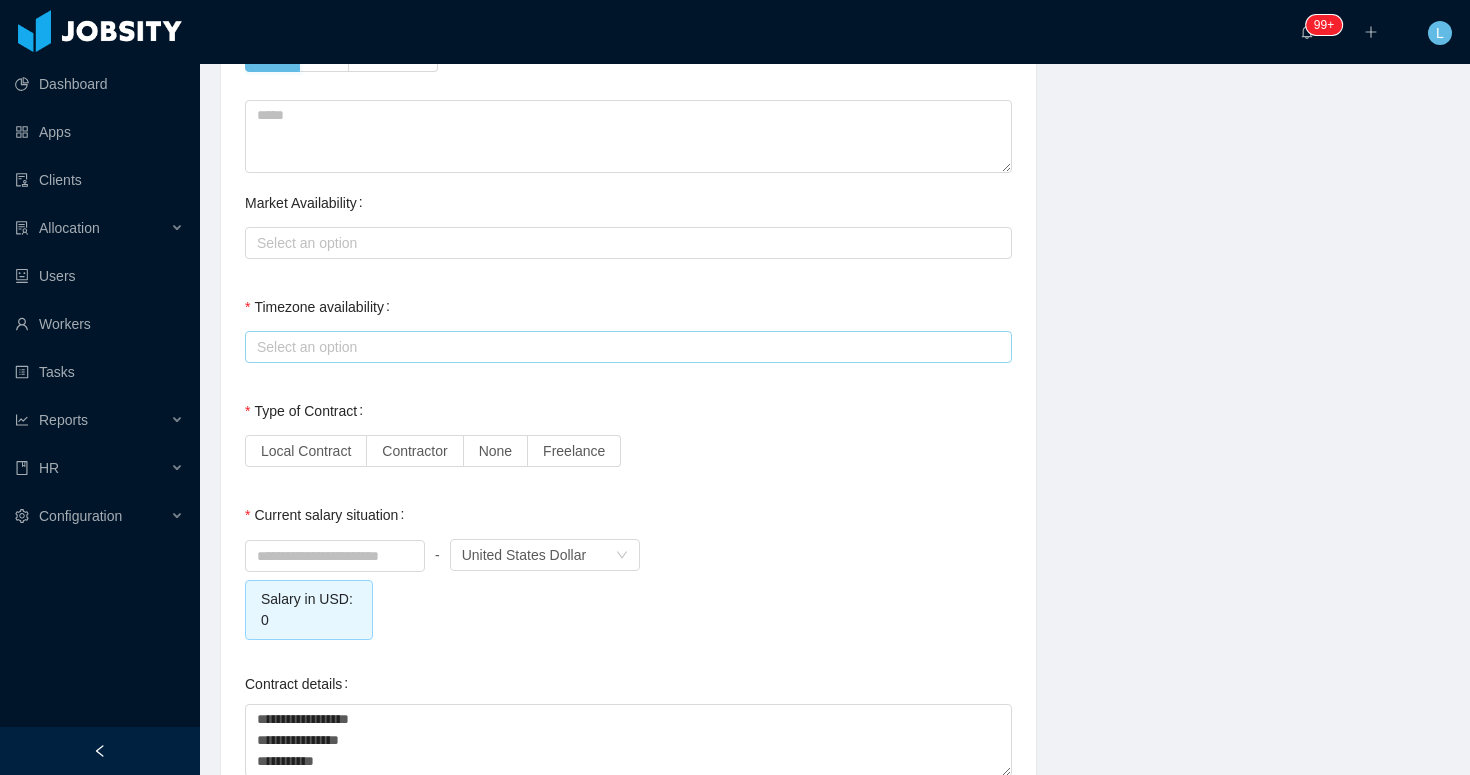 click on "Select an option" at bounding box center [624, 347] 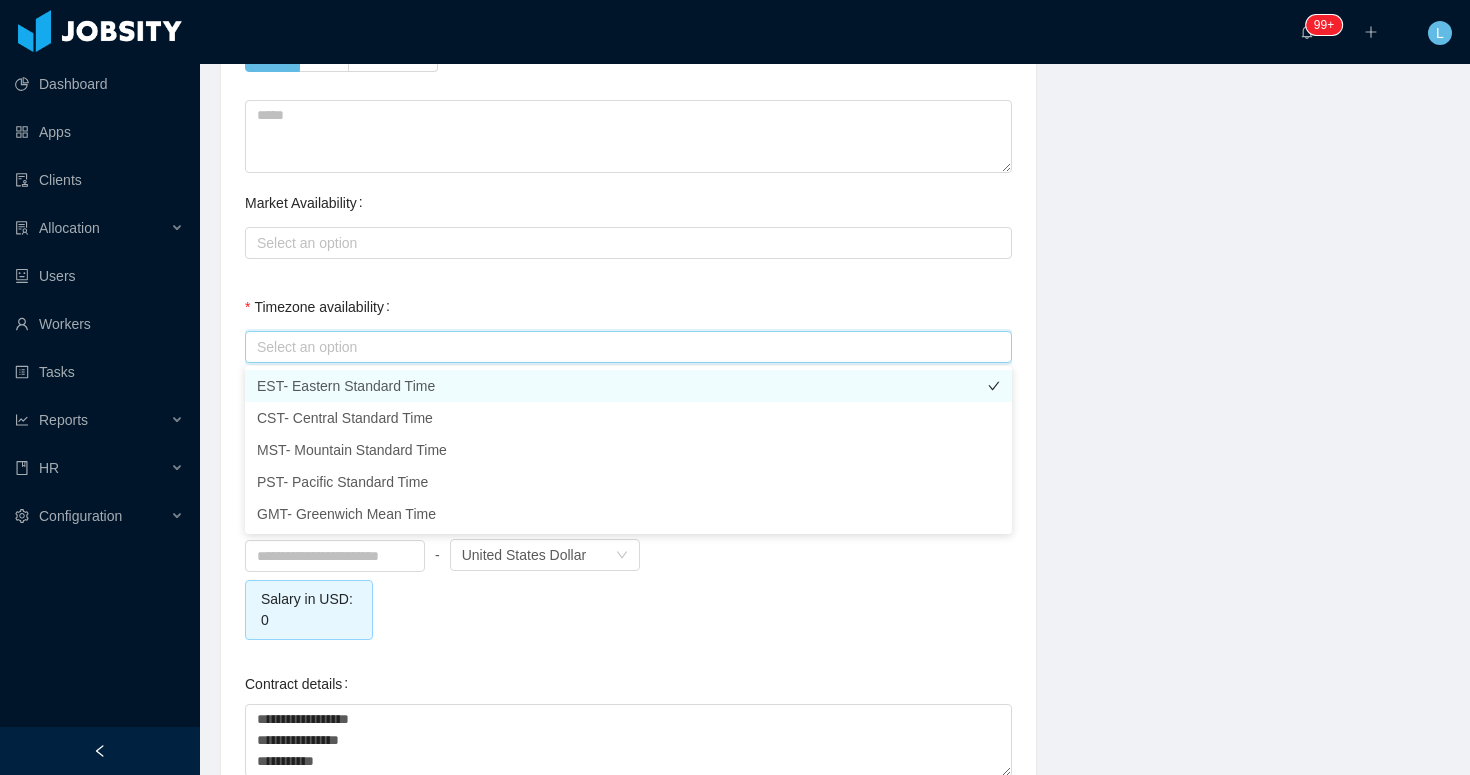 click on "EST- Eastern Standard Time" at bounding box center [628, 386] 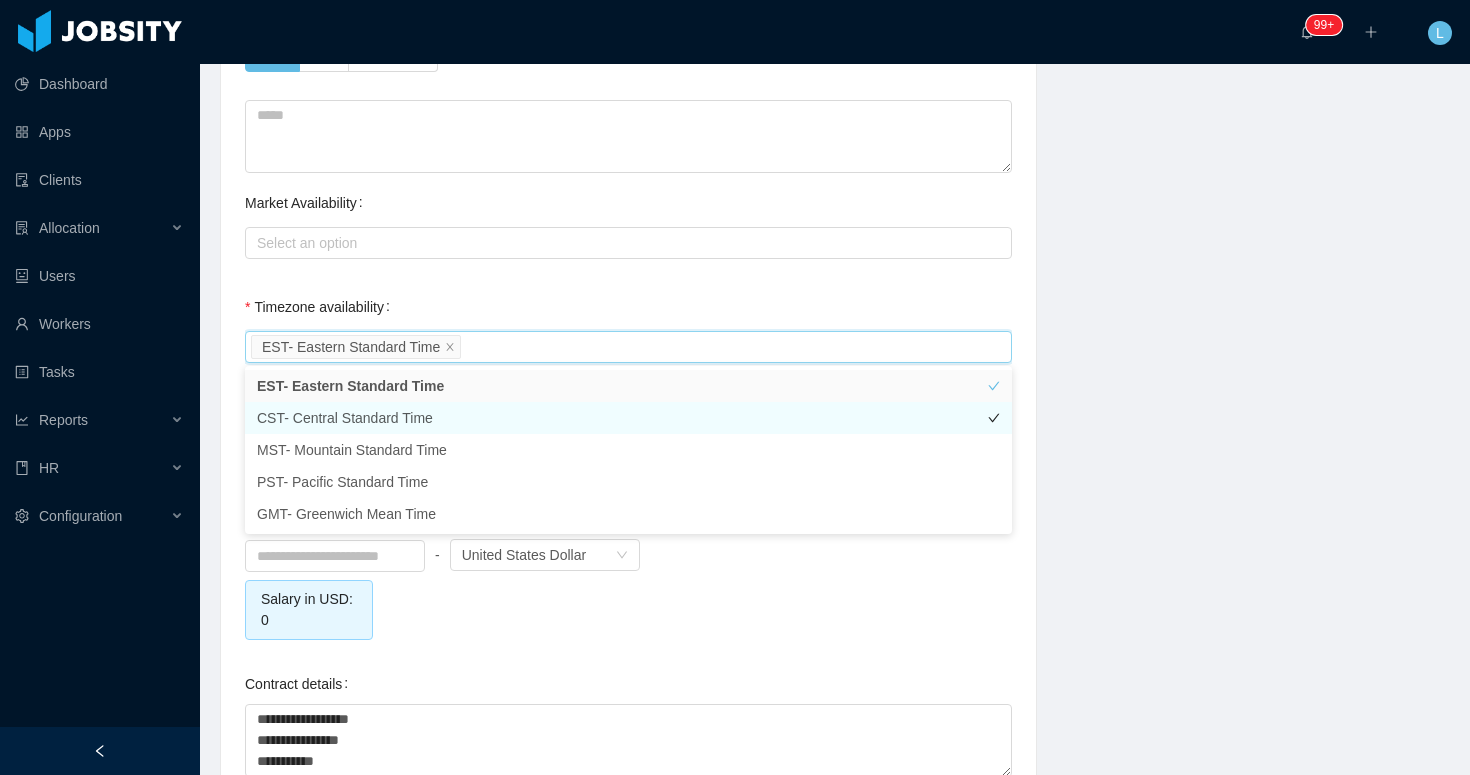 click on "CST- Central Standard Time" at bounding box center (628, 418) 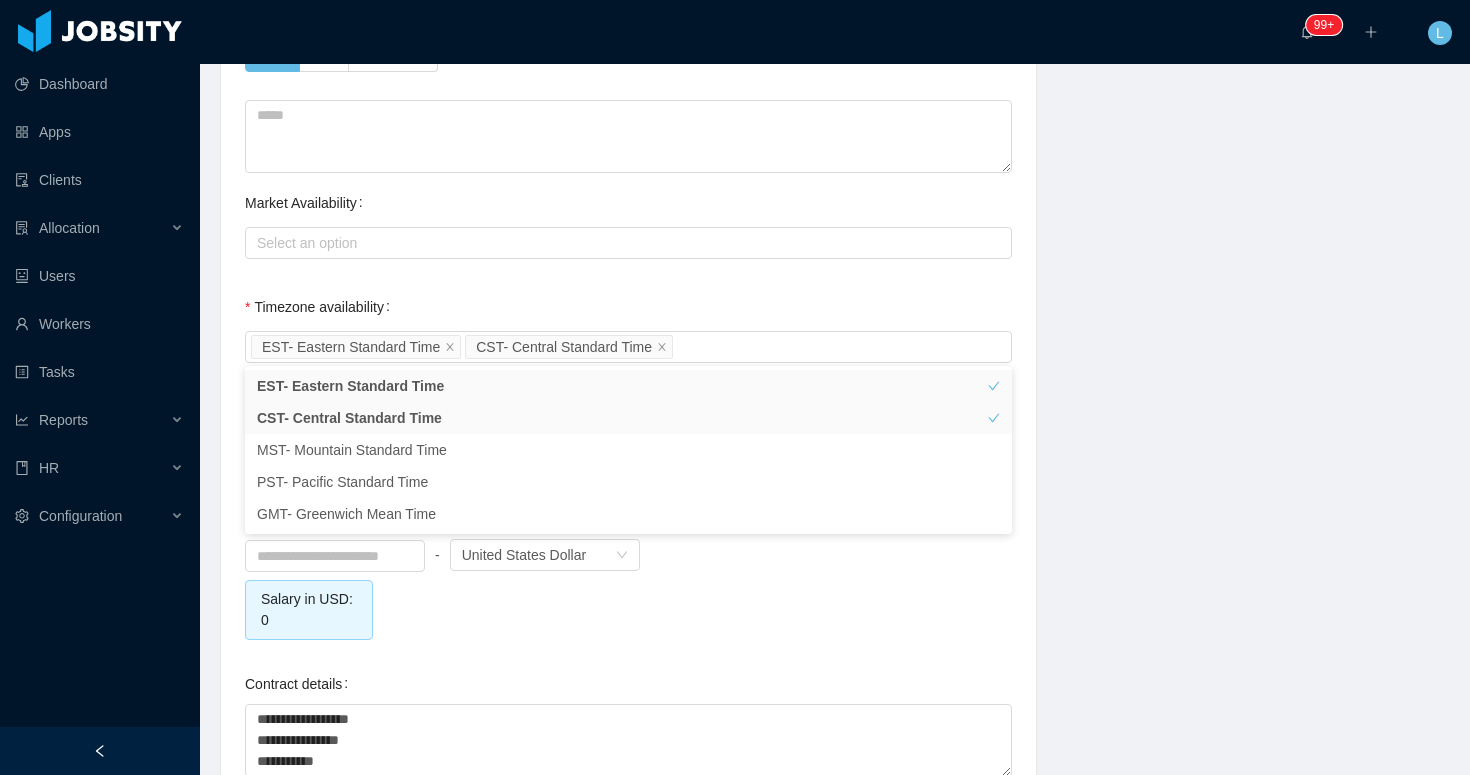 click on "**********" at bounding box center [628, 1] 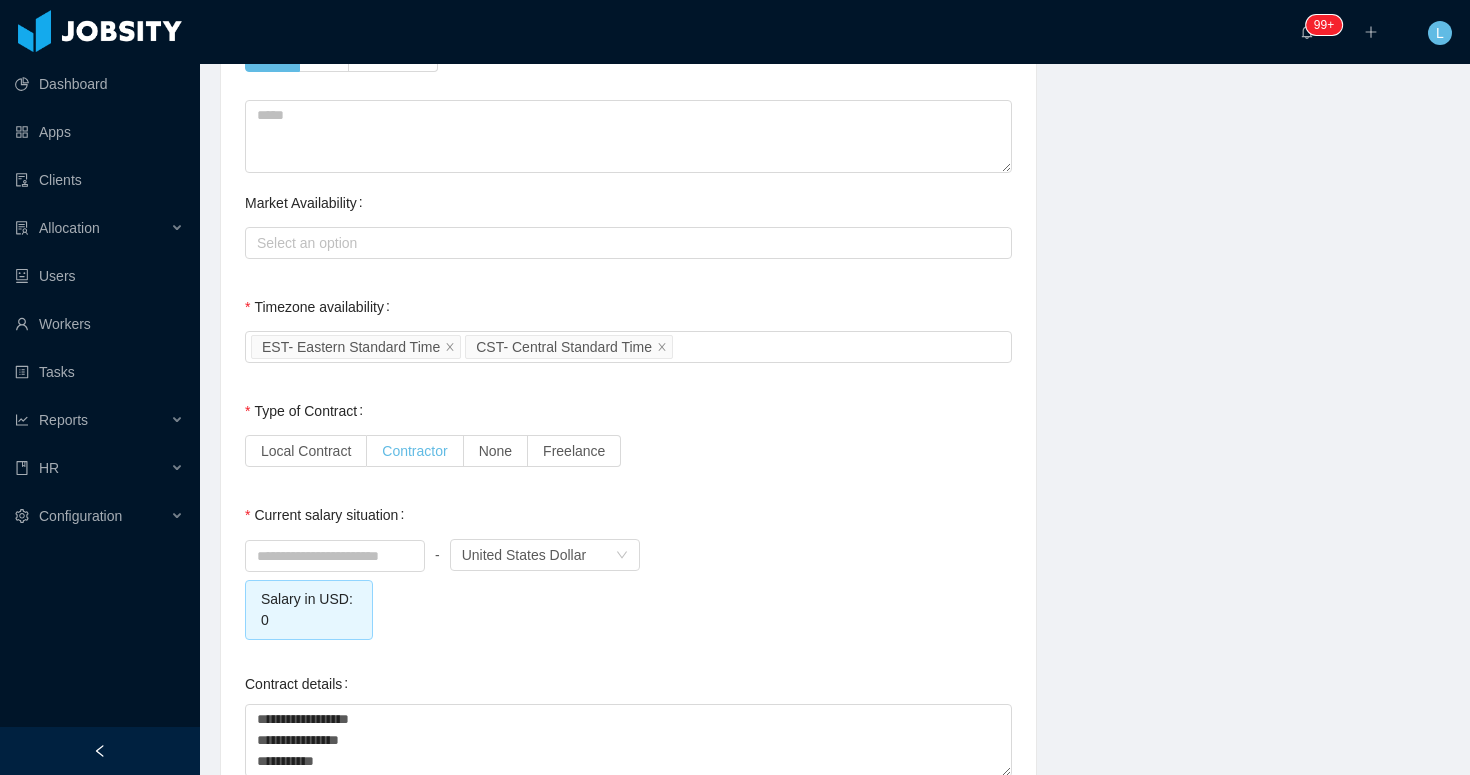 click on "Contractor" at bounding box center (414, 451) 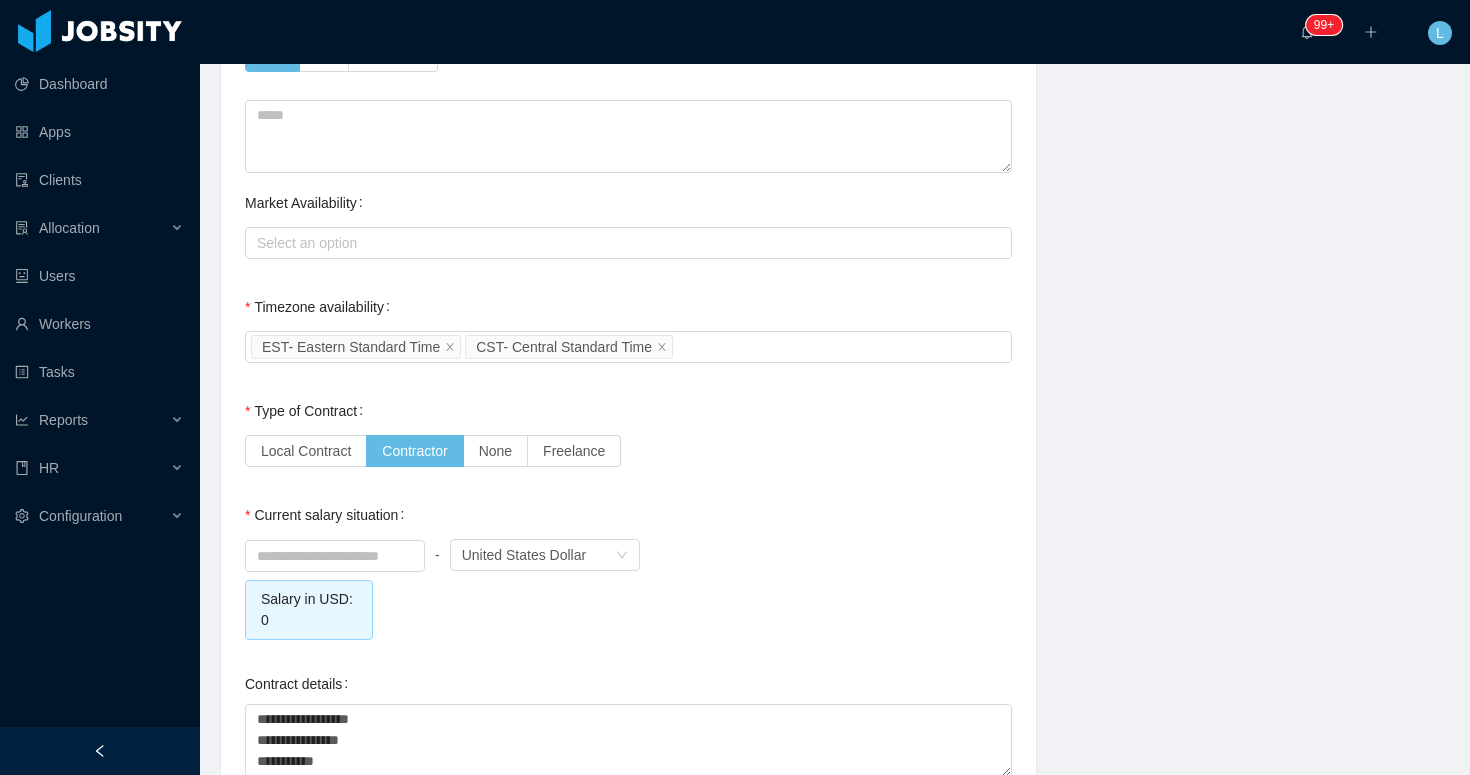 click on "Current salary situation" at bounding box center (328, 515) 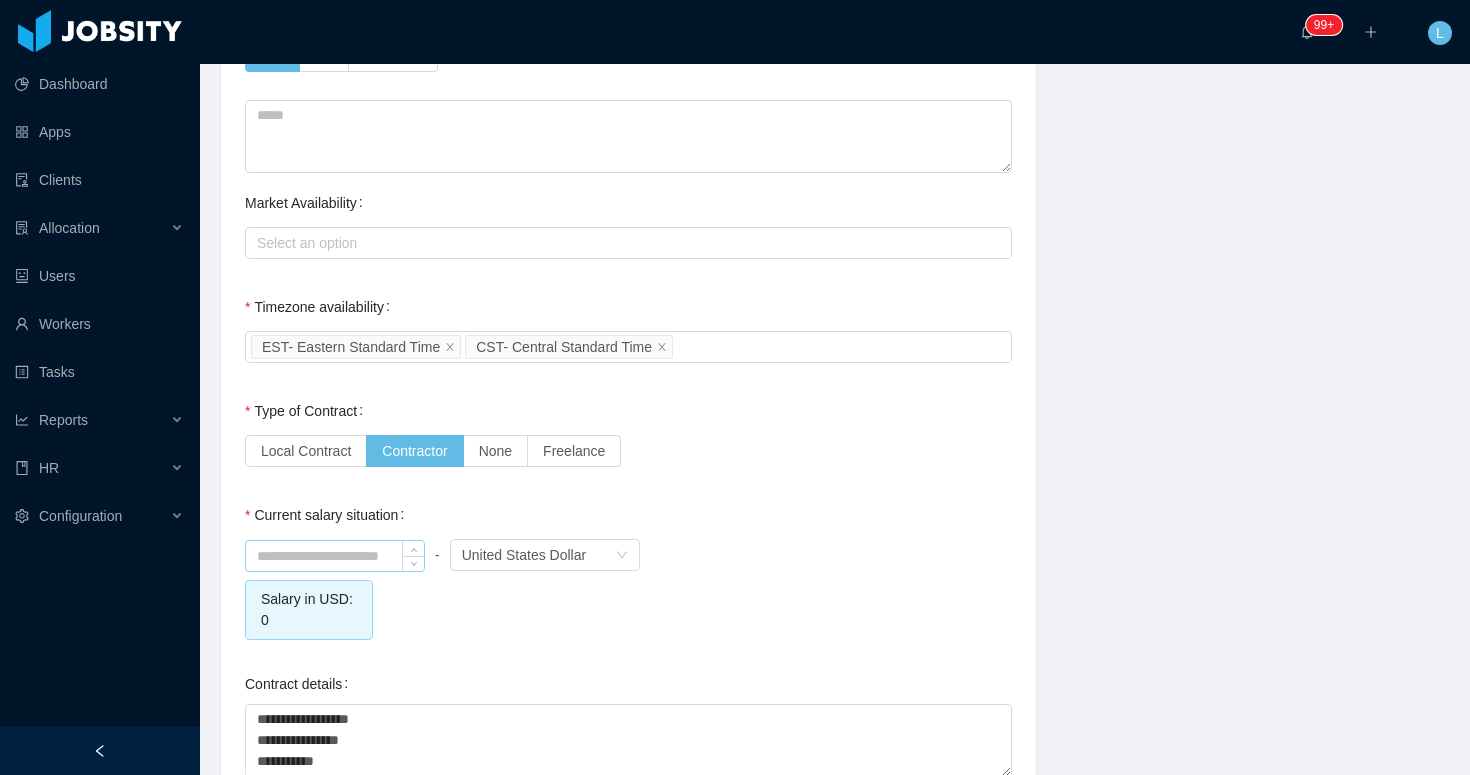 click at bounding box center (335, 556) 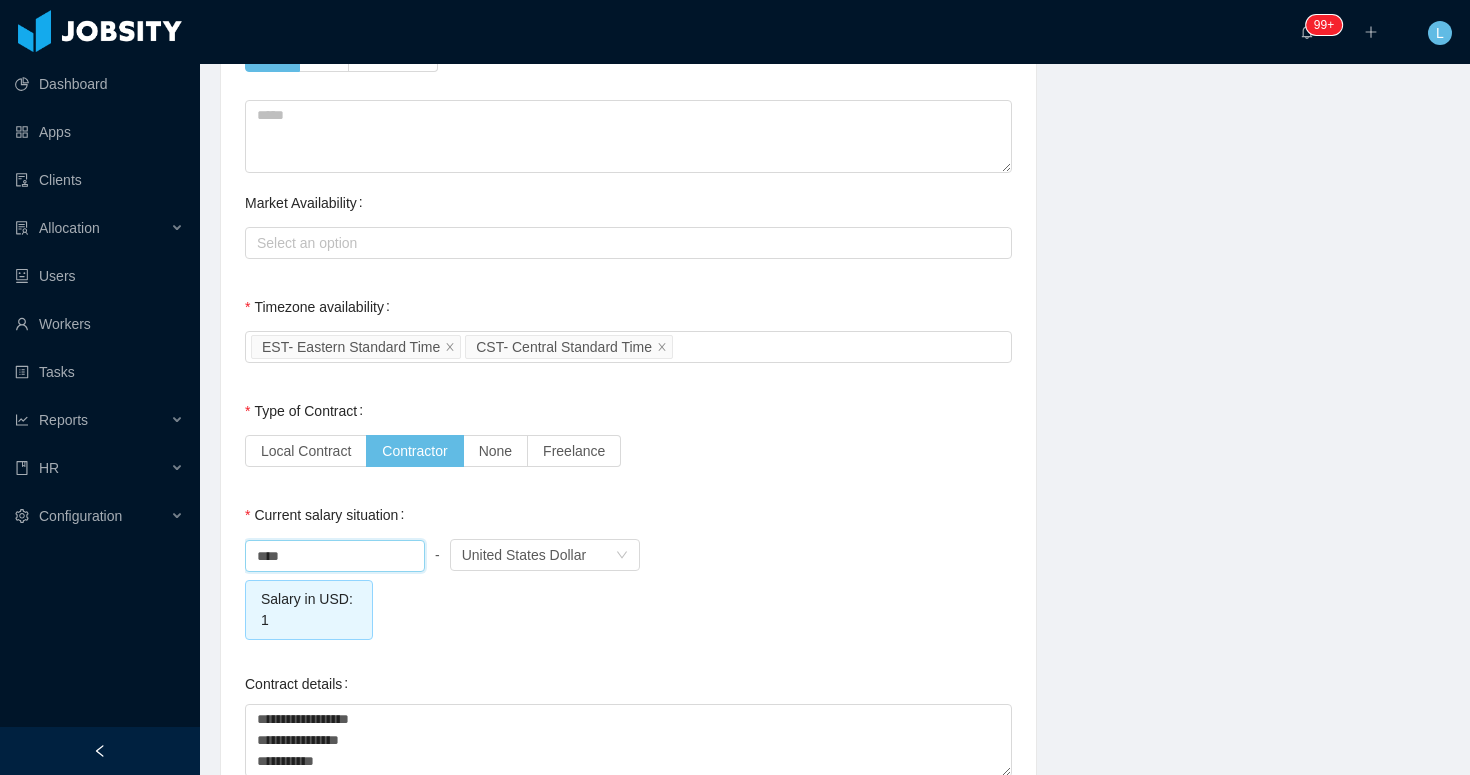 click on "**********" at bounding box center [628, 1] 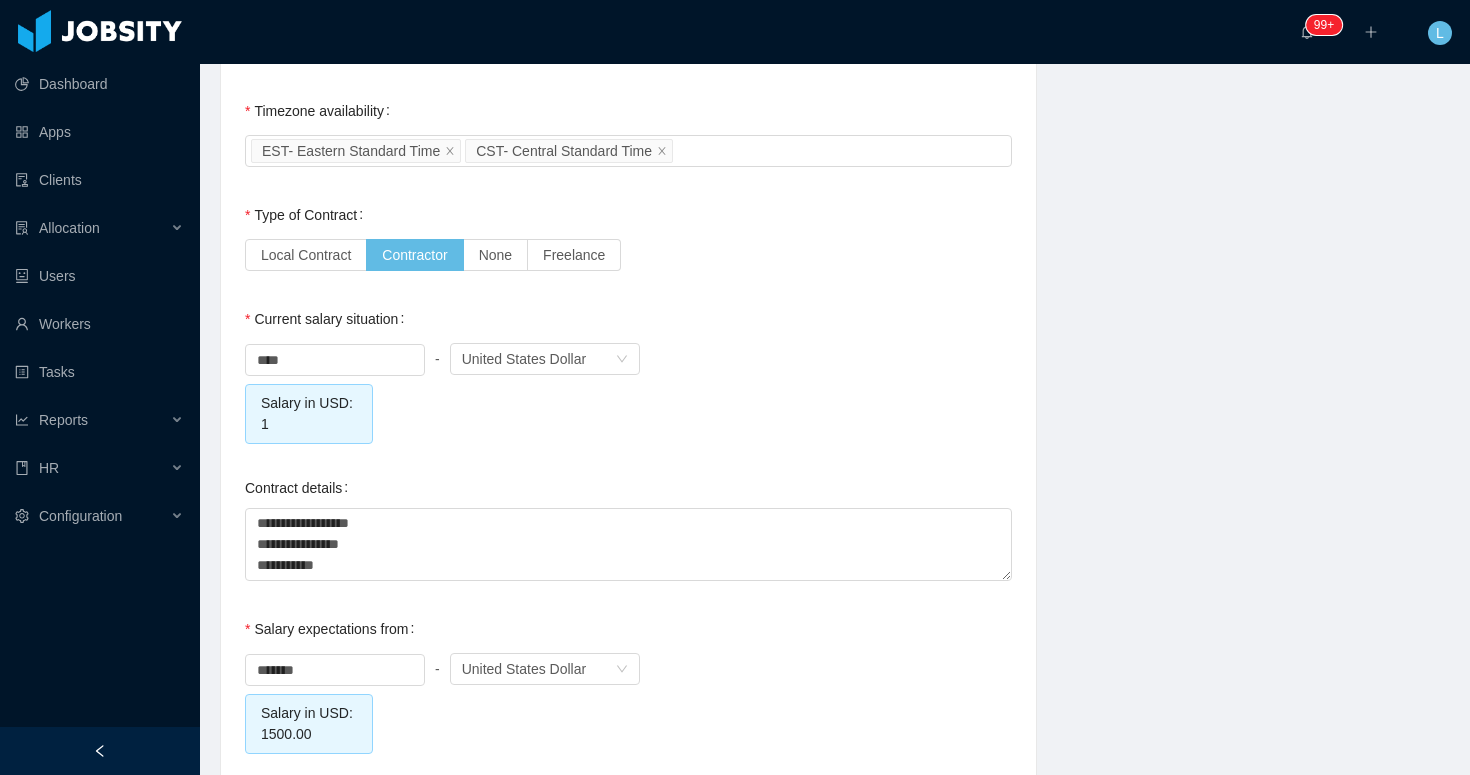 scroll, scrollTop: 1821, scrollLeft: 0, axis: vertical 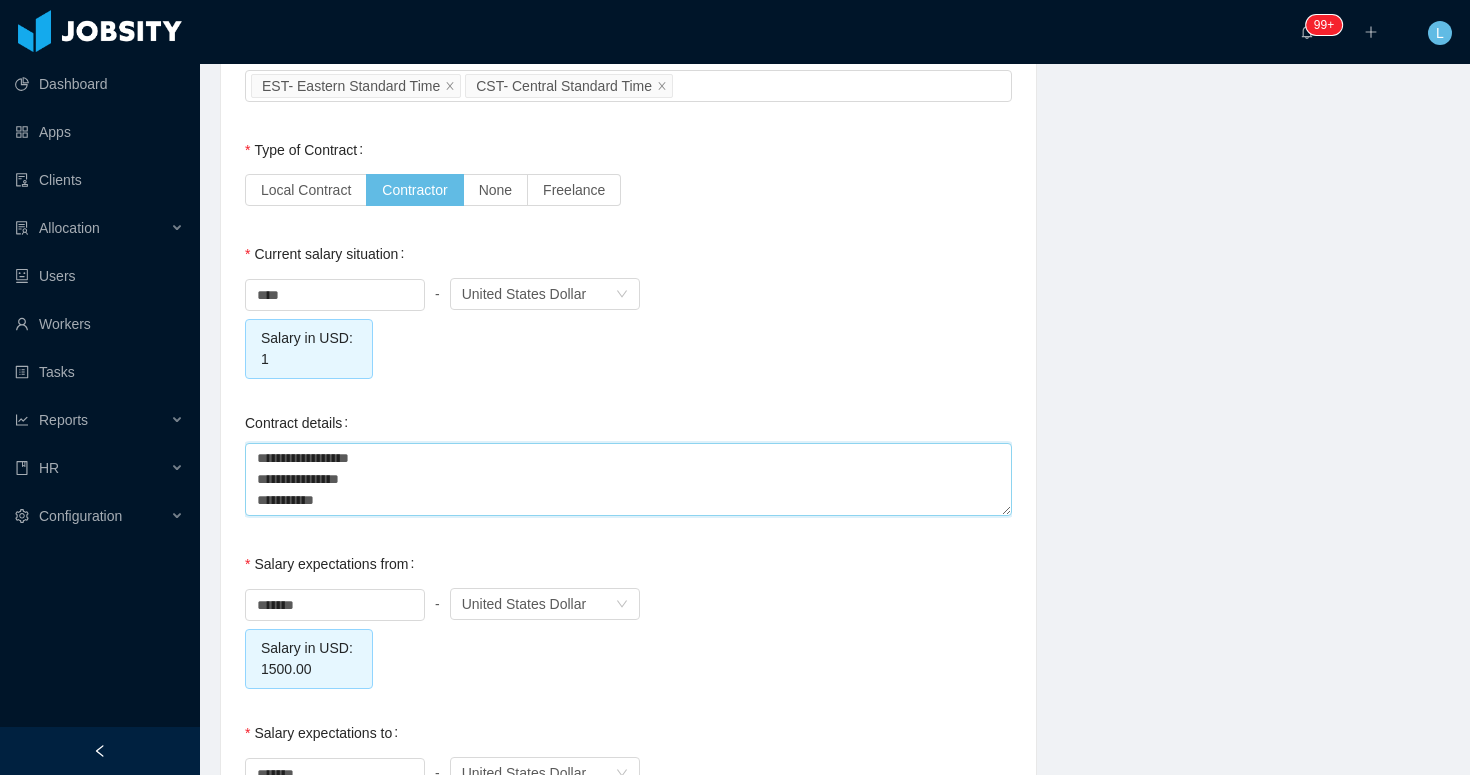 click on "**********" at bounding box center [628, 479] 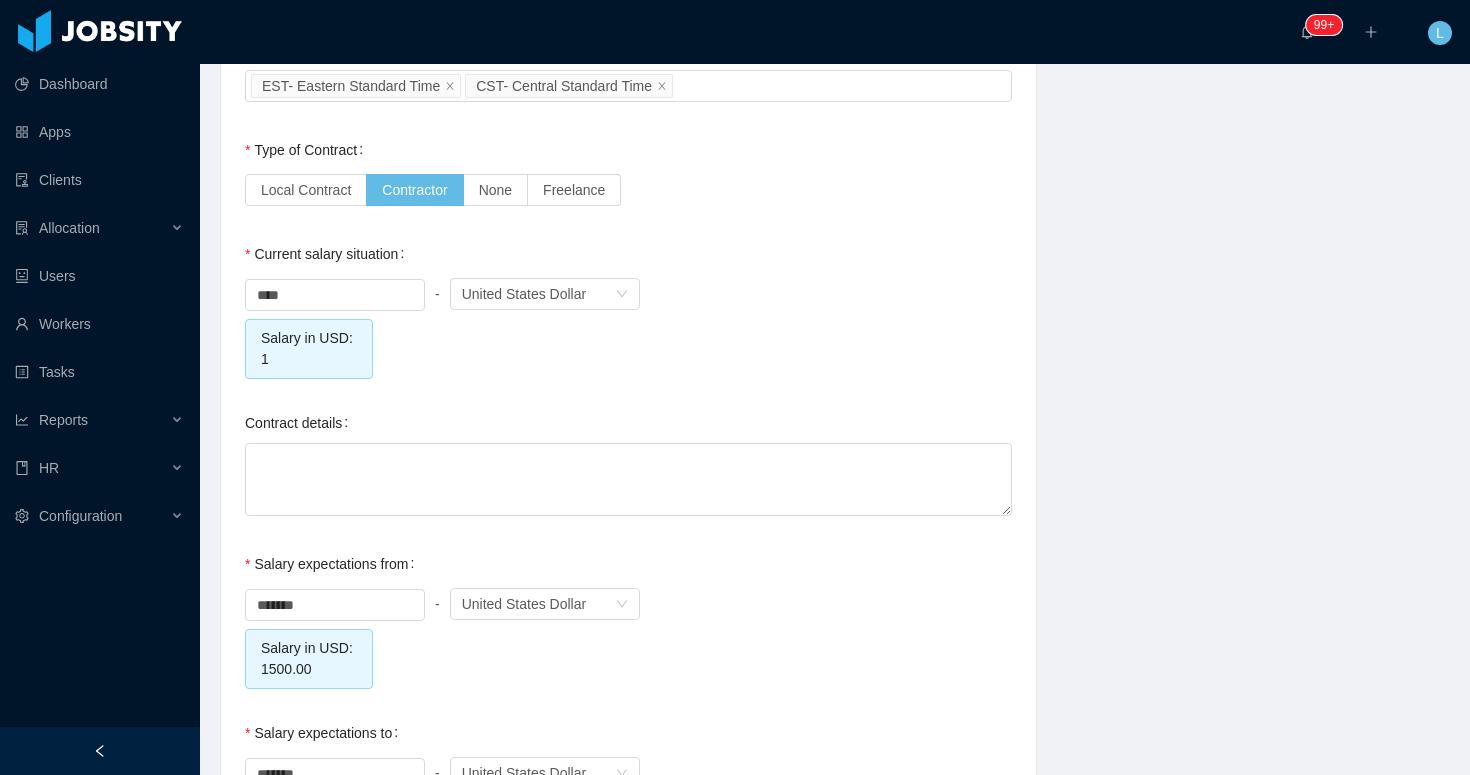click on "Salary expectations from ******* - Currency United States Dollar   Salary in USD: 1500.00" at bounding box center [628, 616] 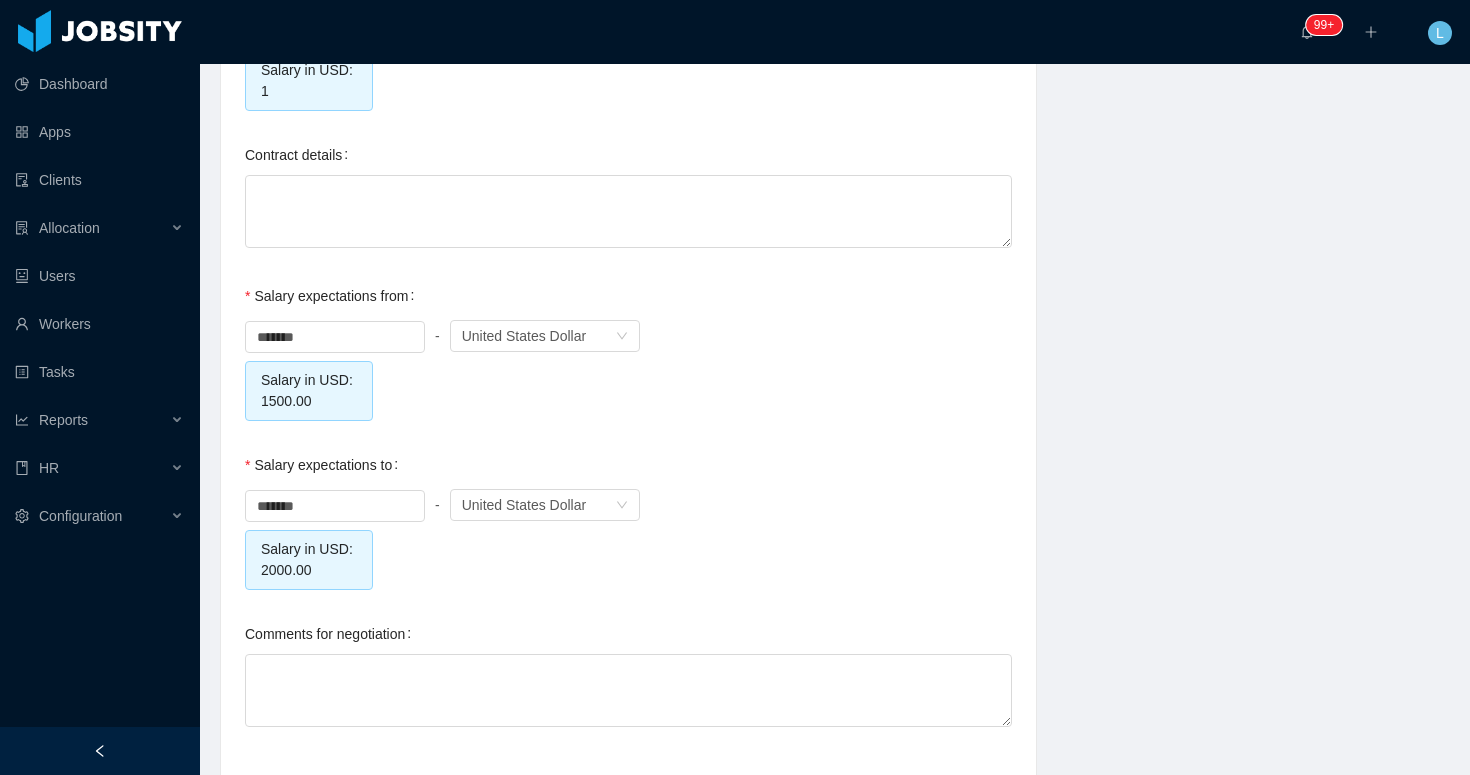 scroll, scrollTop: 2164, scrollLeft: 0, axis: vertical 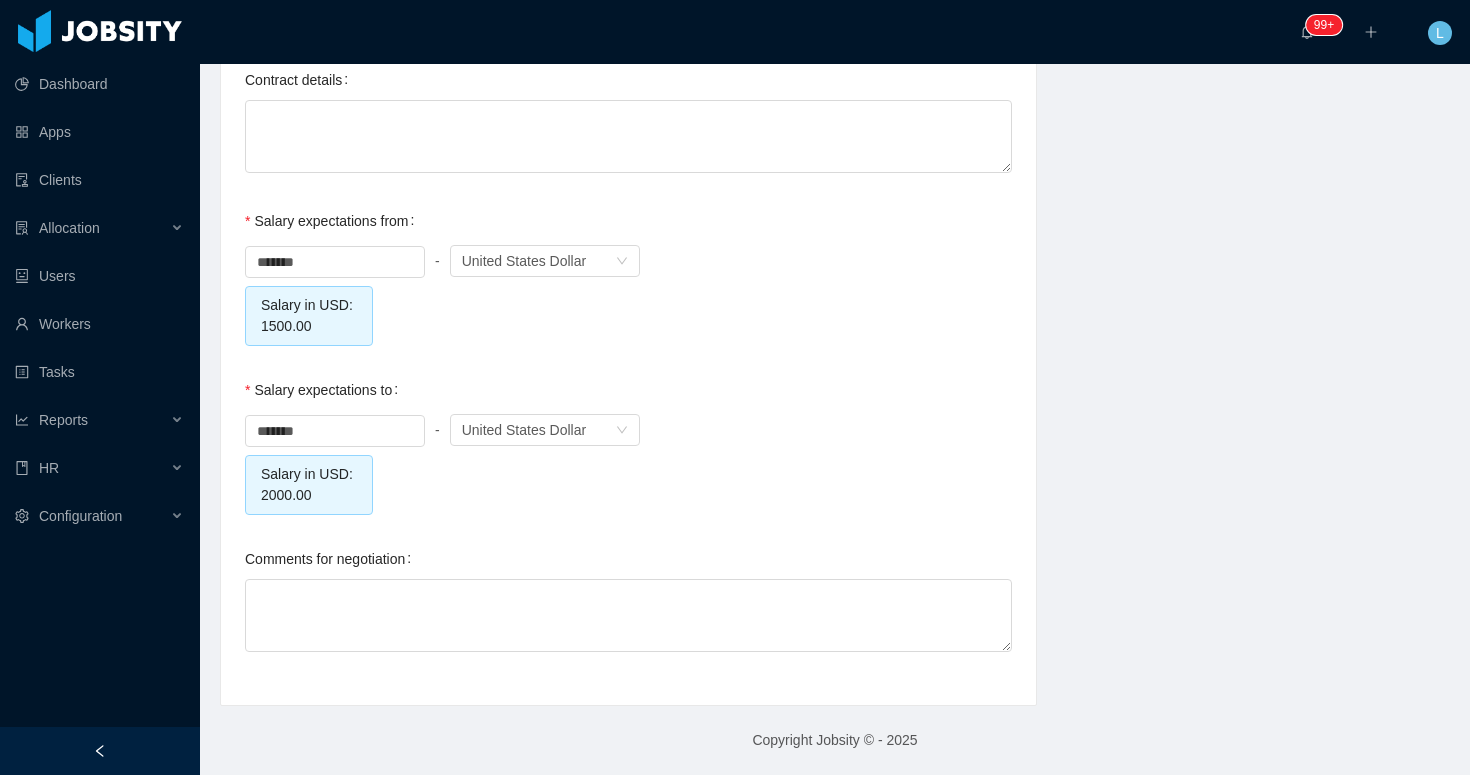 click on "******* - Currency United States Dollar   Salary in USD: 2000.00" at bounding box center (628, 462) 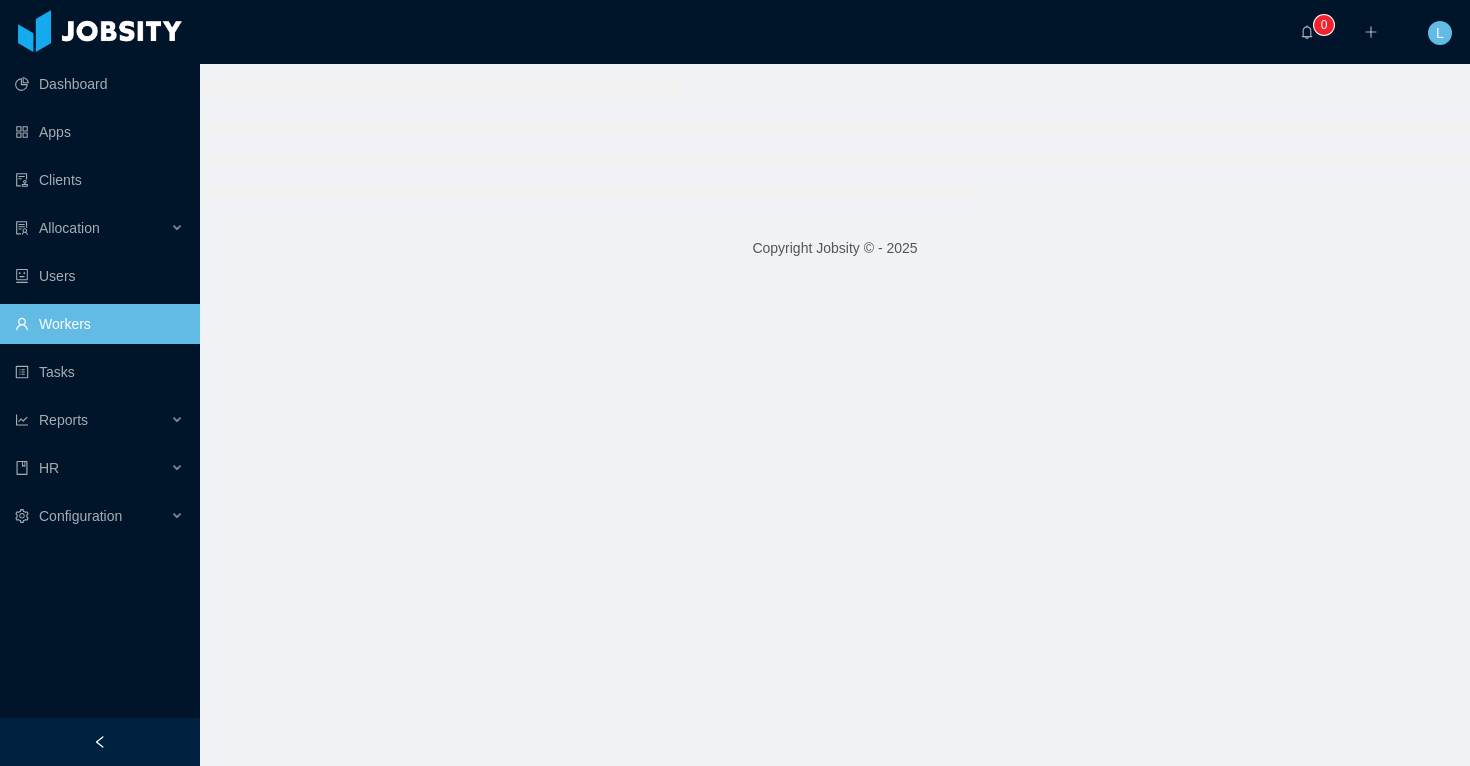 scroll, scrollTop: 0, scrollLeft: 0, axis: both 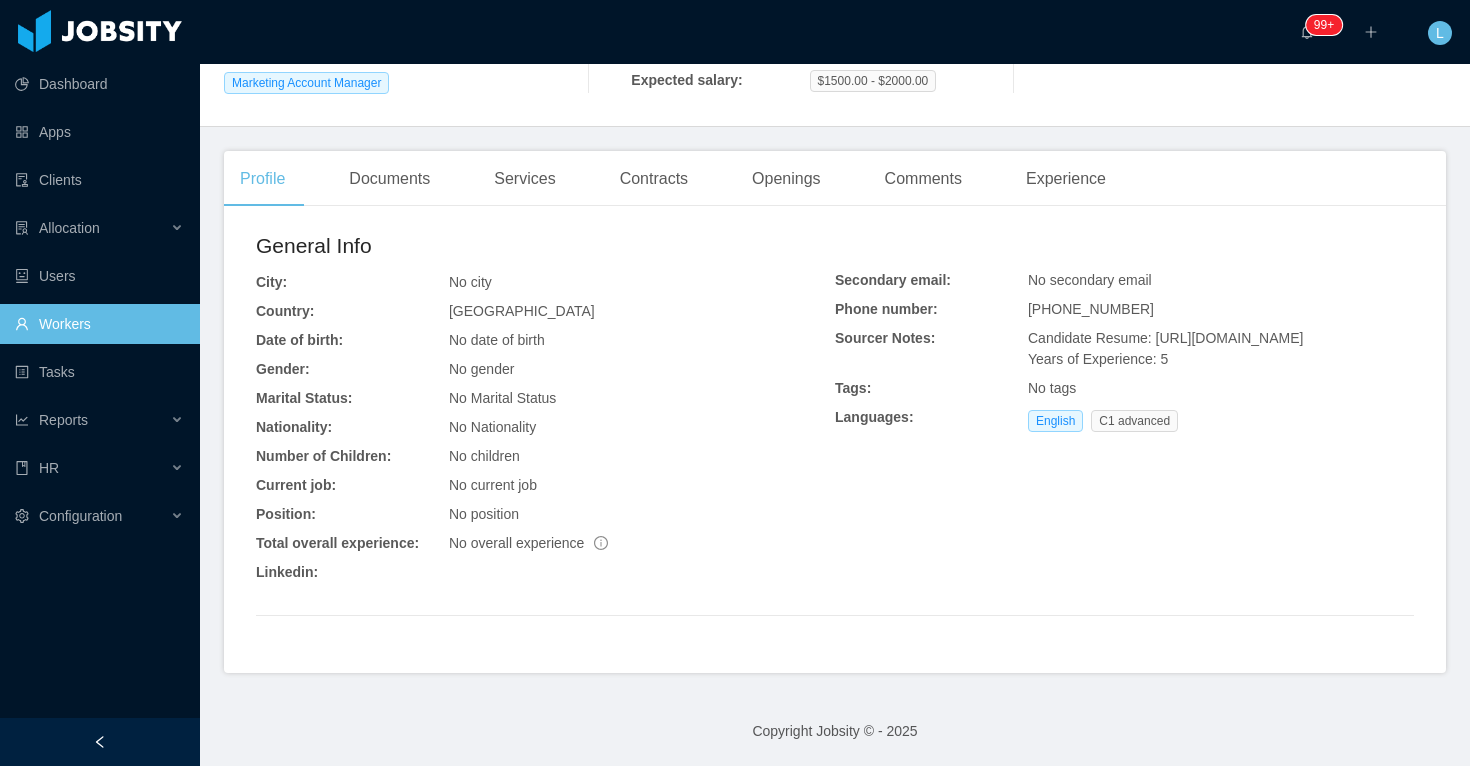 drag, startPoint x: 1379, startPoint y: 386, endPoint x: 1157, endPoint y: 344, distance: 225.93805 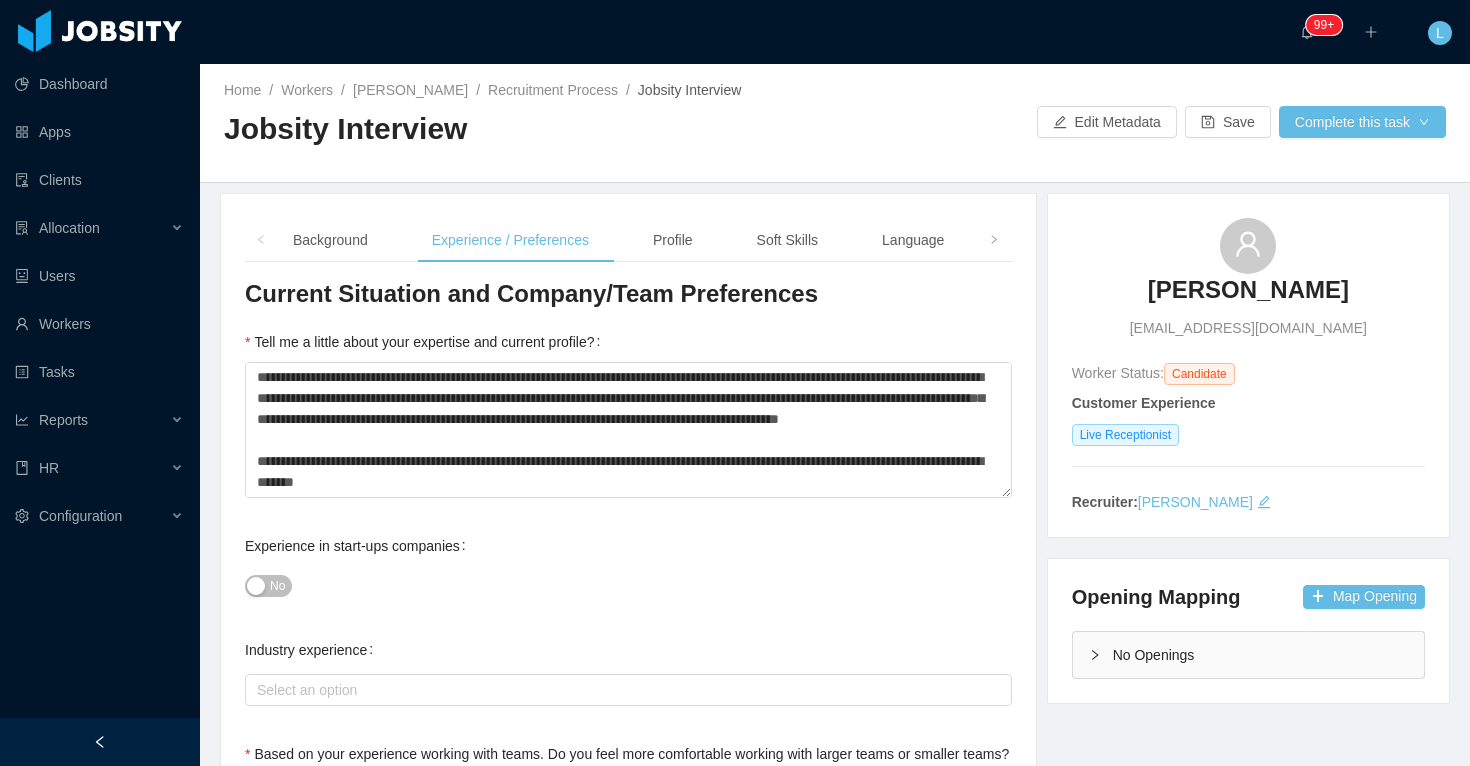 scroll, scrollTop: 0, scrollLeft: 0, axis: both 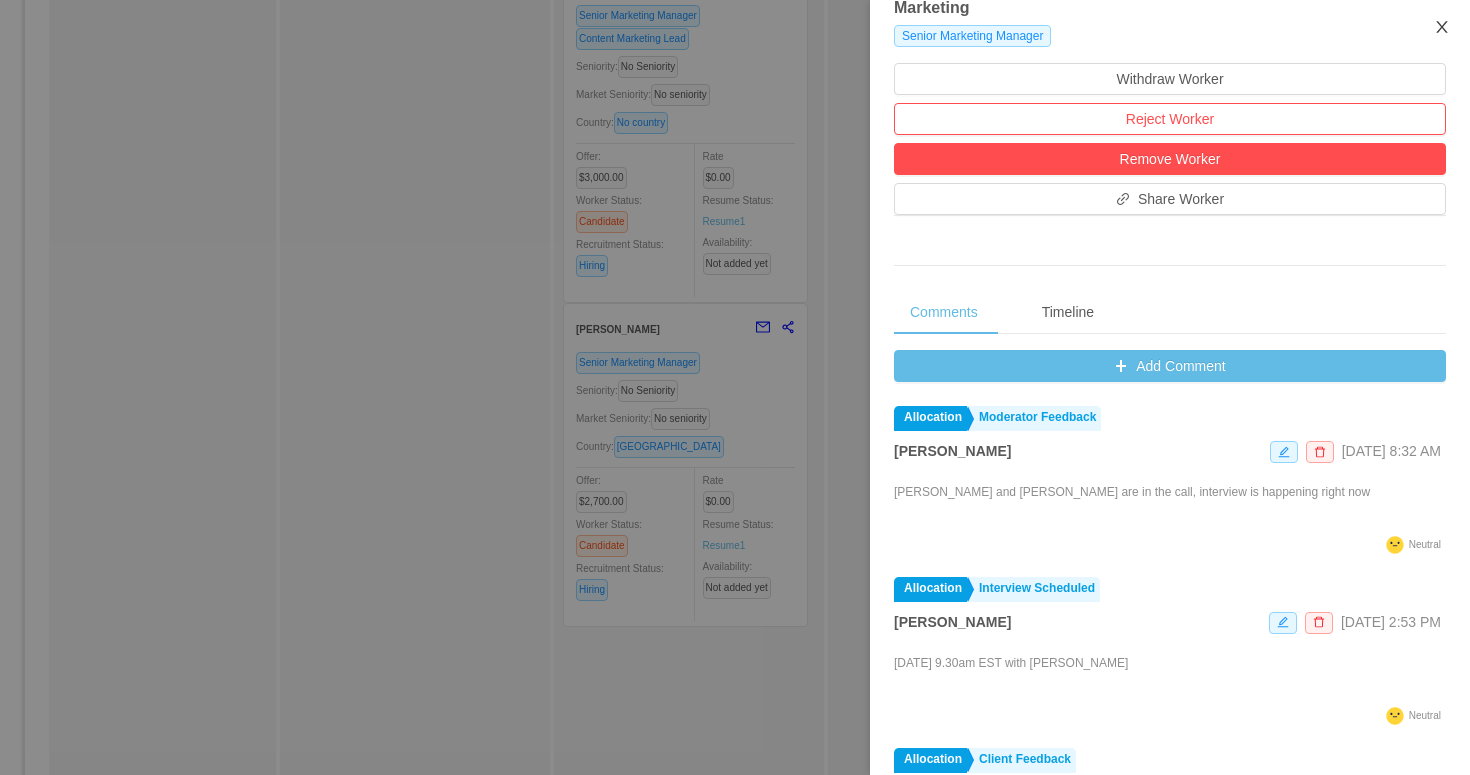 click at bounding box center (1442, 28) 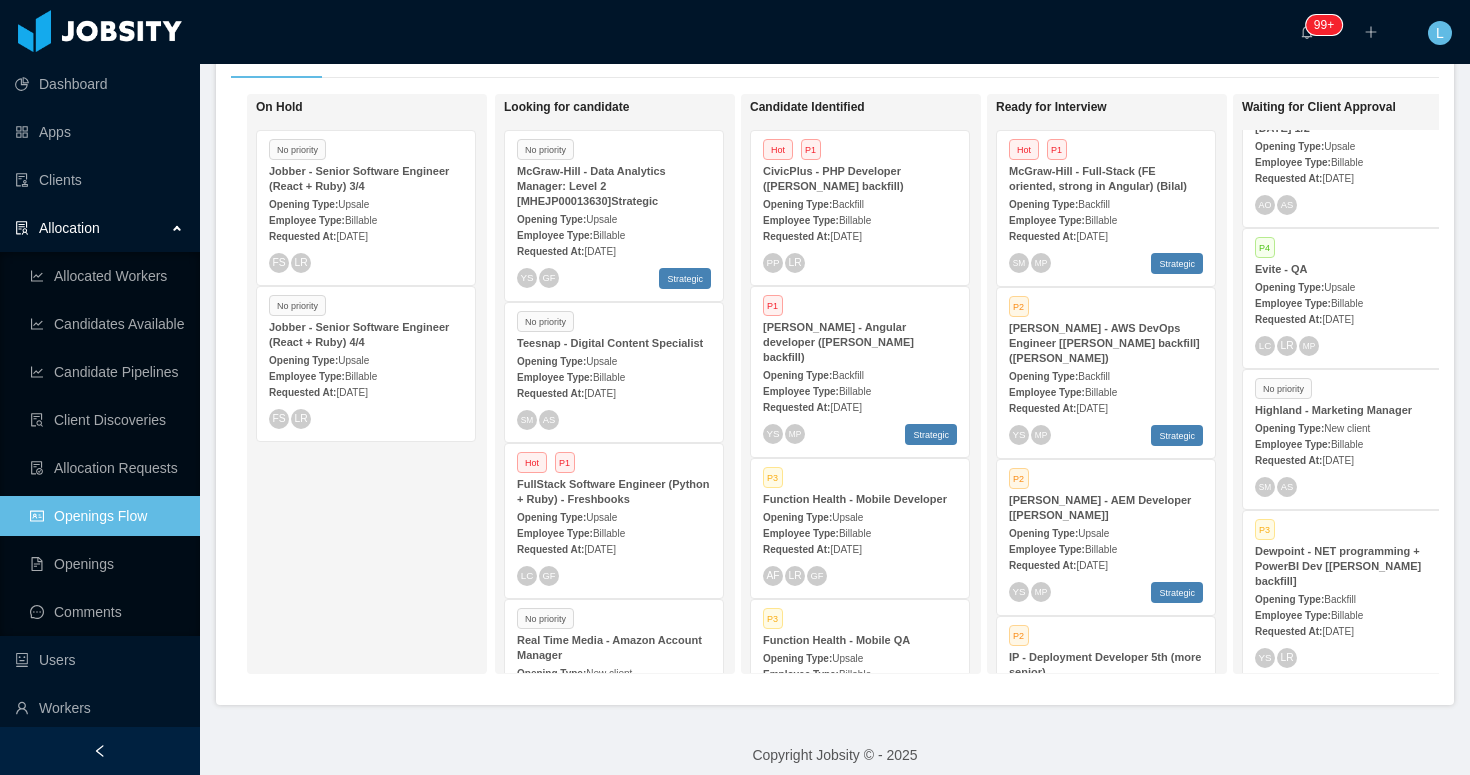 click on "No priority" at bounding box center [614, 620] 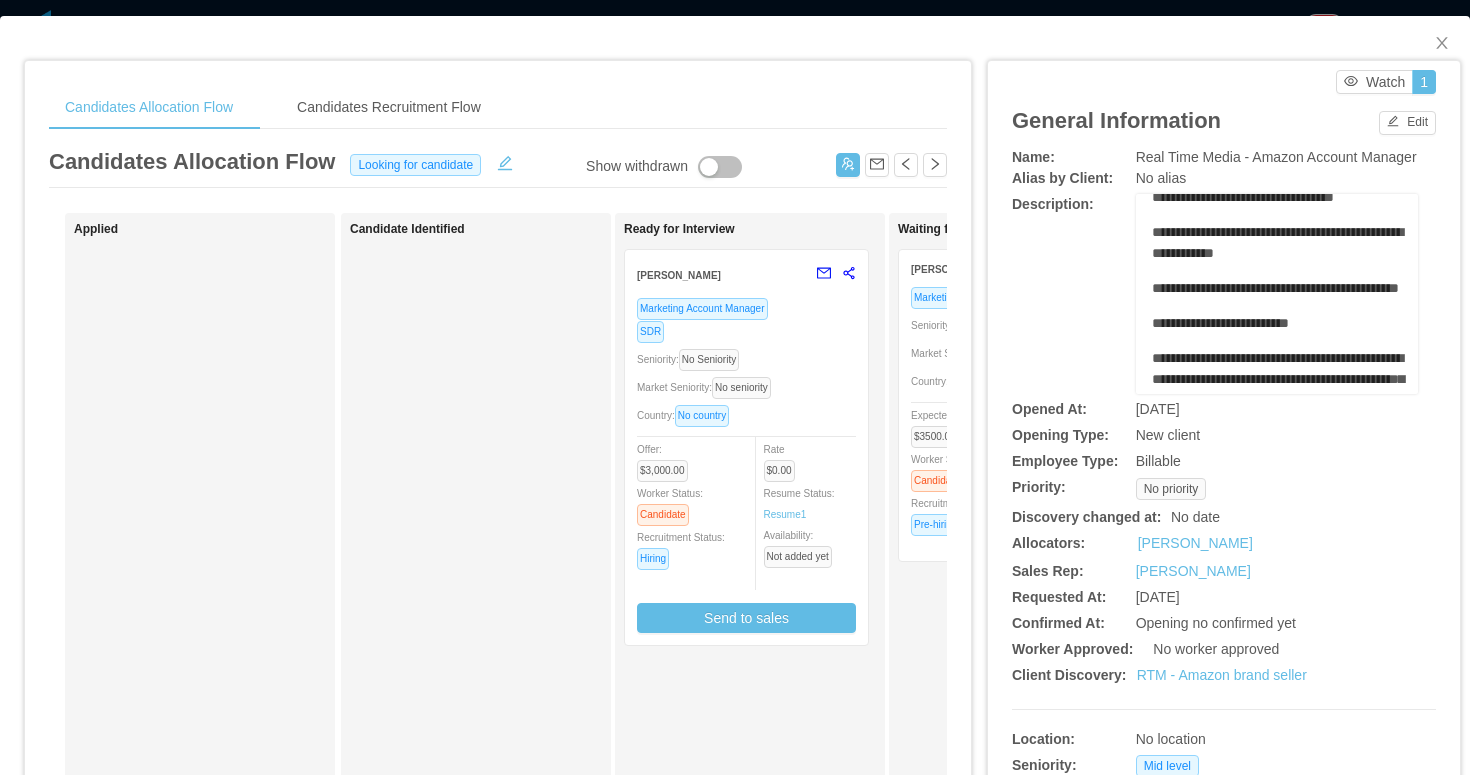 scroll, scrollTop: 520, scrollLeft: 0, axis: vertical 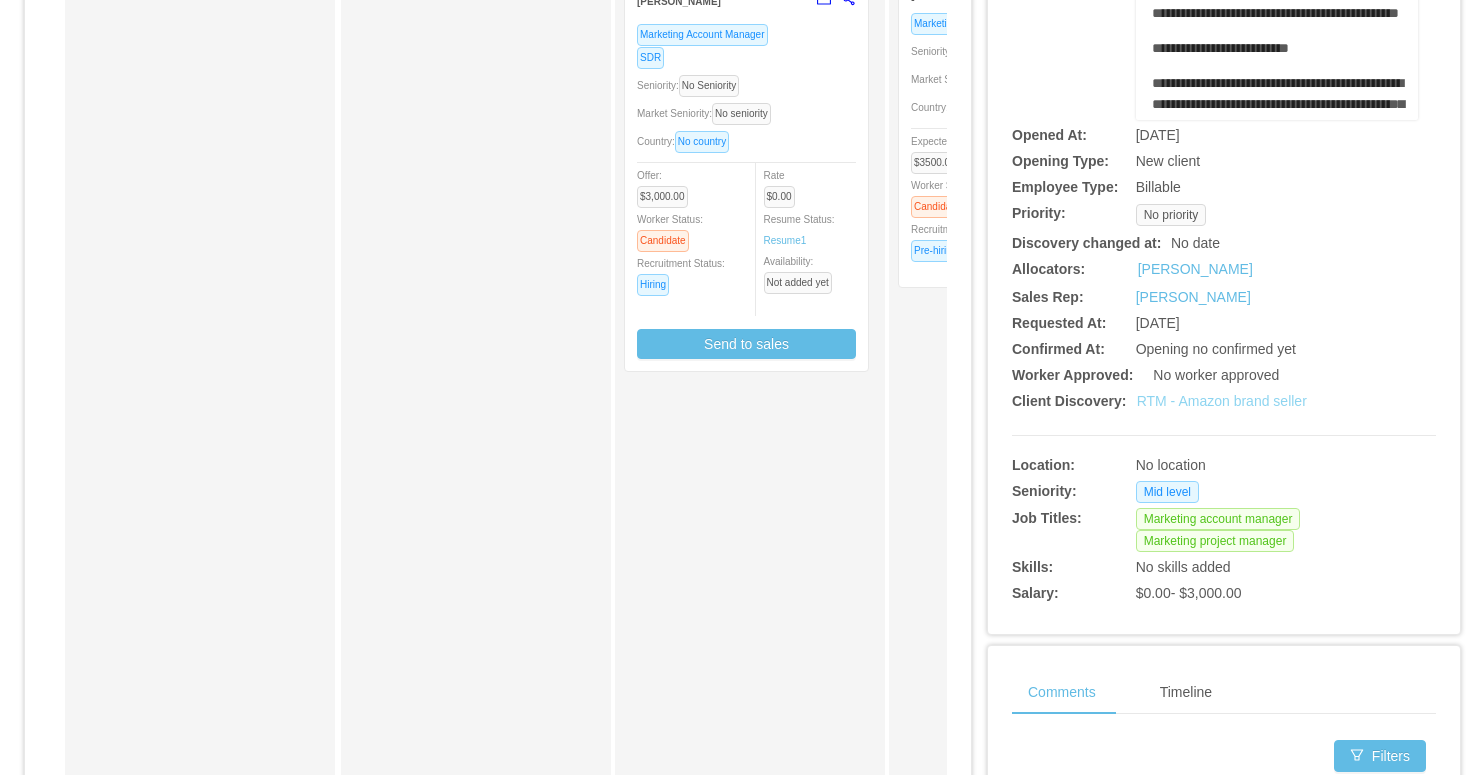 click on "RTM - Amazon brand seller" at bounding box center [1222, 401] 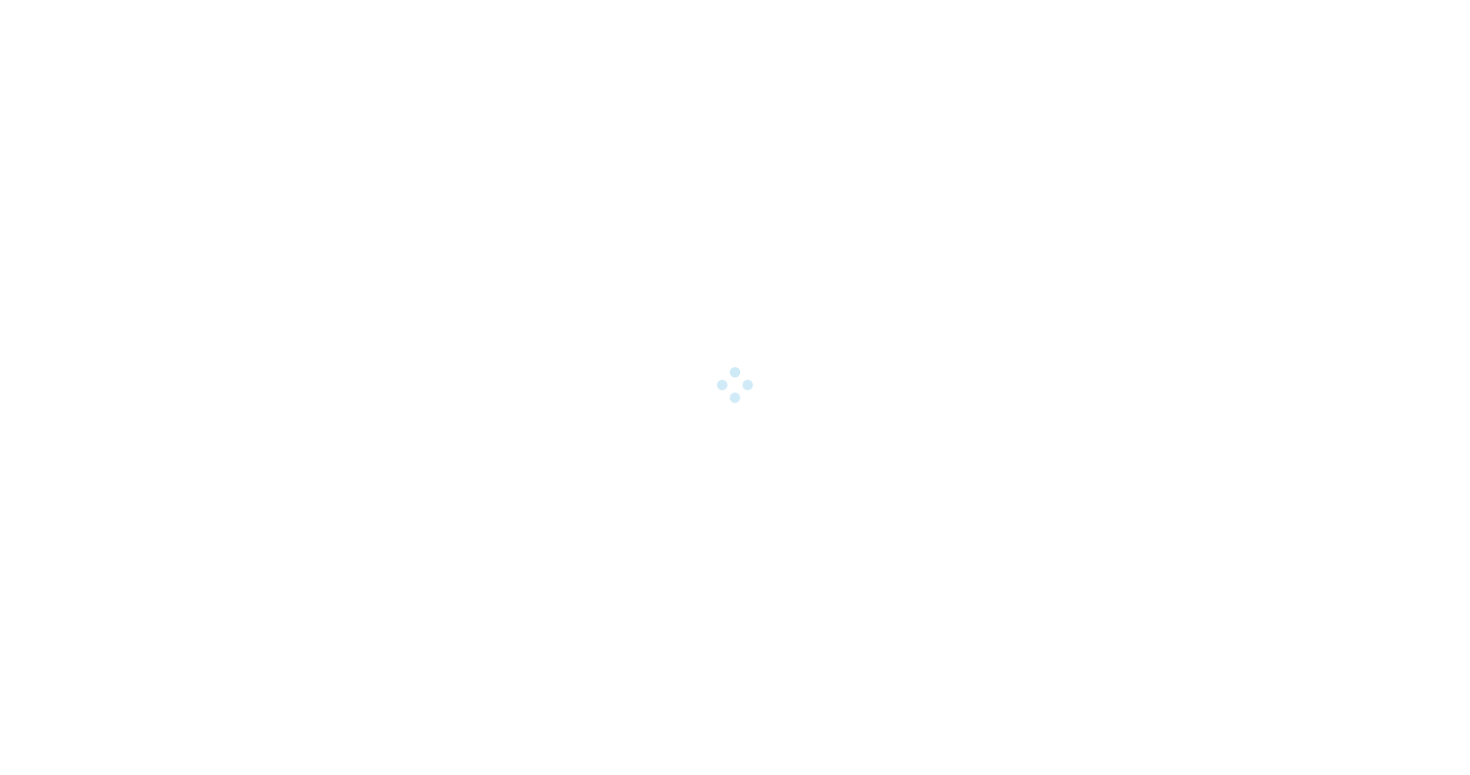 scroll, scrollTop: 0, scrollLeft: 0, axis: both 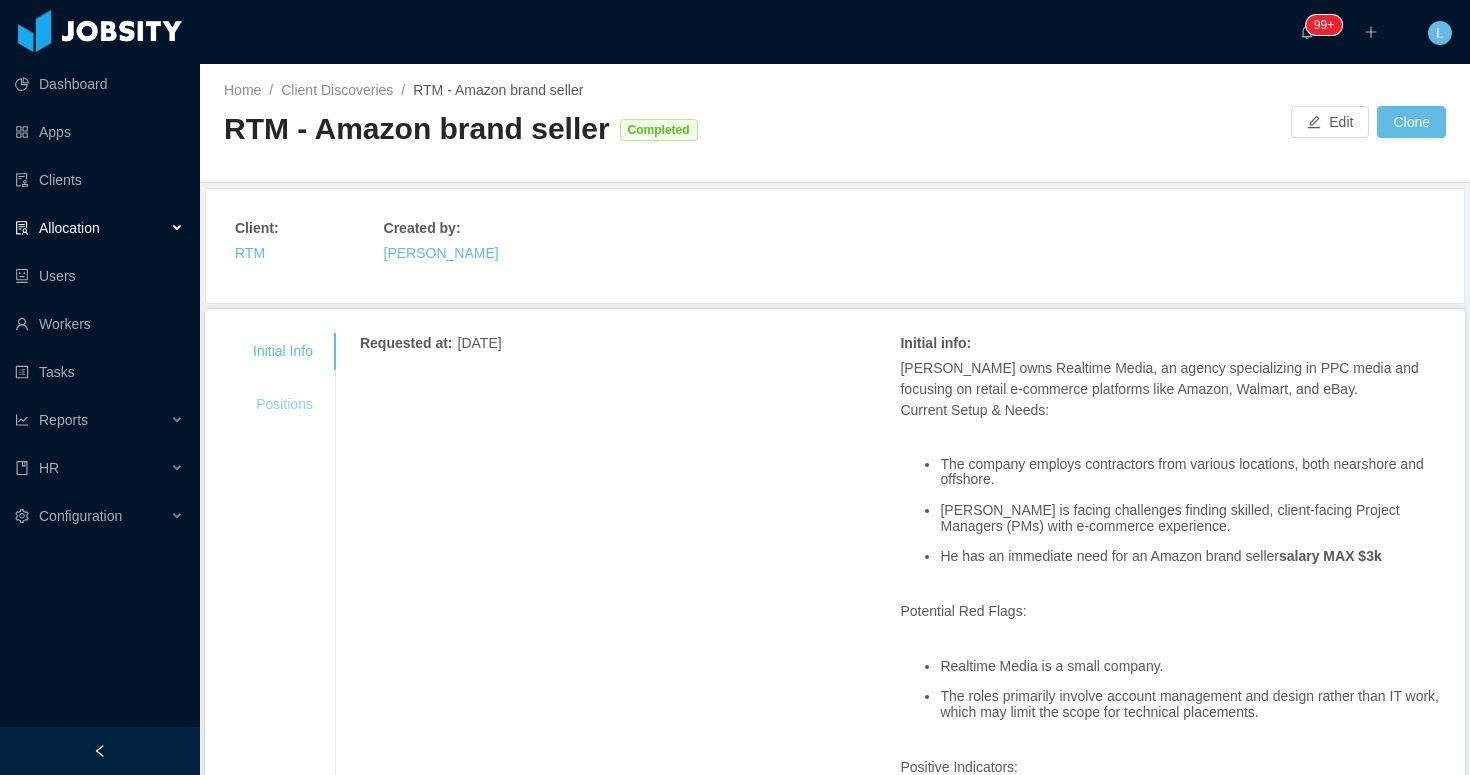 click on "Positions" at bounding box center (283, 404) 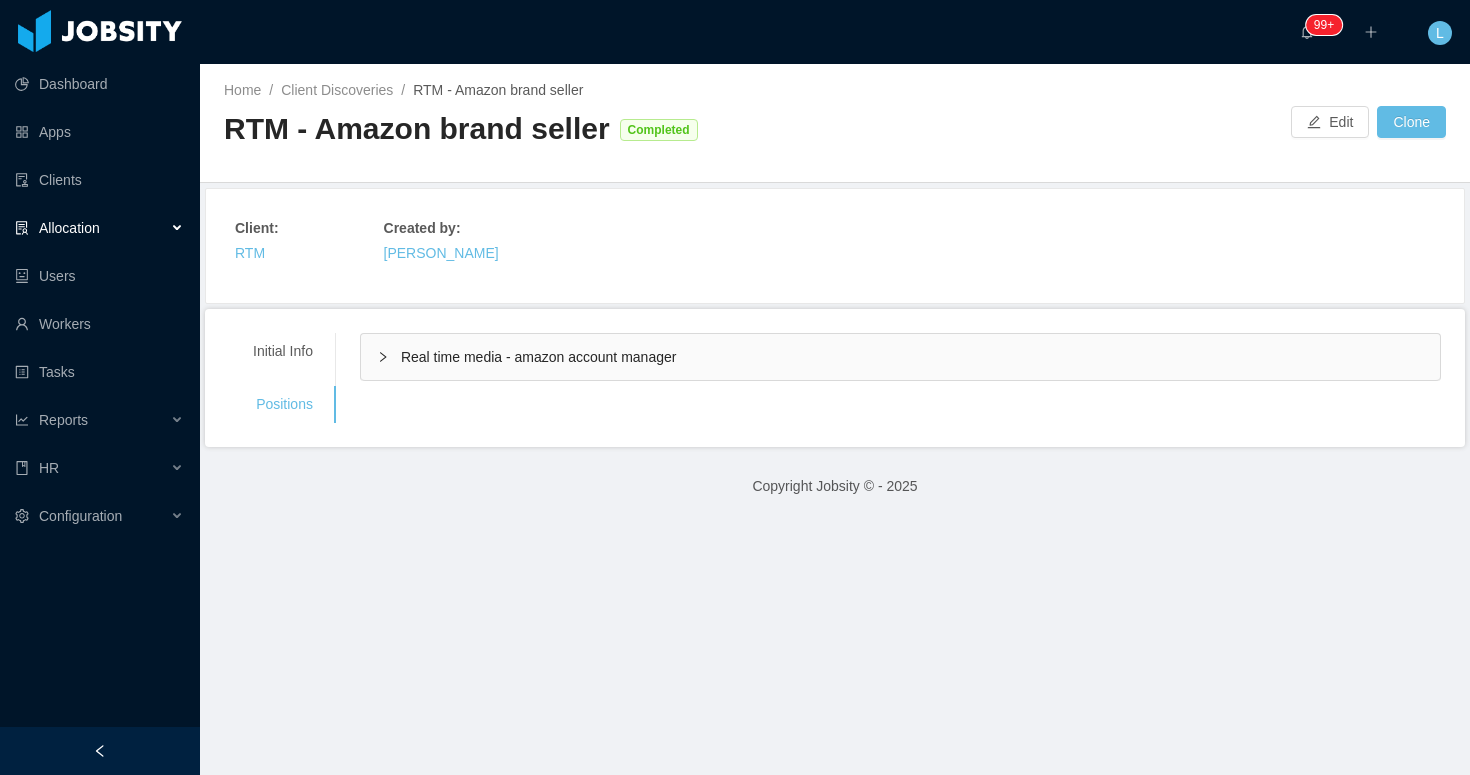 click on "Real time media - amazon account manager" at bounding box center [538, 357] 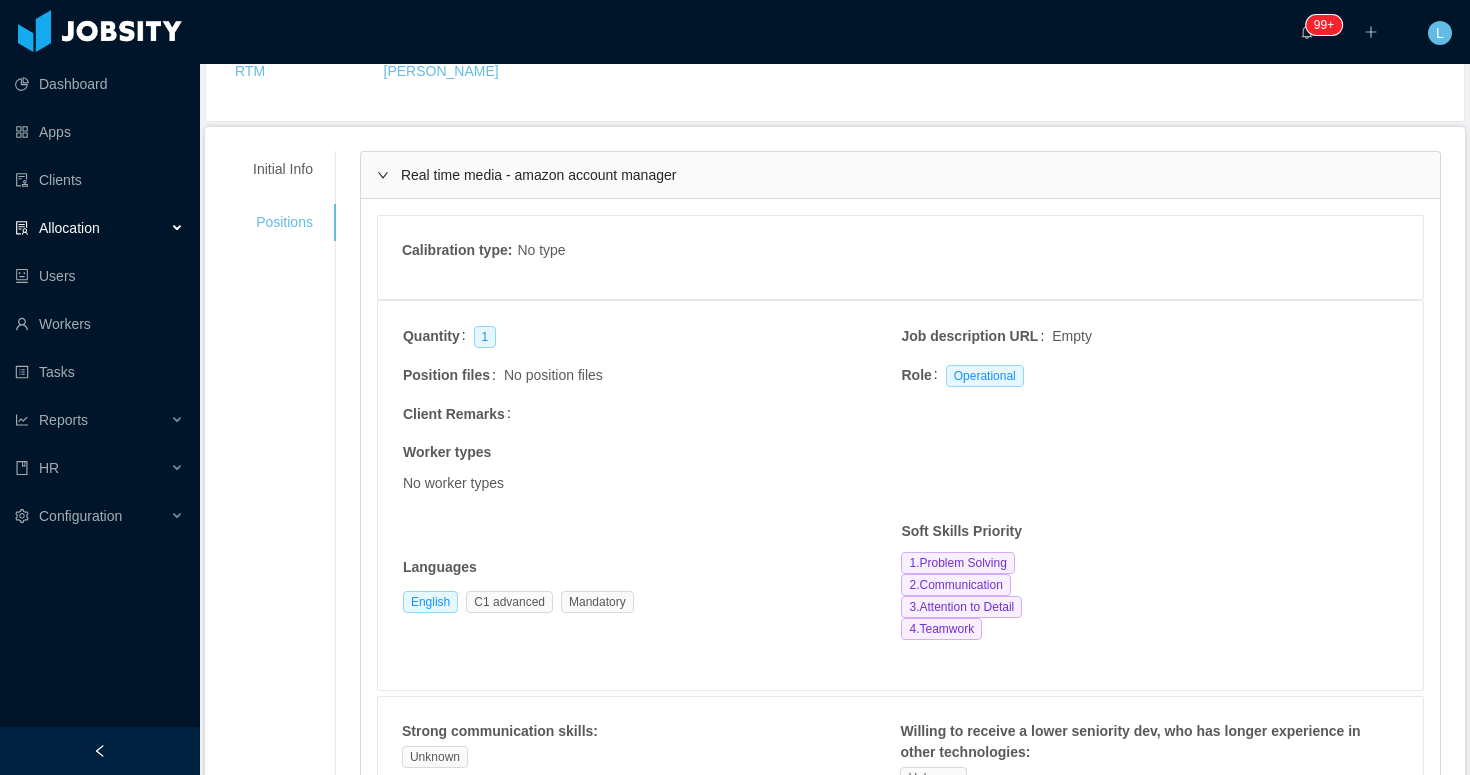 scroll, scrollTop: 0, scrollLeft: 0, axis: both 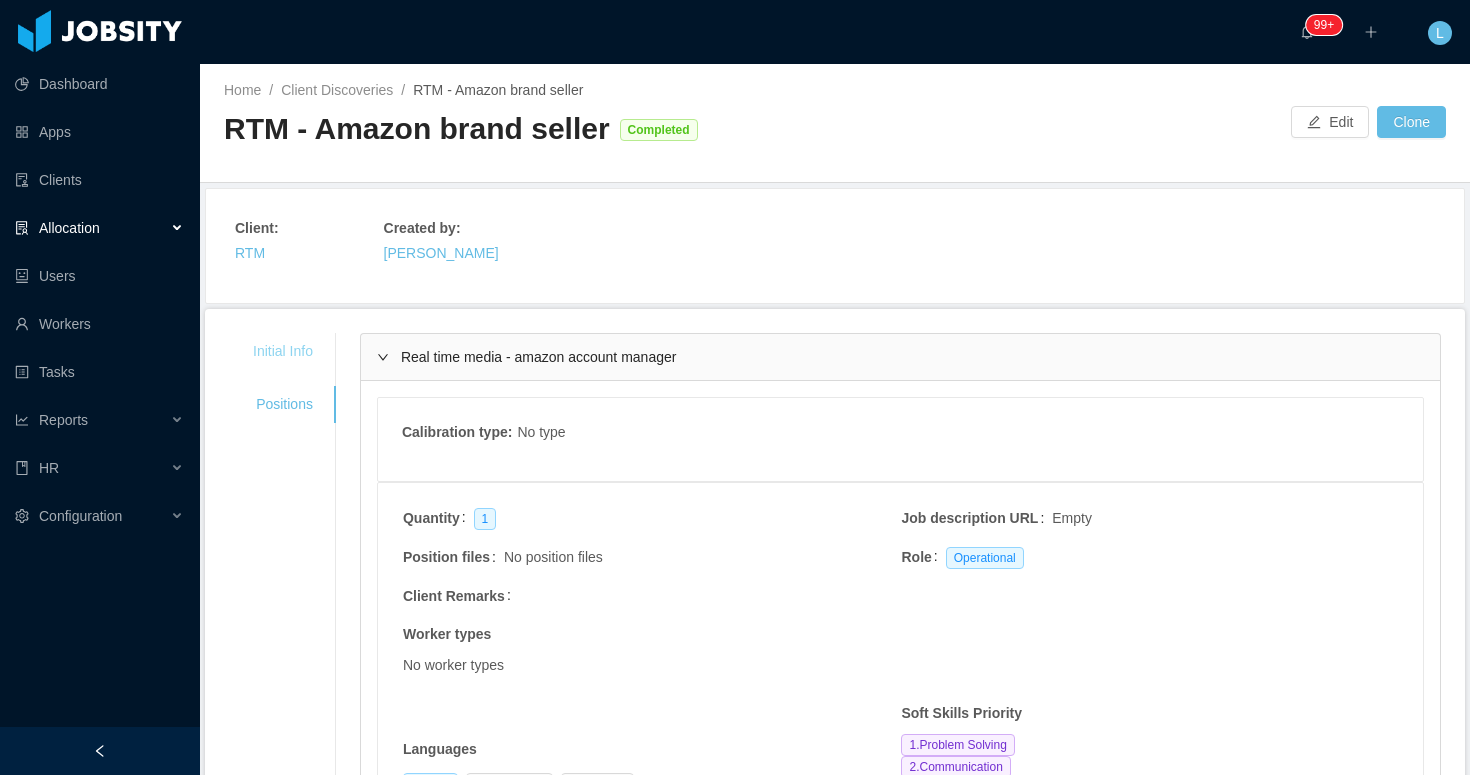 click on "Initial Info" at bounding box center (283, 351) 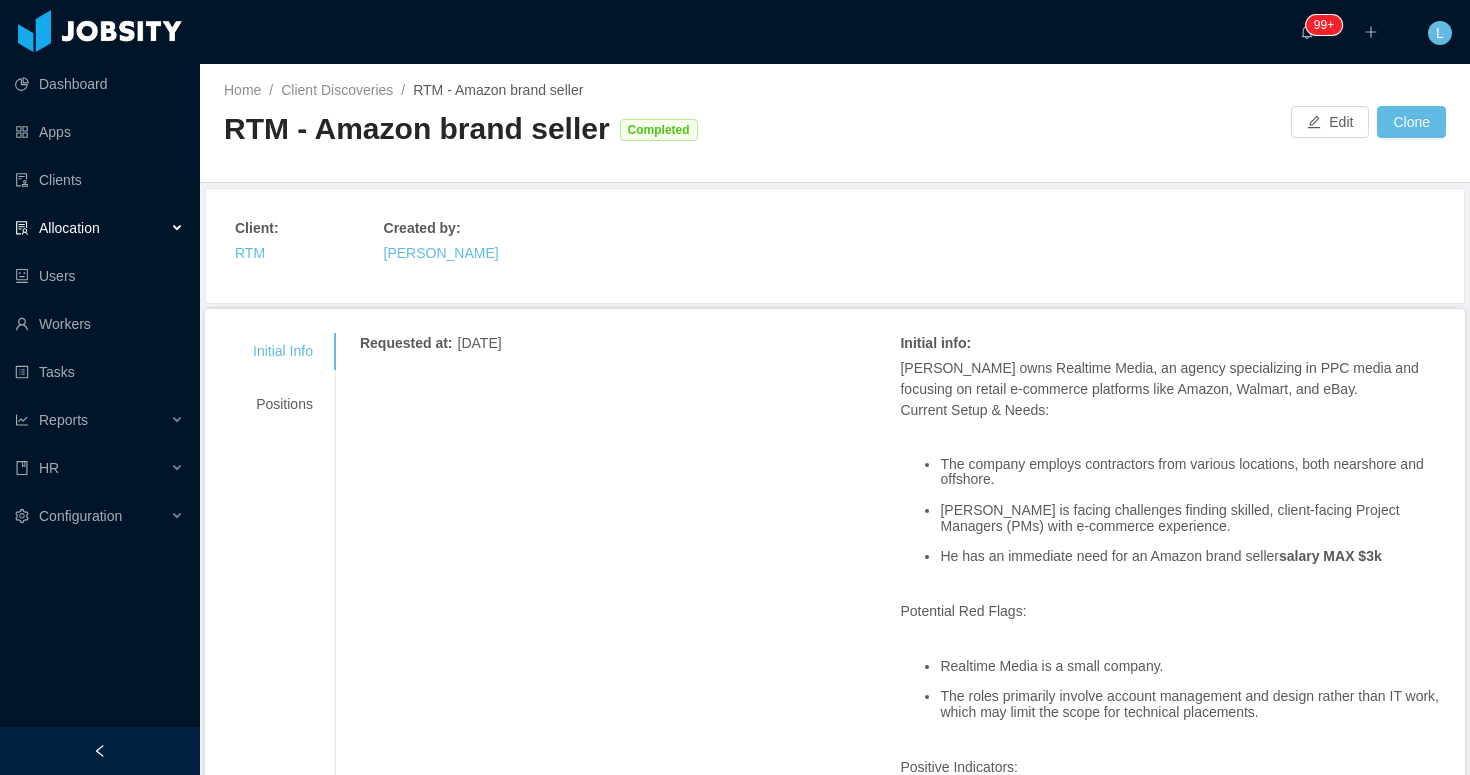 click on "Allocation" at bounding box center [100, 228] 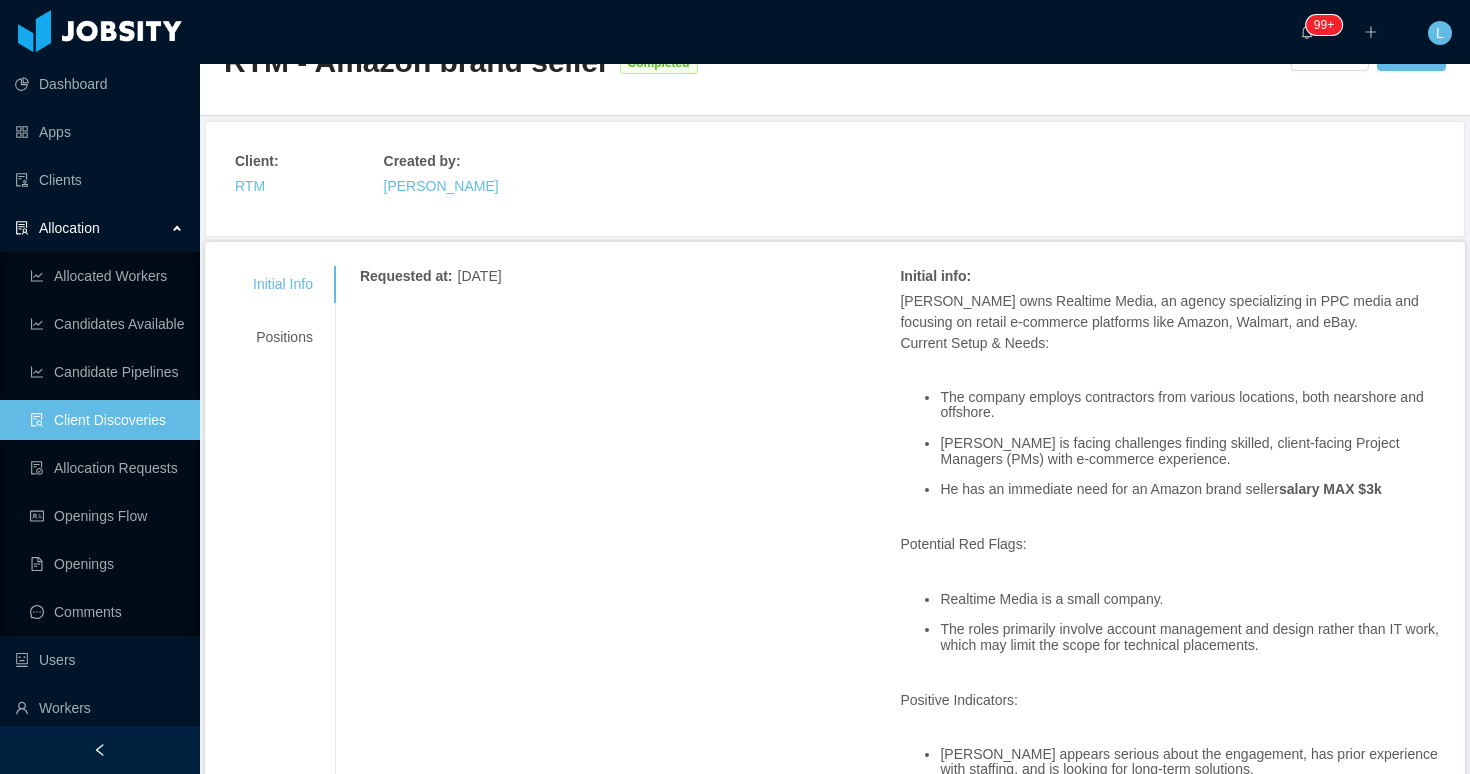 scroll, scrollTop: 0, scrollLeft: 0, axis: both 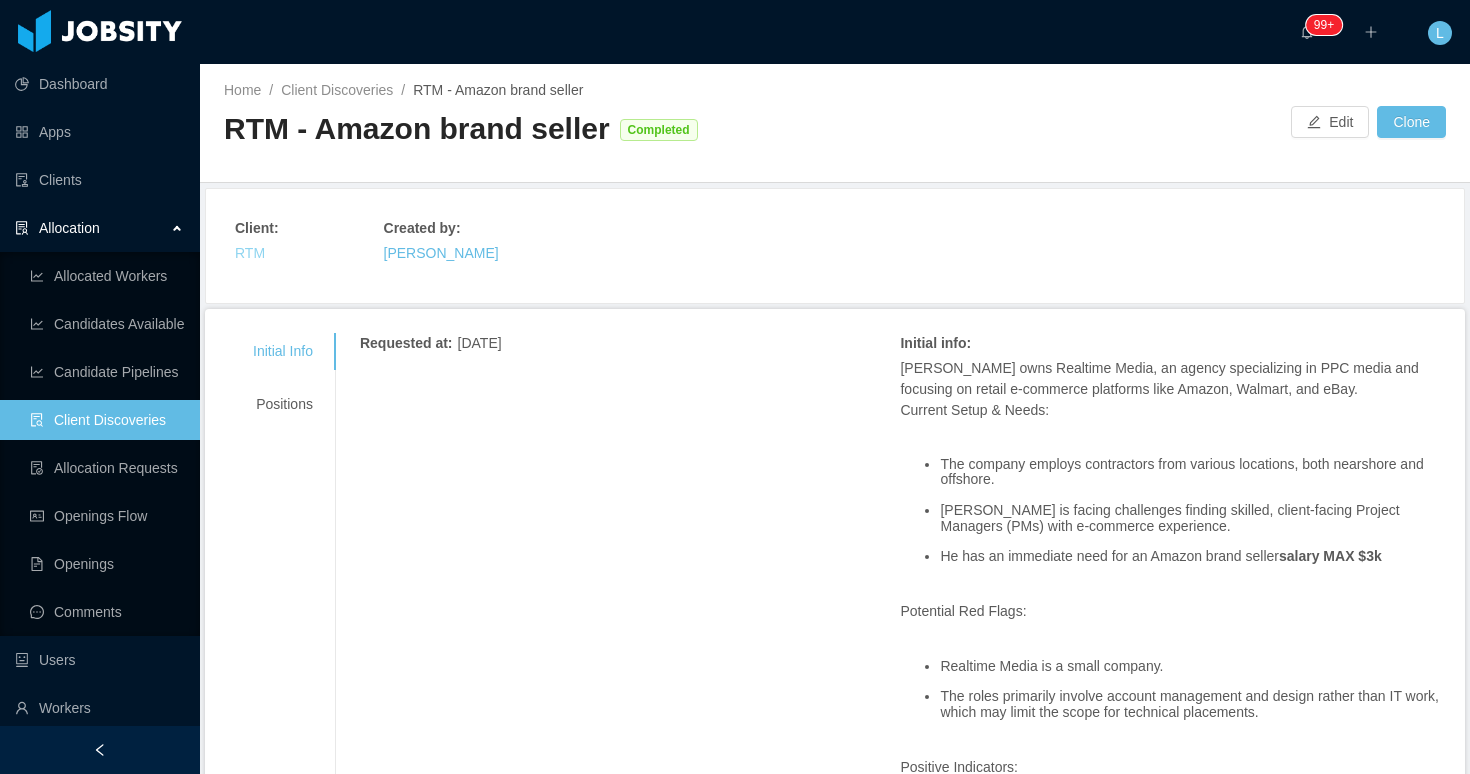 click on "RTM" at bounding box center [250, 253] 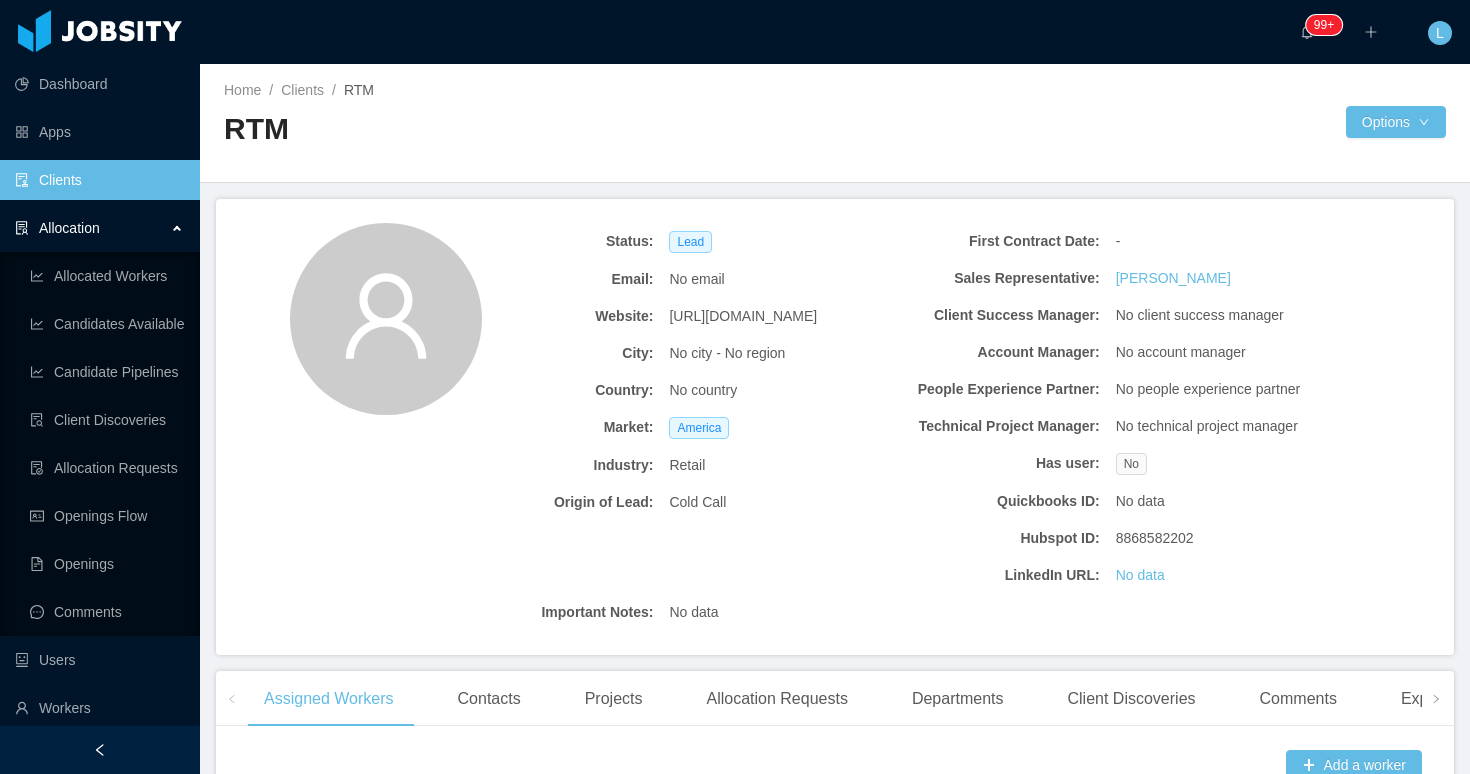 click on "[URL][DOMAIN_NAME]" at bounding box center (772, 316) 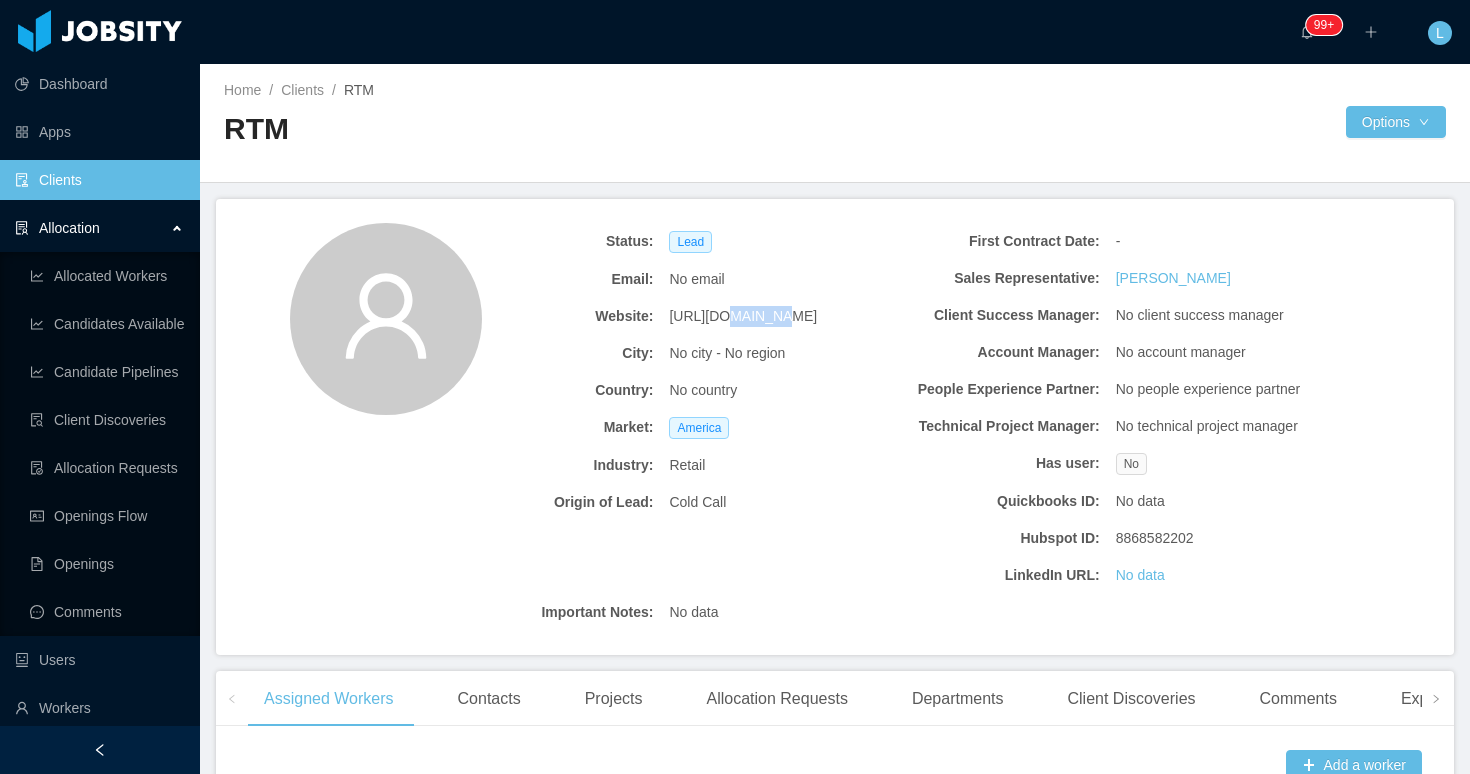 click on "https://omnirtm.com/" at bounding box center (743, 316) 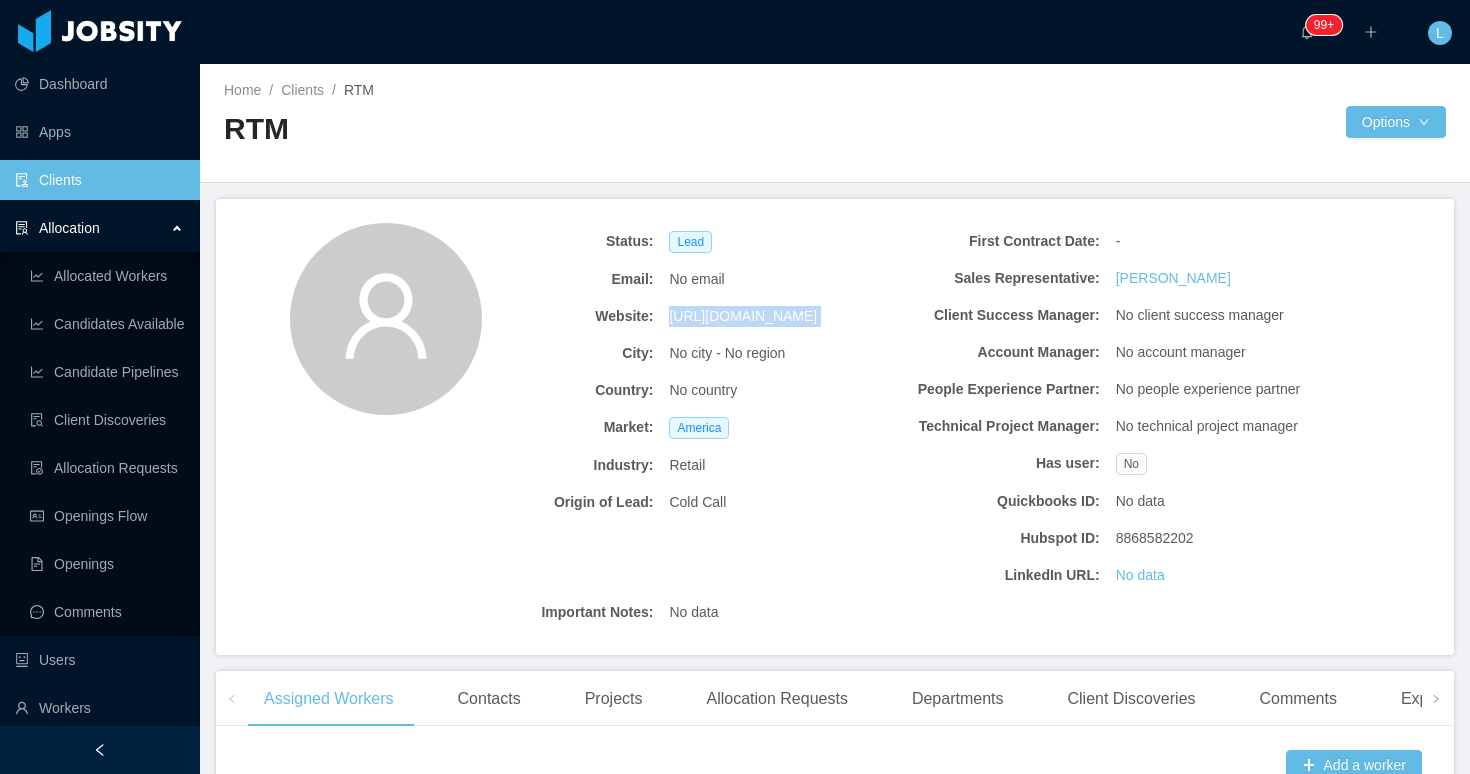 click on "https://omnirtm.com/" at bounding box center [743, 316] 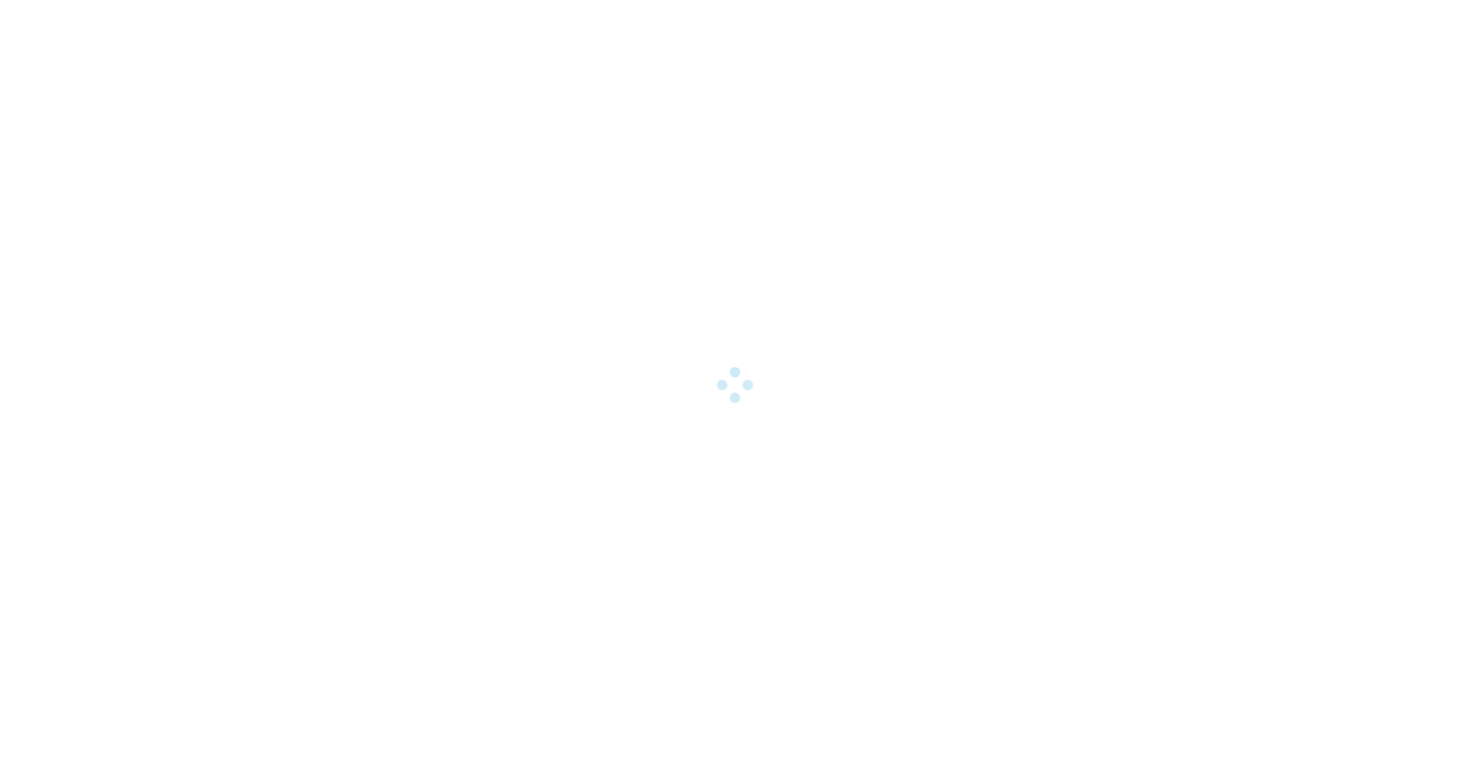 scroll, scrollTop: 0, scrollLeft: 0, axis: both 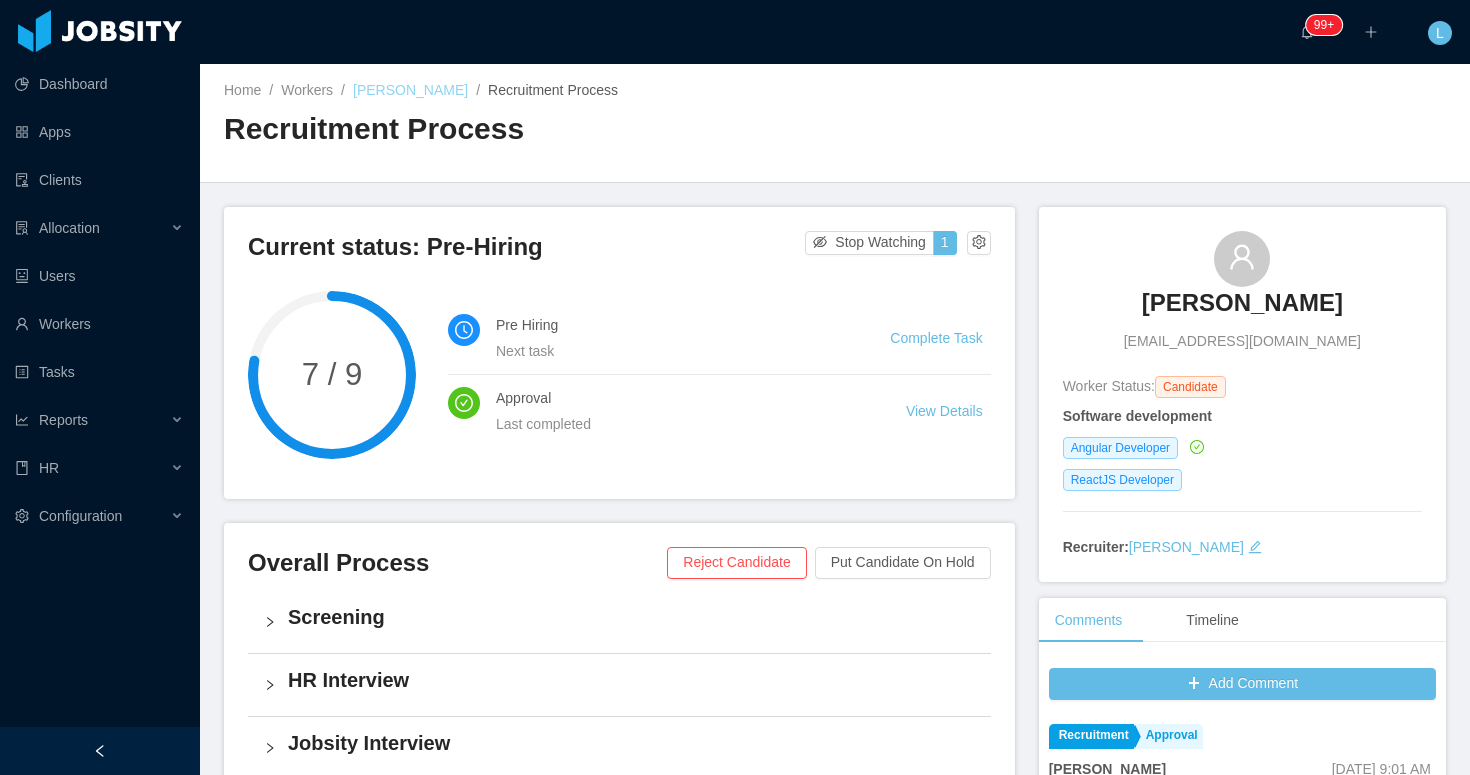 click on "[PERSON_NAME]" at bounding box center (410, 90) 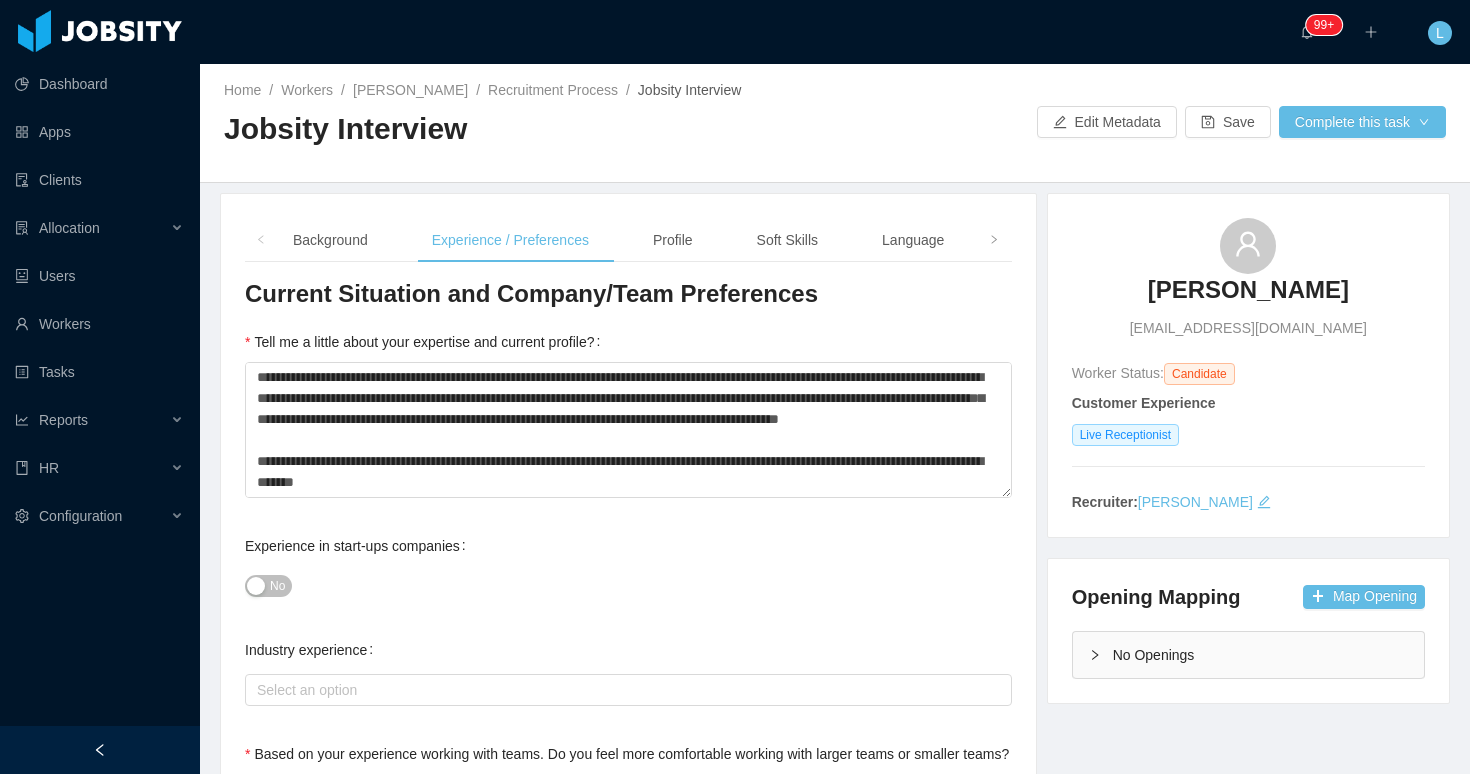 scroll, scrollTop: 0, scrollLeft: 0, axis: both 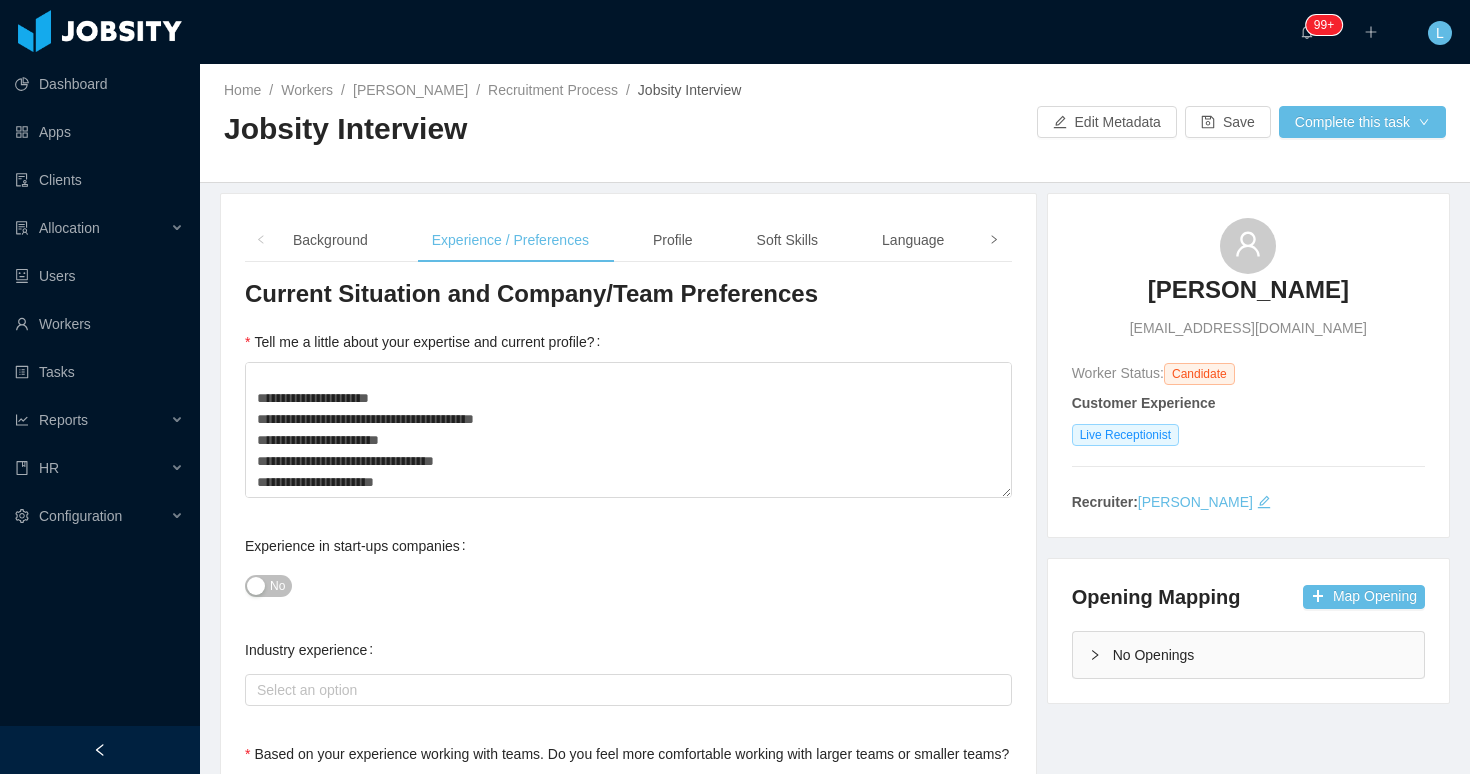 click at bounding box center (994, 240) 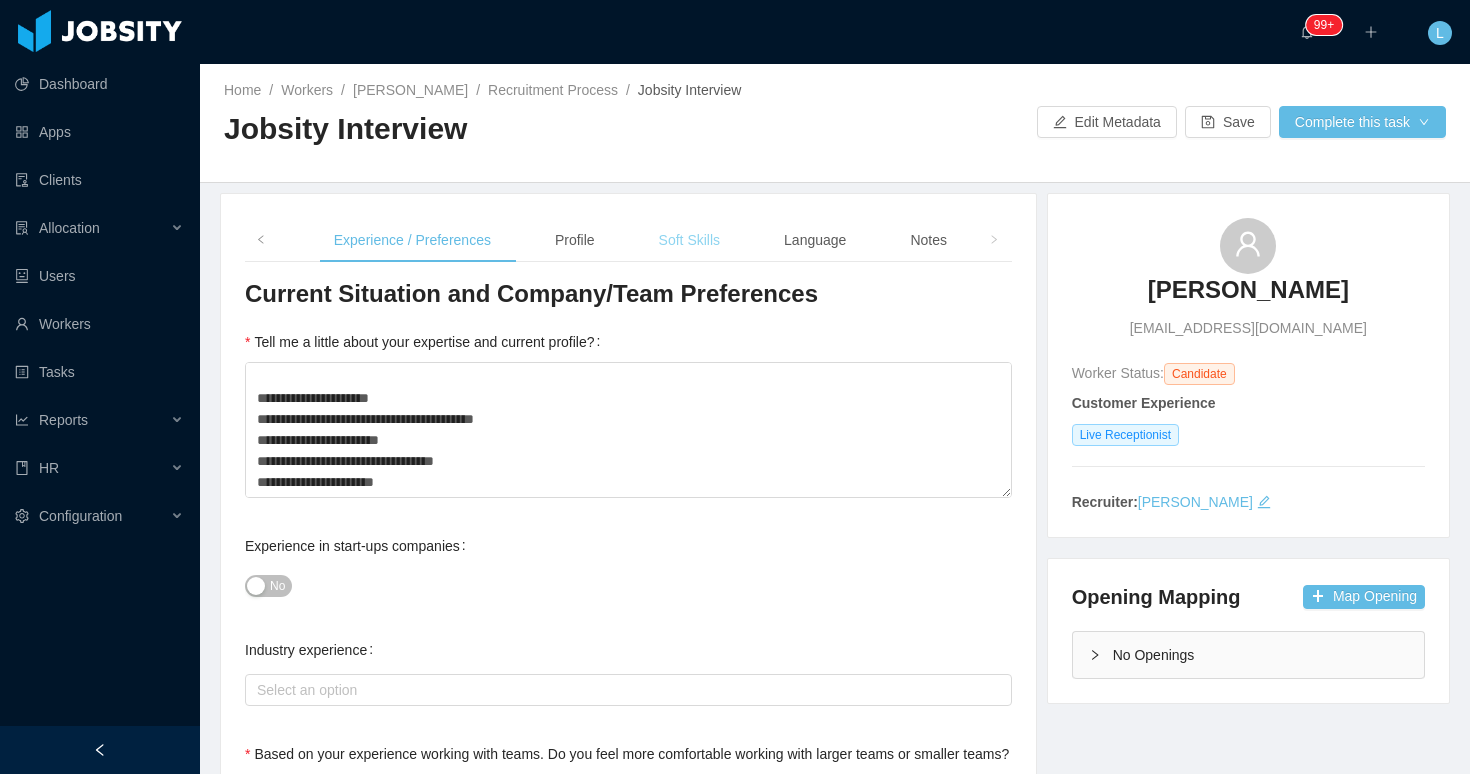 click on "Soft Skills" at bounding box center (689, 240) 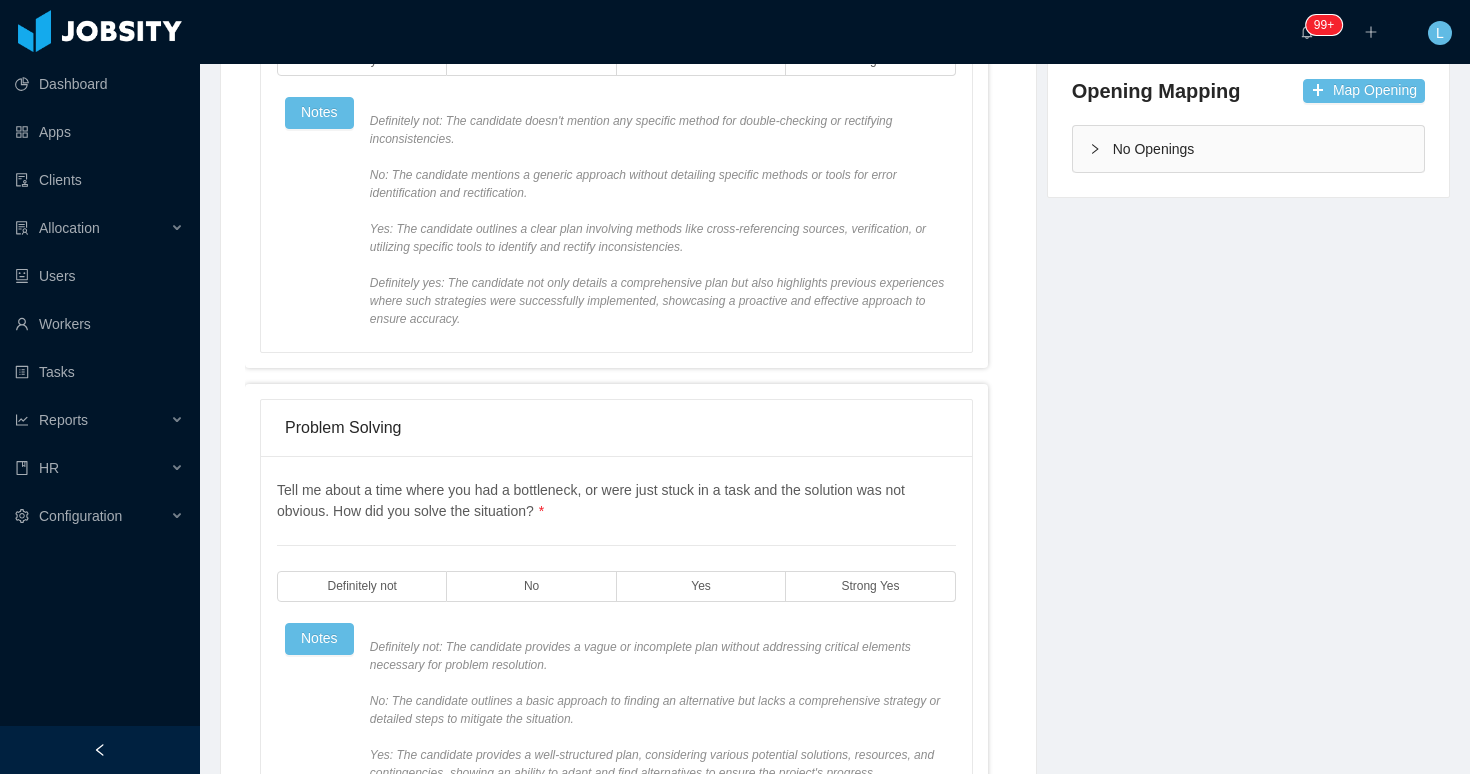 scroll, scrollTop: 0, scrollLeft: 0, axis: both 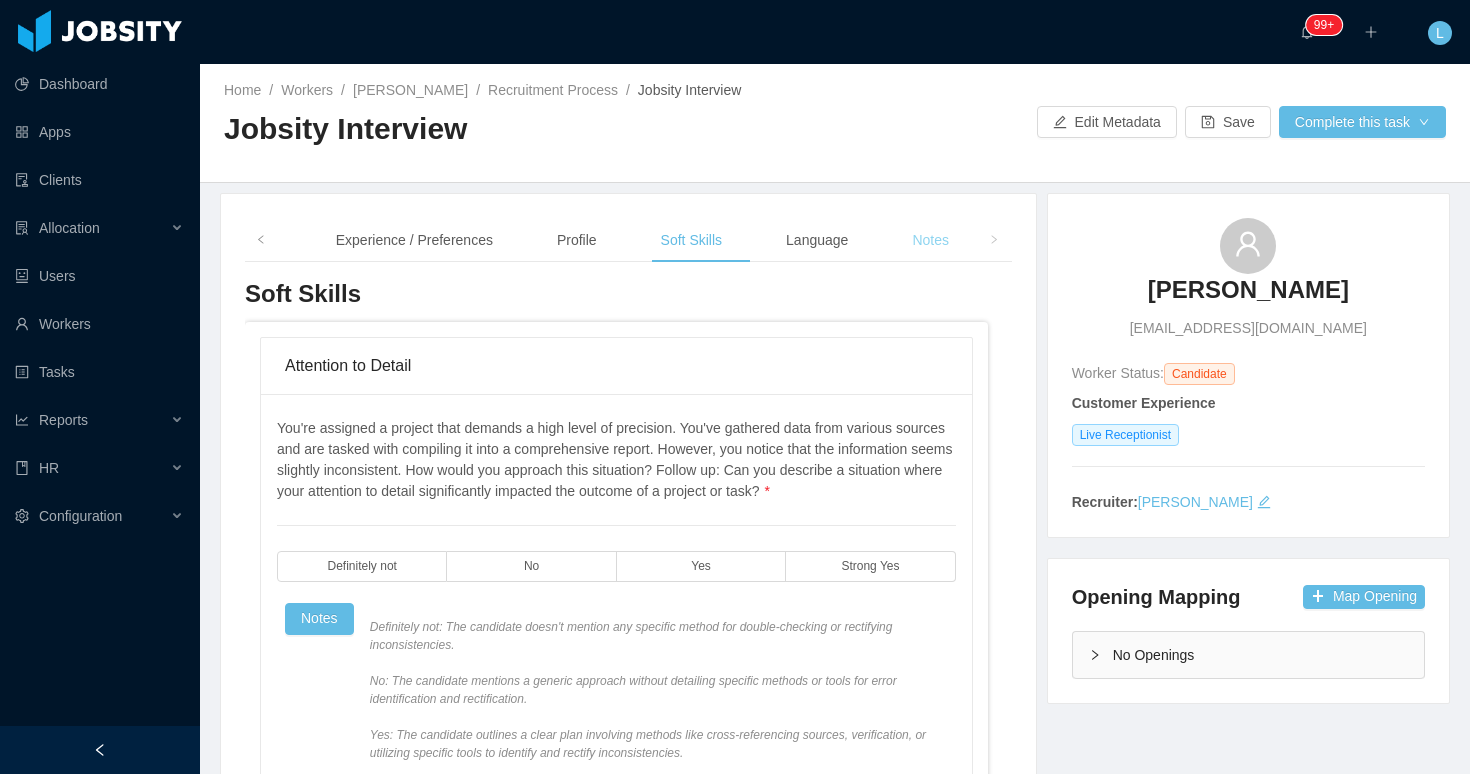 click on "Notes" at bounding box center [930, 240] 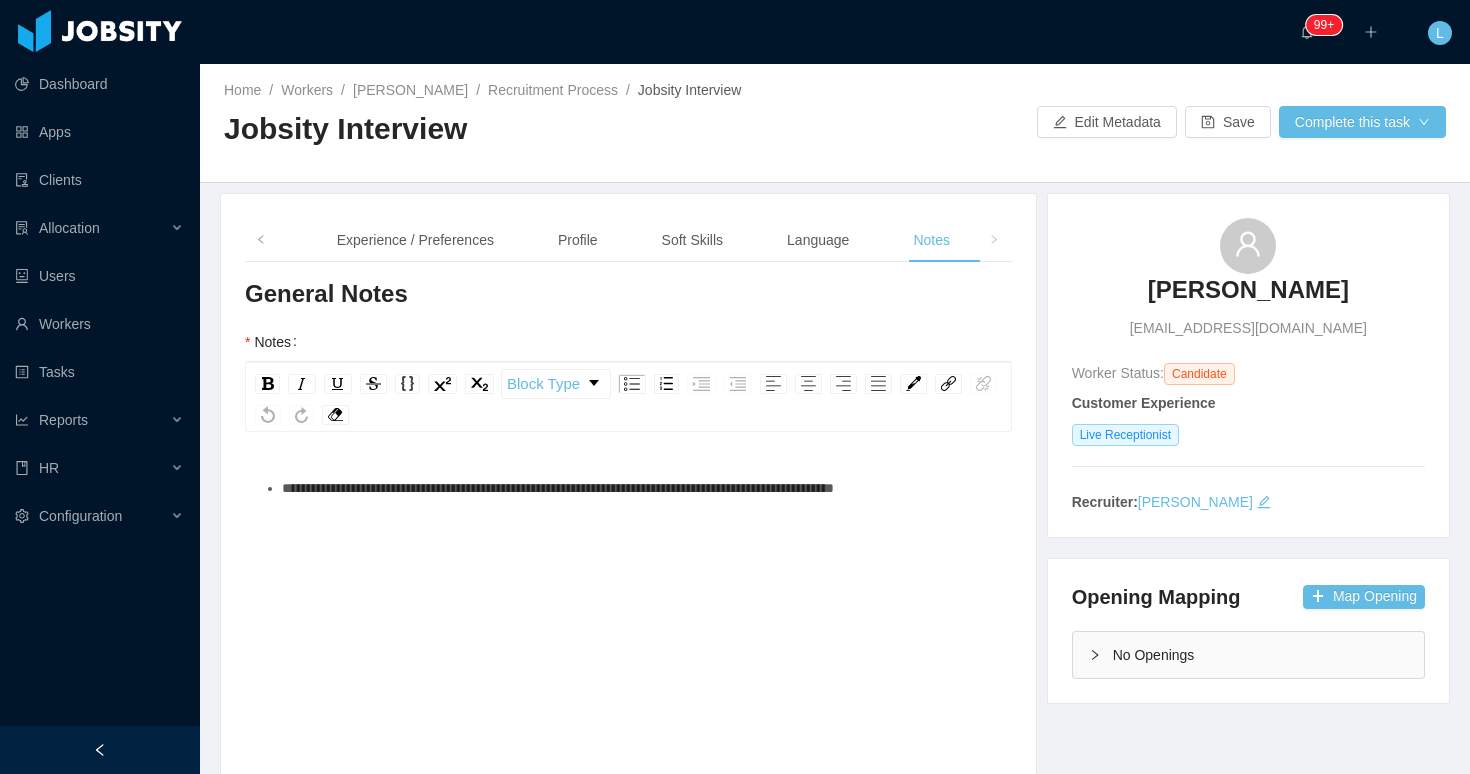 scroll, scrollTop: 46, scrollLeft: 0, axis: vertical 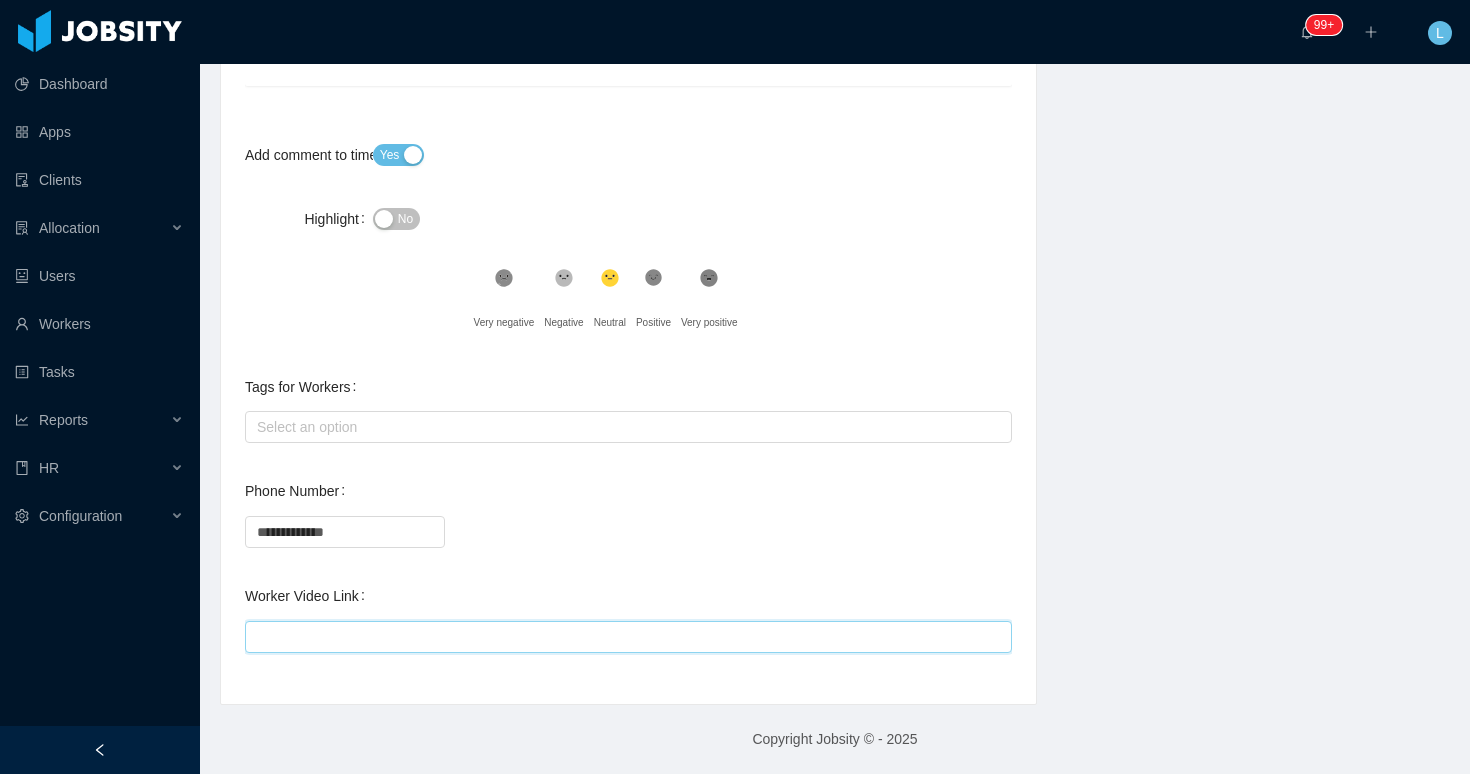 click on "Worker Video Link" at bounding box center [628, 637] 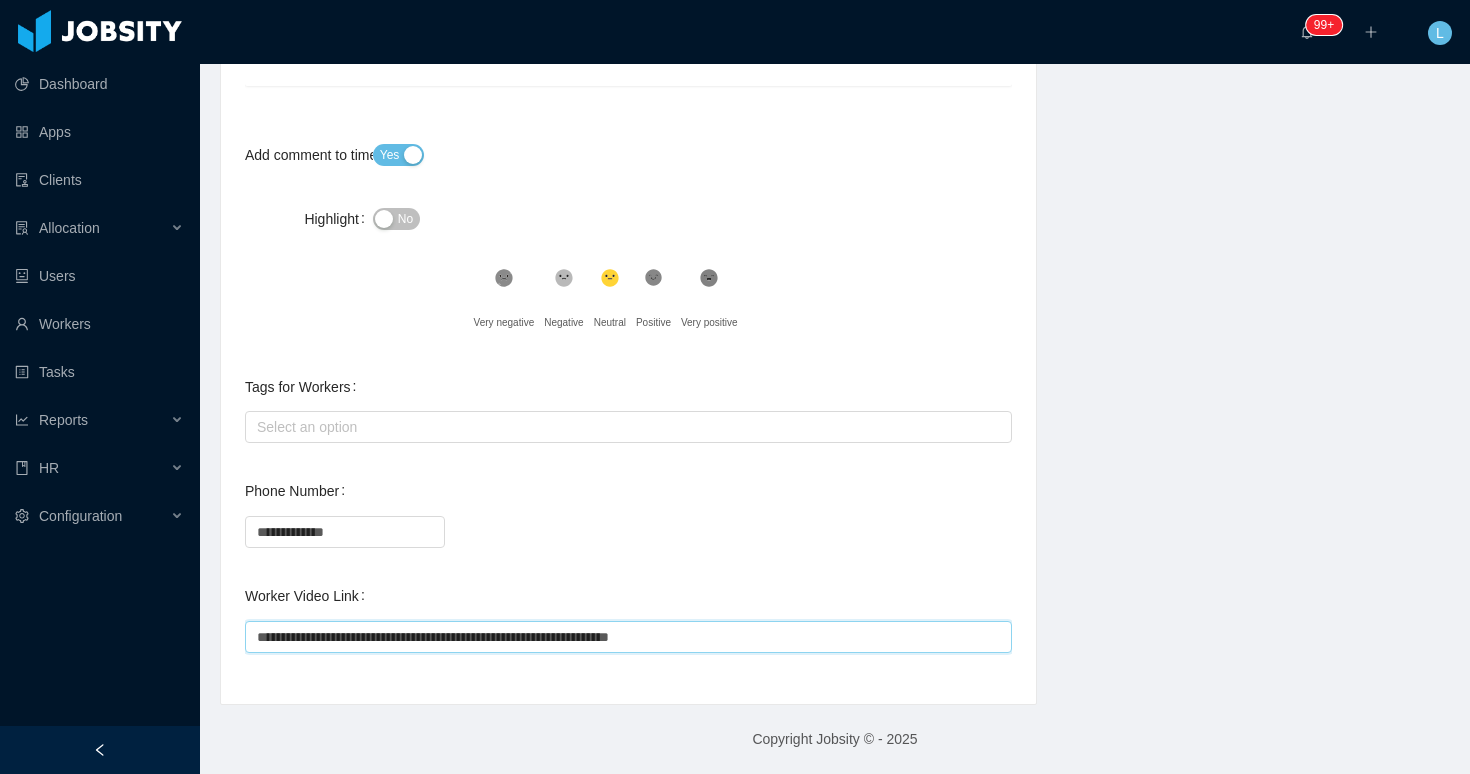type on "**********" 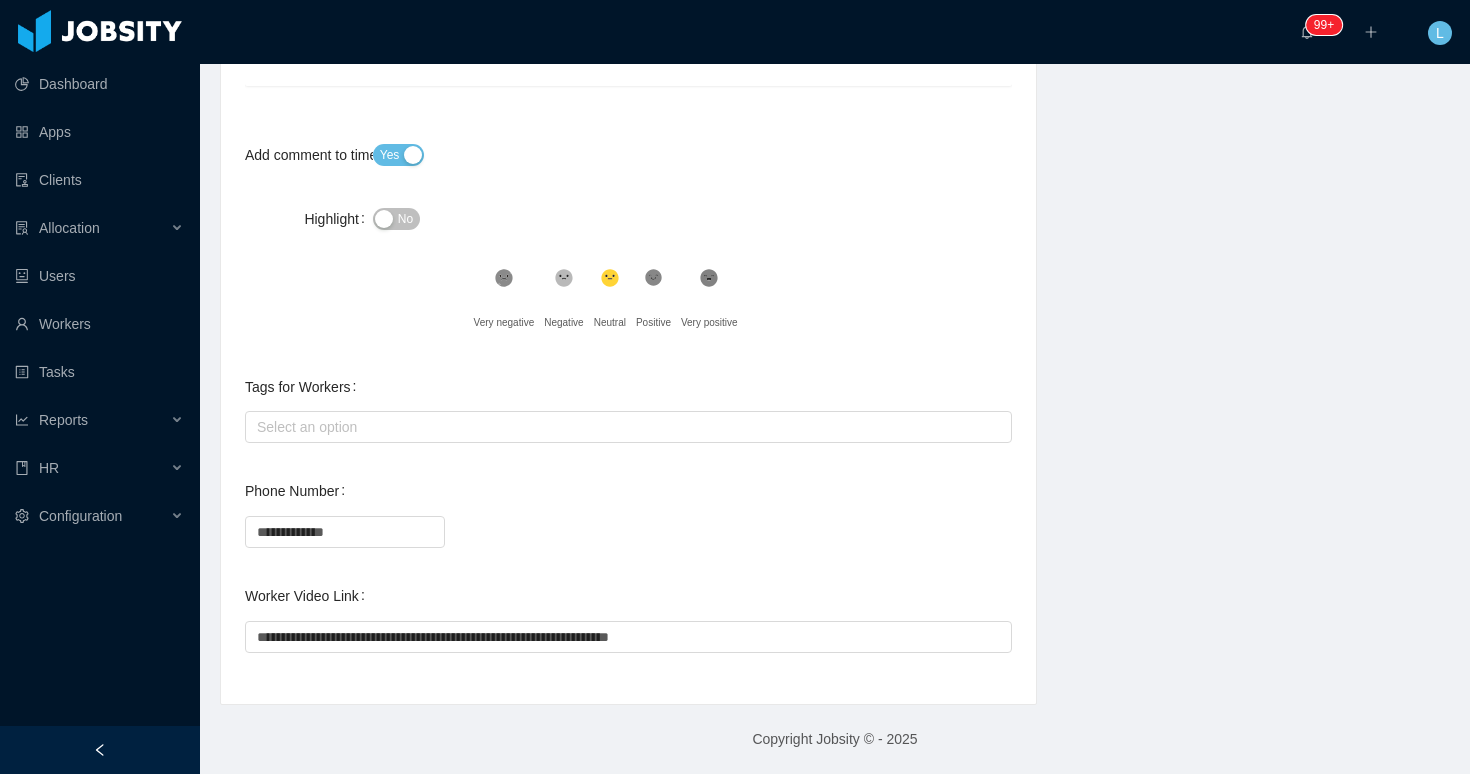 click on "**********" at bounding box center (628, 128) 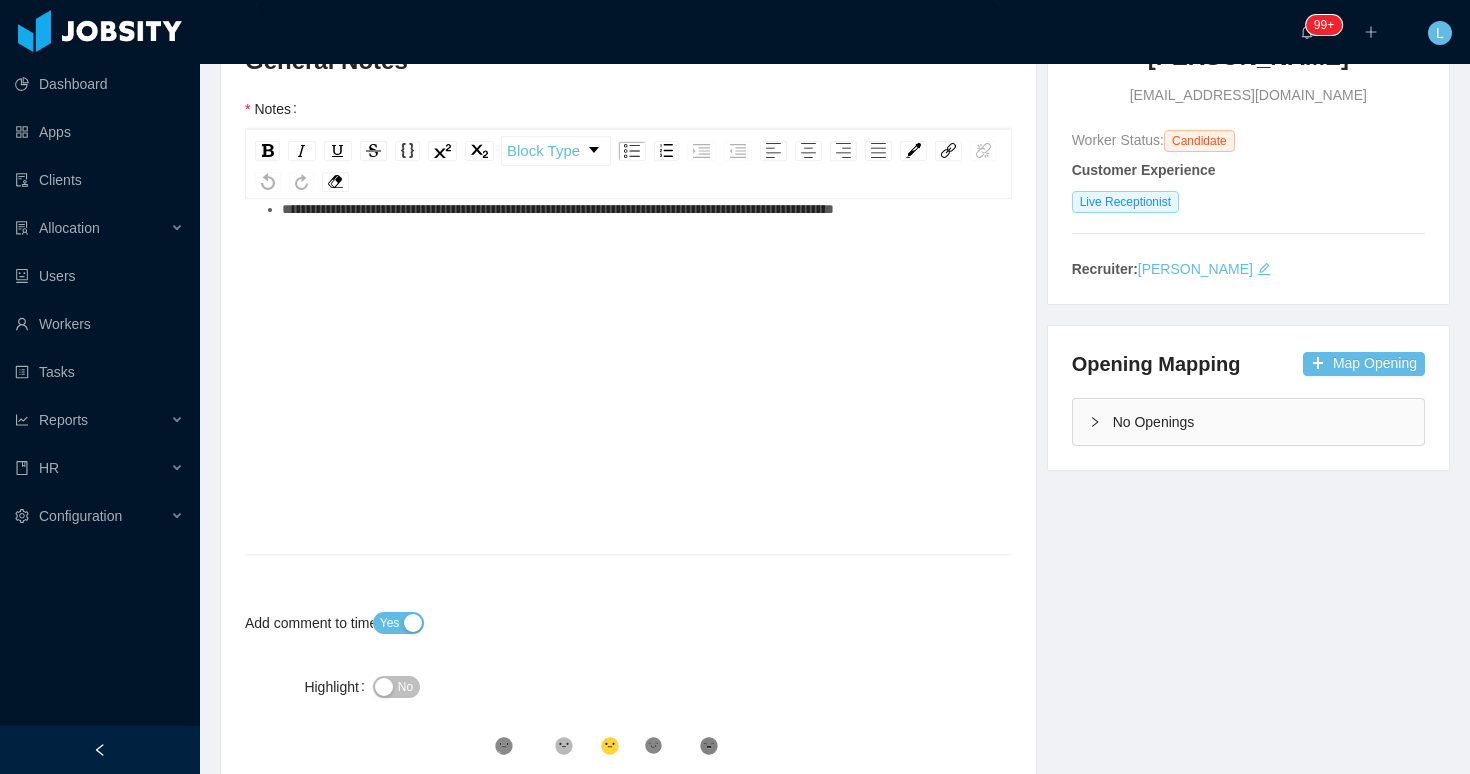 scroll, scrollTop: 0, scrollLeft: 0, axis: both 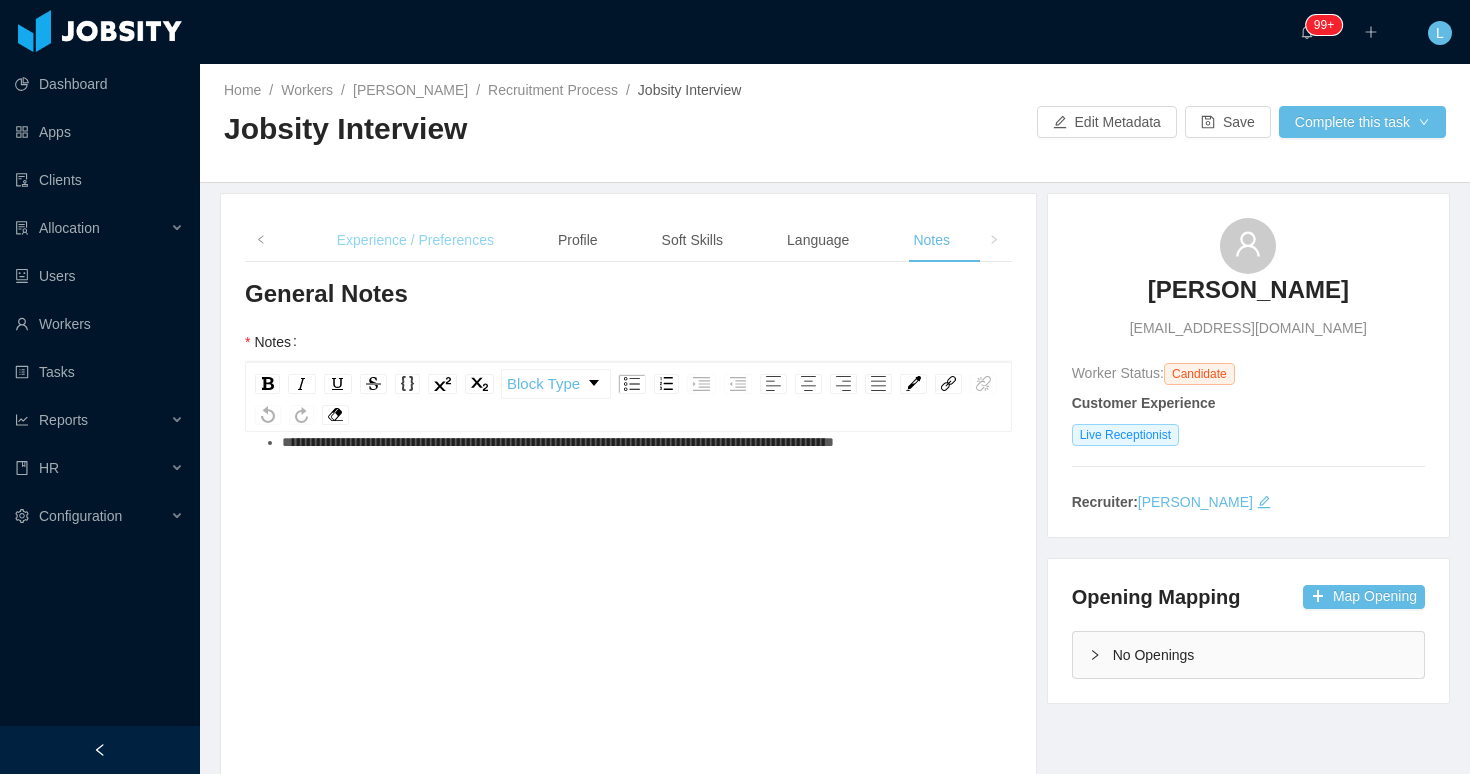 click on "Experience / Preferences" at bounding box center (415, 240) 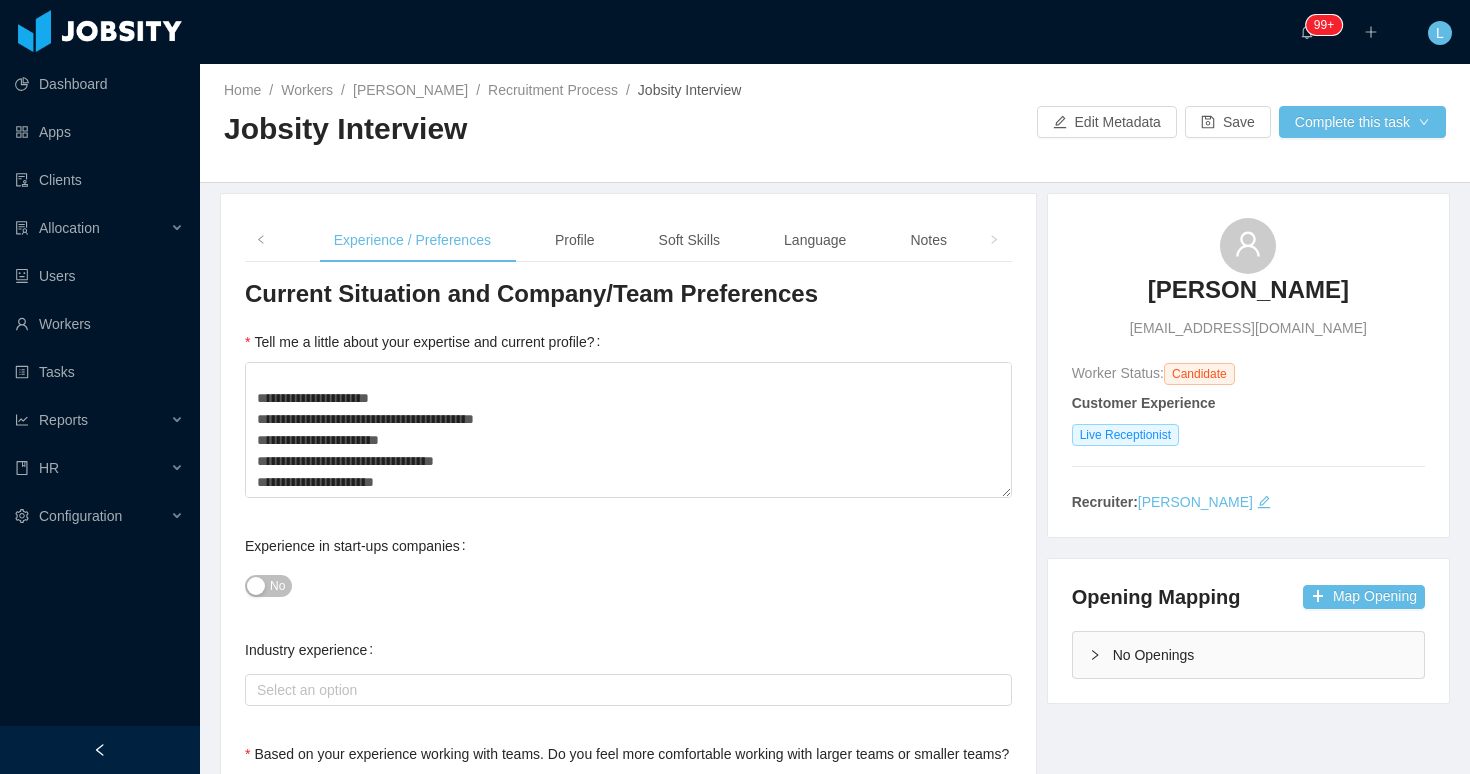 click on "Experience in start-ups companies" at bounding box center (359, 546) 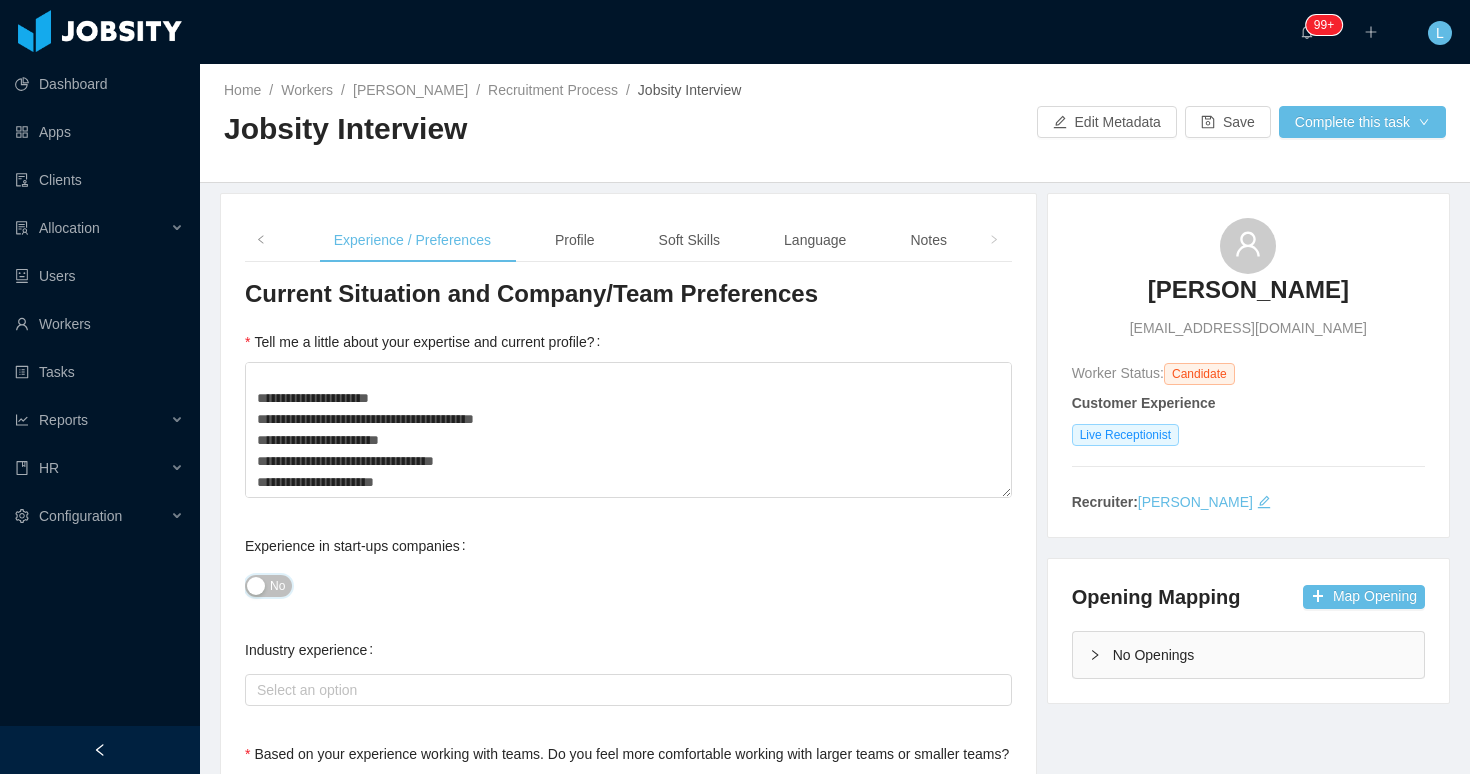 click on "No" at bounding box center [268, 586] 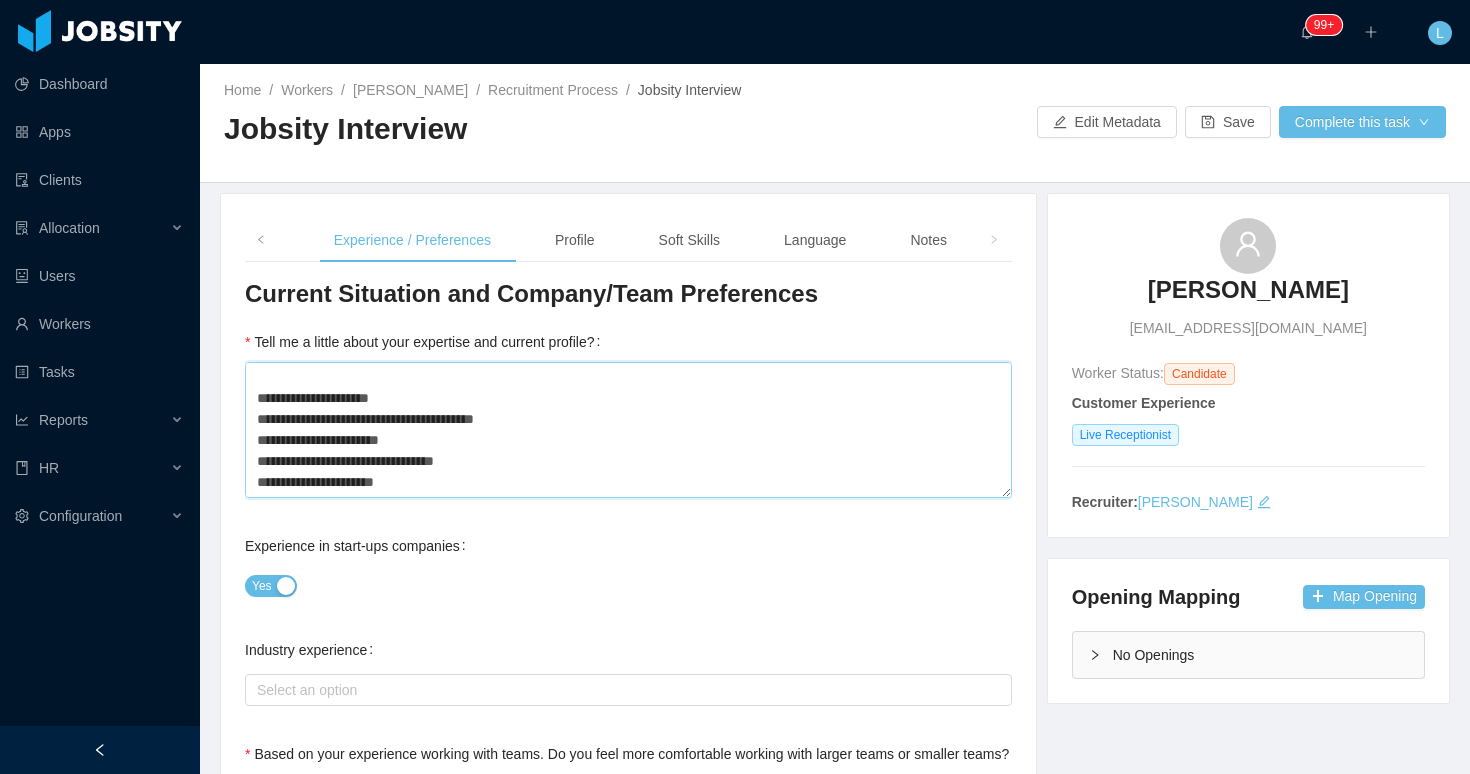 click on "**********" at bounding box center (628, 430) 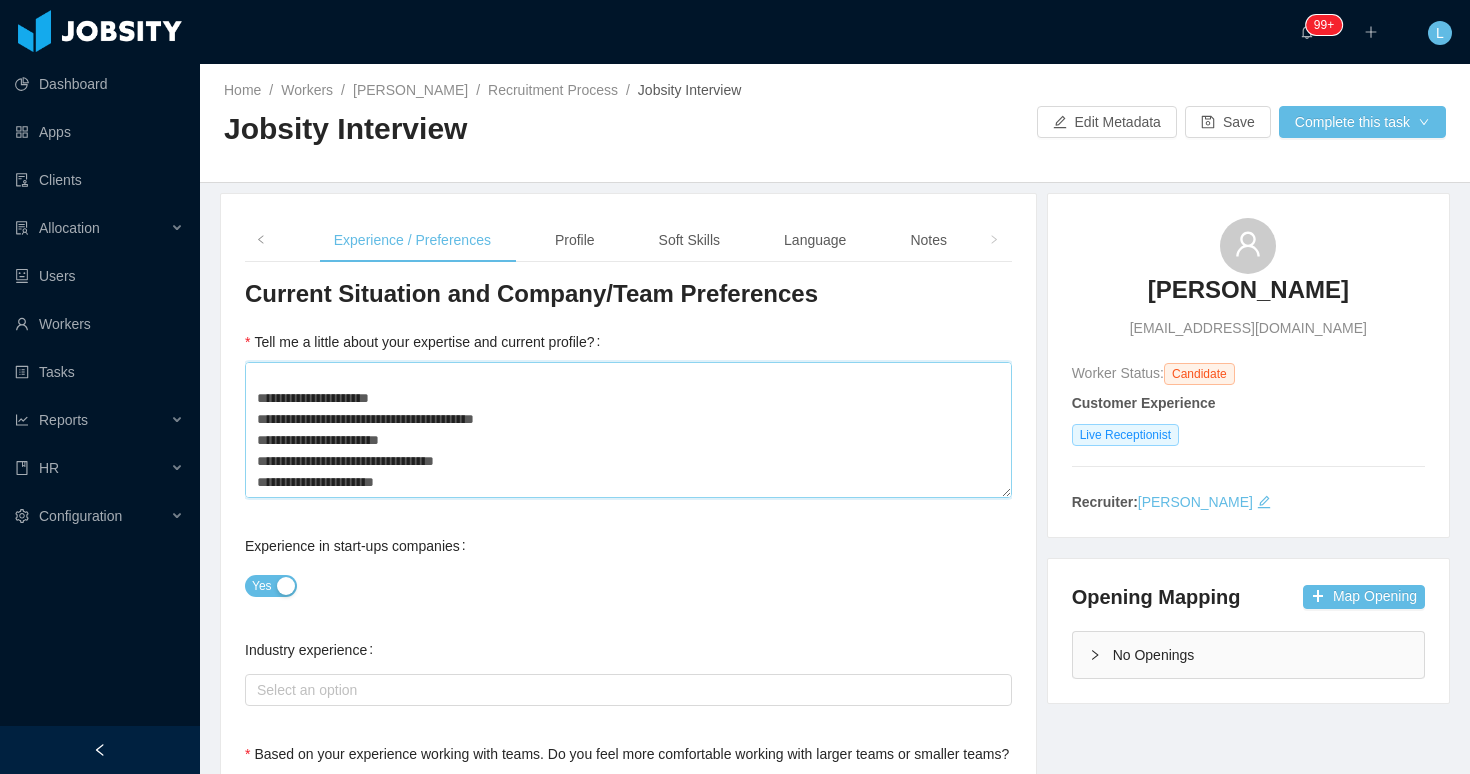 click on "**********" at bounding box center (628, 430) 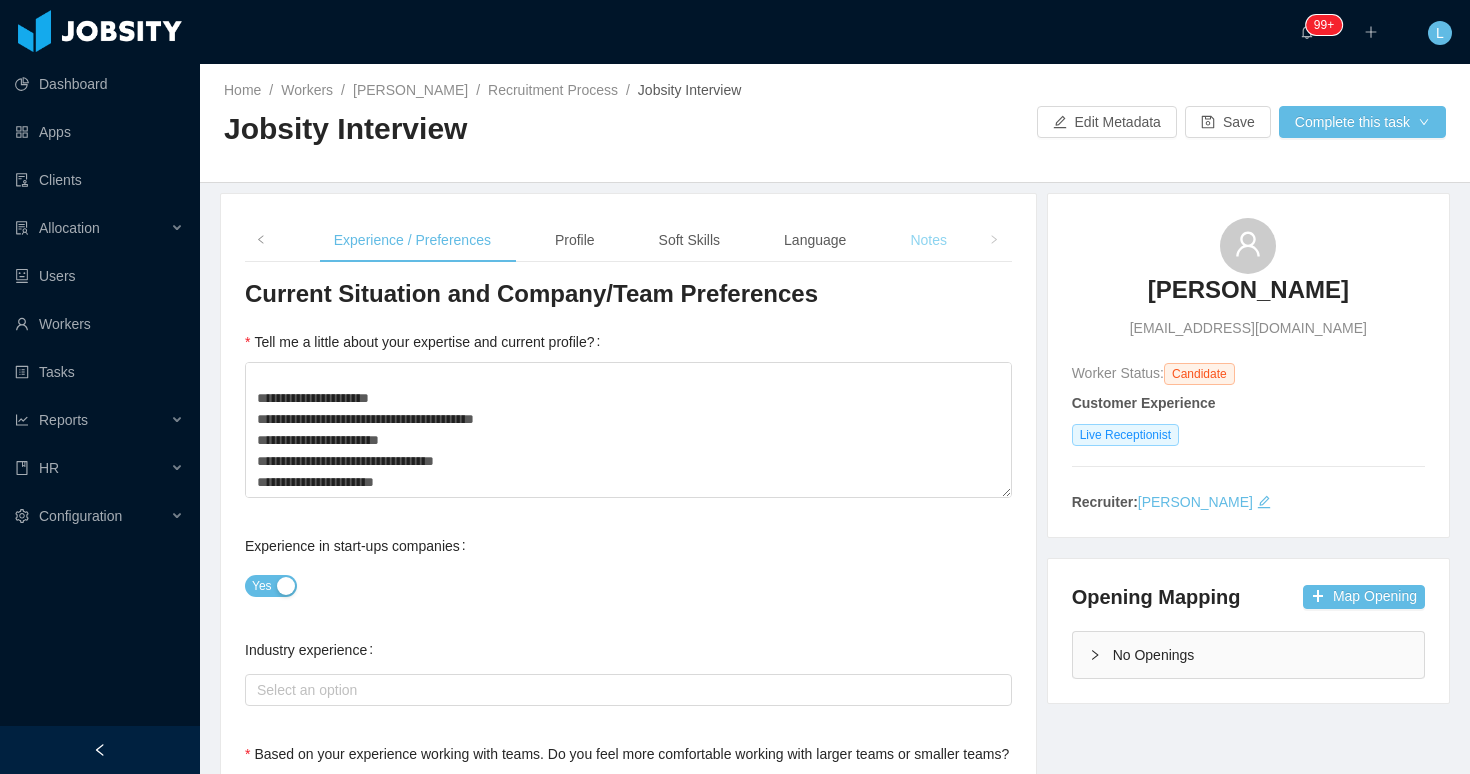 click on "Notes" at bounding box center (928, 240) 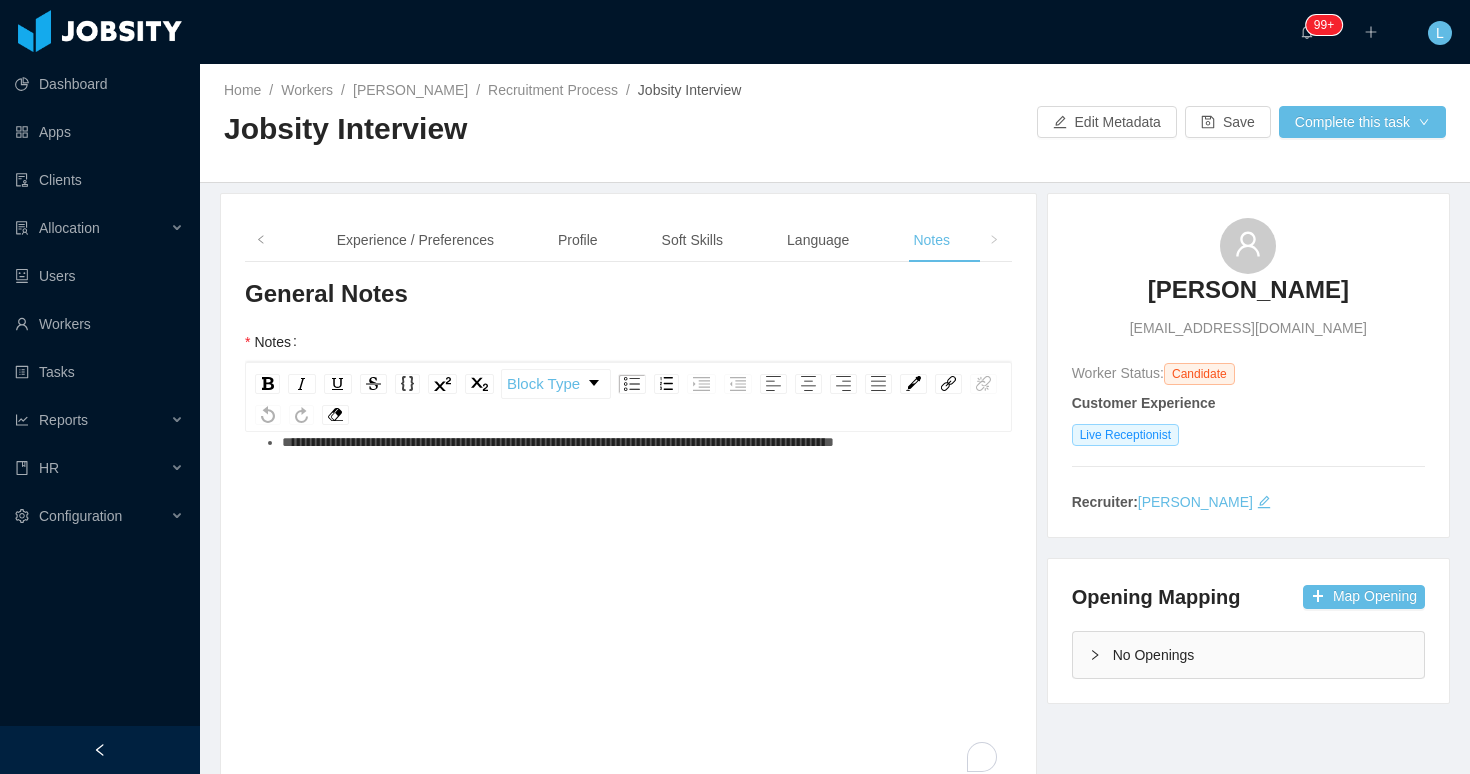 click on "**********" at bounding box center [629, 597] 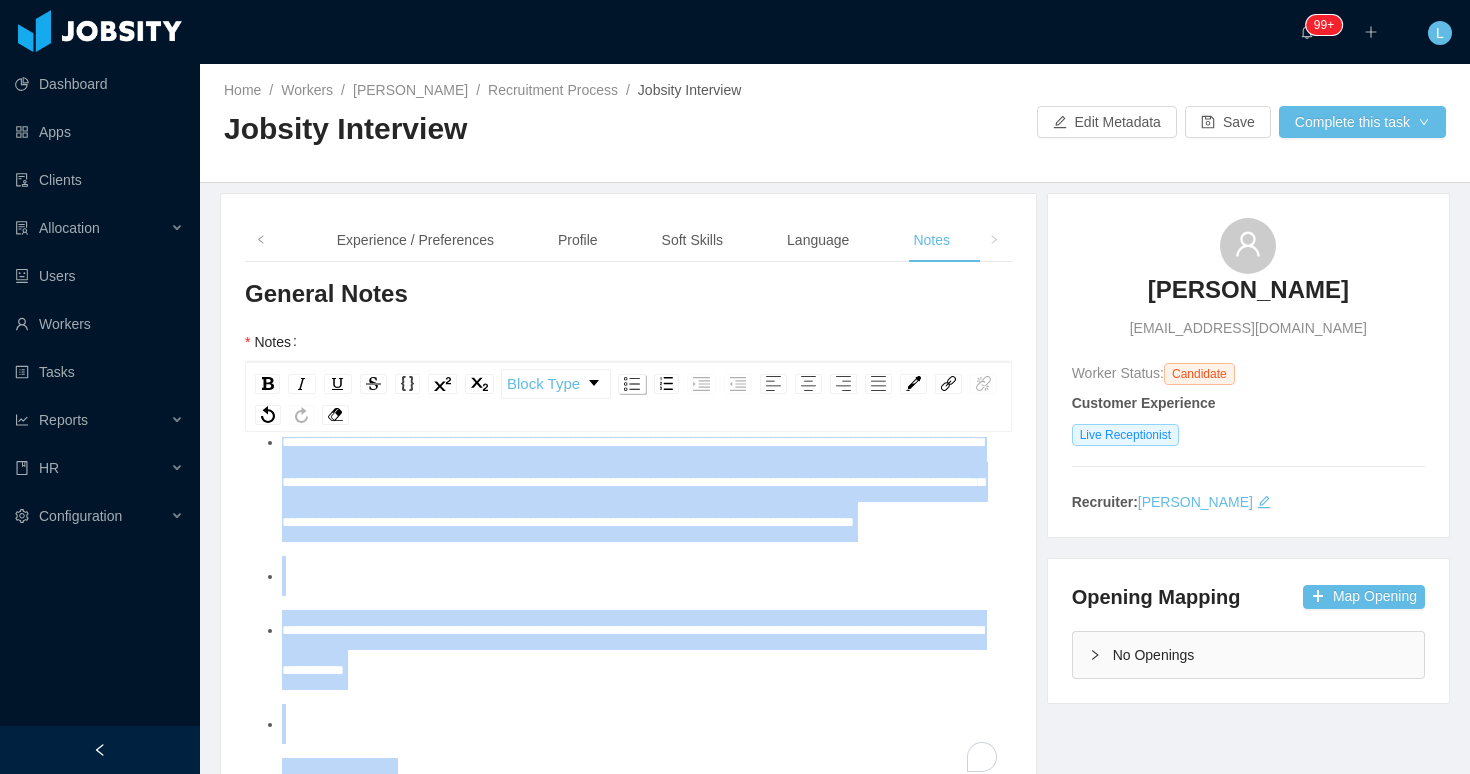 click at bounding box center [632, 384] 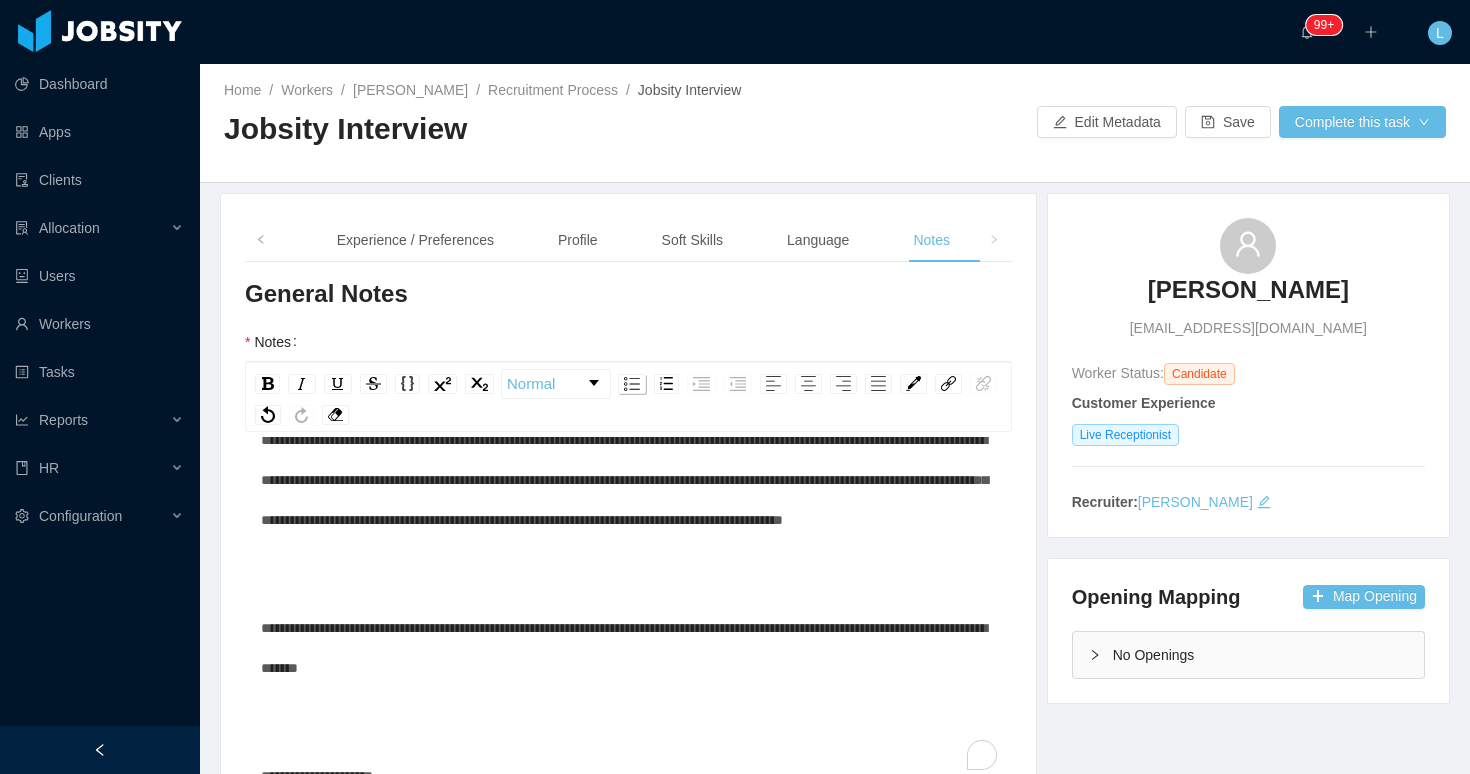 scroll, scrollTop: 292, scrollLeft: 0, axis: vertical 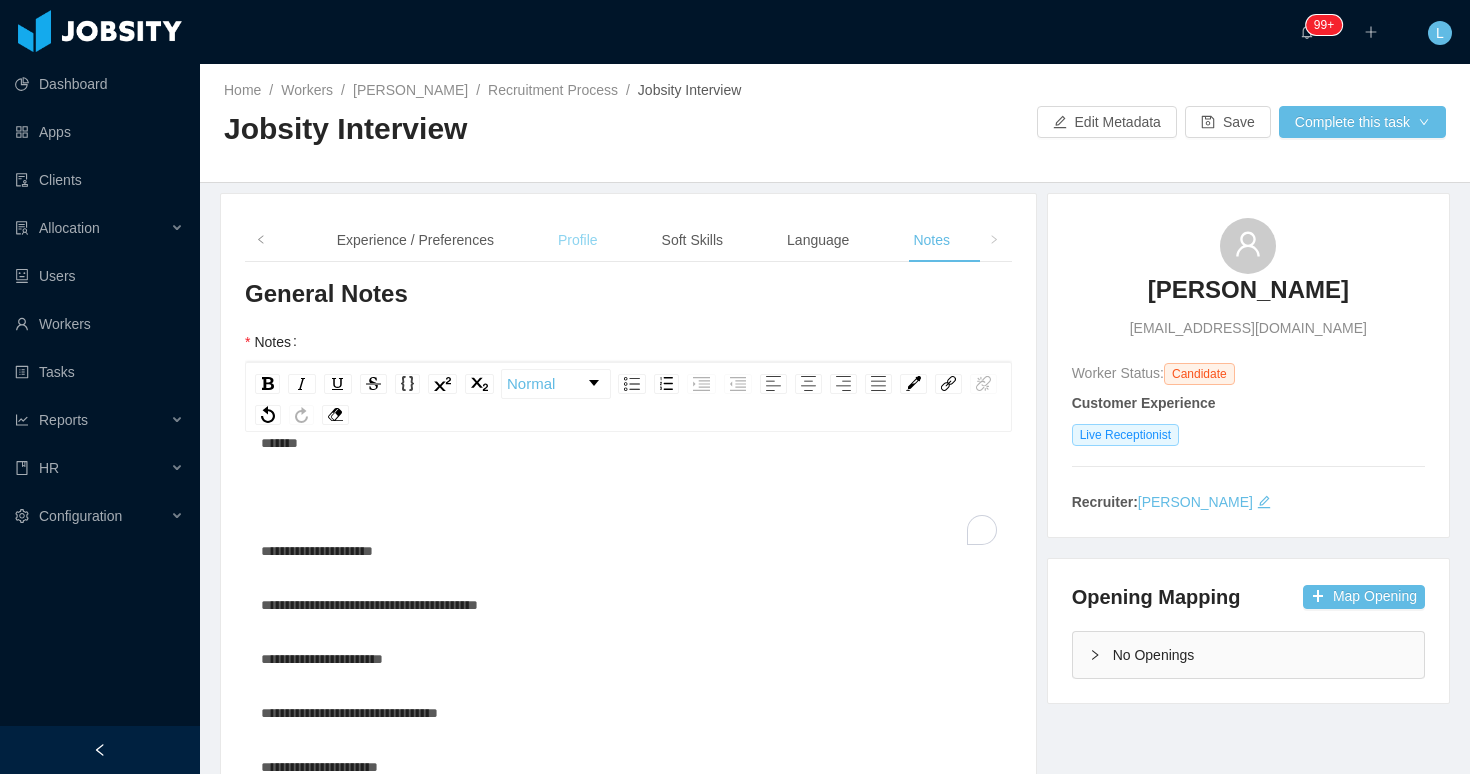 click on "Profile" at bounding box center [578, 240] 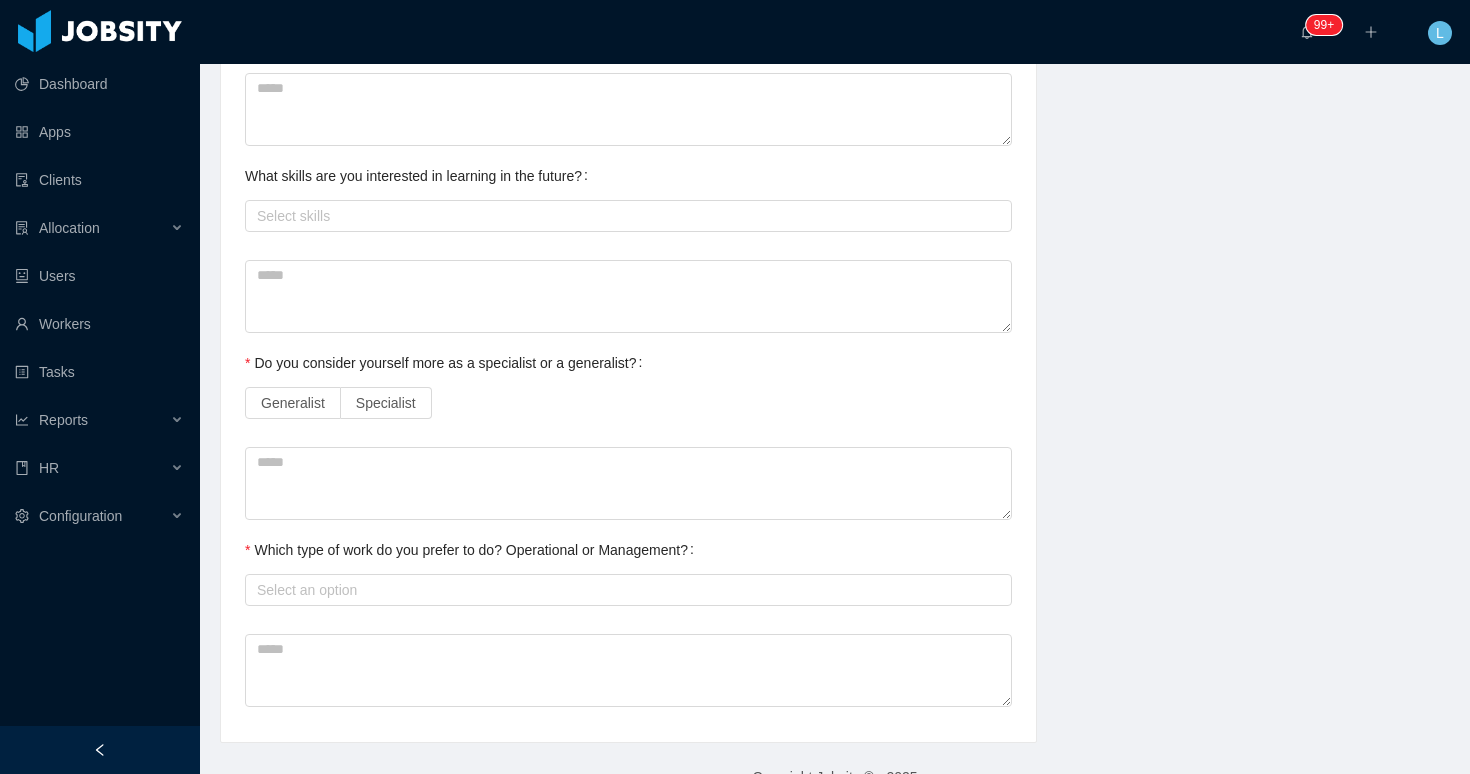 scroll, scrollTop: 929, scrollLeft: 0, axis: vertical 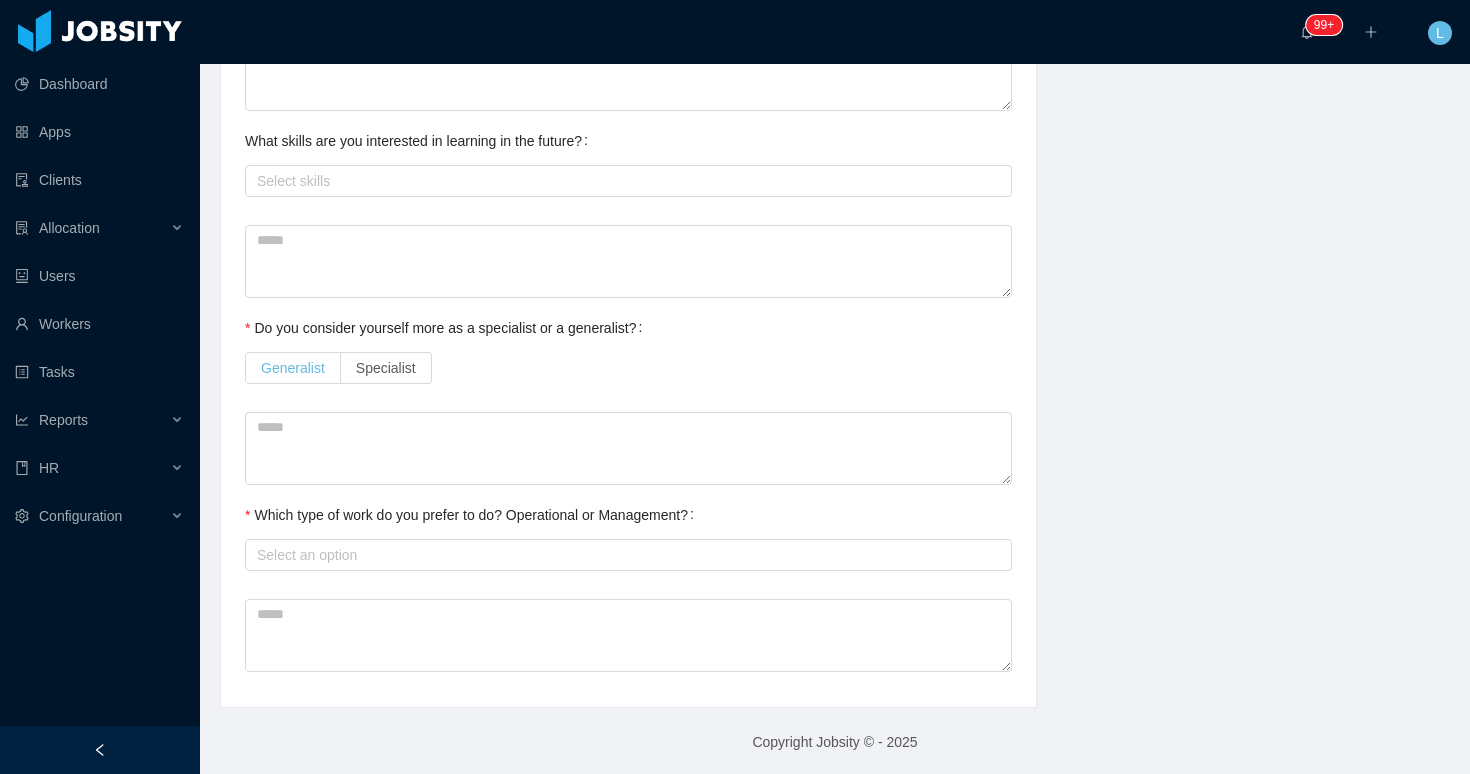 click on "Generalist" at bounding box center [293, 368] 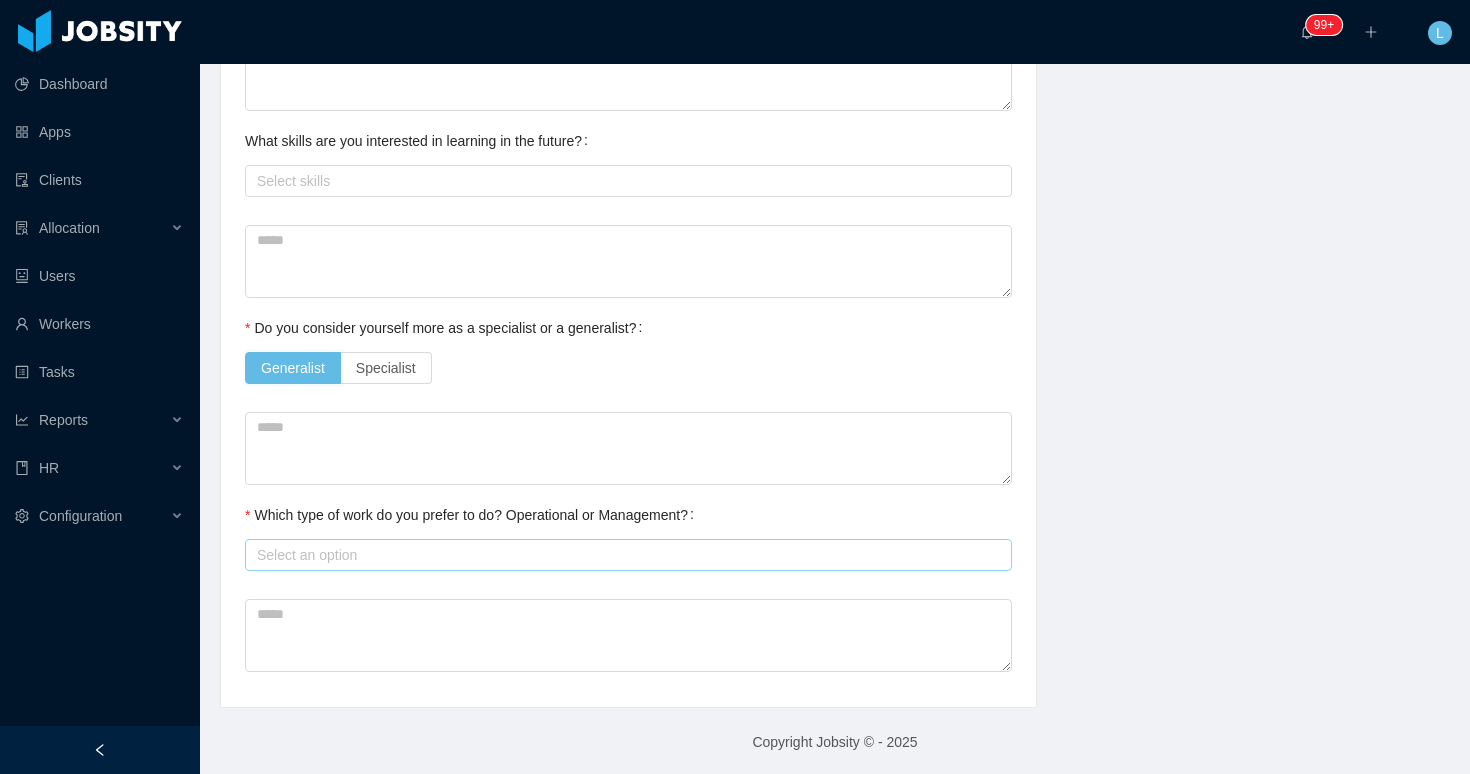 click on "Select an option" at bounding box center [624, 555] 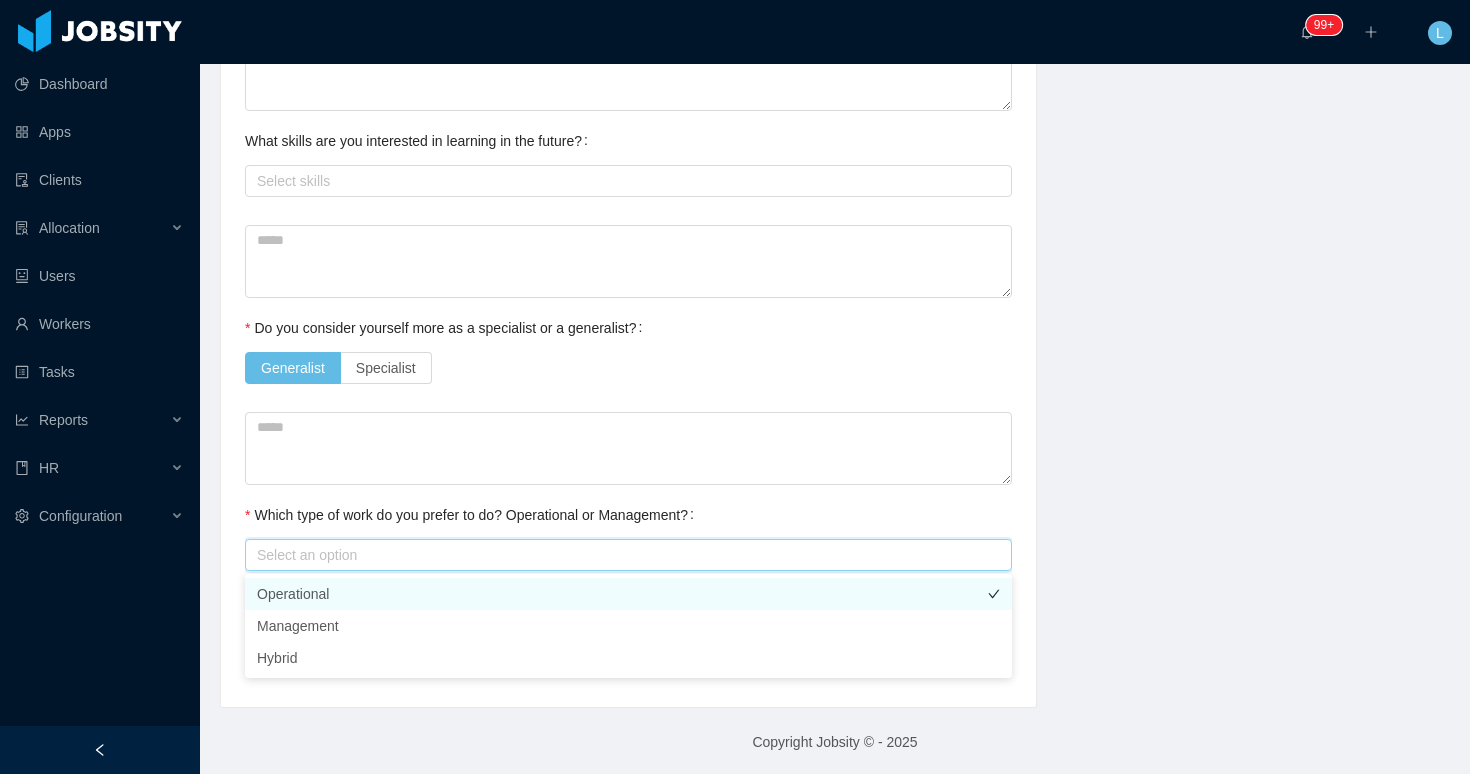 click on "Operational" at bounding box center (628, 594) 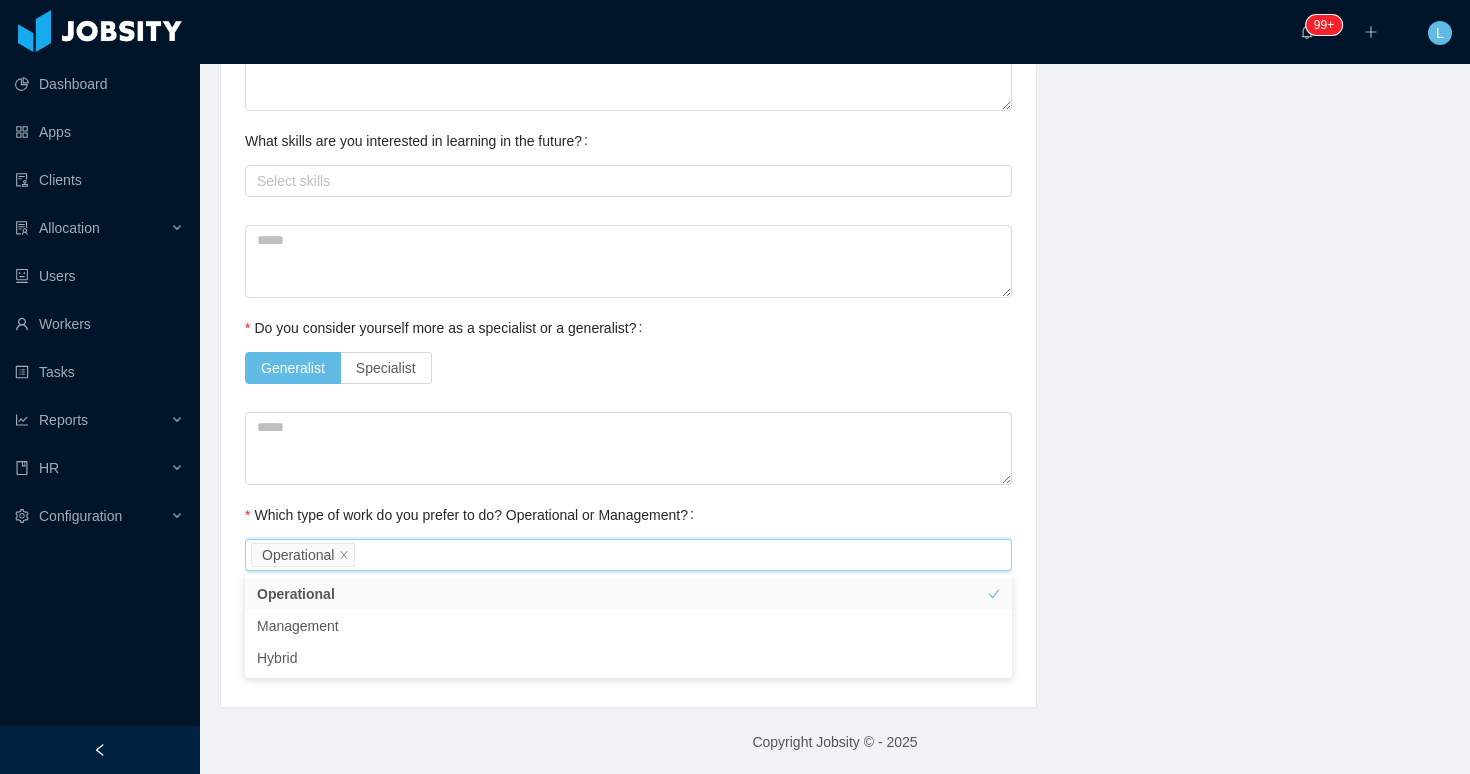 click on "Do you consider yourself more as a specialist or a generalist?" at bounding box center (447, 328) 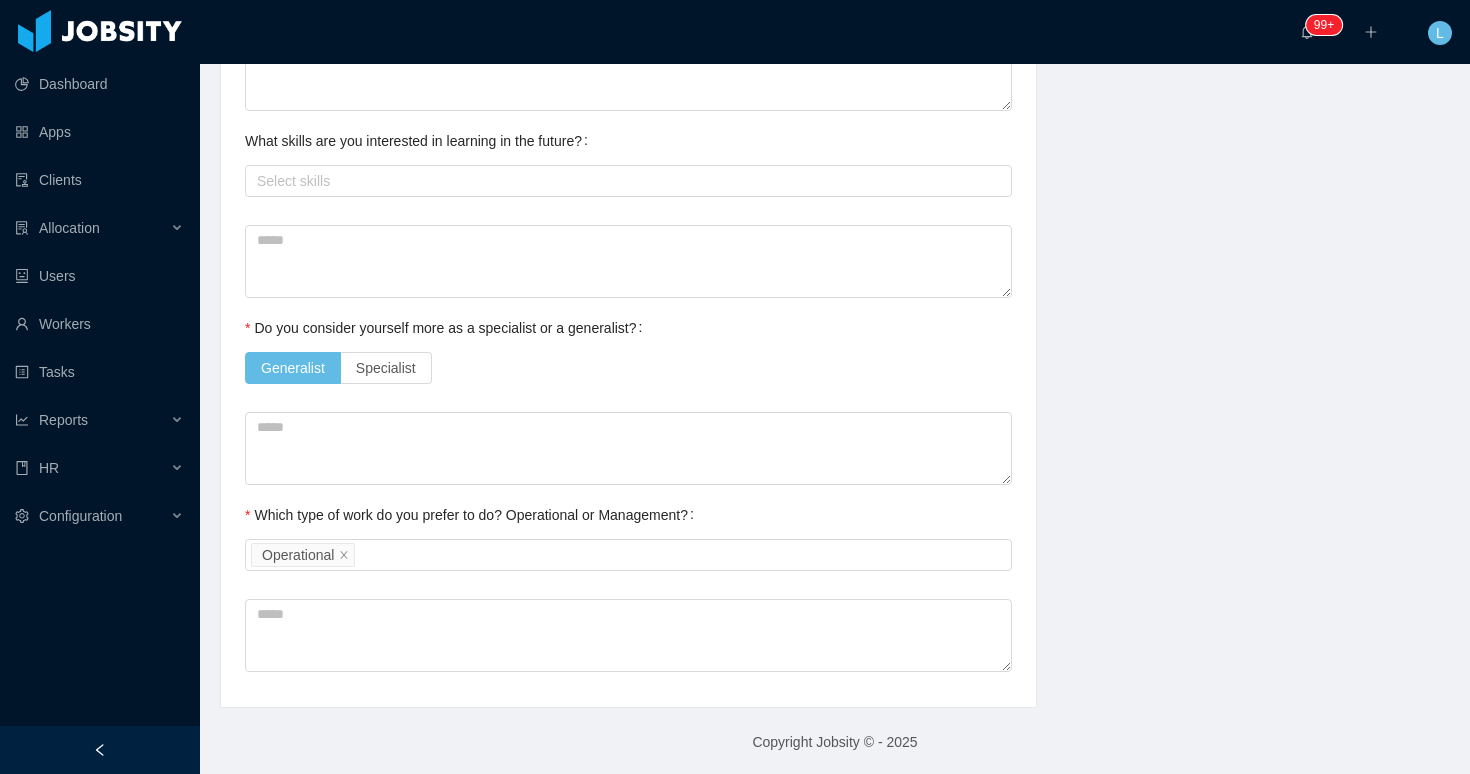 scroll, scrollTop: 0, scrollLeft: 0, axis: both 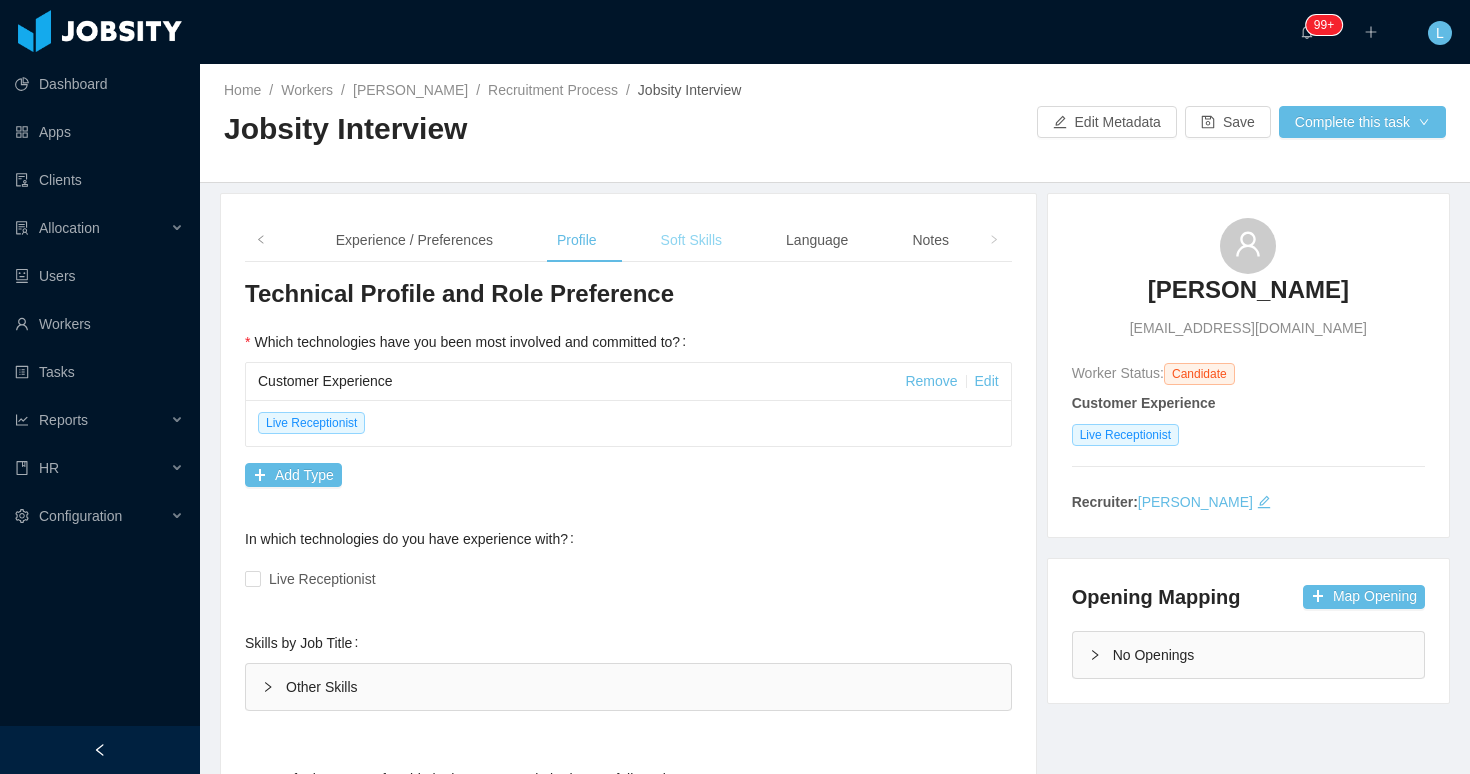 click on "Soft Skills" at bounding box center (691, 240) 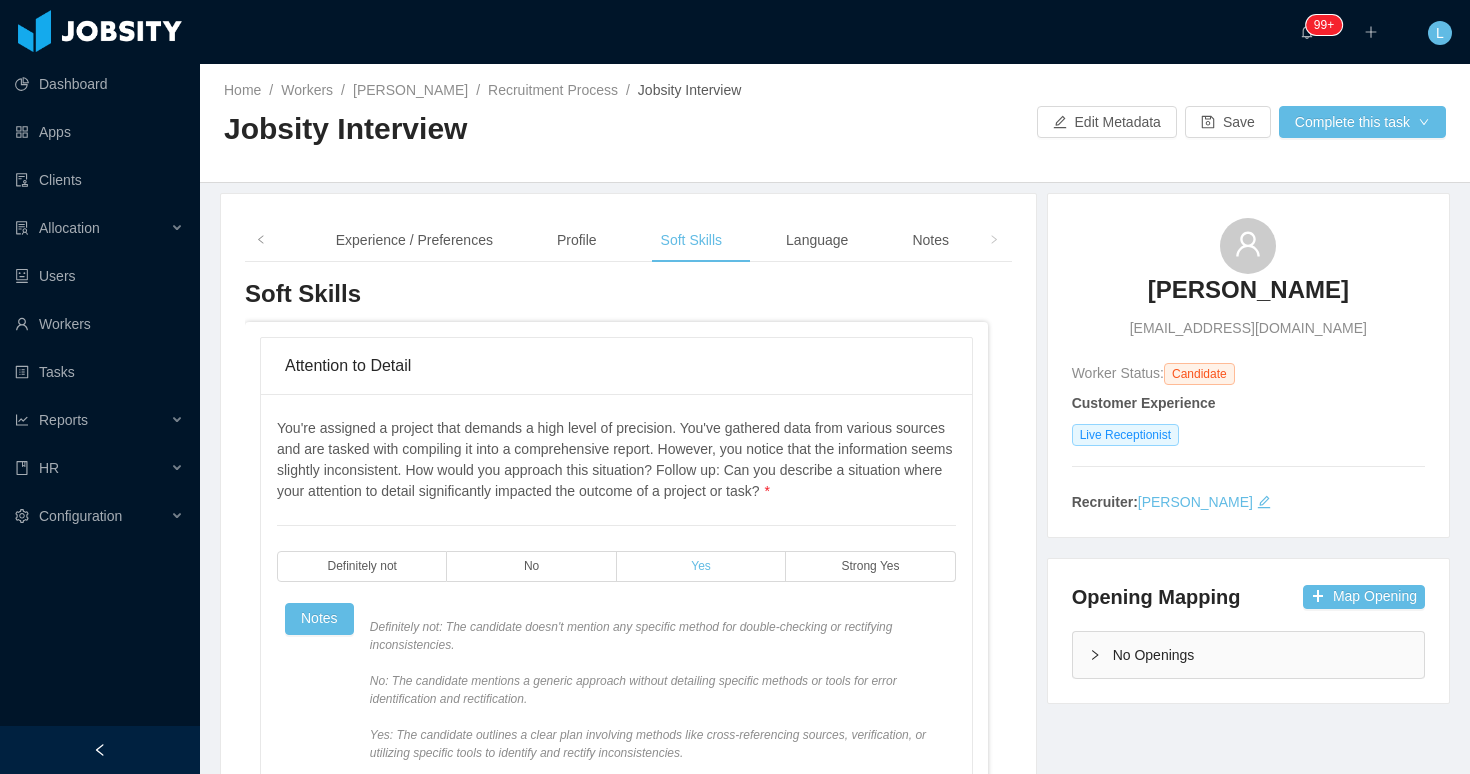 click on "Yes" at bounding box center (701, 566) 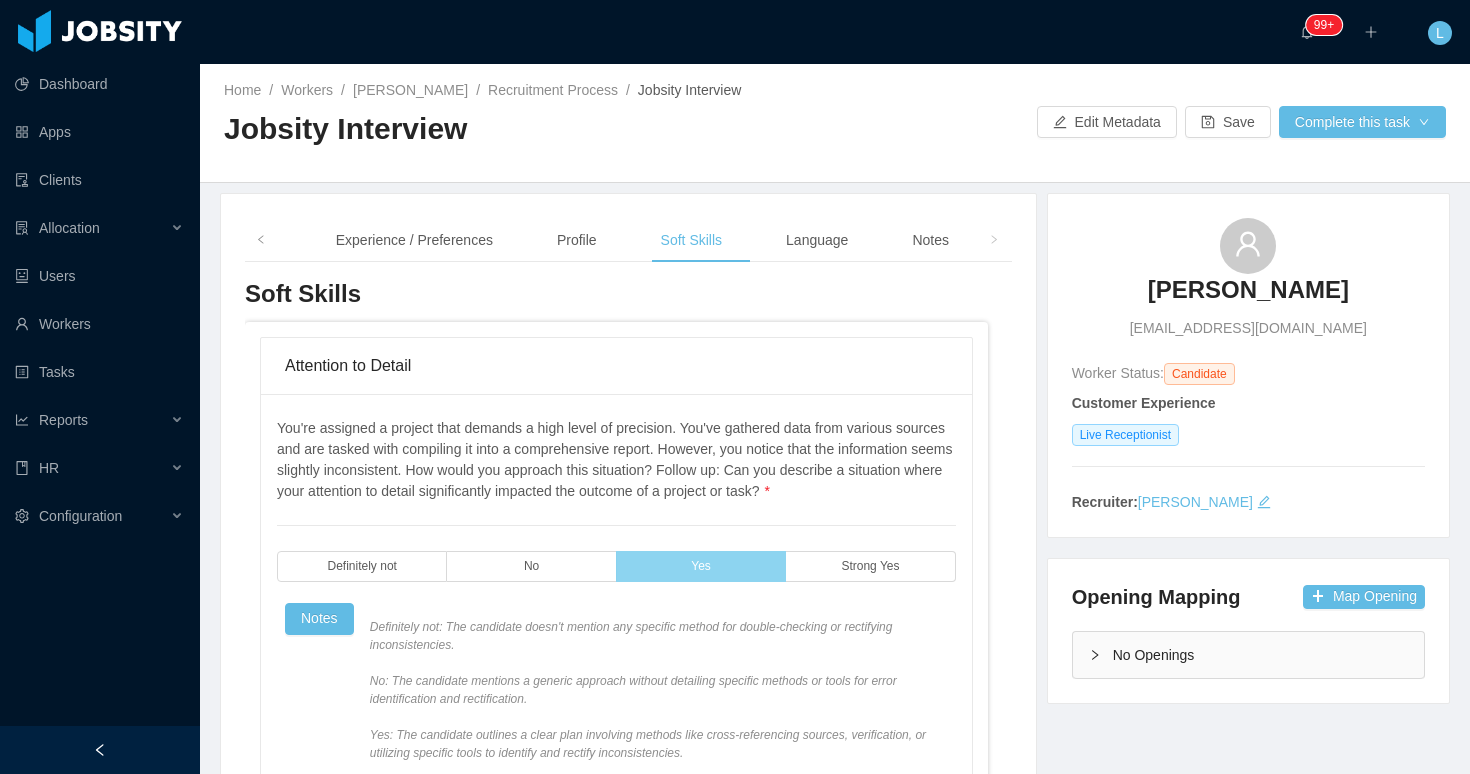 click on "Yes" at bounding box center [701, 566] 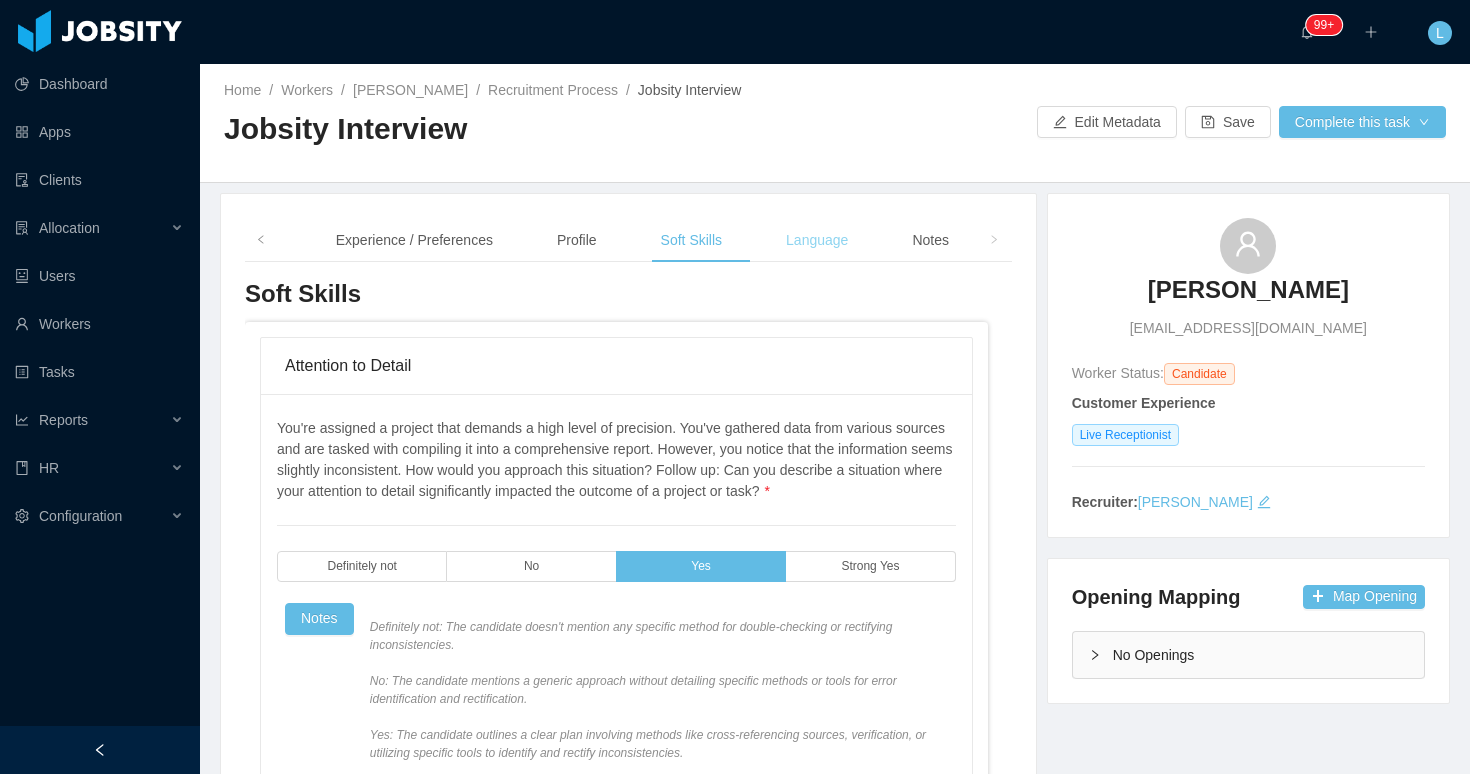click on "Language" at bounding box center (817, 240) 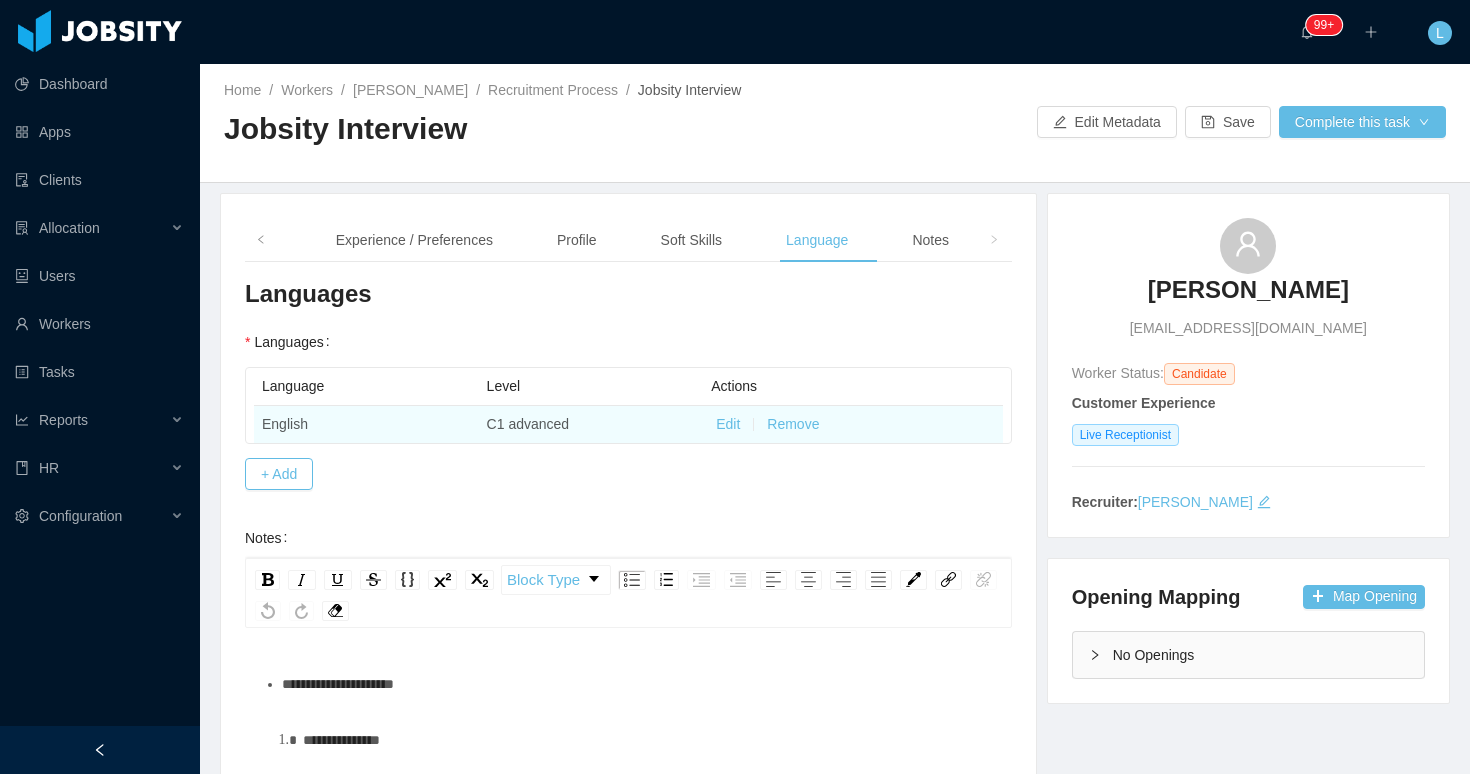 click on "Edit" at bounding box center (728, 424) 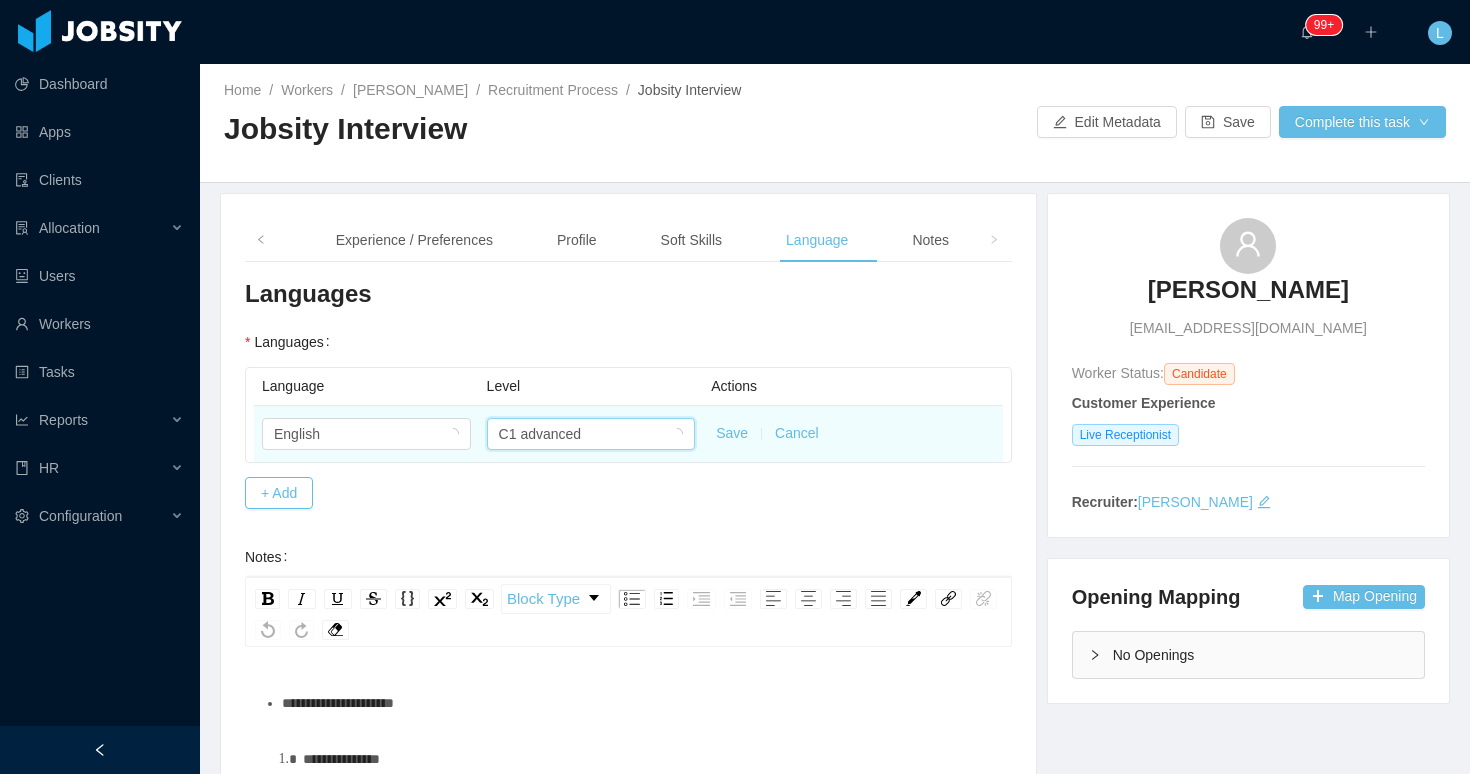 click on "C1 advanced" at bounding box center (585, 434) 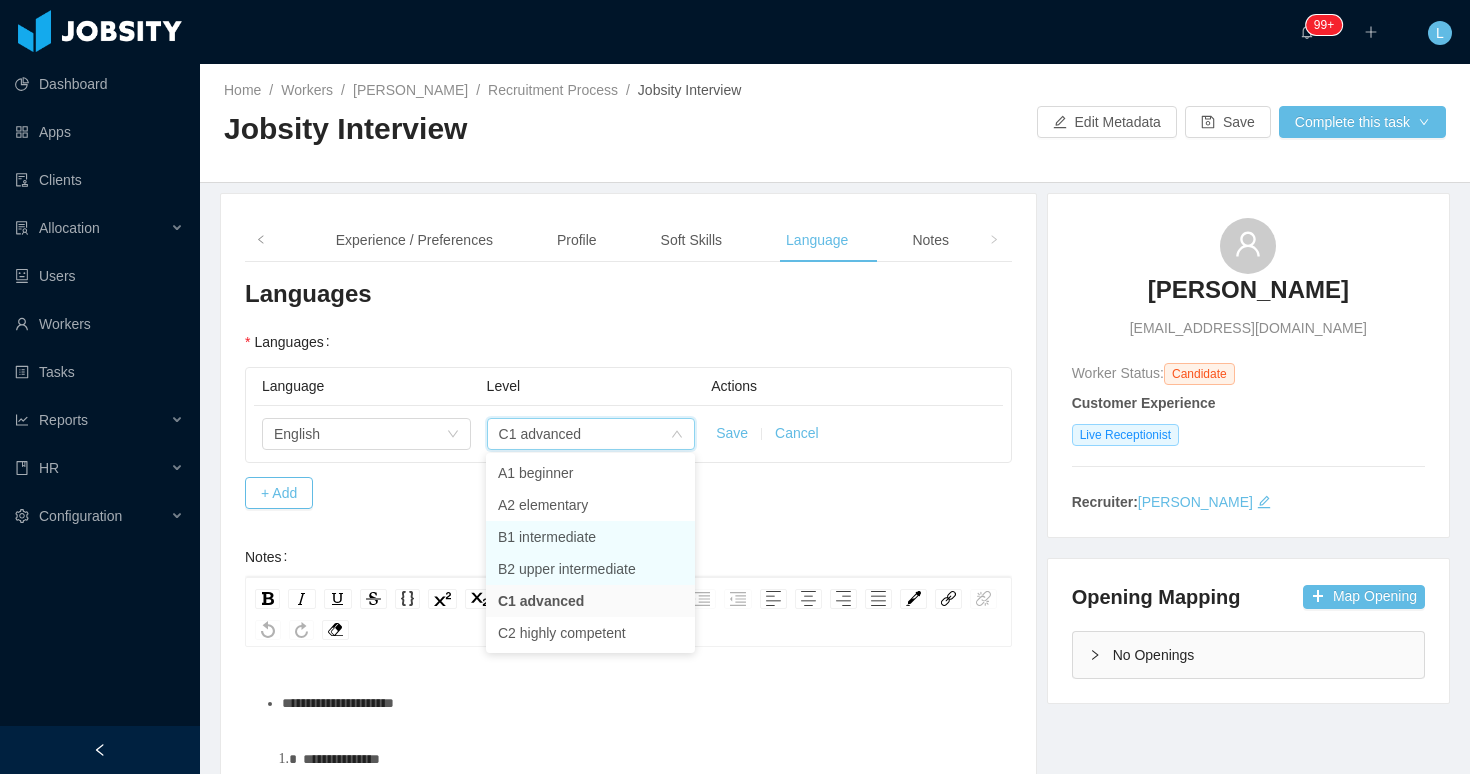 click on "B2 upper intermediate" at bounding box center (590, 569) 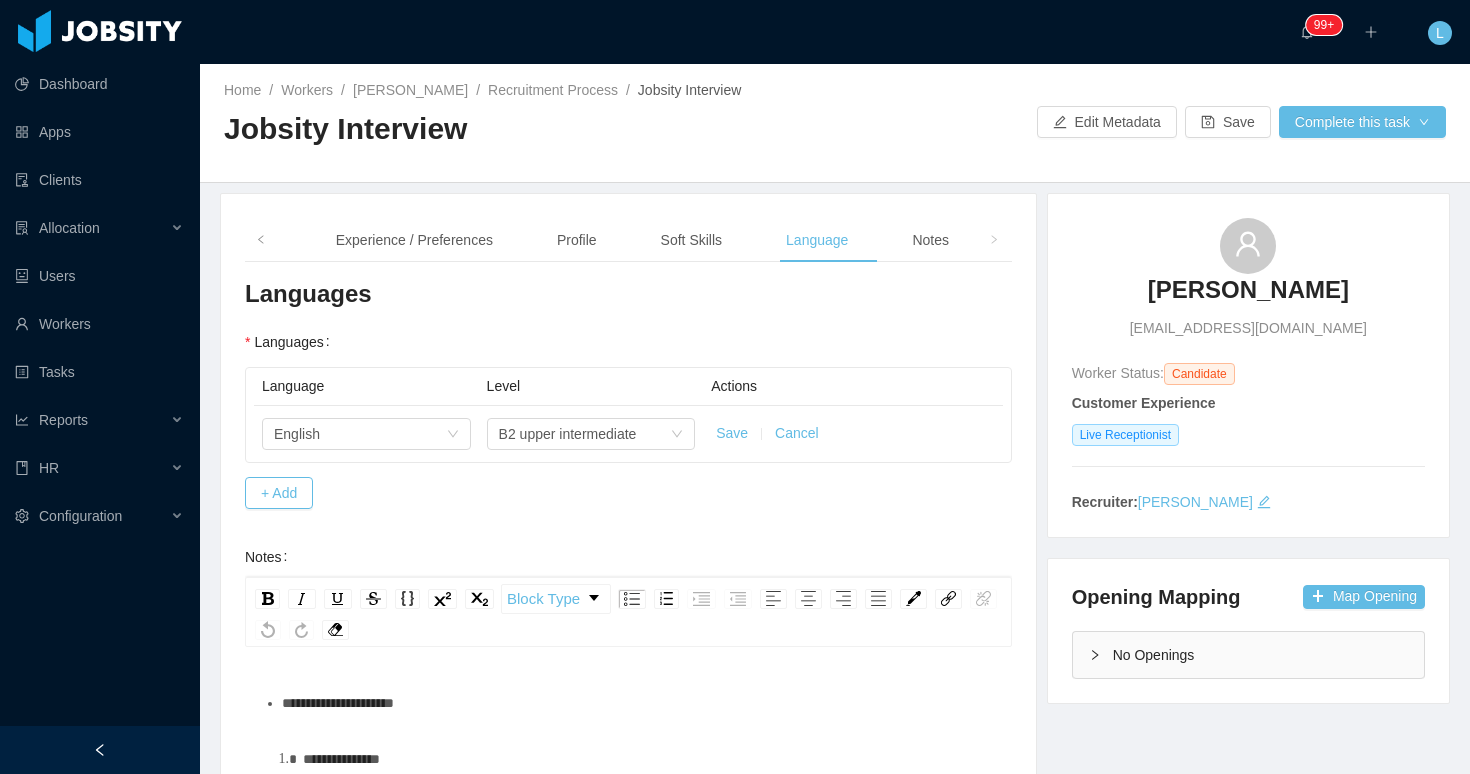 click on "Save" at bounding box center (732, 433) 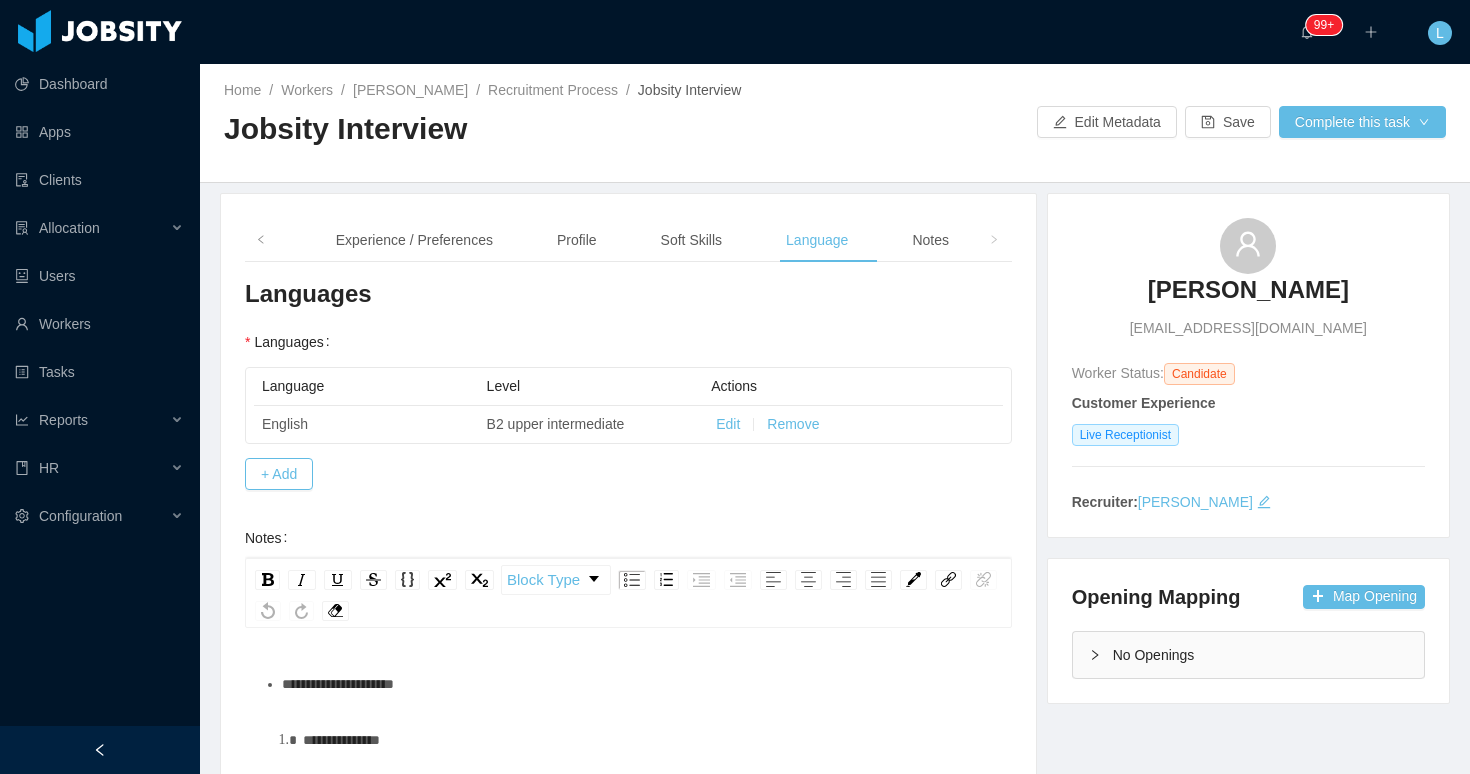 click on "**********" at bounding box center (628, 808) 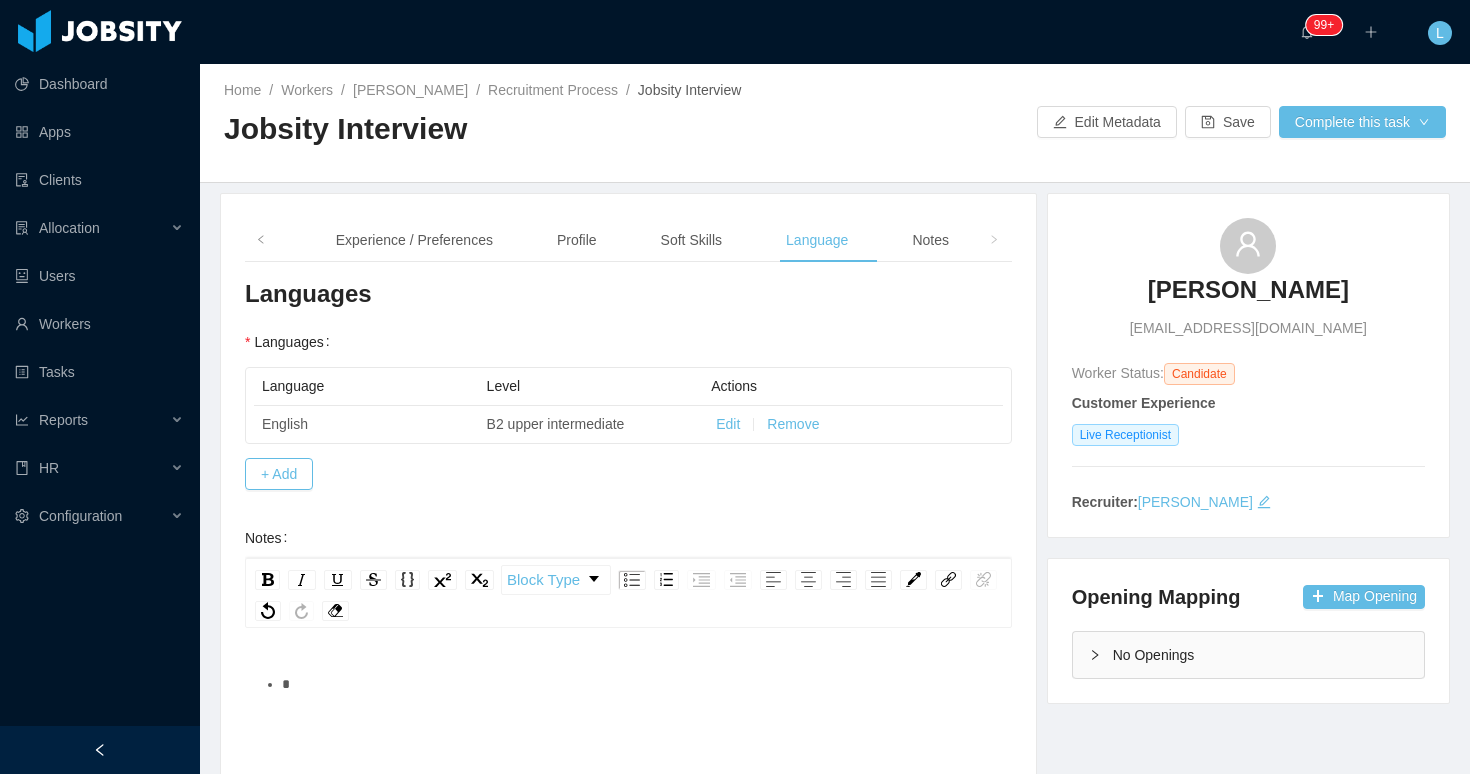 type 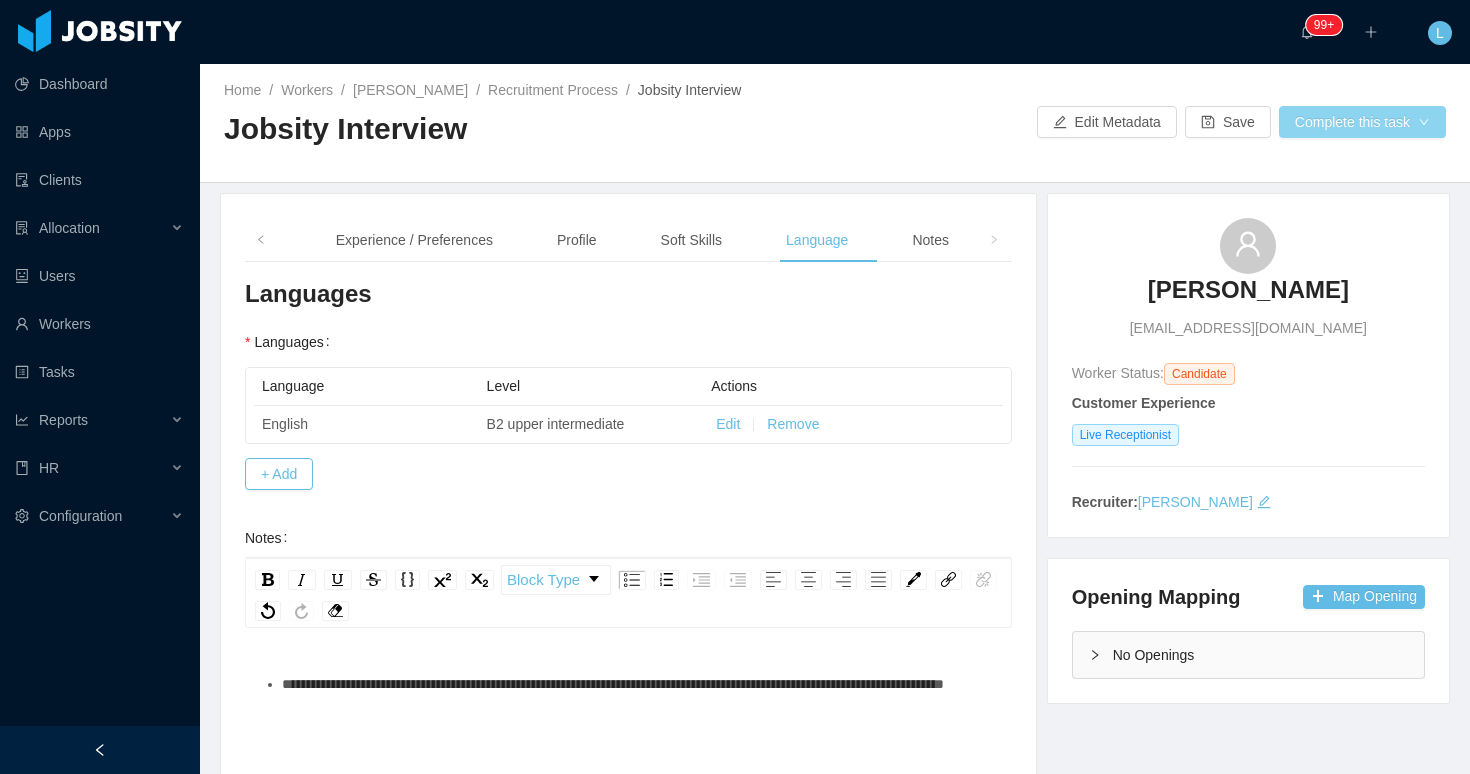 click on "Complete this task" at bounding box center [1362, 122] 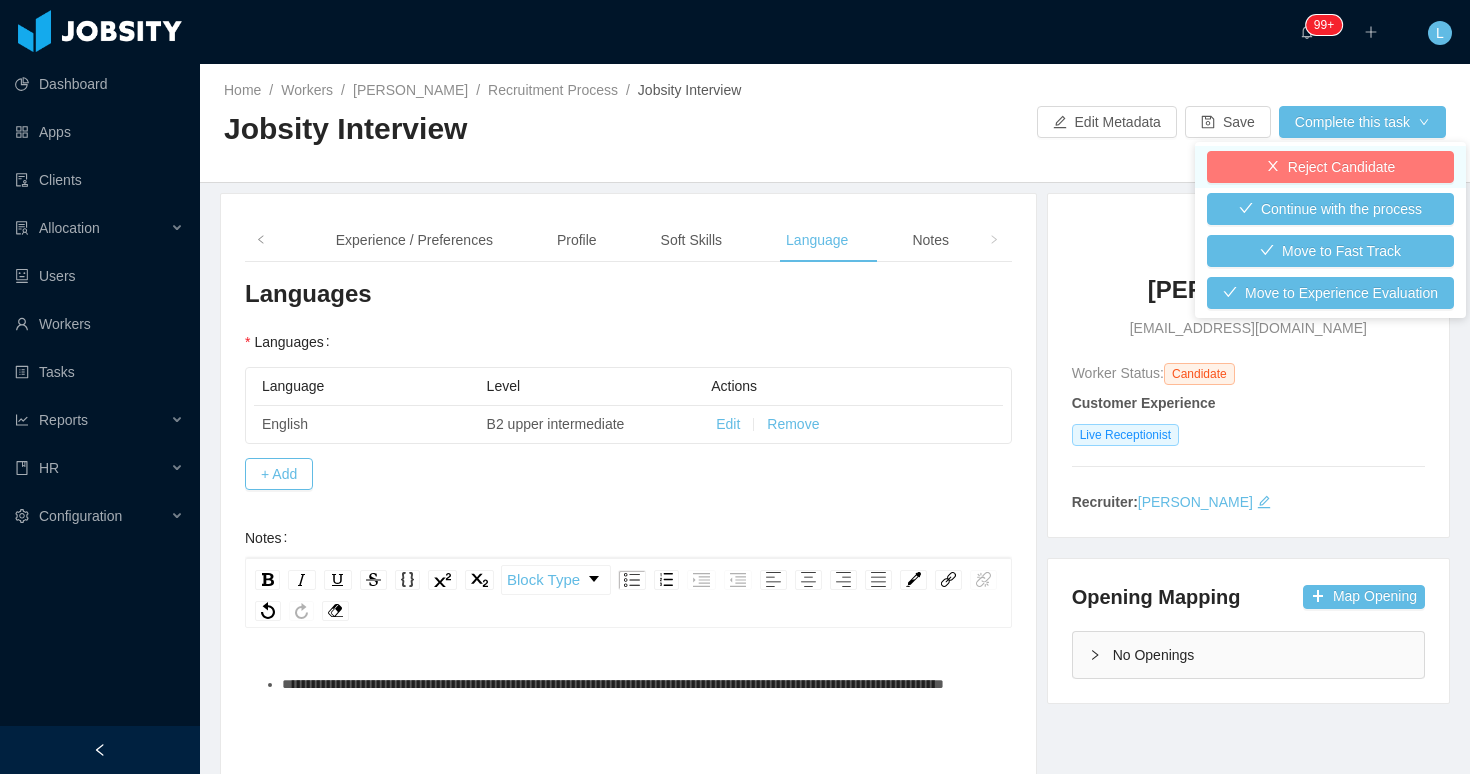 click on "Reject Candidate" at bounding box center [1330, 167] 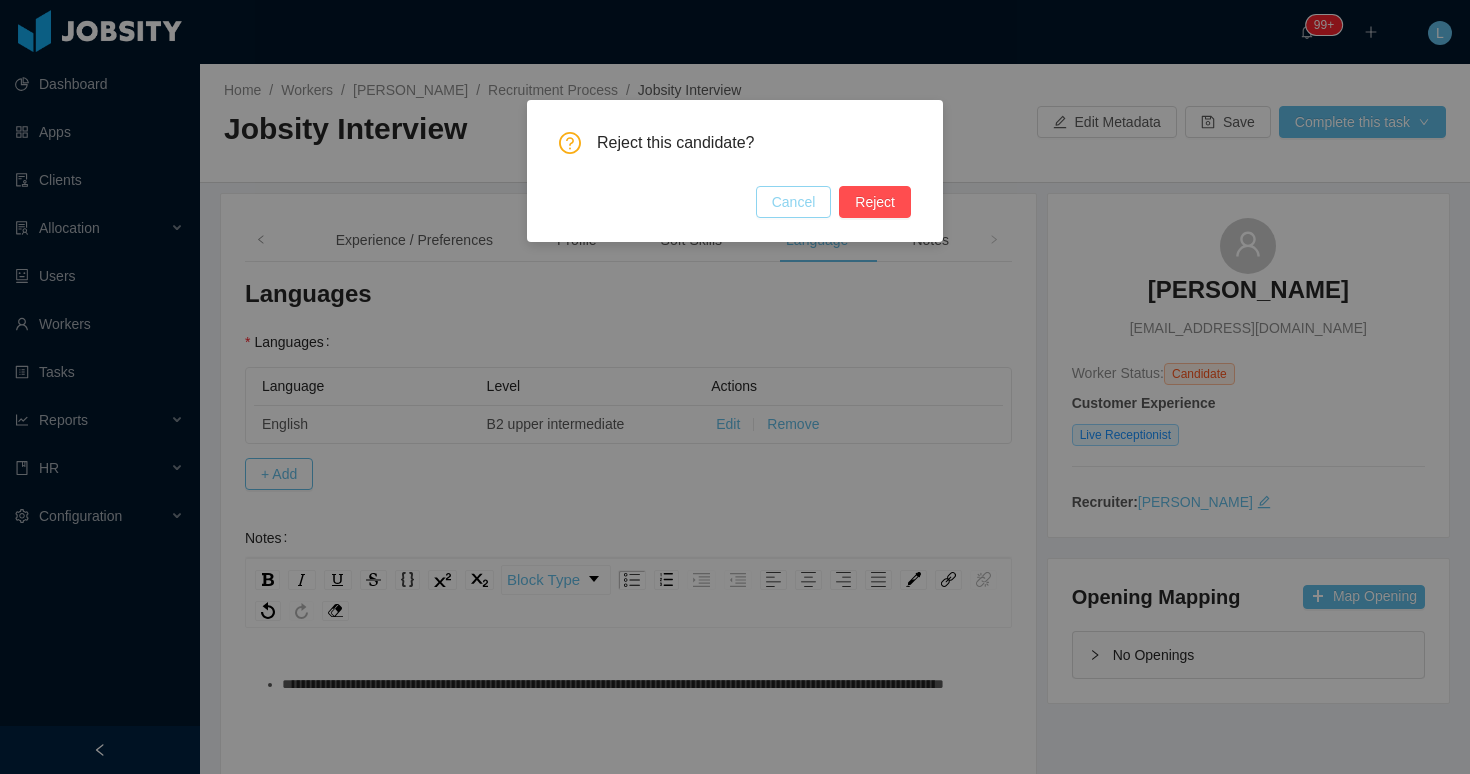 click on "Cancel" at bounding box center (794, 202) 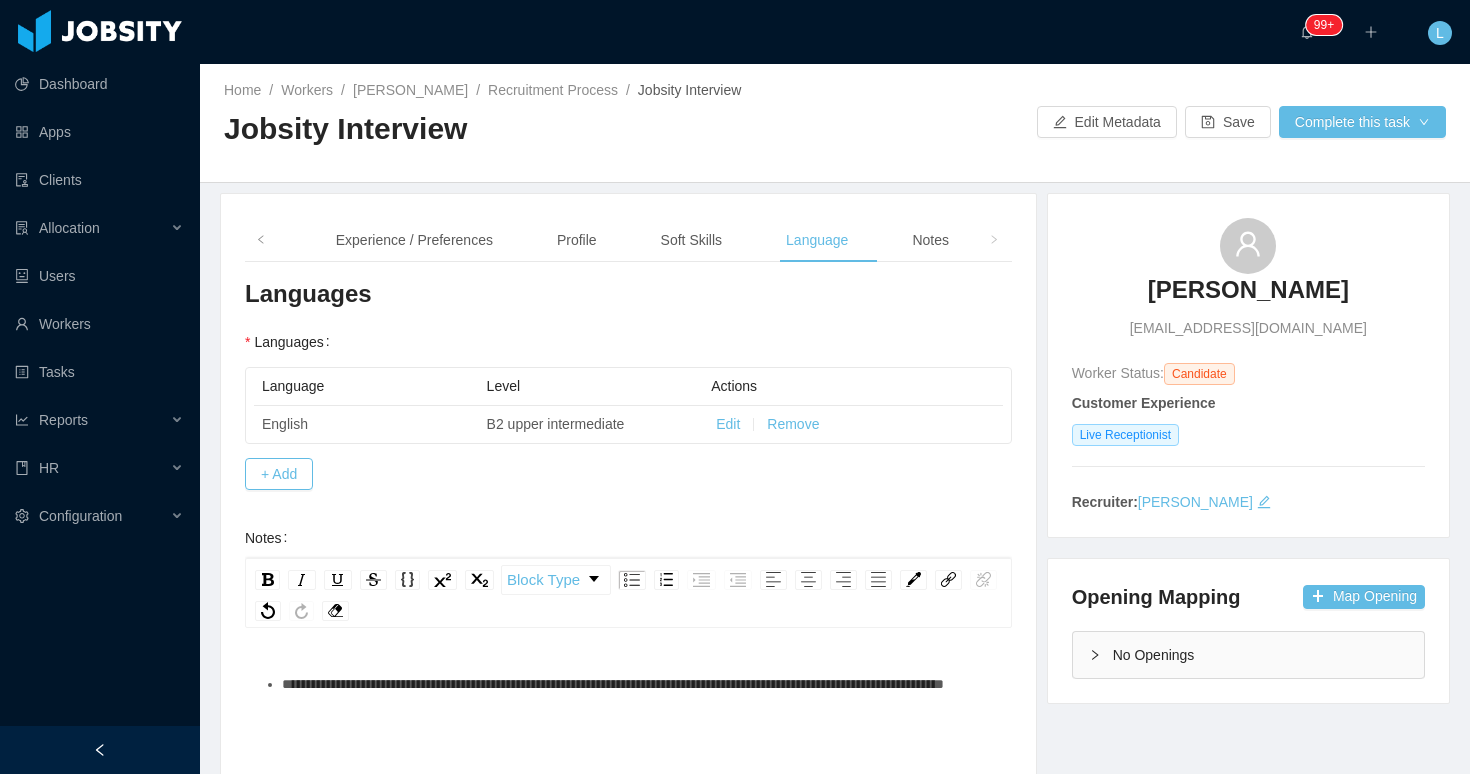 click on "**********" at bounding box center (628, 808) 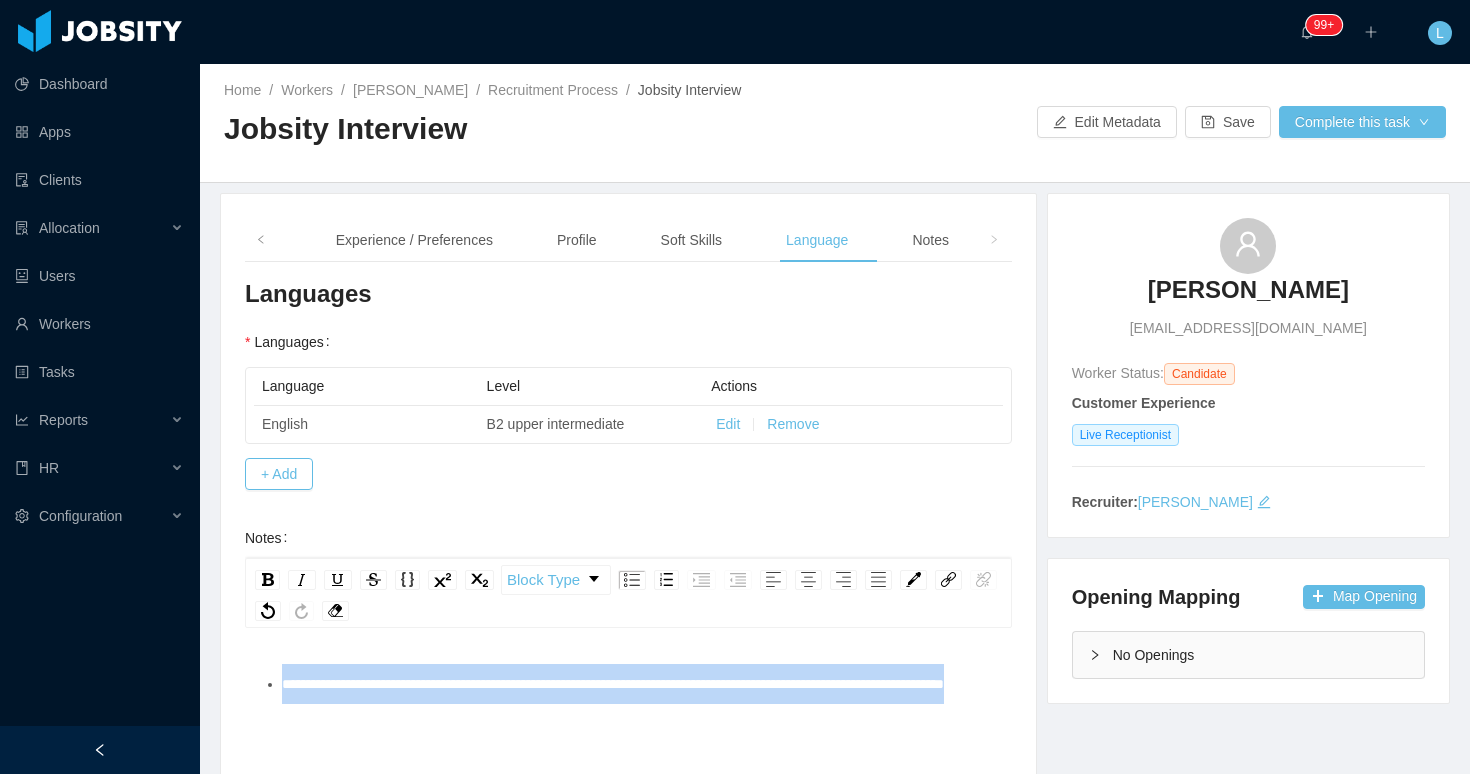 copy on "**********" 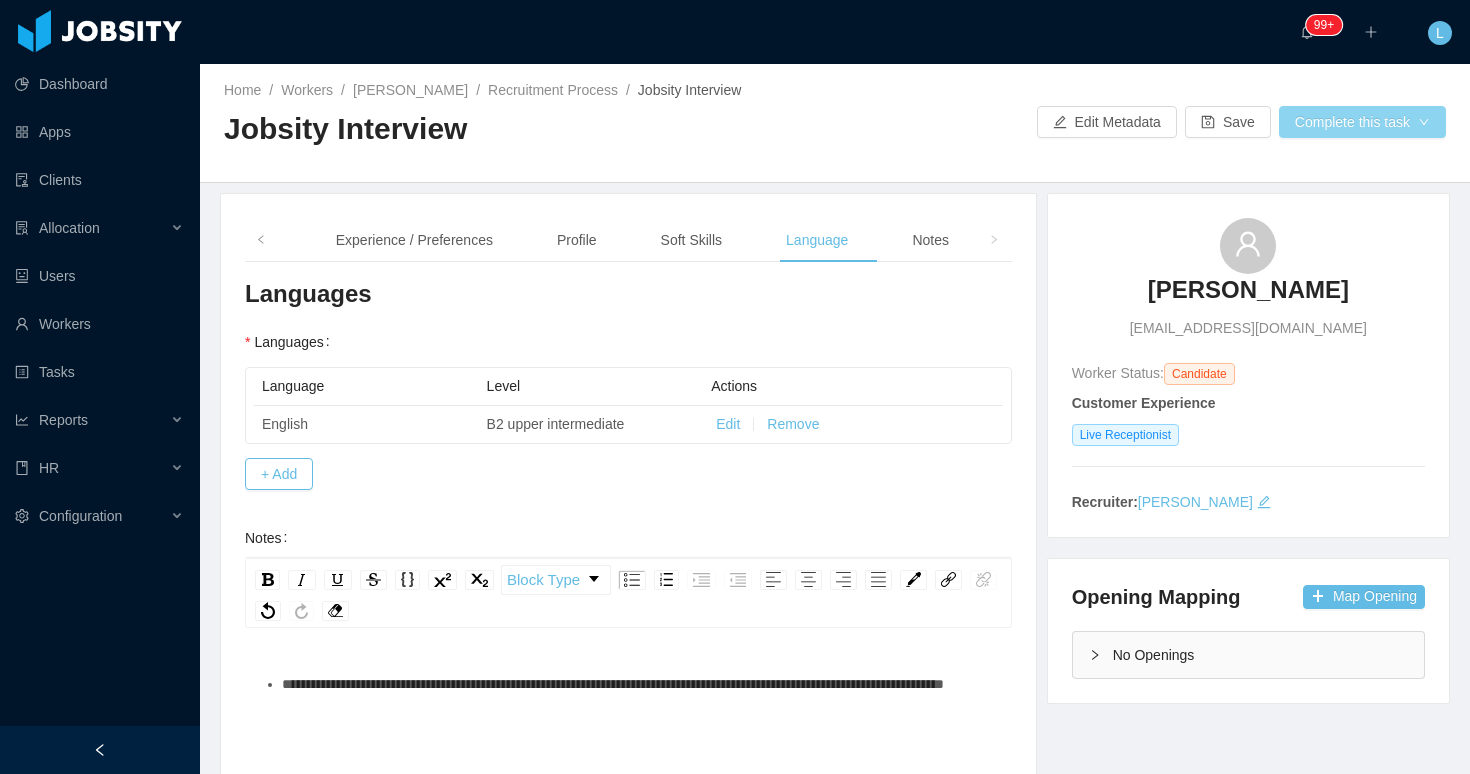 click on "Complete this task" at bounding box center [1362, 122] 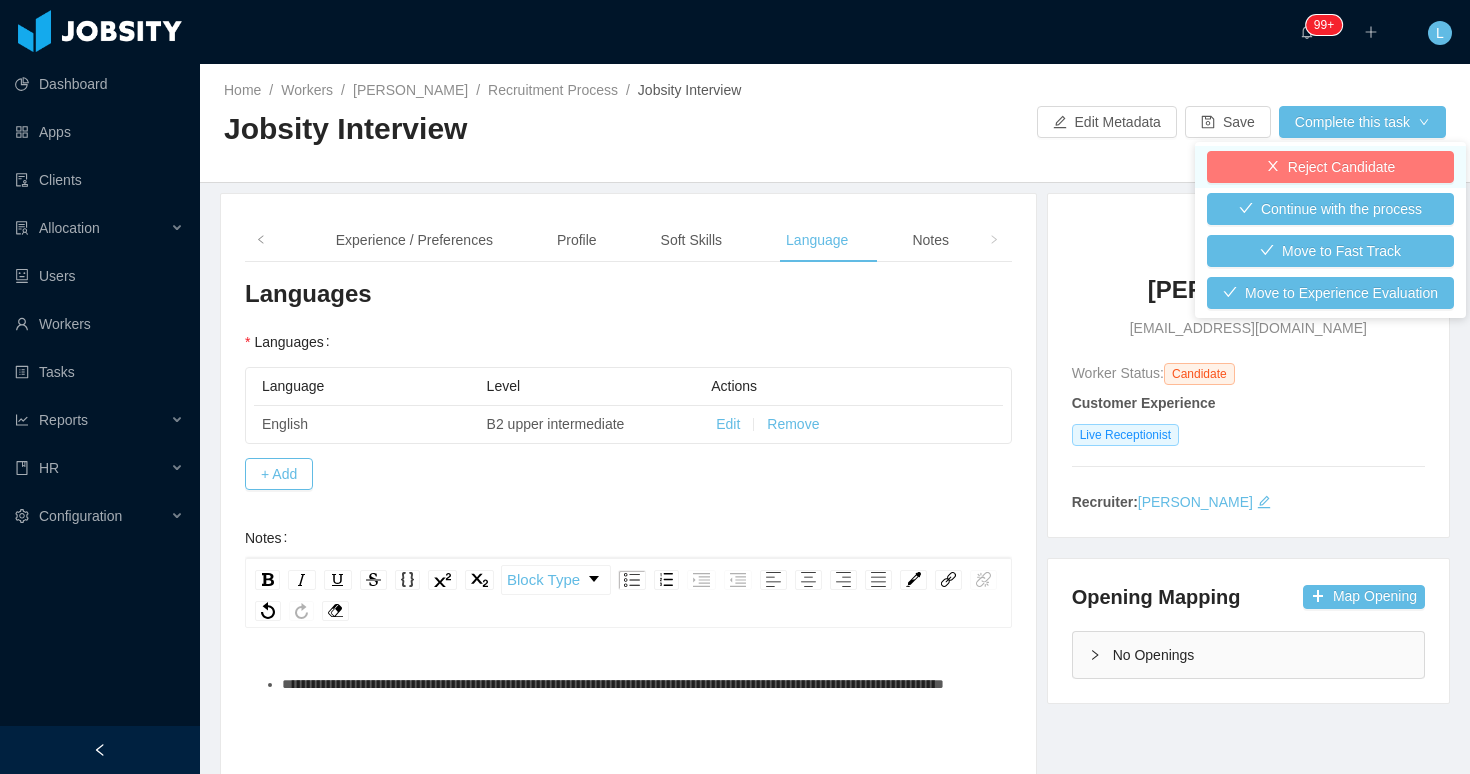click on "Reject Candidate" at bounding box center (1330, 167) 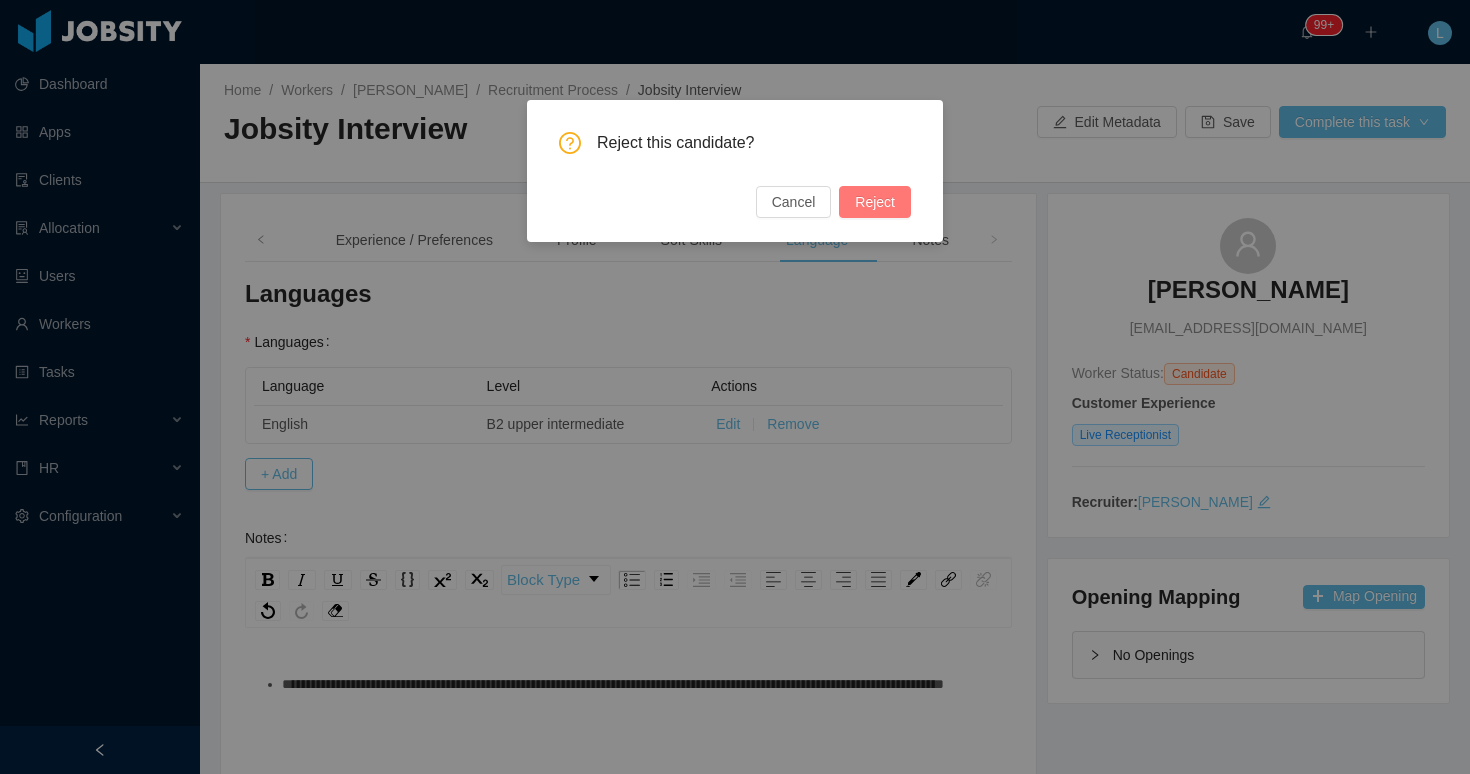 click on "Reject" at bounding box center [875, 202] 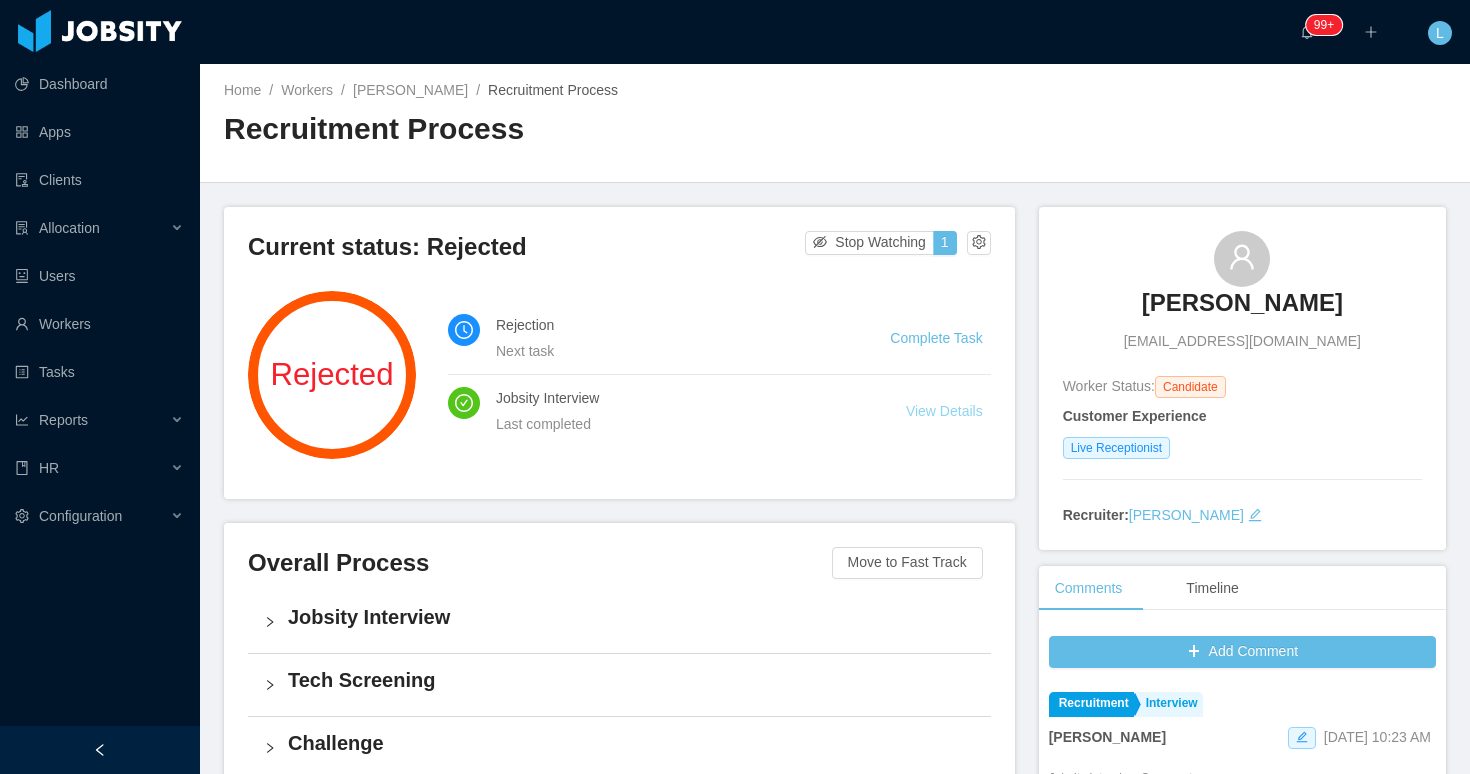 scroll, scrollTop: 399, scrollLeft: 0, axis: vertical 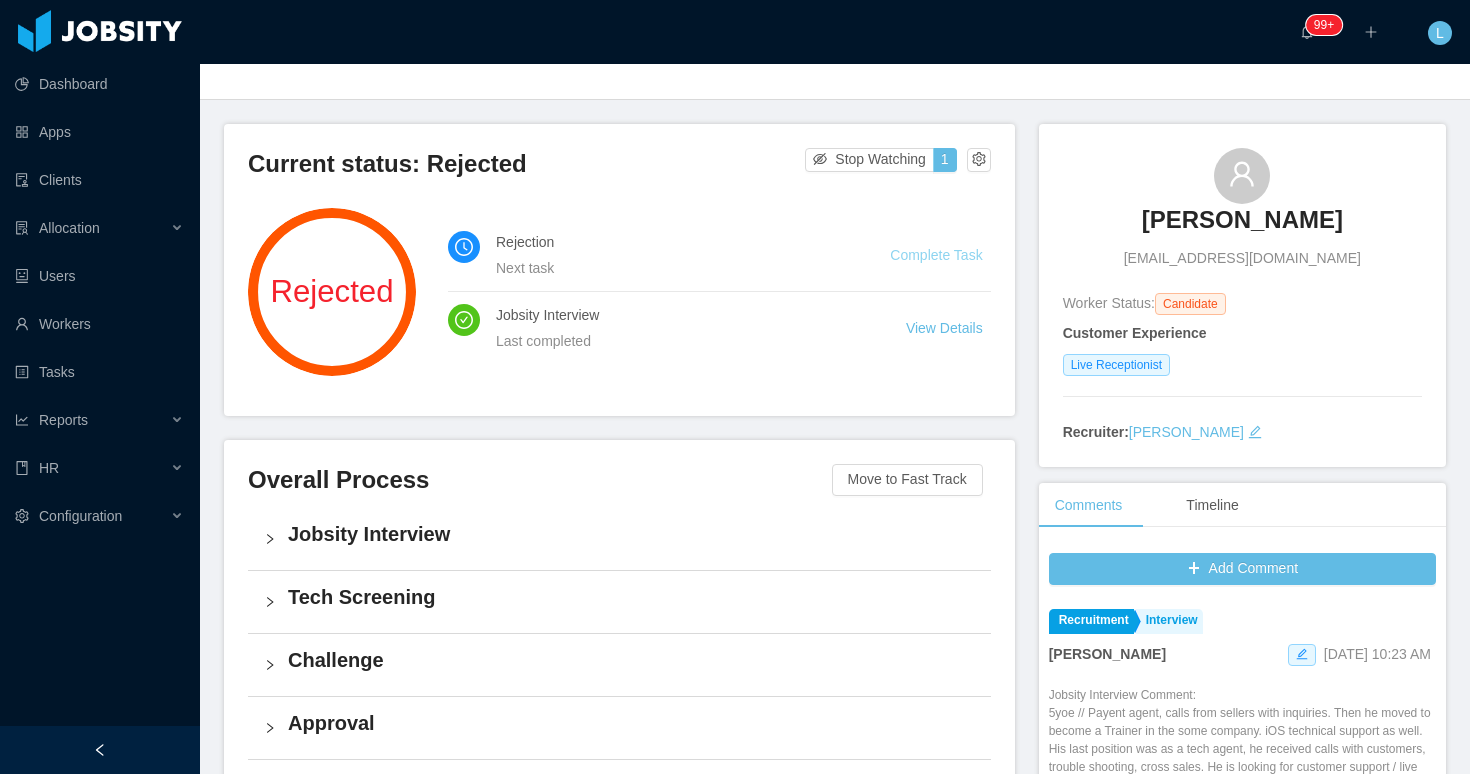 click on "Complete Task" at bounding box center (936, 255) 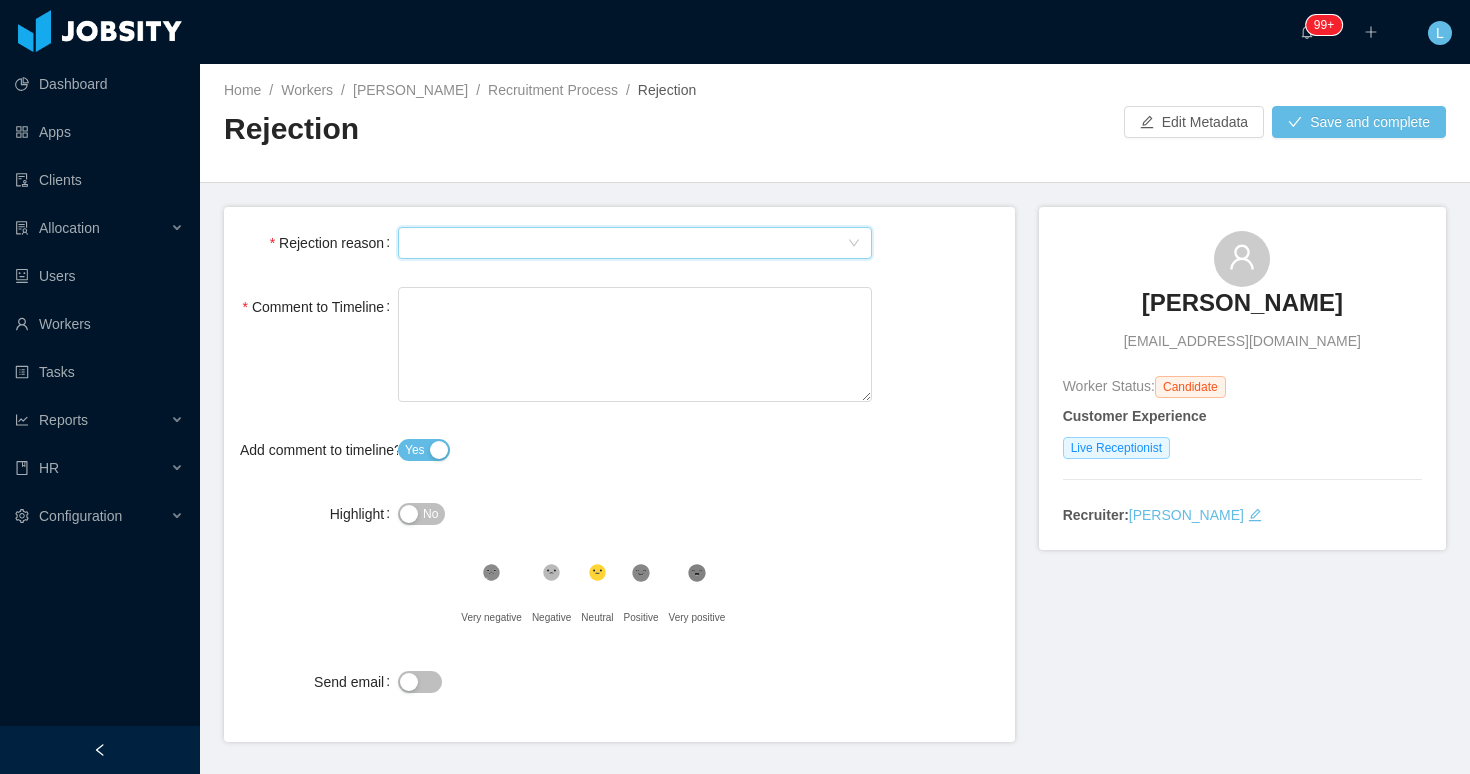 click on "Select Type" at bounding box center [628, 243] 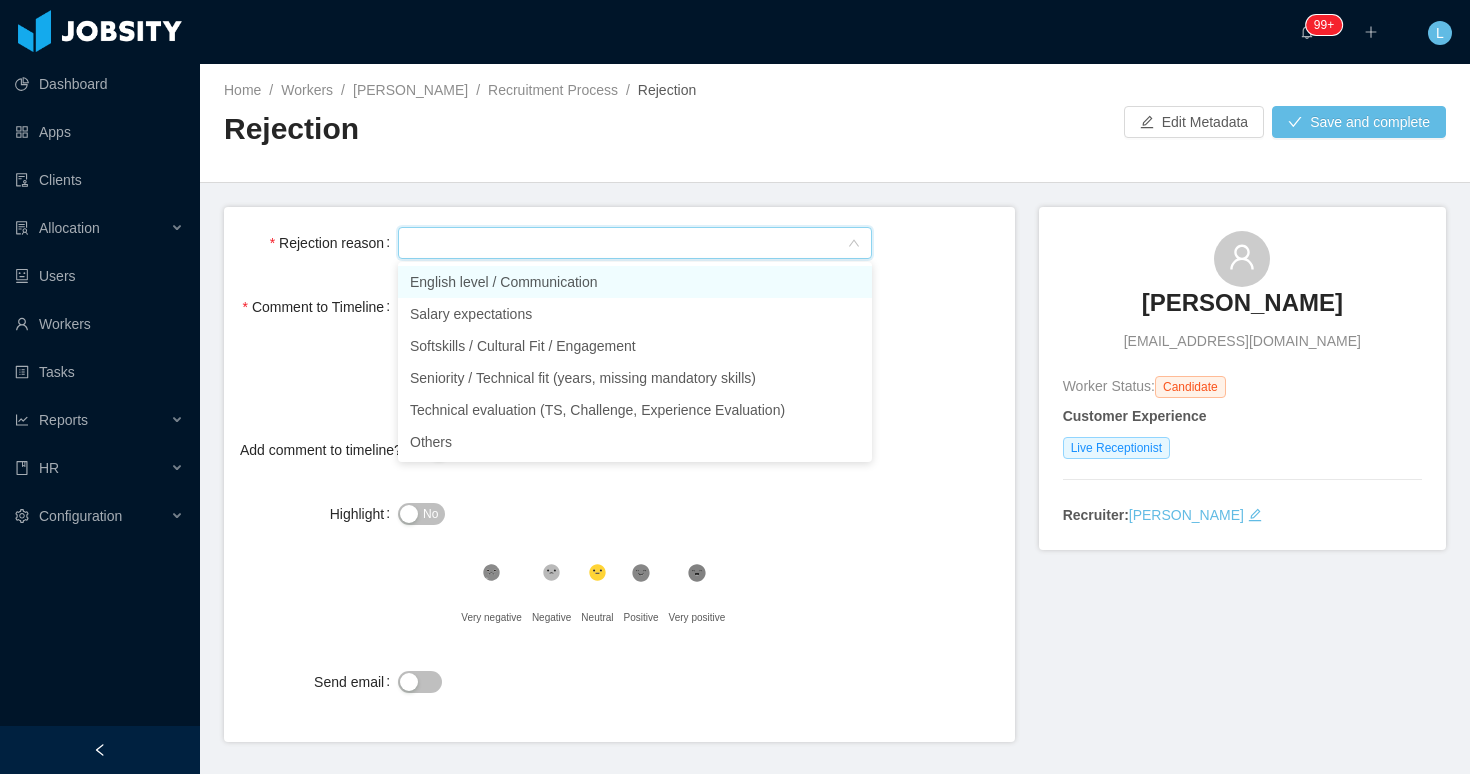 click on "English level / Communication" at bounding box center (635, 282) 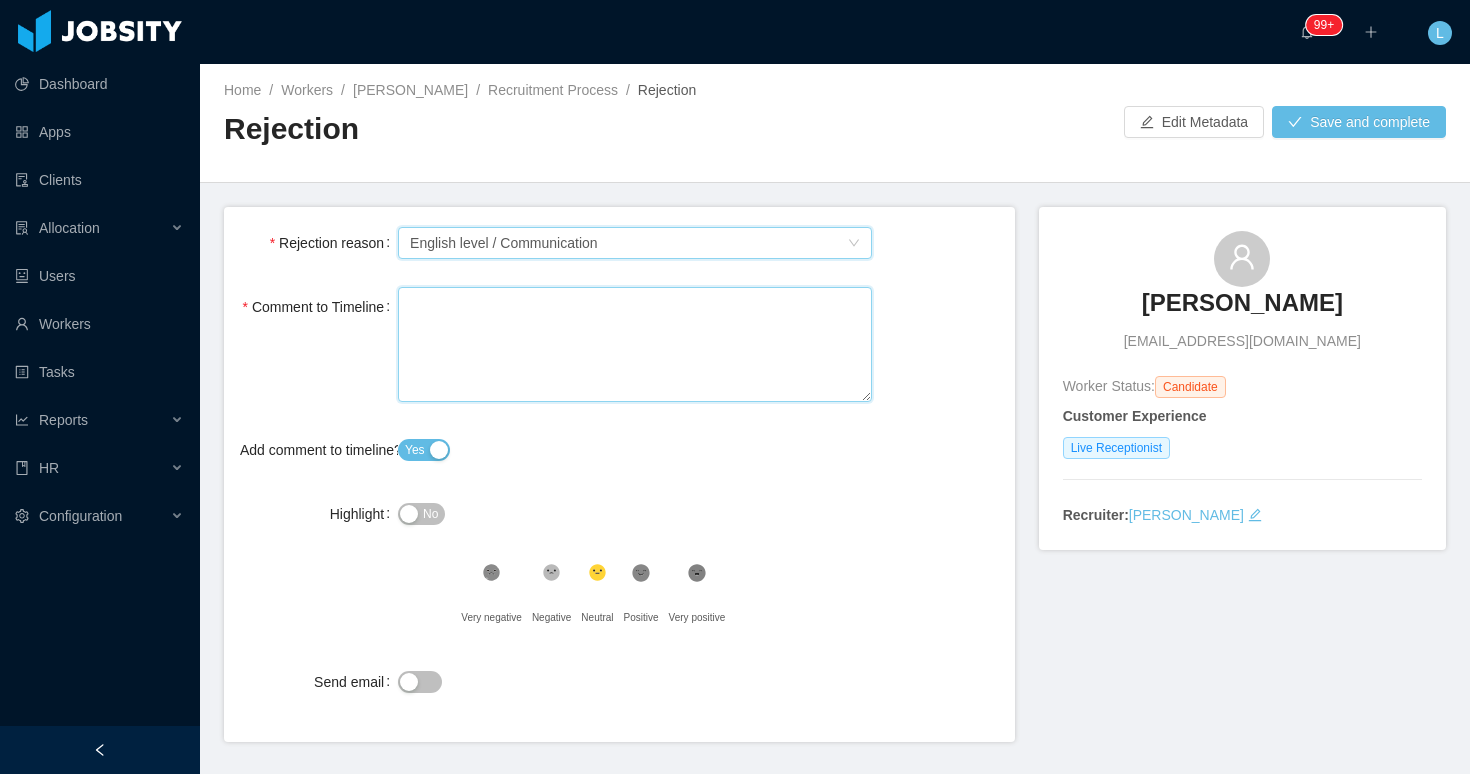click on "Comment to Timeline" at bounding box center (635, 344) 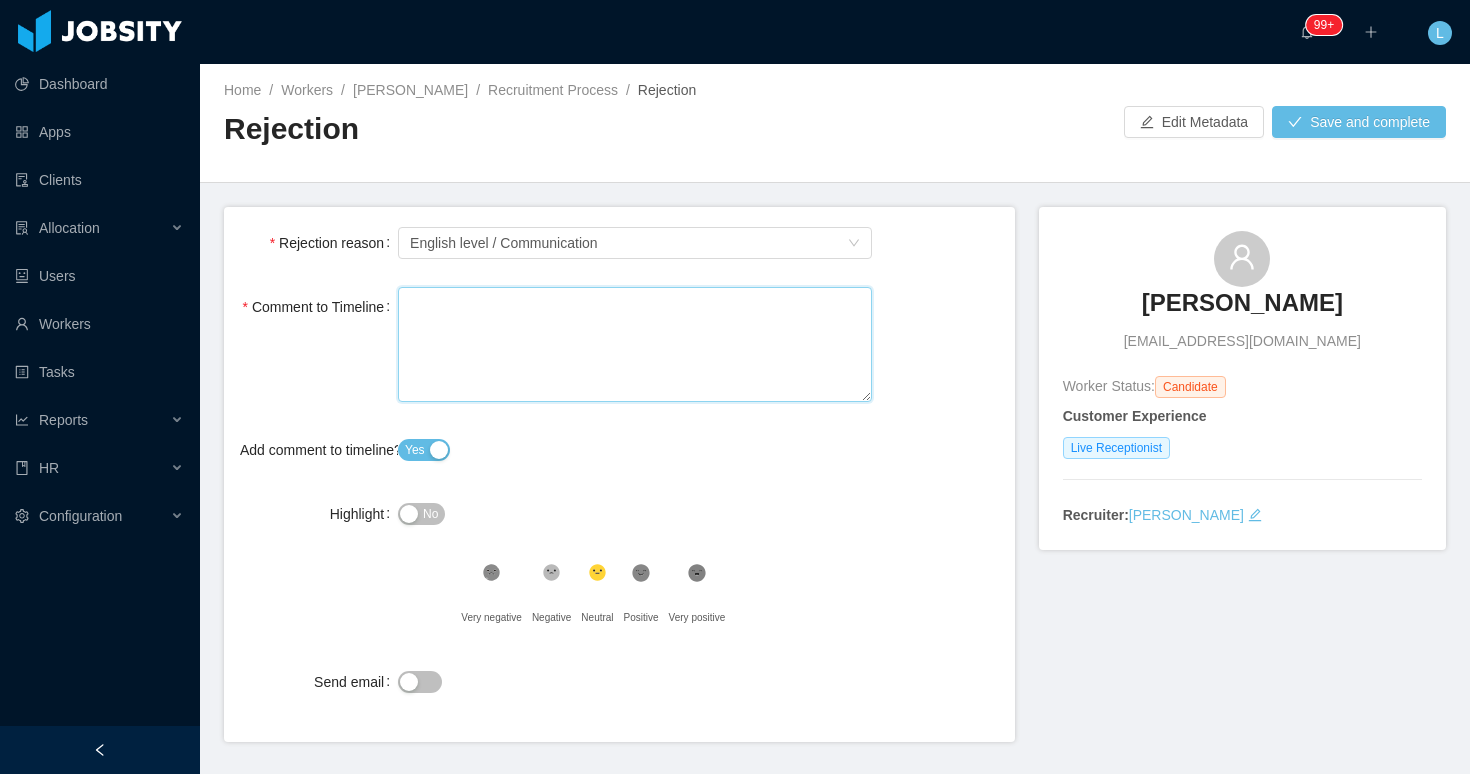 type 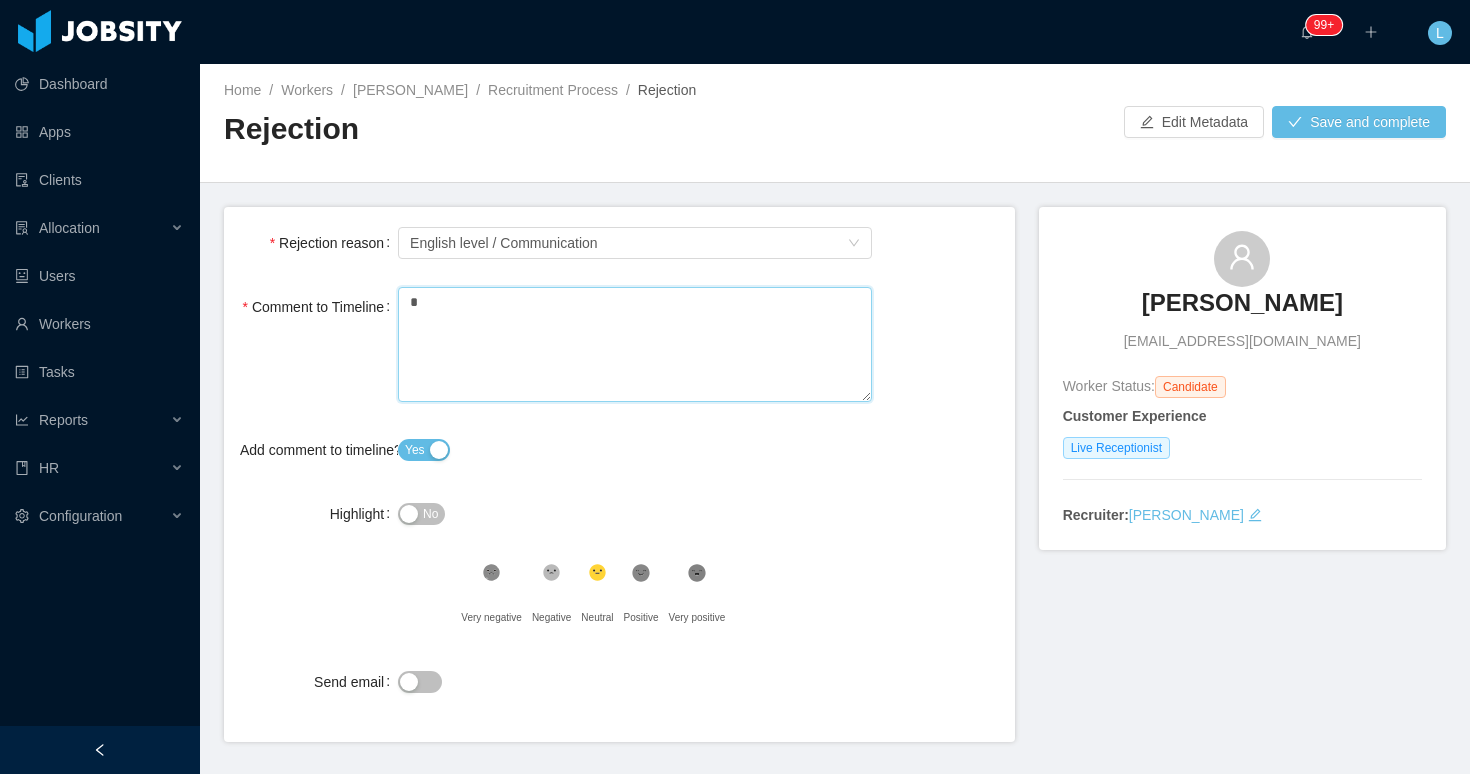 type 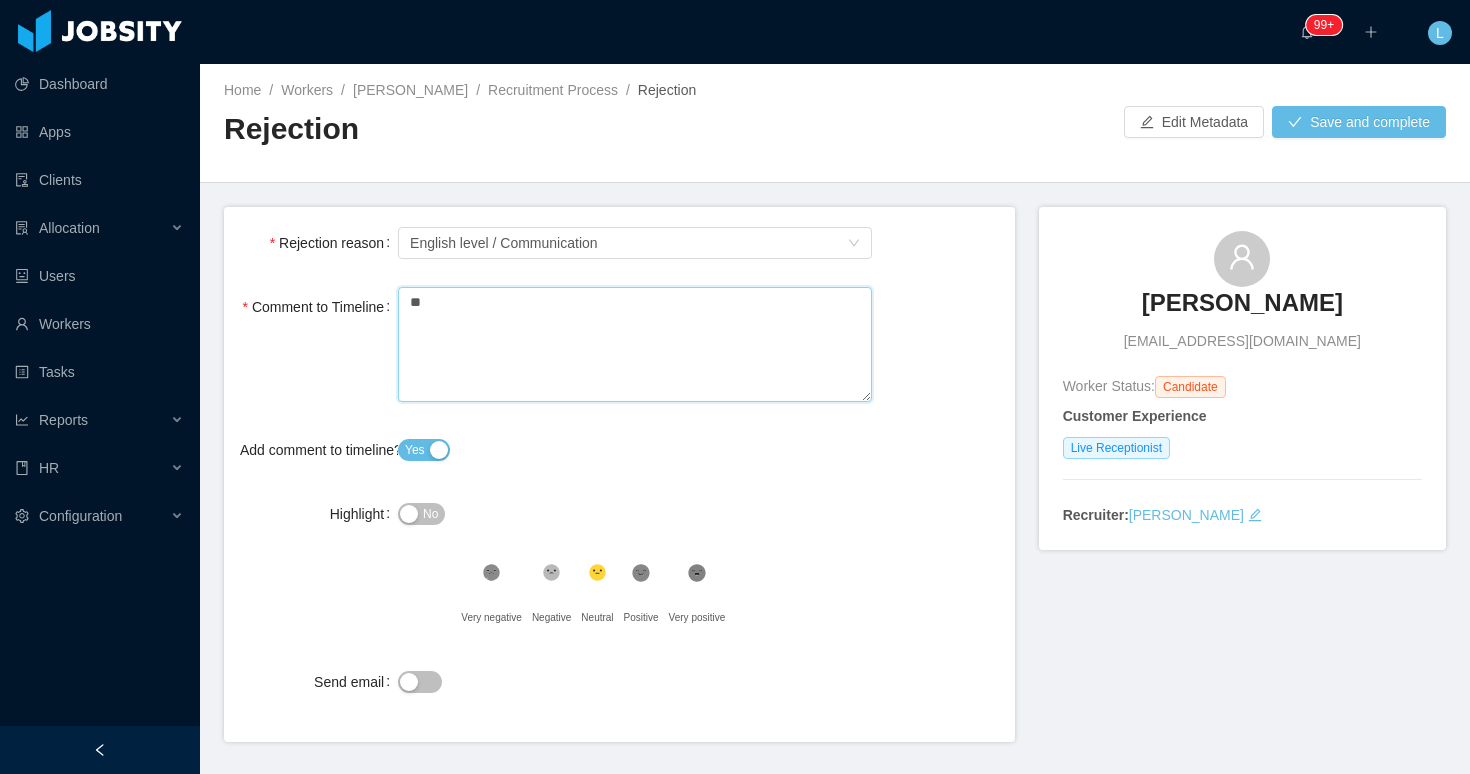 type 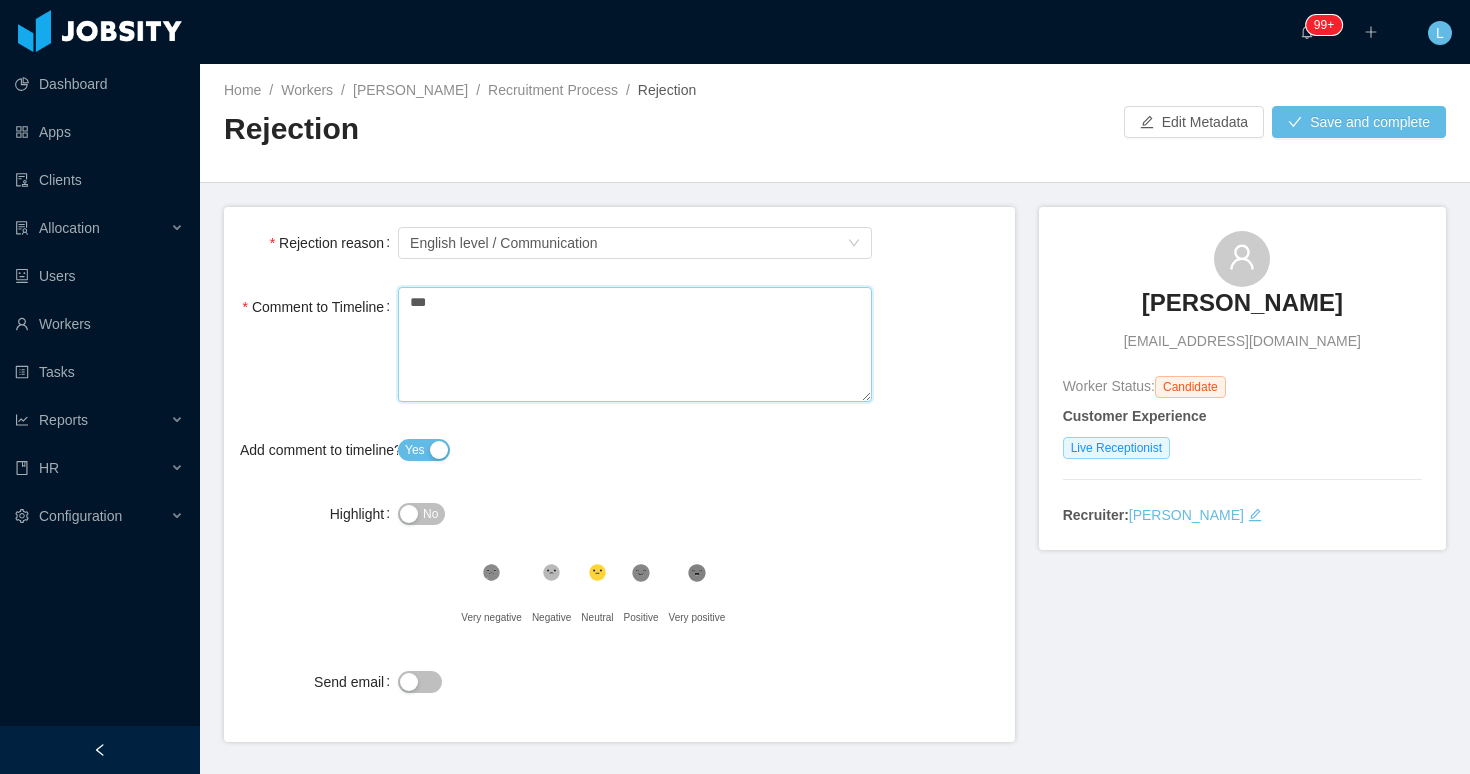 type 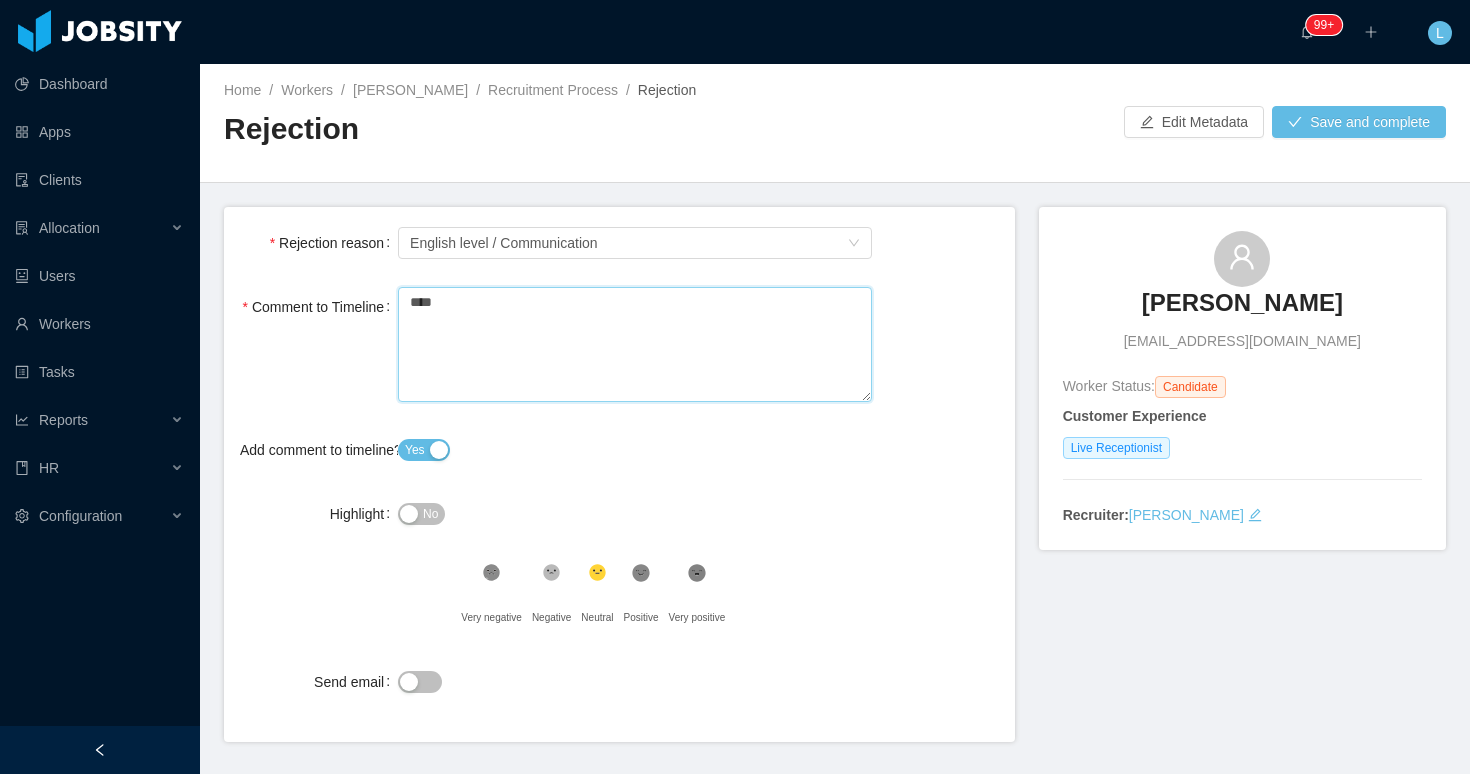 type 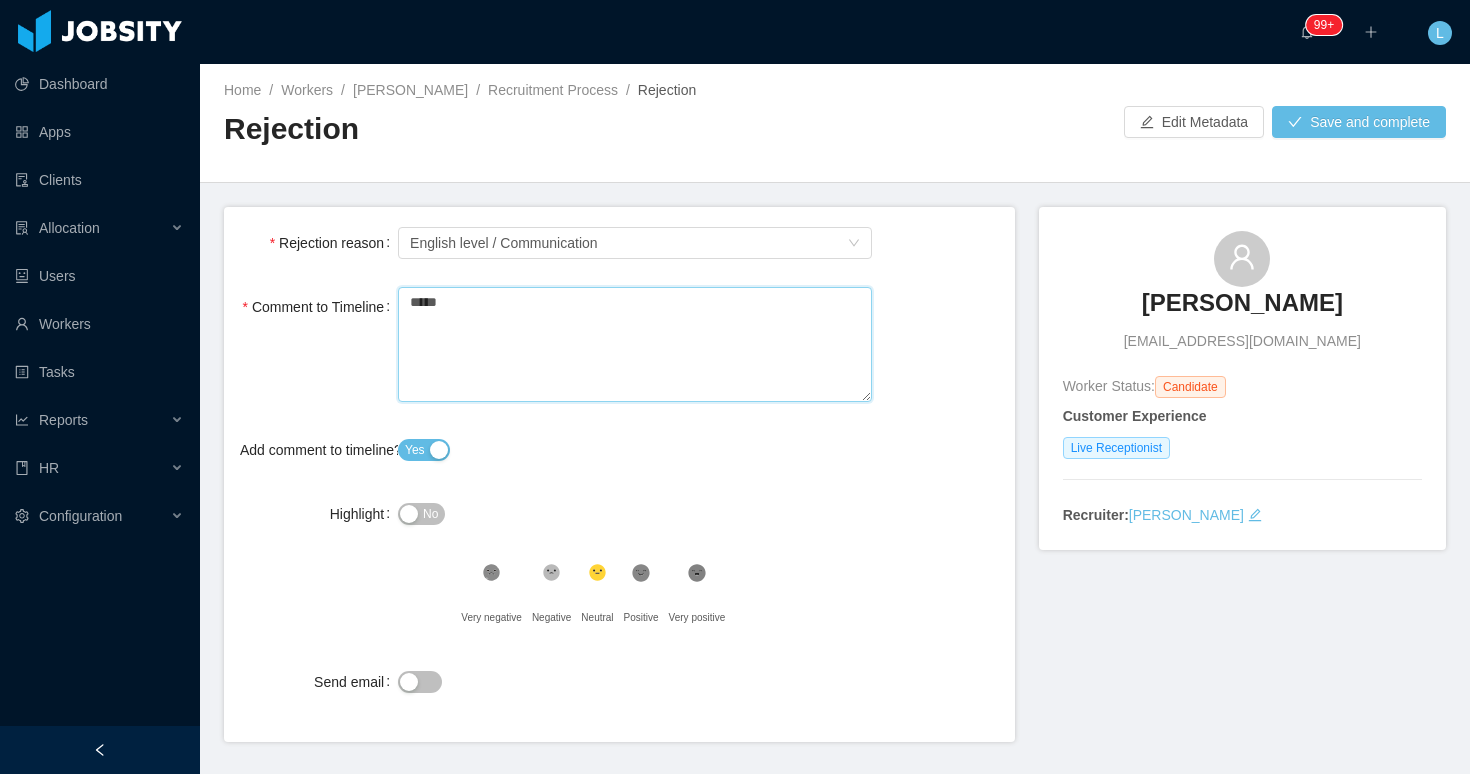 type 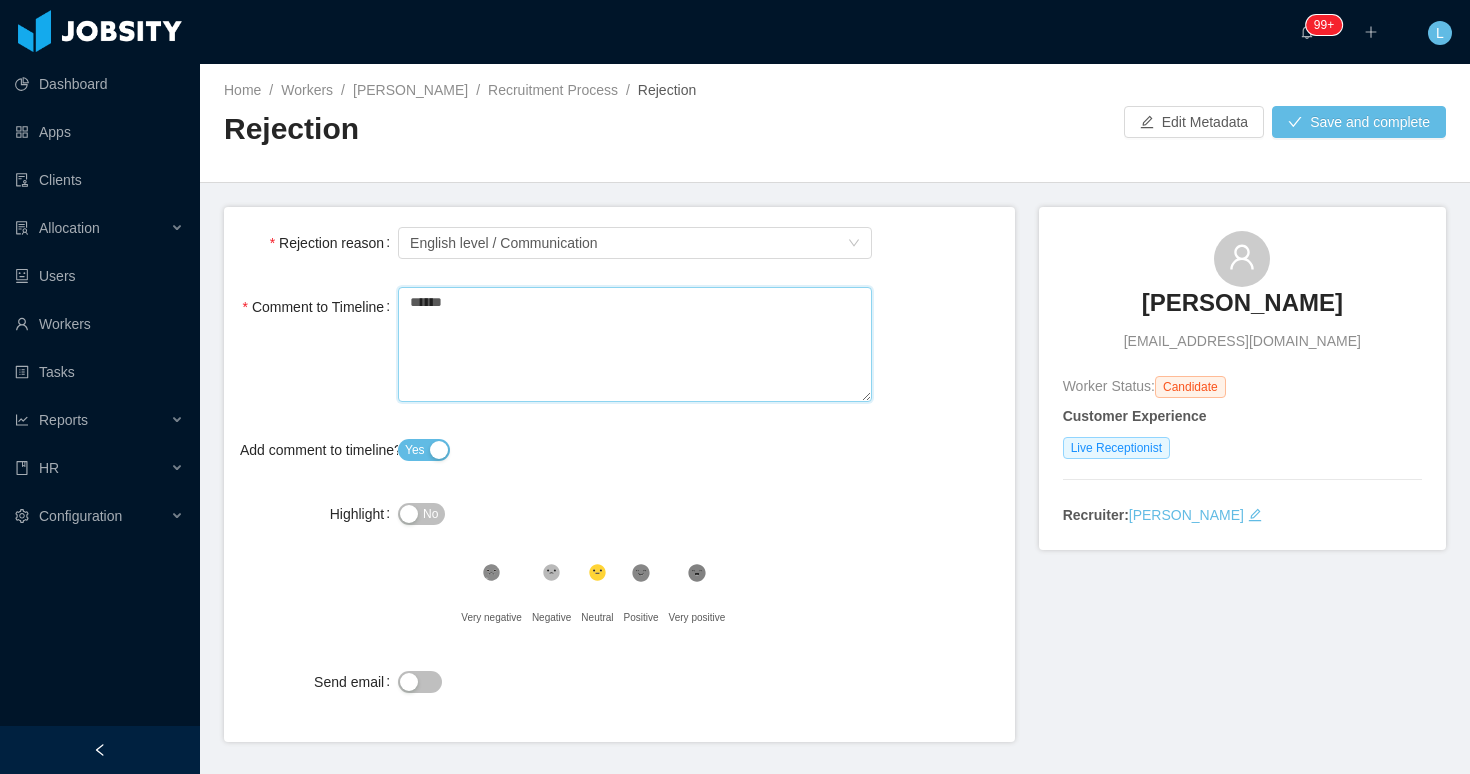 type 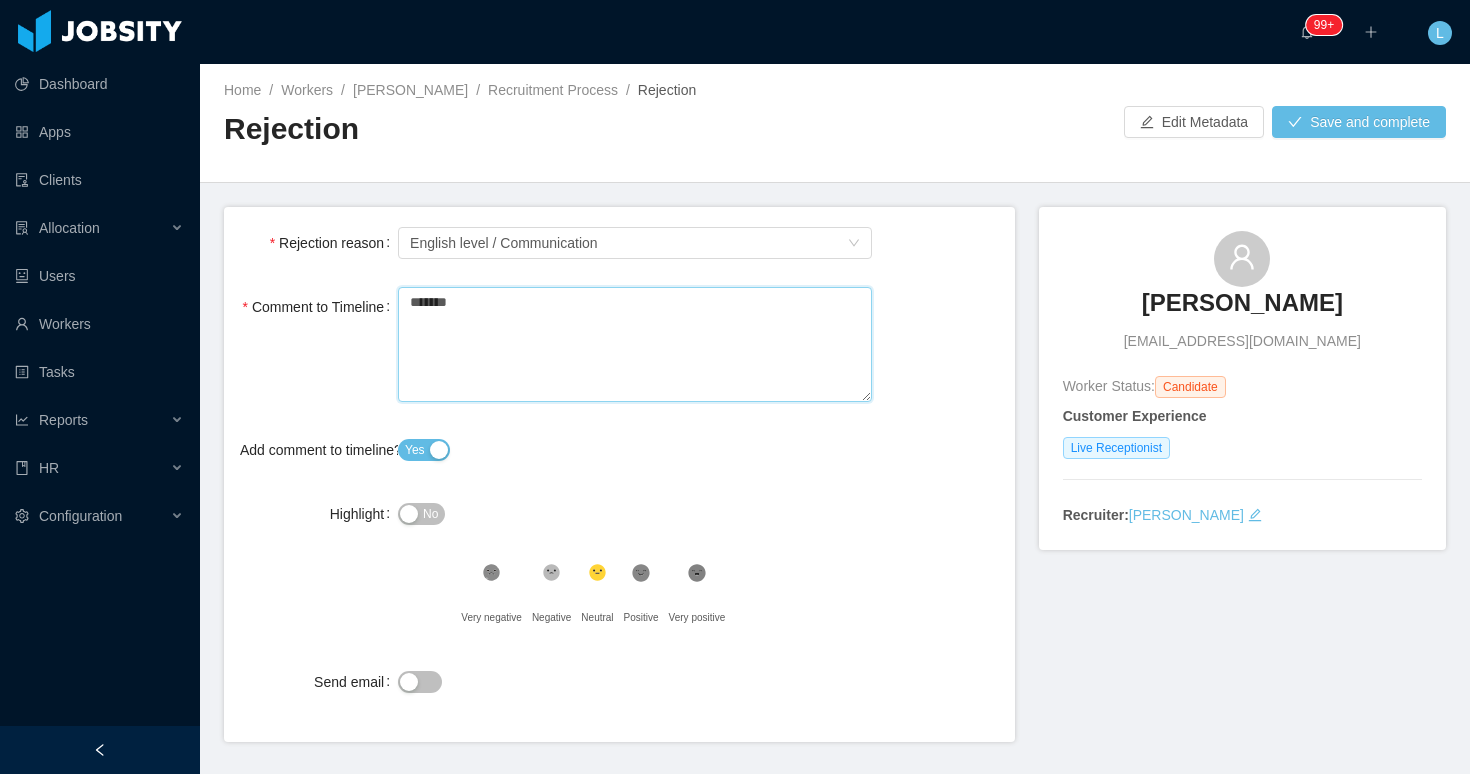type 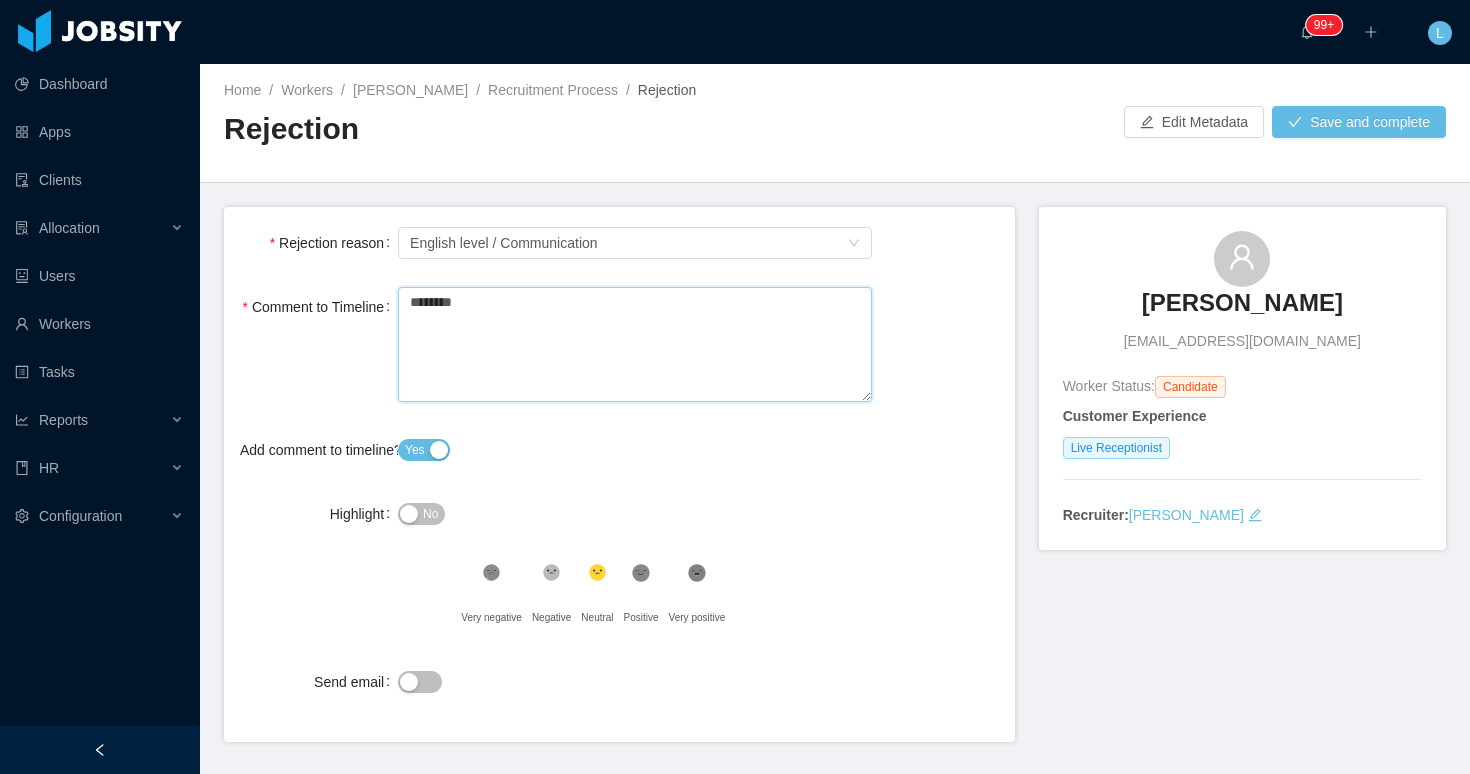 type 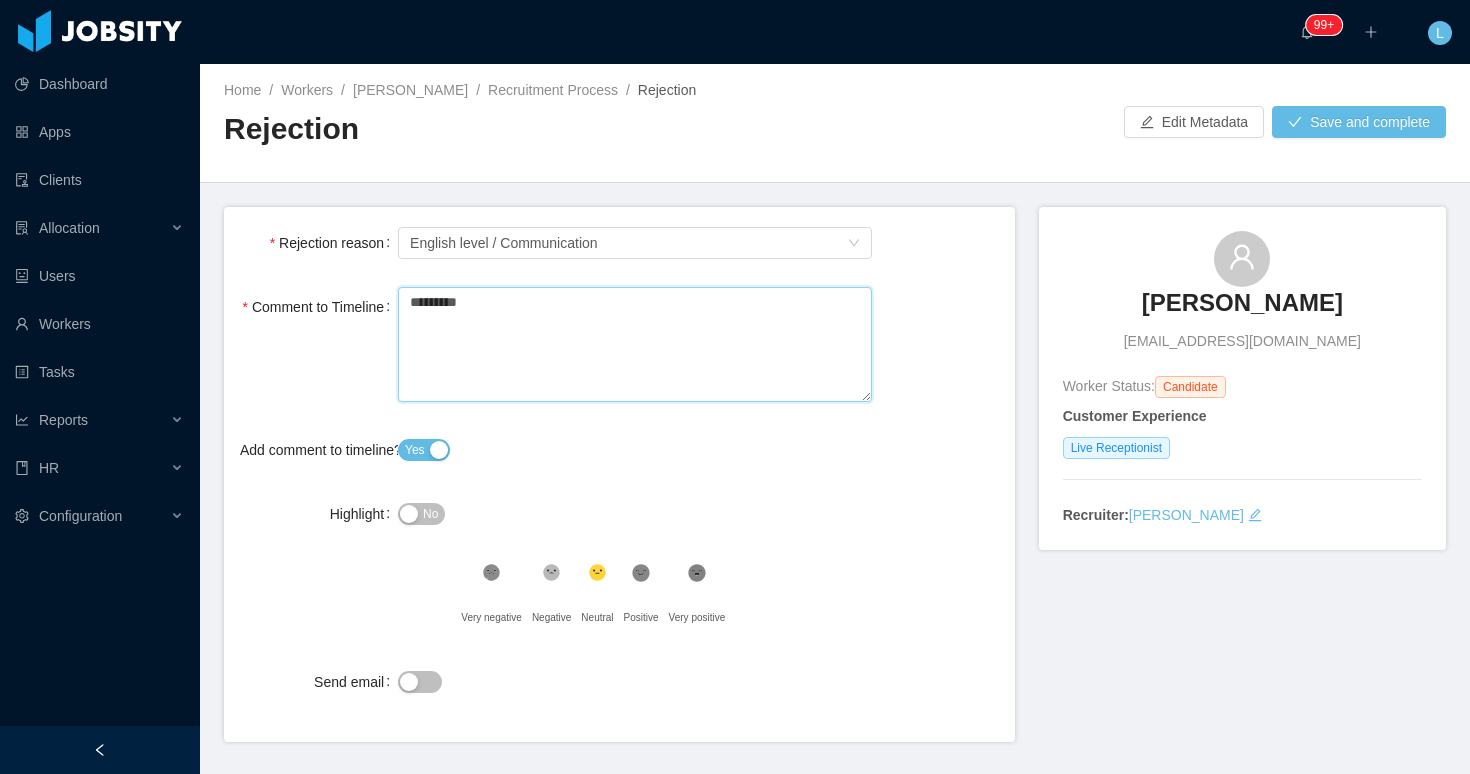 type 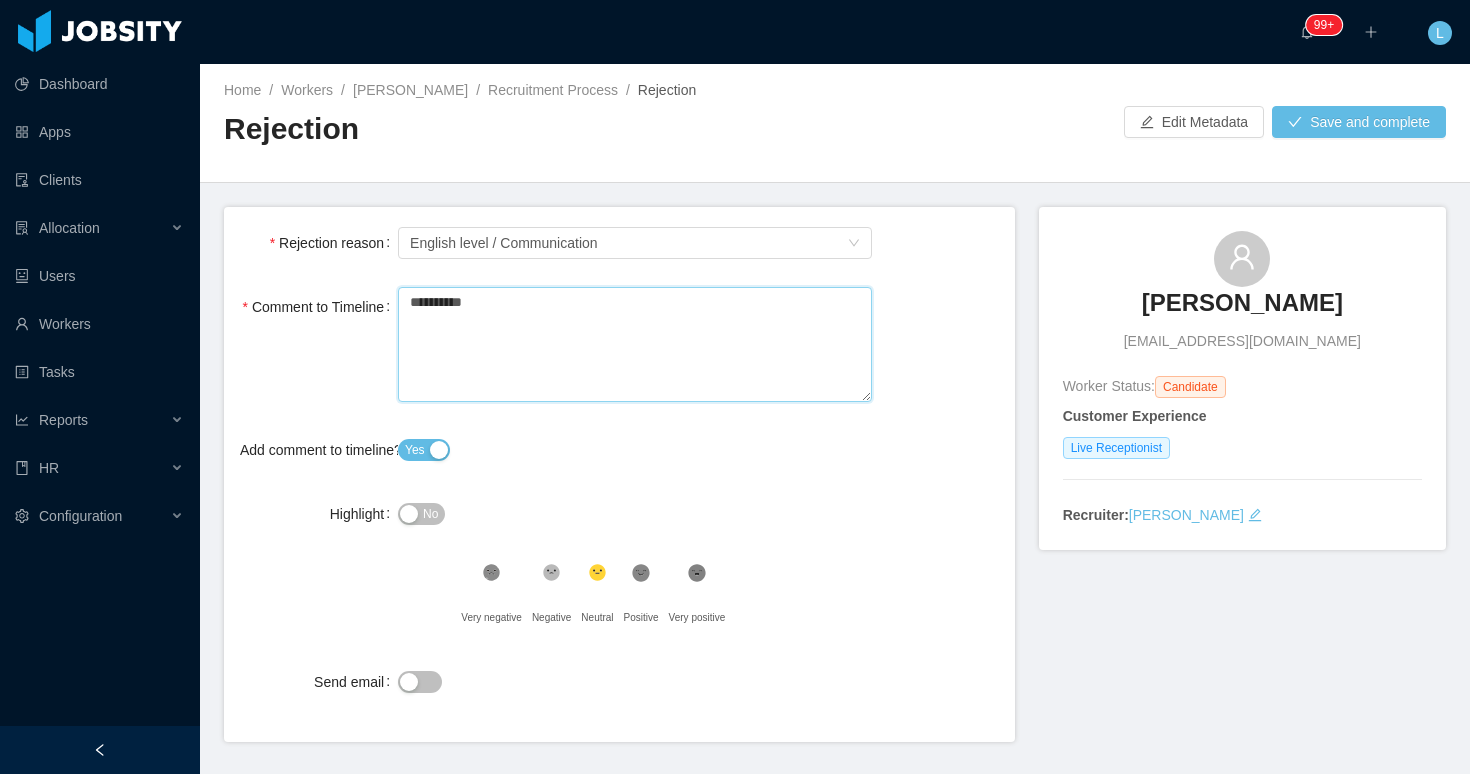 type on "**********" 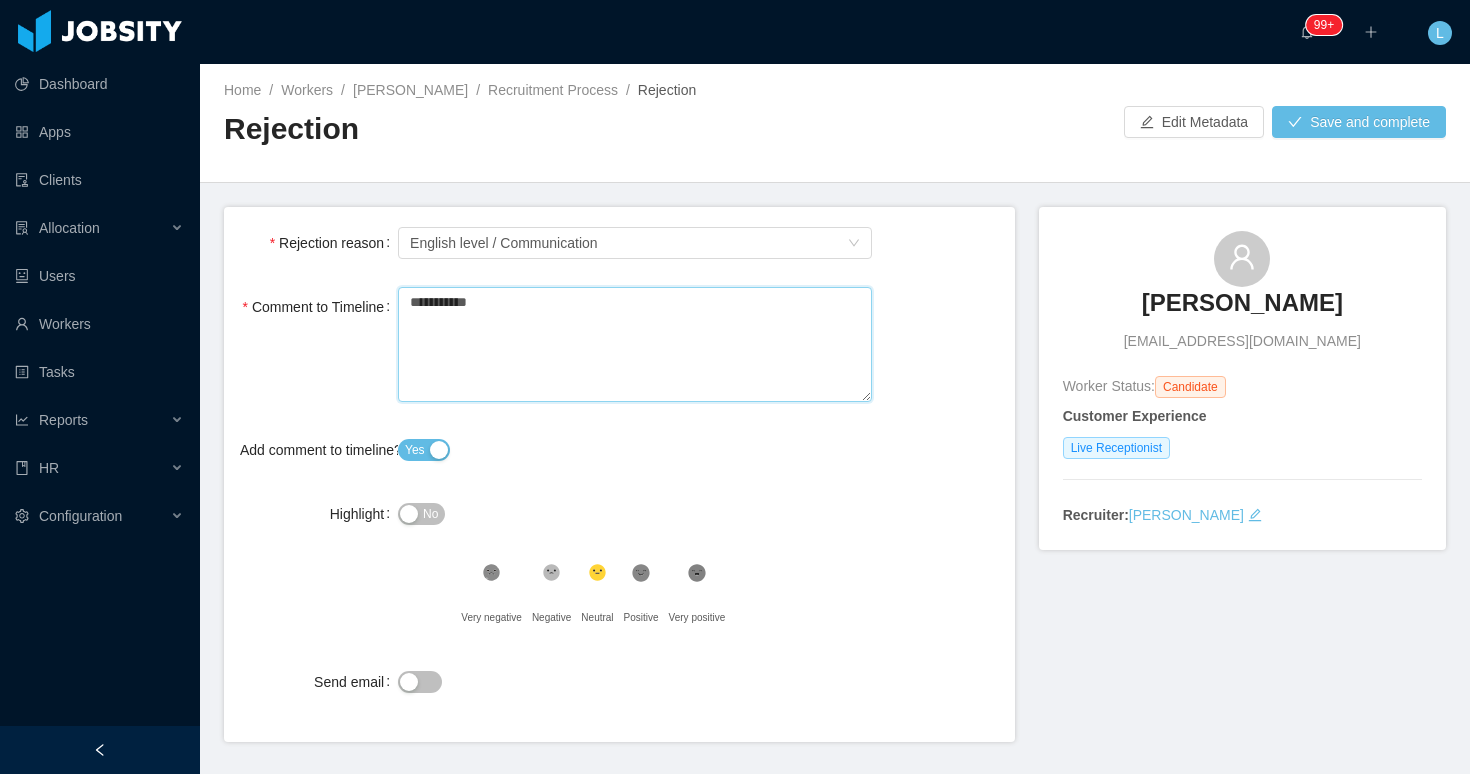 type 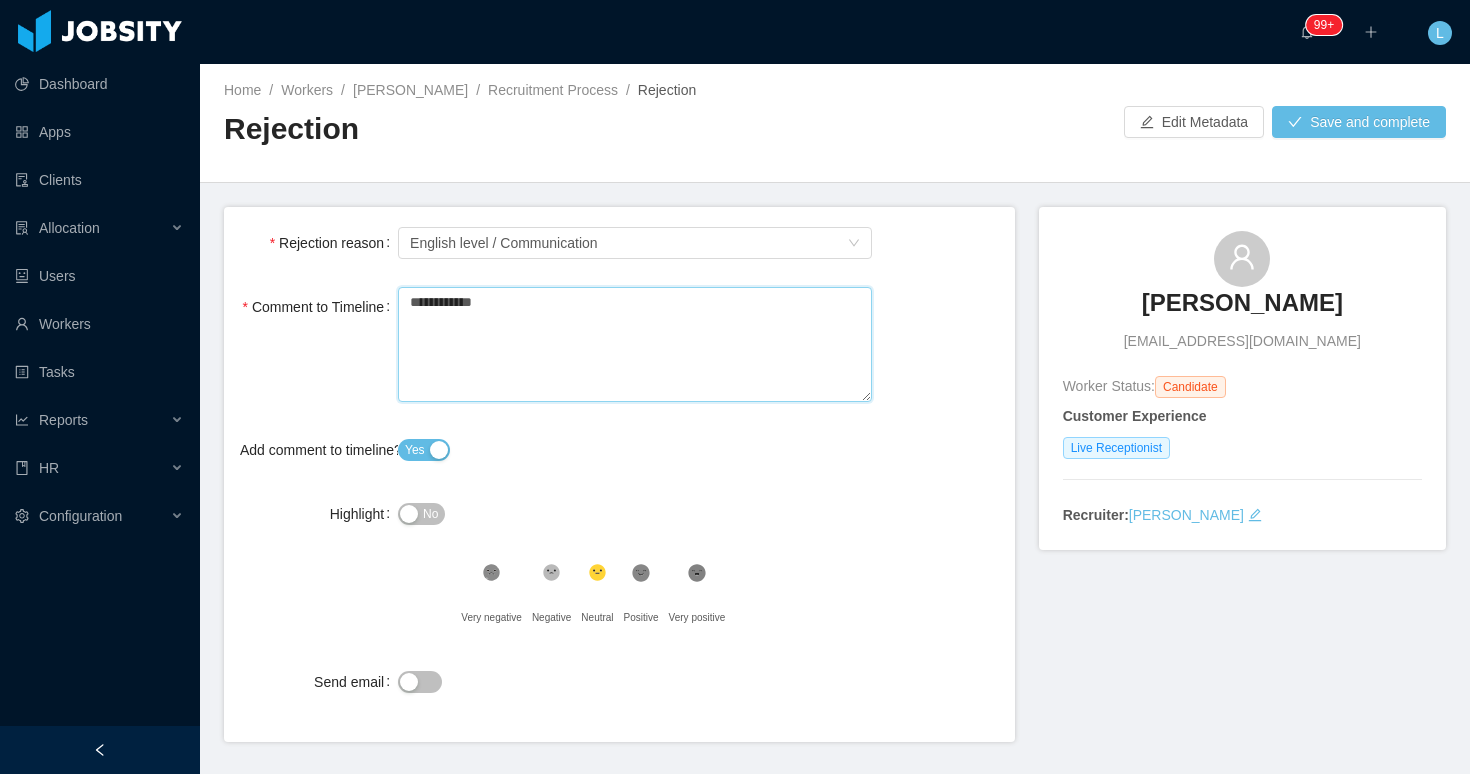 type 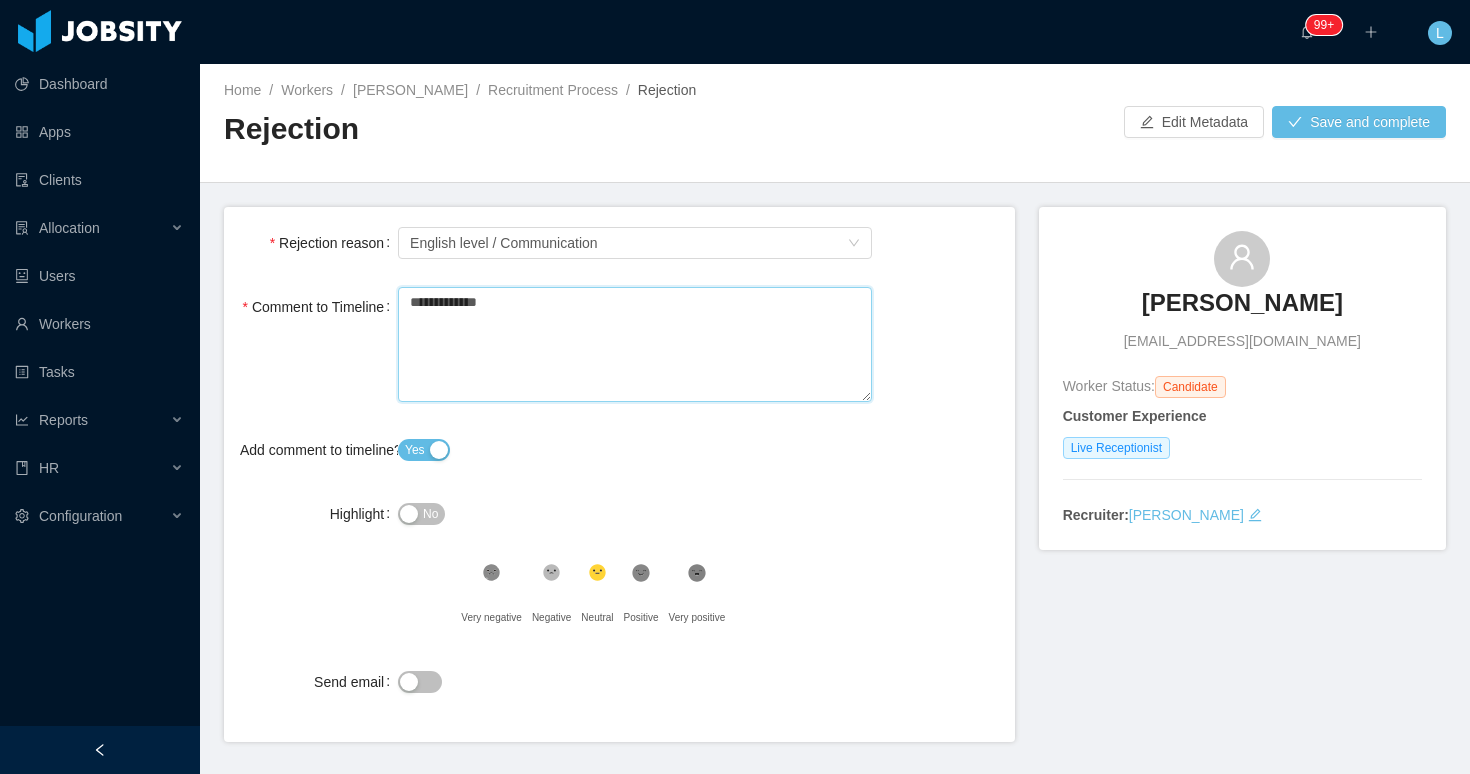 type 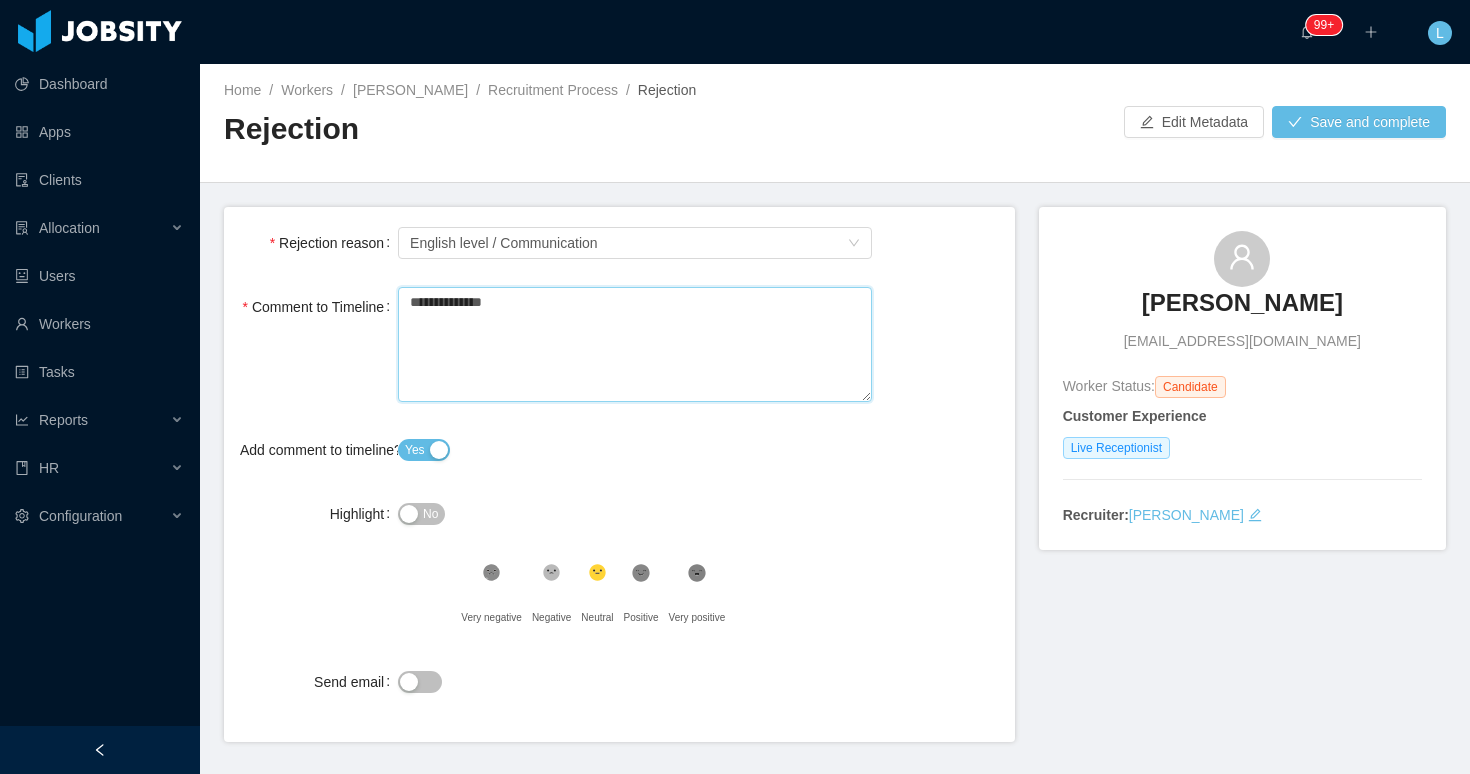 type 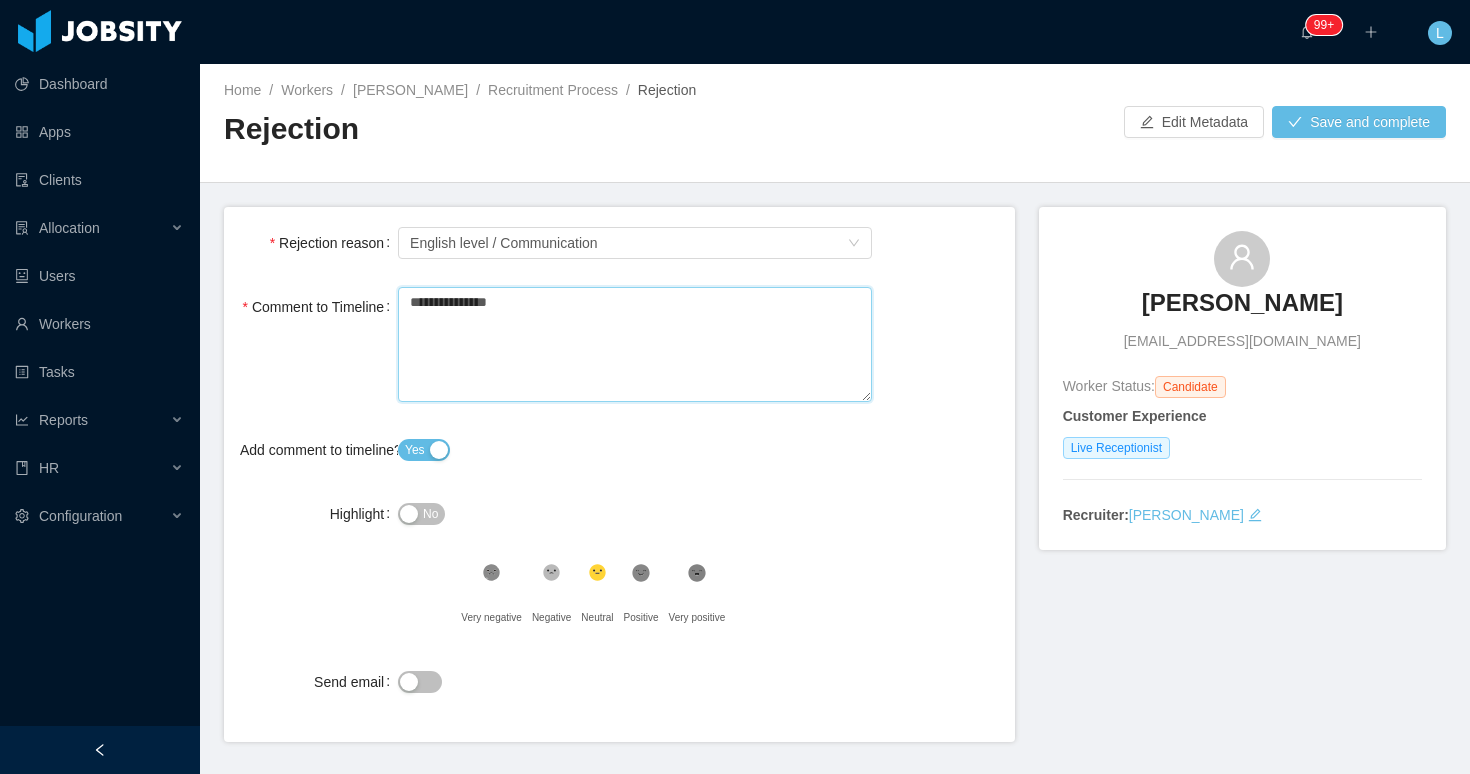 type 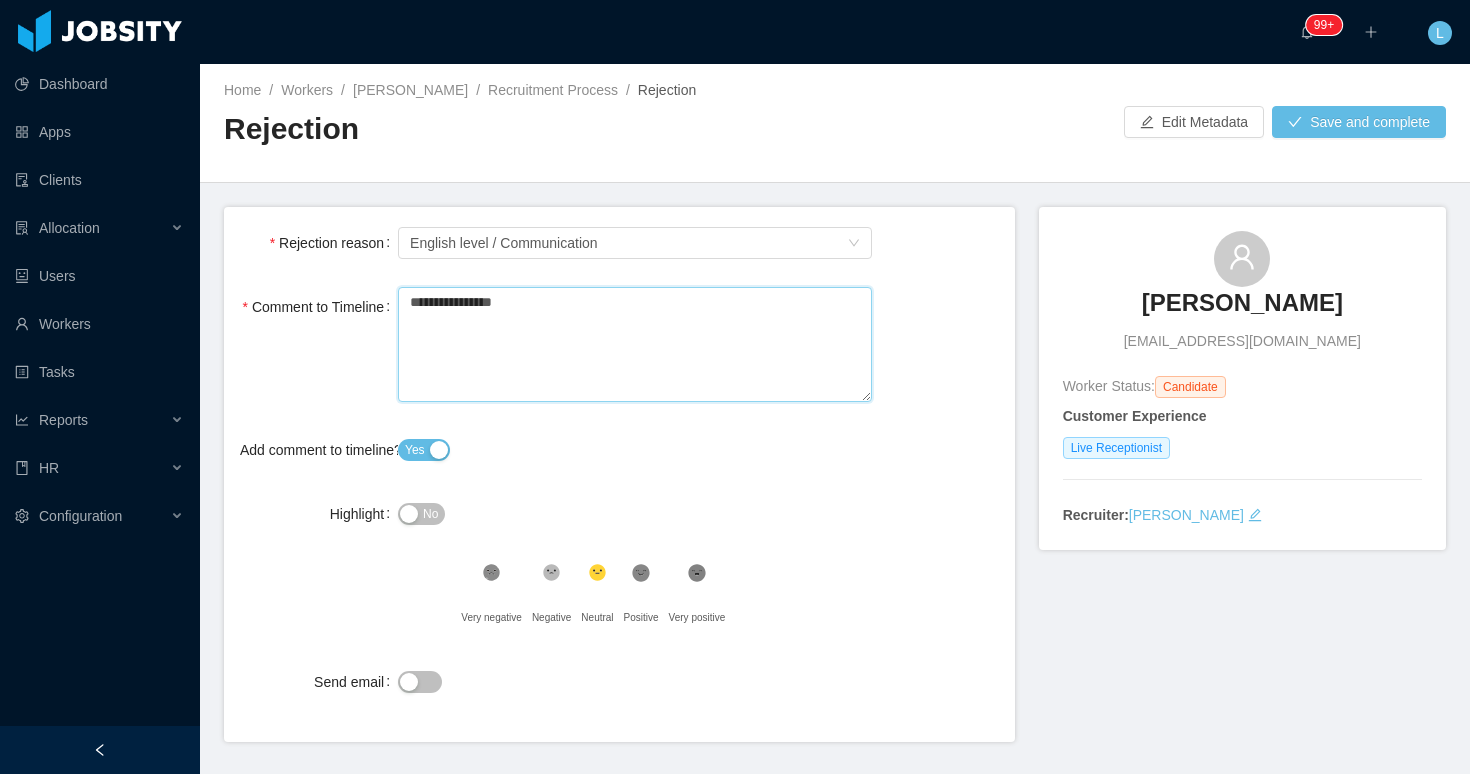 type 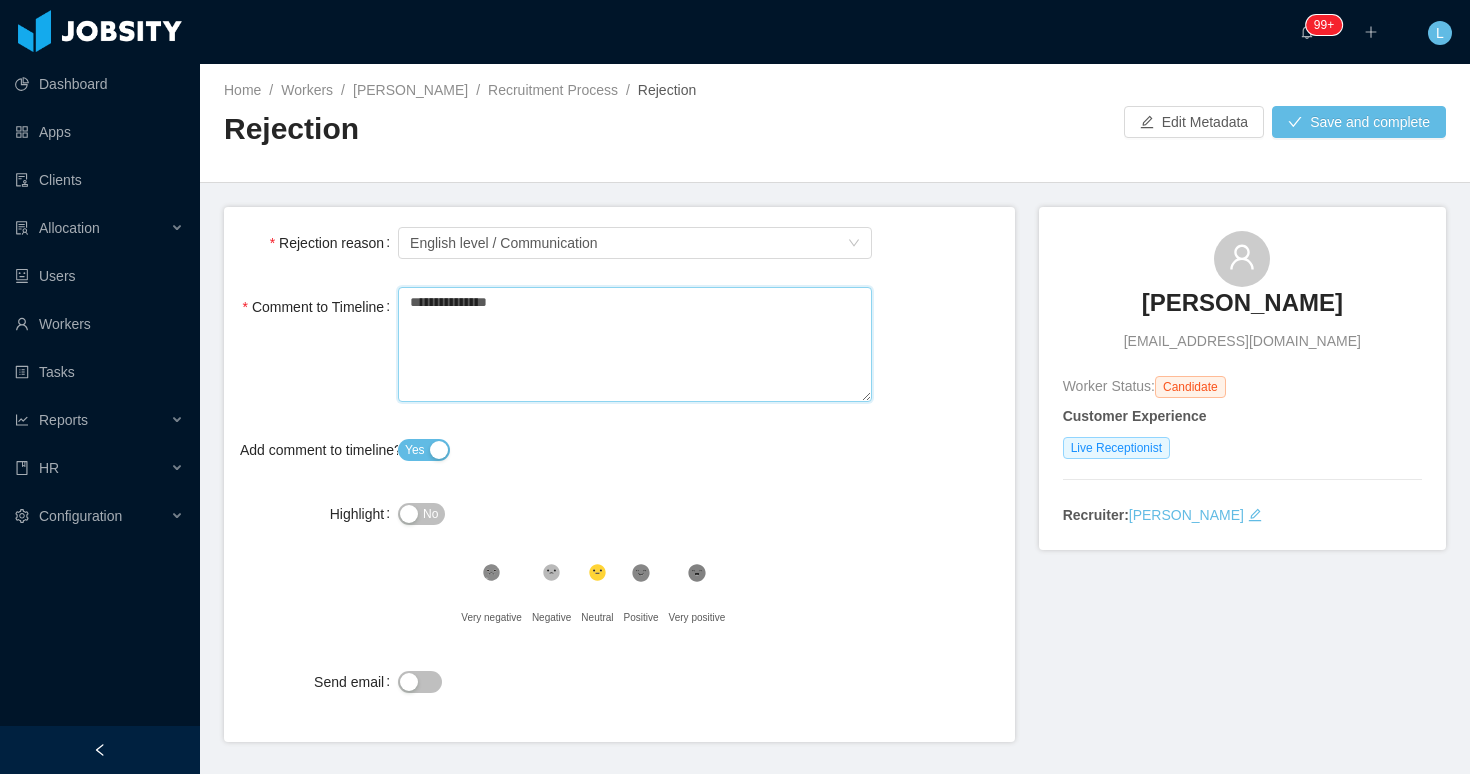 type 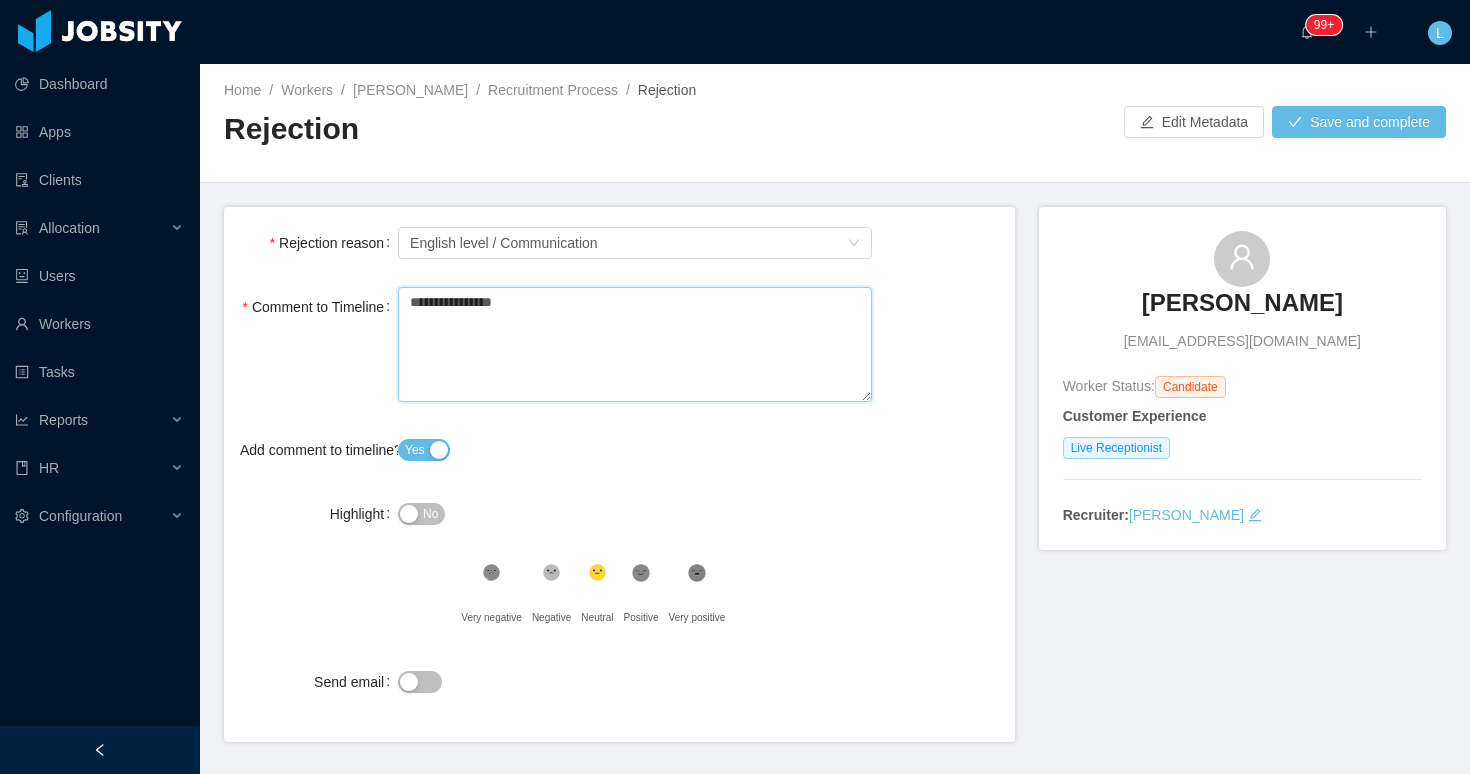 type 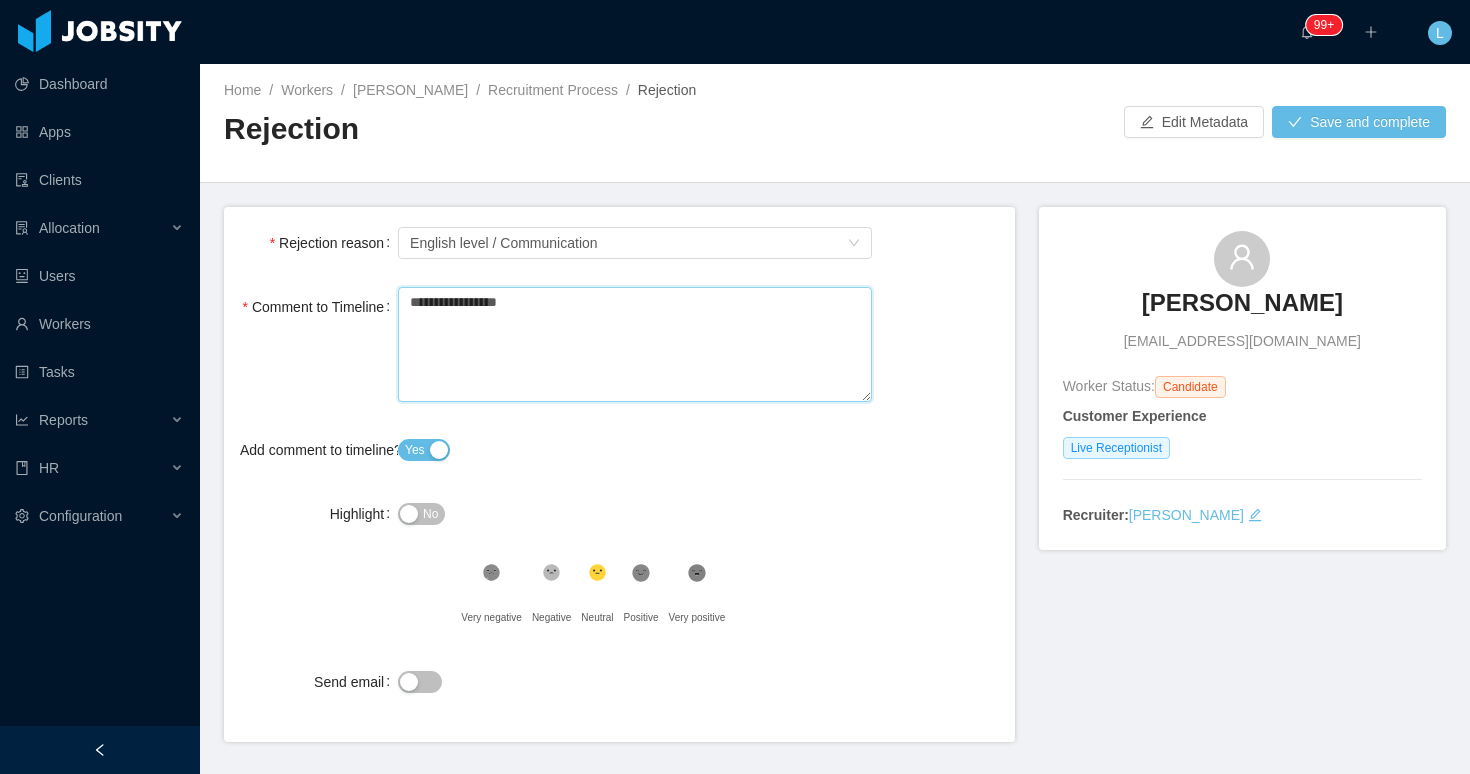 type 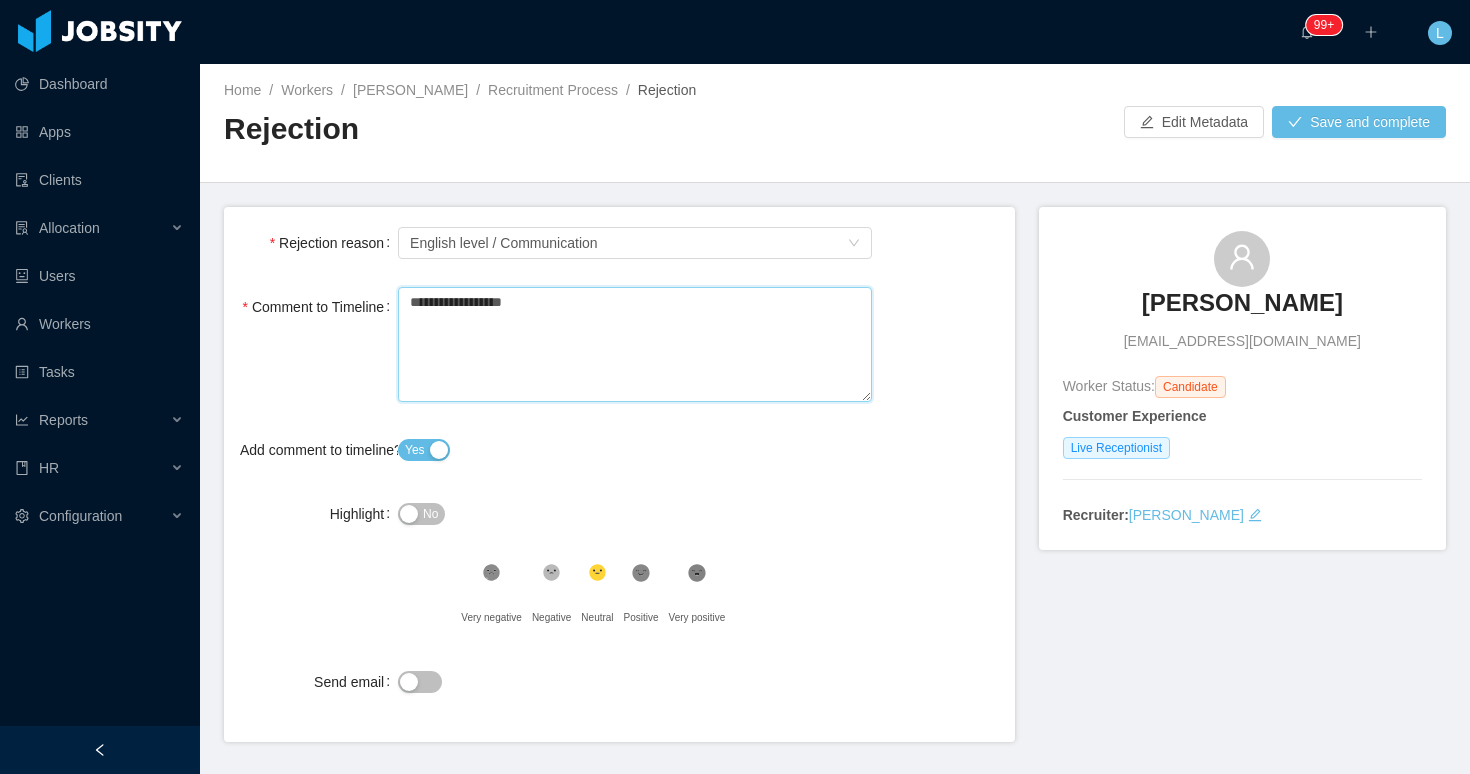 type 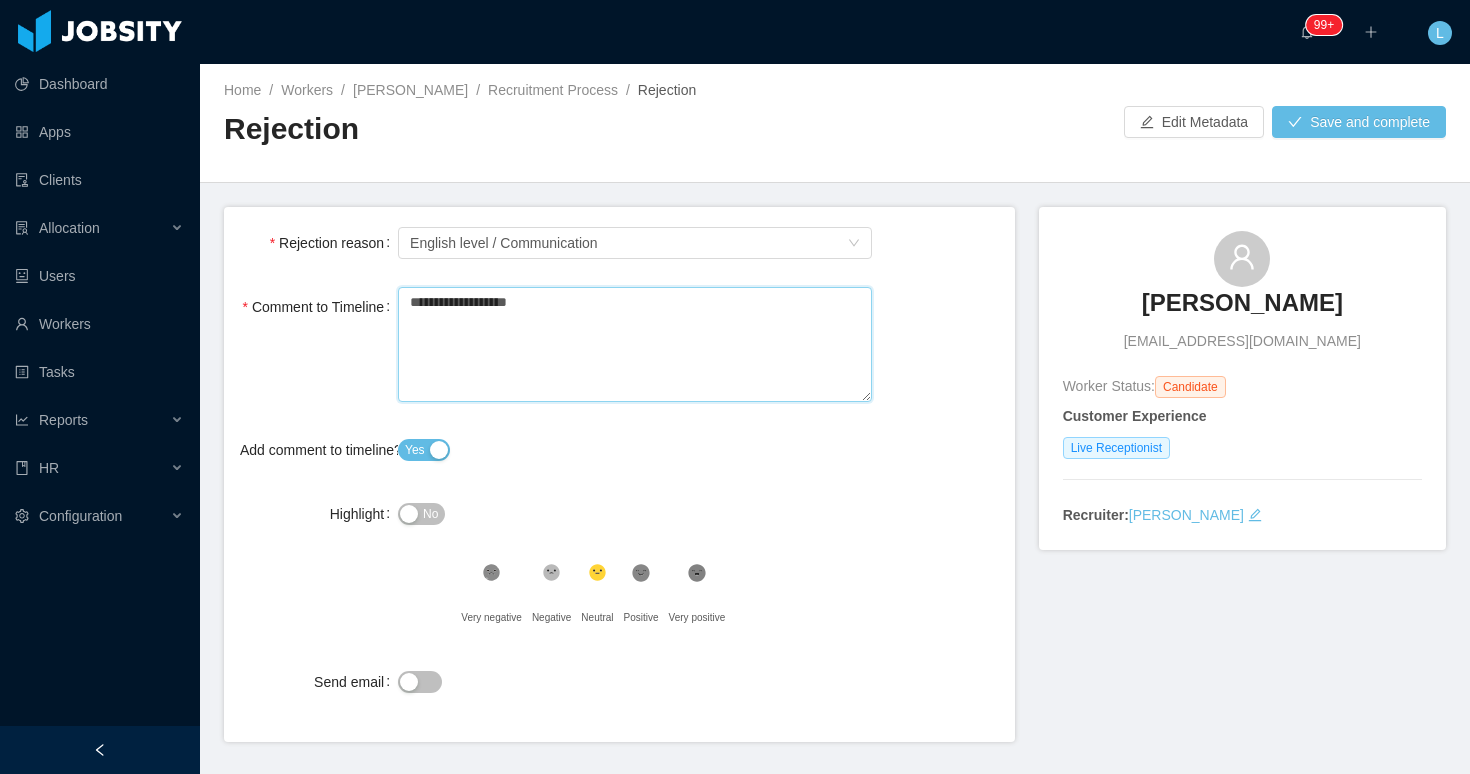 type 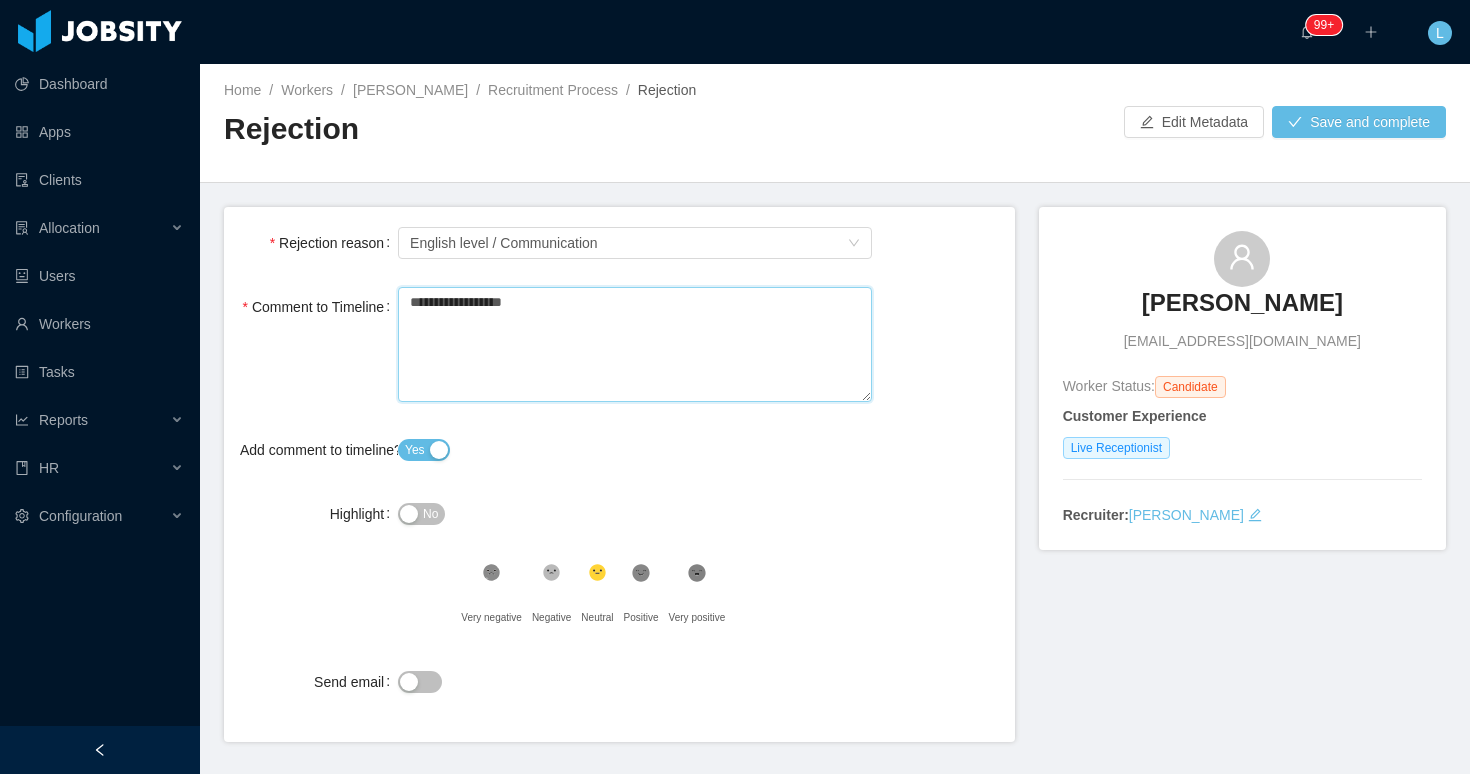 type 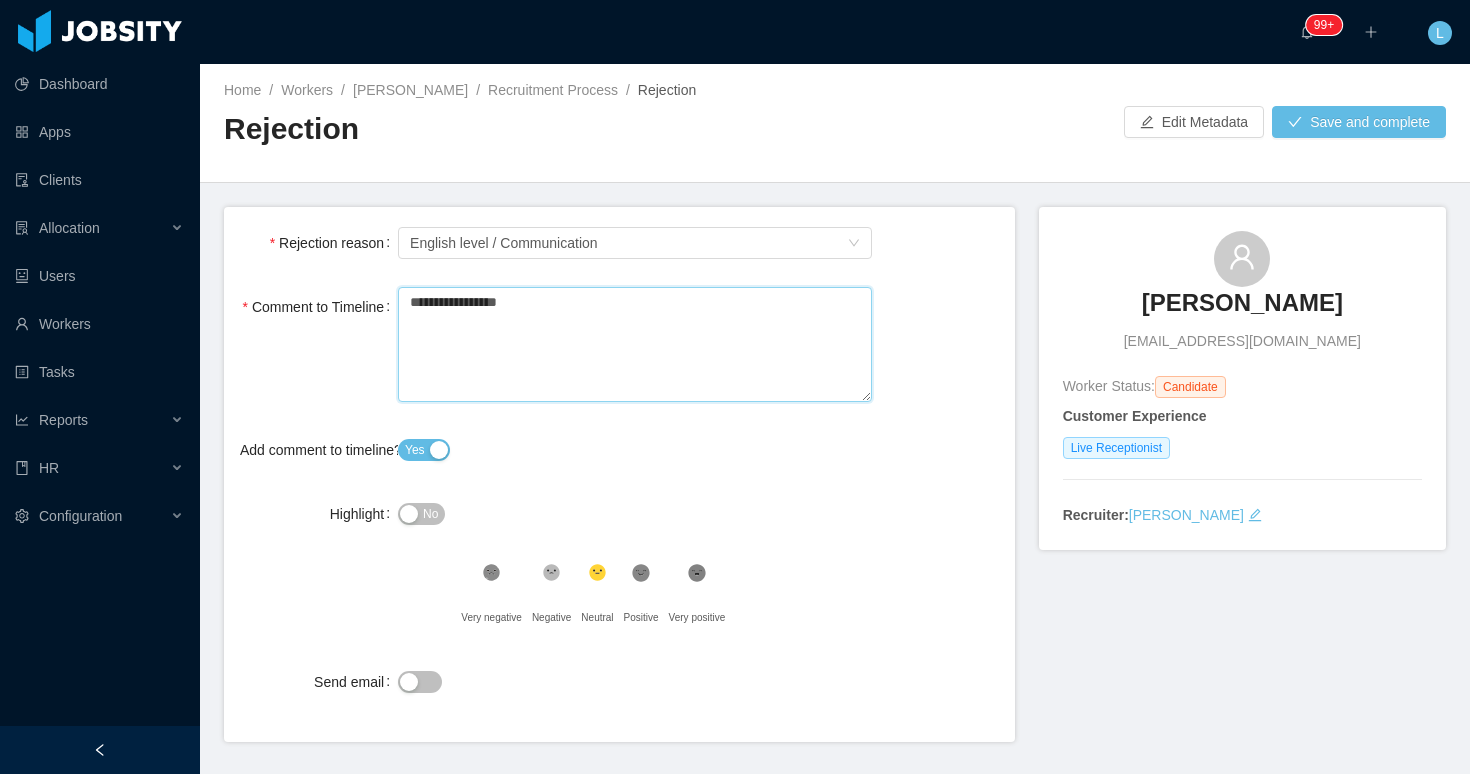 type 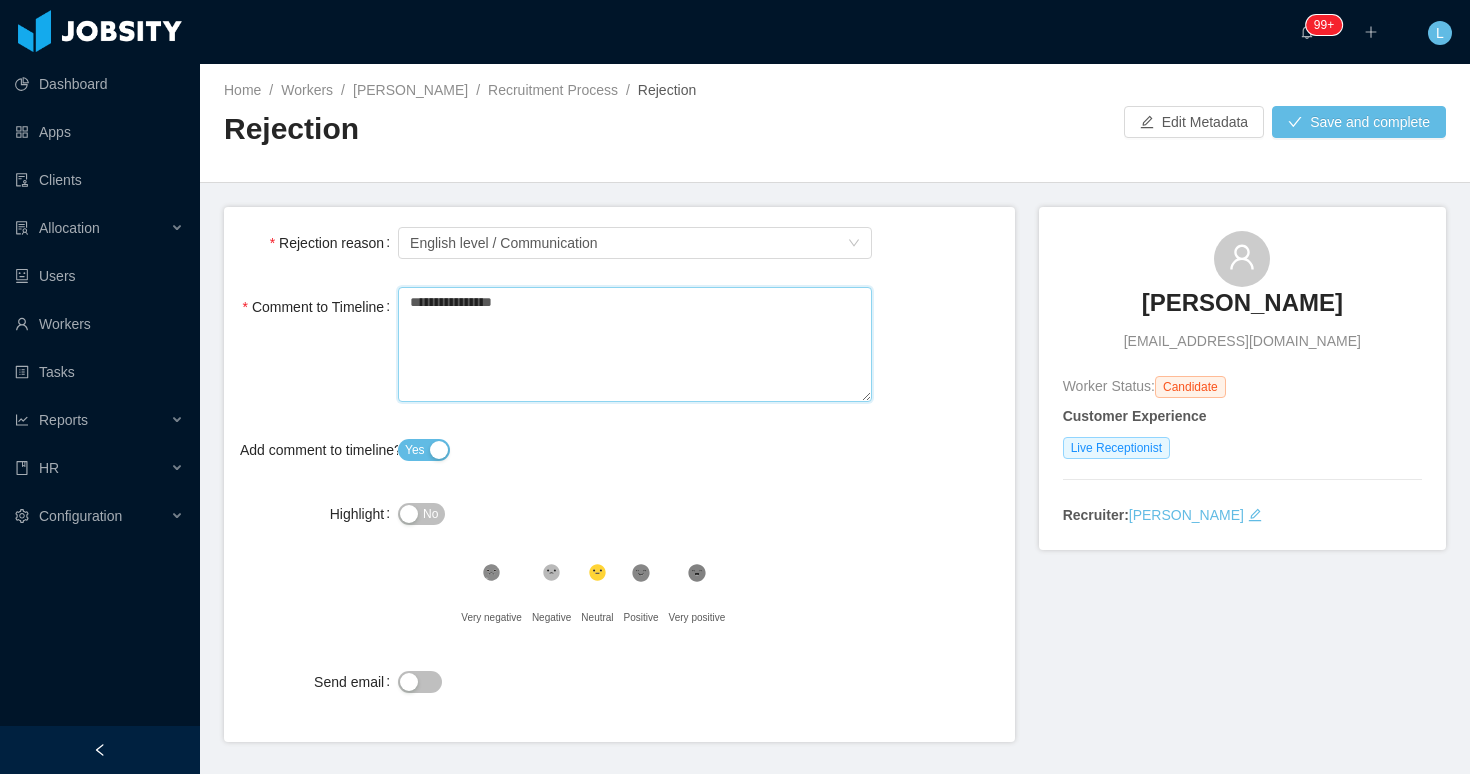 type 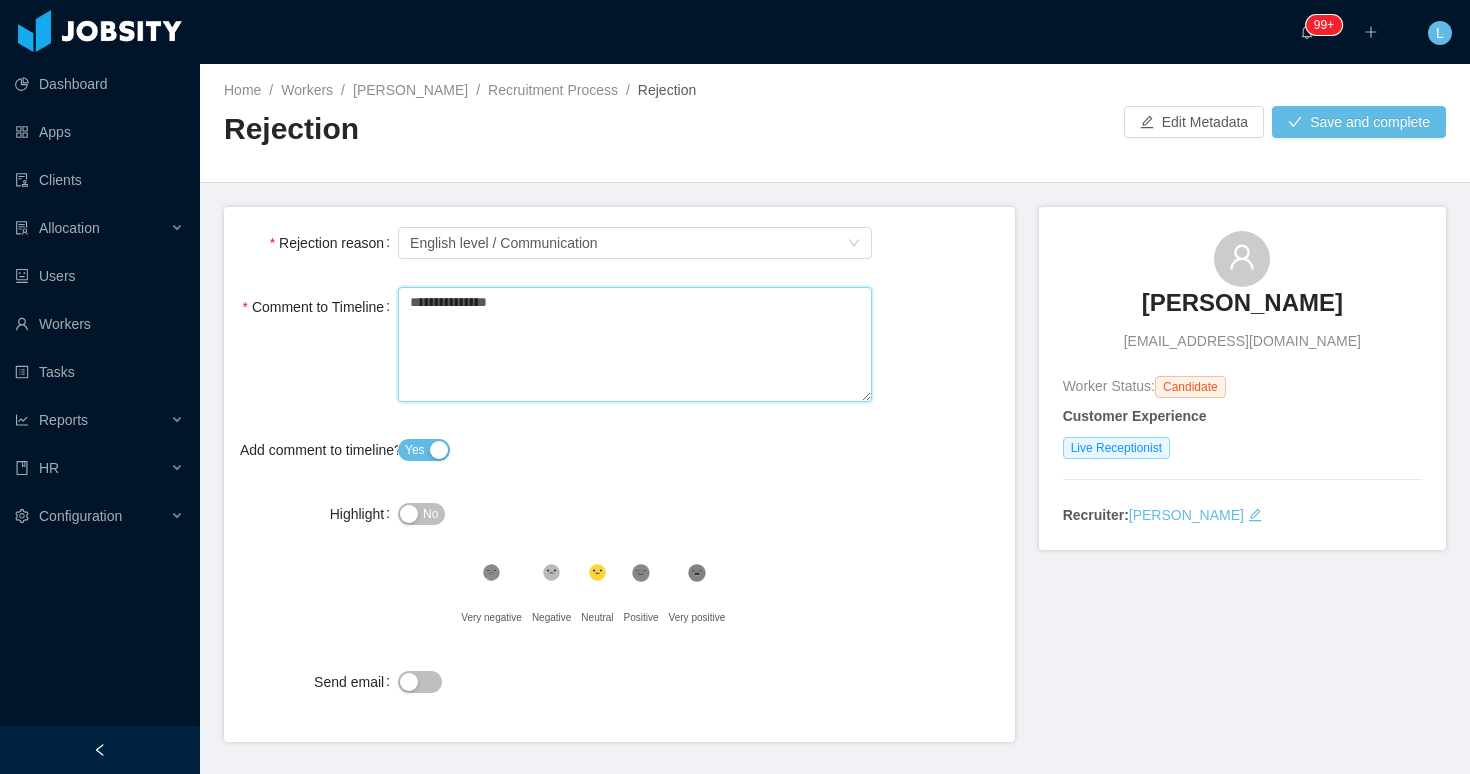 type 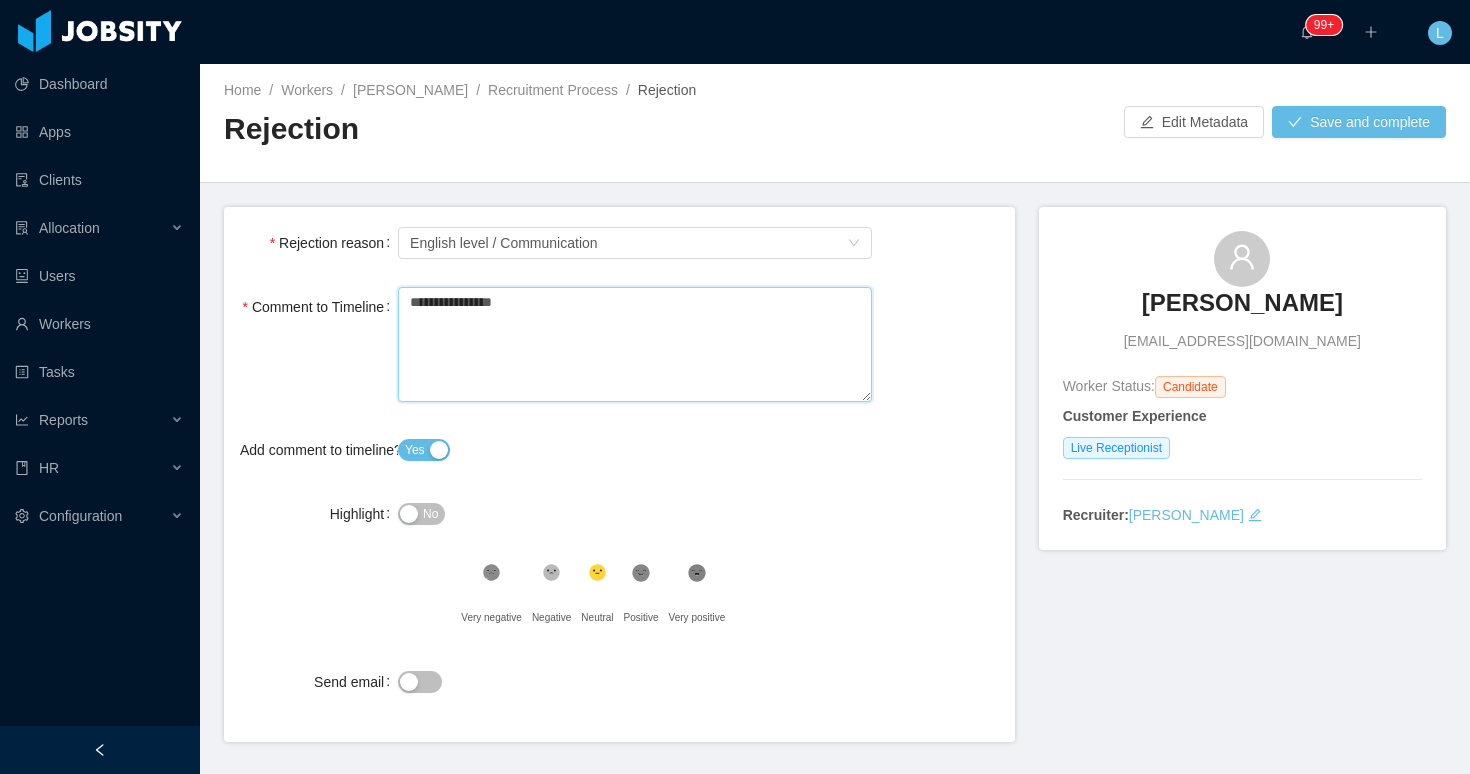 type 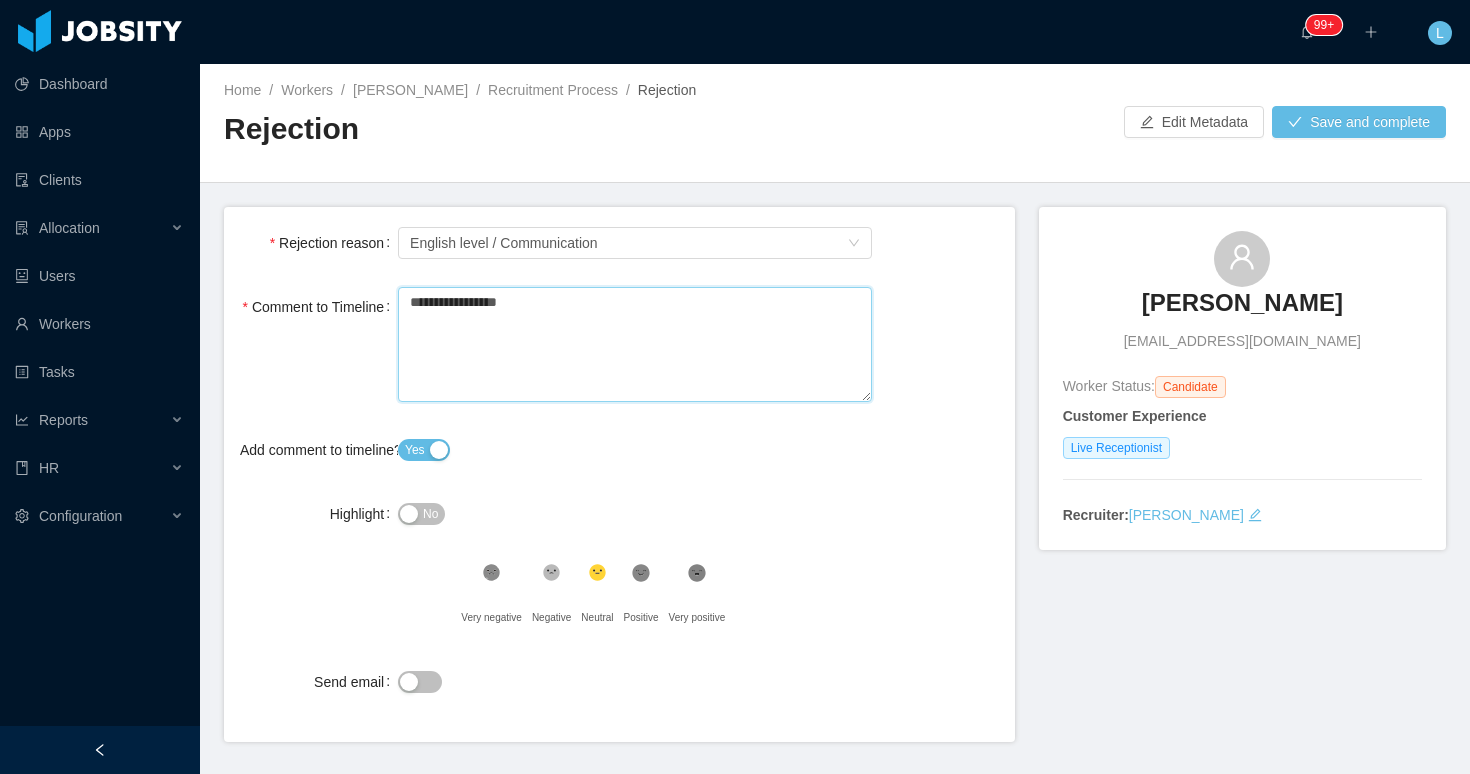 type 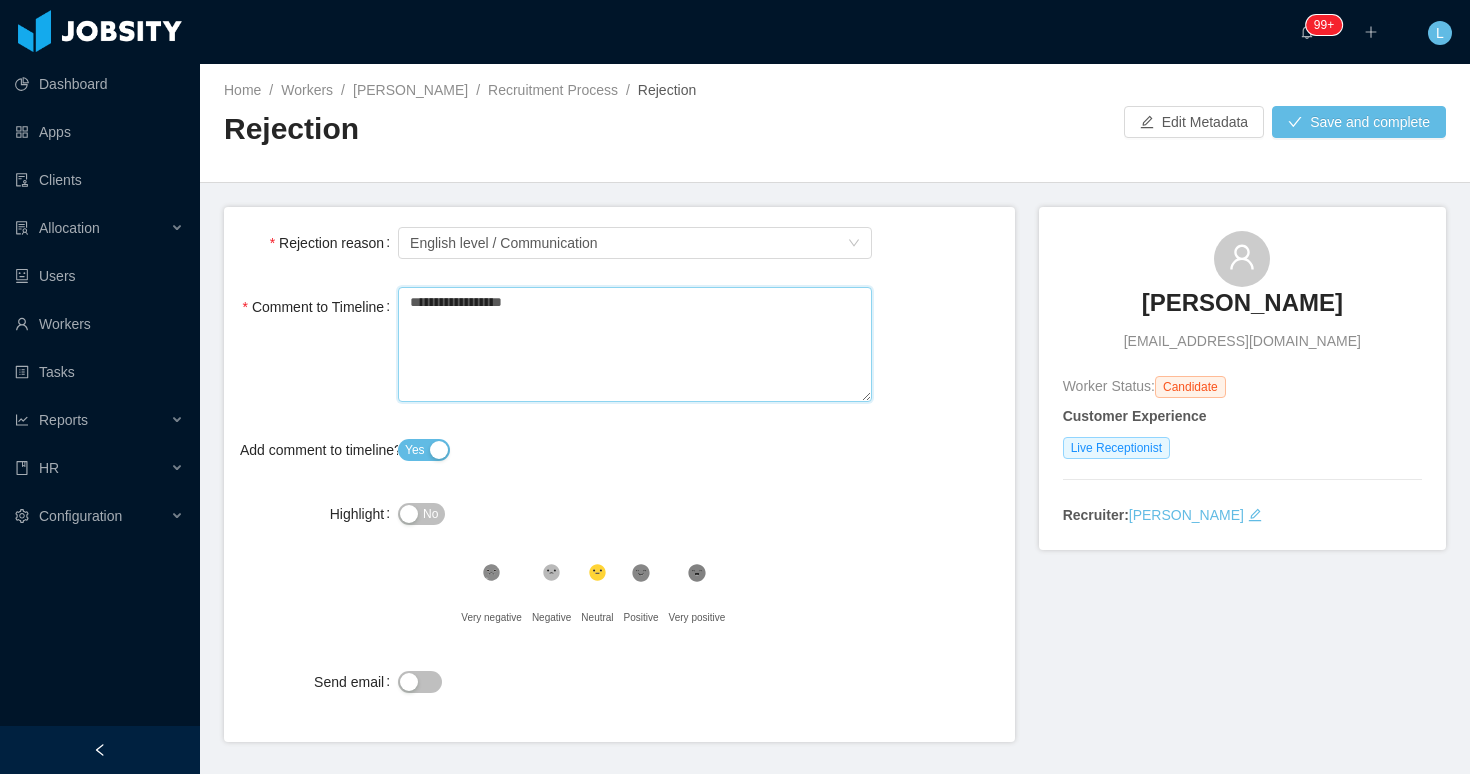 type 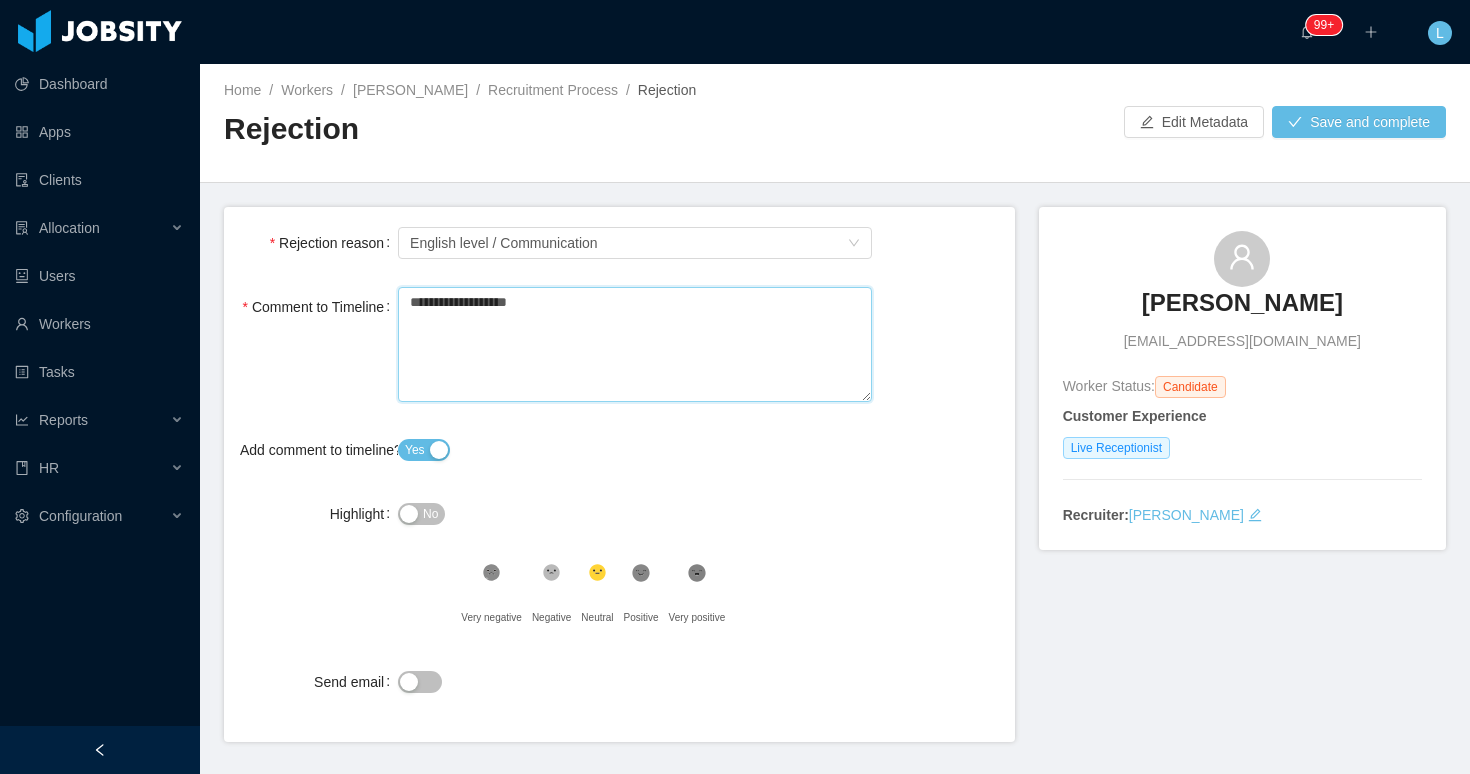 type 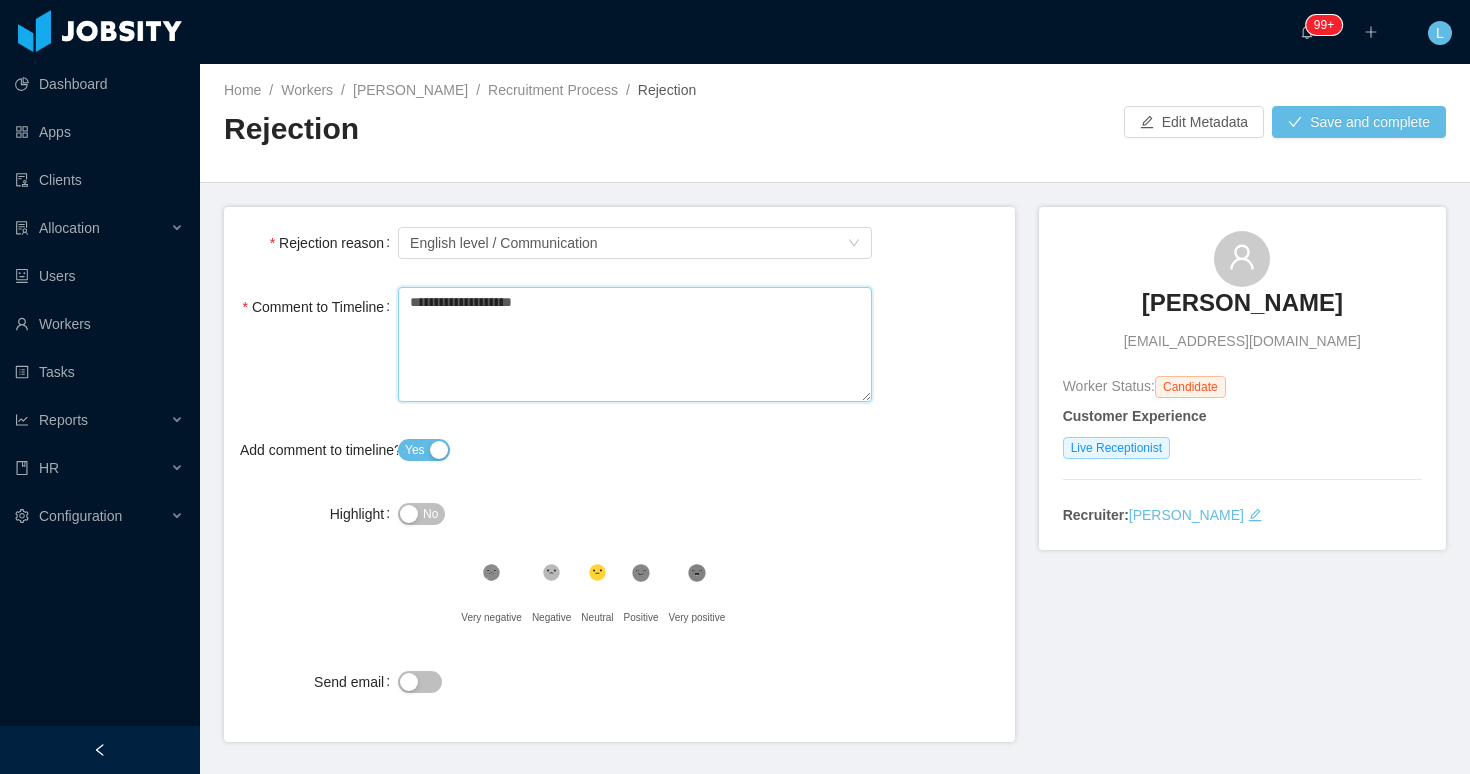 type 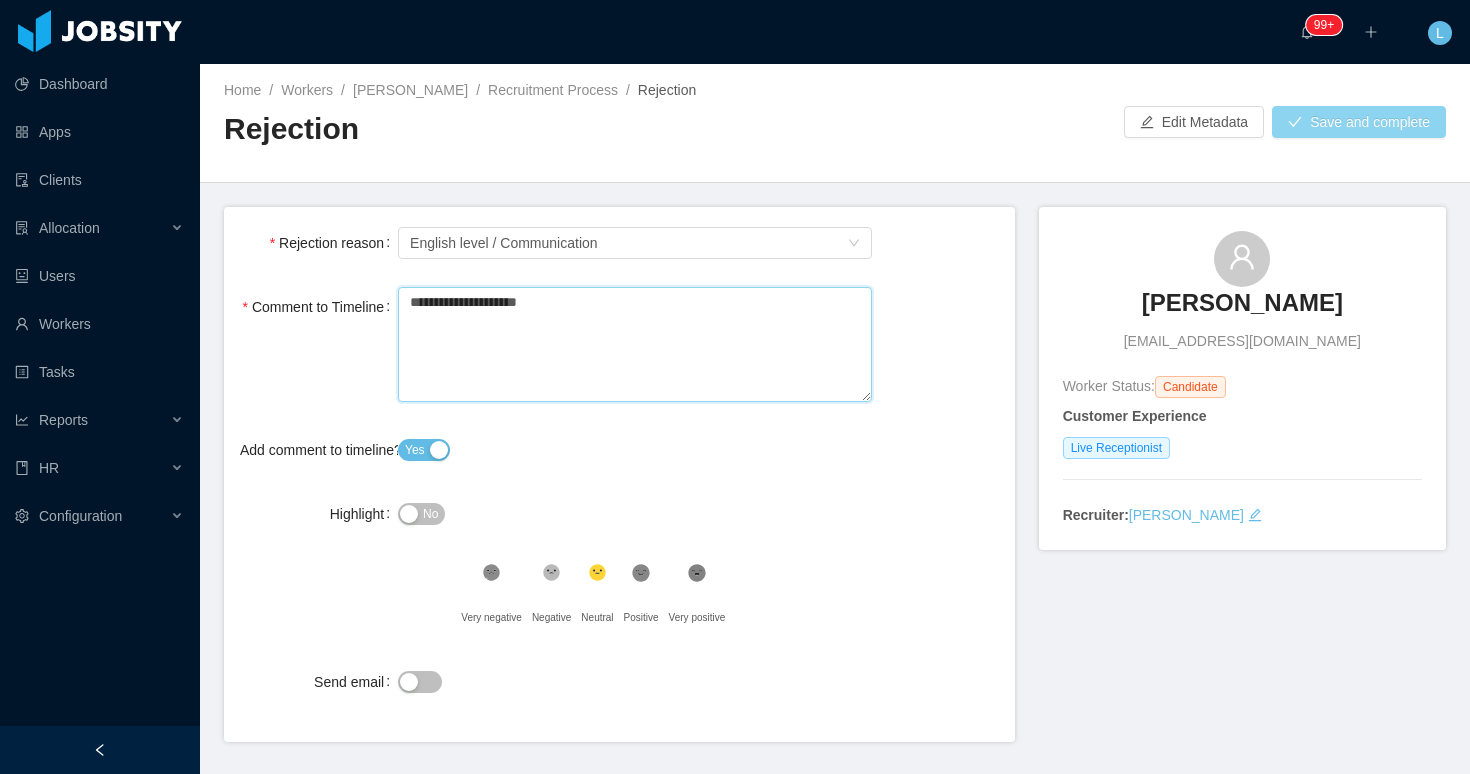 type on "**********" 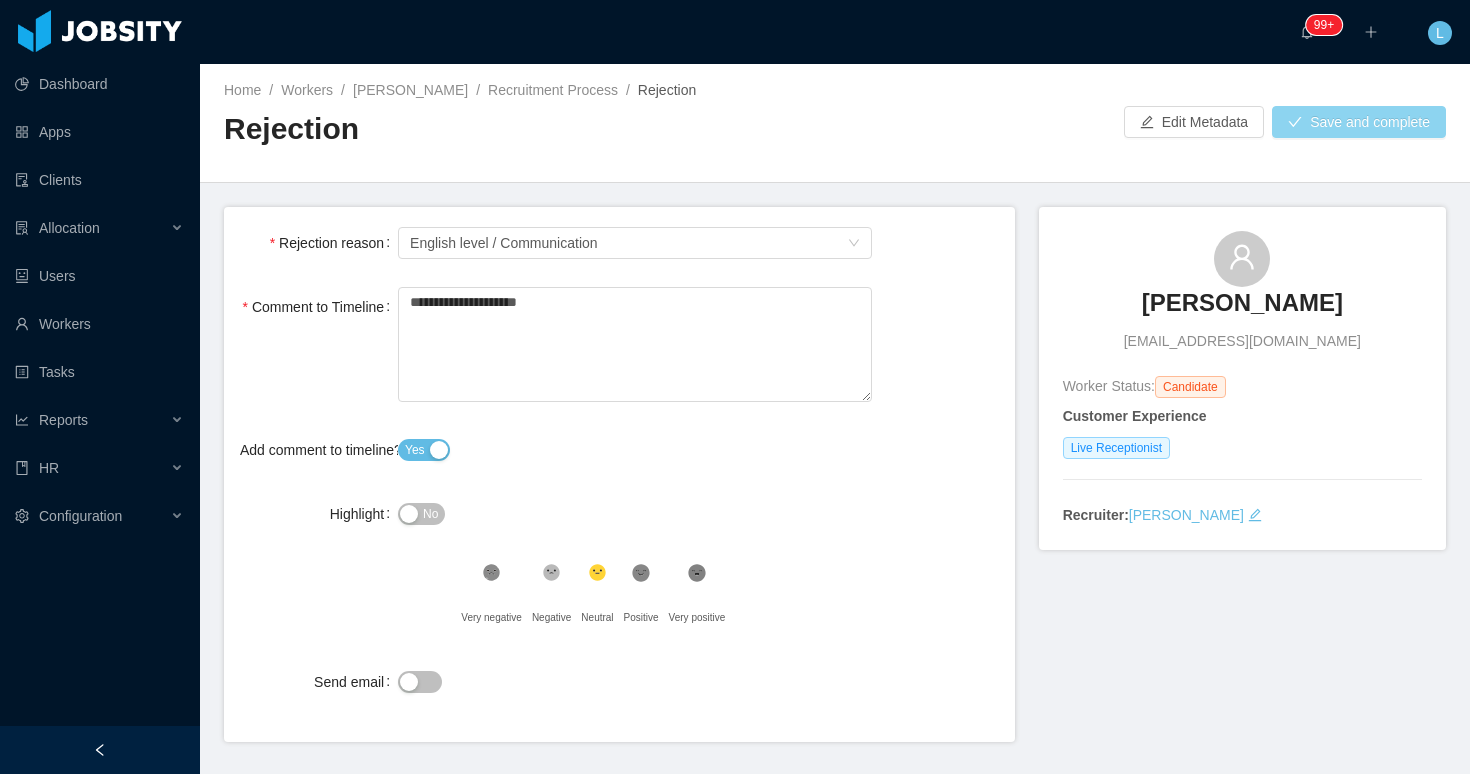 click on "Save and complete" at bounding box center [1359, 122] 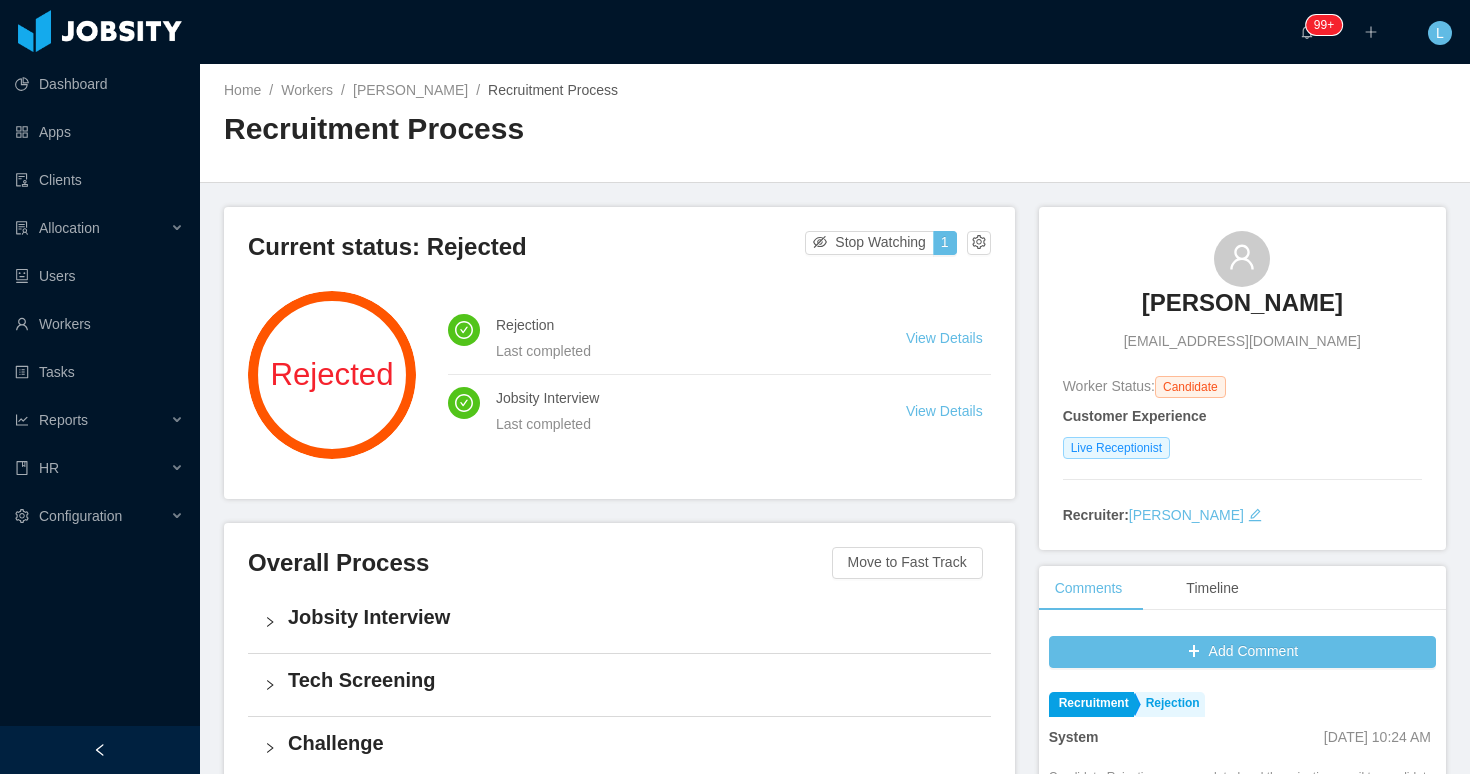 click on "hdjaimes05.hdjc@gmail.com" at bounding box center (1242, 341) 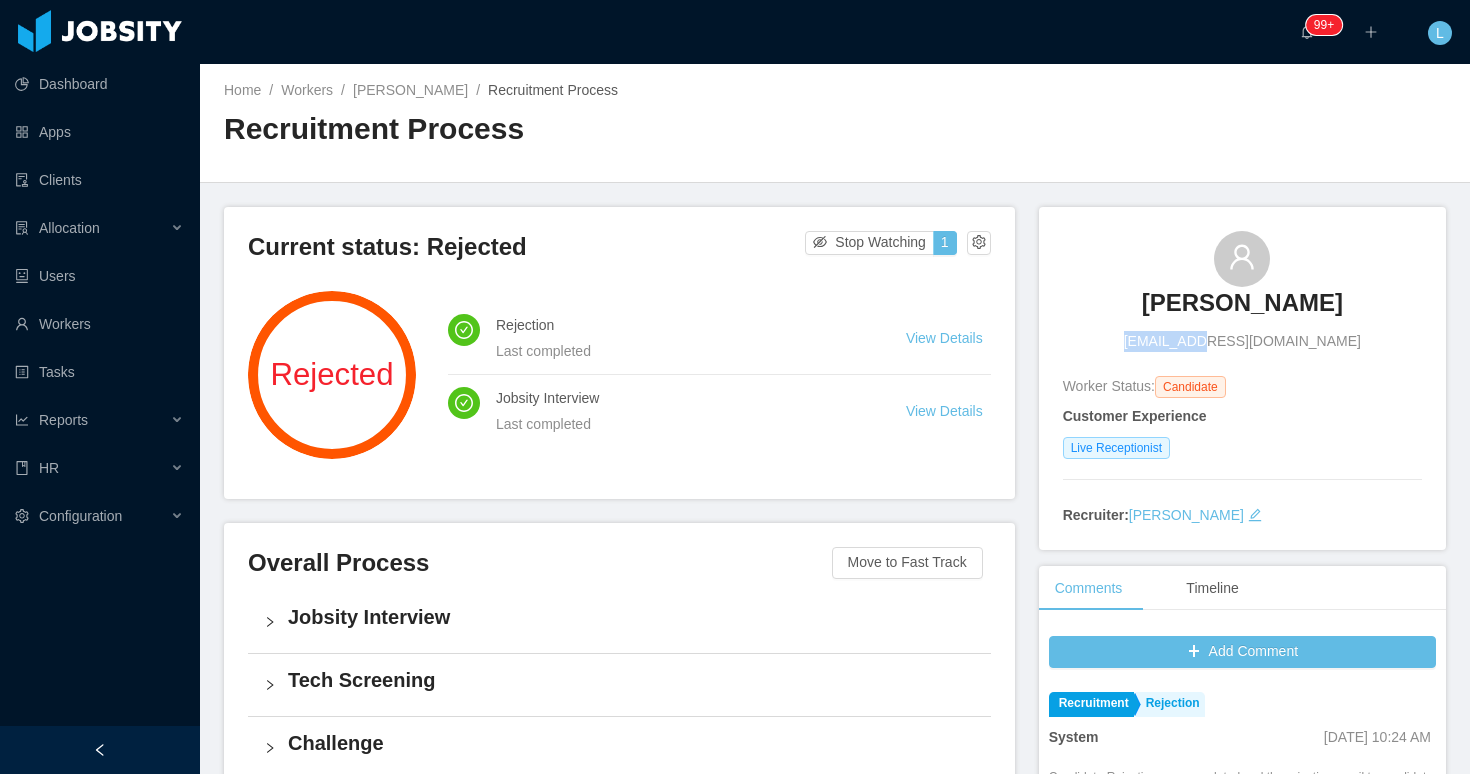 click on "hdjaimes05.hdjc@gmail.com" at bounding box center [1242, 341] 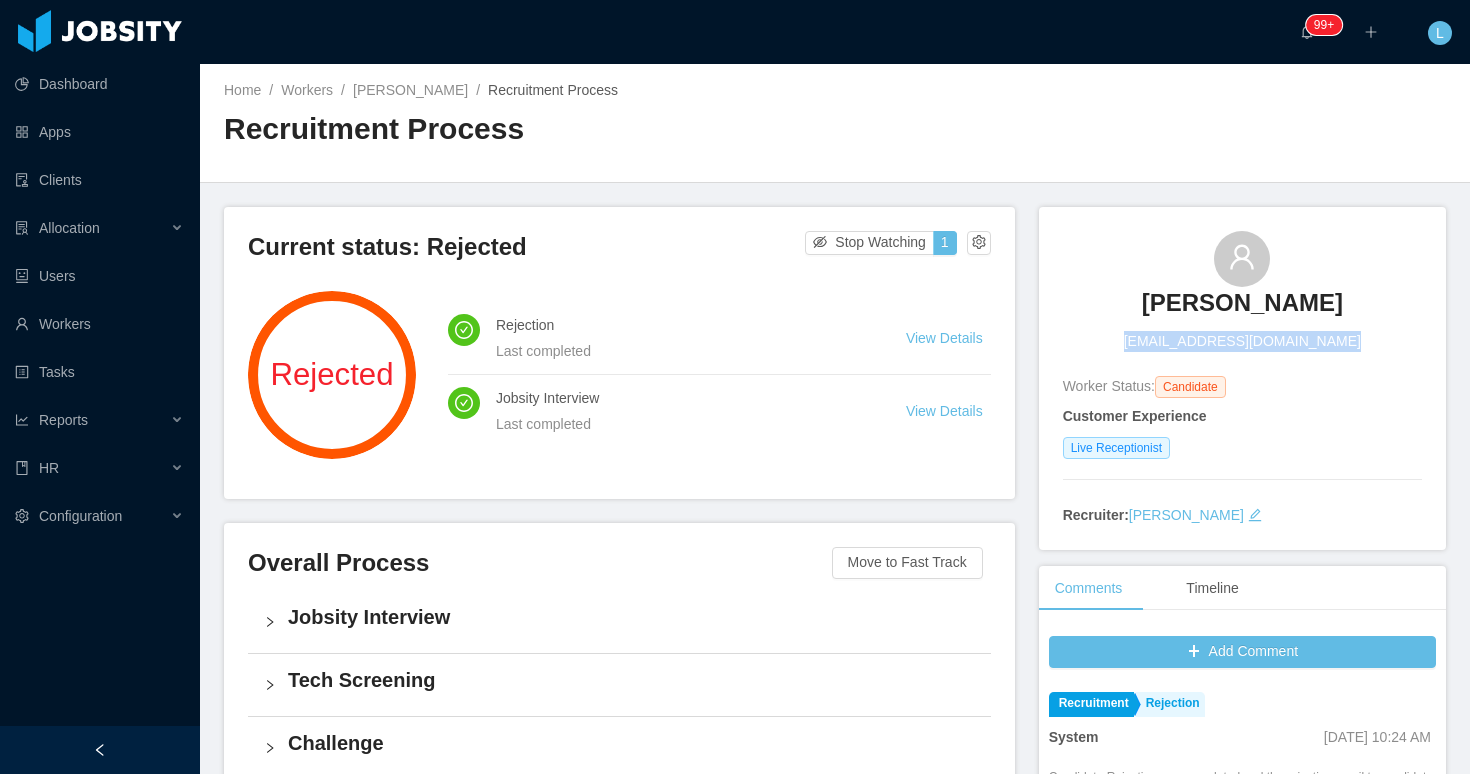 click on "hdjaimes05.hdjc@gmail.com" at bounding box center (1242, 341) 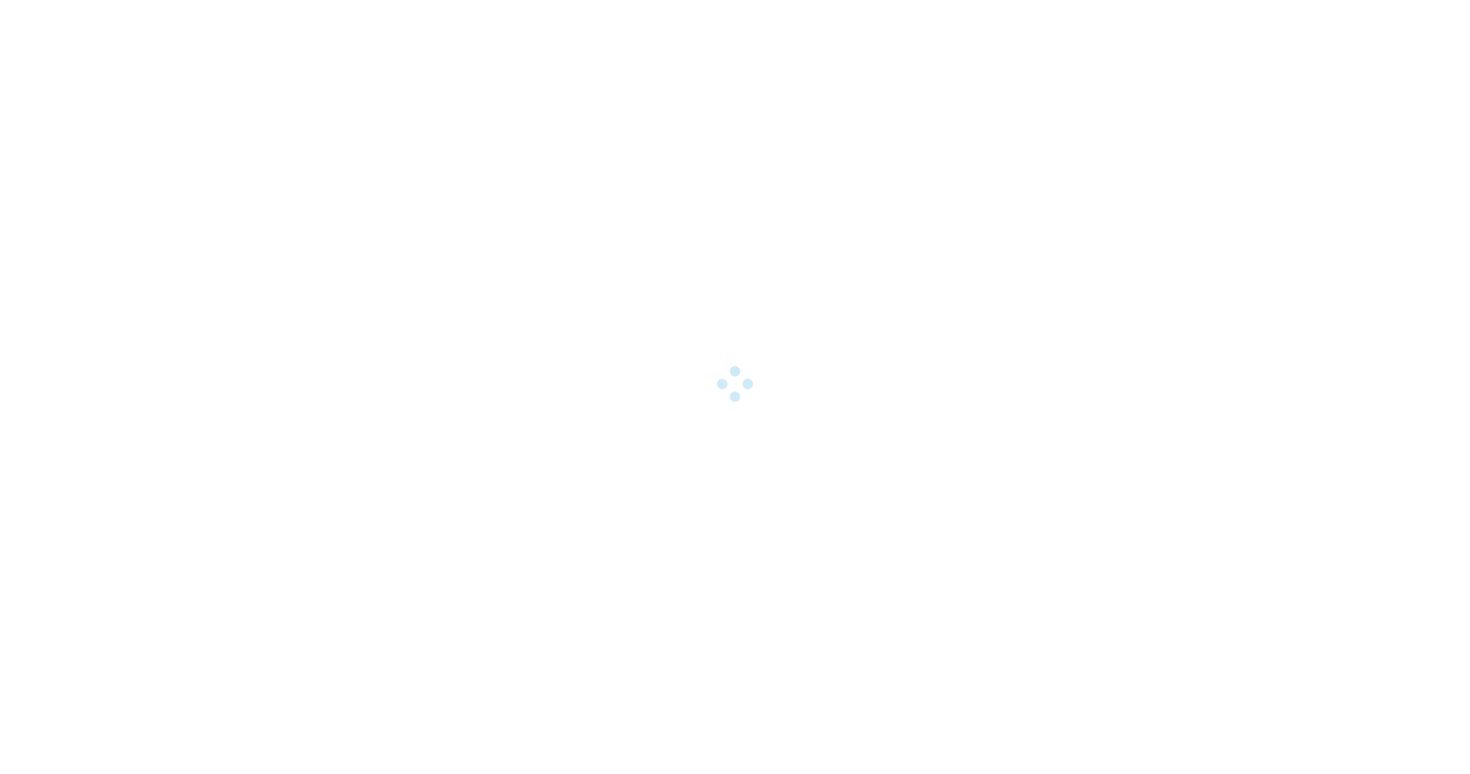 scroll, scrollTop: 0, scrollLeft: 0, axis: both 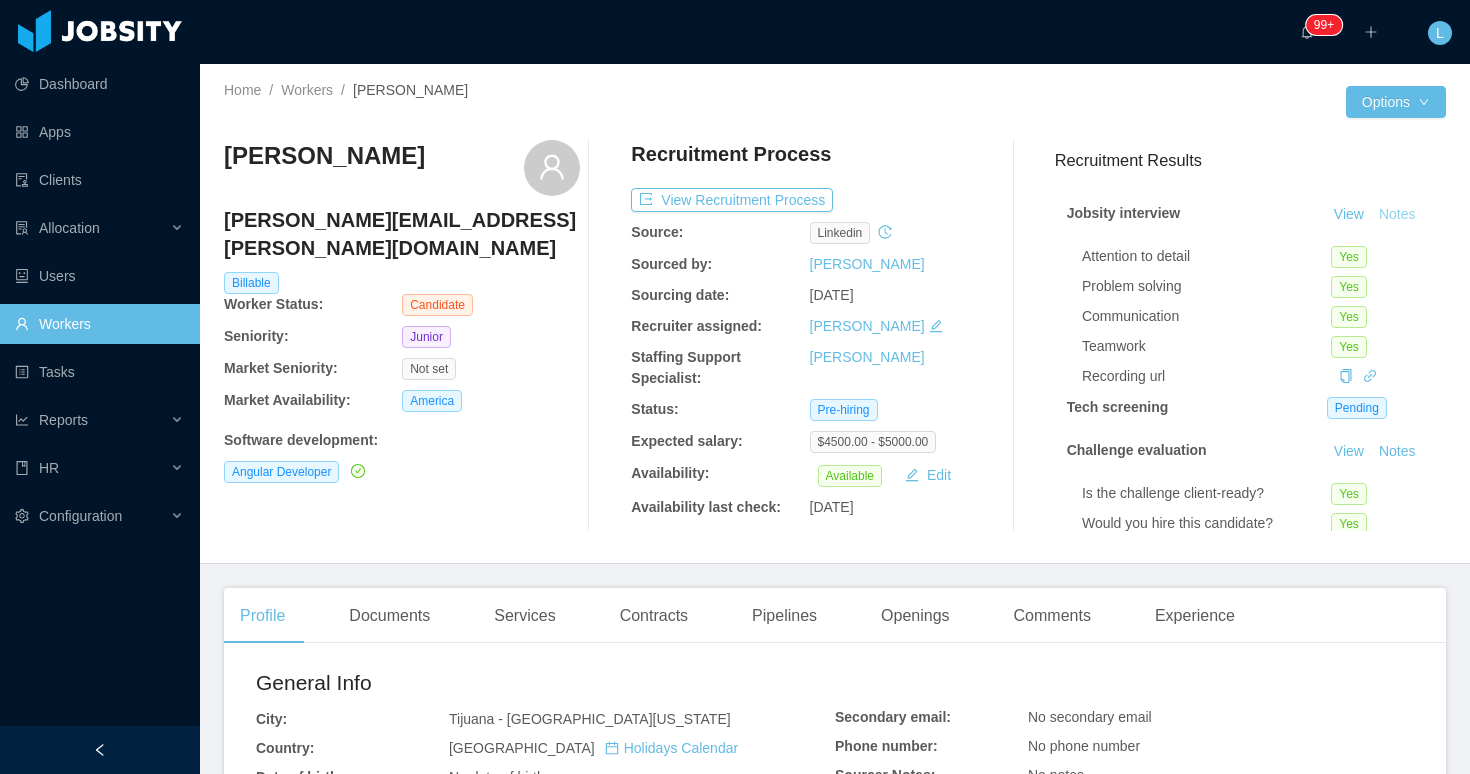 click on "Notes" at bounding box center [1397, 215] 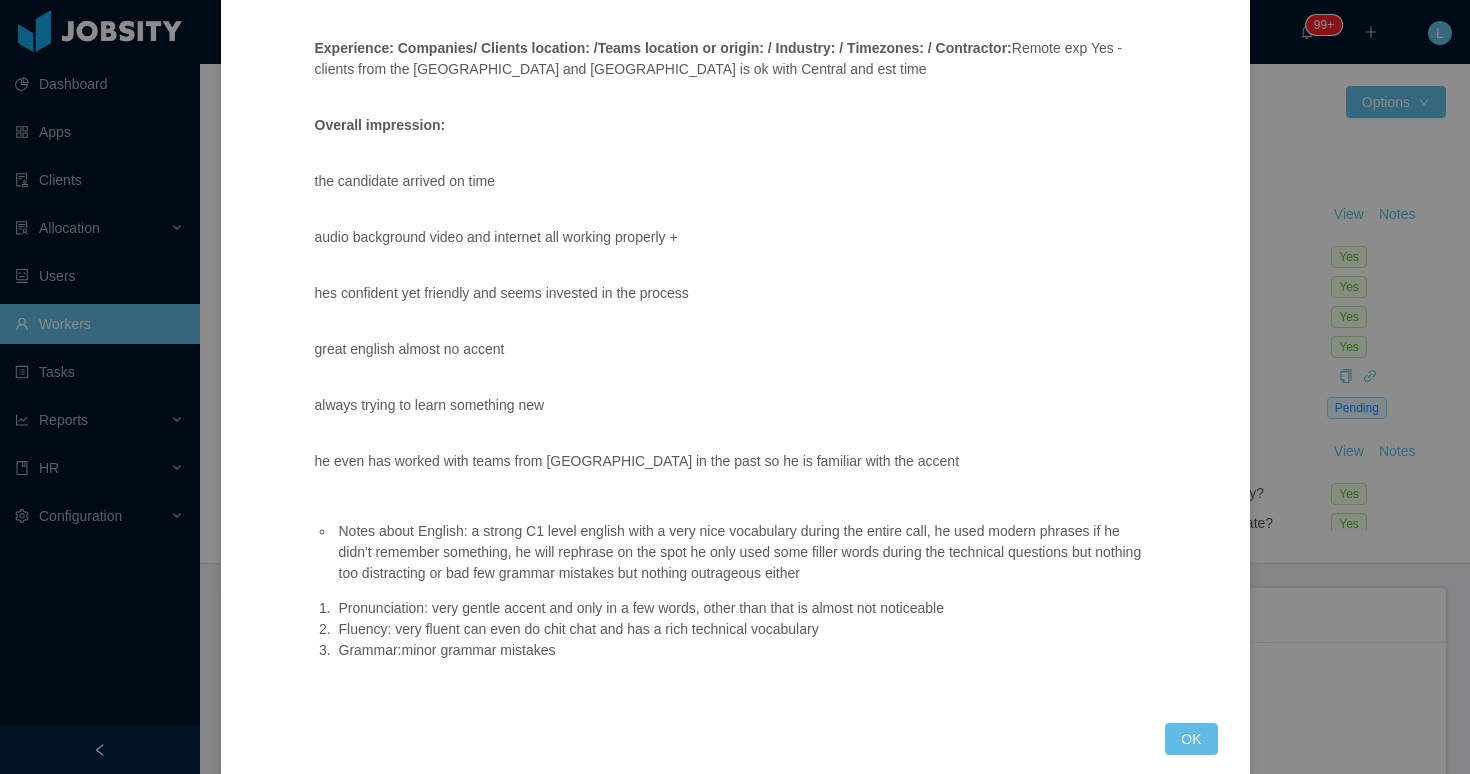 scroll, scrollTop: 982, scrollLeft: 0, axis: vertical 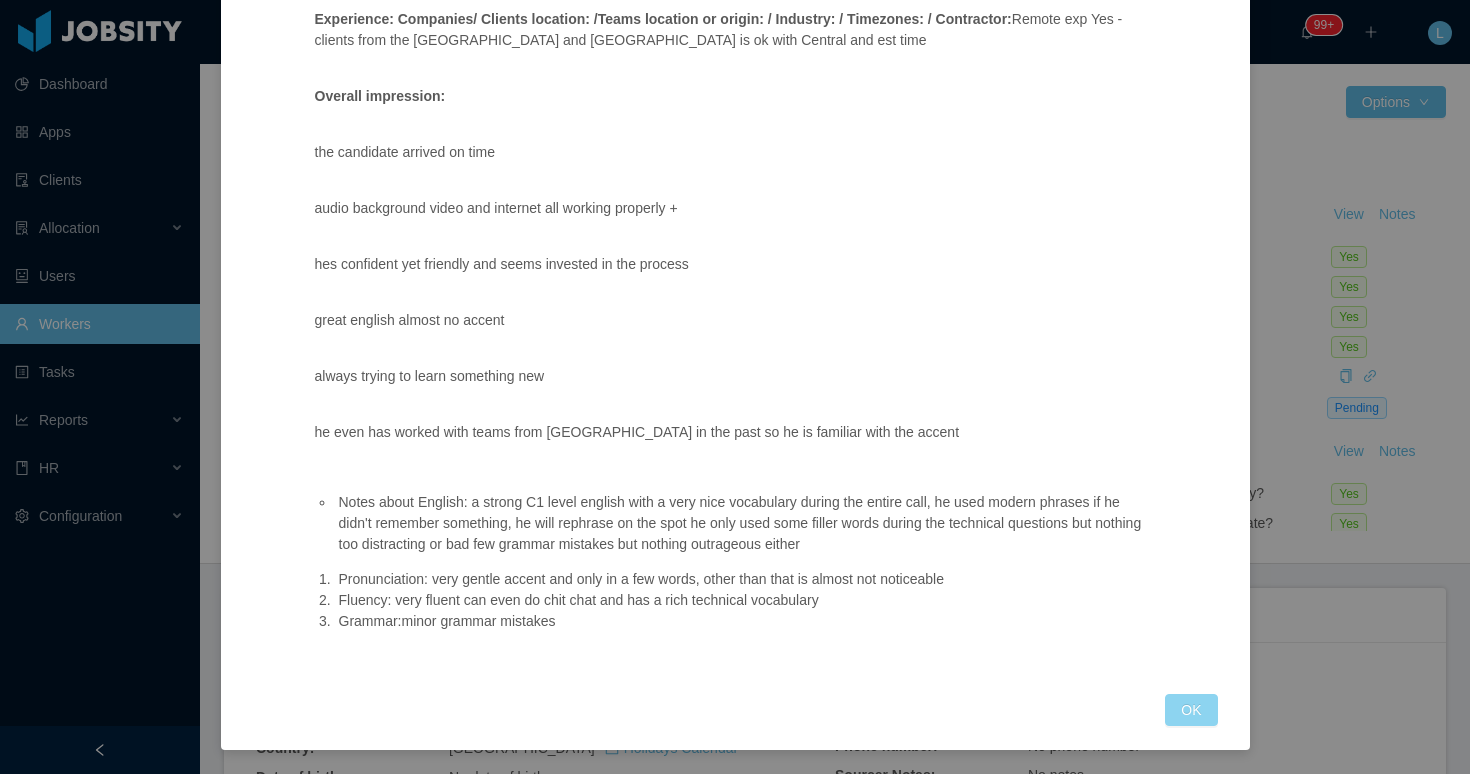 click on "OK" at bounding box center (1191, 710) 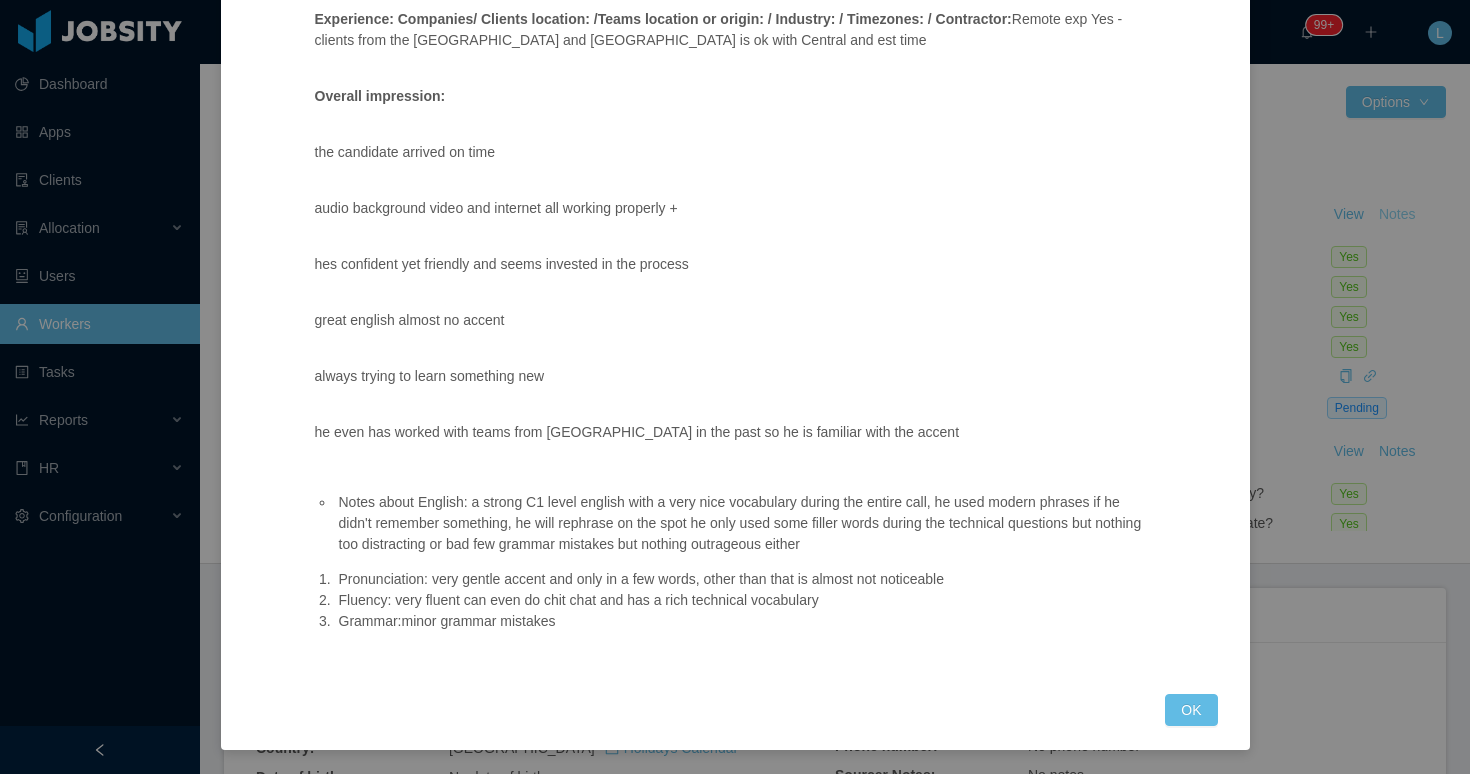 scroll, scrollTop: 882, scrollLeft: 0, axis: vertical 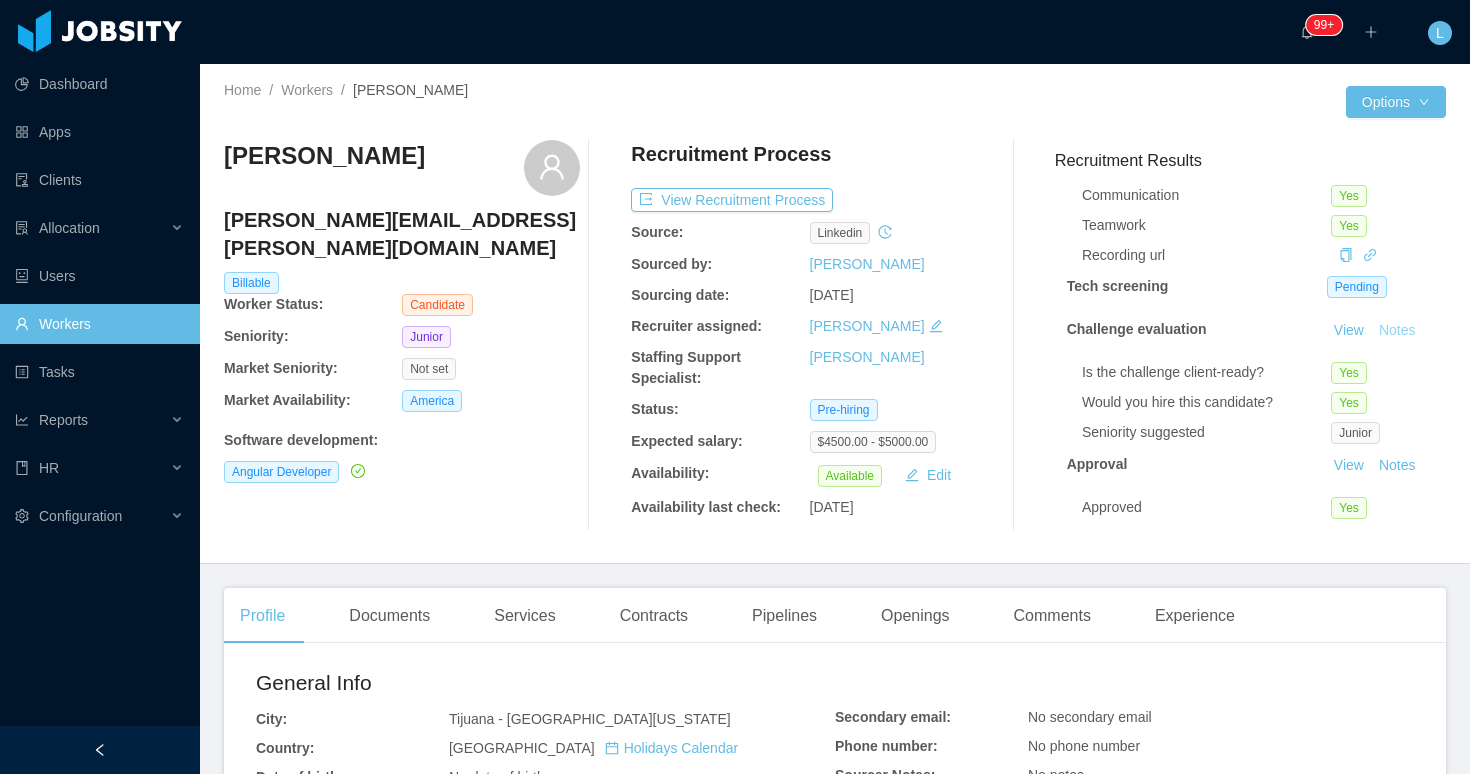 click on "Notes" at bounding box center [1397, 331] 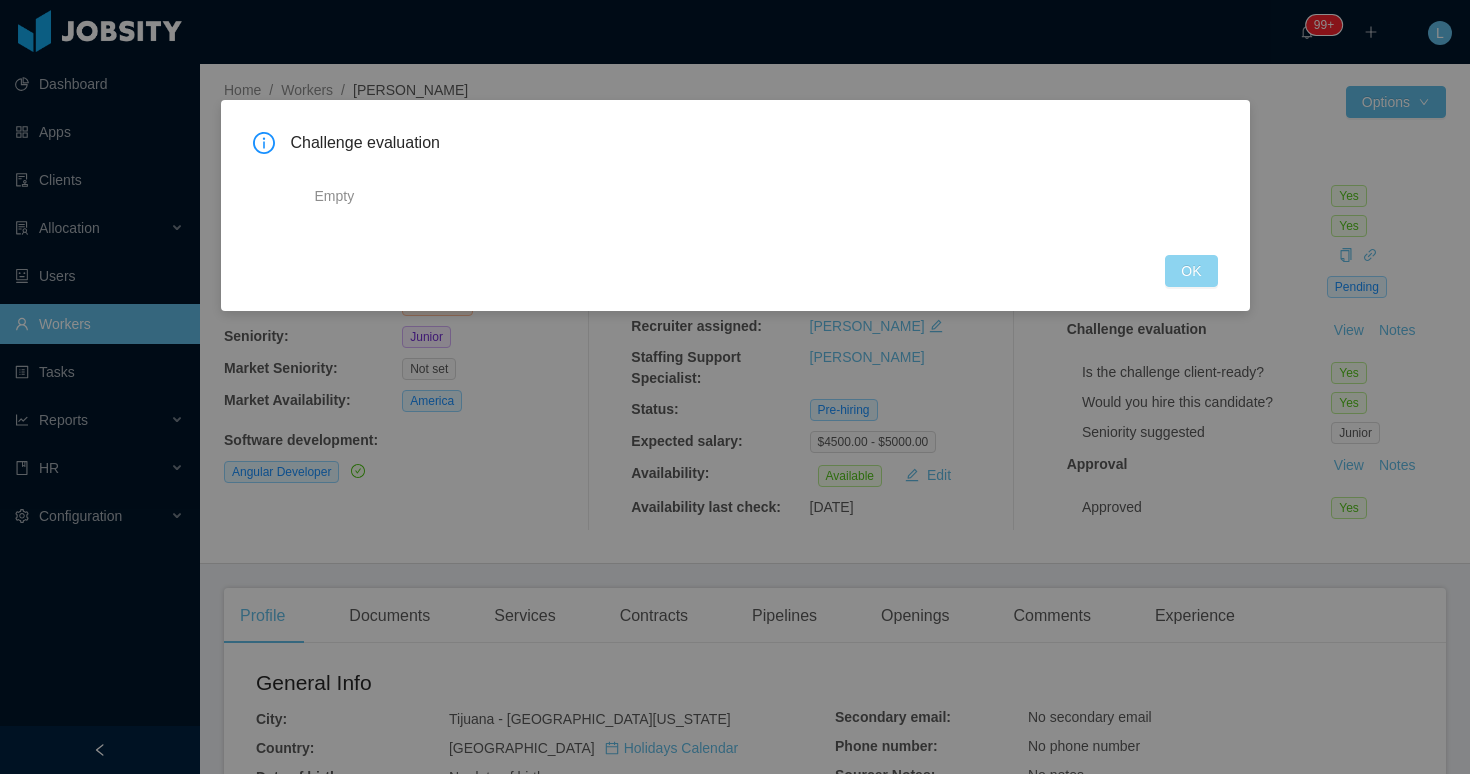 click on "OK" at bounding box center (1191, 271) 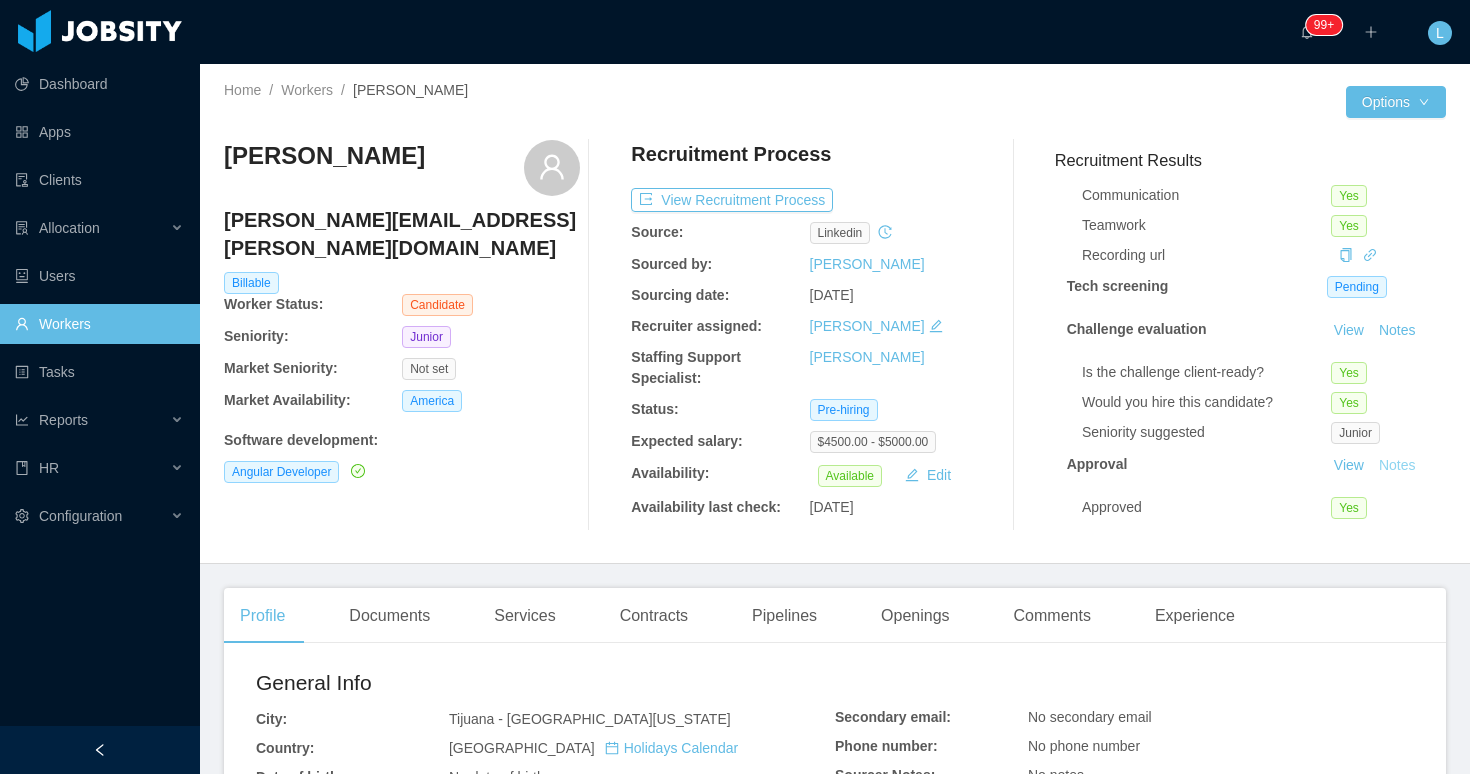 click on "Notes" at bounding box center (1397, 466) 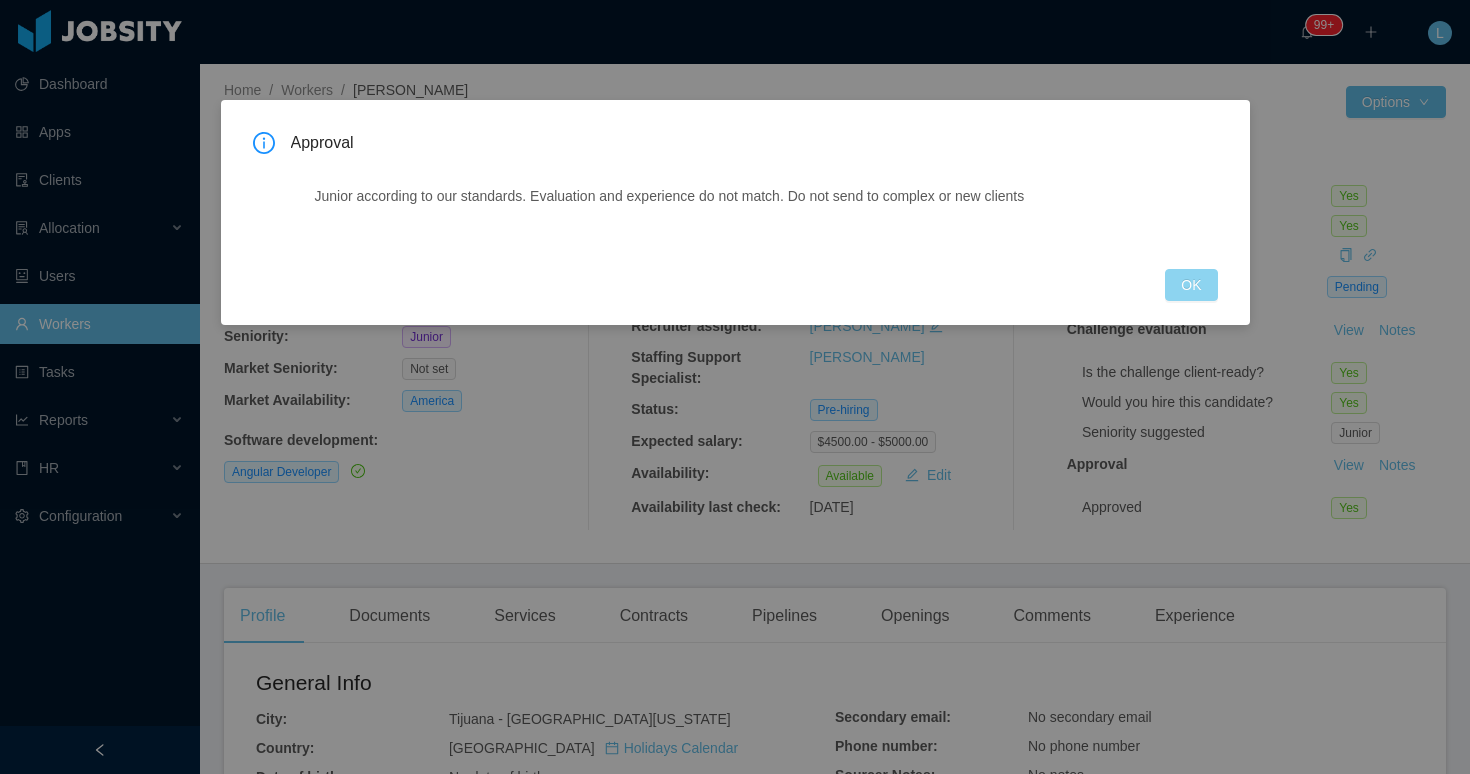 click on "OK" at bounding box center (1191, 285) 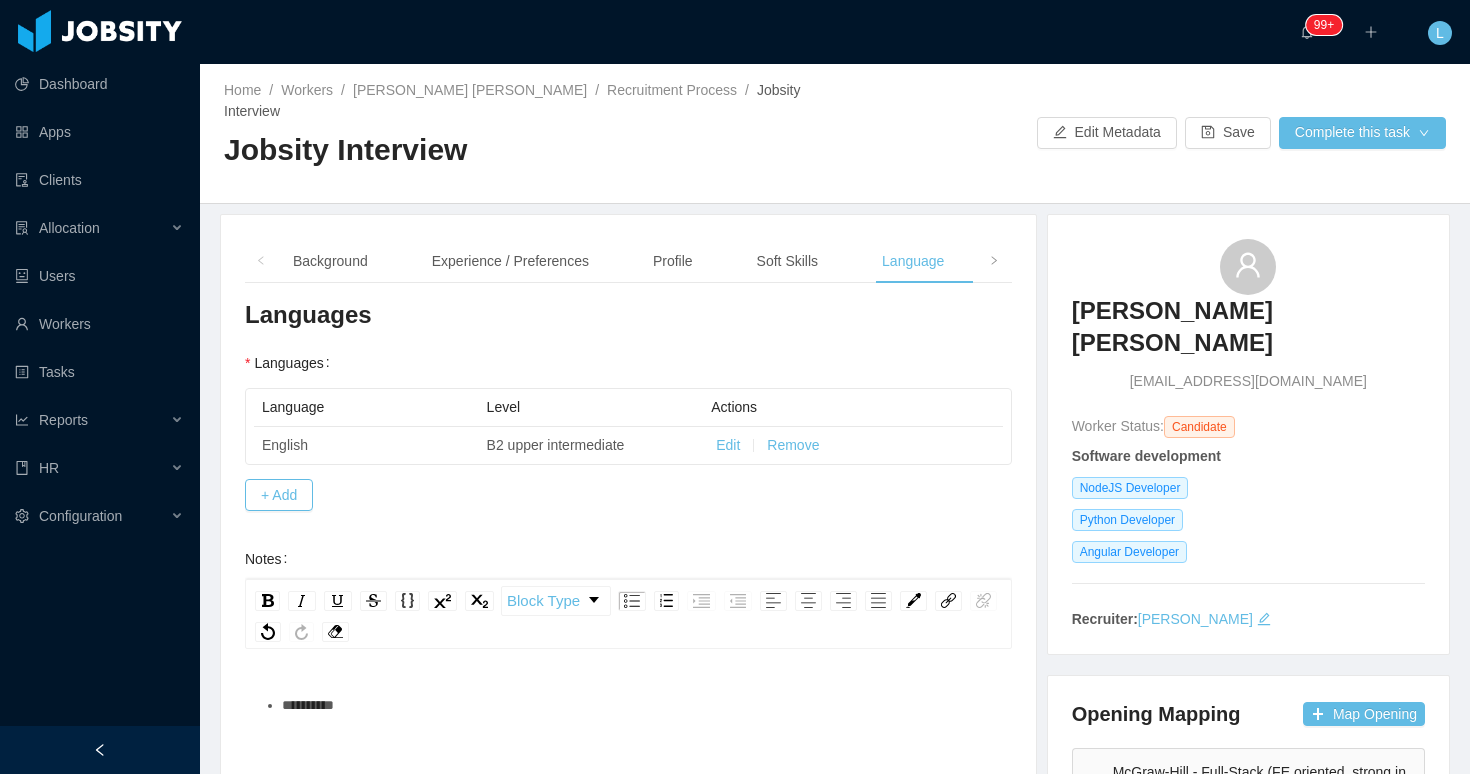 scroll, scrollTop: 0, scrollLeft: 0, axis: both 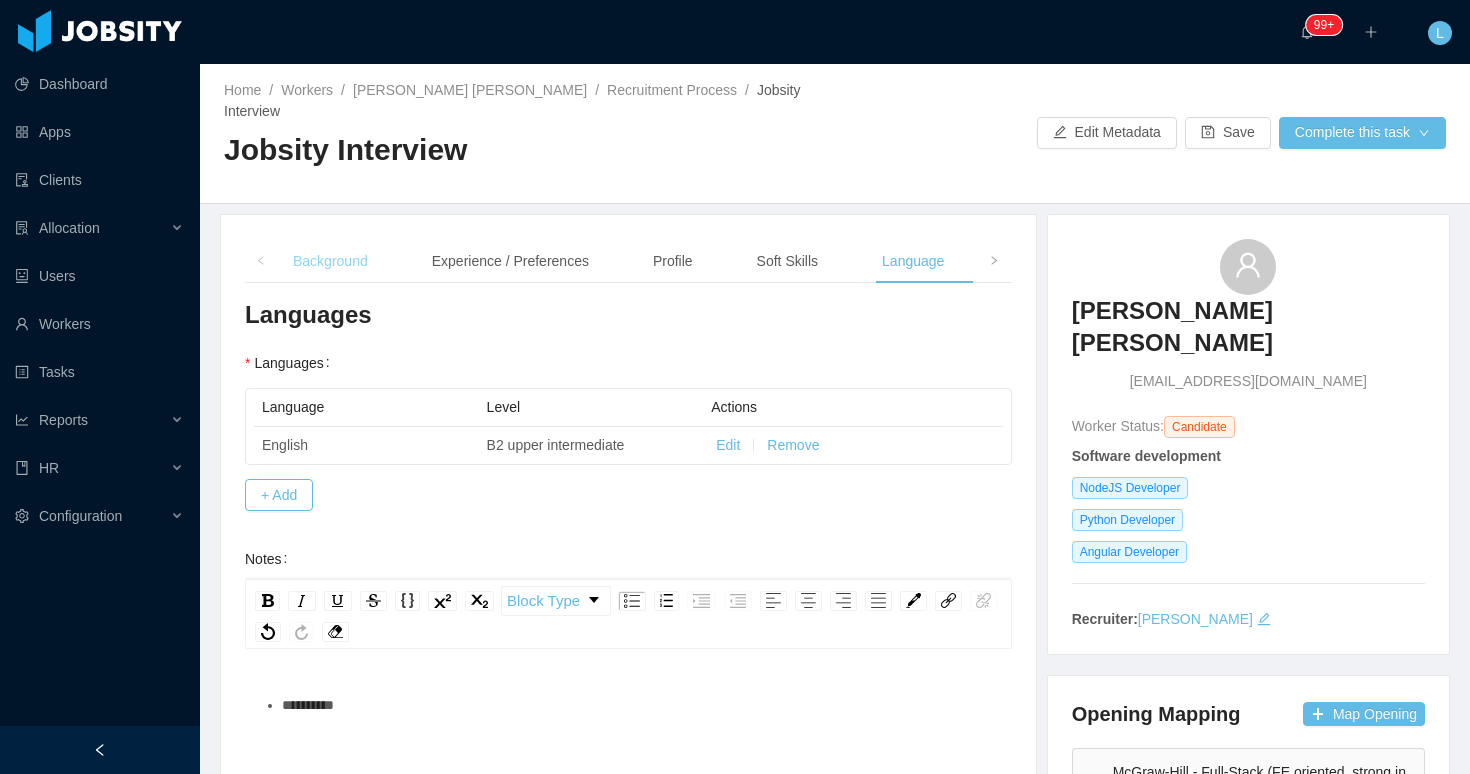 click on "Background" at bounding box center (330, 261) 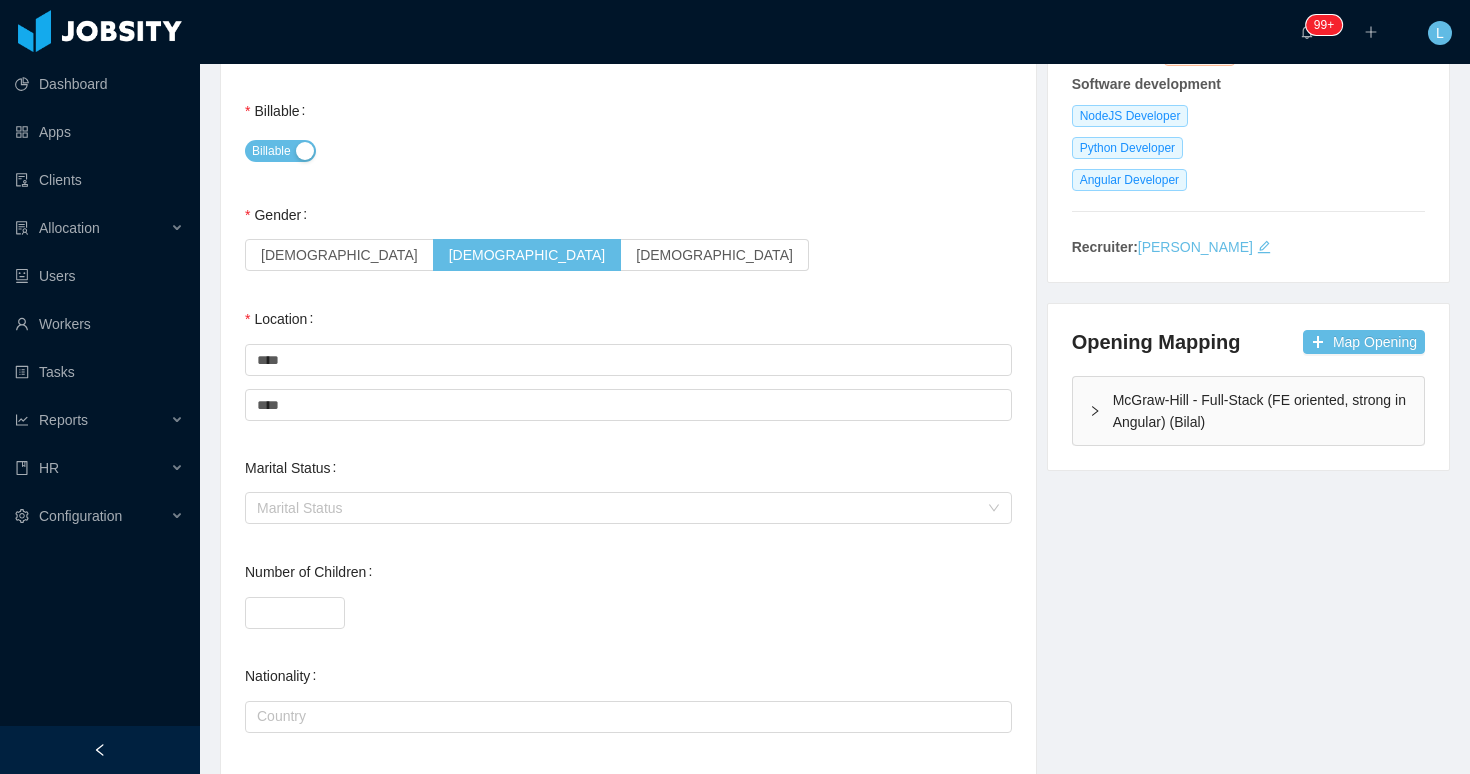 scroll, scrollTop: 0, scrollLeft: 0, axis: both 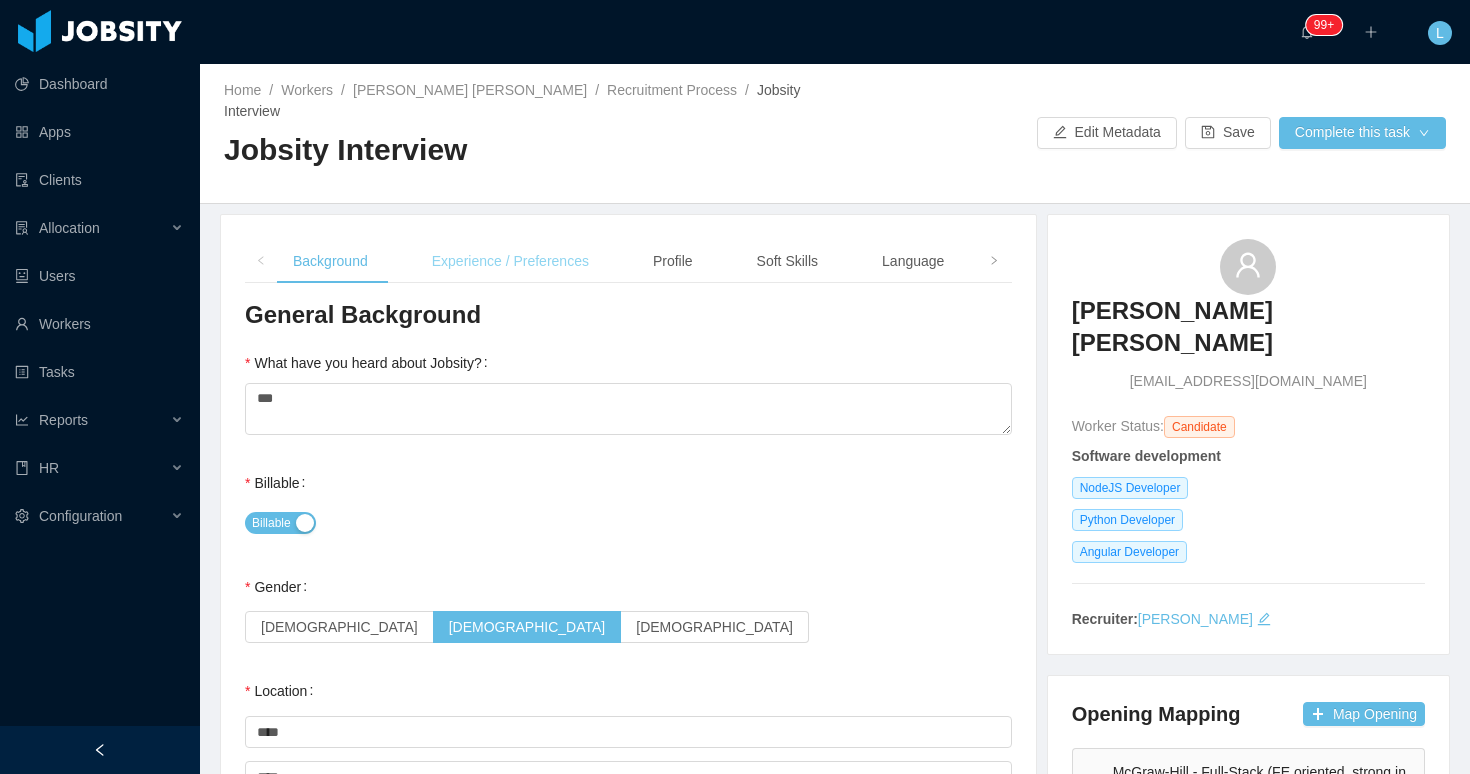 click on "Experience / Preferences" at bounding box center [510, 261] 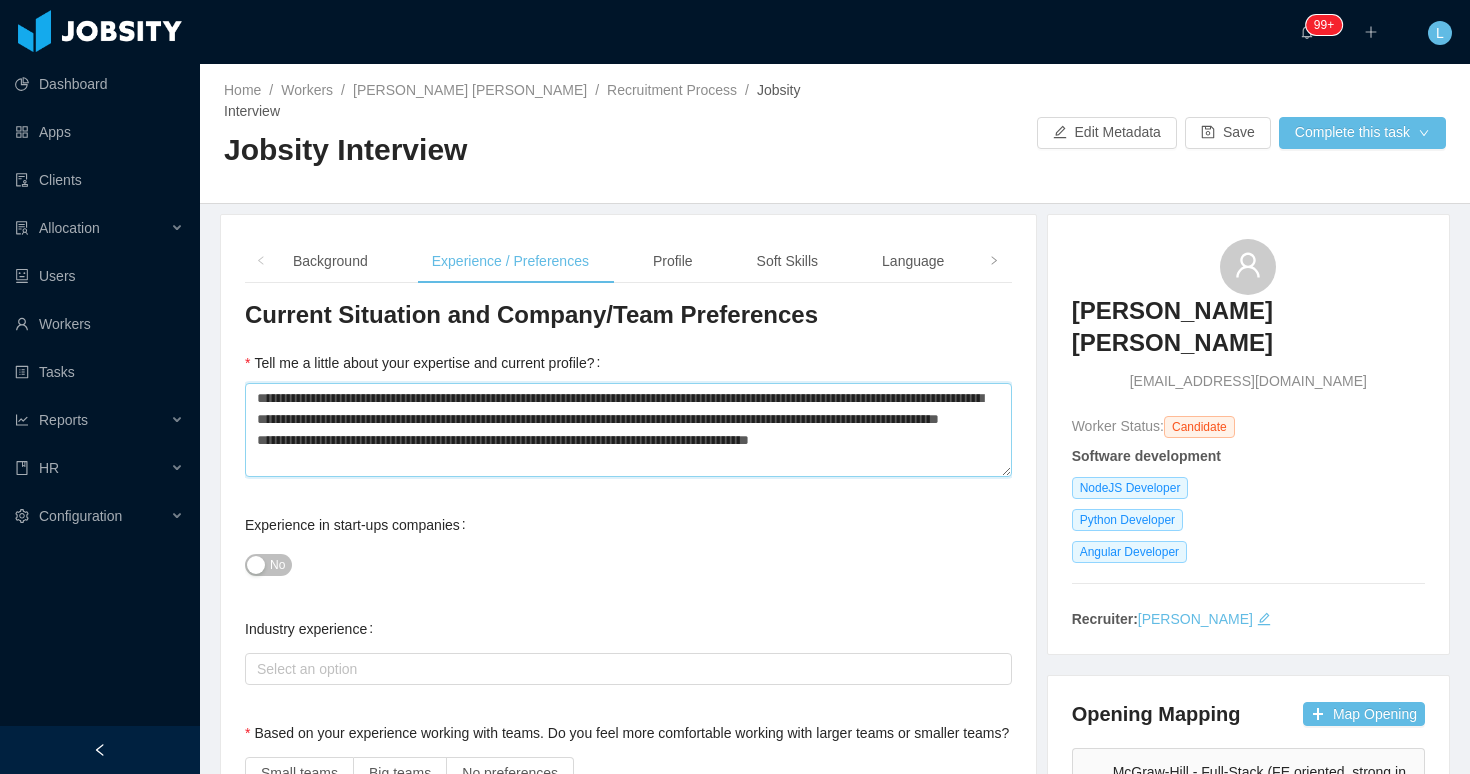 click on "**********" at bounding box center [628, 430] 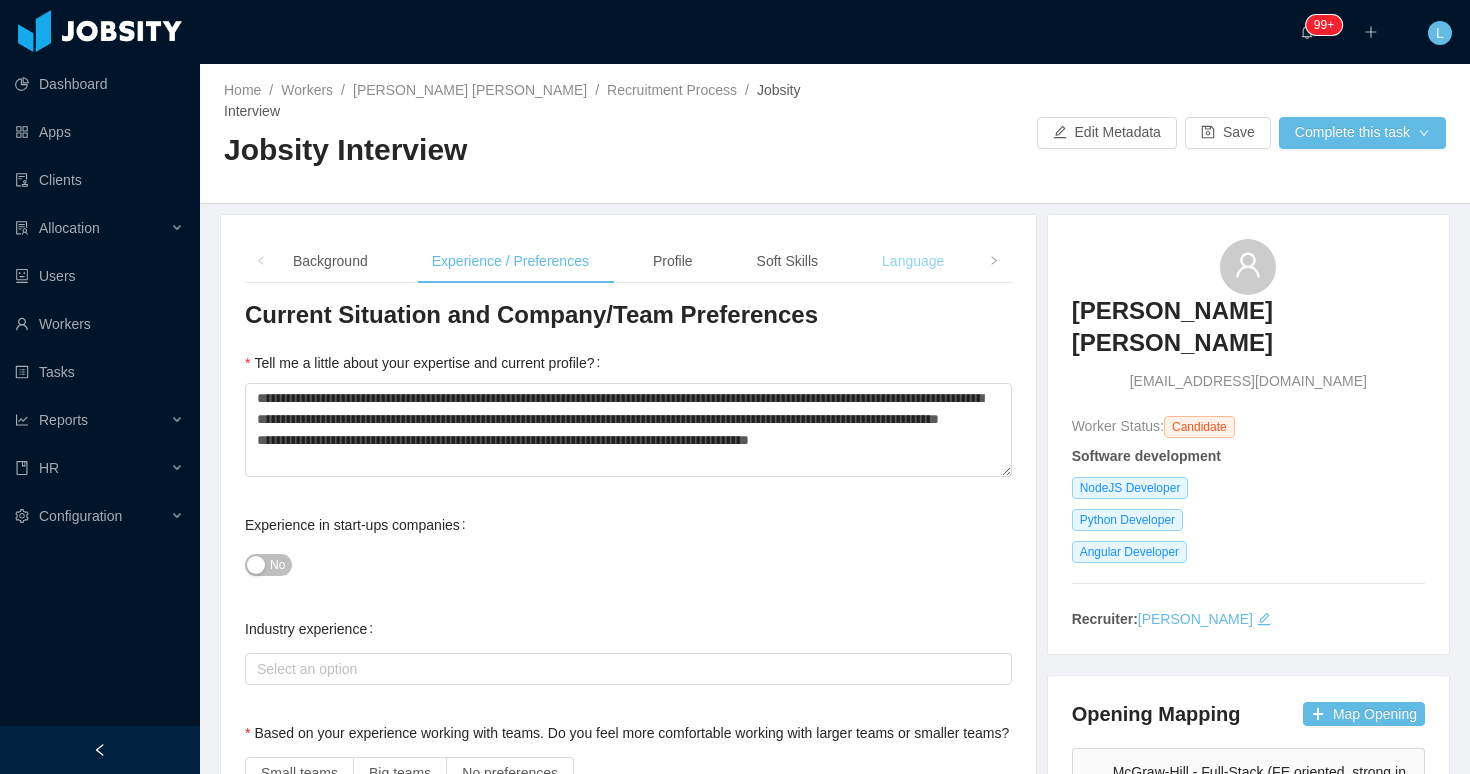 click on "Language" at bounding box center [913, 261] 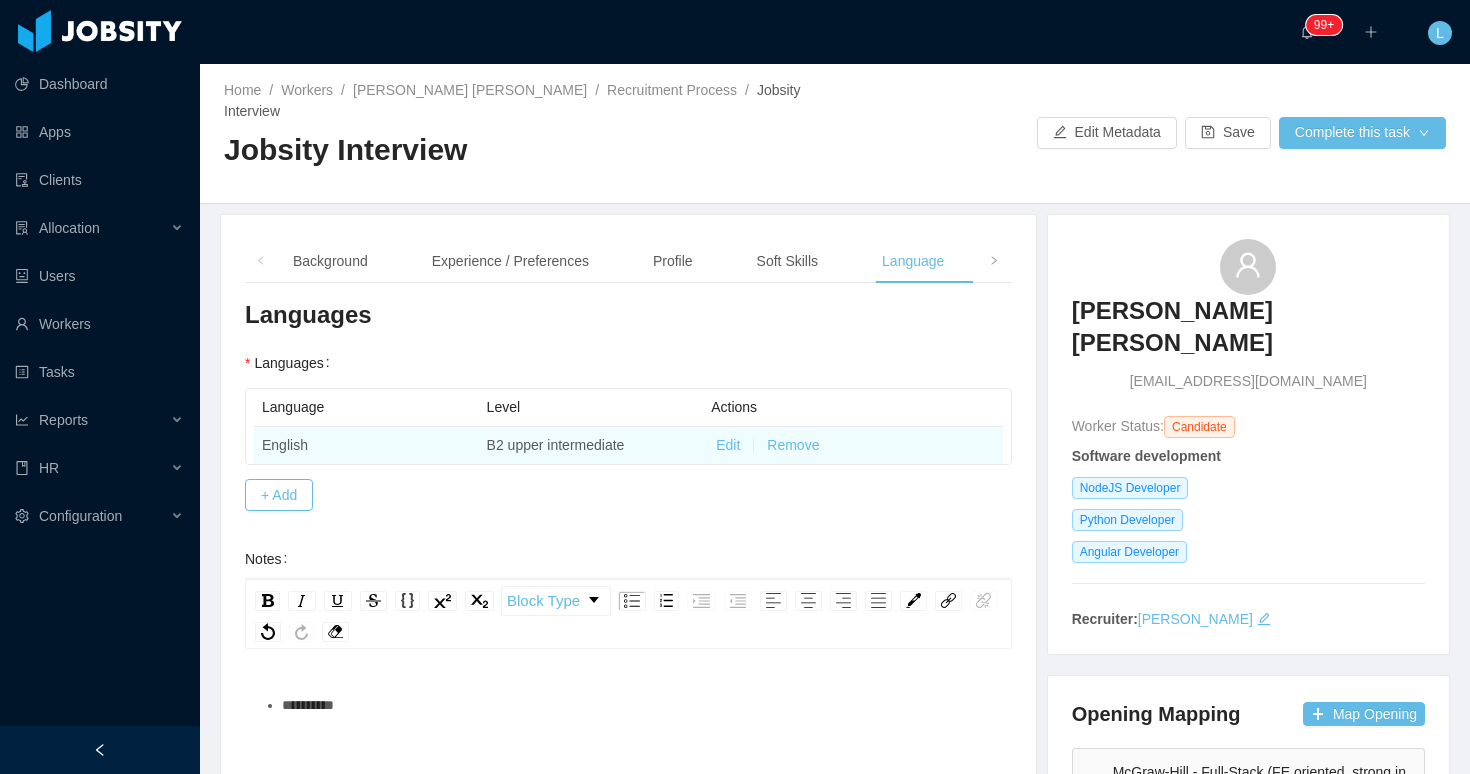 click on "Edit" at bounding box center [728, 445] 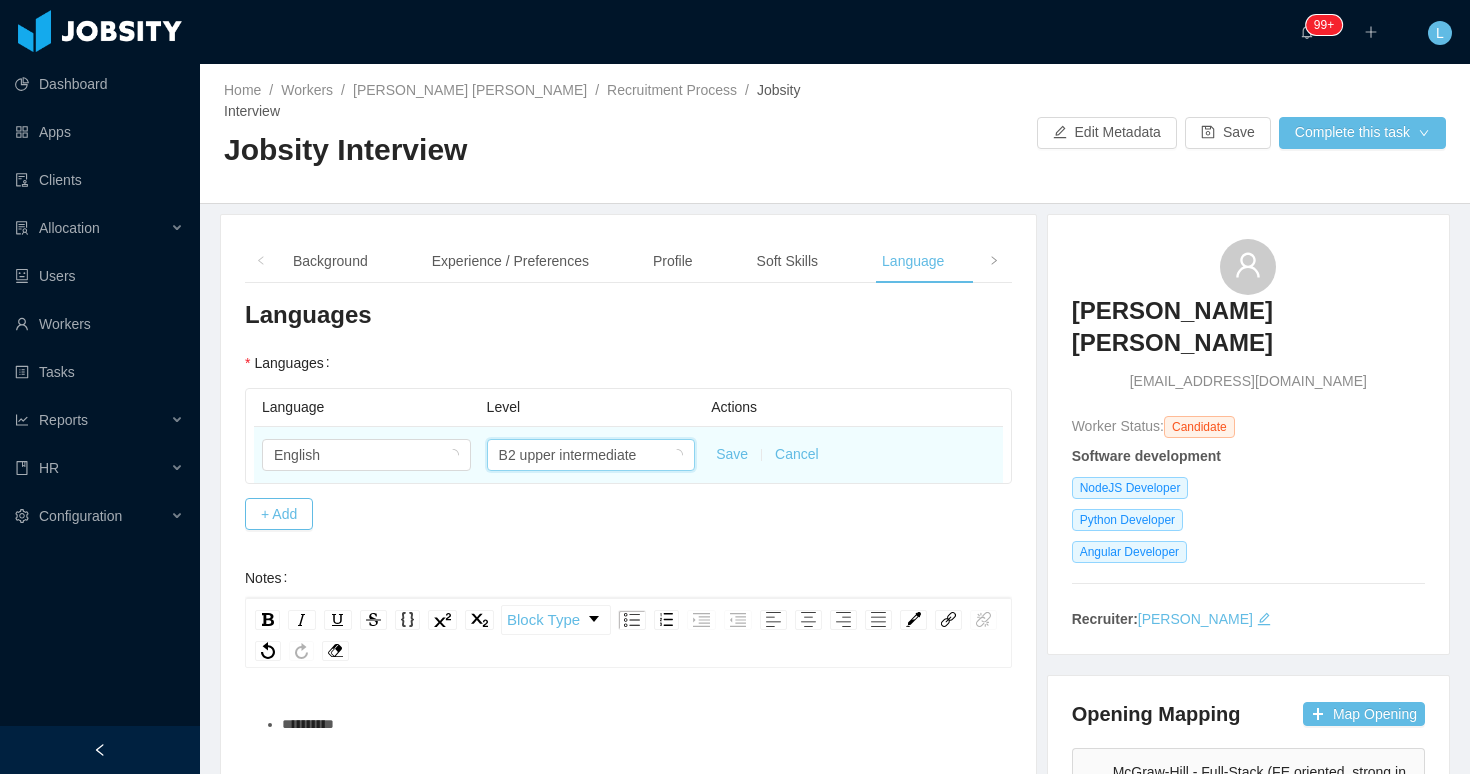 click on "B2 upper intermediate" at bounding box center [568, 455] 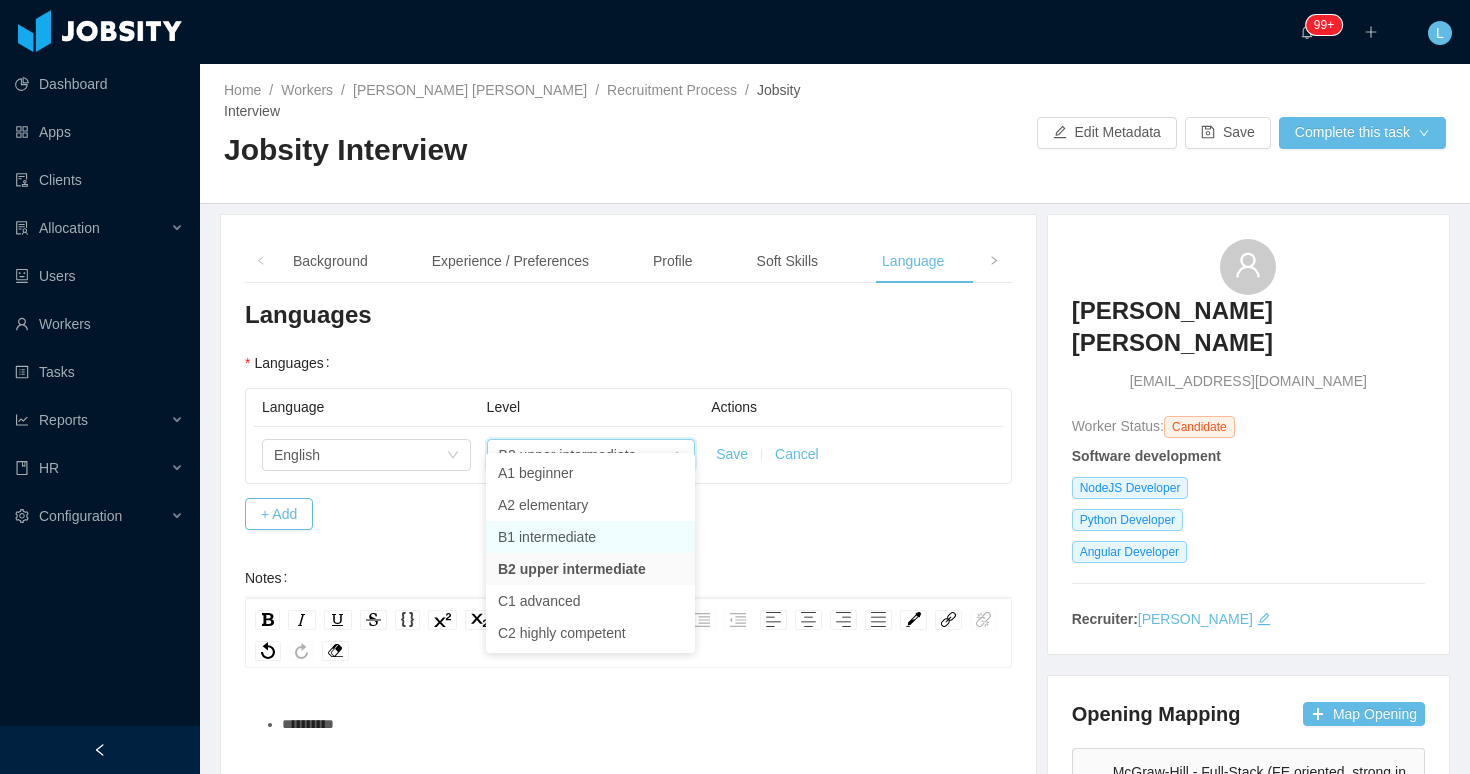 click on "B1 intermediate" at bounding box center (590, 537) 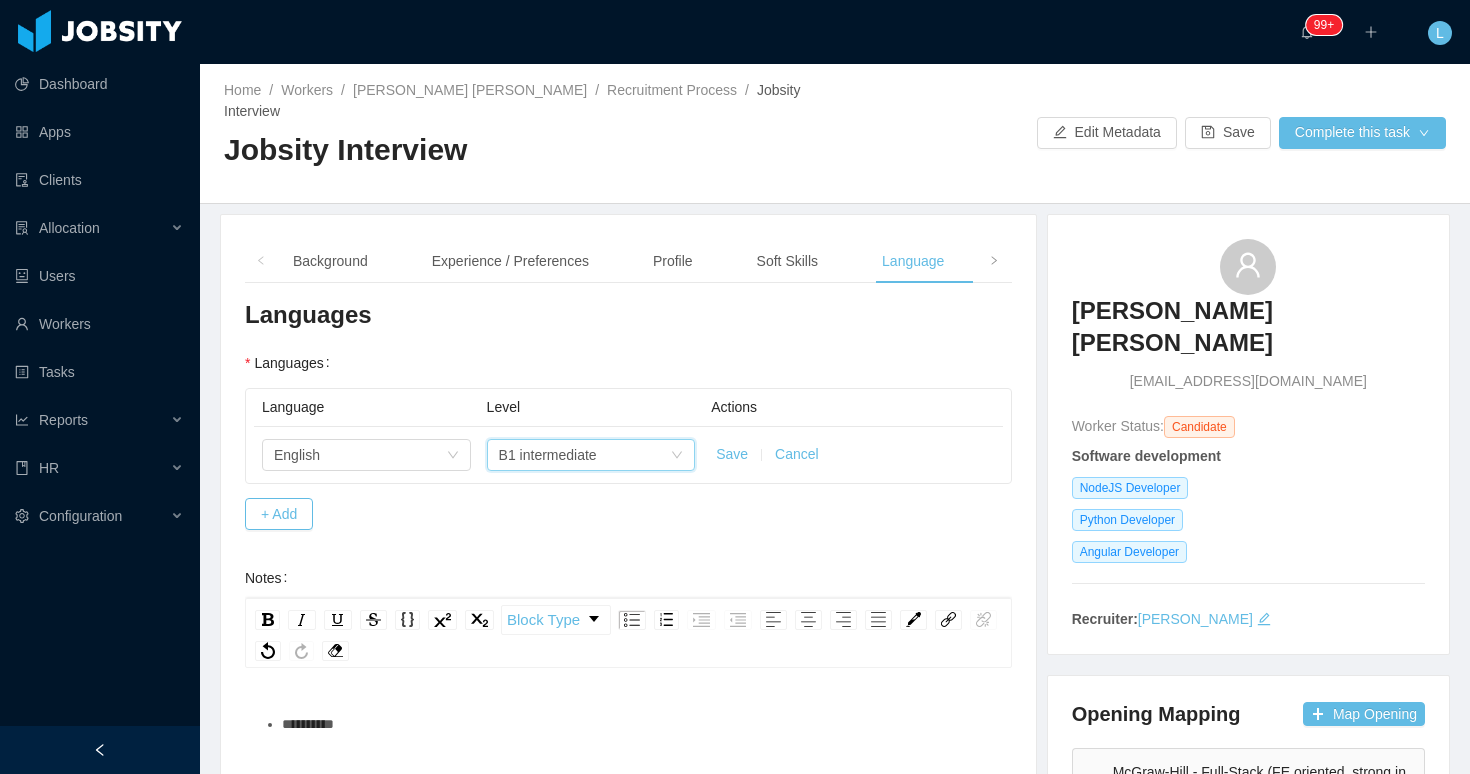 click on "Save" at bounding box center [732, 454] 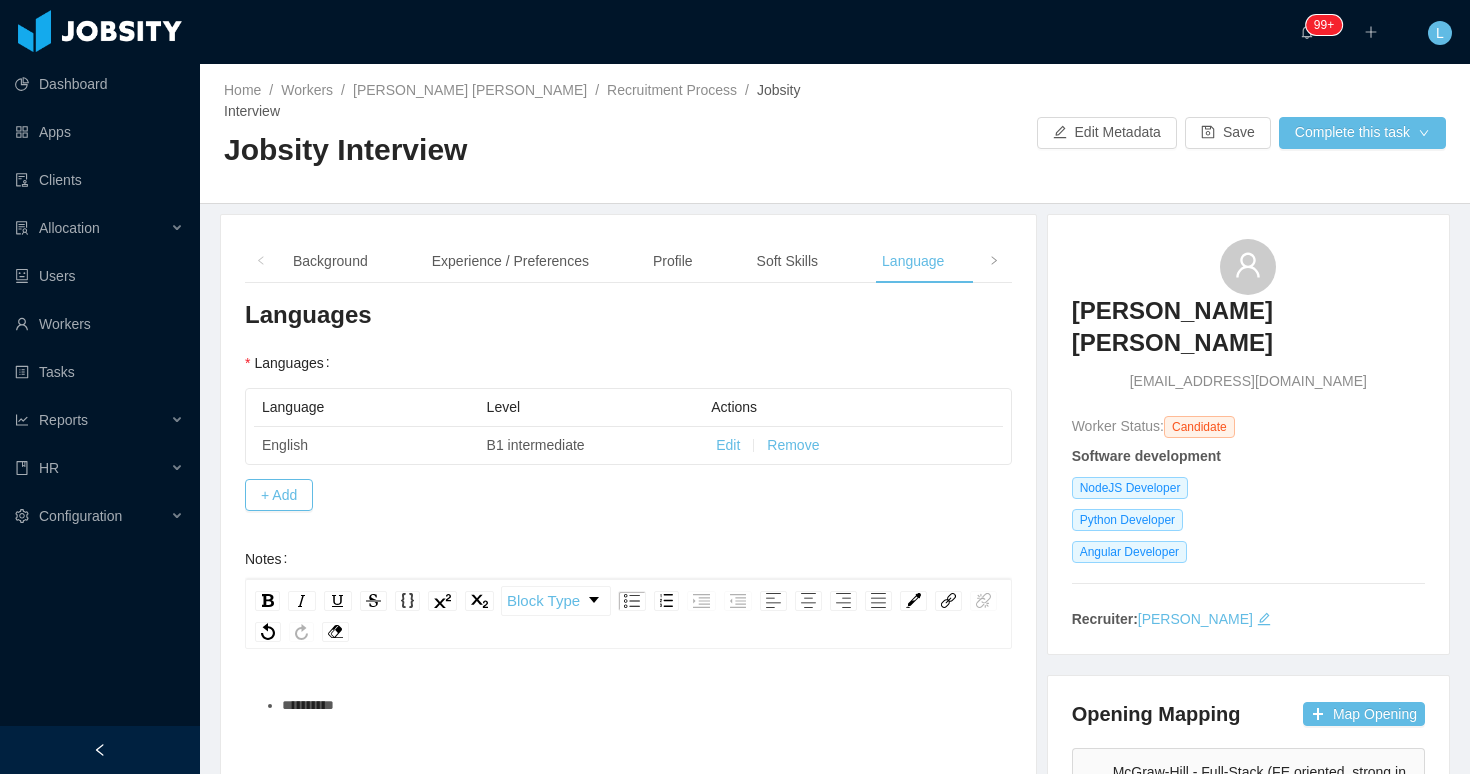 click on "**********" at bounding box center (629, 705) 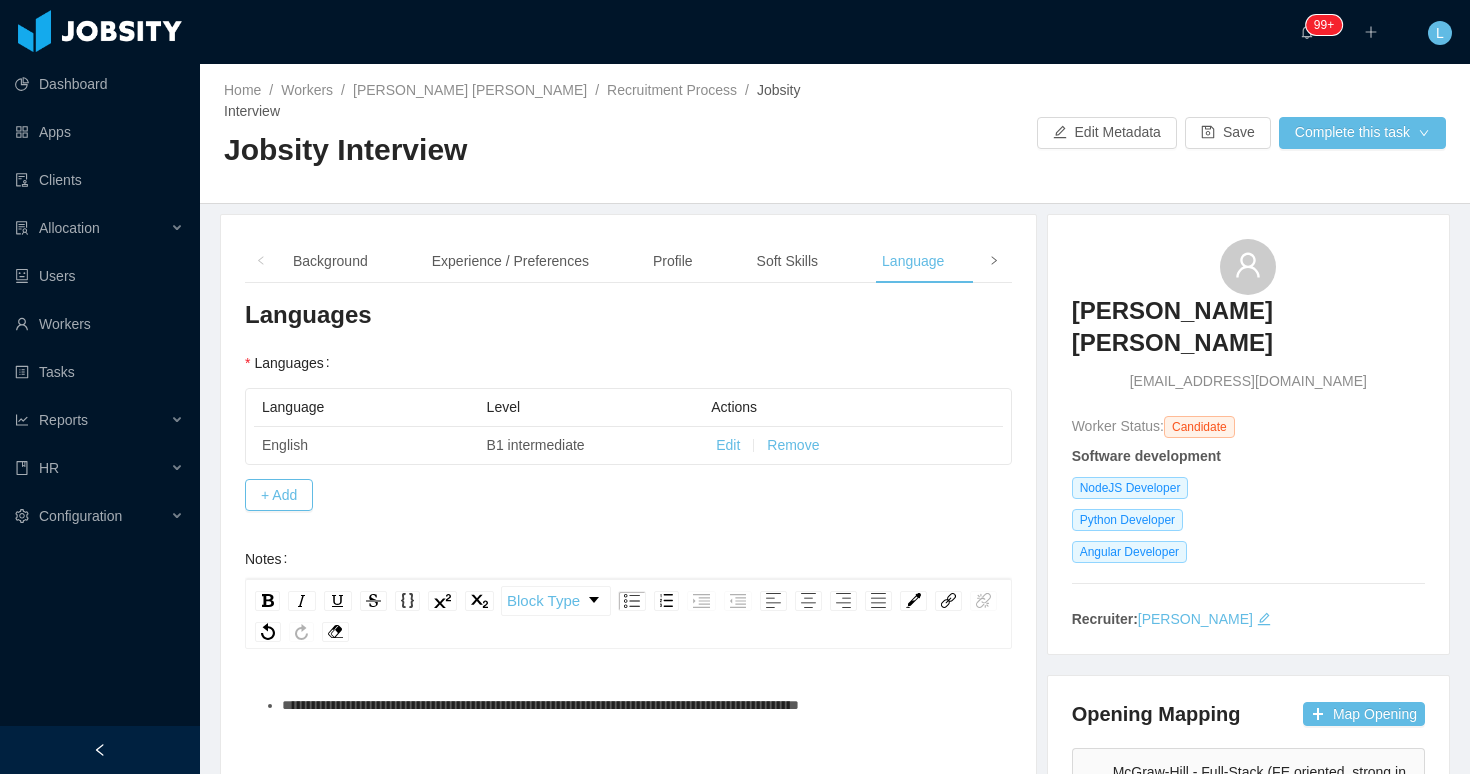 click 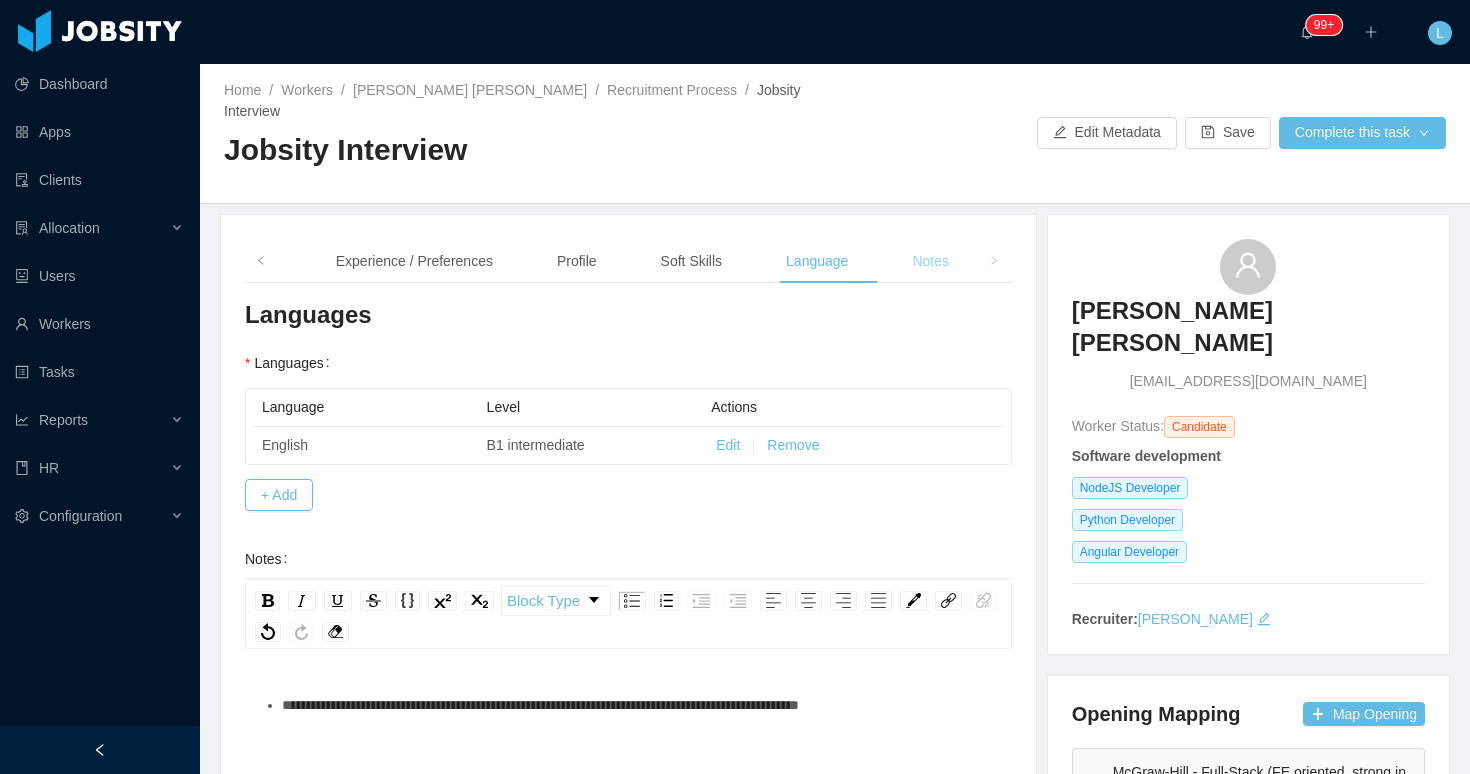 click on "Notes" at bounding box center (930, 261) 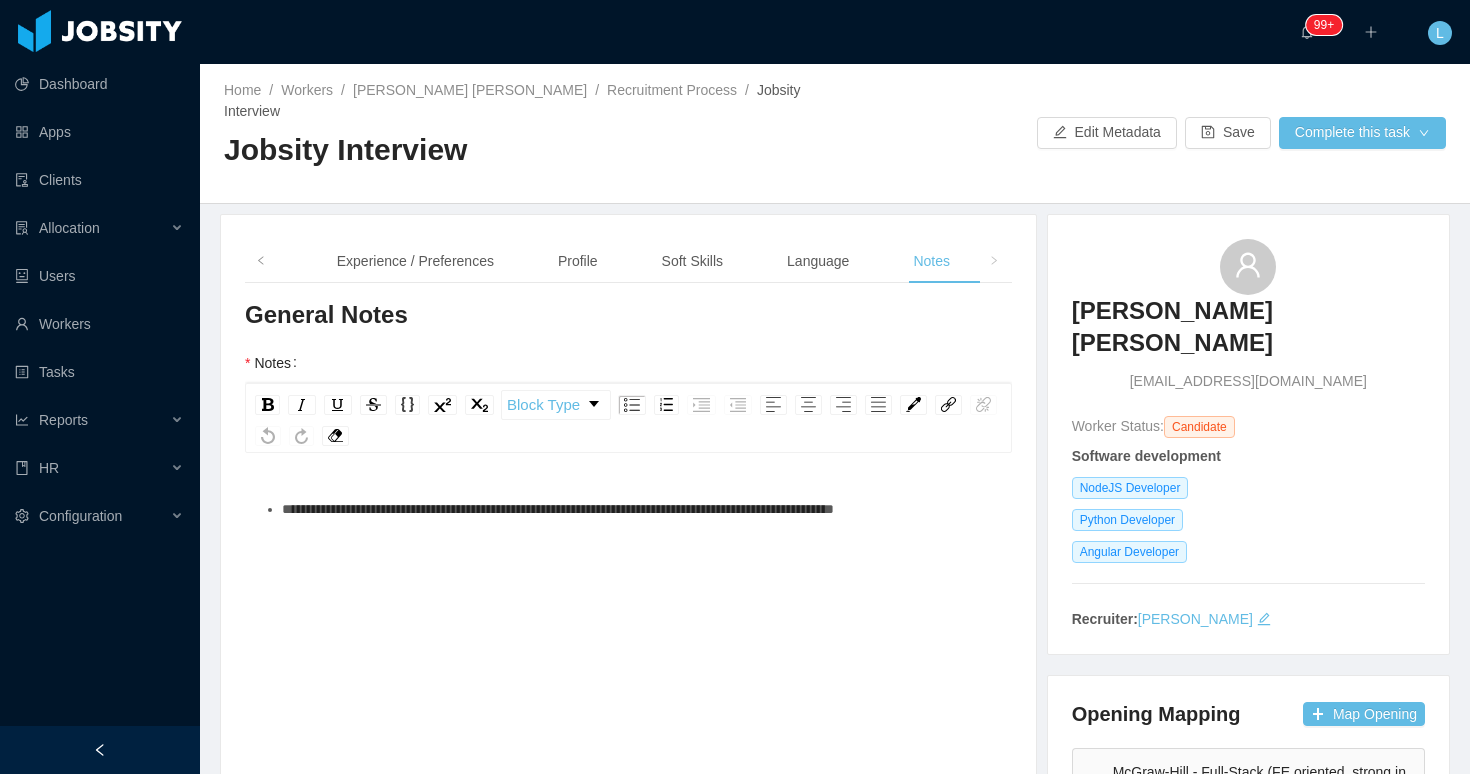 click on "**********" at bounding box center (558, 509) 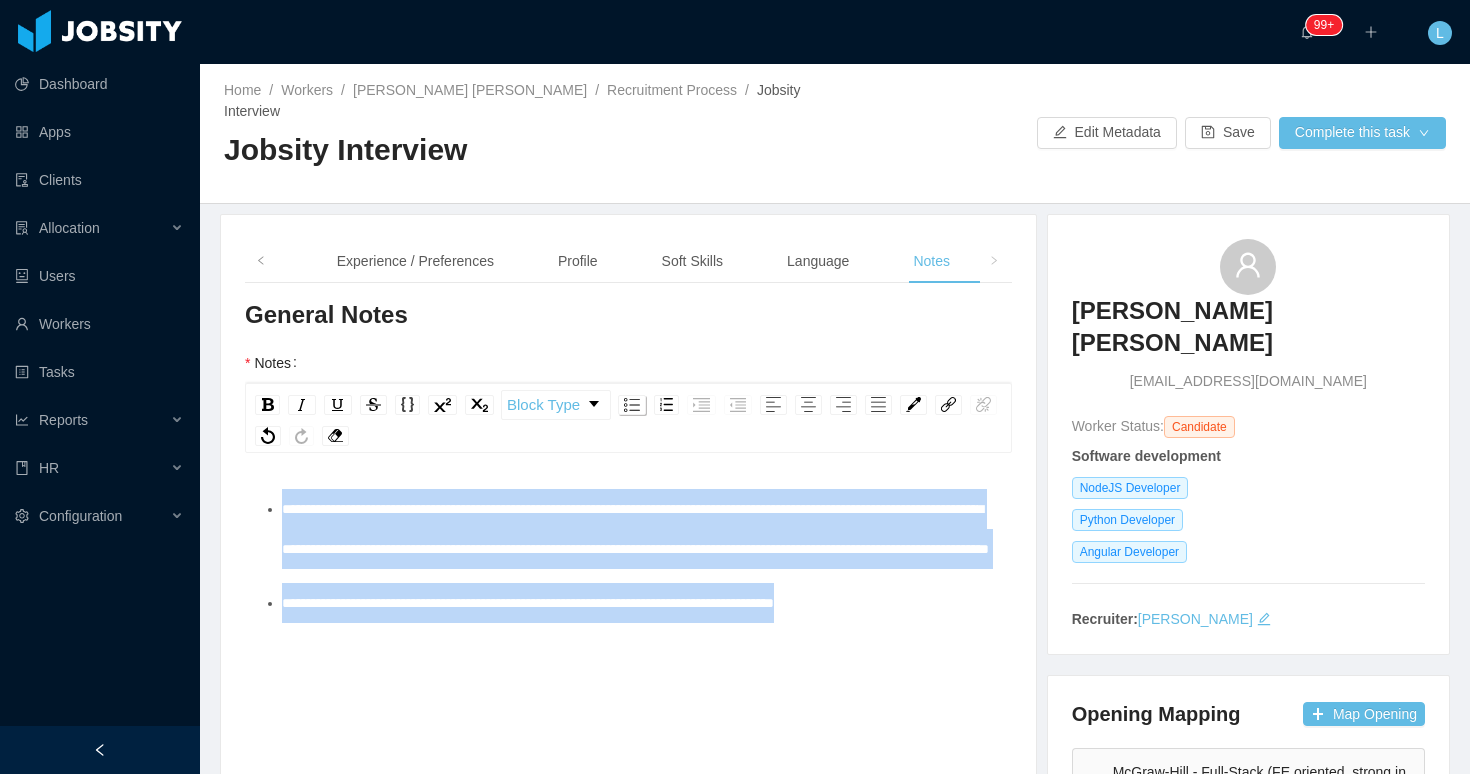 click at bounding box center [632, 405] 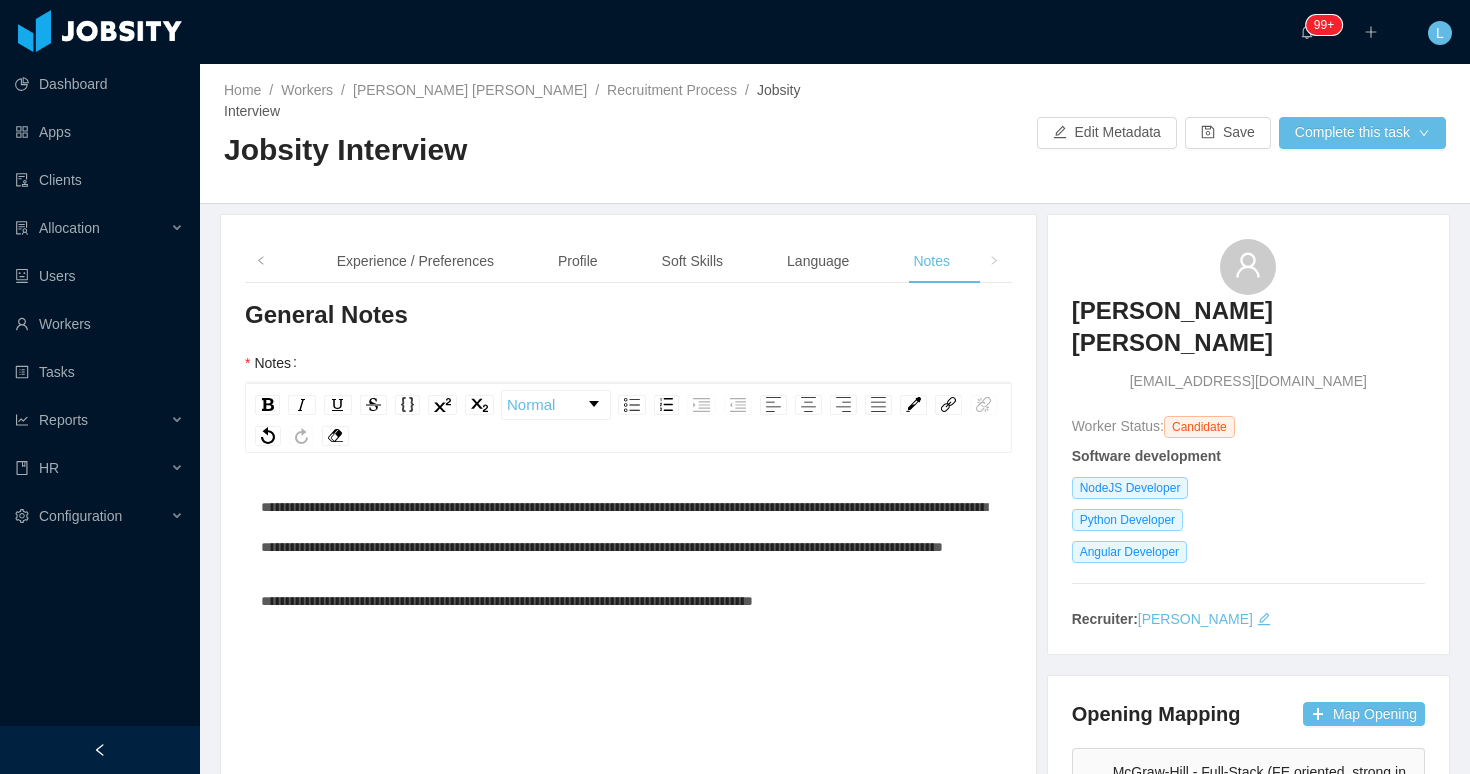 click on "**********" at bounding box center (624, 527) 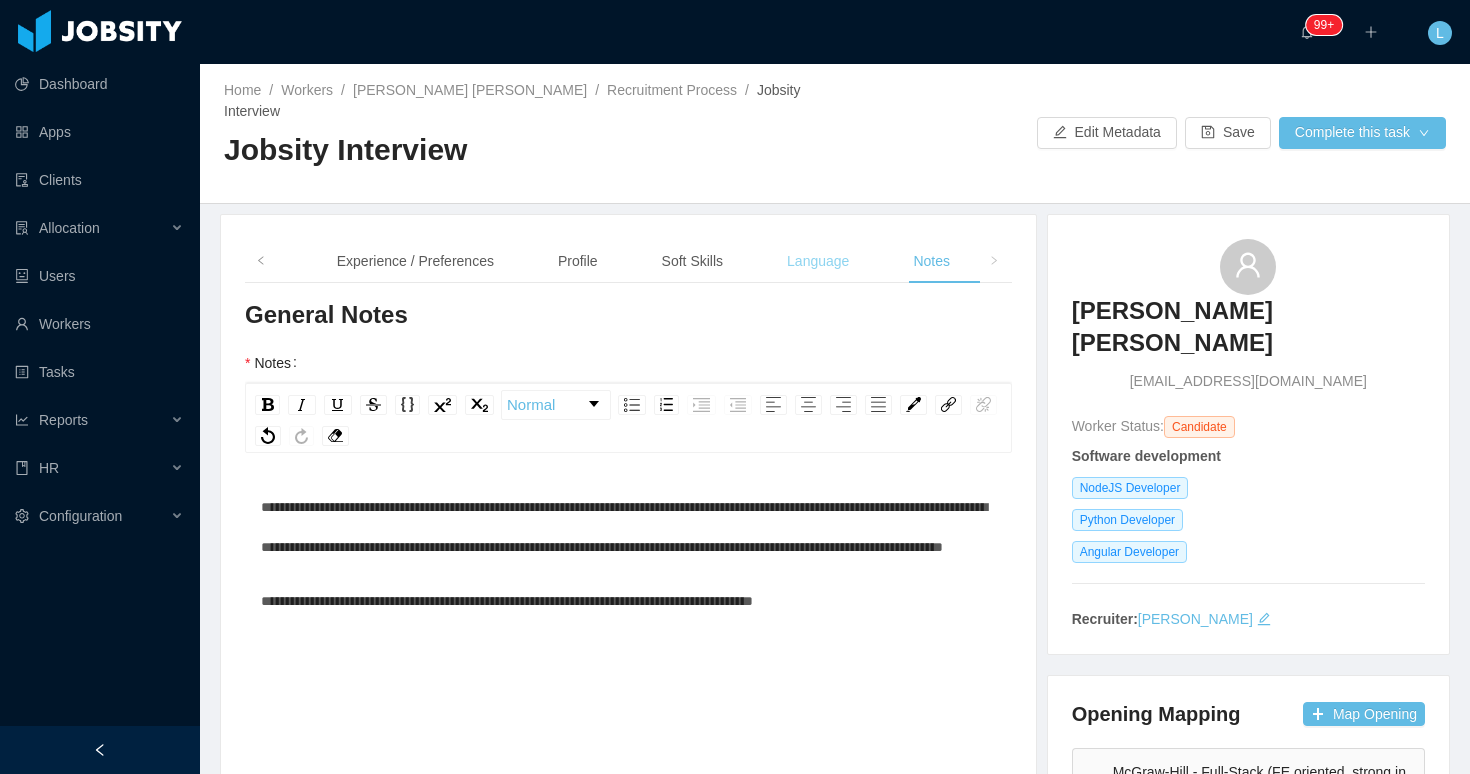 click on "Language" at bounding box center [818, 261] 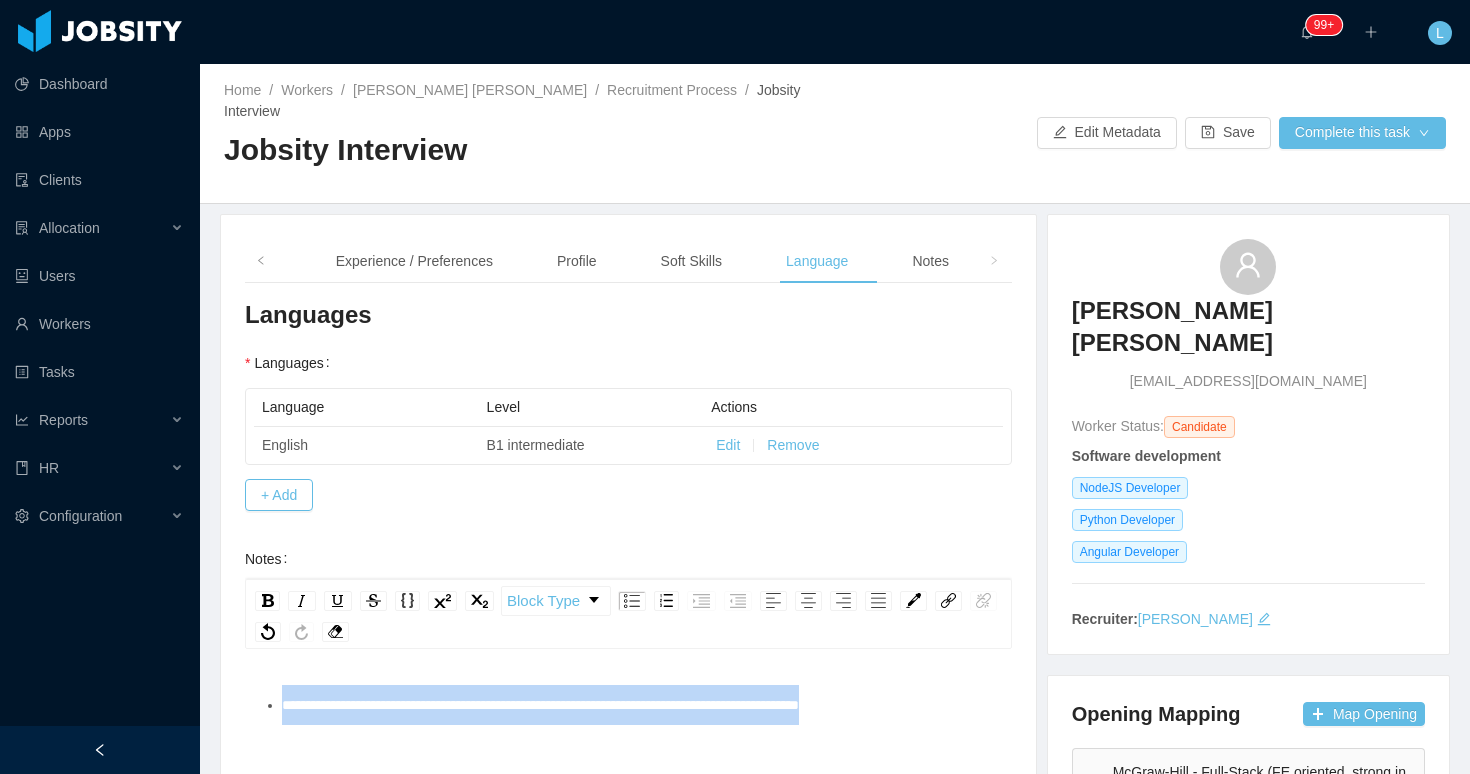 click on "**********" at bounding box center (540, 705) 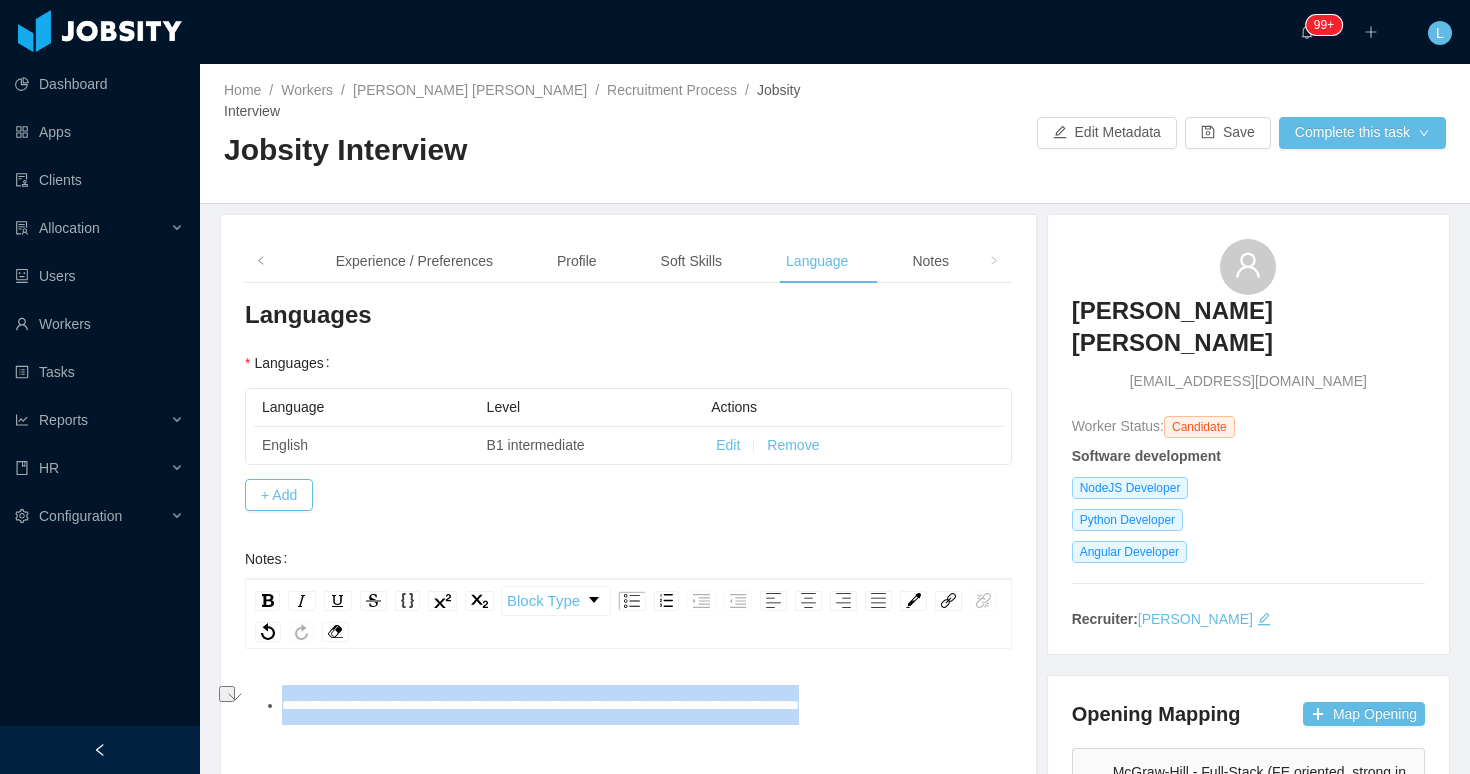 copy on "**********" 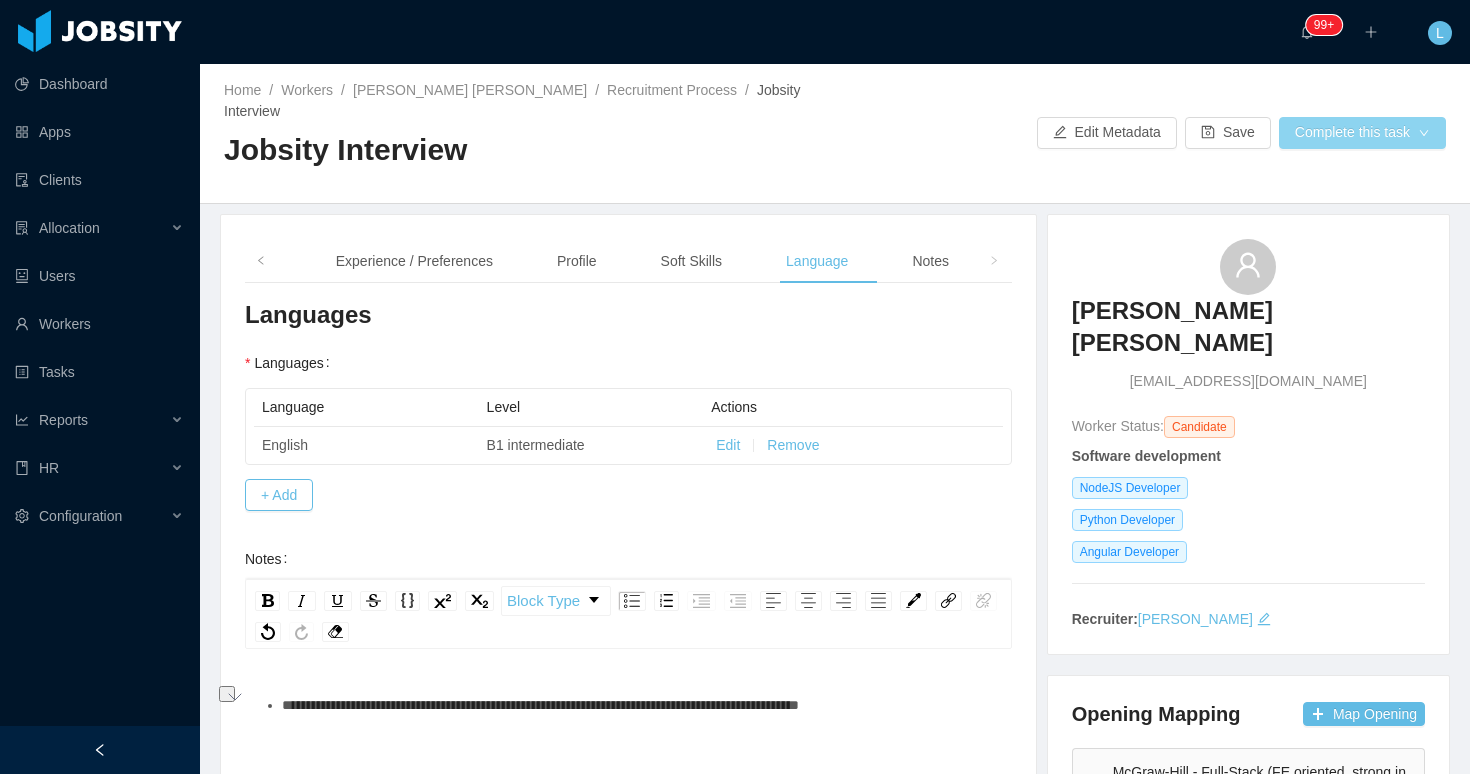 click on "Complete this task" at bounding box center [1362, 133] 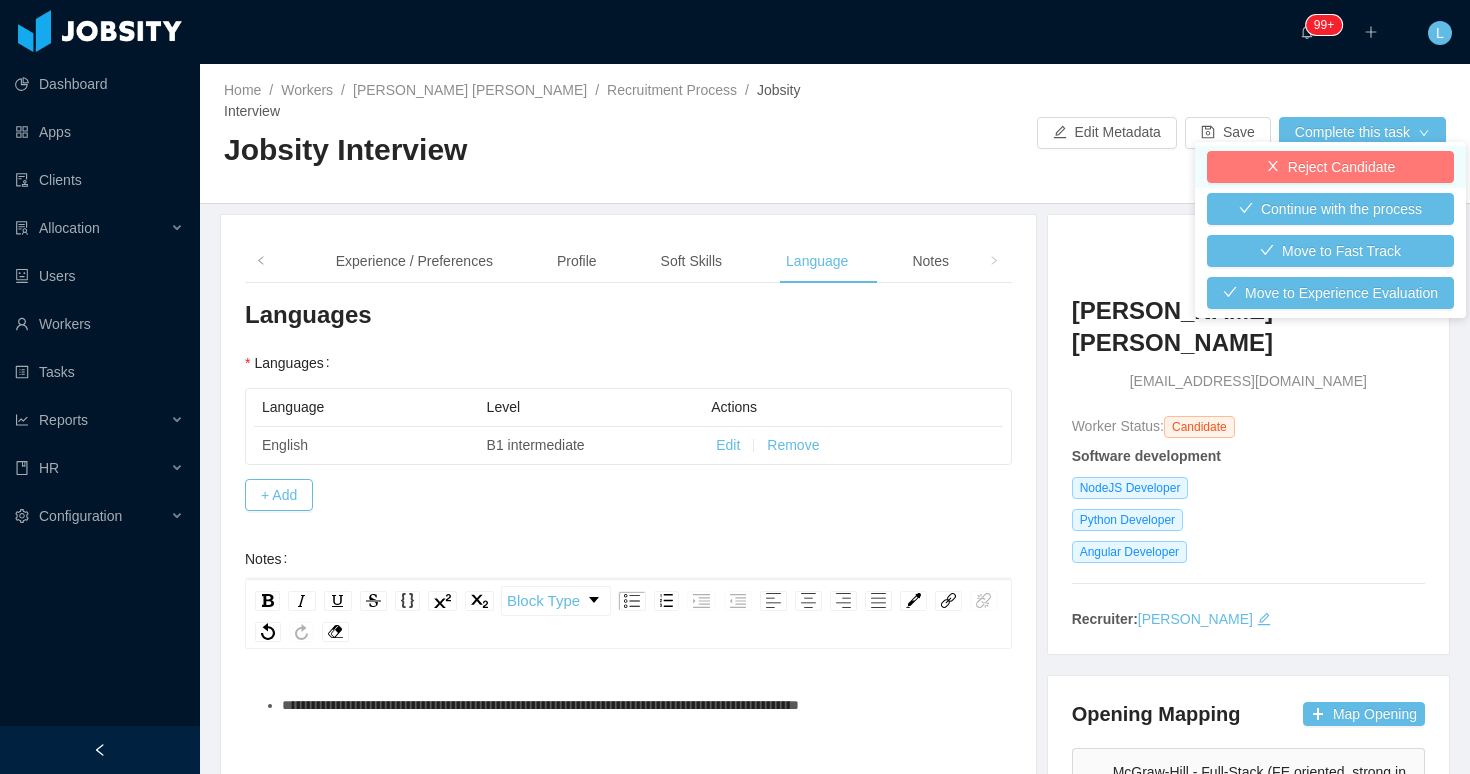 click on "Reject Candidate" at bounding box center (1330, 167) 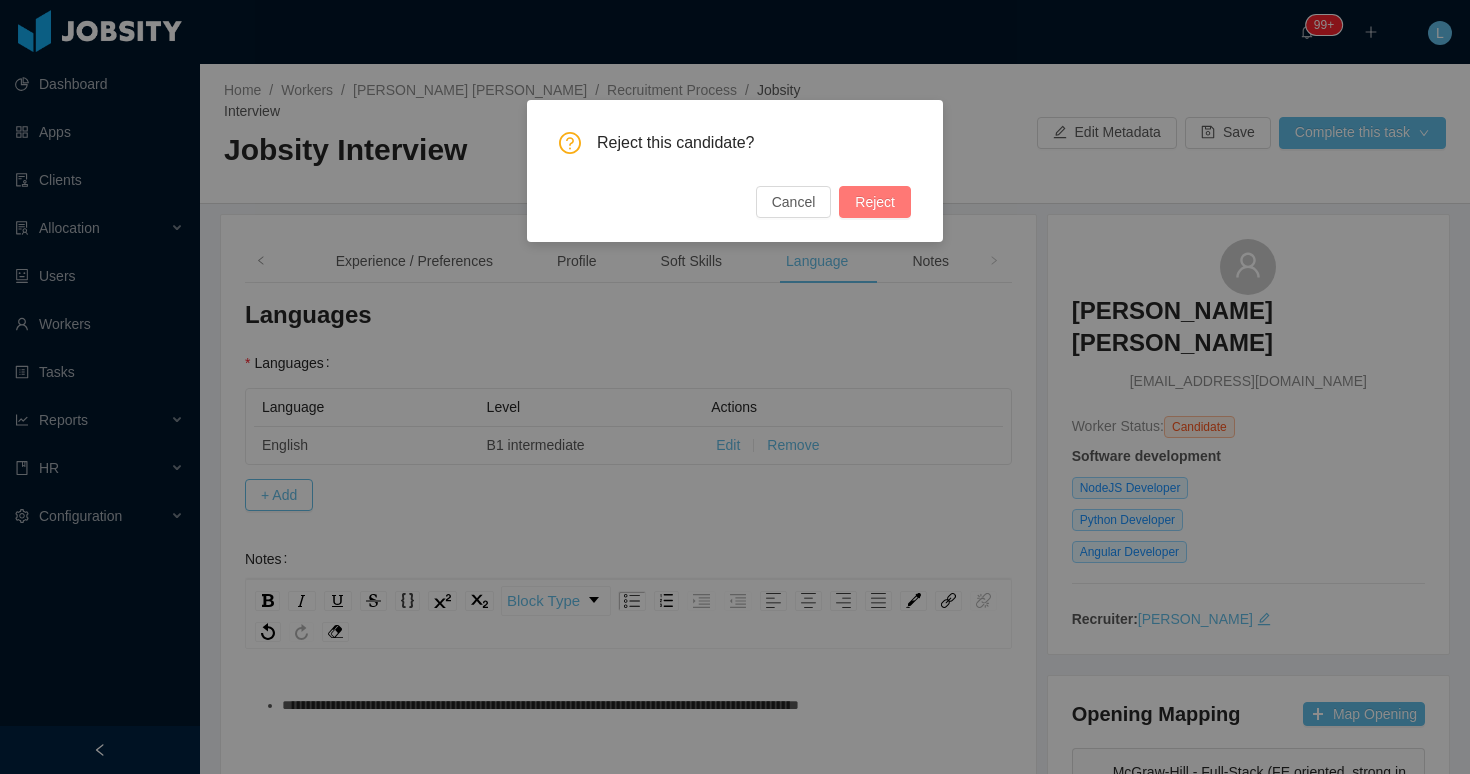click on "Reject" at bounding box center (875, 202) 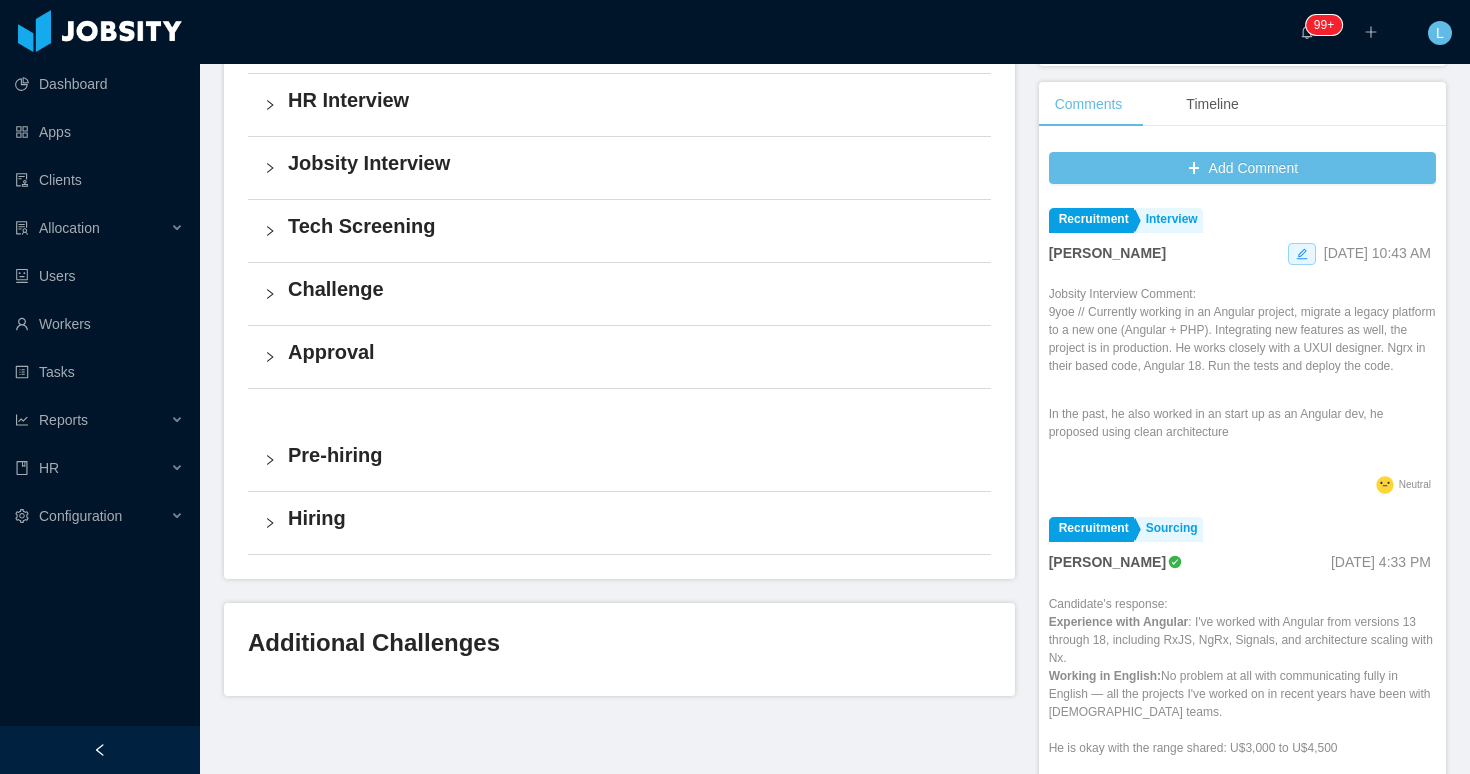scroll, scrollTop: 0, scrollLeft: 0, axis: both 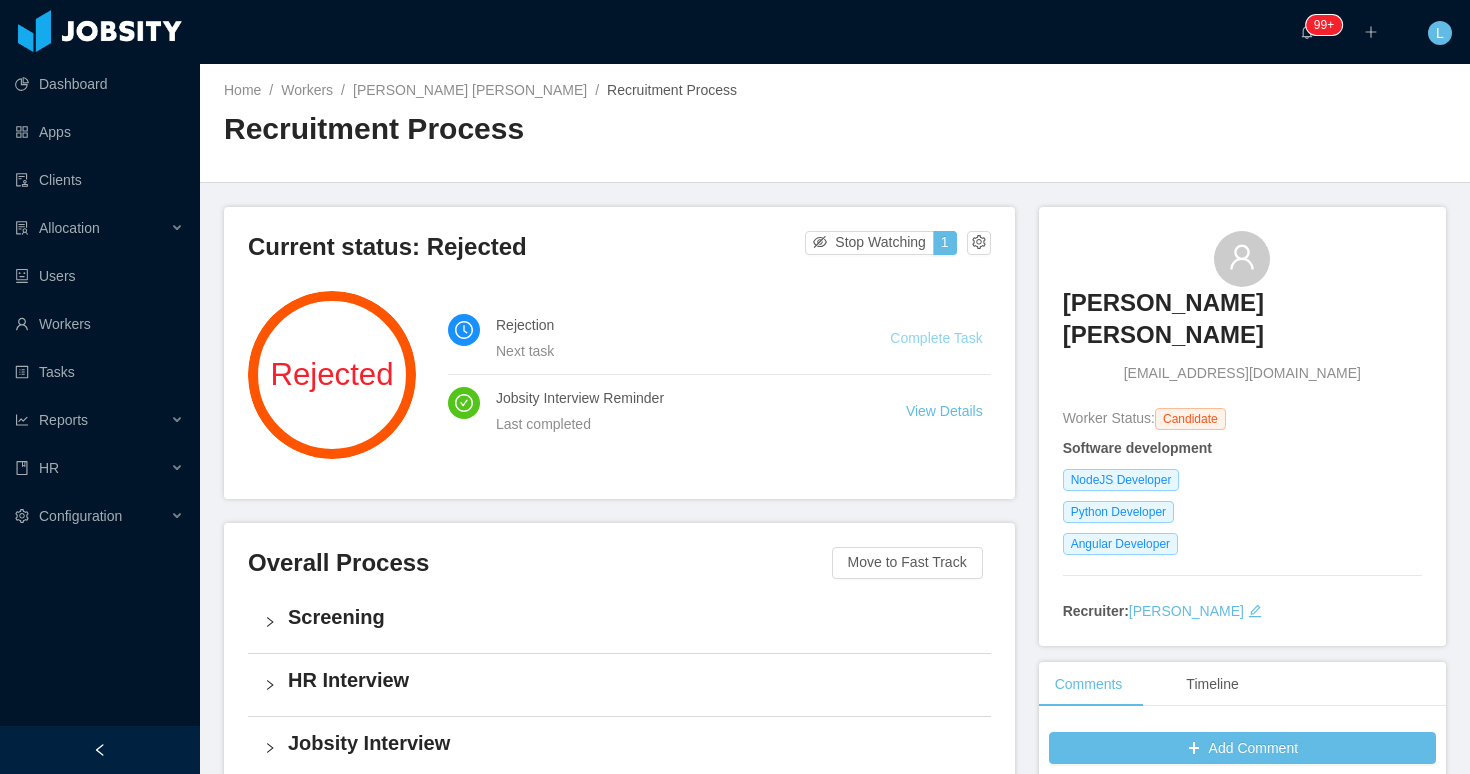 click on "Complete Task" at bounding box center [936, 338] 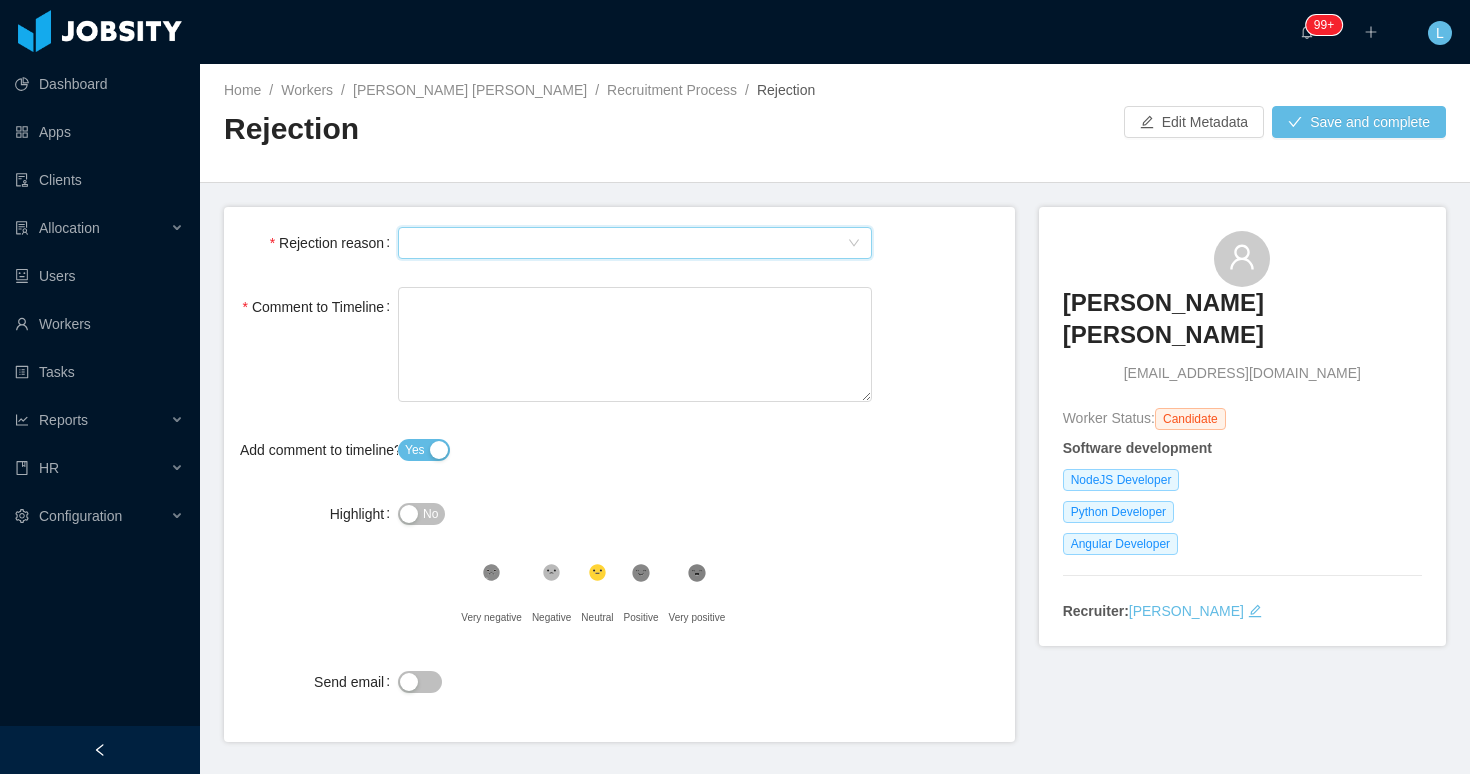 click on "Select Type" at bounding box center [628, 243] 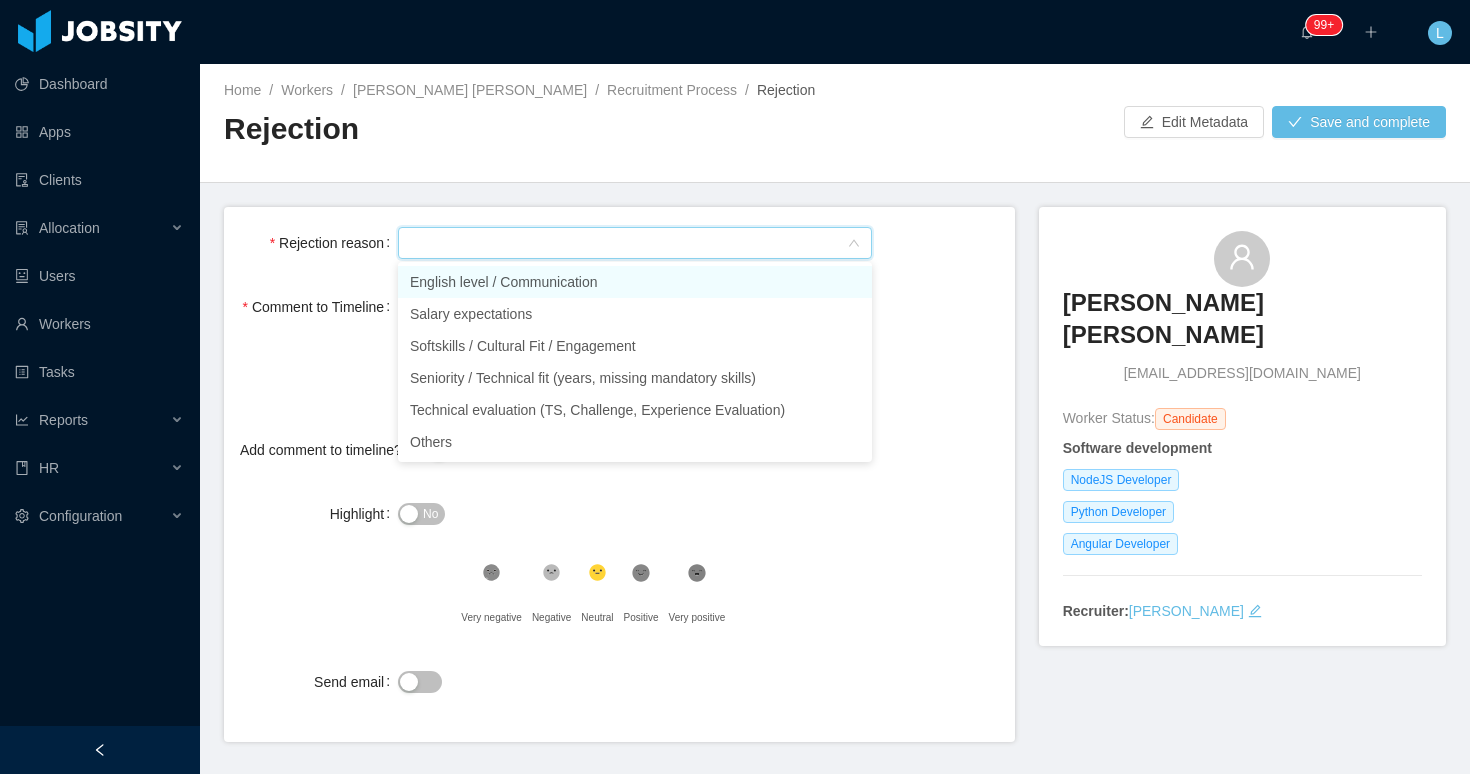 click on "English level / Communication" at bounding box center [635, 282] 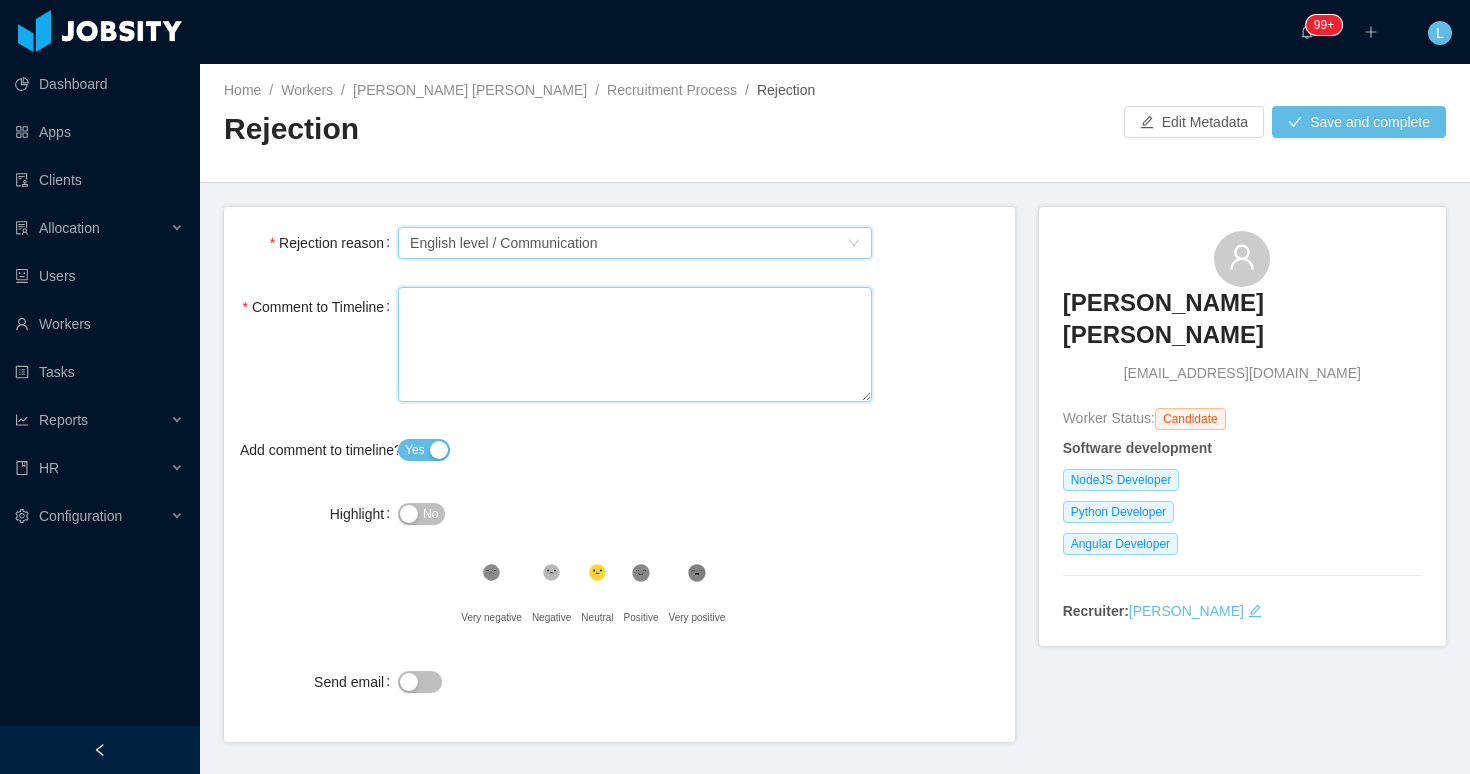 click on "Comment to Timeline" at bounding box center (635, 344) 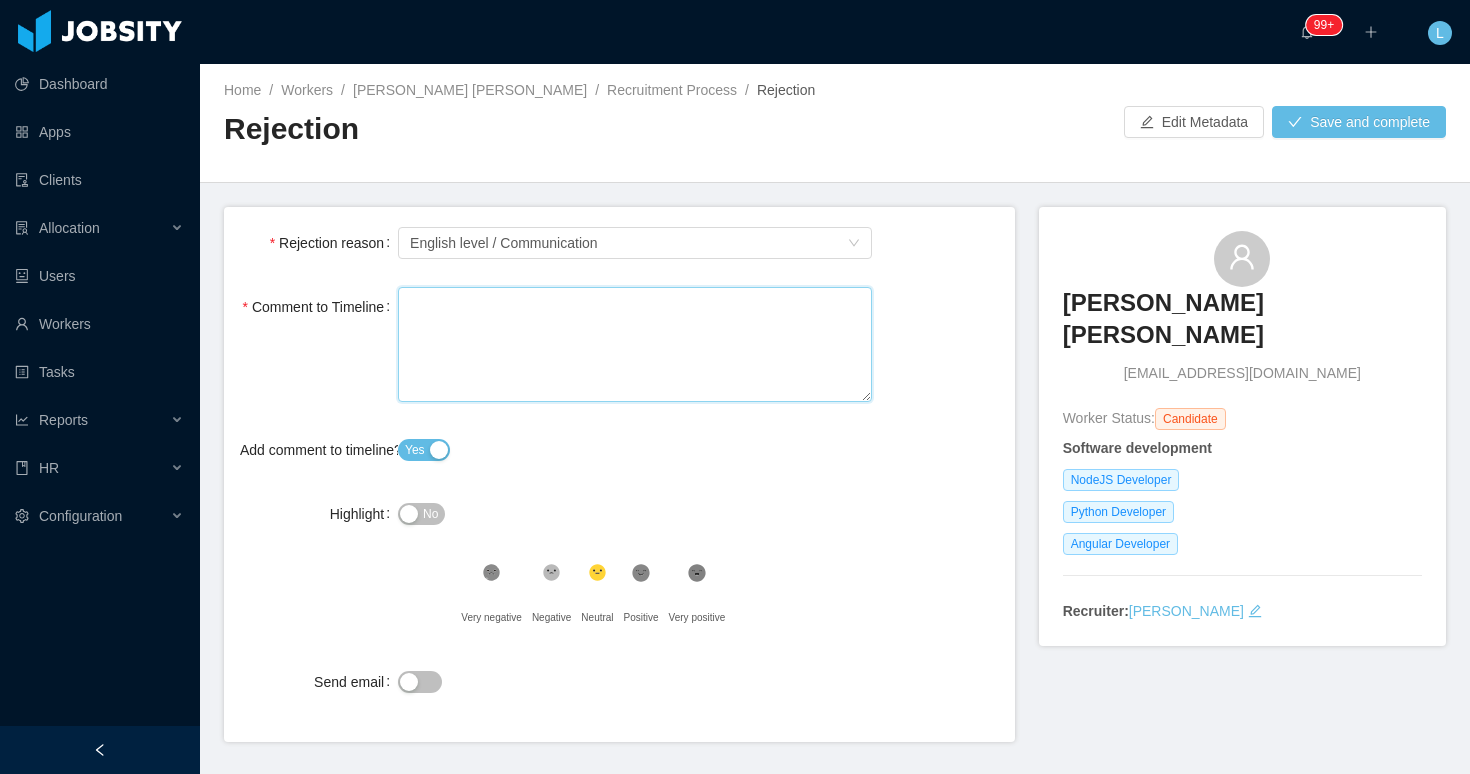 type 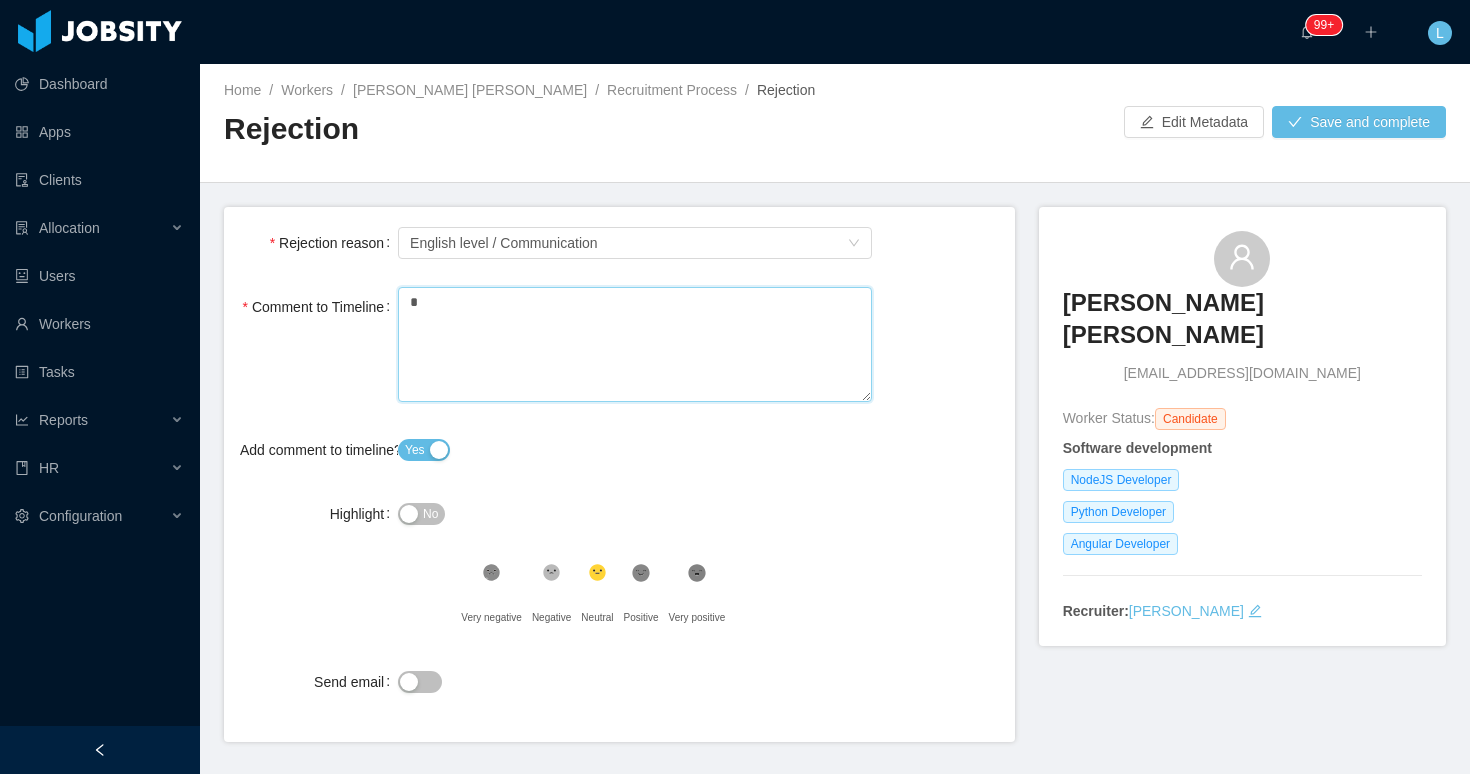type 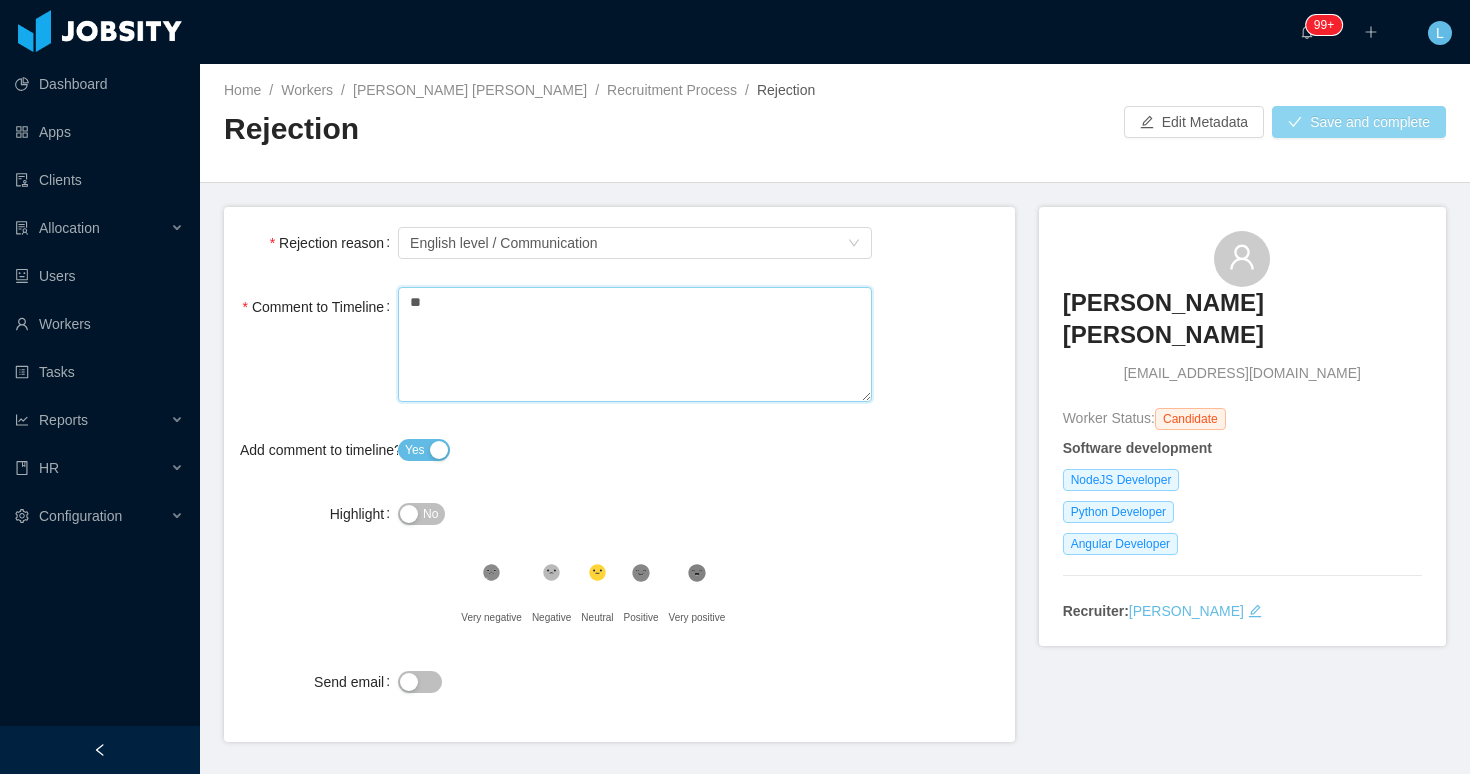 type on "**" 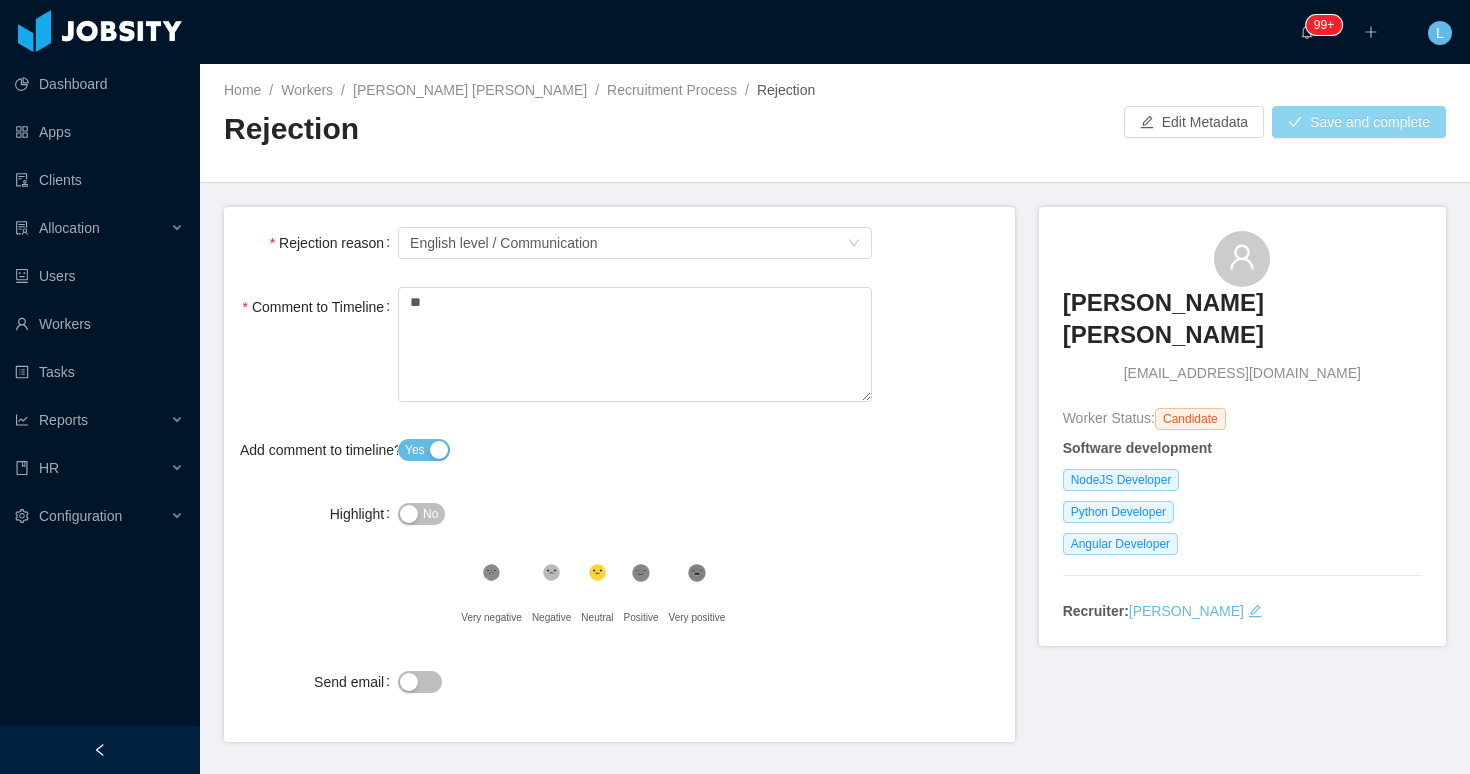 click on "Save and complete" at bounding box center (1359, 122) 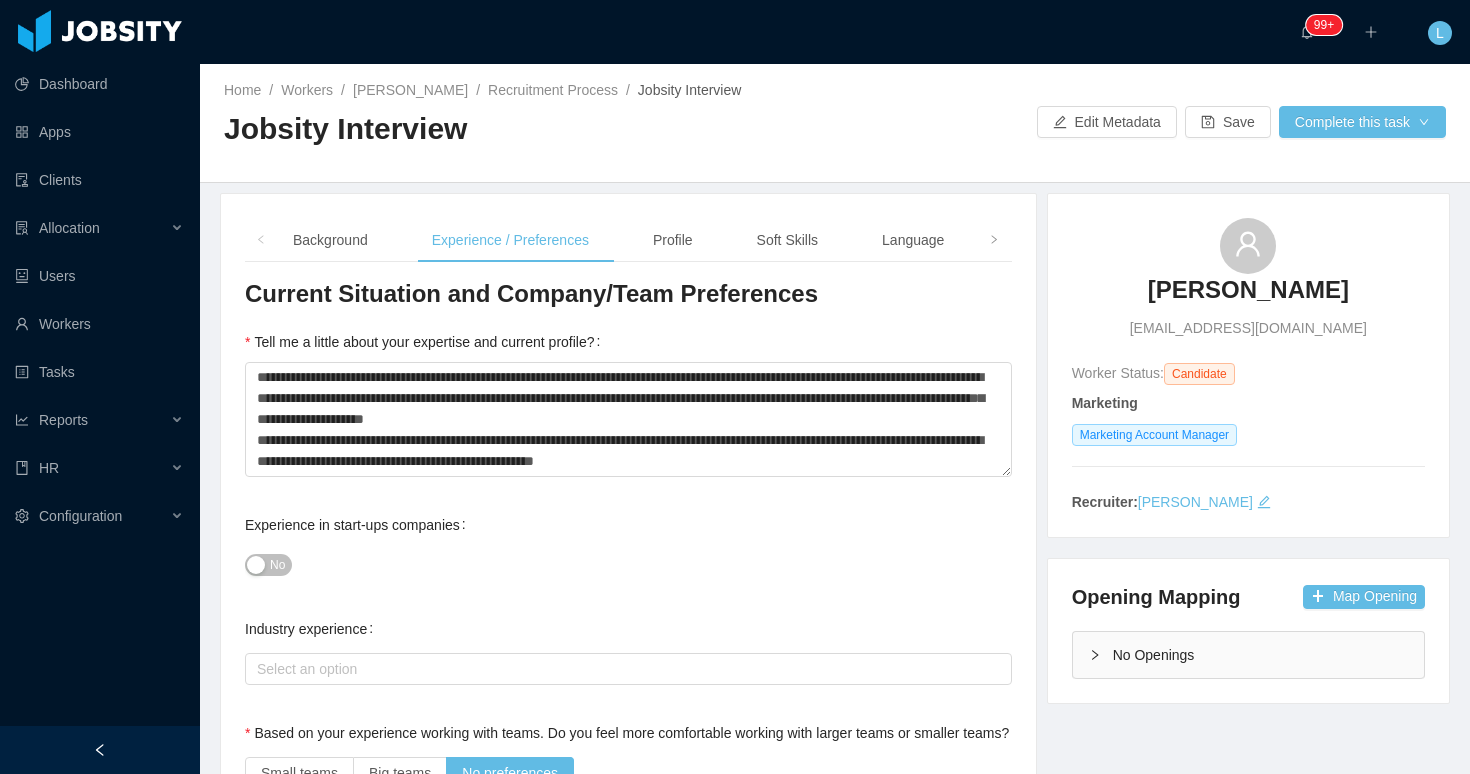 scroll, scrollTop: 0, scrollLeft: 0, axis: both 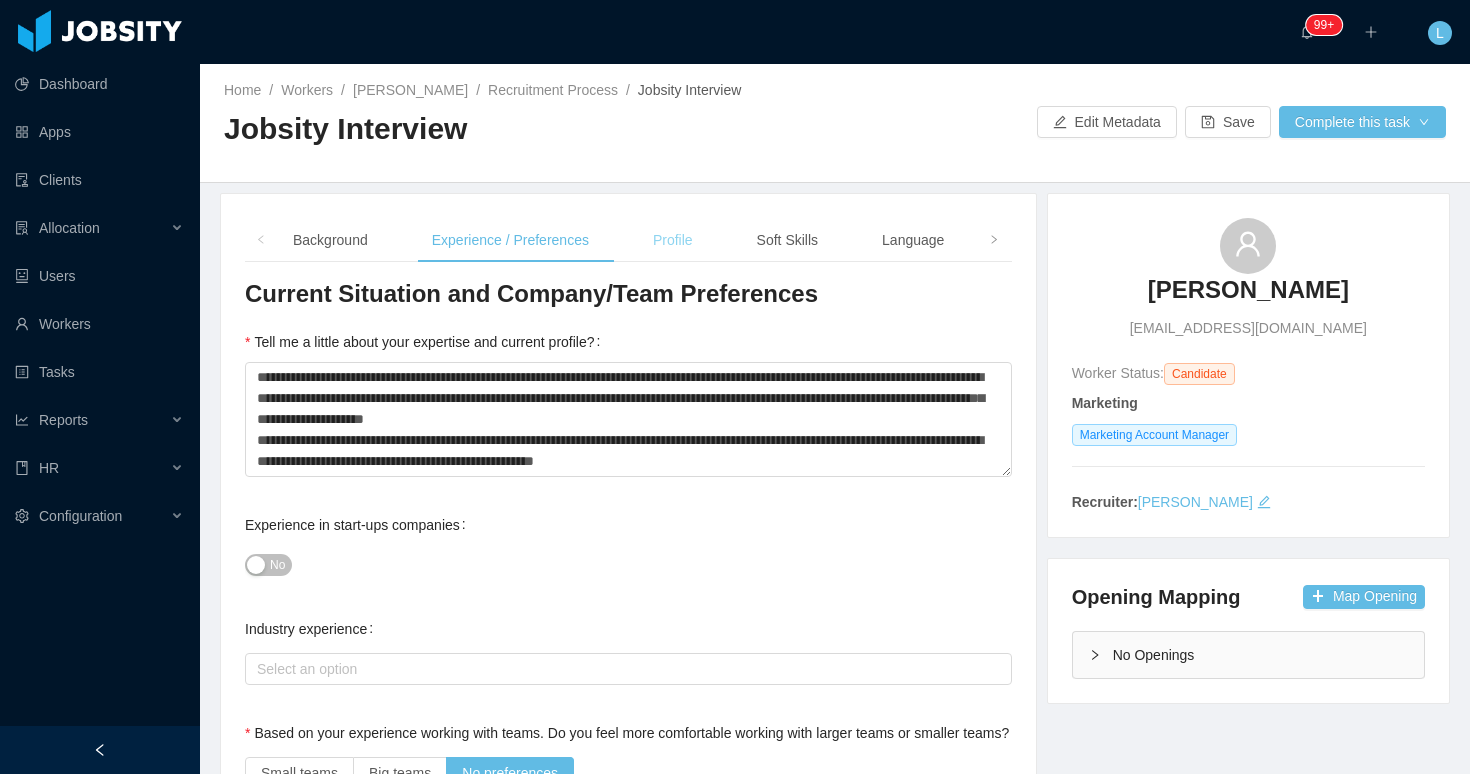 click on "Profile" at bounding box center (673, 240) 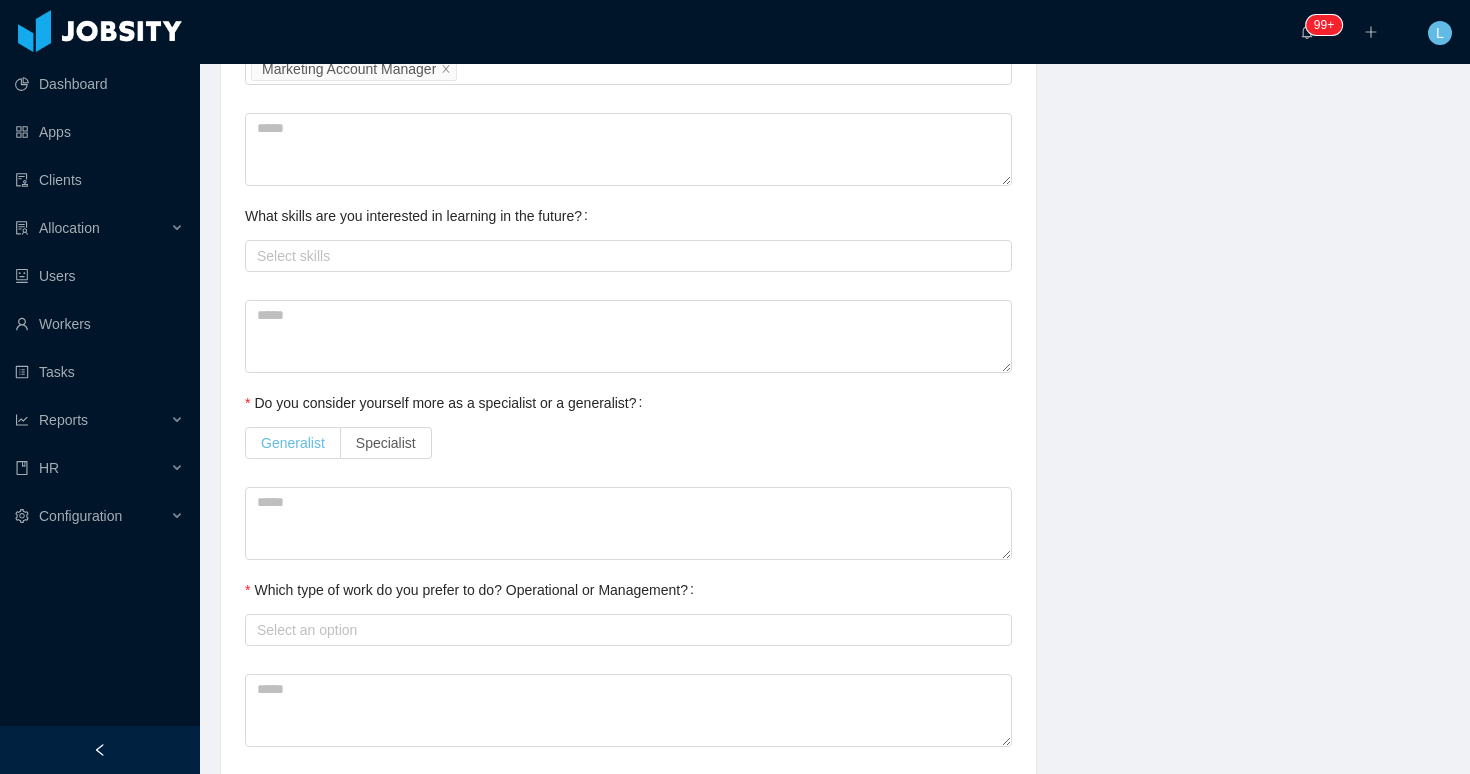 scroll, scrollTop: 894, scrollLeft: 0, axis: vertical 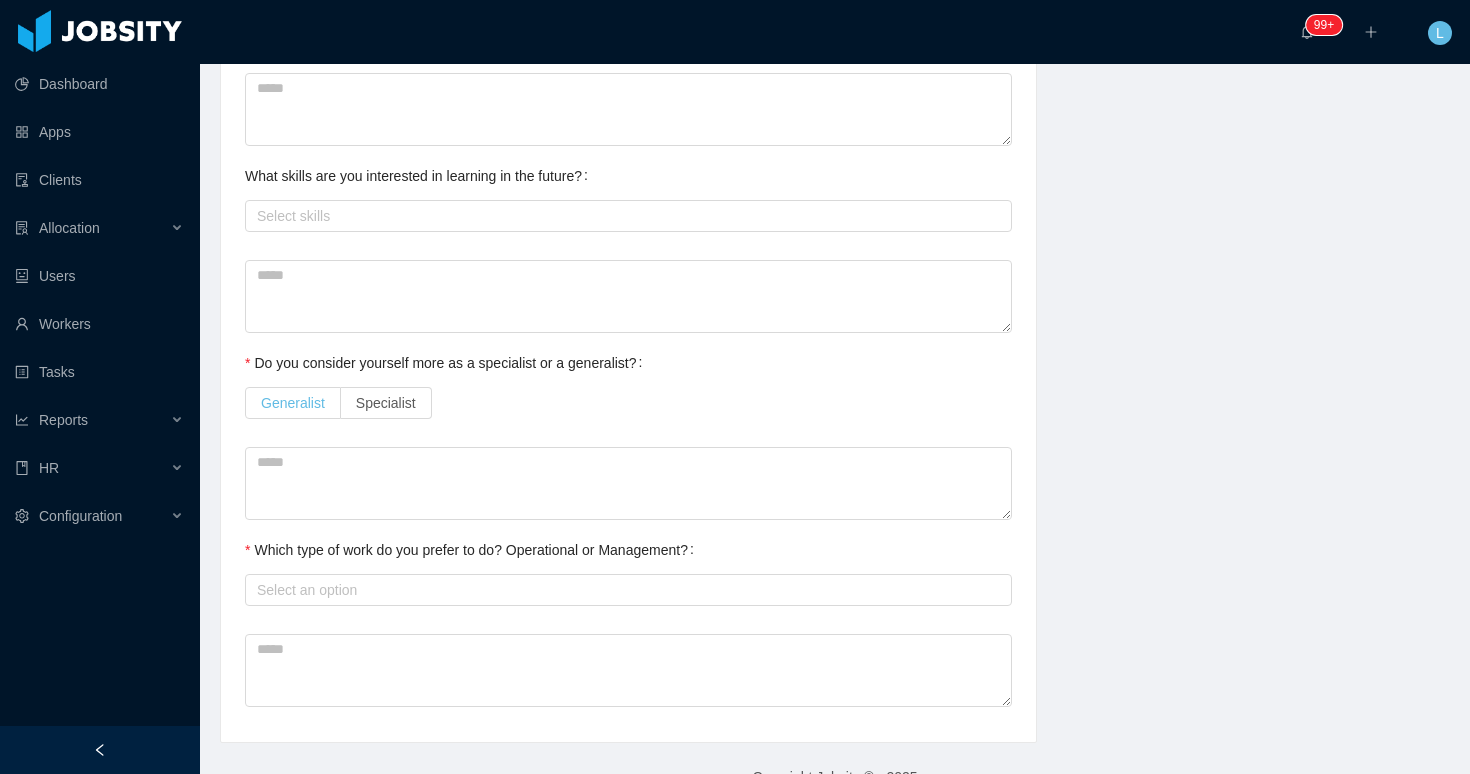 click on "Generalist" at bounding box center (293, 403) 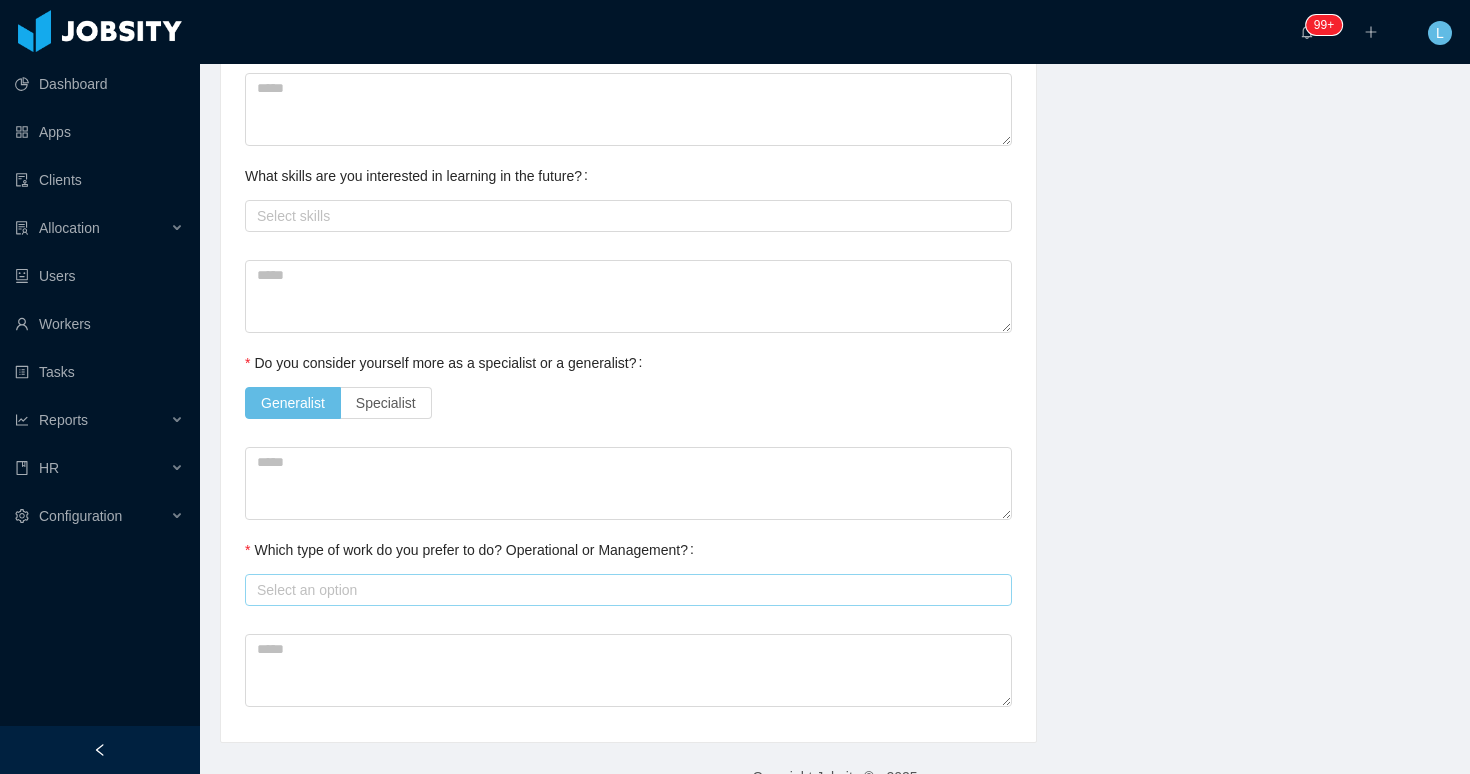 click on "Select an option" at bounding box center [625, 590] 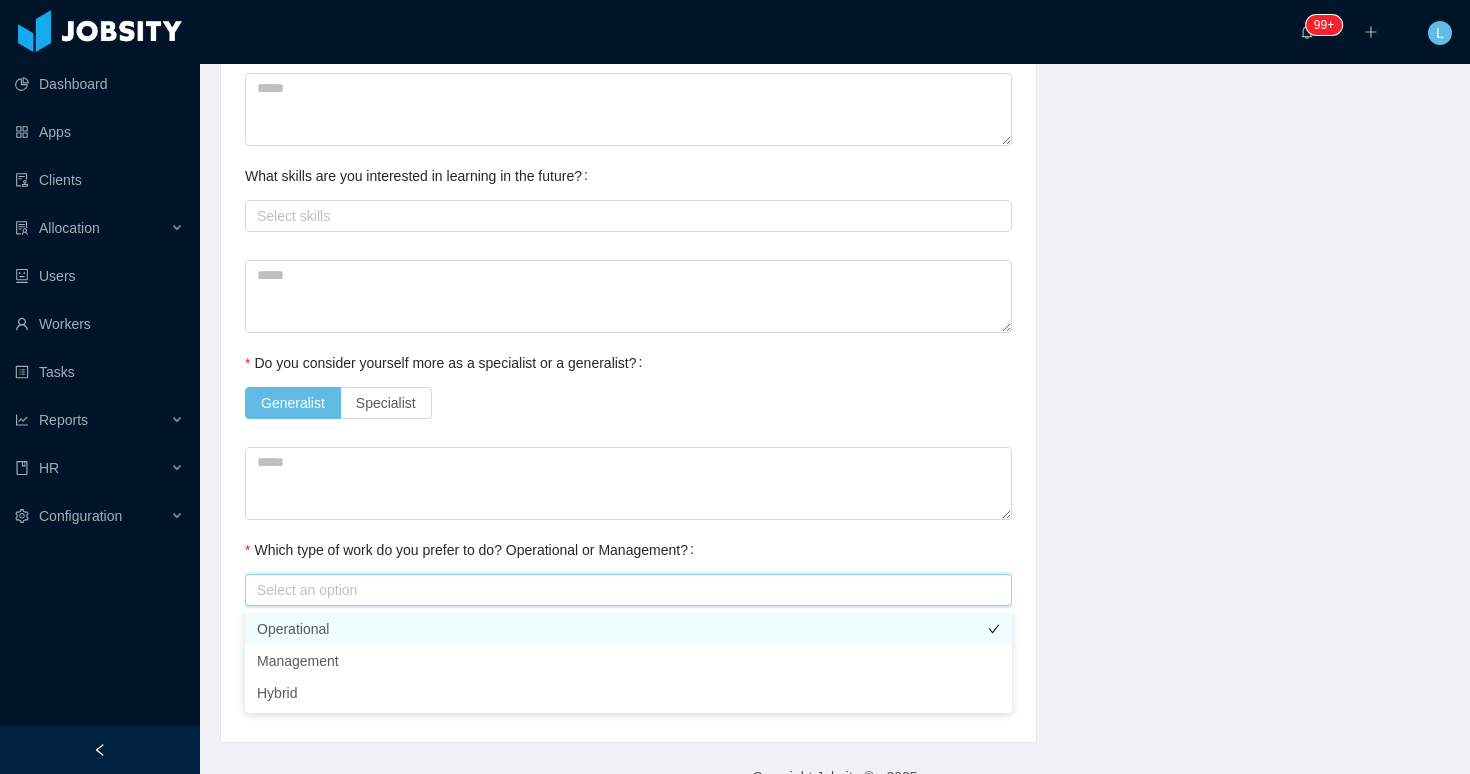 click on "Operational" at bounding box center (628, 629) 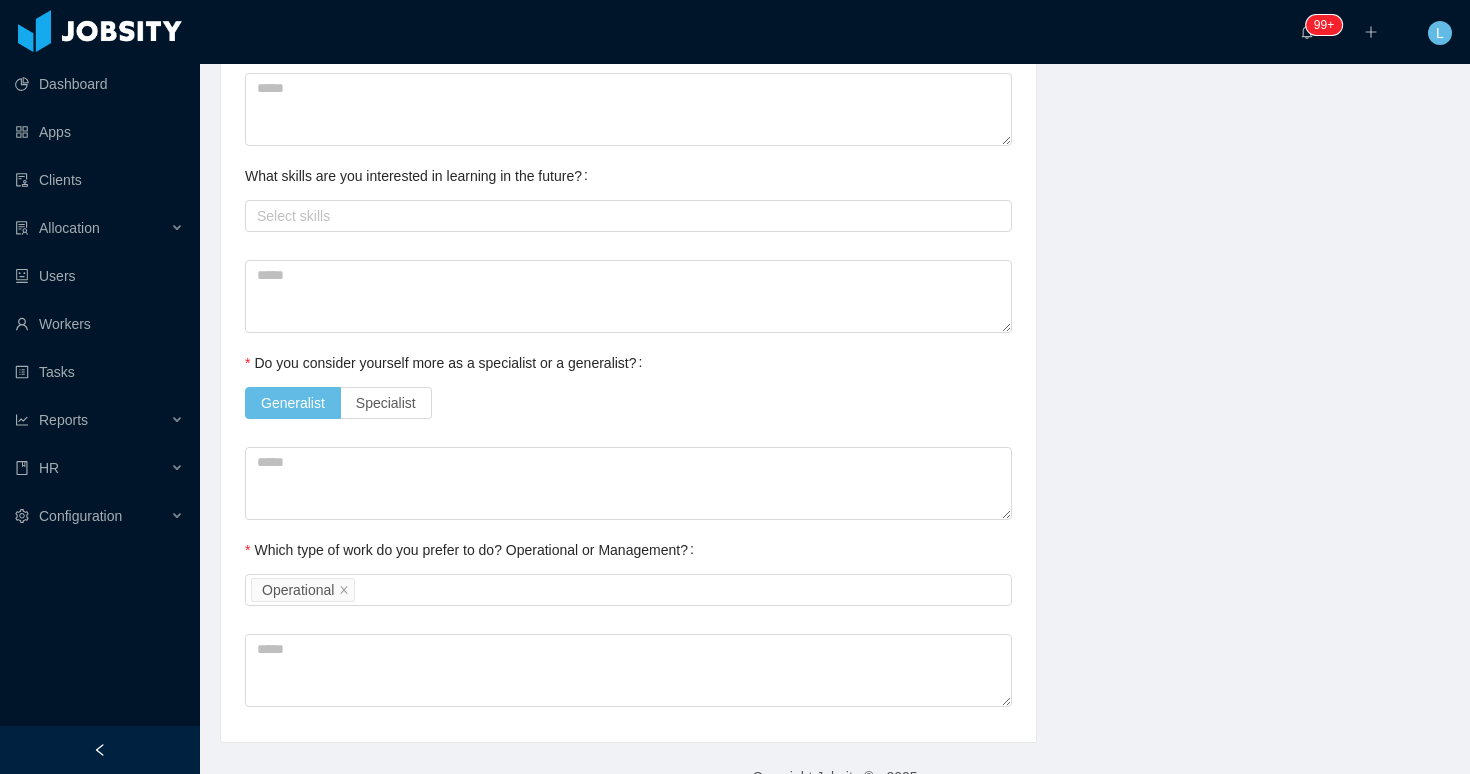 click on "Technical Profile and Role Preference Which technologies have you been most involved and committed to? Marketing Remove Edit Marketing Account Manager Add Type In which technologies do you have experience with? Marketing Account Manager Skills by Job Title Other Skills + Add Do you feel more comfortable in the BE, FE or in both, as a full stack? Select an option   Which technologies are you interested in working with? Select Job Titles Marketing Account Manager   What skills are you interested in learning in the future? Select skills   Do you consider yourself more as a specialist or a generalist? Generalist Specialist Which type of work do you prefer to do? Operational or Management? Select an option Operational" at bounding box center [628, 51] 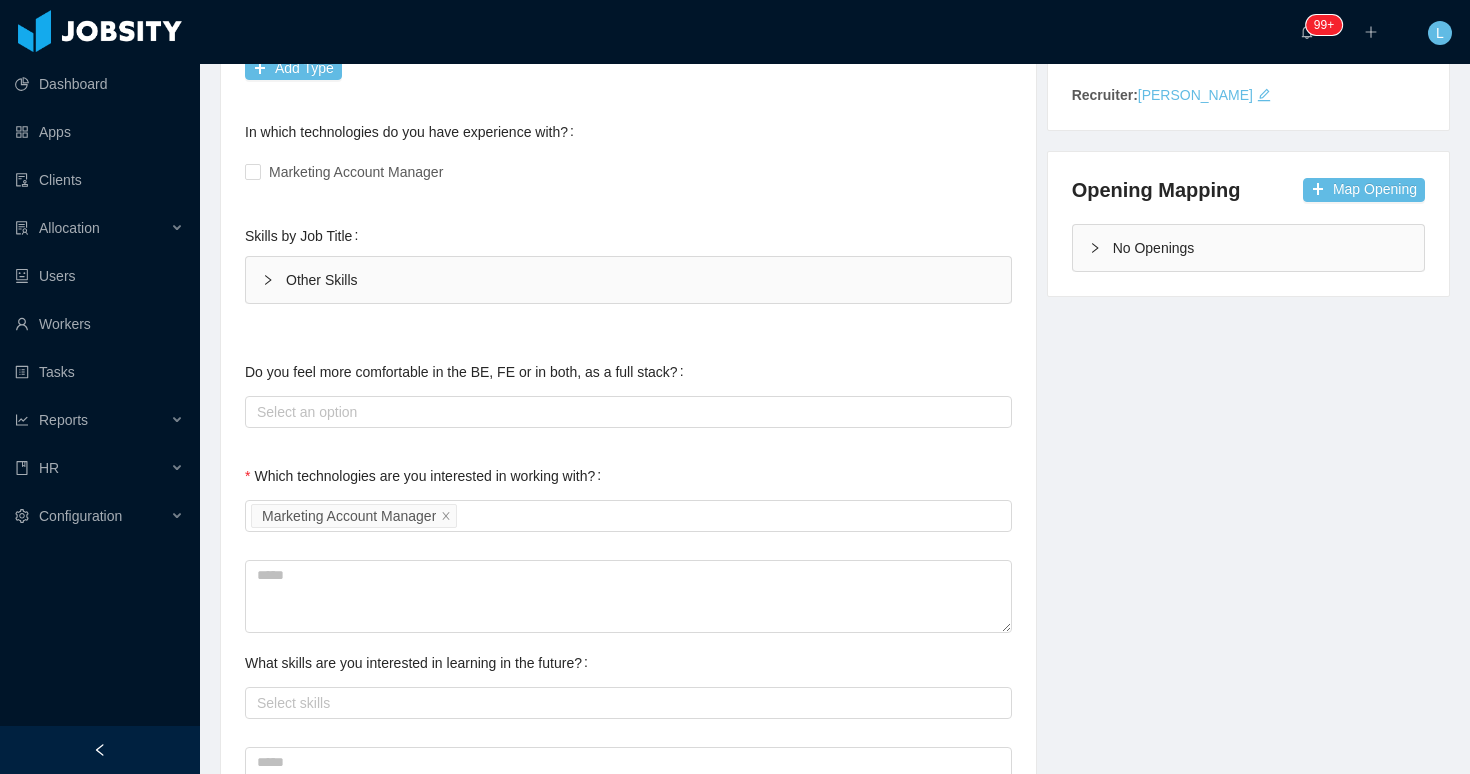 scroll, scrollTop: 0, scrollLeft: 0, axis: both 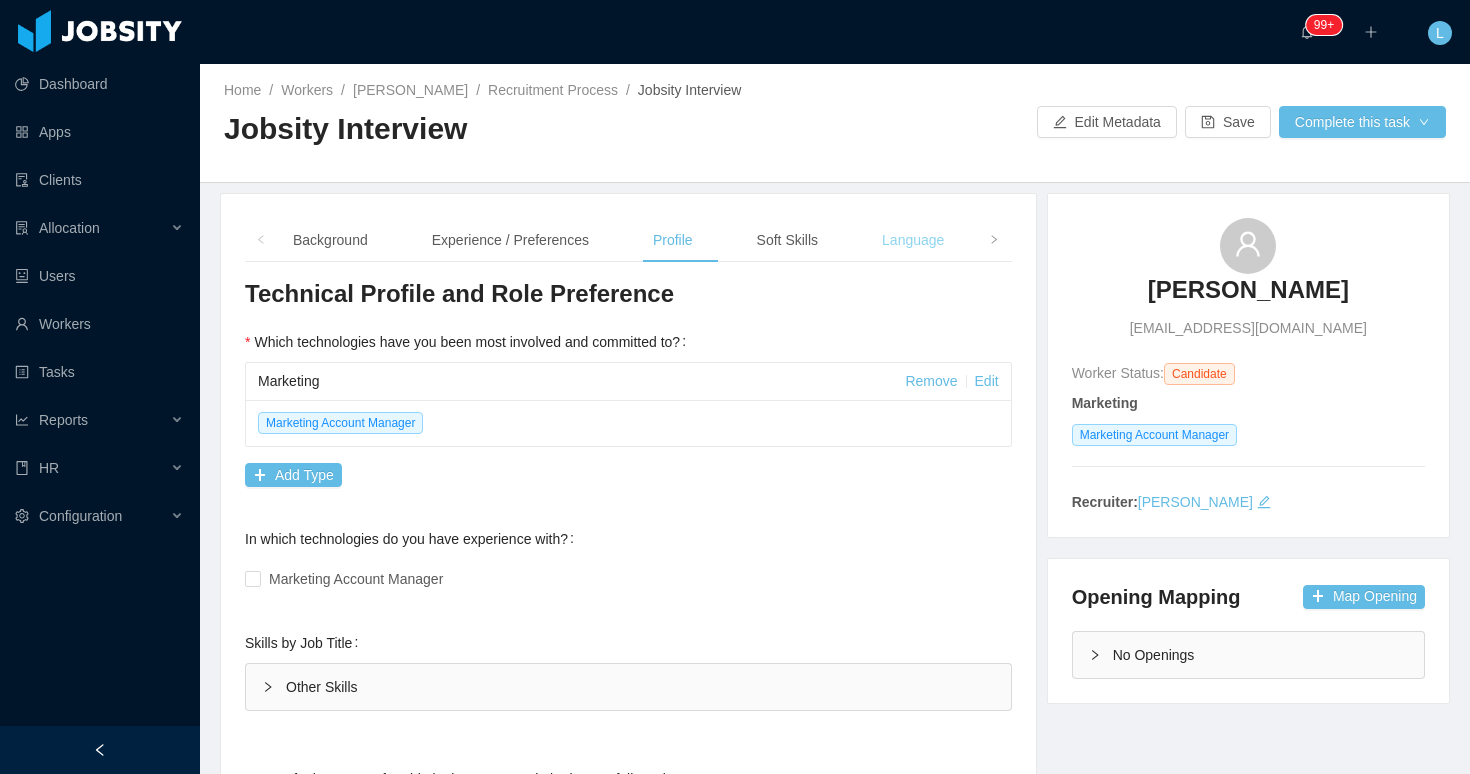 click on "Language" at bounding box center (913, 240) 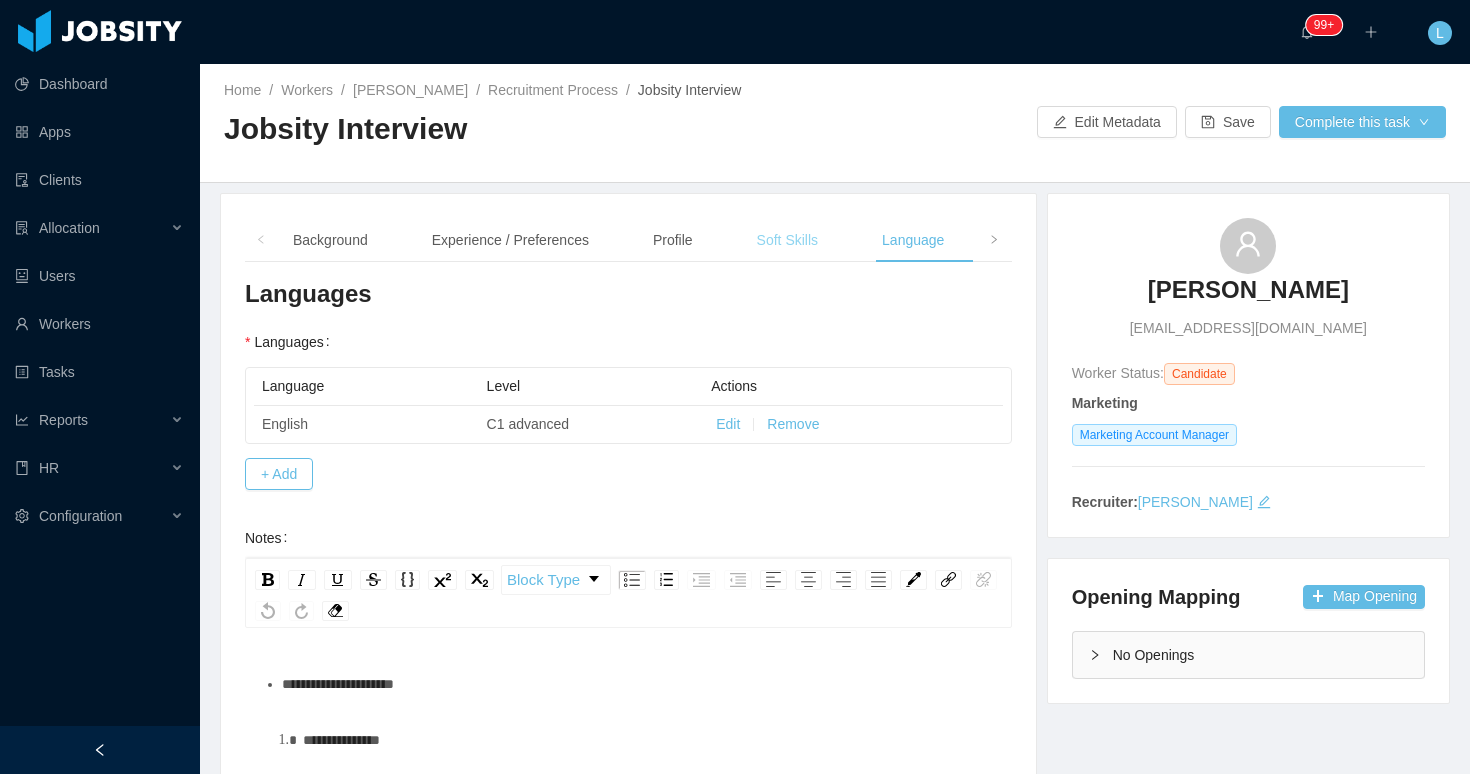 click on "Soft Skills" at bounding box center [787, 240] 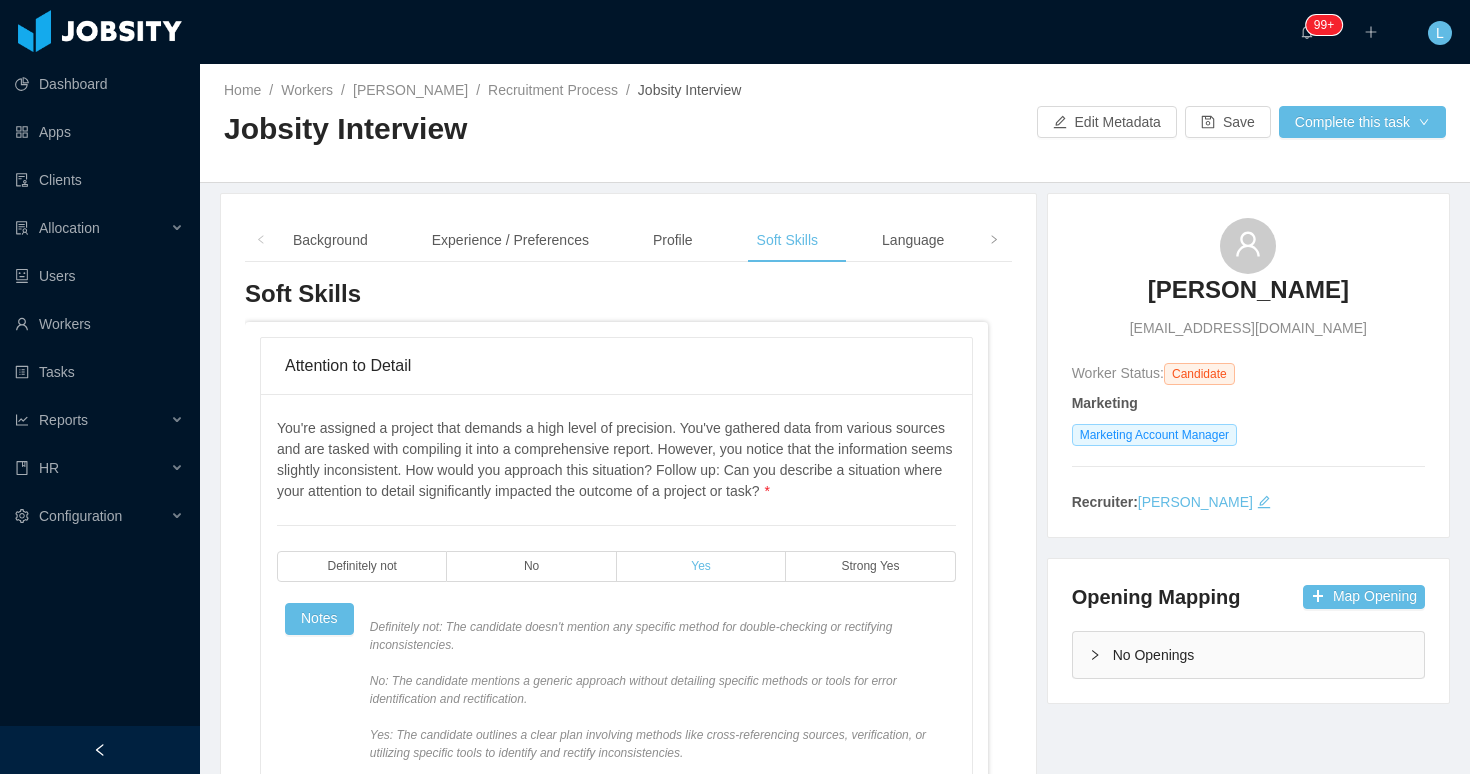 click on "Yes" at bounding box center [701, 566] 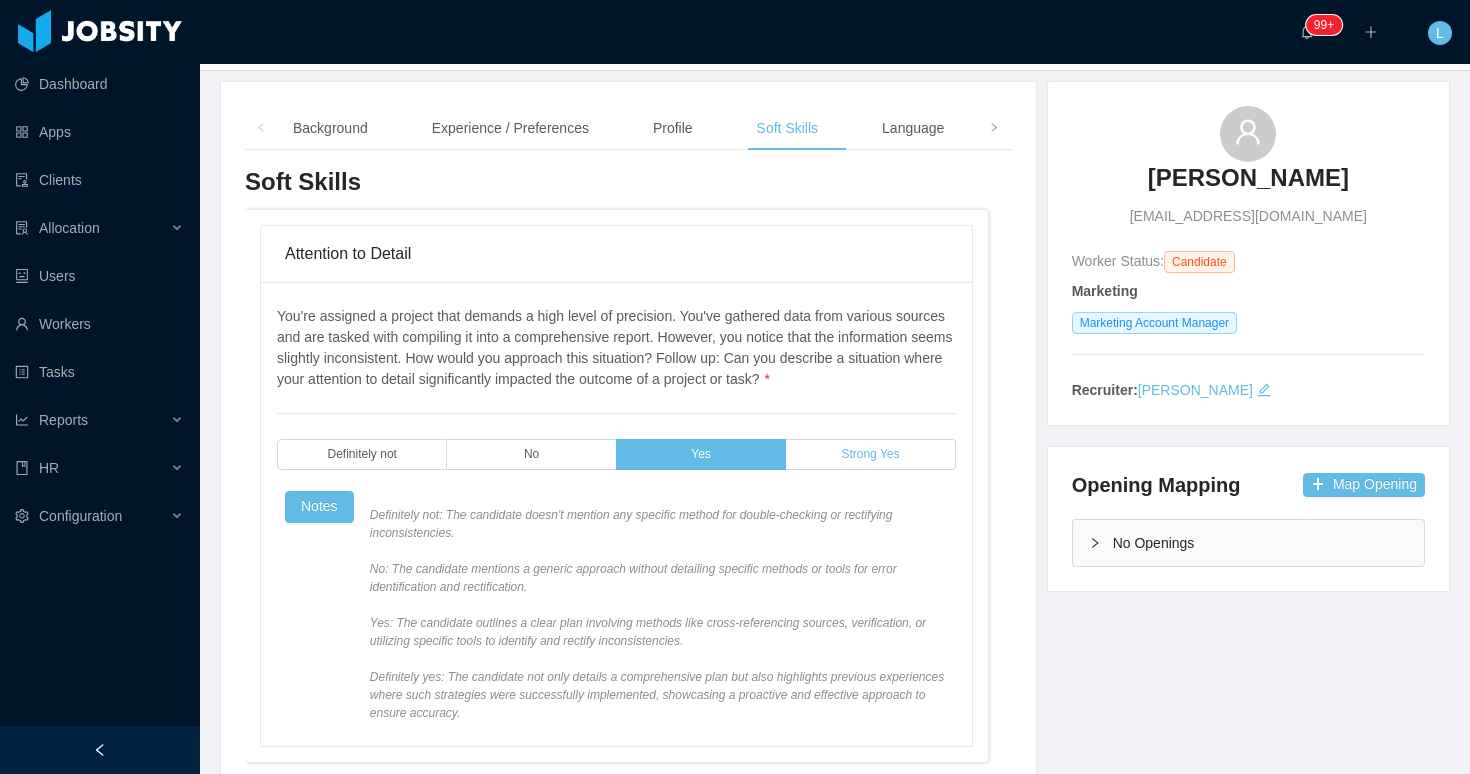 click on "Strong Yes" at bounding box center [870, 454] 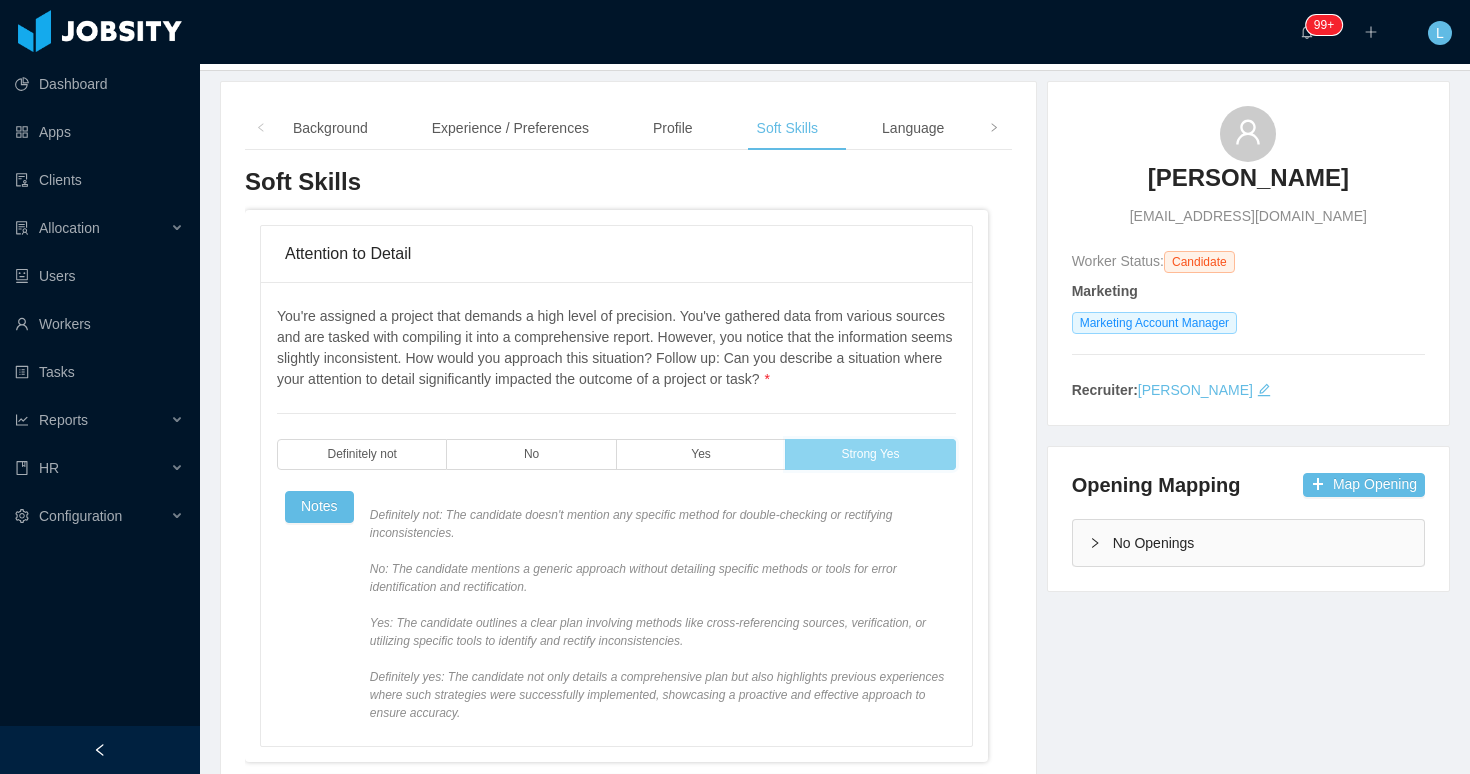 scroll, scrollTop: 821, scrollLeft: 0, axis: vertical 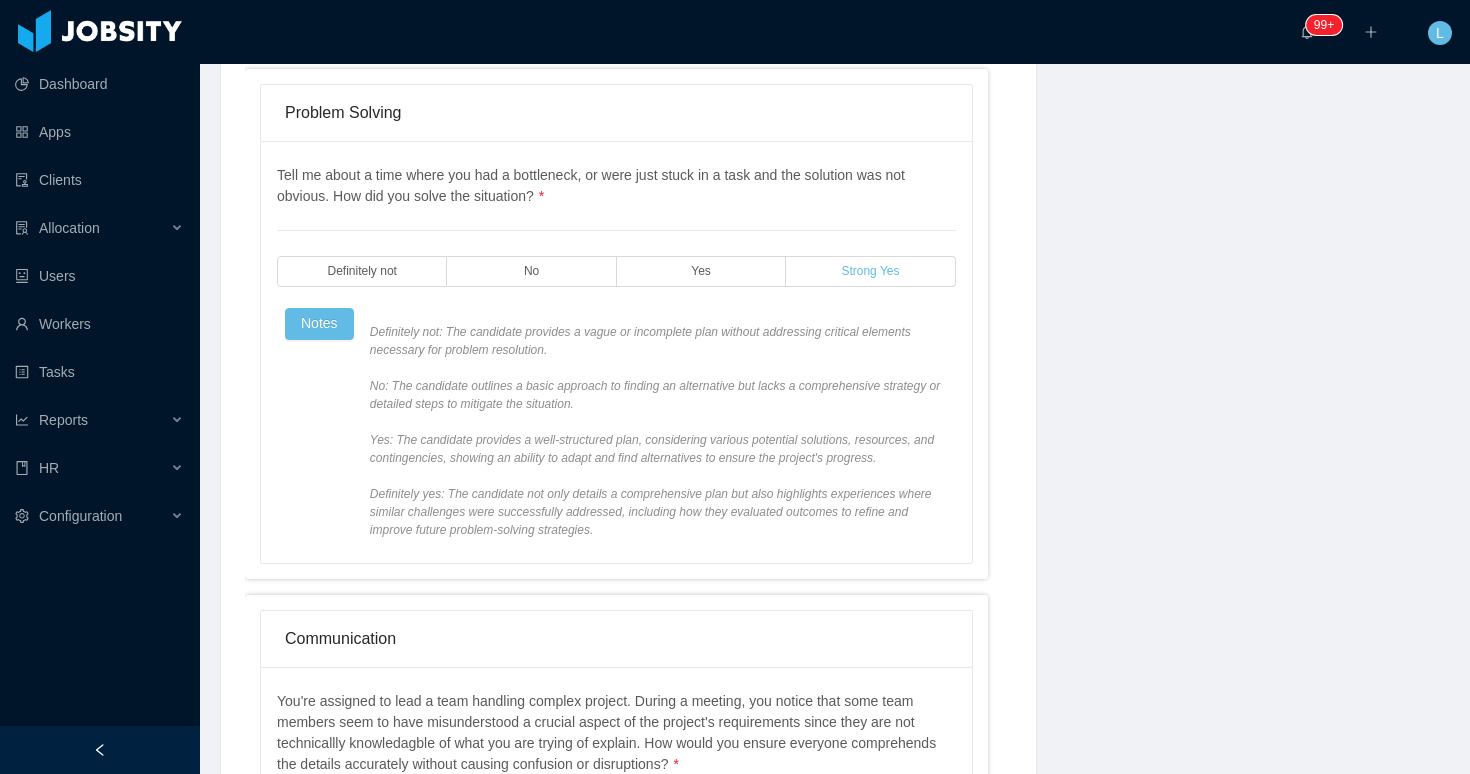 click on "Strong Yes" at bounding box center (870, 271) 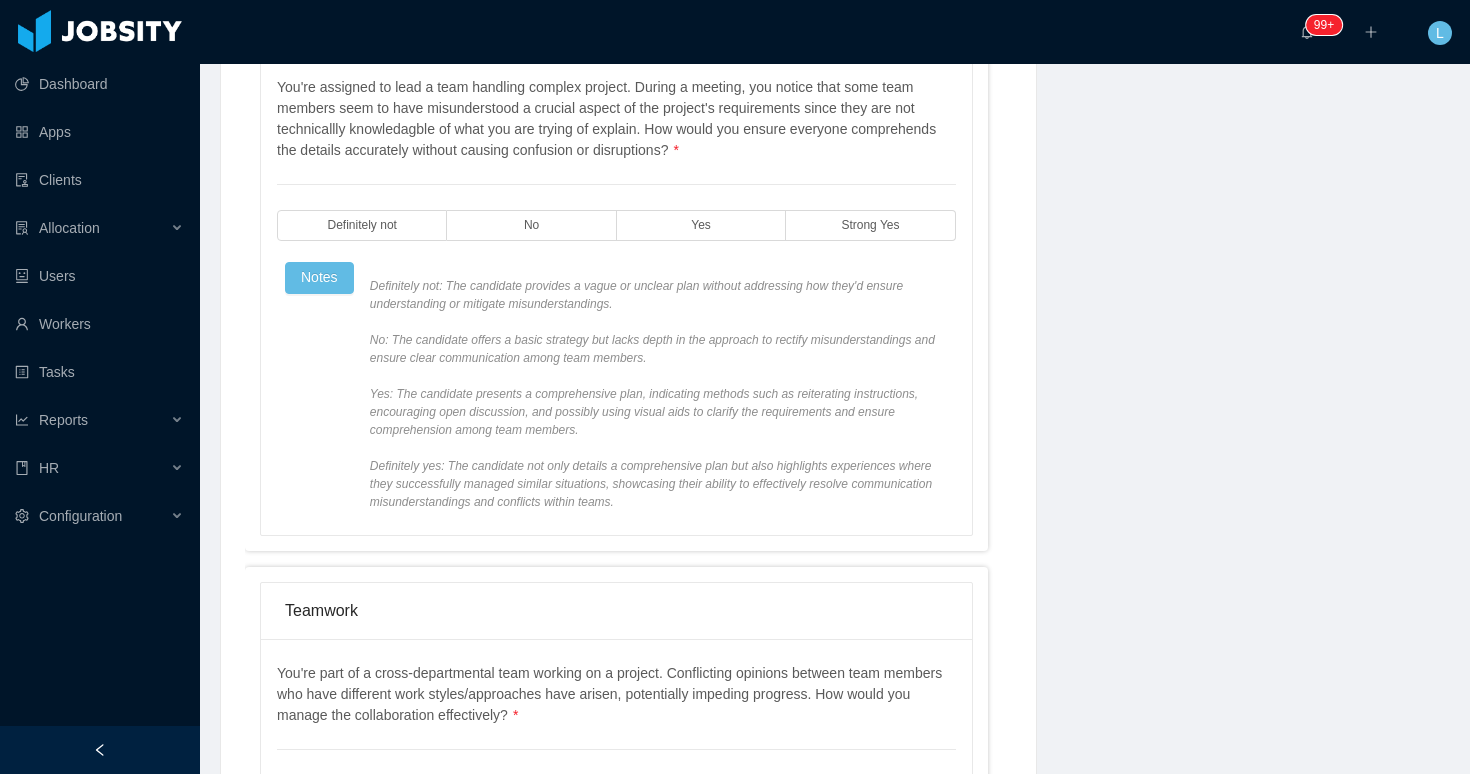 scroll, scrollTop: 1490, scrollLeft: 0, axis: vertical 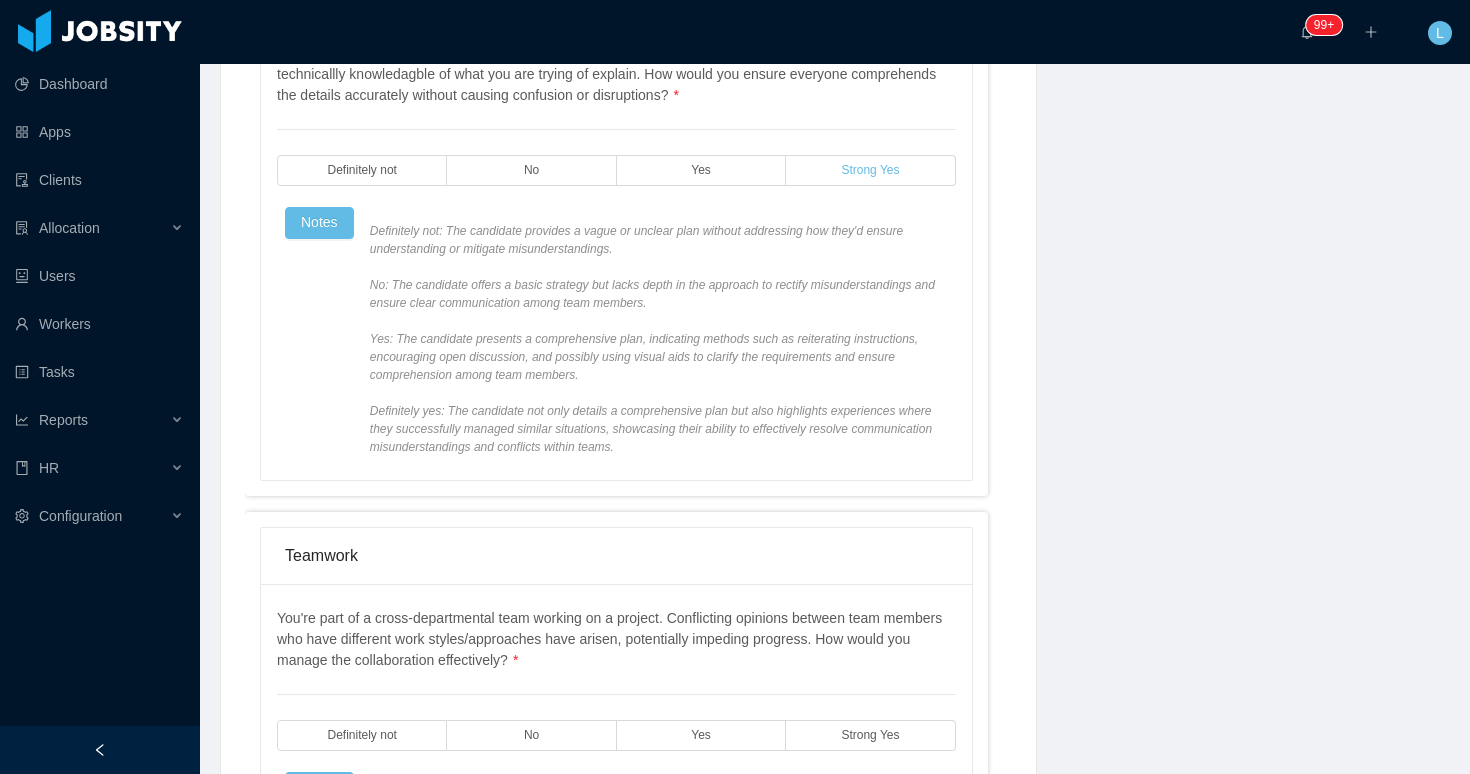 click on "Strong Yes" at bounding box center (870, 170) 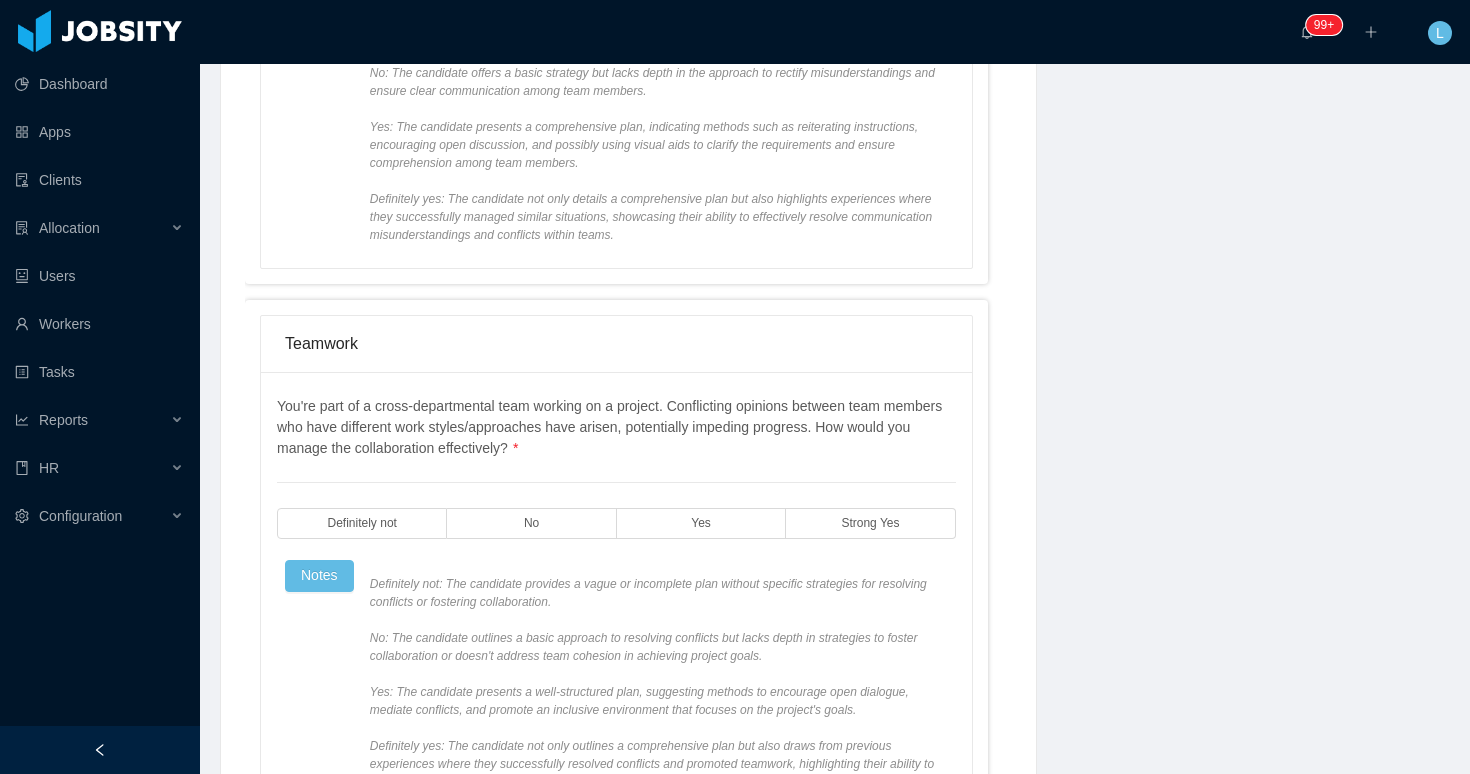 scroll, scrollTop: 1916, scrollLeft: 0, axis: vertical 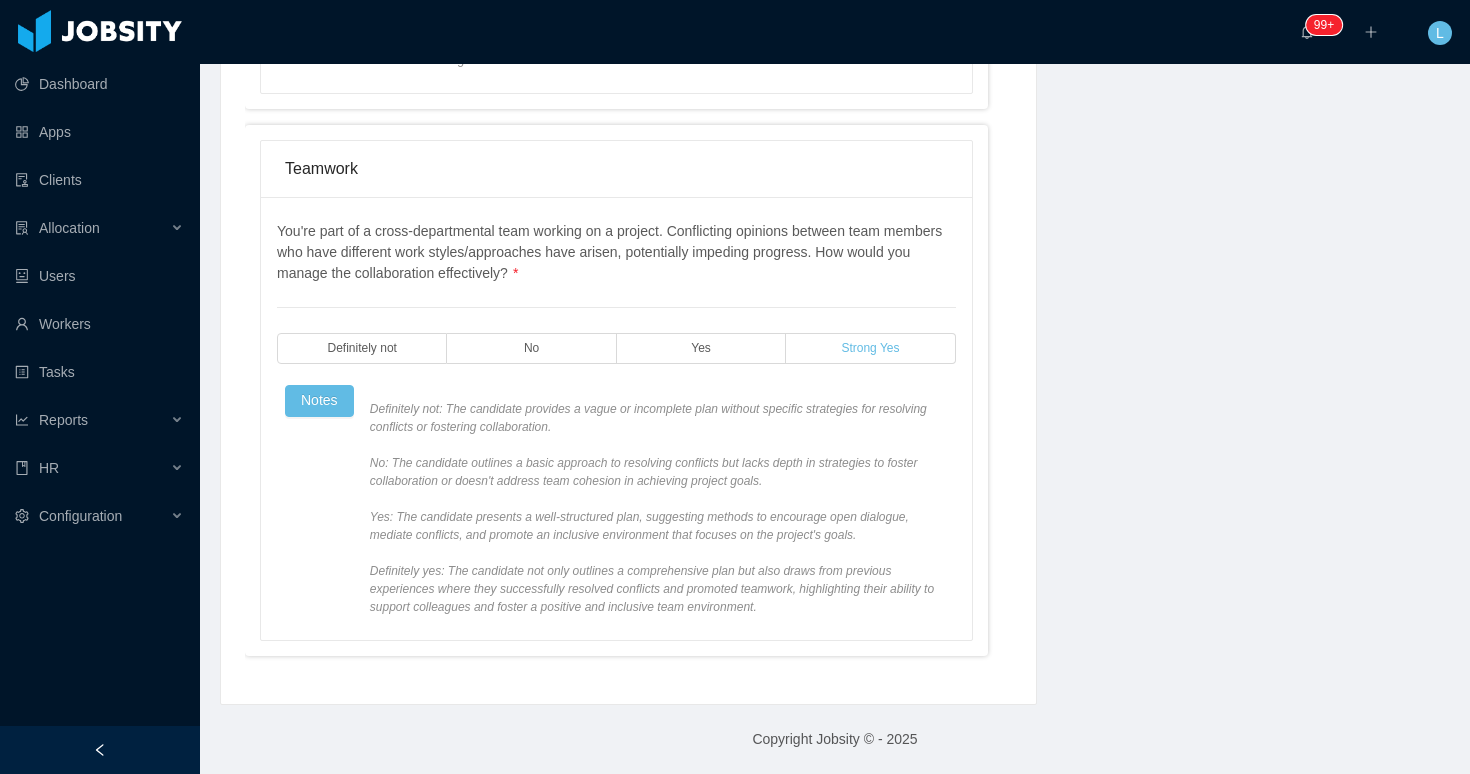 click on "Strong Yes" at bounding box center (870, 348) 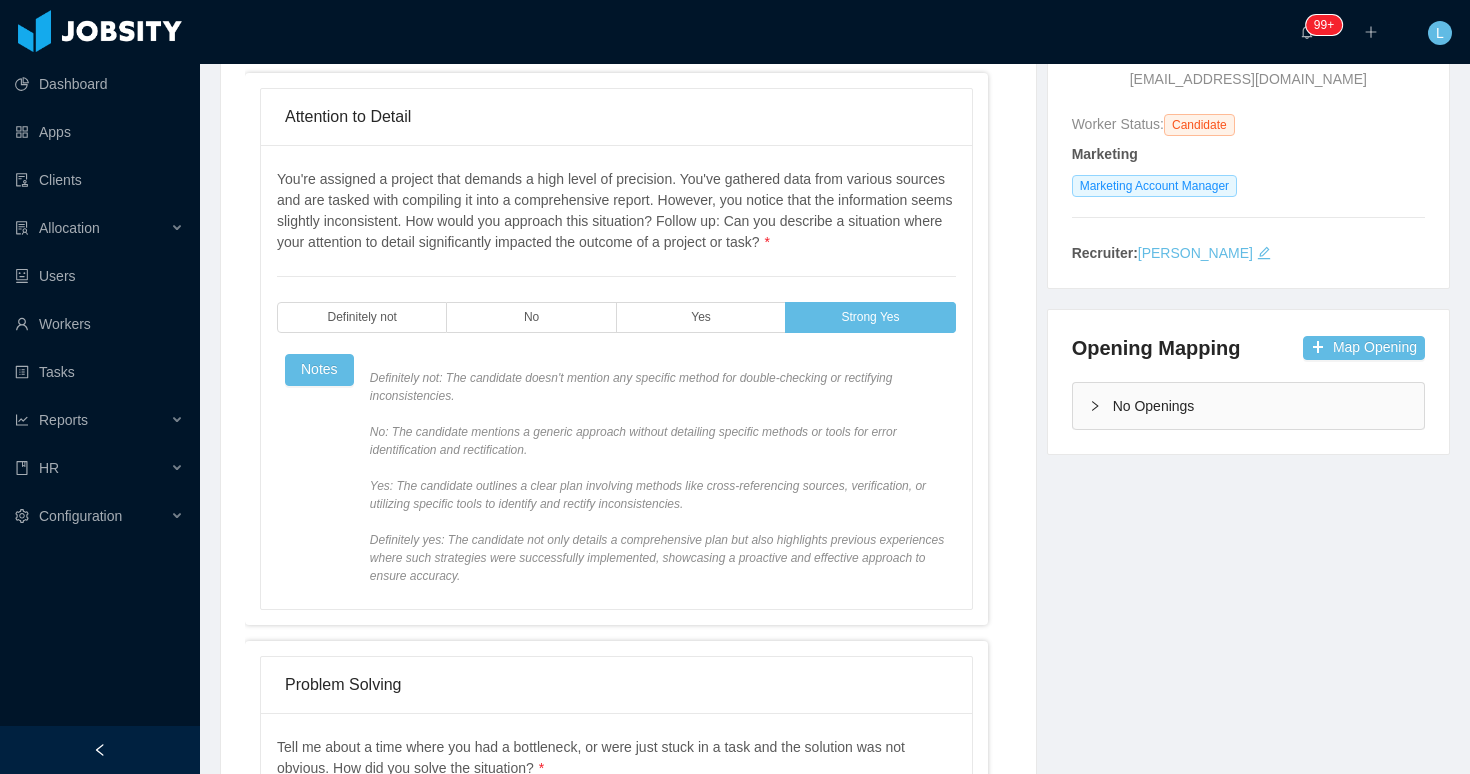 scroll, scrollTop: 0, scrollLeft: 0, axis: both 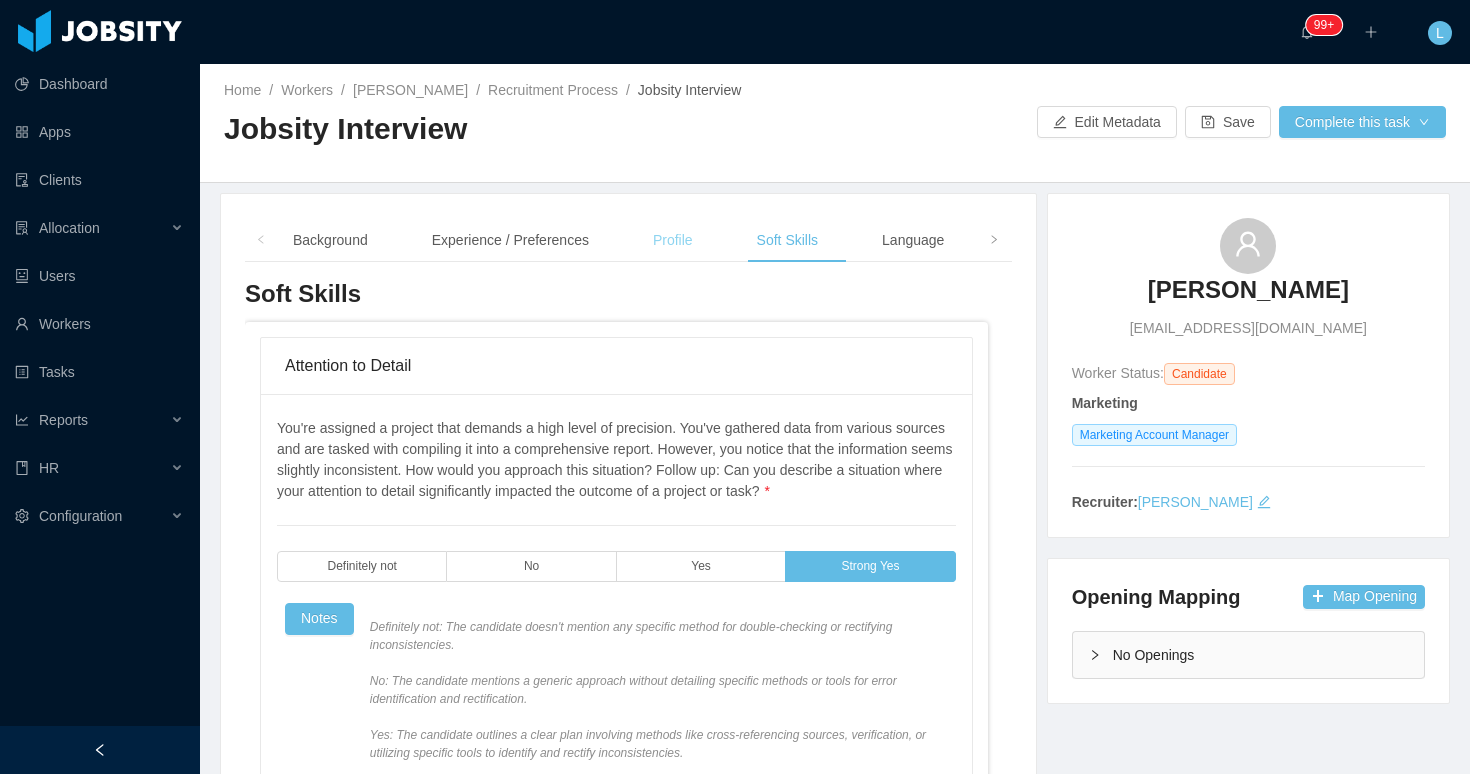 click on "Profile" at bounding box center [673, 240] 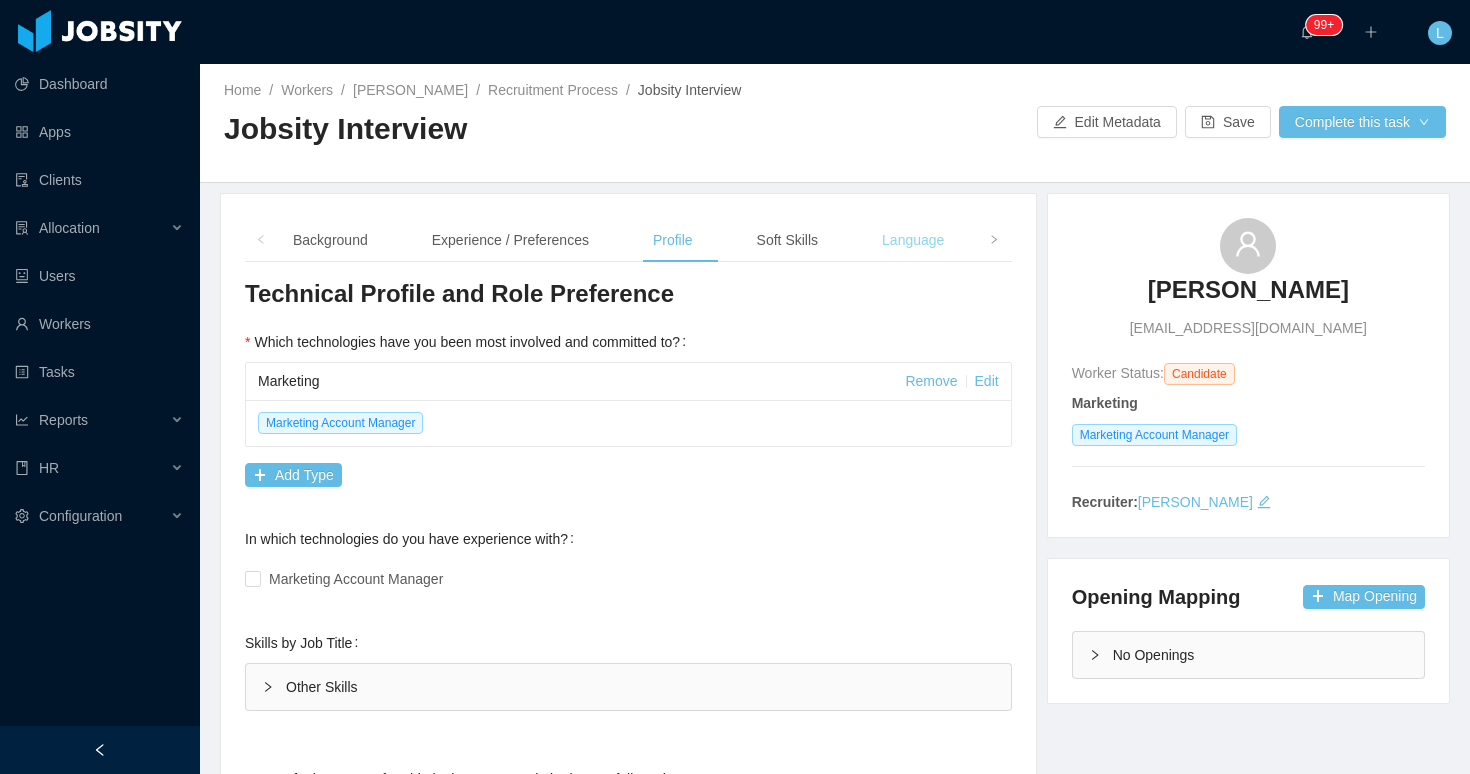 click on "Language" at bounding box center (913, 240) 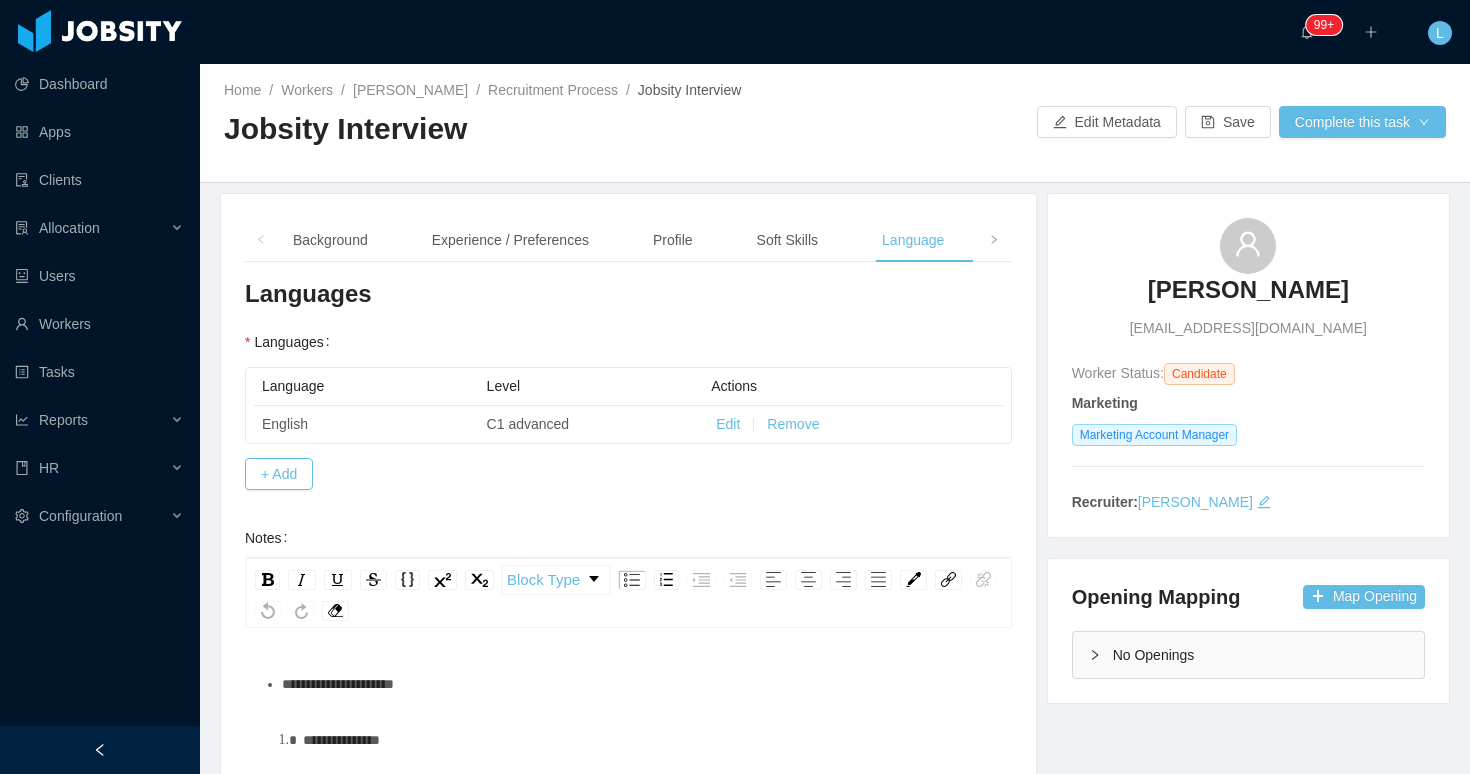 click on "**********" at bounding box center (639, 684) 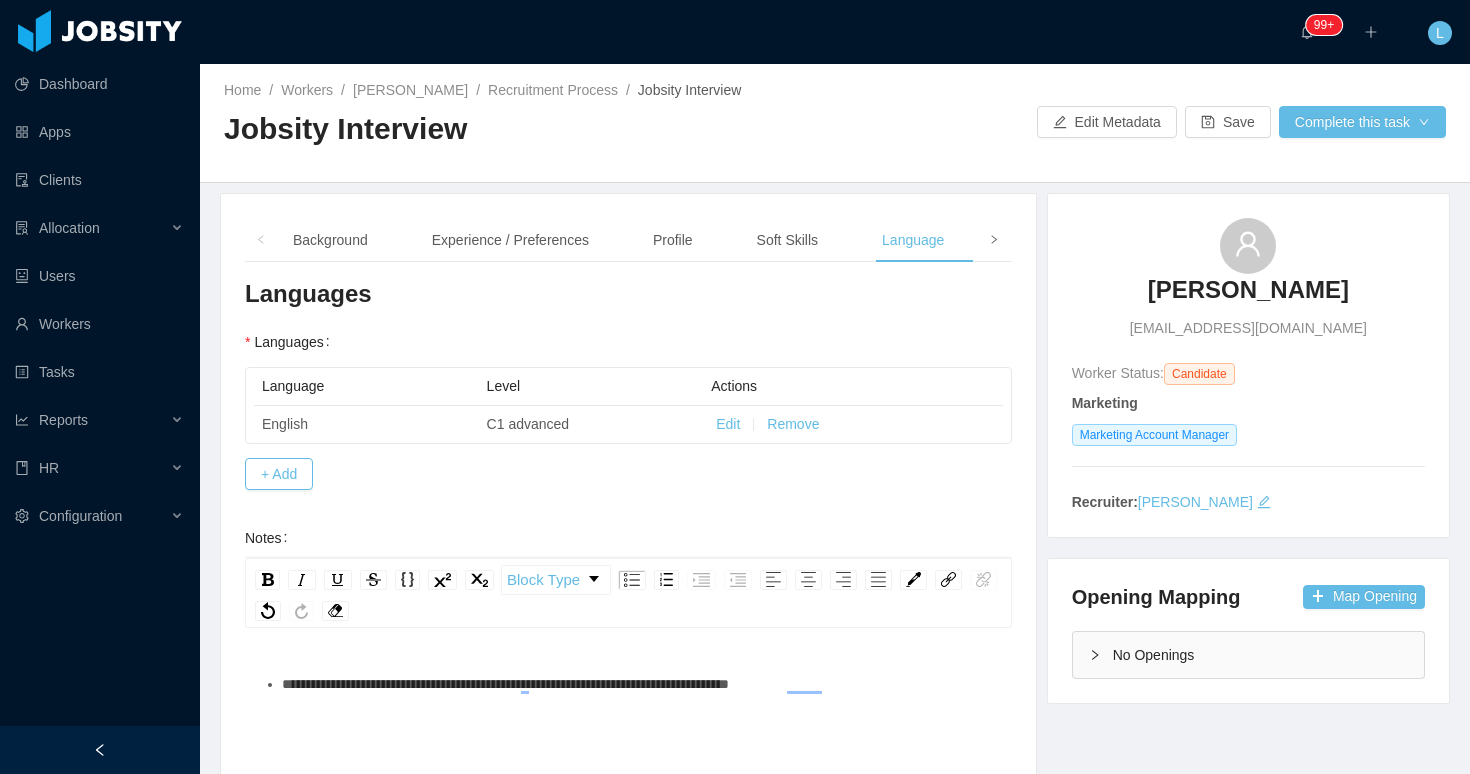 click at bounding box center (994, 240) 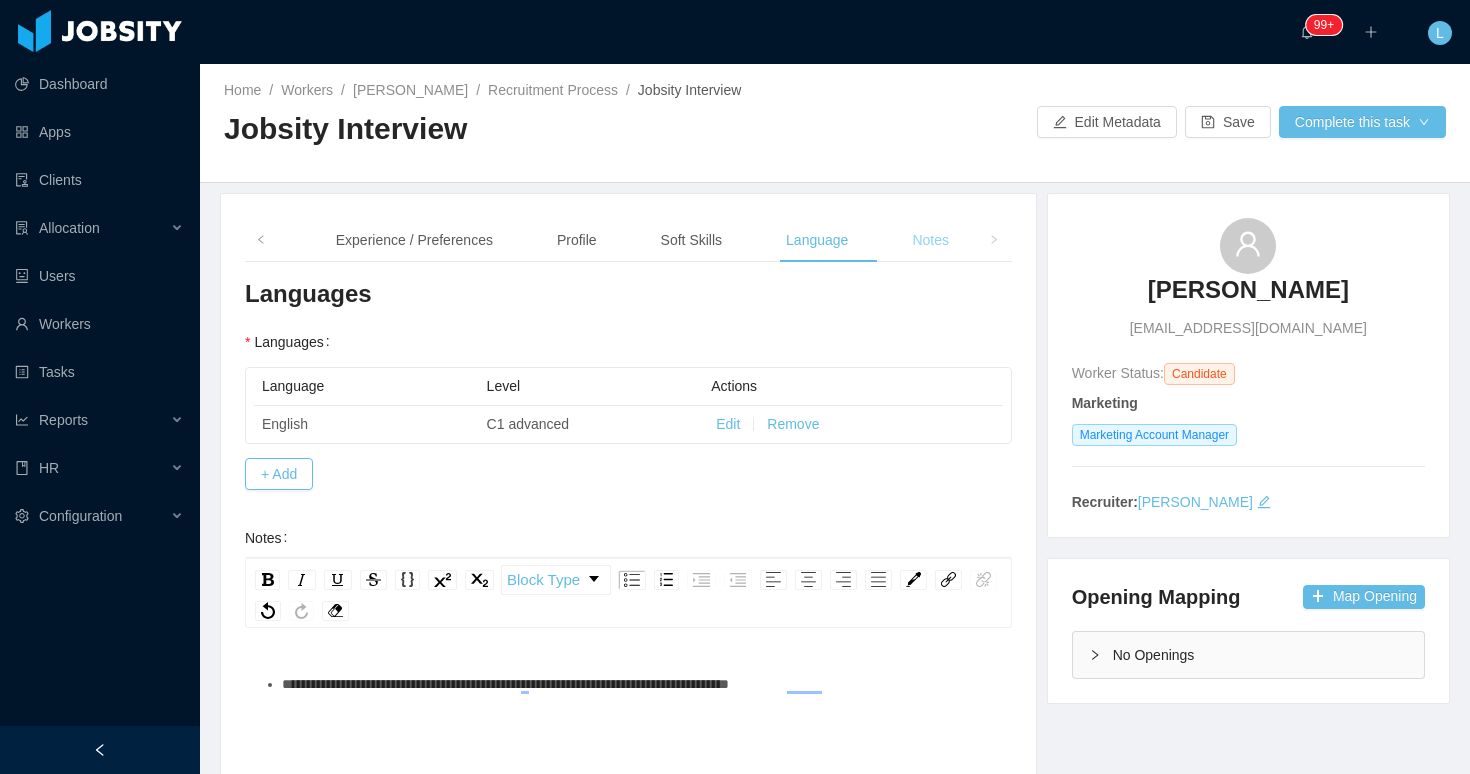 click on "Notes" at bounding box center (930, 240) 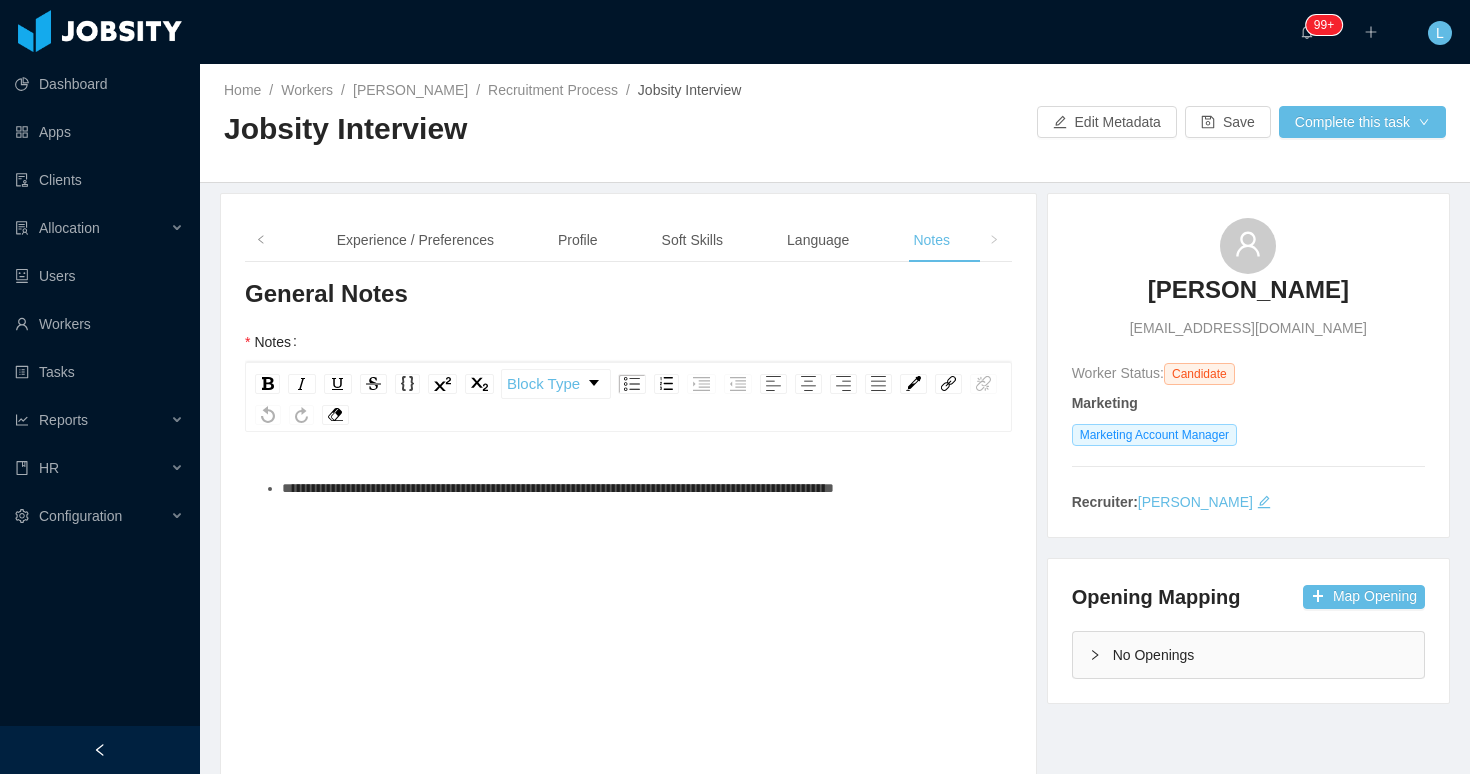 click on "**********" at bounding box center [629, 643] 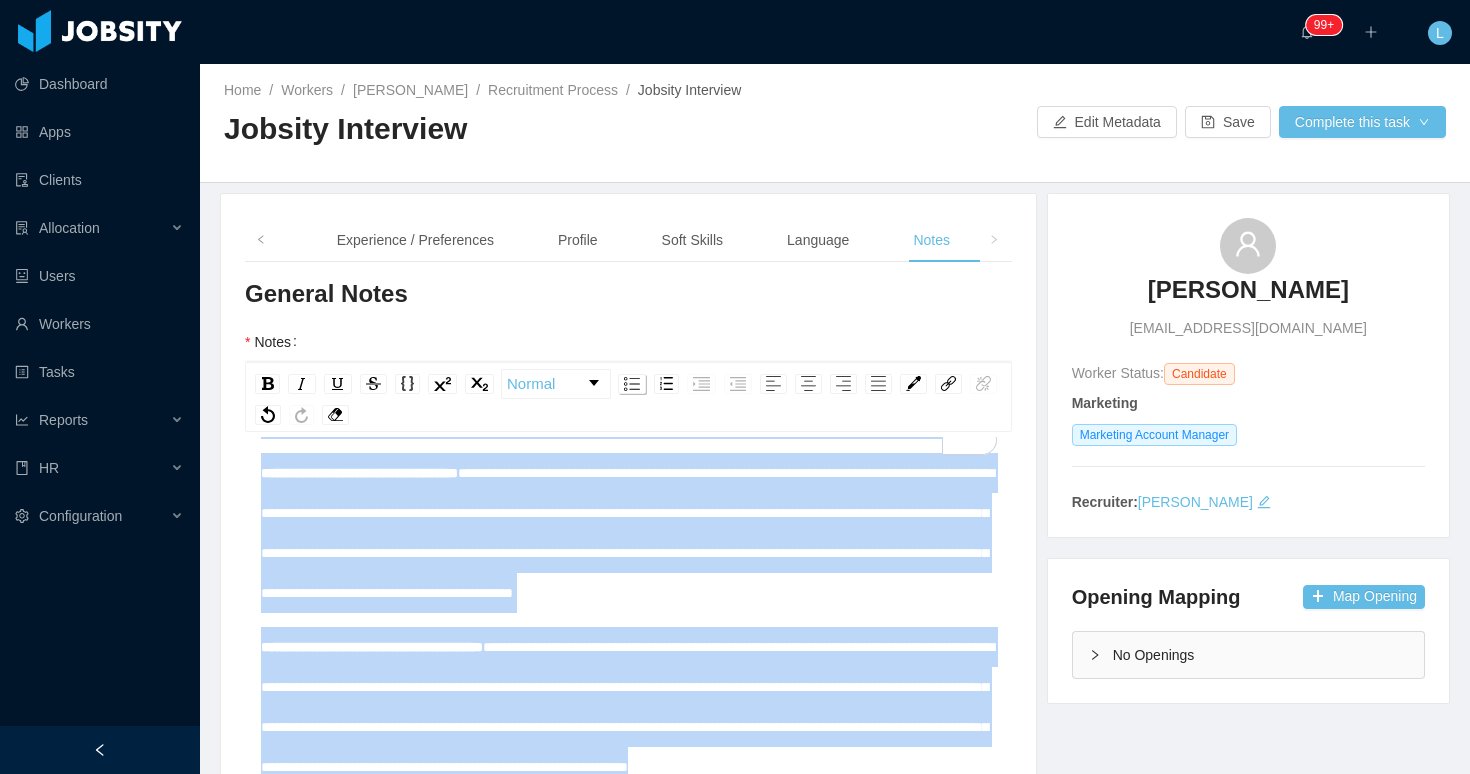 click at bounding box center (632, 384) 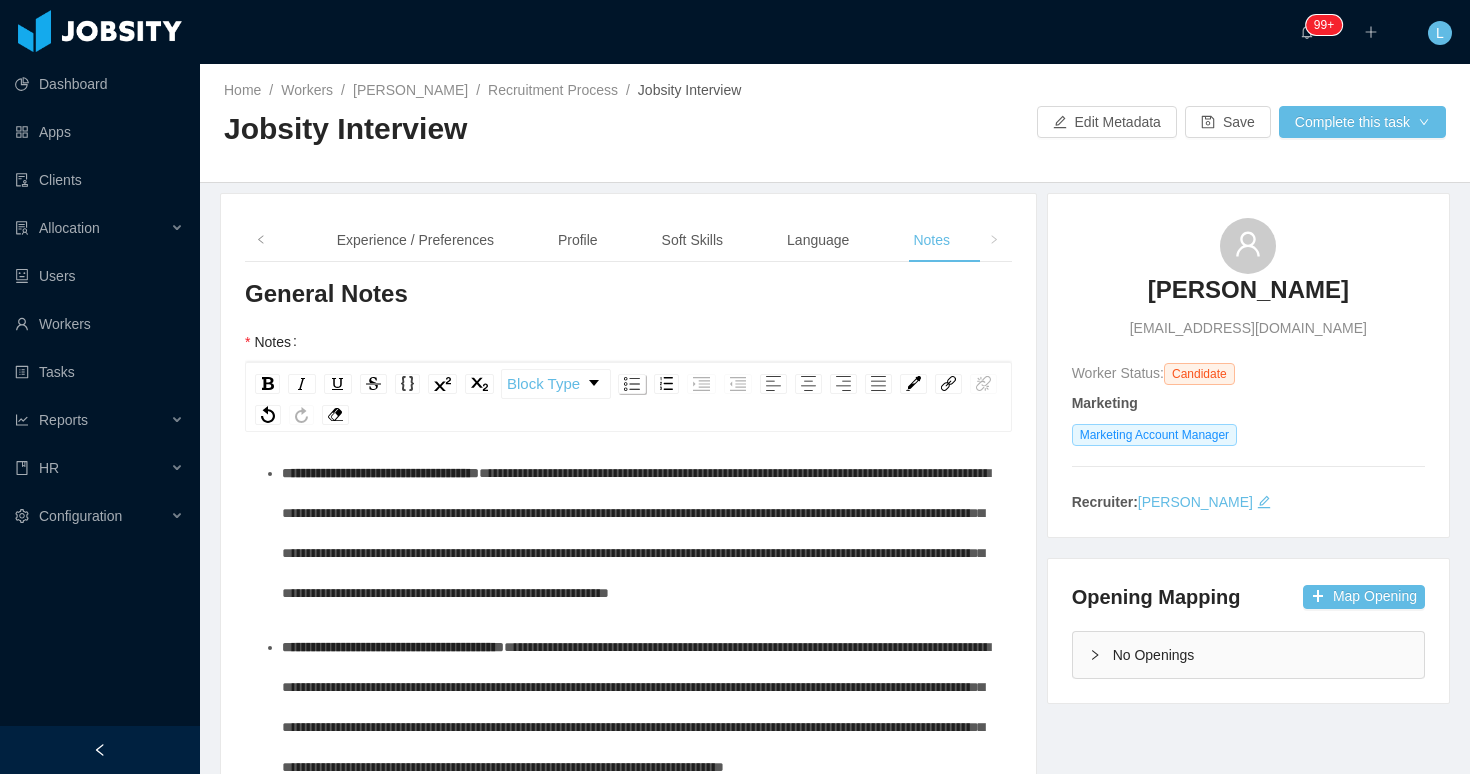 click at bounding box center (632, 384) 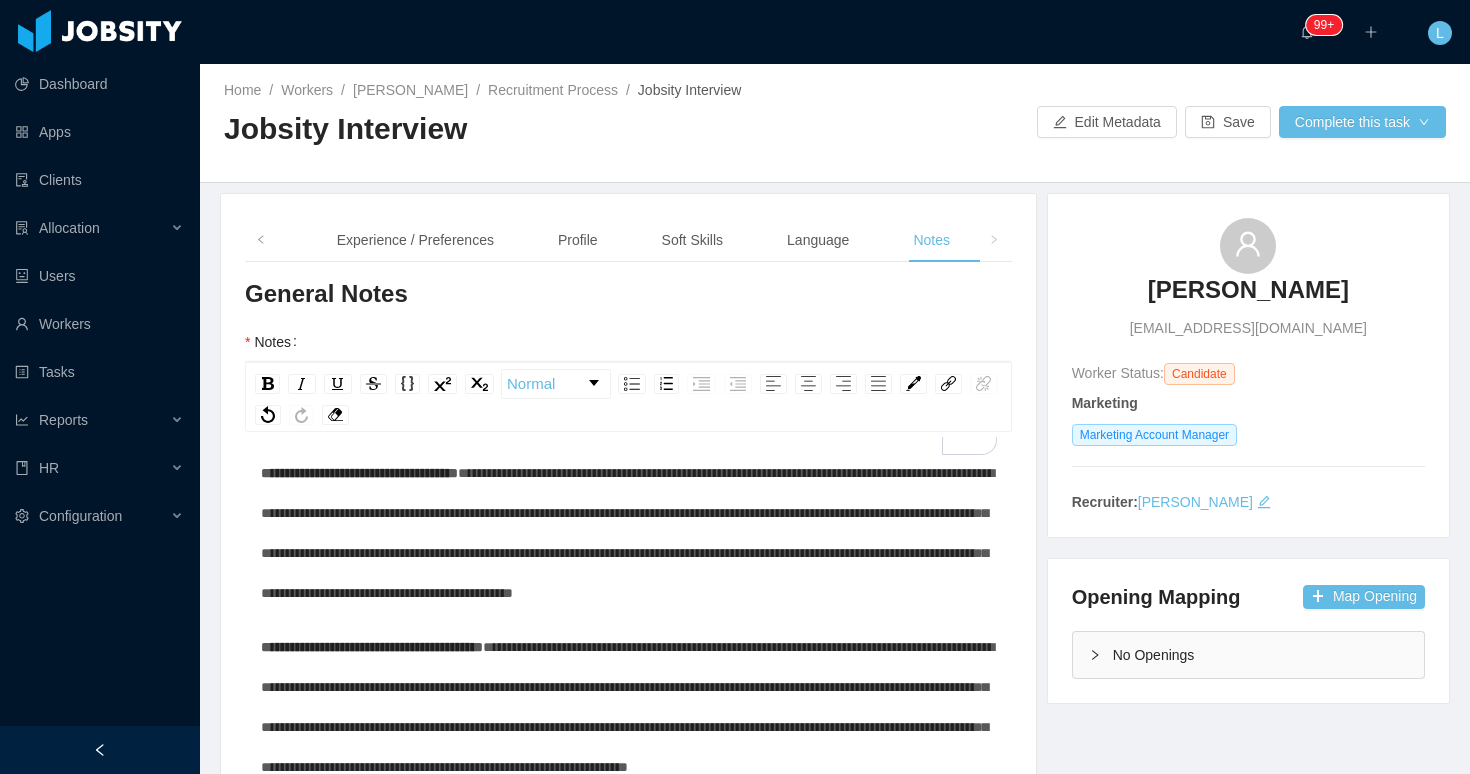 scroll, scrollTop: 622, scrollLeft: 0, axis: vertical 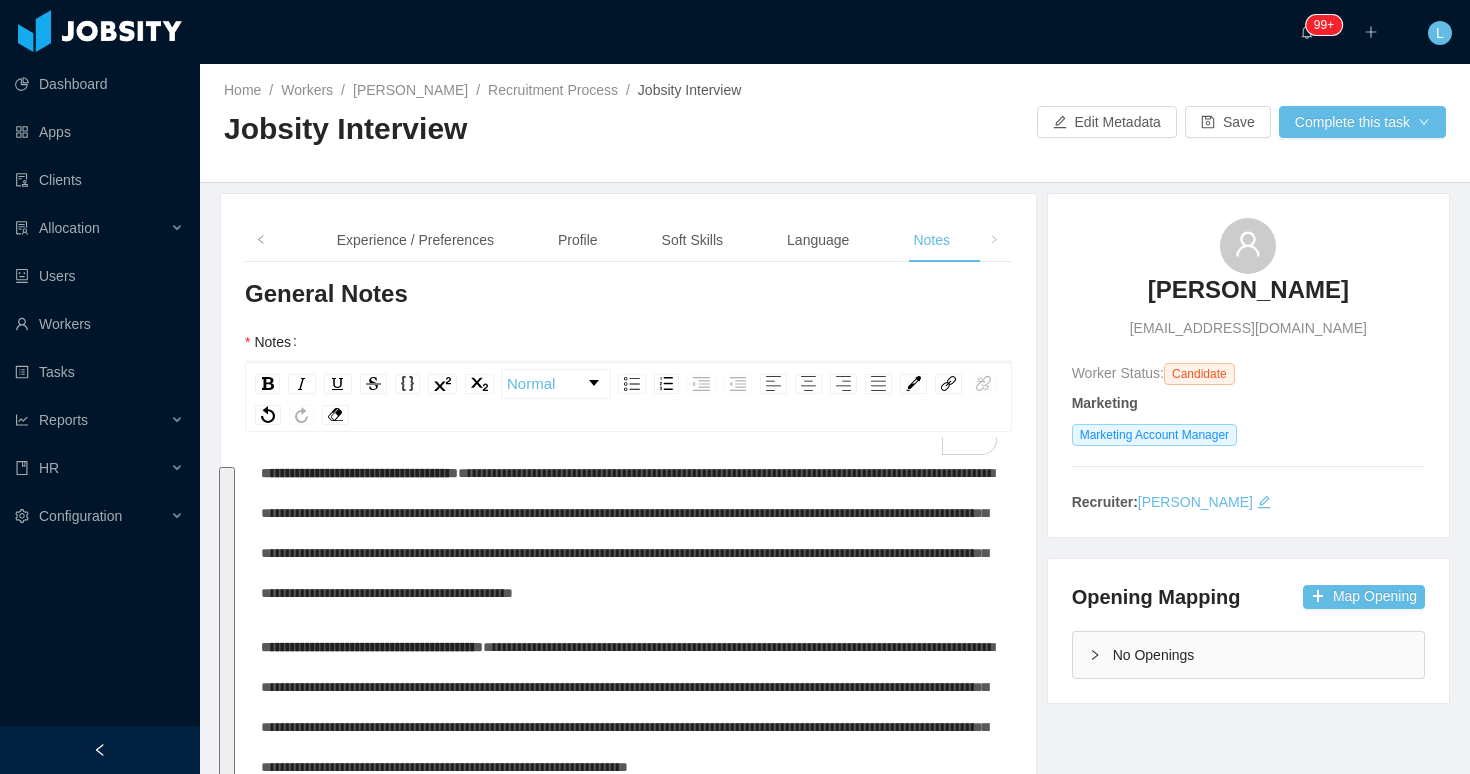 click on "**********" at bounding box center (629, 707) 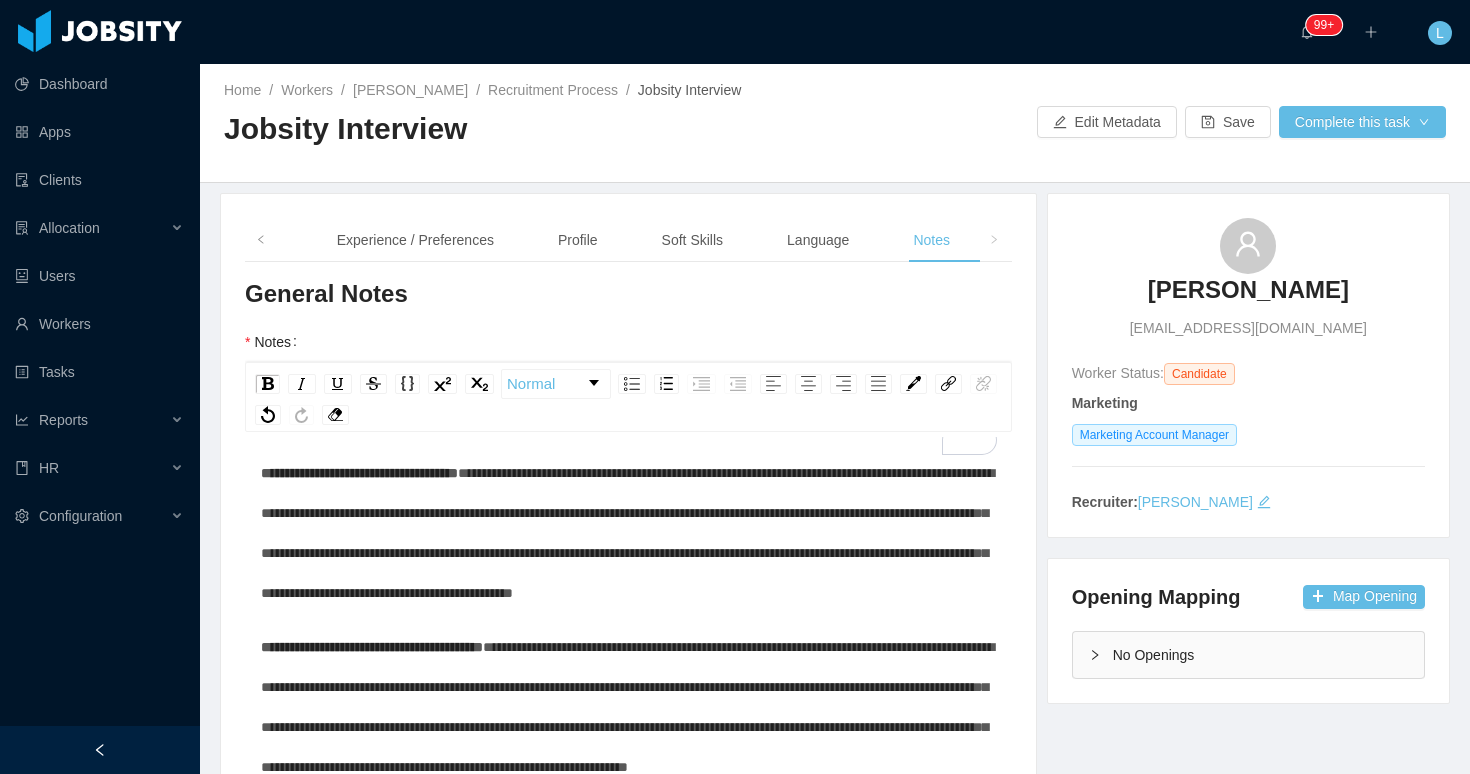 scroll, scrollTop: 0, scrollLeft: 0, axis: both 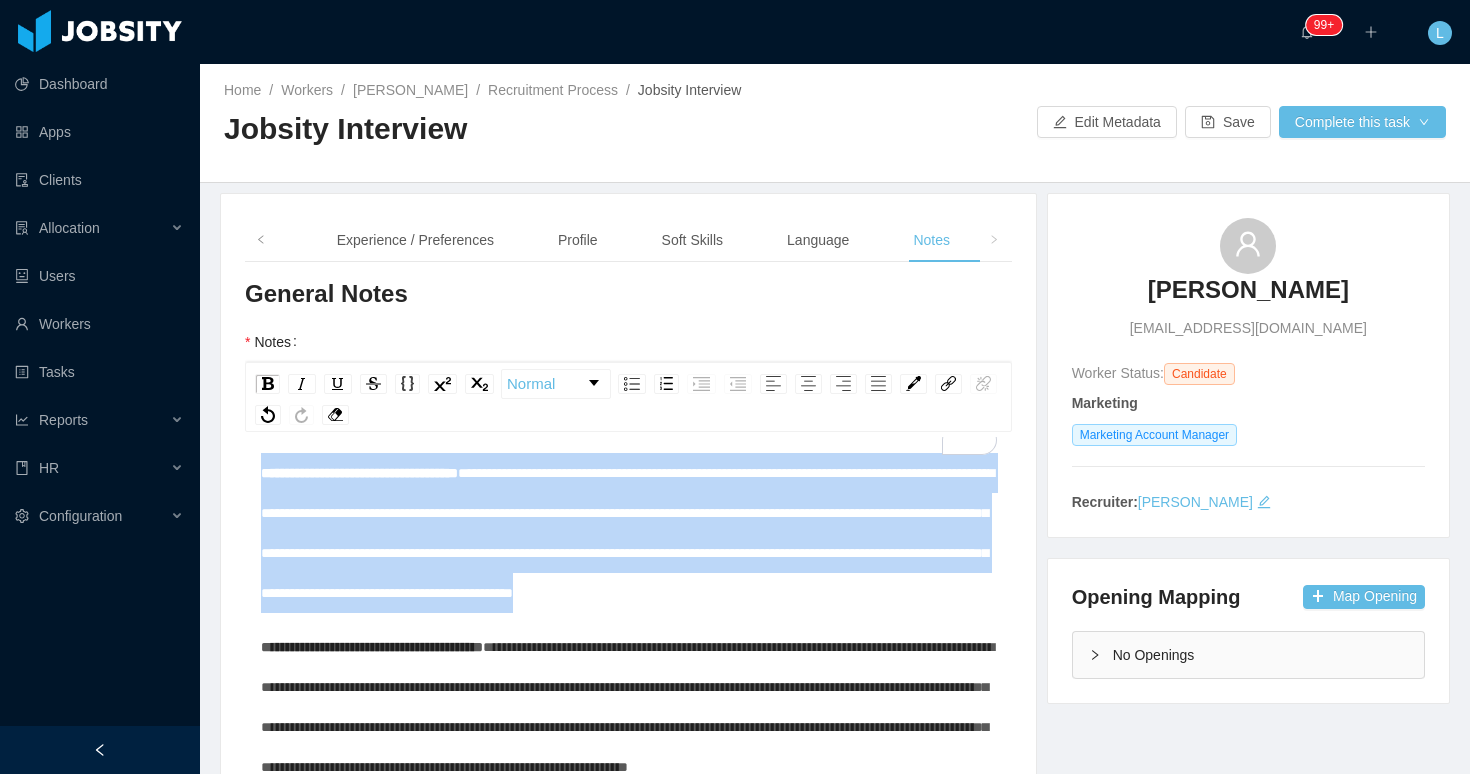 drag, startPoint x: 261, startPoint y: 476, endPoint x: 1007, endPoint y: 632, distance: 762.1365 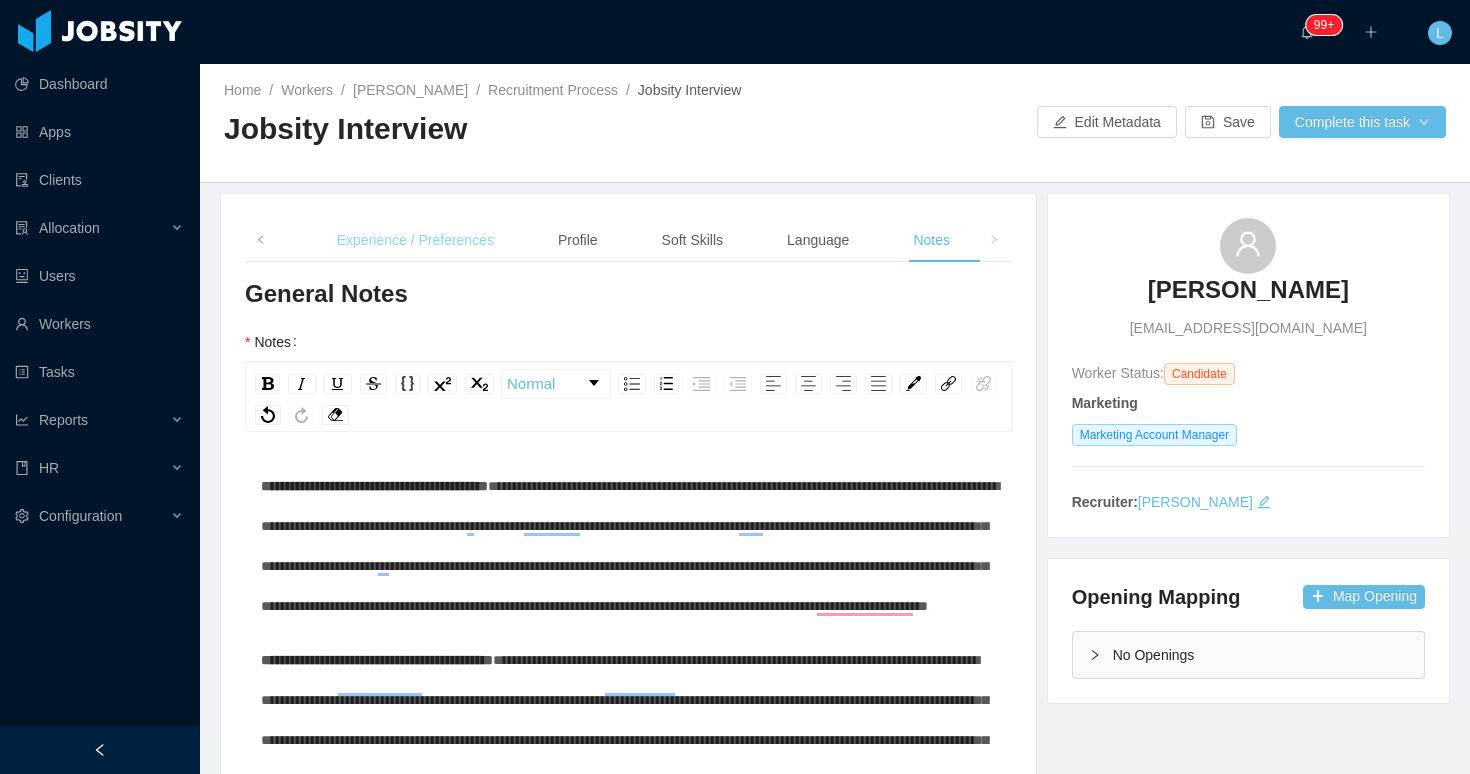click on "Experience / Preferences" at bounding box center [415, 240] 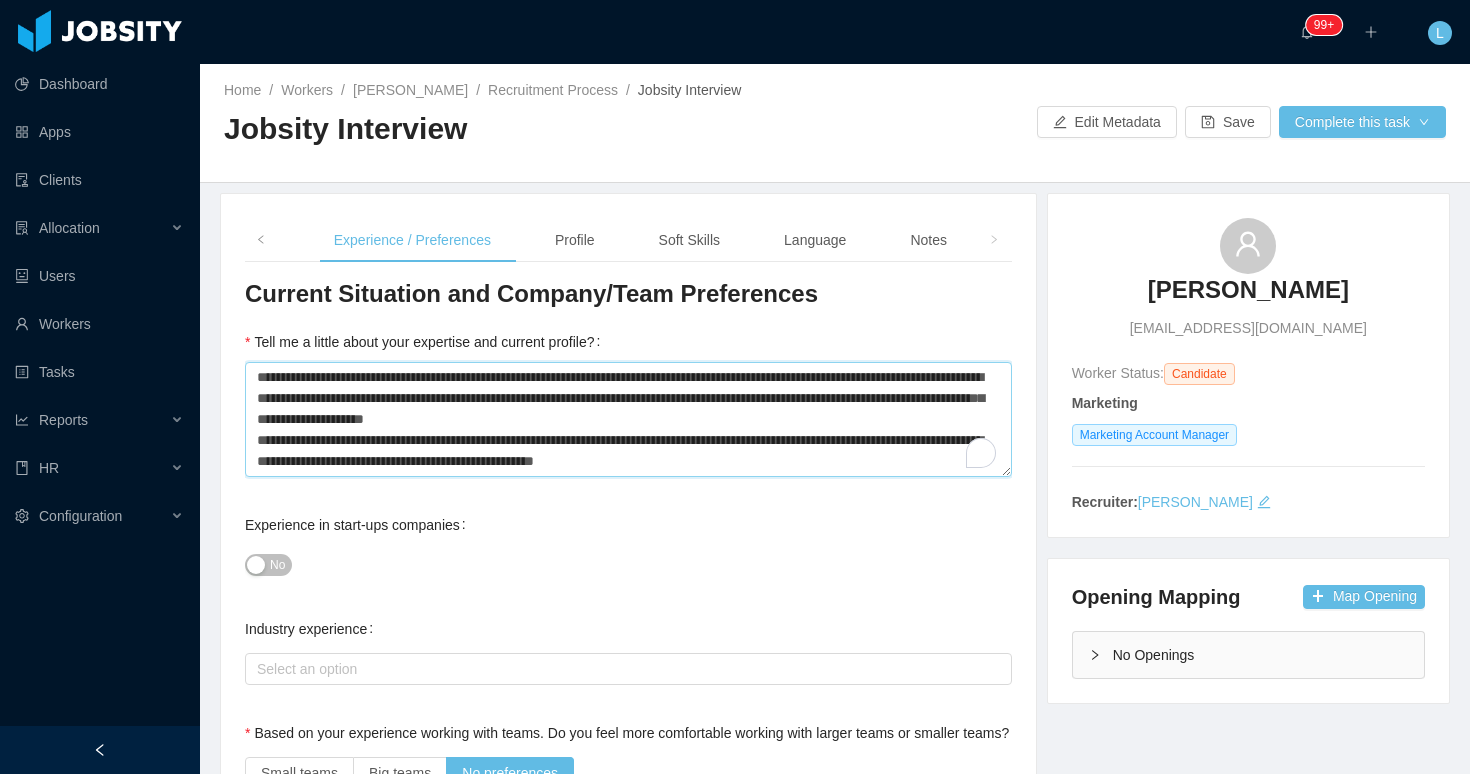 click on "**********" at bounding box center [628, 419] 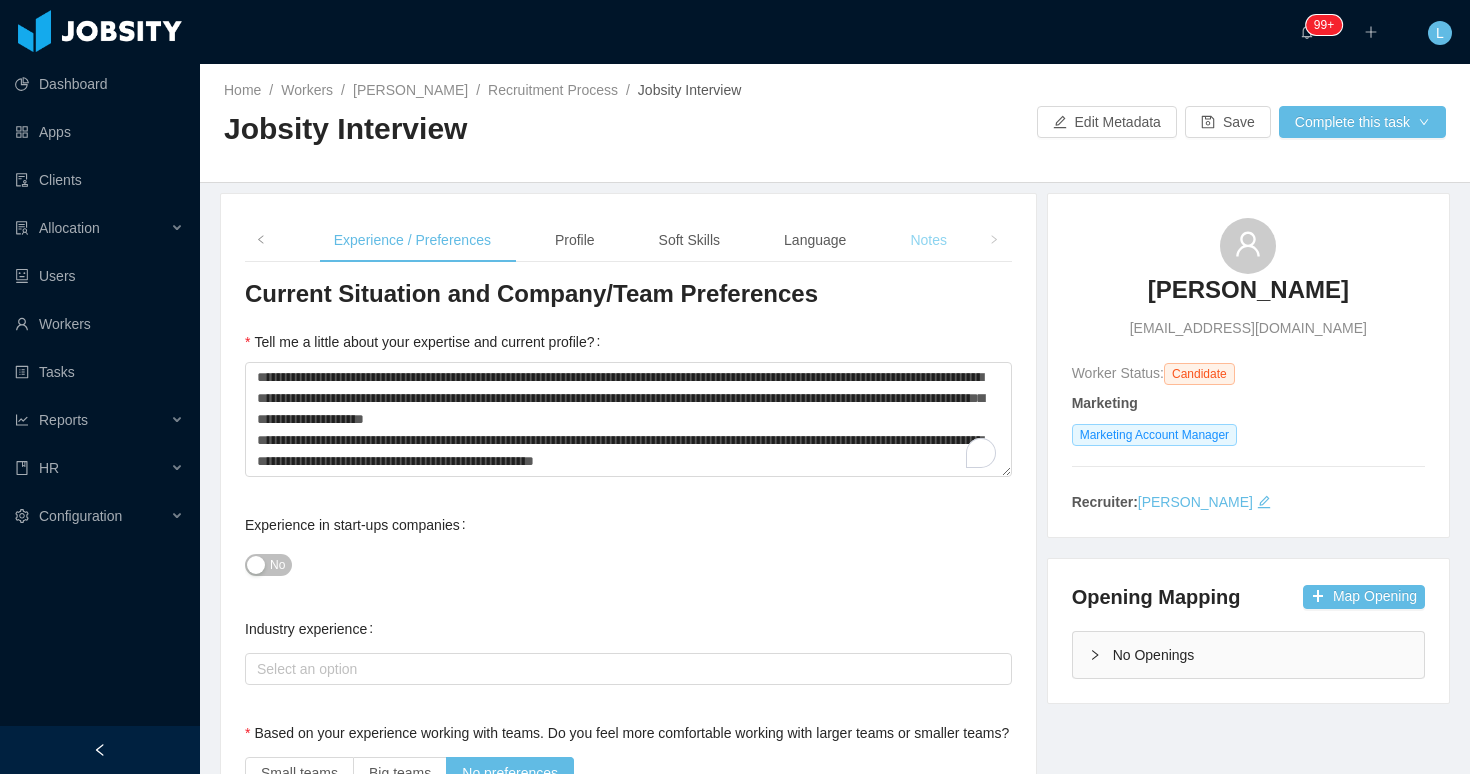 click on "Notes" at bounding box center [928, 240] 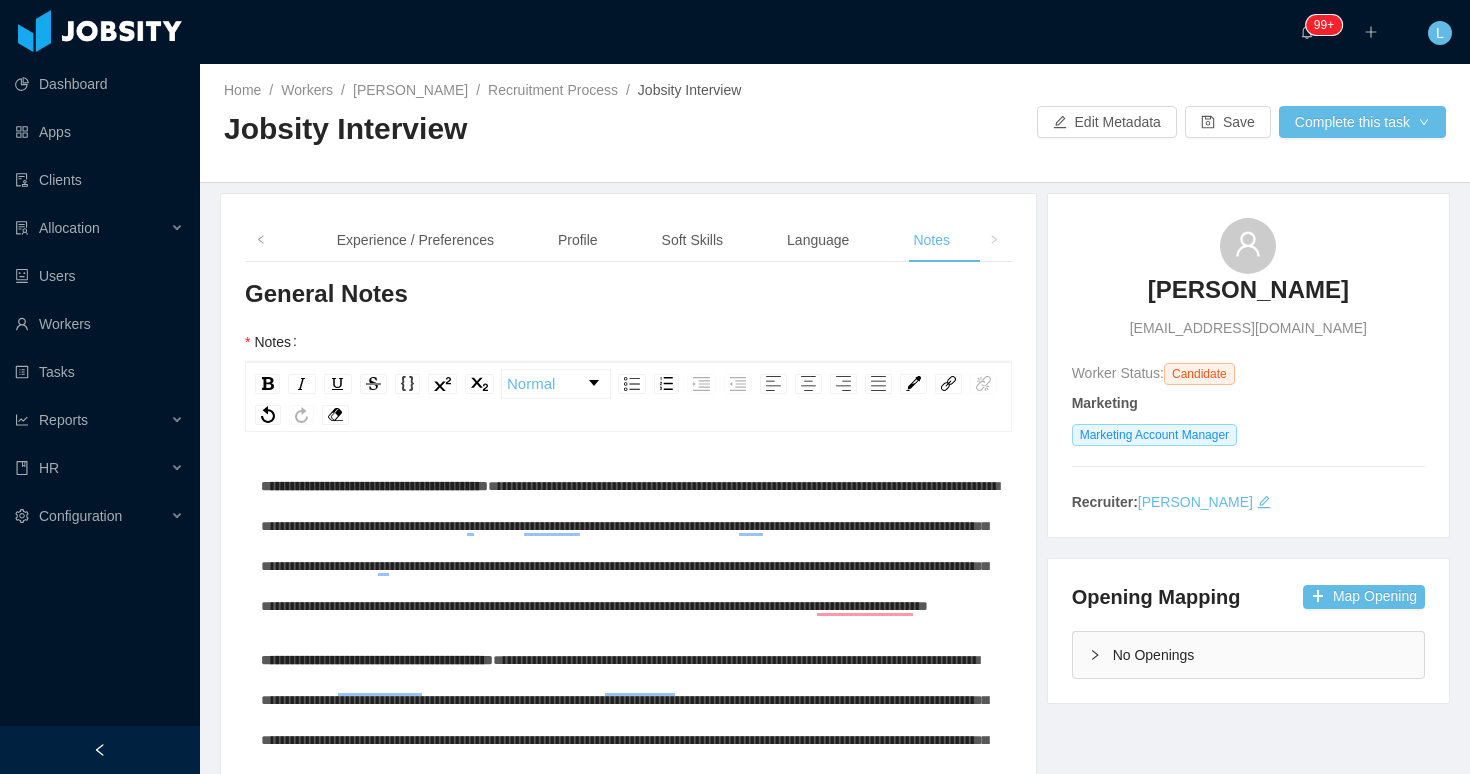 click on "**********" at bounding box center (374, 486) 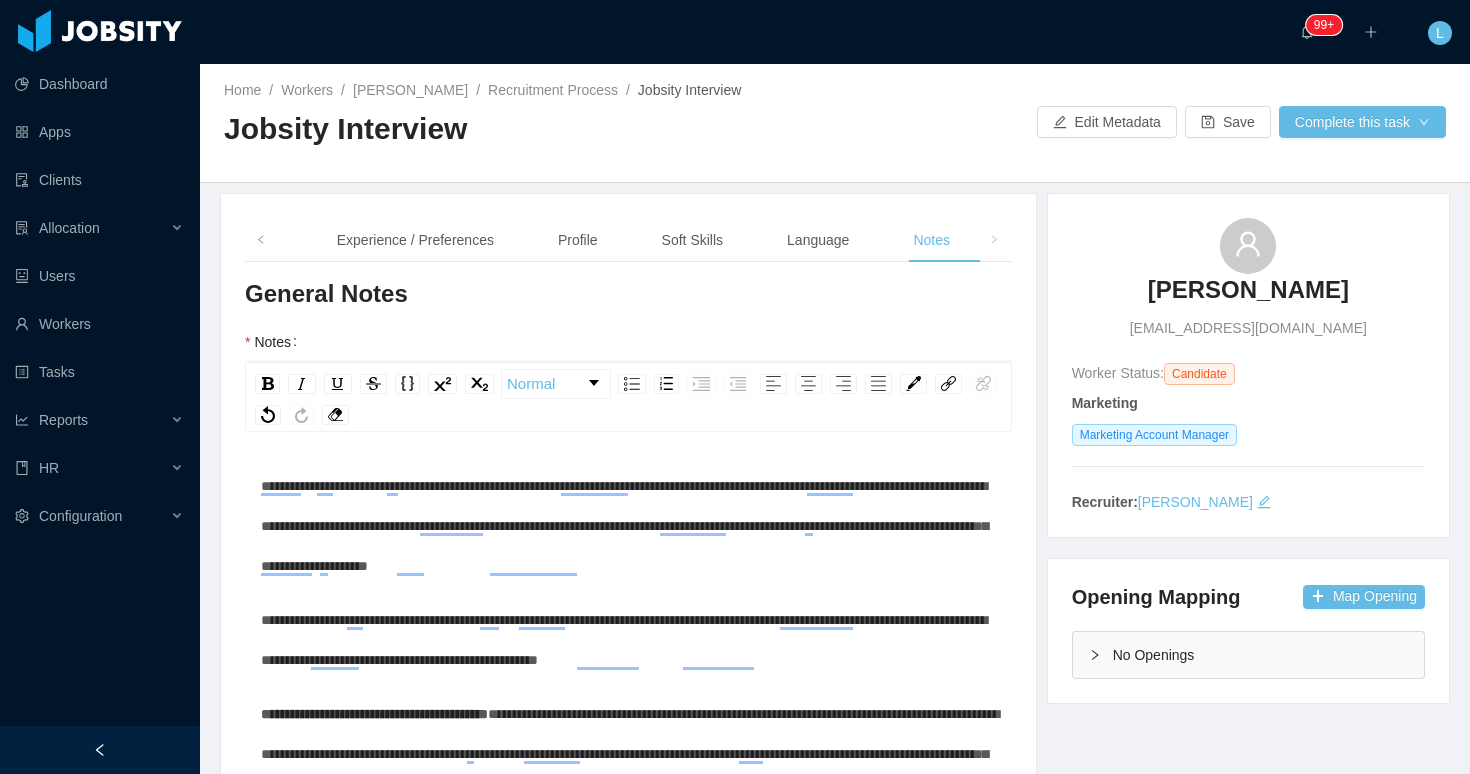 scroll, scrollTop: 139, scrollLeft: 0, axis: vertical 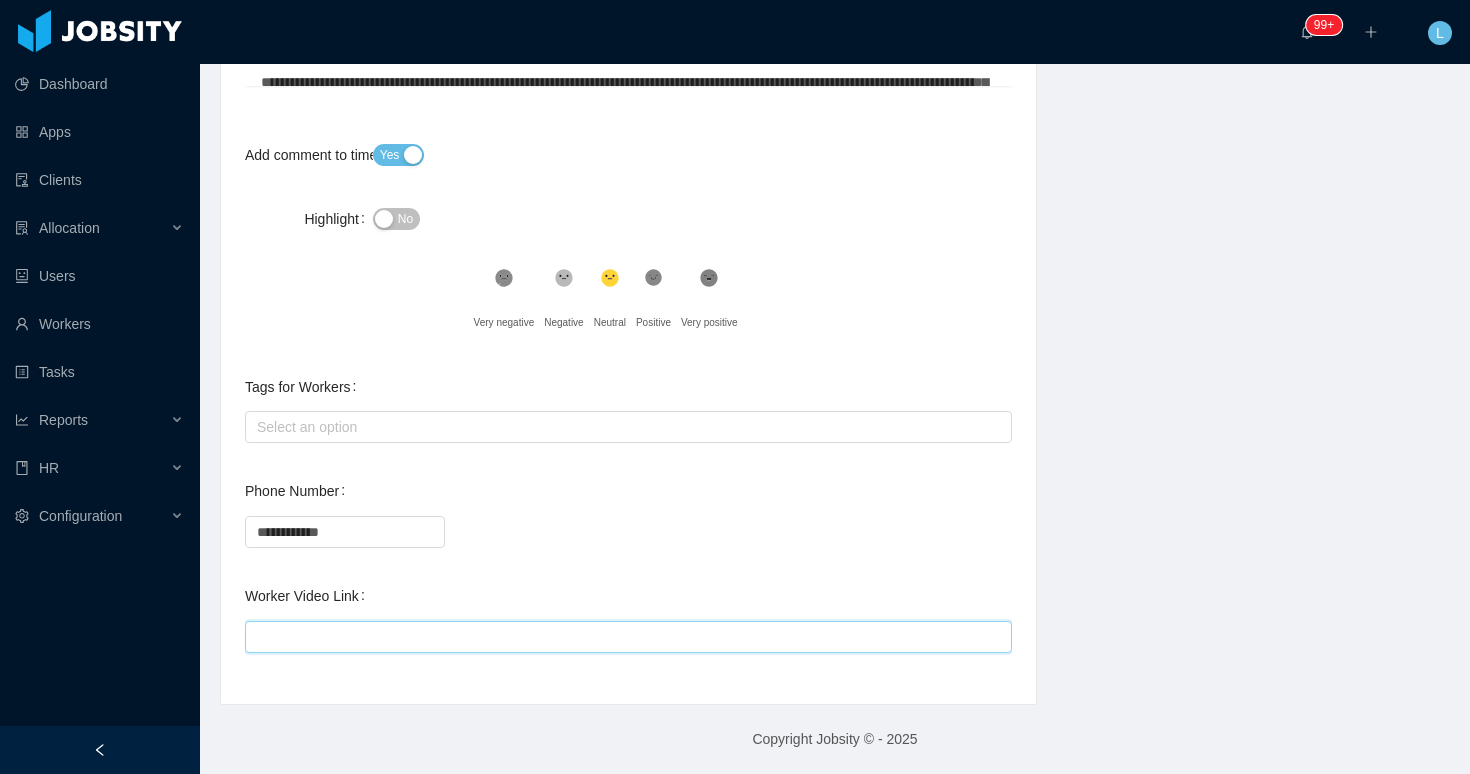 click on "Worker Video Link" at bounding box center (628, 637) 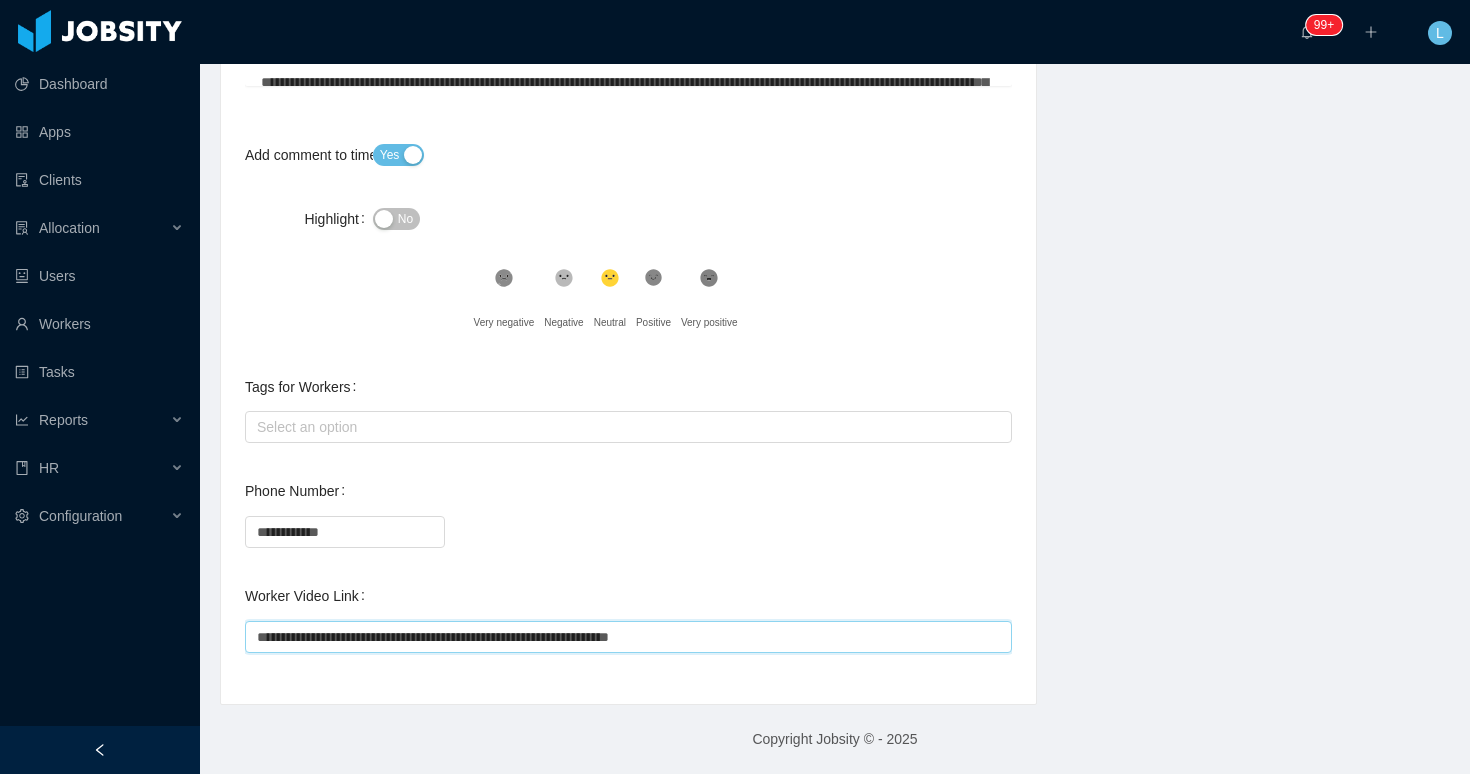 type on "**********" 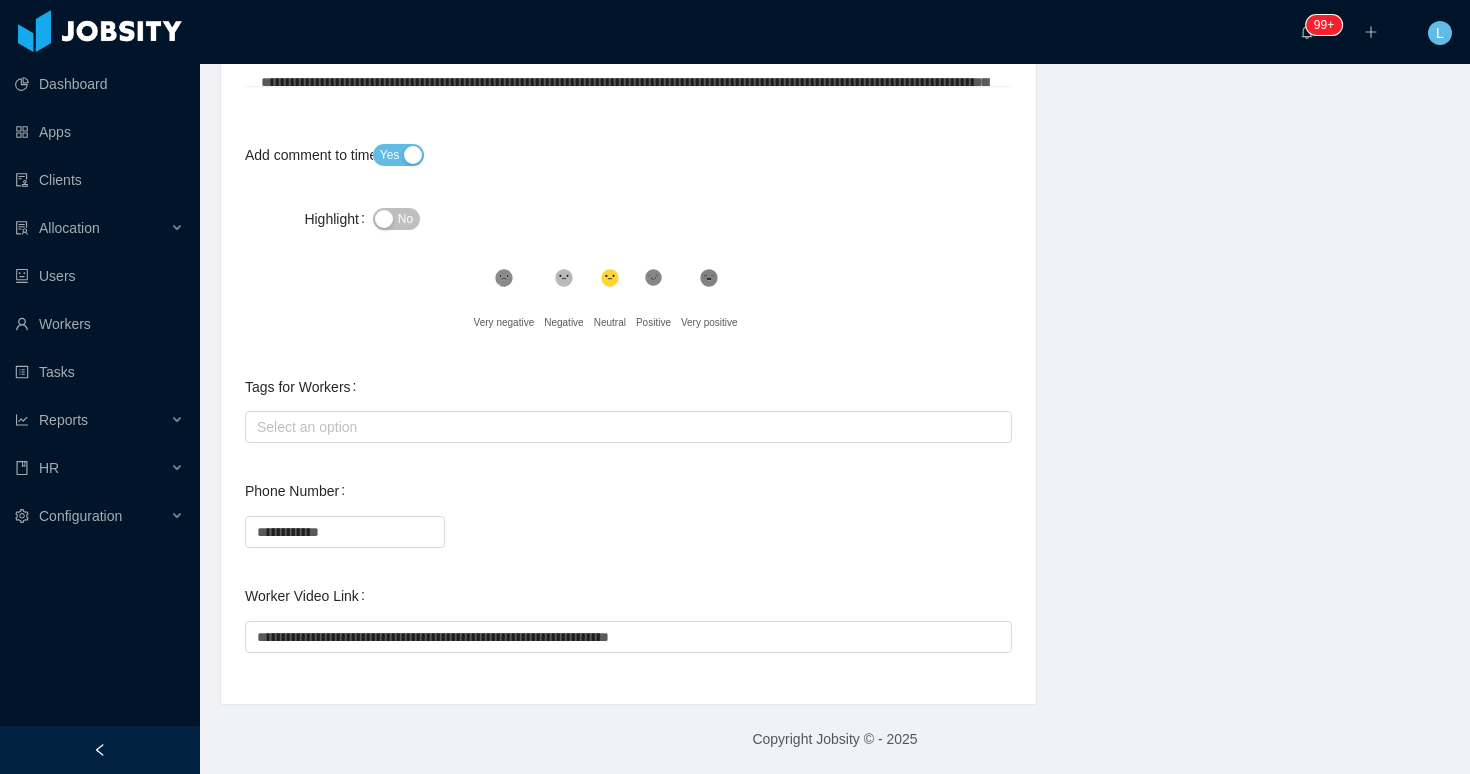 click on "**********" at bounding box center (628, 128) 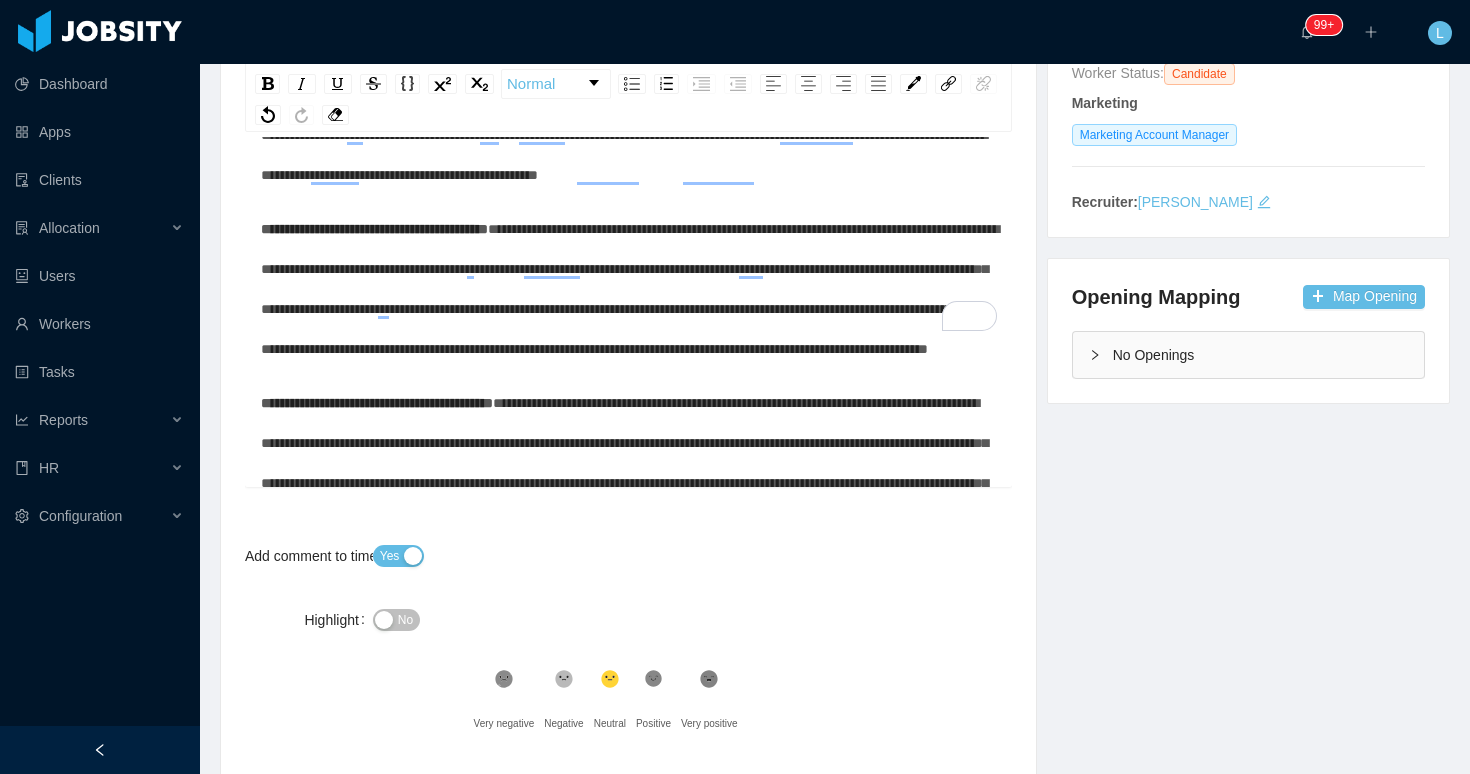scroll, scrollTop: 0, scrollLeft: 0, axis: both 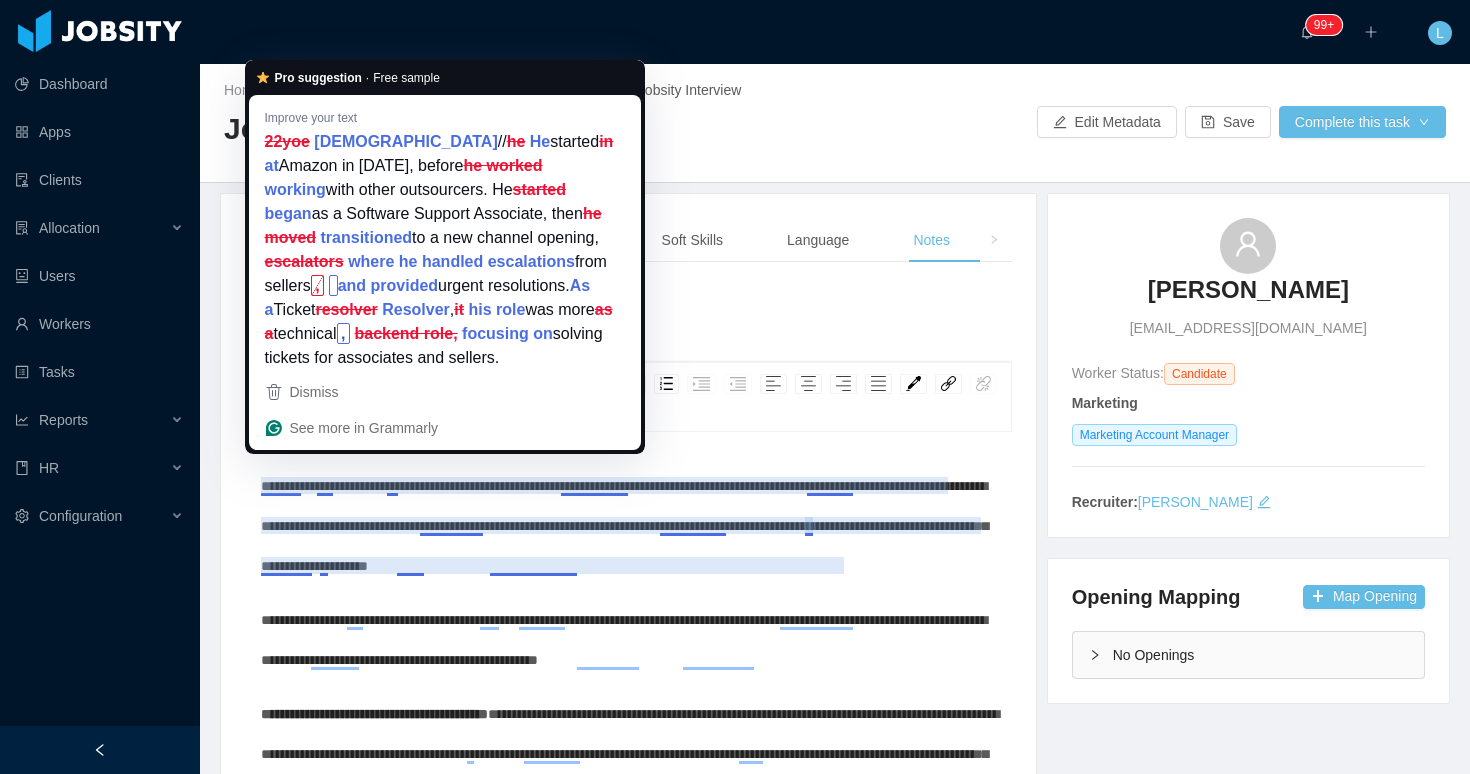 click on "**********" at bounding box center [624, 526] 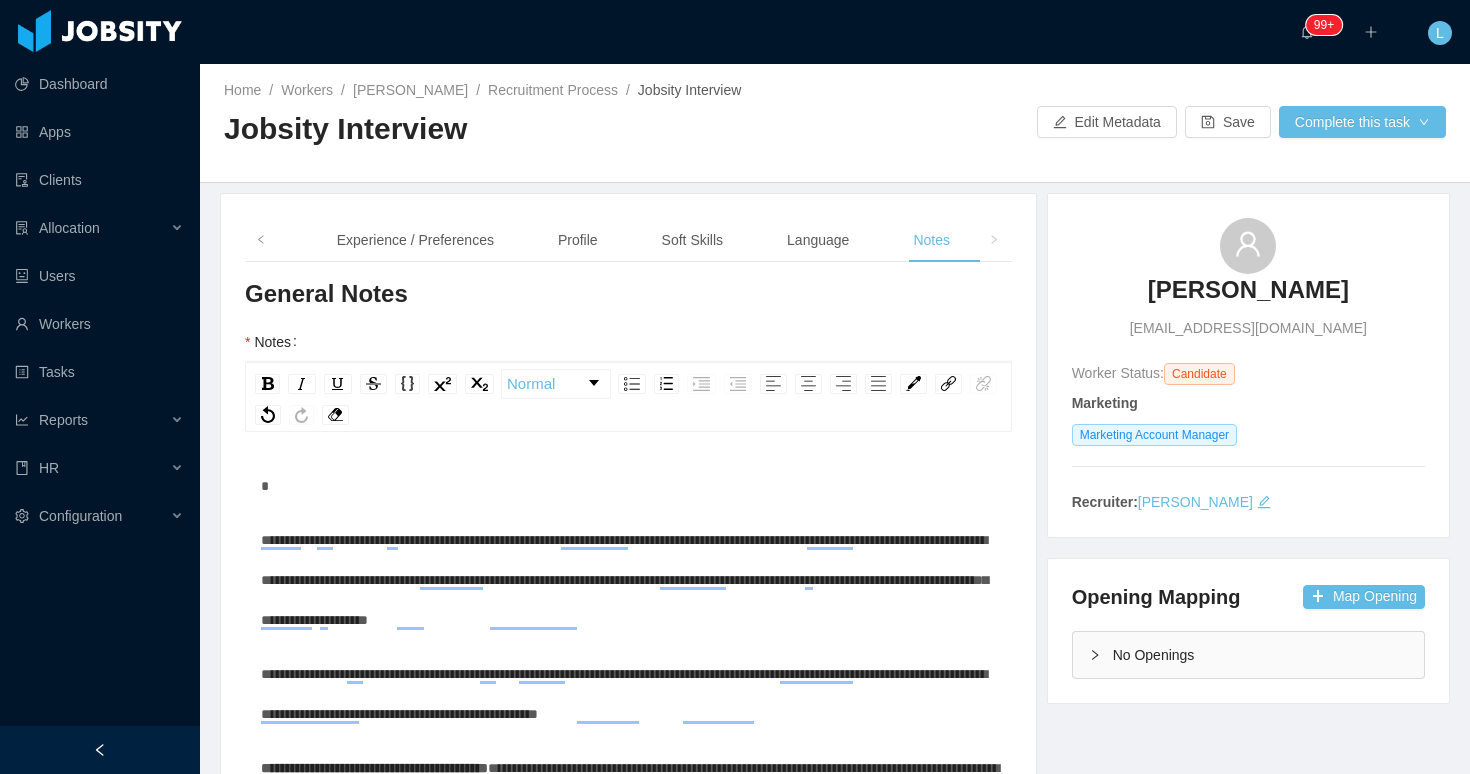 type 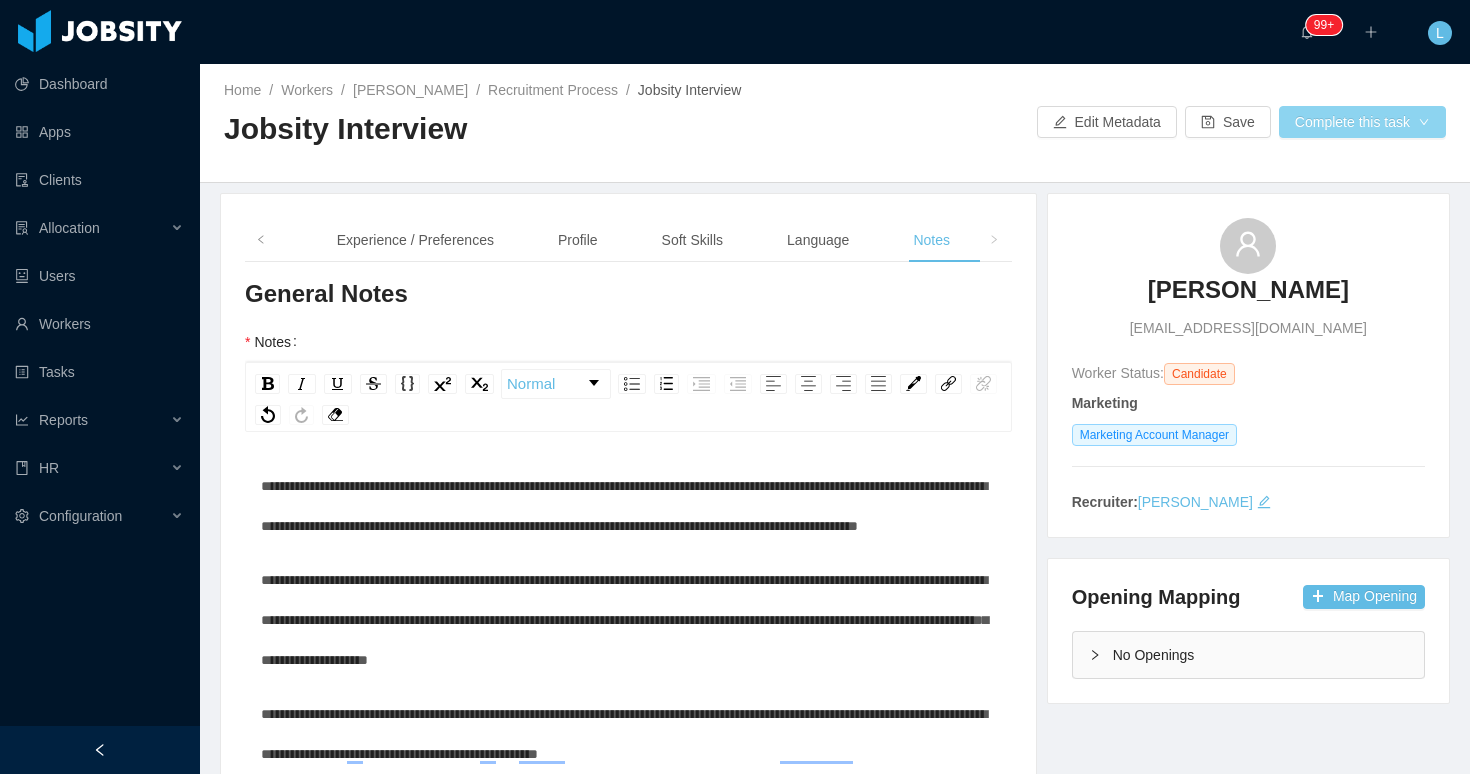 click on "Complete this task" at bounding box center (1362, 122) 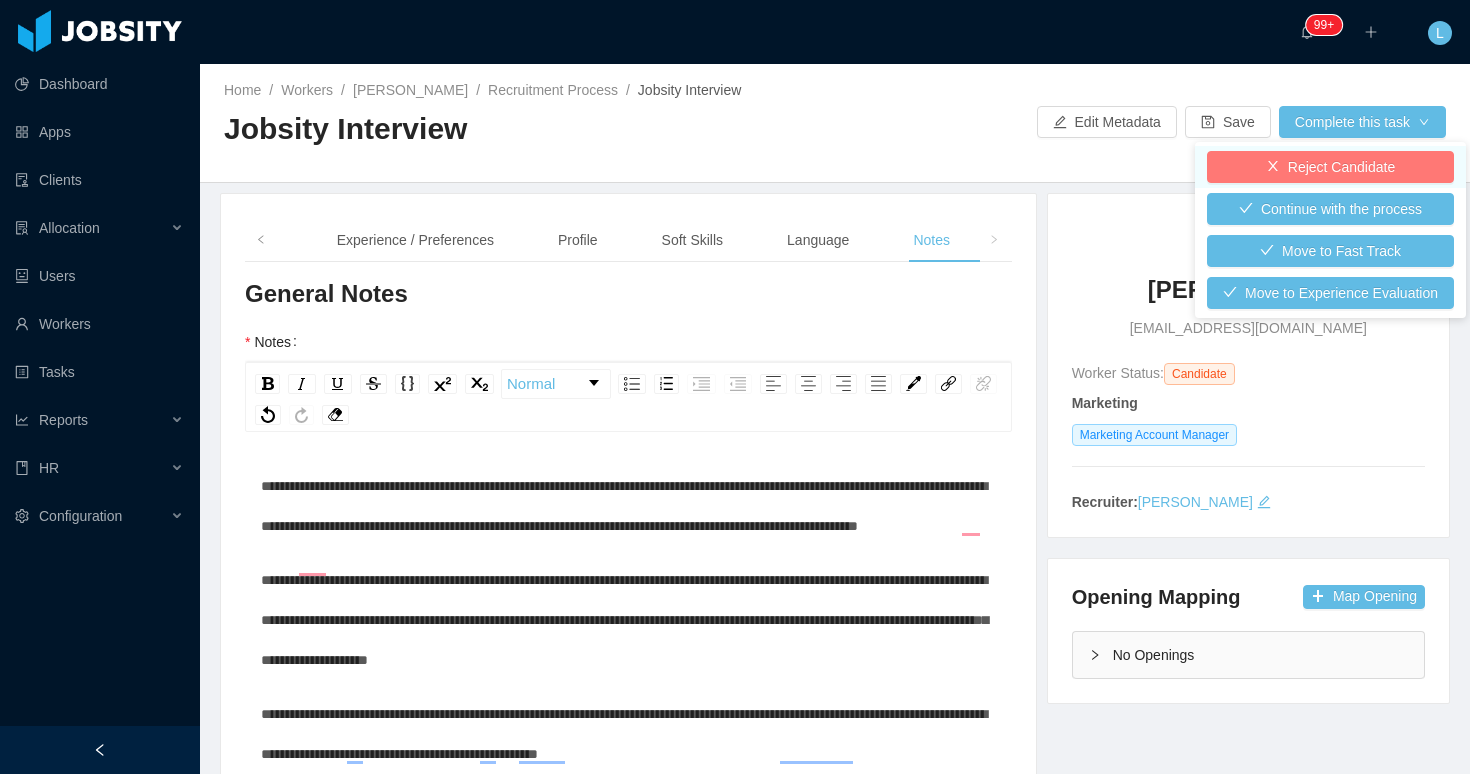 click on "Reject Candidate" at bounding box center (1330, 167) 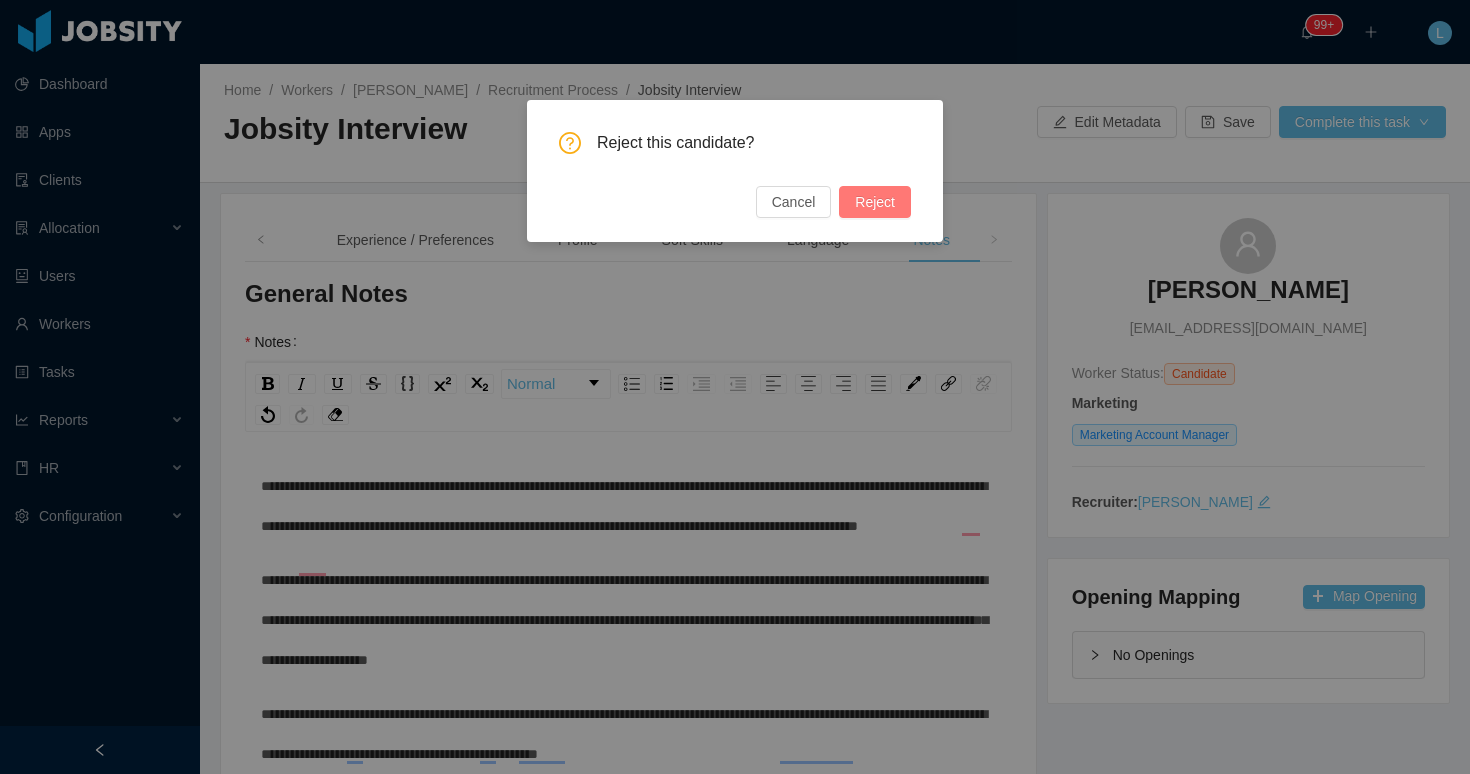 click on "Reject" at bounding box center (875, 202) 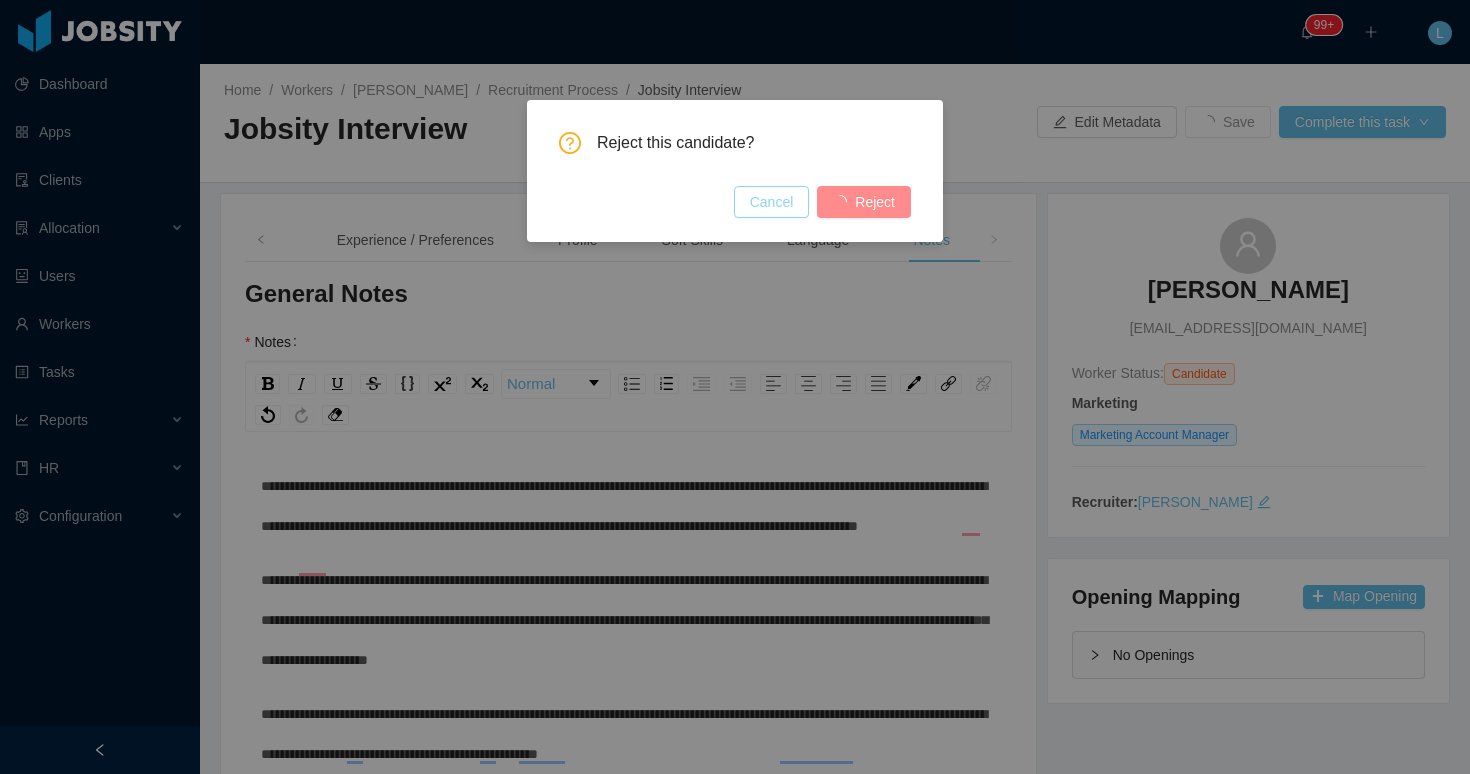 click on "Cancel" at bounding box center [772, 202] 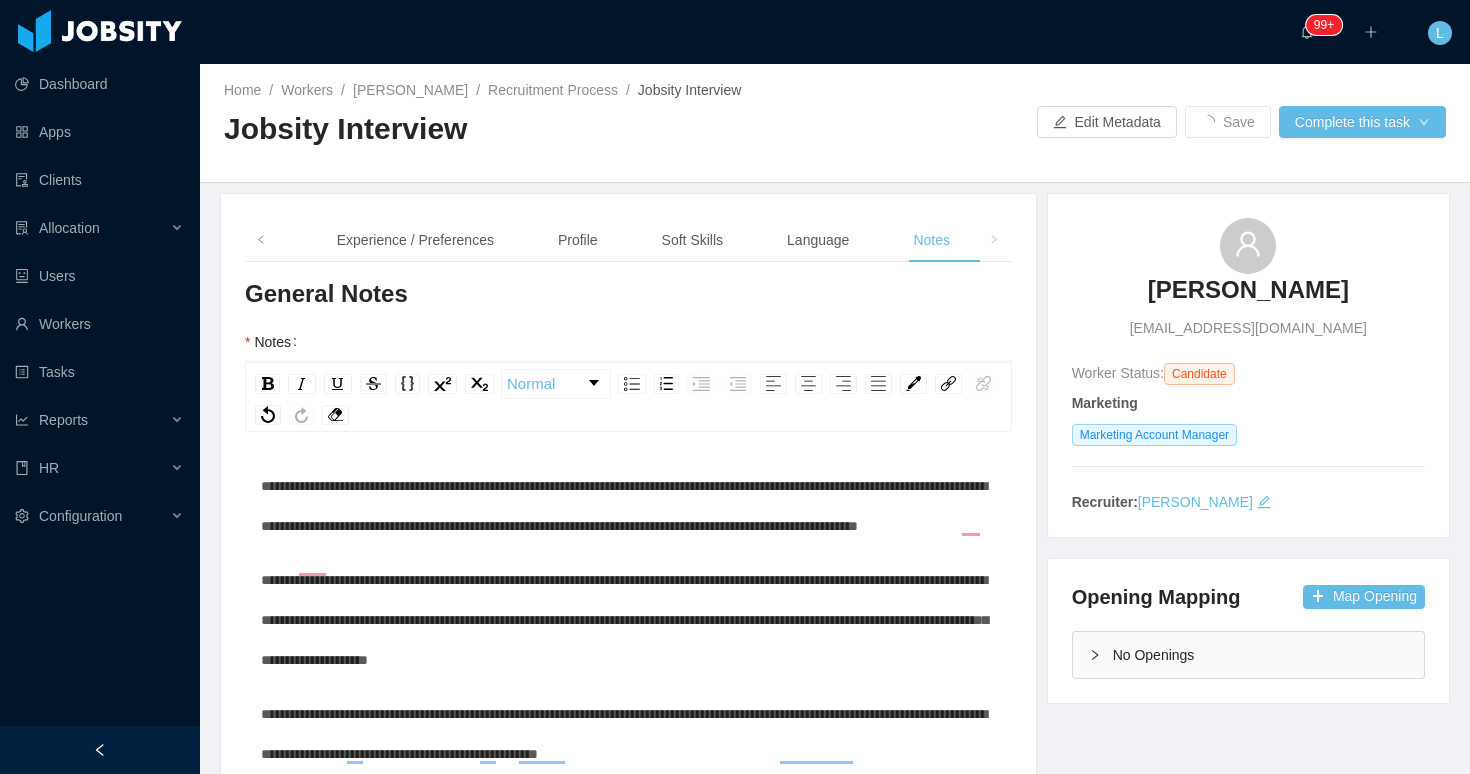 click on "Reject this candidate? Cancel Reject" at bounding box center (735, 387) 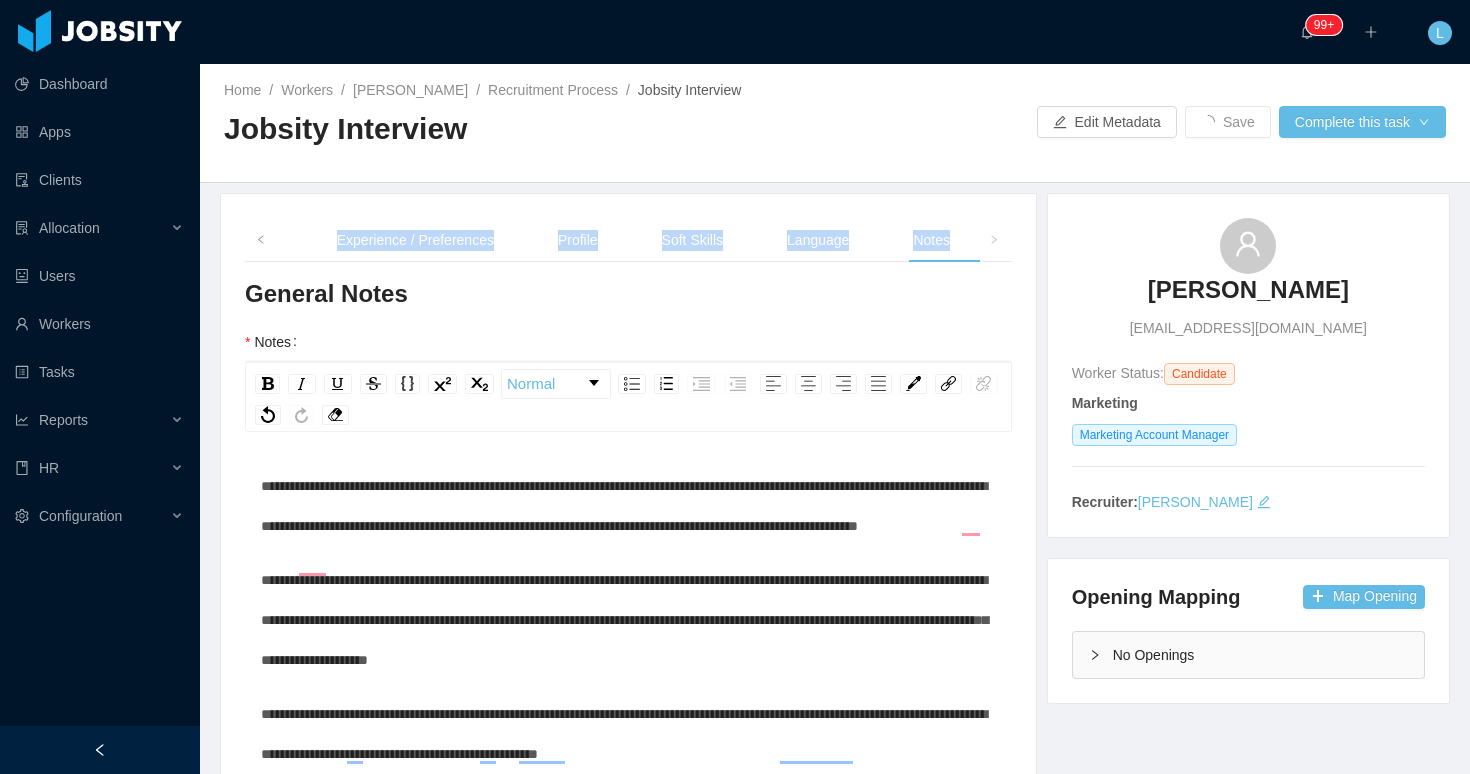 click on "**********" at bounding box center (628, 799) 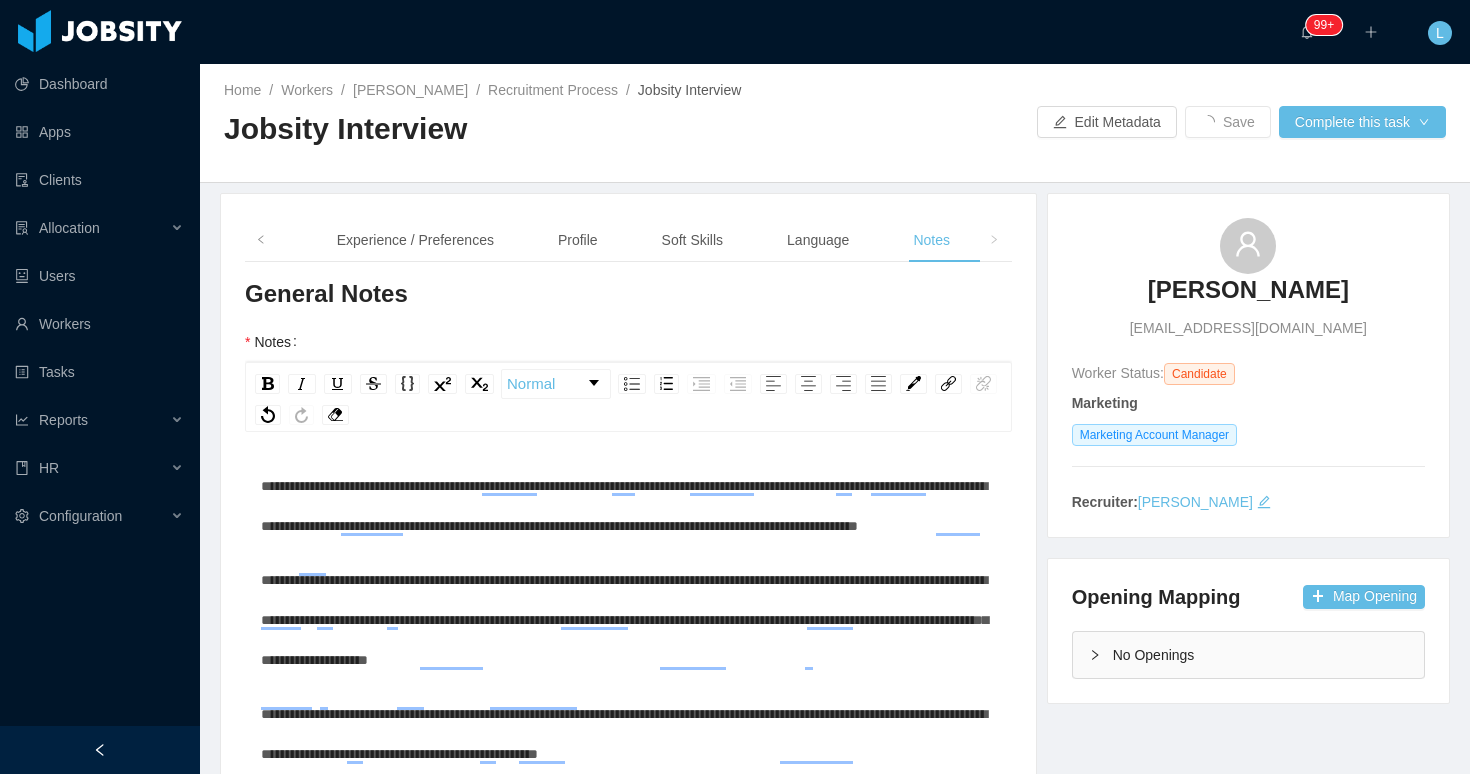click on "Jobsity Interview" at bounding box center (529, 137) 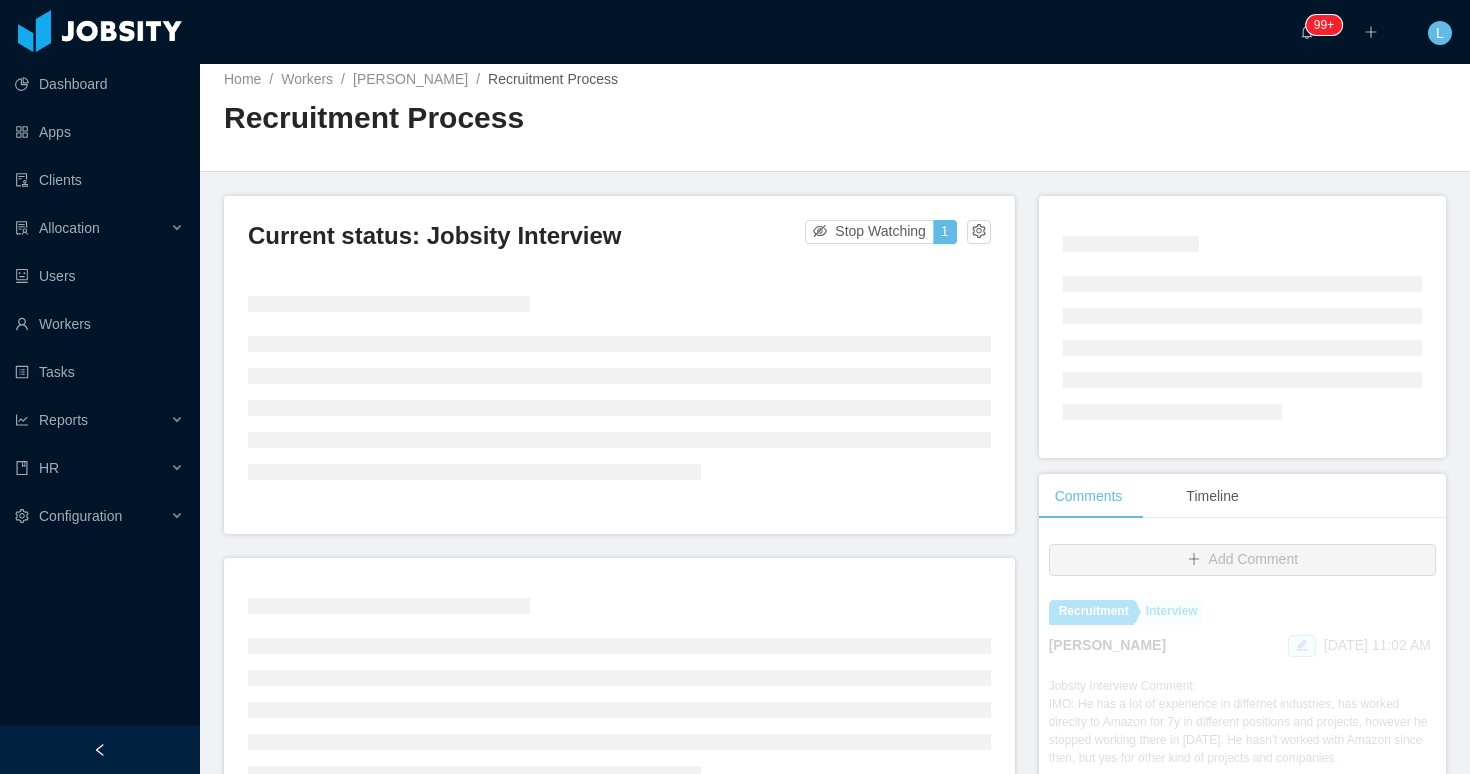 scroll, scrollTop: 0, scrollLeft: 0, axis: both 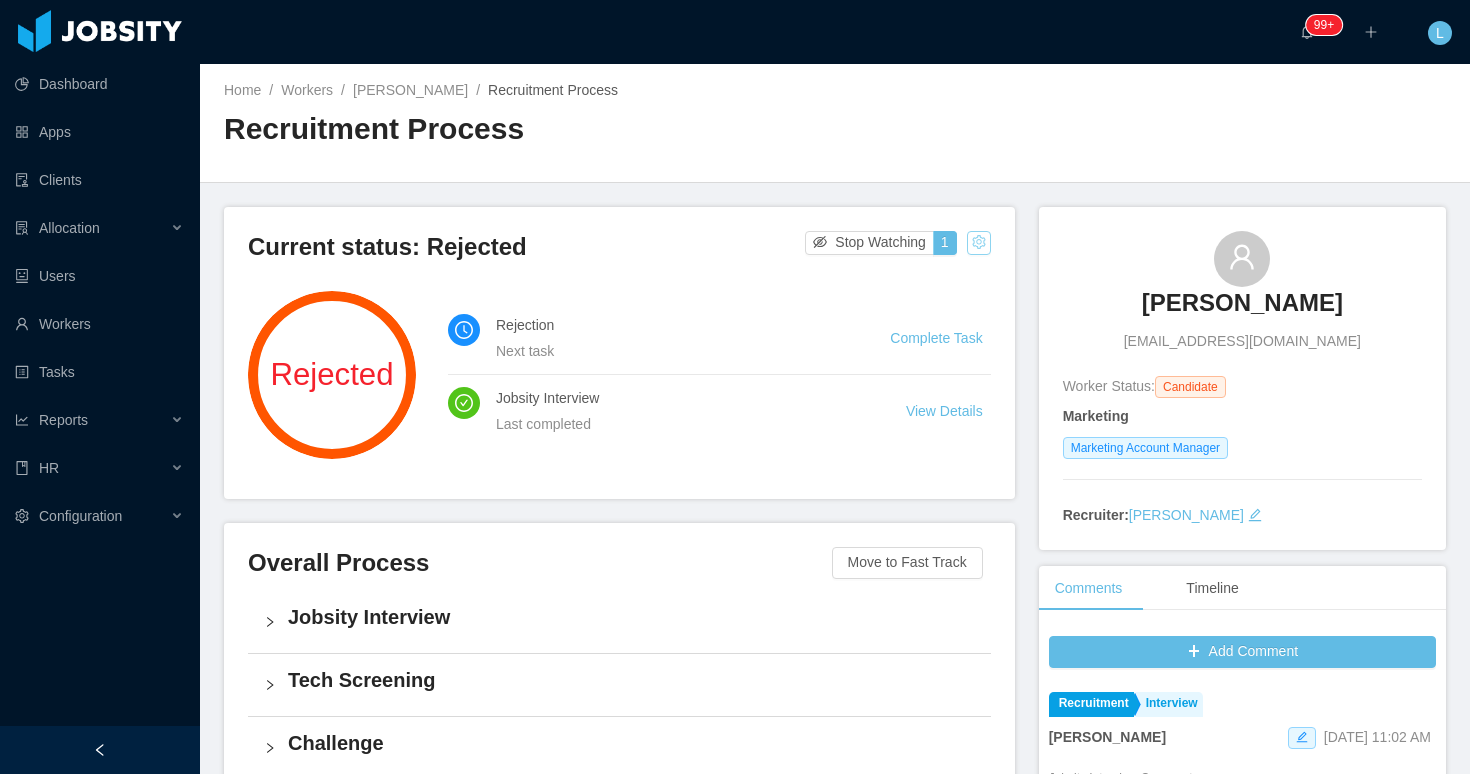 click at bounding box center (979, 243) 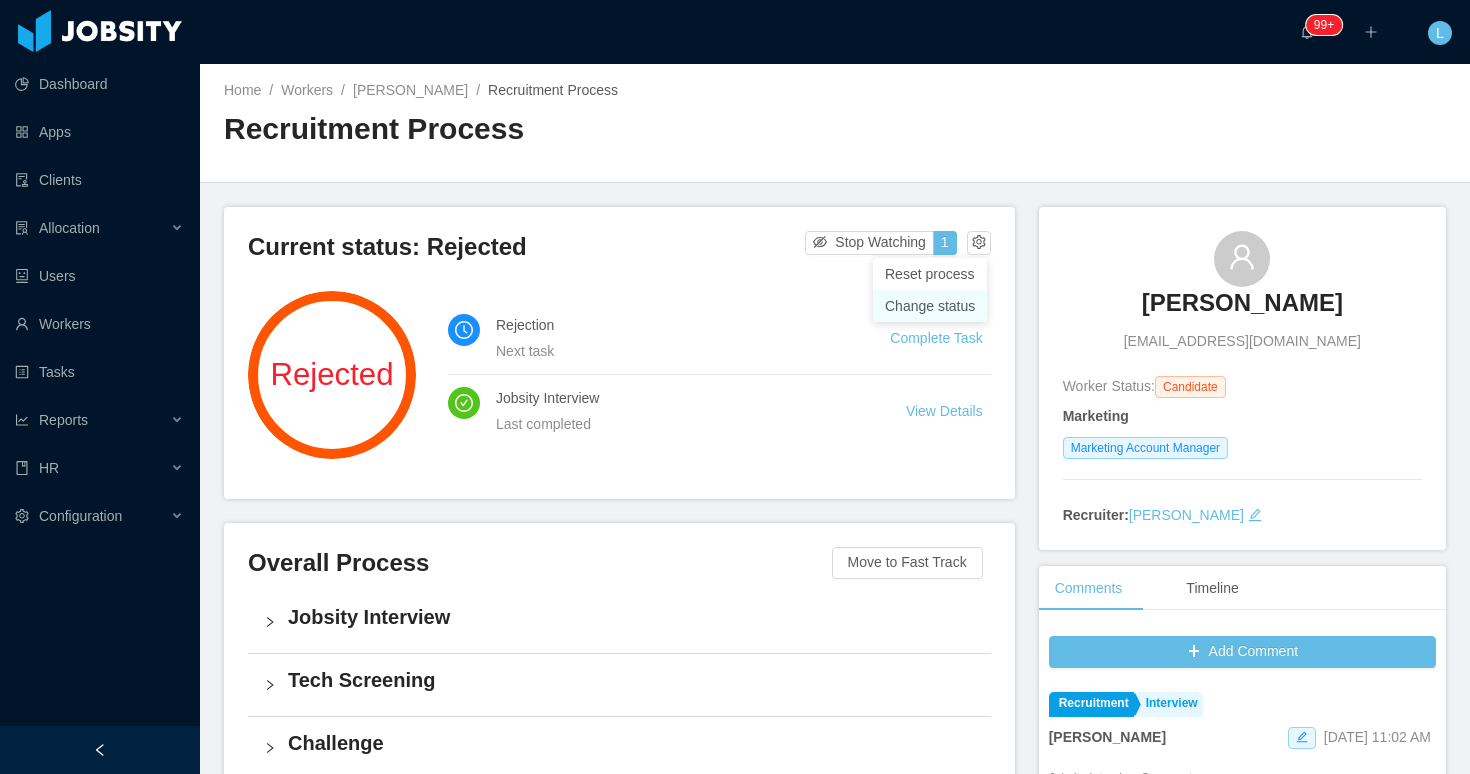 click on "Change status" at bounding box center (930, 306) 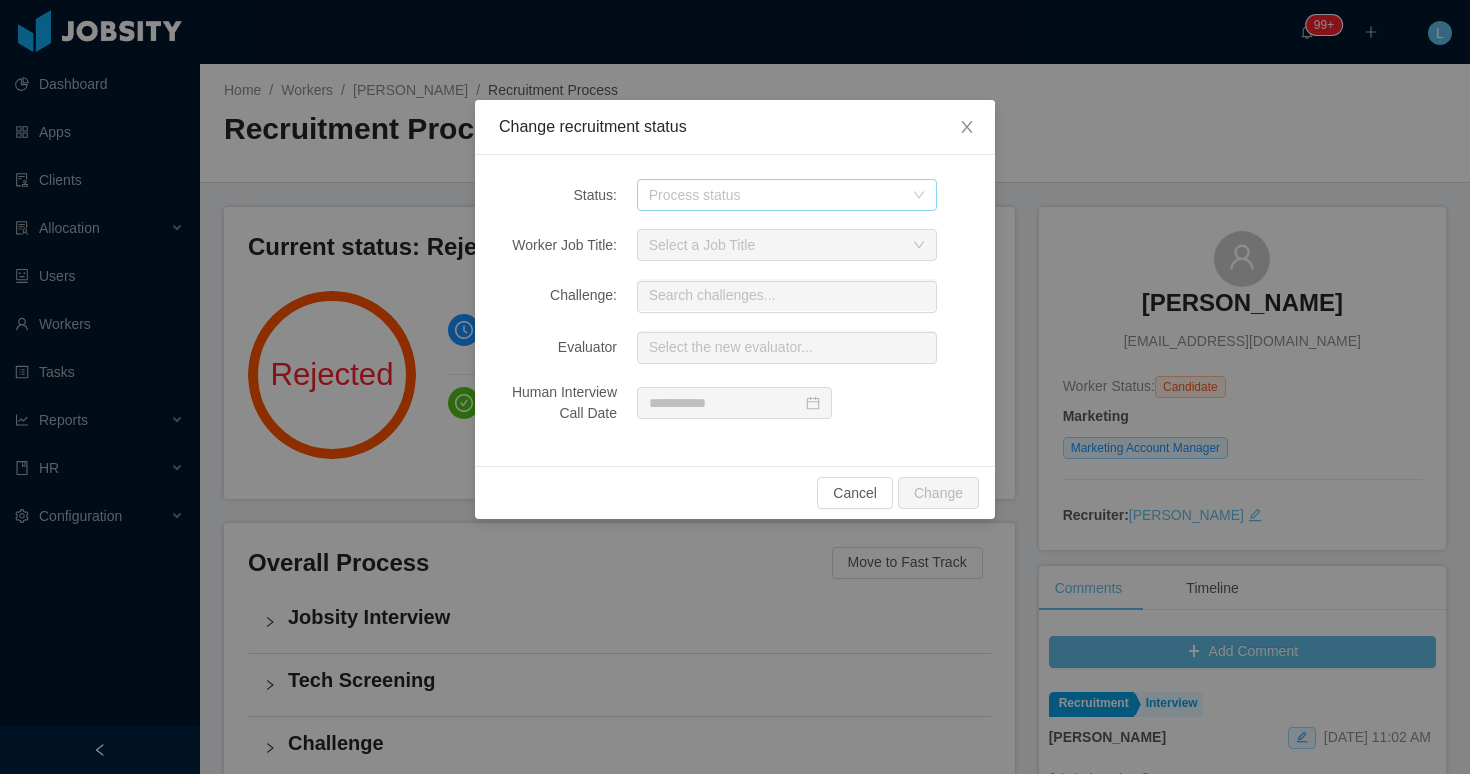 click on "Process status" at bounding box center [776, 195] 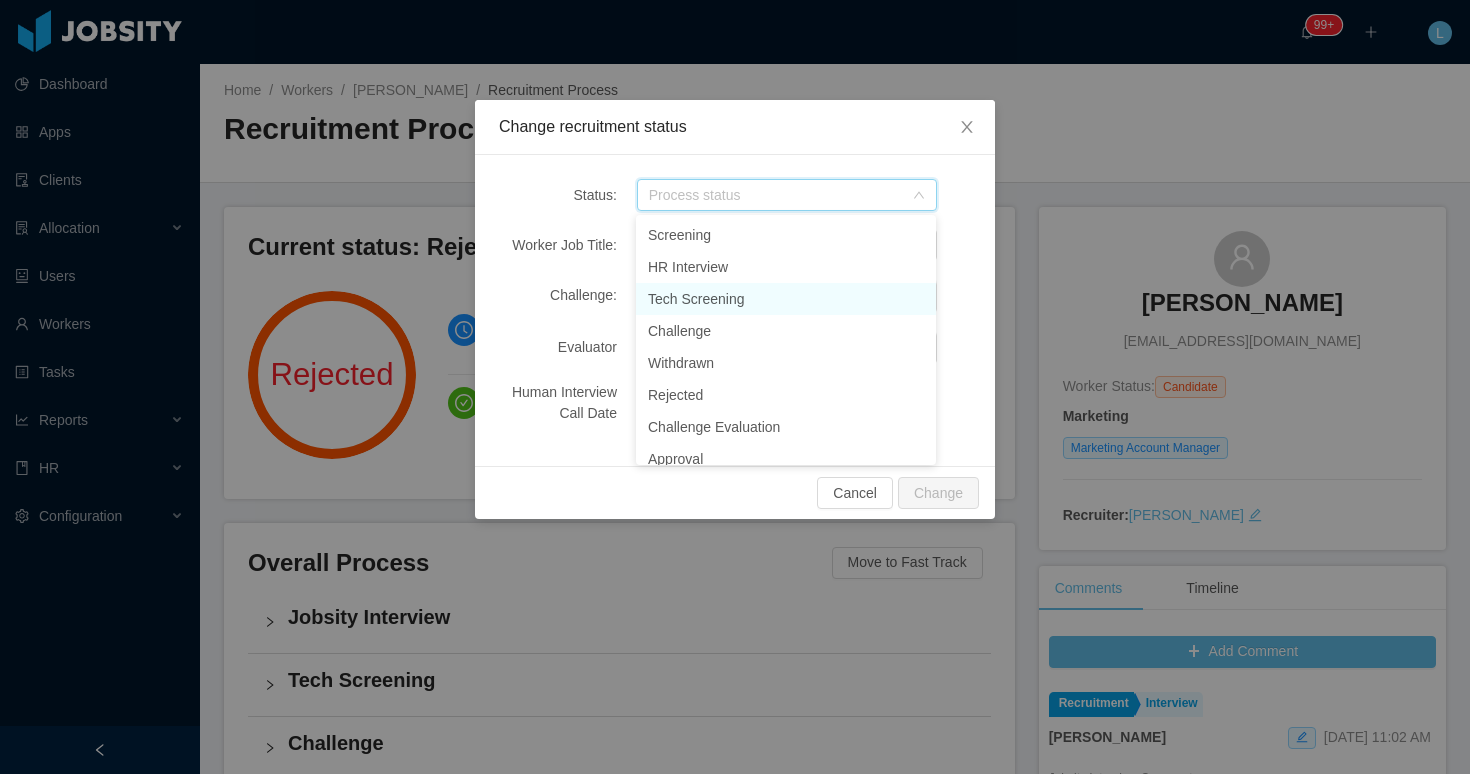 click on "Tech Screening" at bounding box center (786, 299) 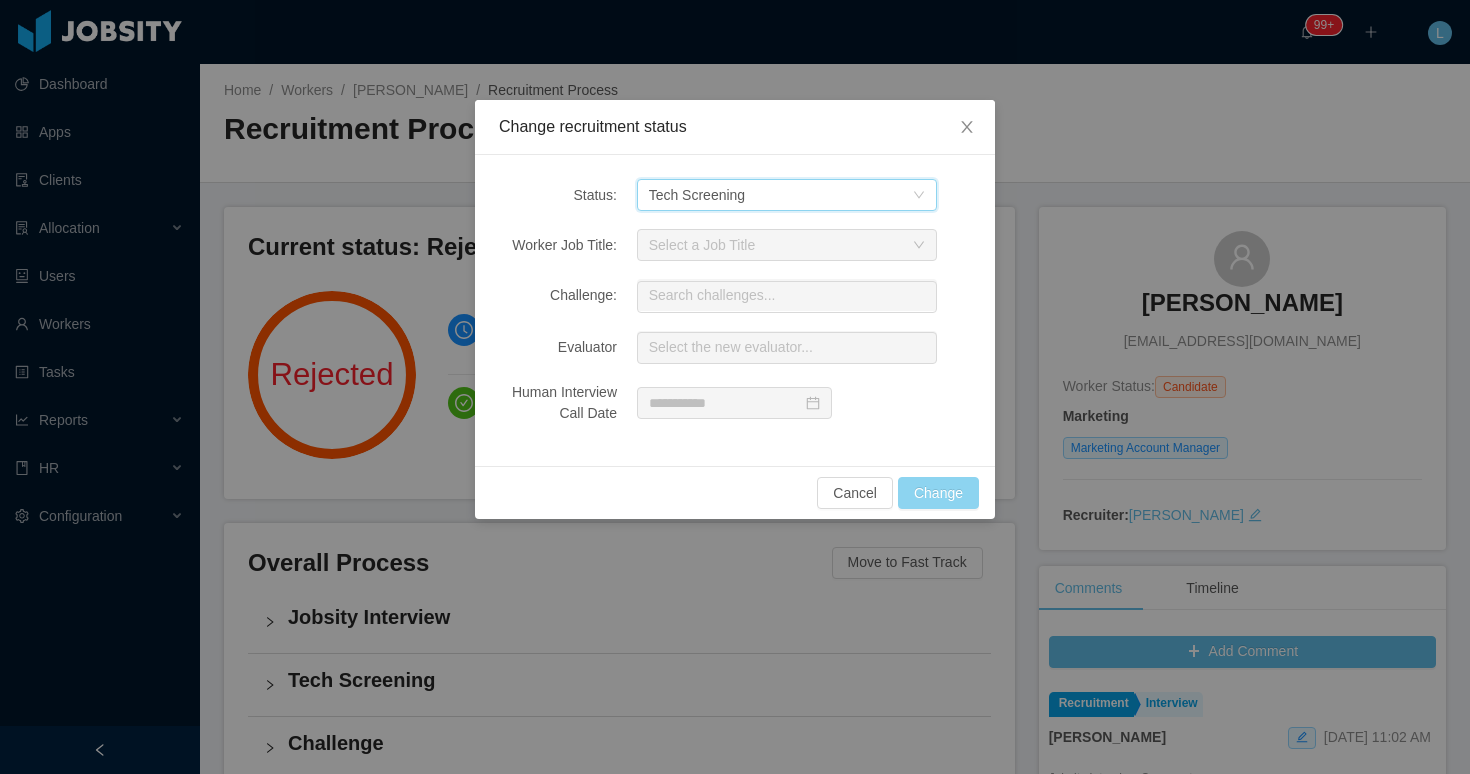 click on "Change" at bounding box center (938, 493) 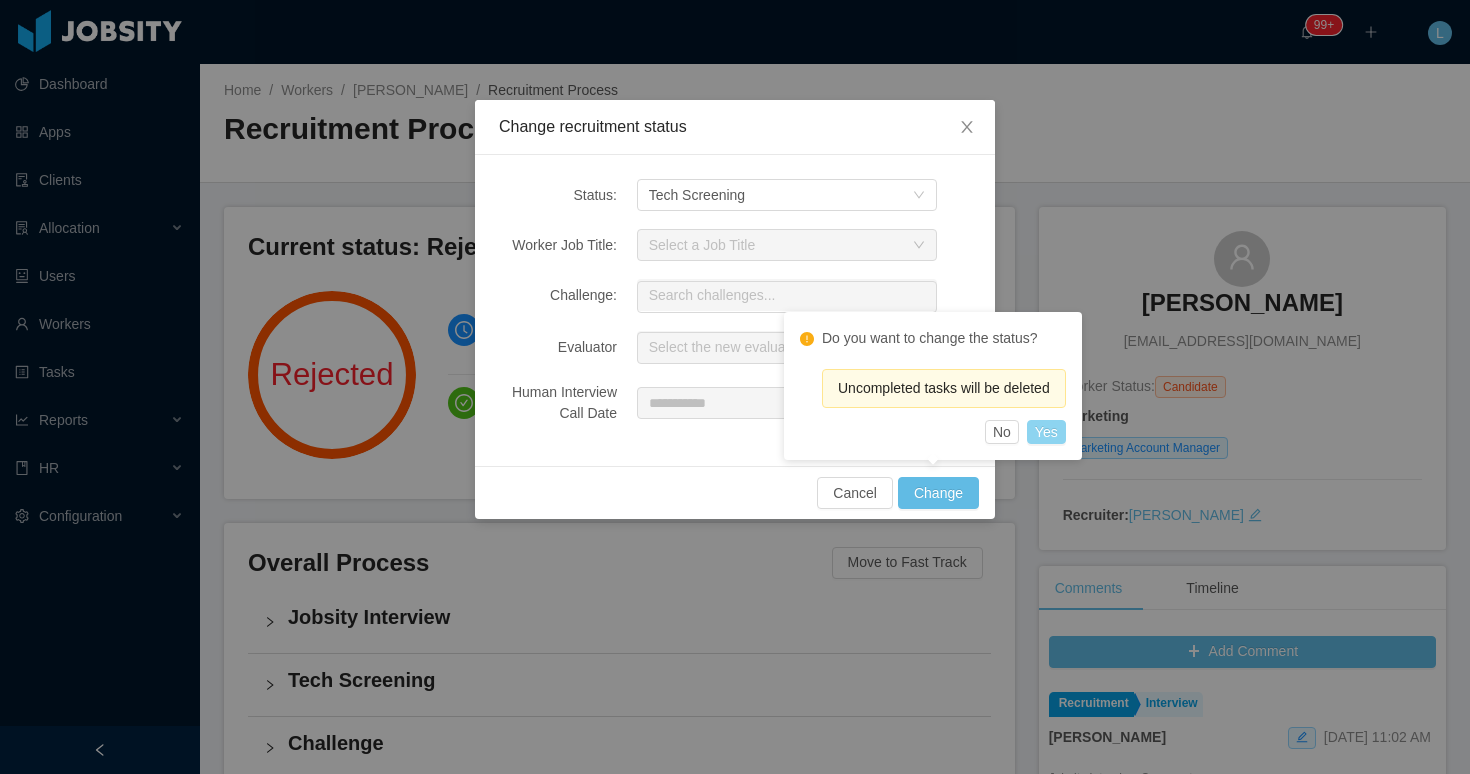 click on "Yes" at bounding box center [1046, 432] 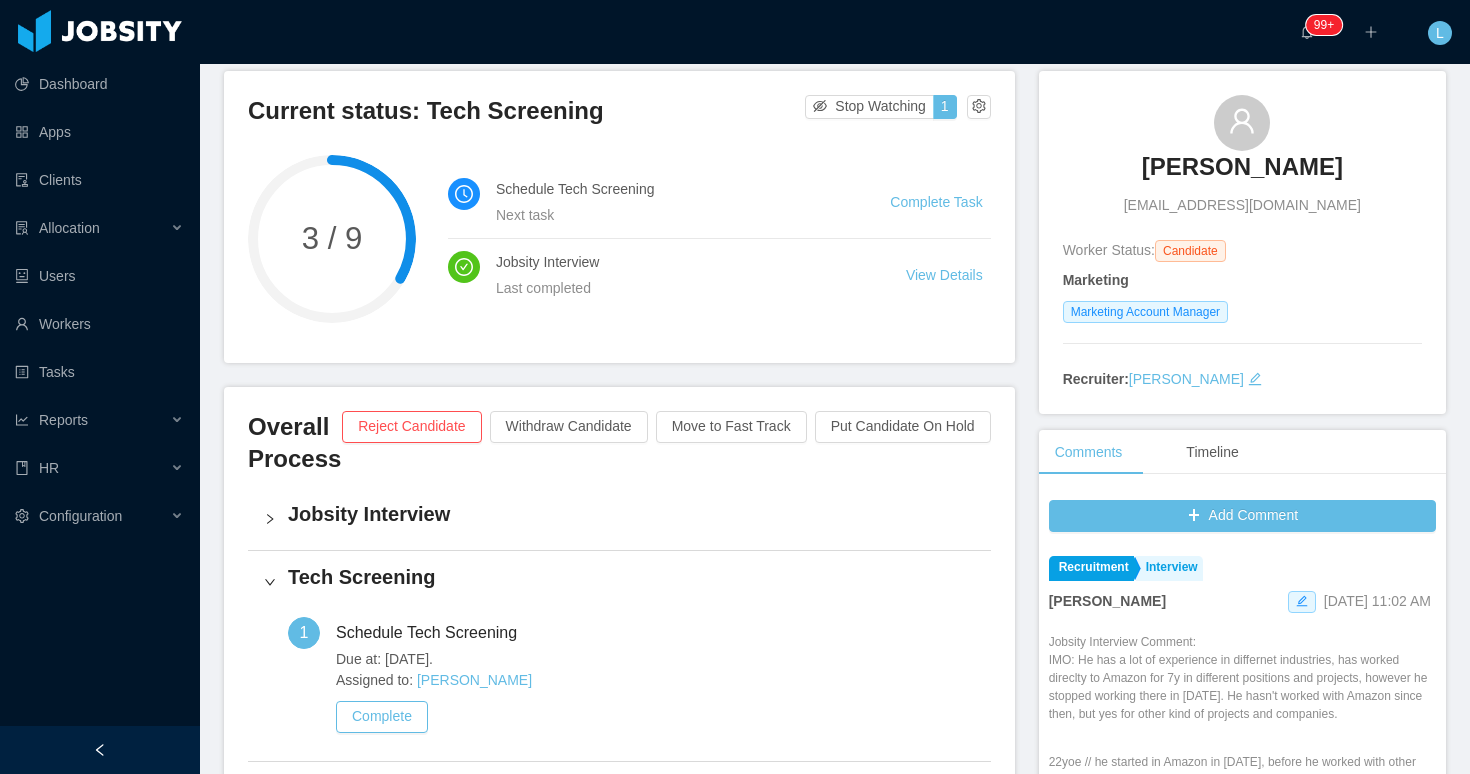 scroll, scrollTop: 0, scrollLeft: 0, axis: both 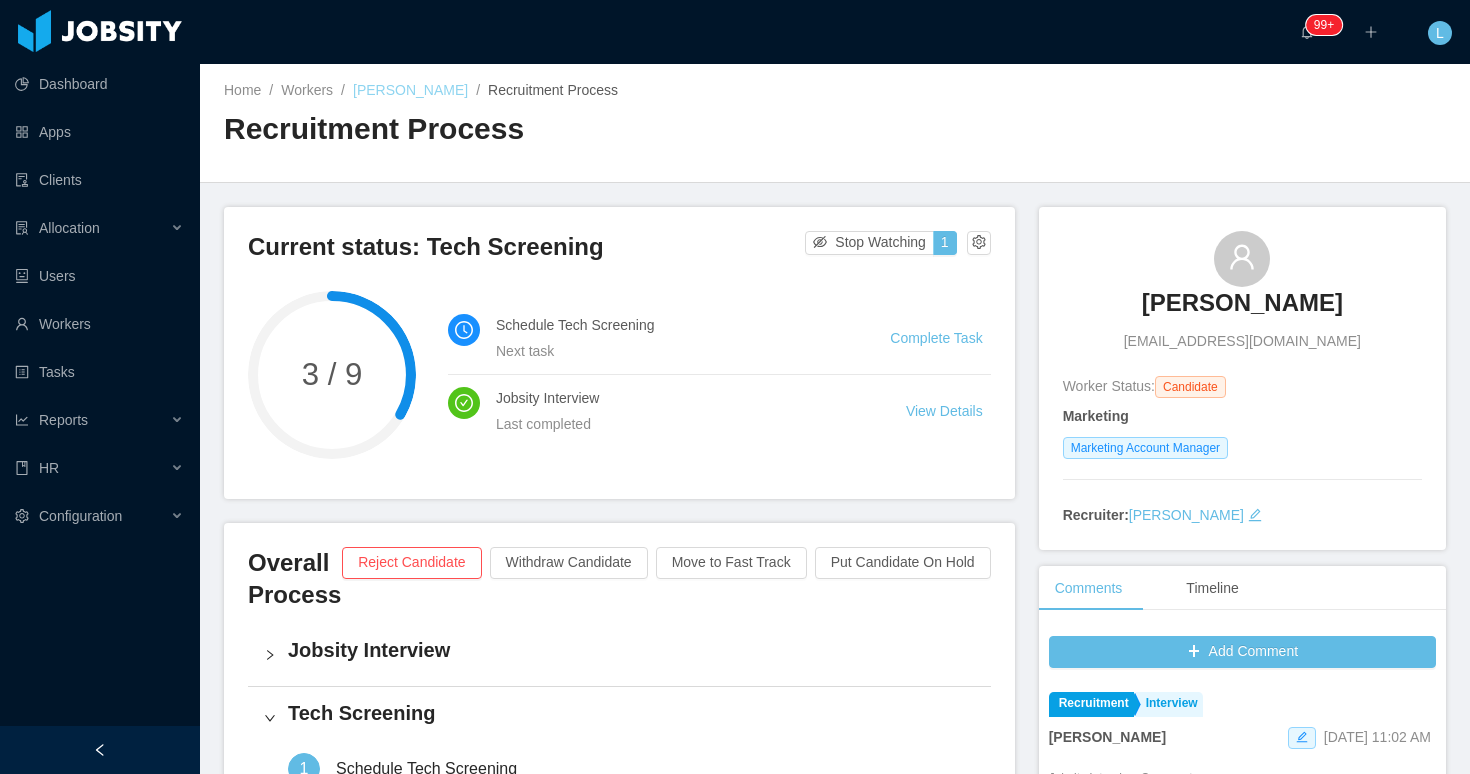 click on "Cristian Vidaechea" at bounding box center (410, 90) 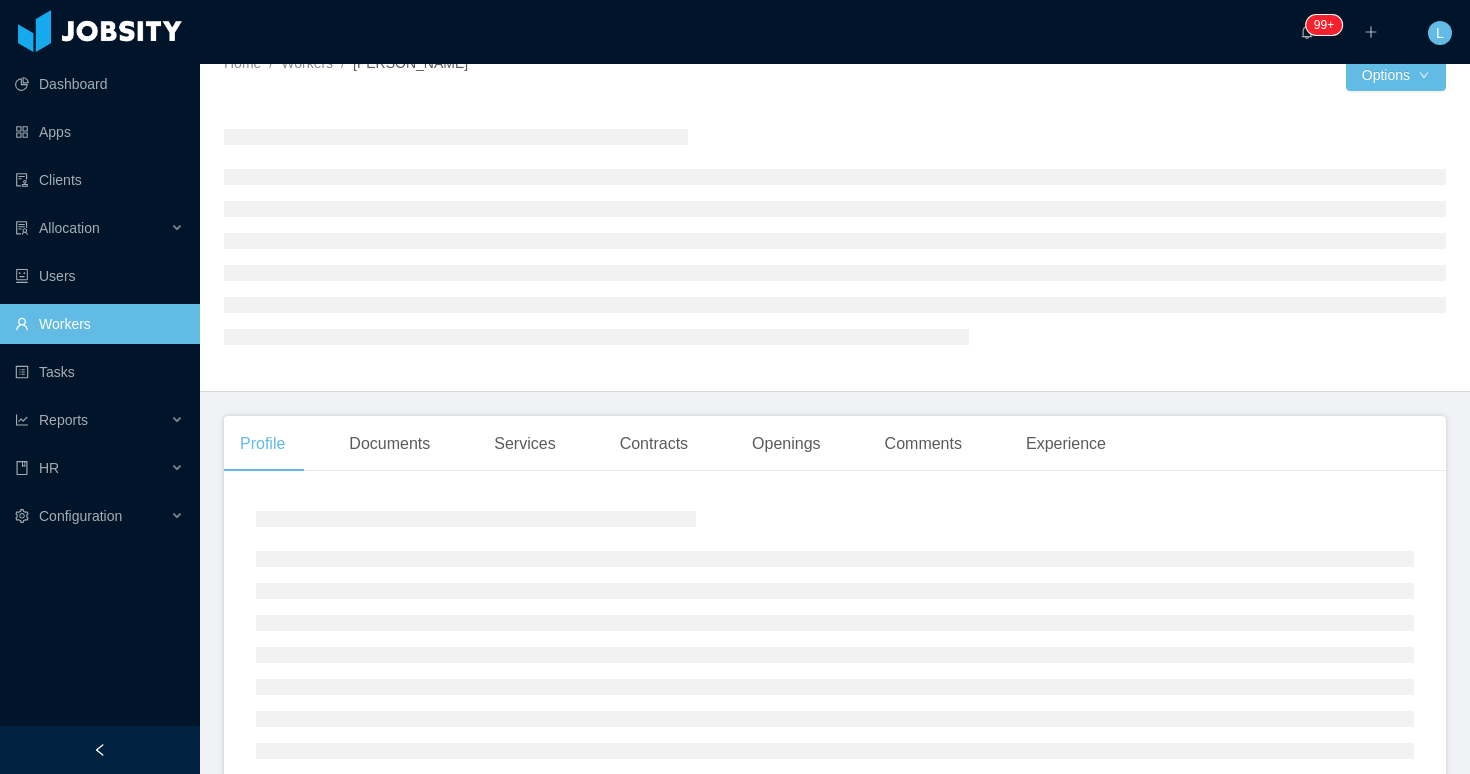scroll, scrollTop: 0, scrollLeft: 0, axis: both 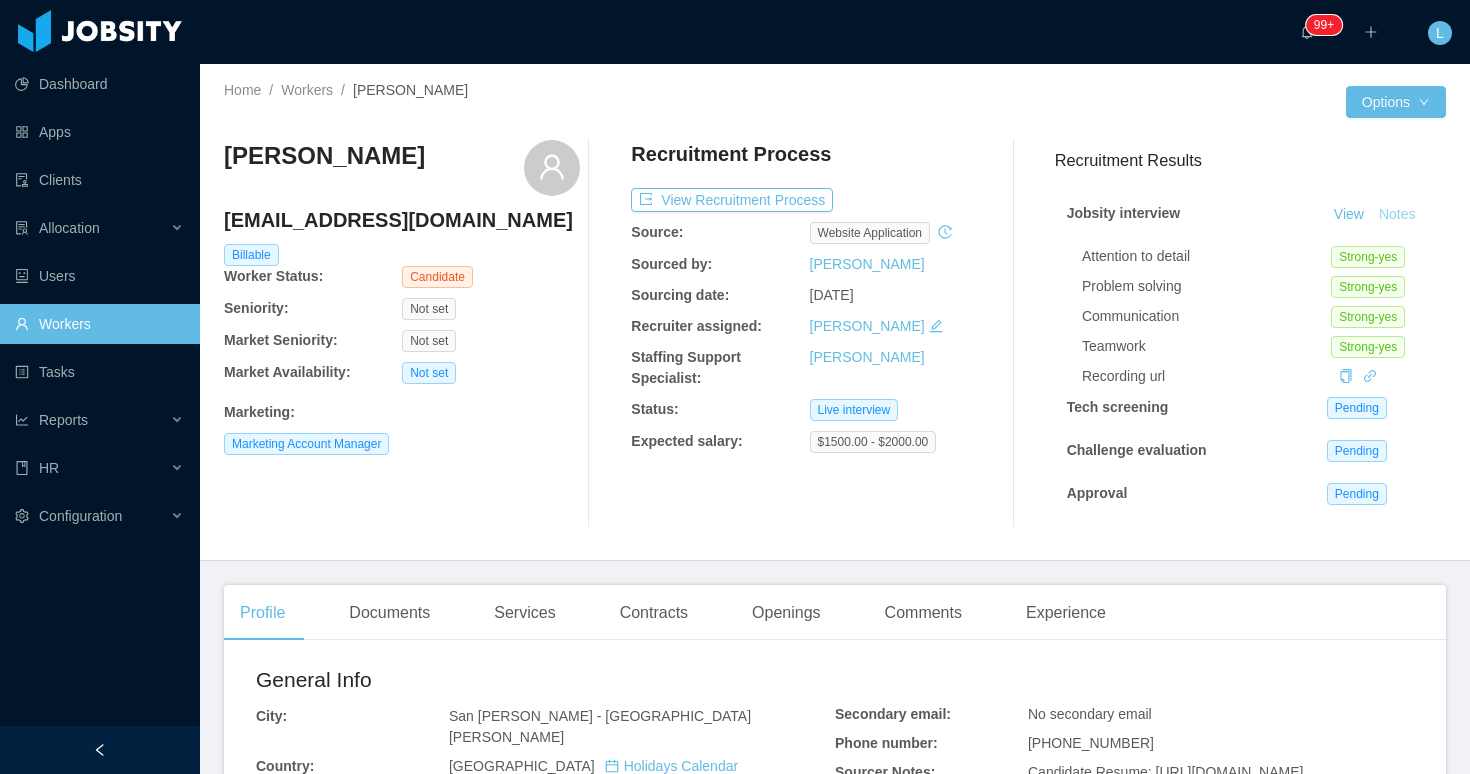 click on "Notes" at bounding box center (1397, 215) 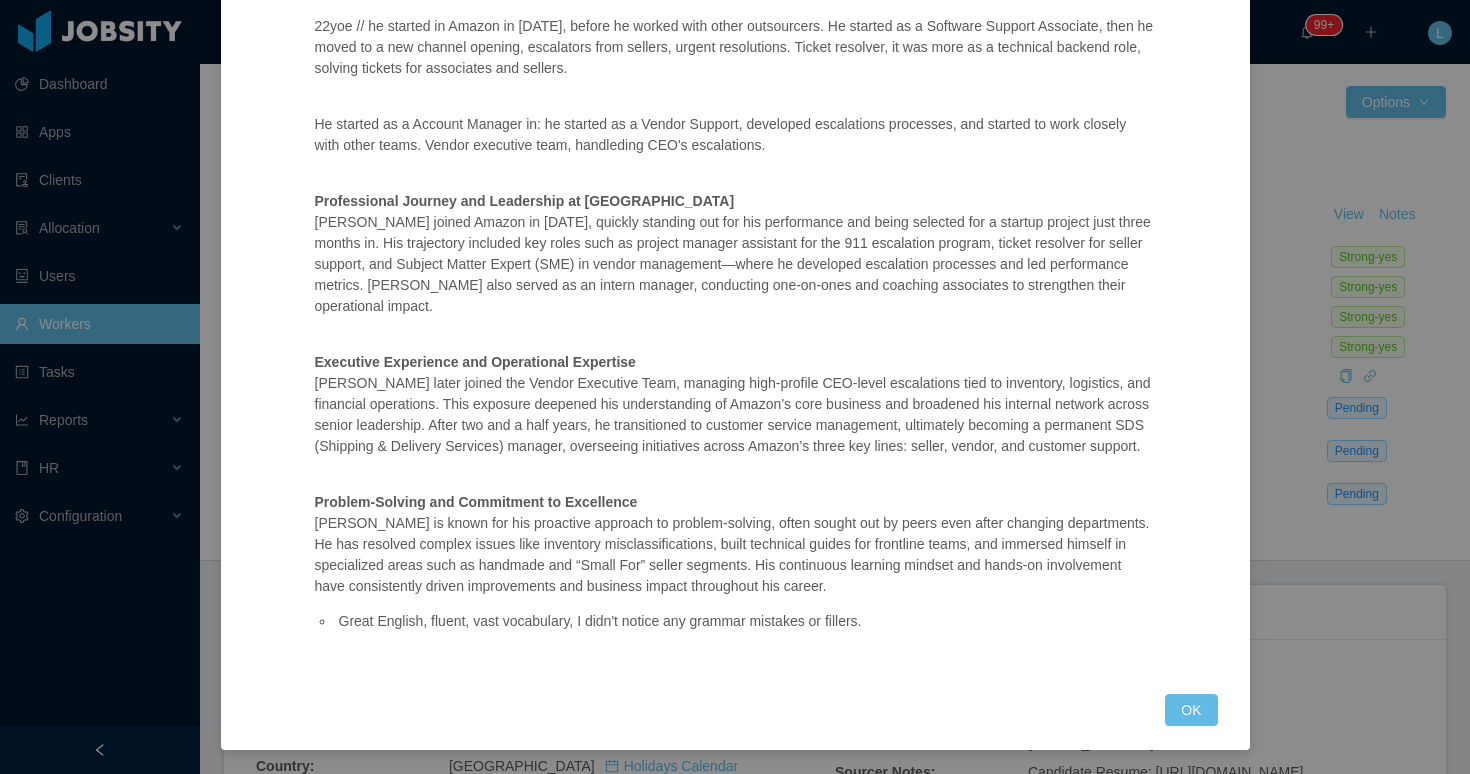 scroll, scrollTop: 0, scrollLeft: 0, axis: both 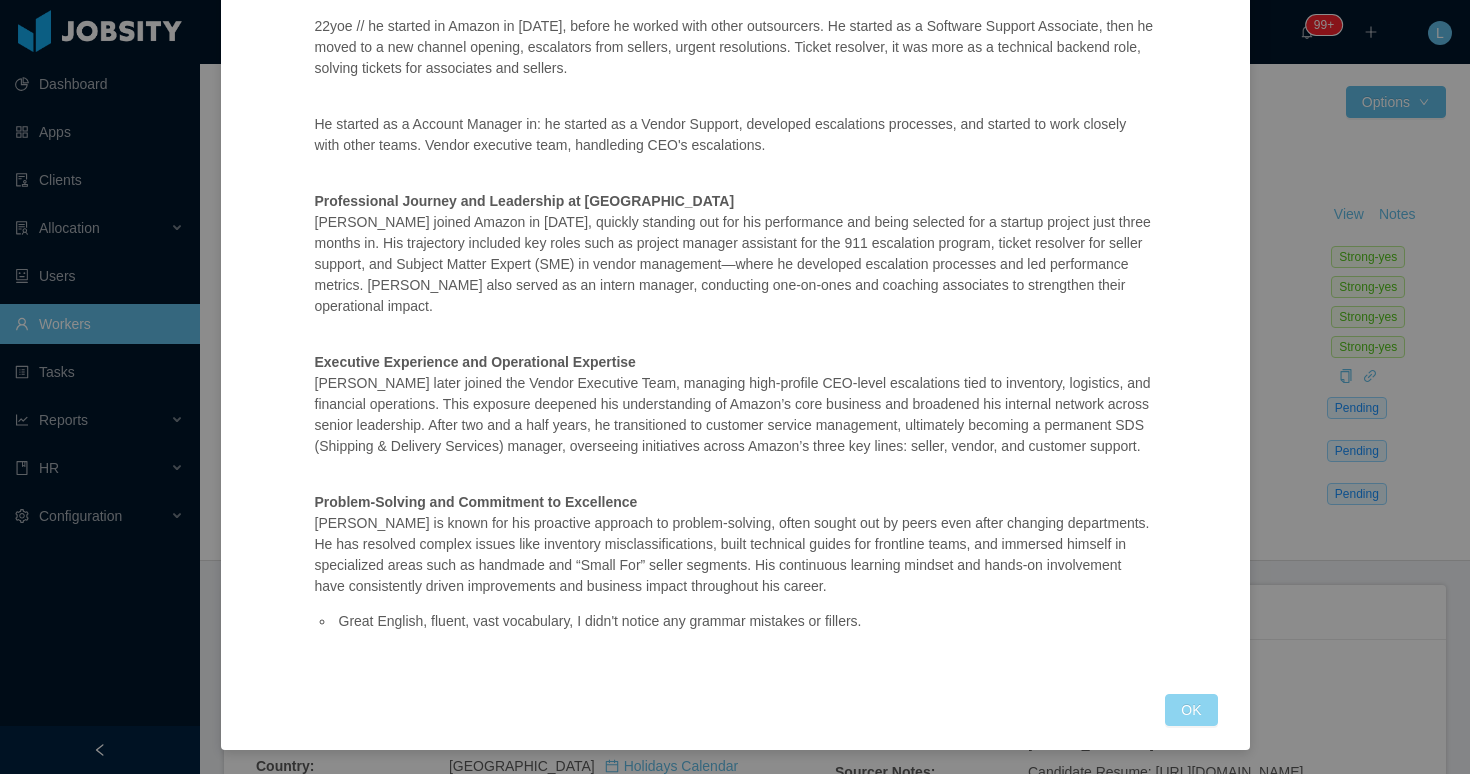 click on "OK" at bounding box center [1191, 710] 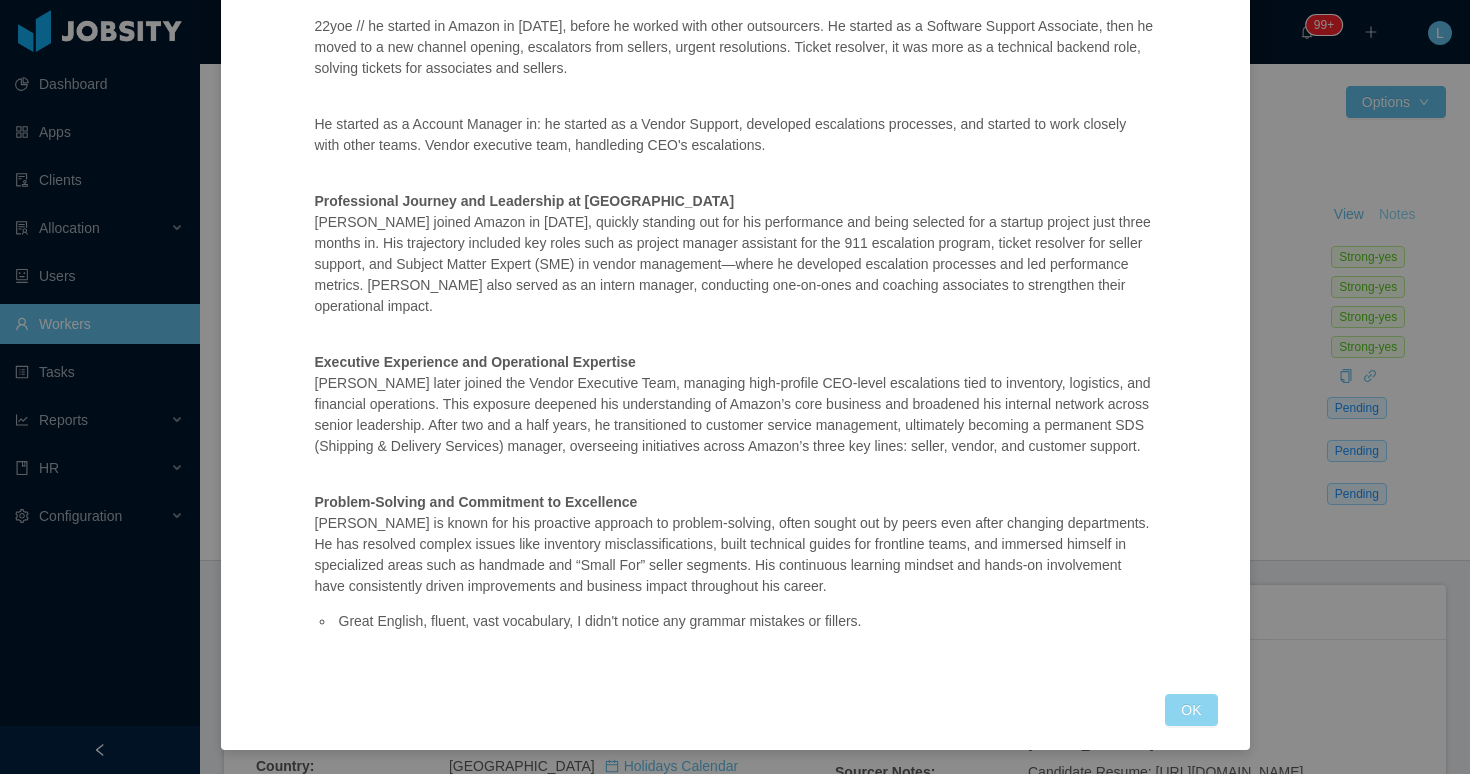 scroll, scrollTop: 189, scrollLeft: 0, axis: vertical 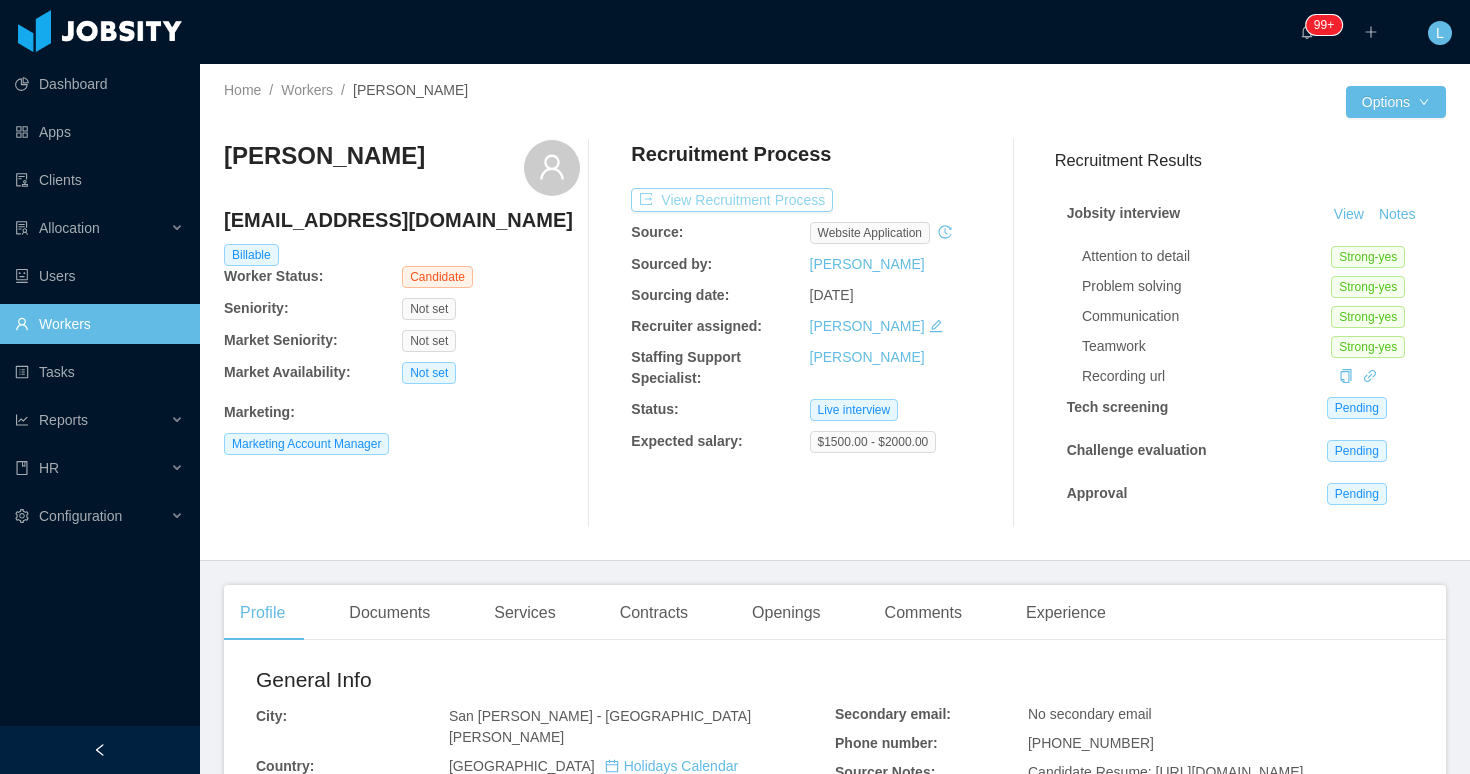 click on "View Recruitment Process" at bounding box center [732, 200] 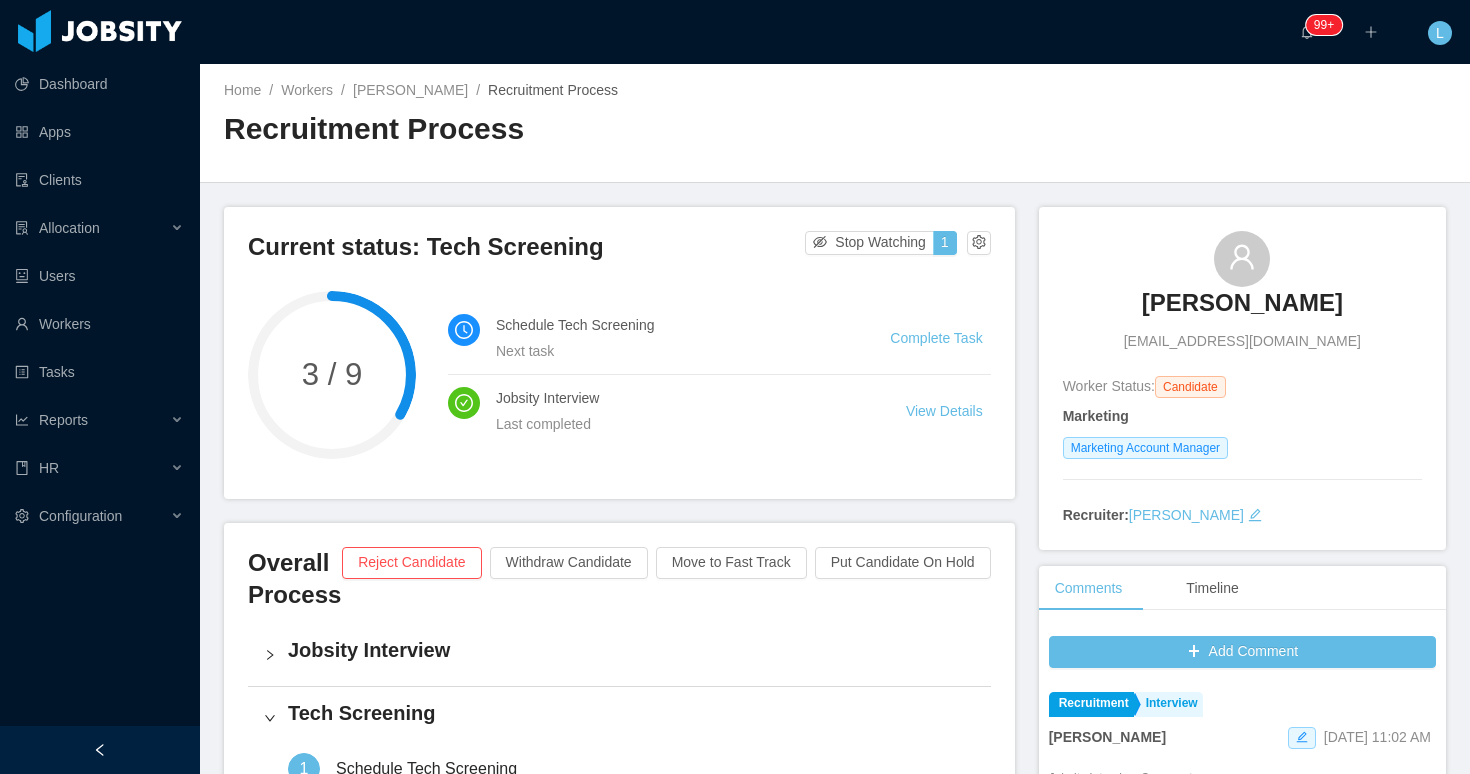 click on "Cristian Vidaechea cvidaechea@gmail.com" at bounding box center [1242, 291] 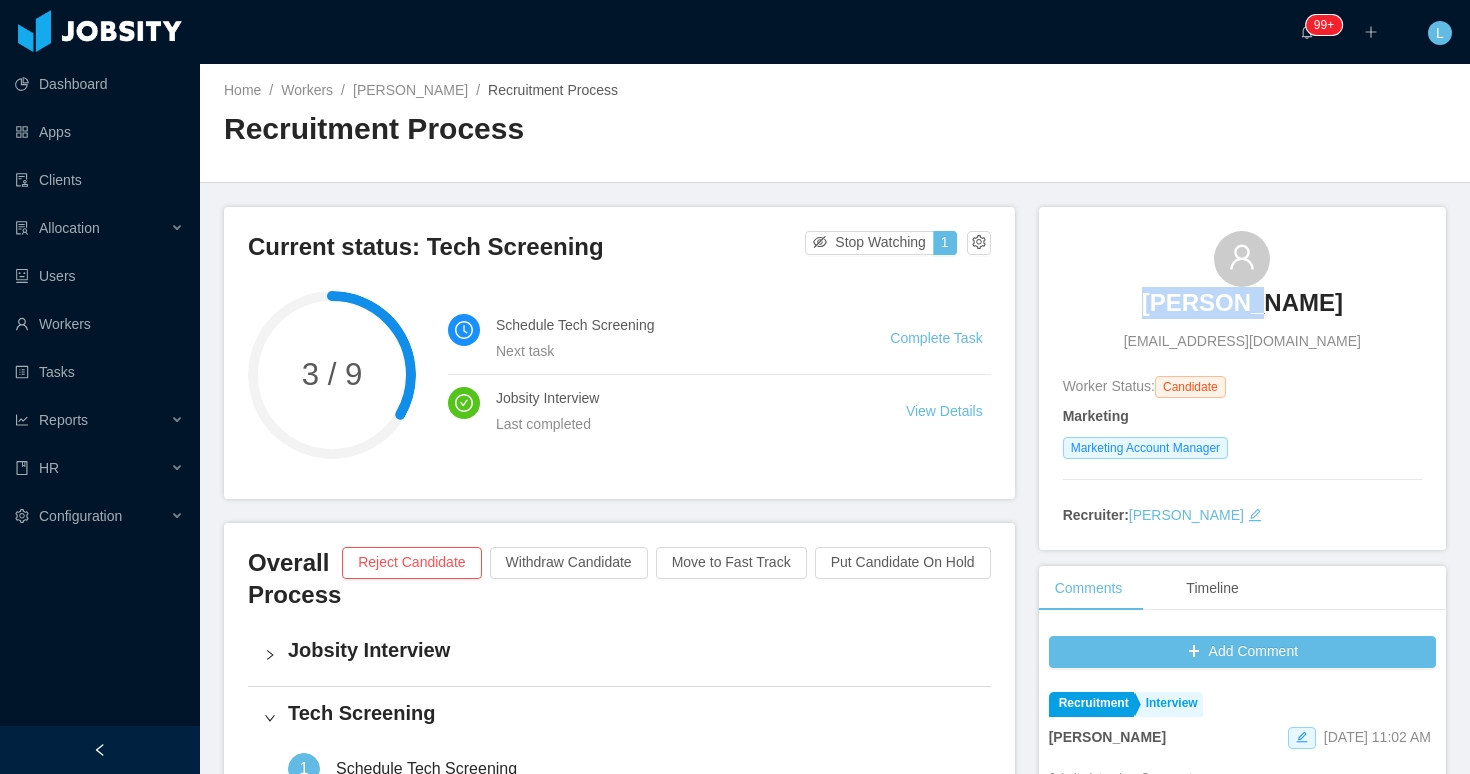 click on "Cristian Vidaechea cvidaechea@gmail.com" at bounding box center [1242, 291] 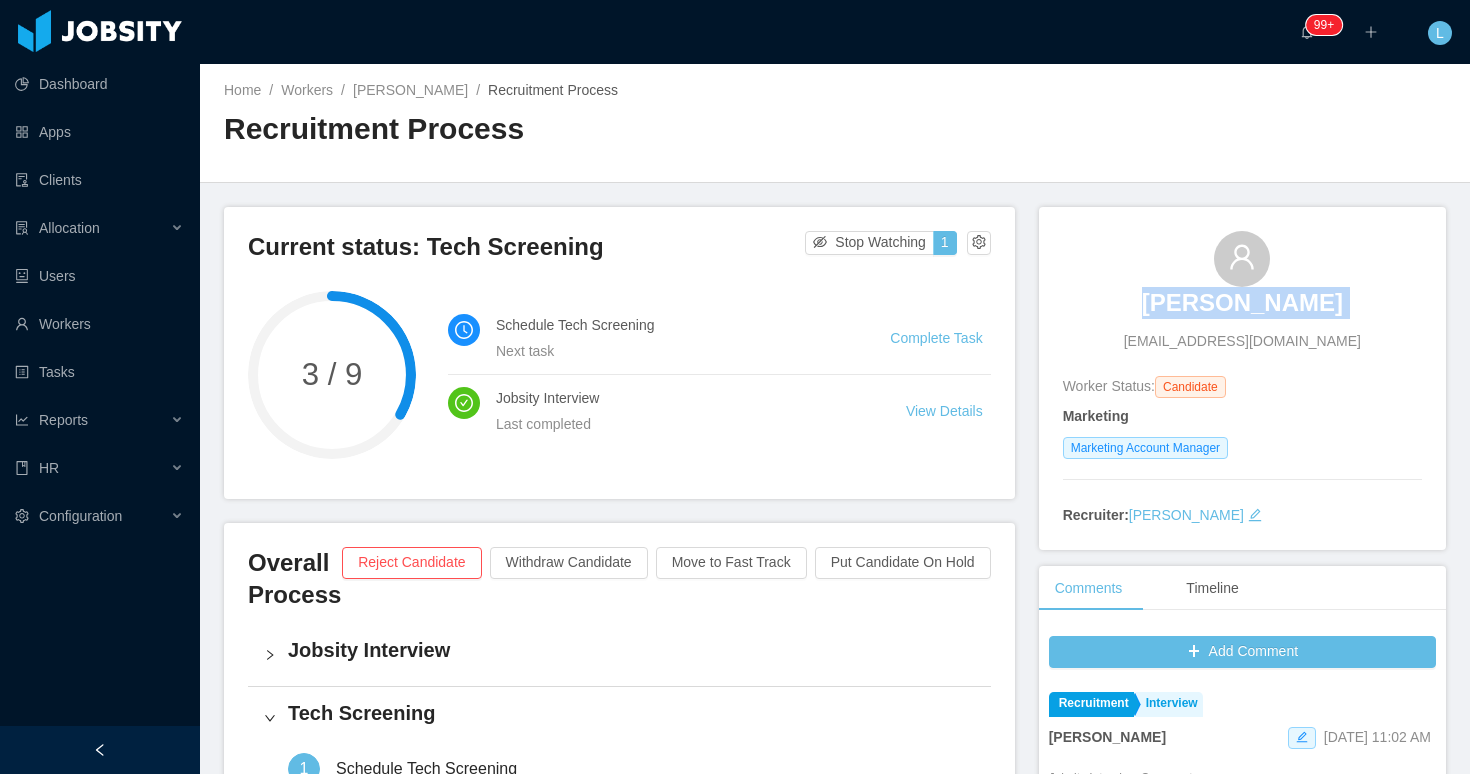 click on "Cristian Vidaechea cvidaechea@gmail.com" at bounding box center (1242, 291) 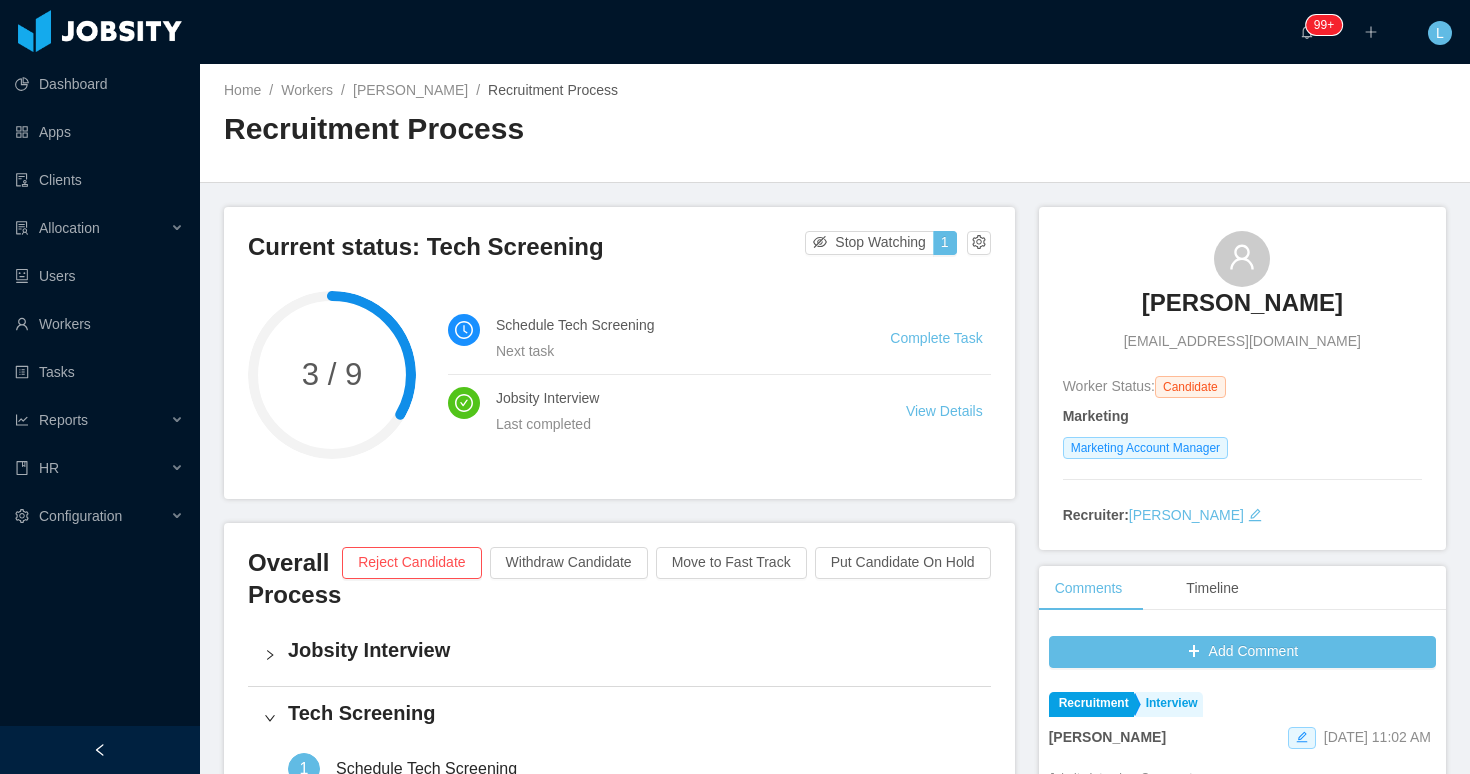 click on "Recruitment Process" at bounding box center (529, 129) 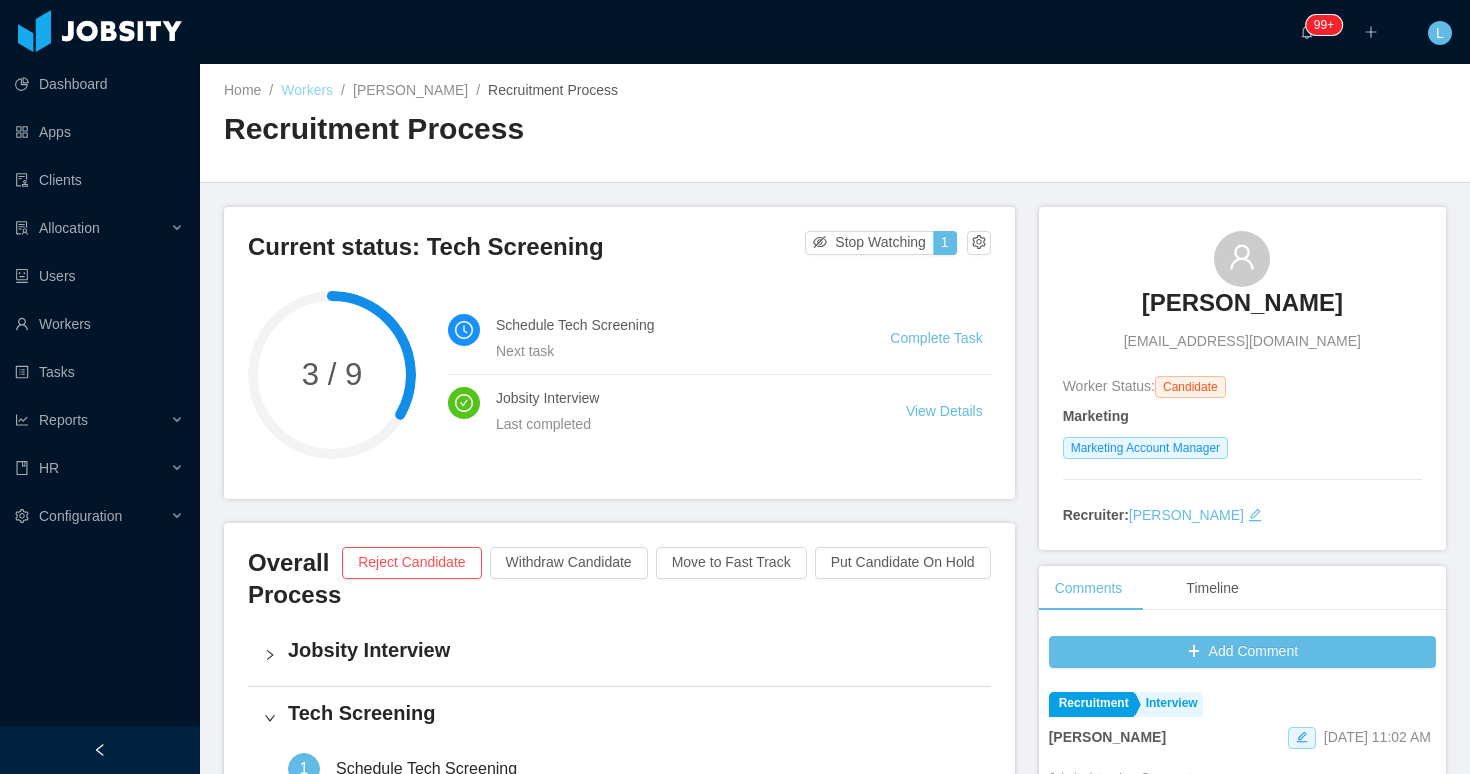 click on "Workers" at bounding box center [307, 90] 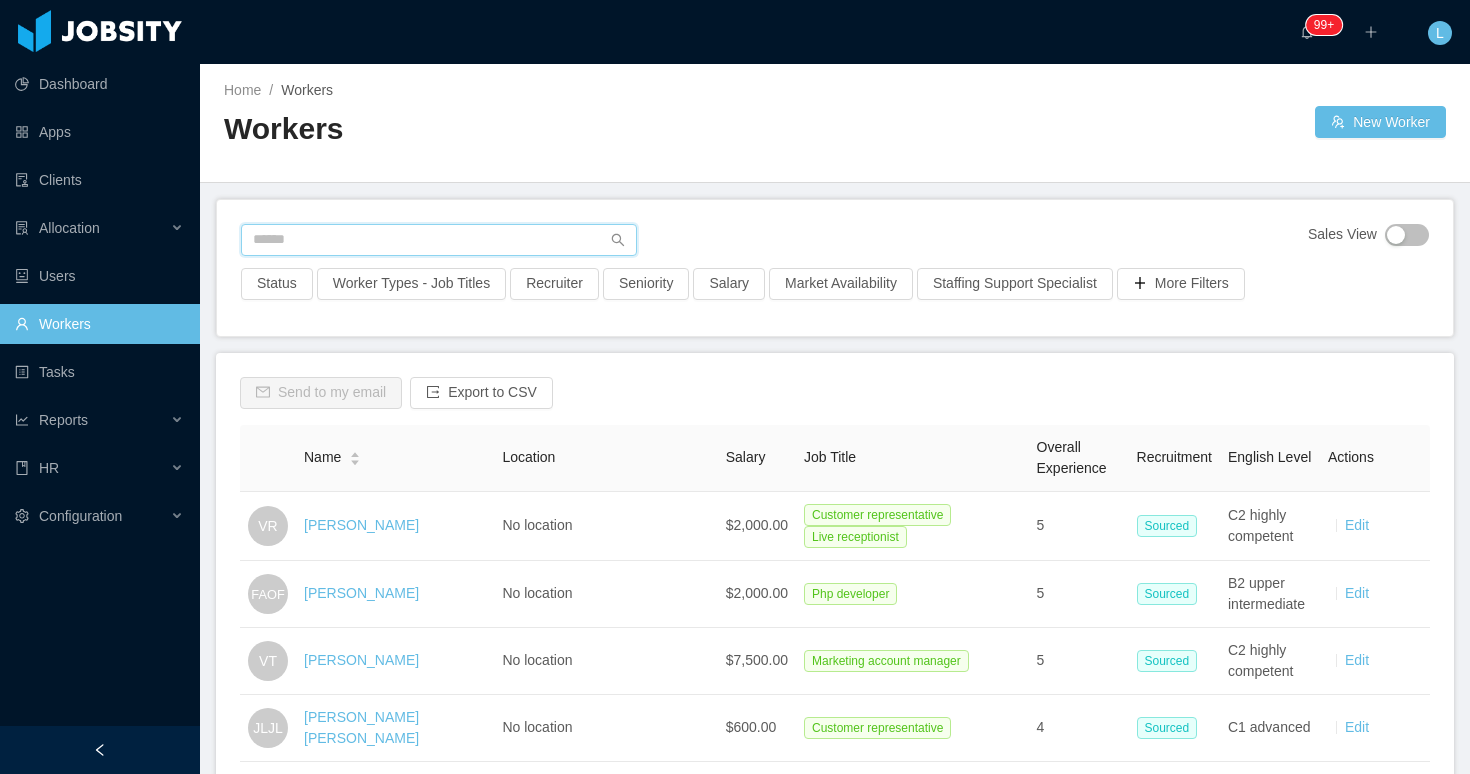click at bounding box center [439, 240] 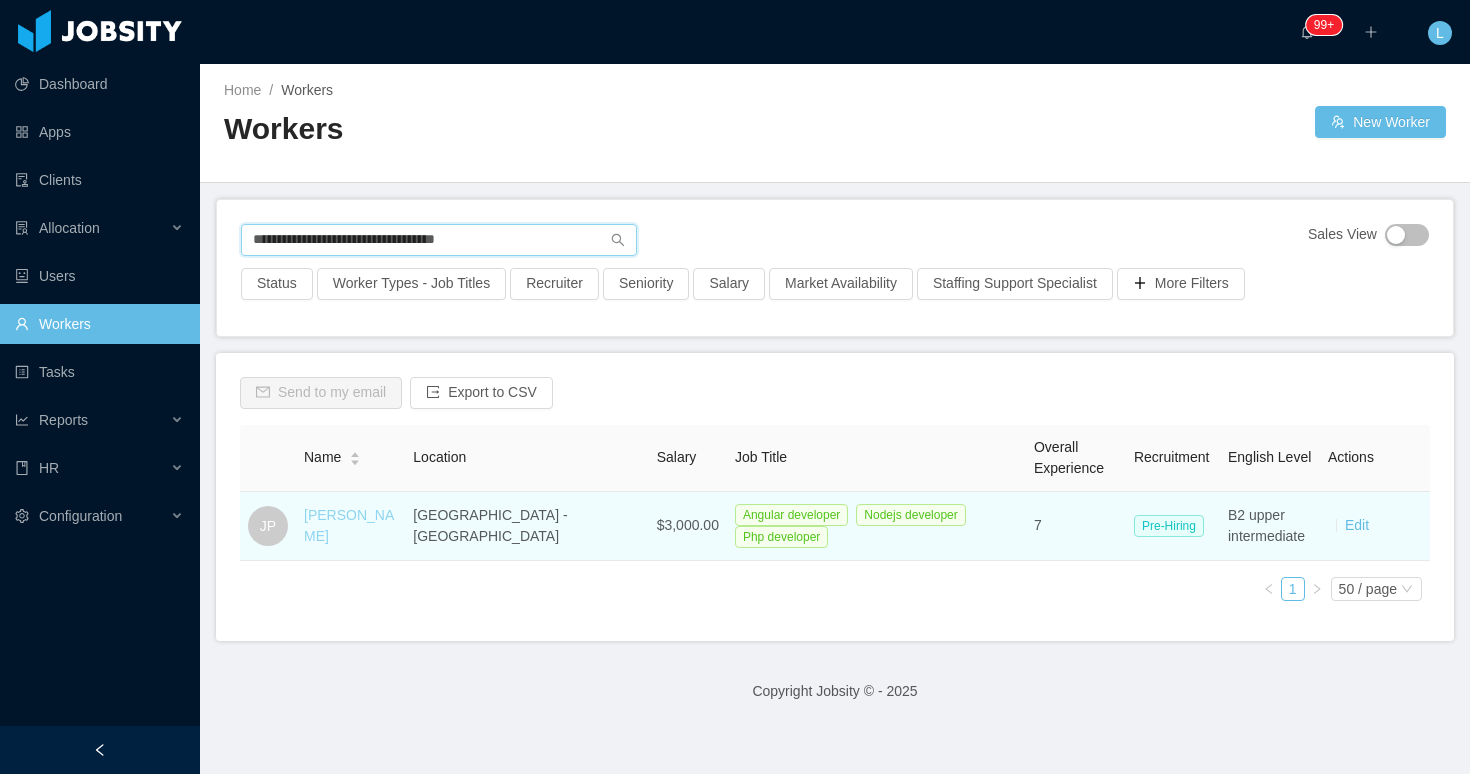 type on "**********" 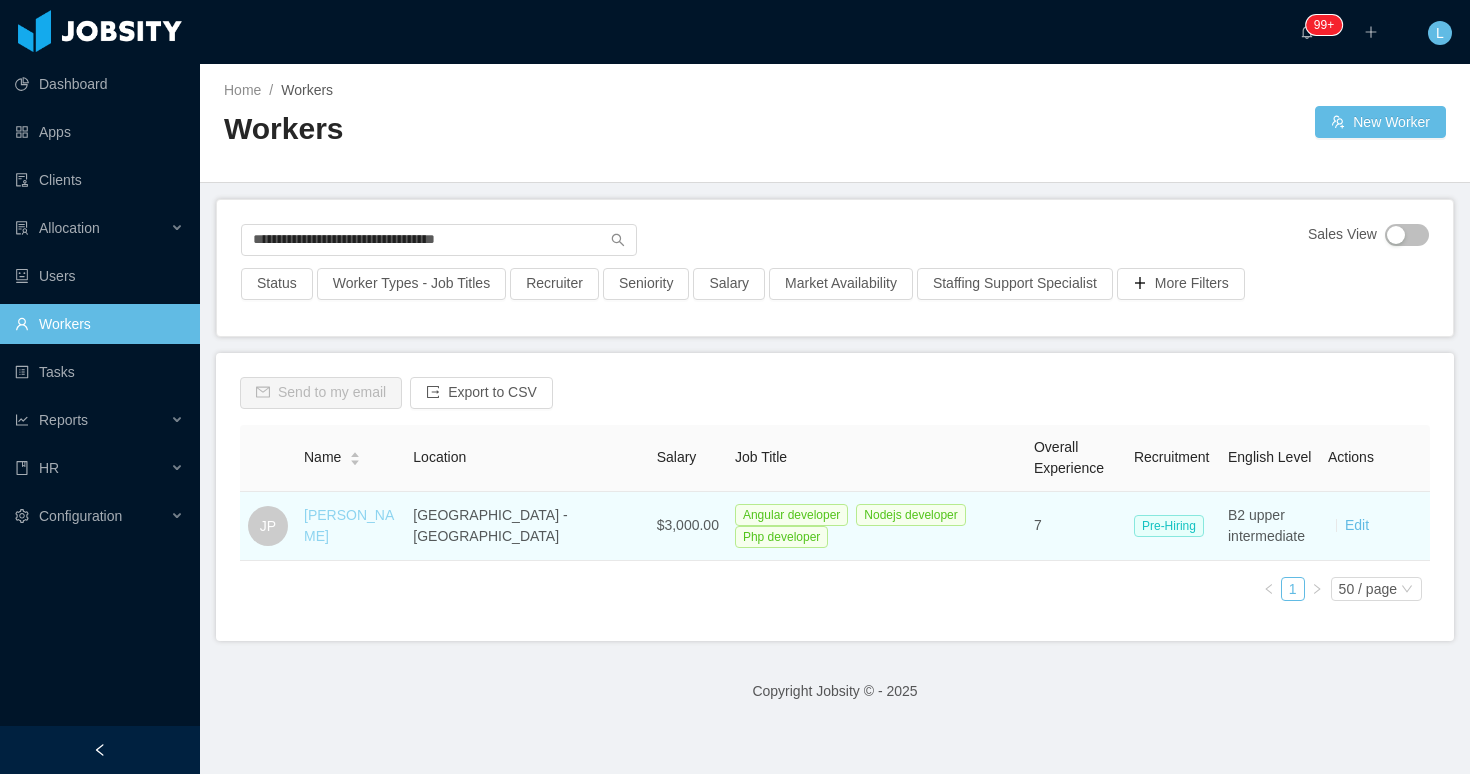 click on "Jorge Pacheco" at bounding box center (349, 525) 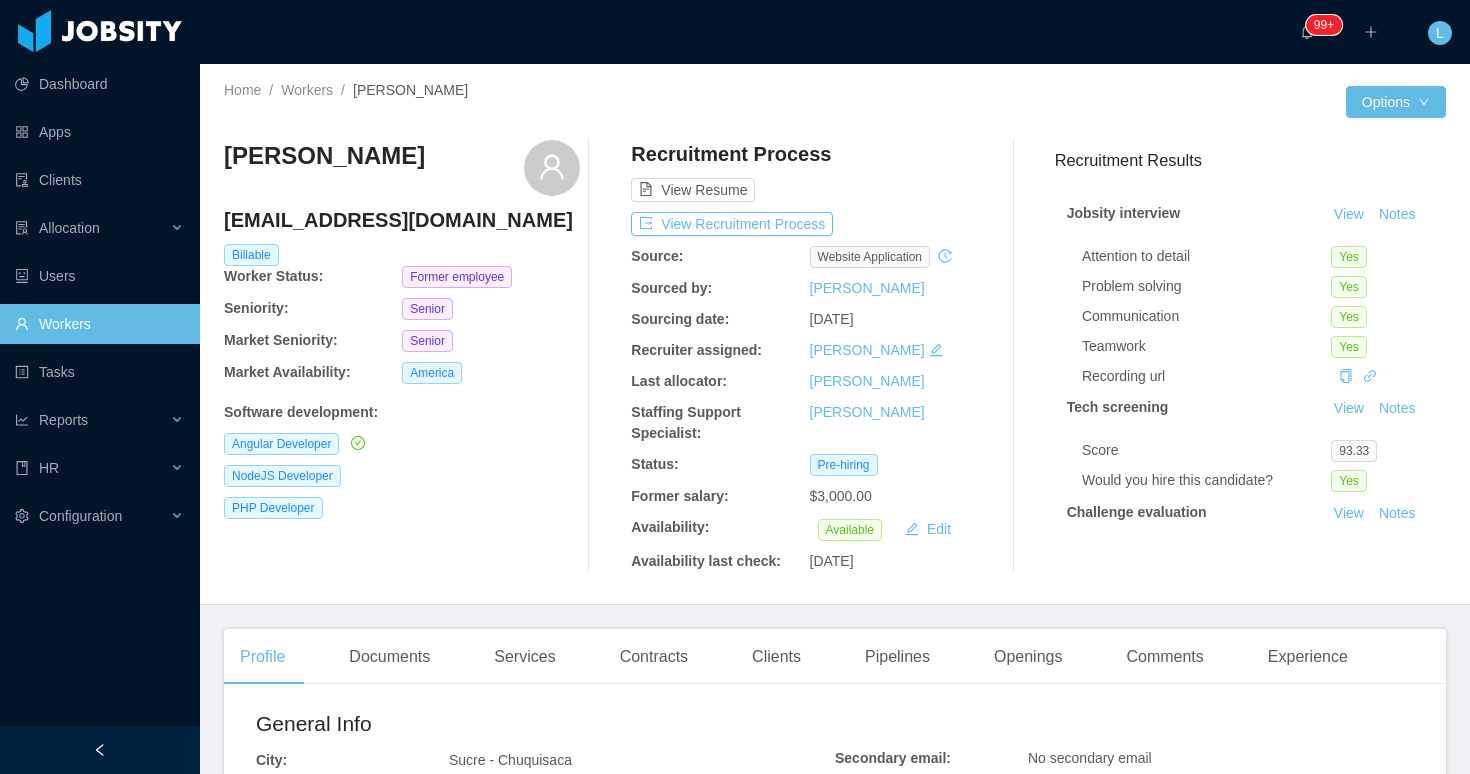 scroll, scrollTop: 183, scrollLeft: 0, axis: vertical 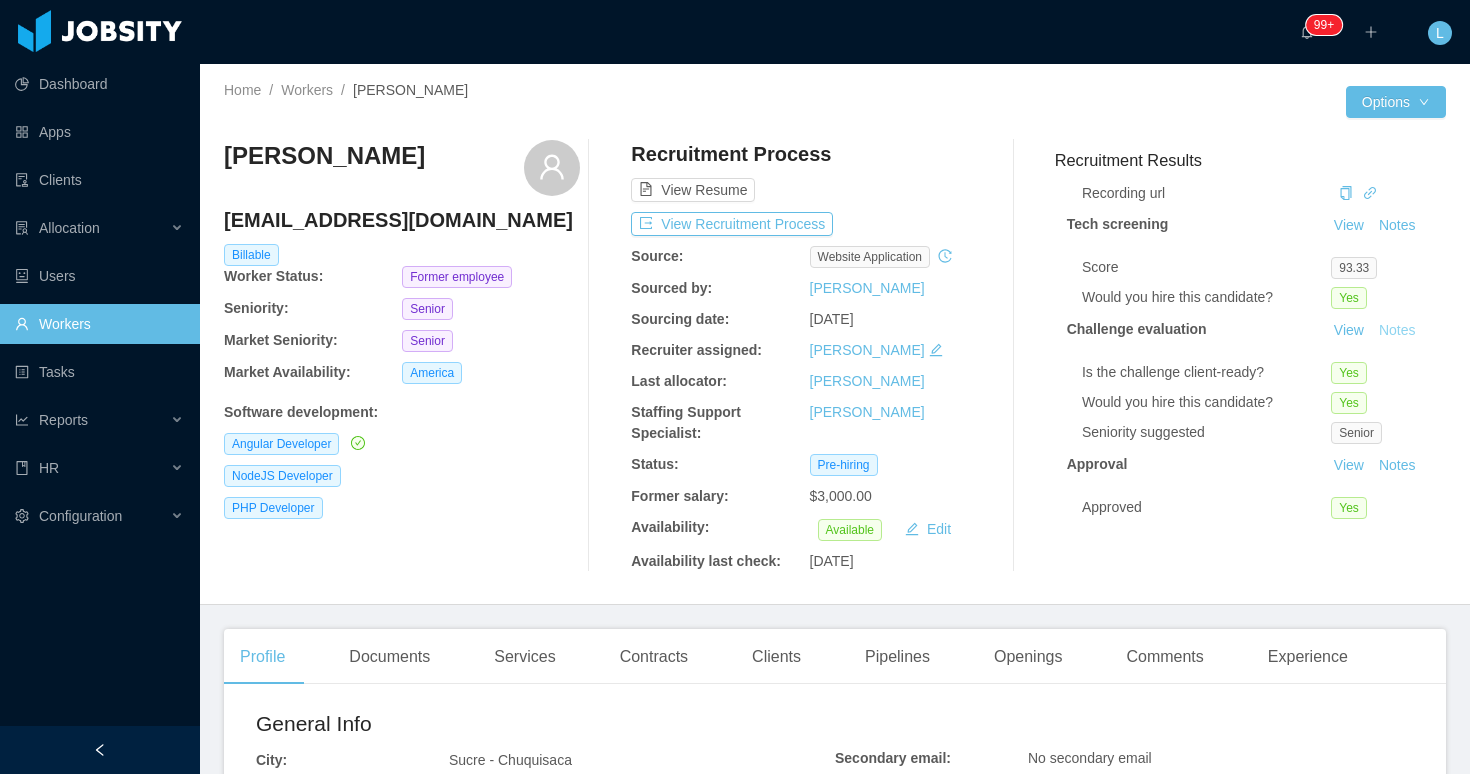 click on "Notes" at bounding box center (1397, 331) 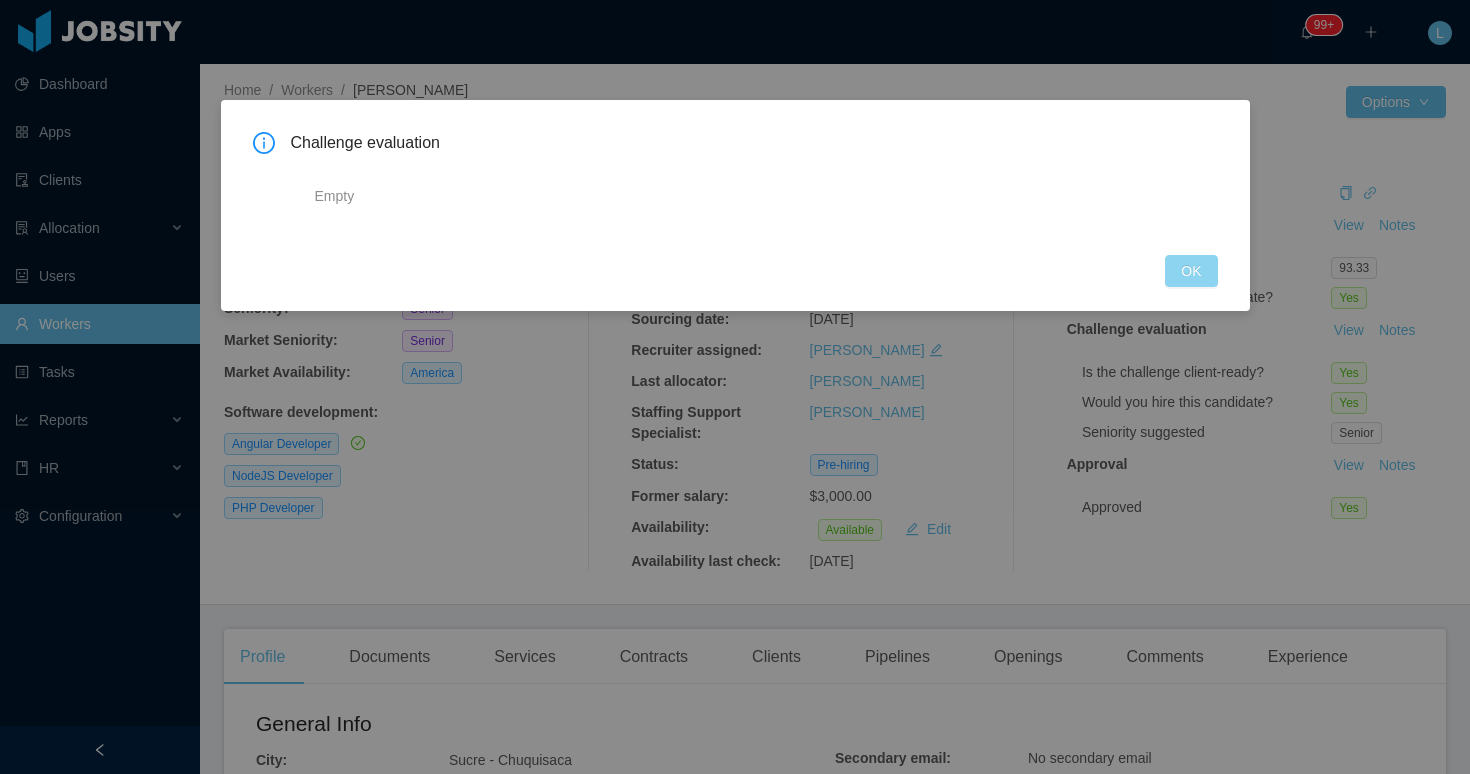 click on "OK" at bounding box center [1191, 271] 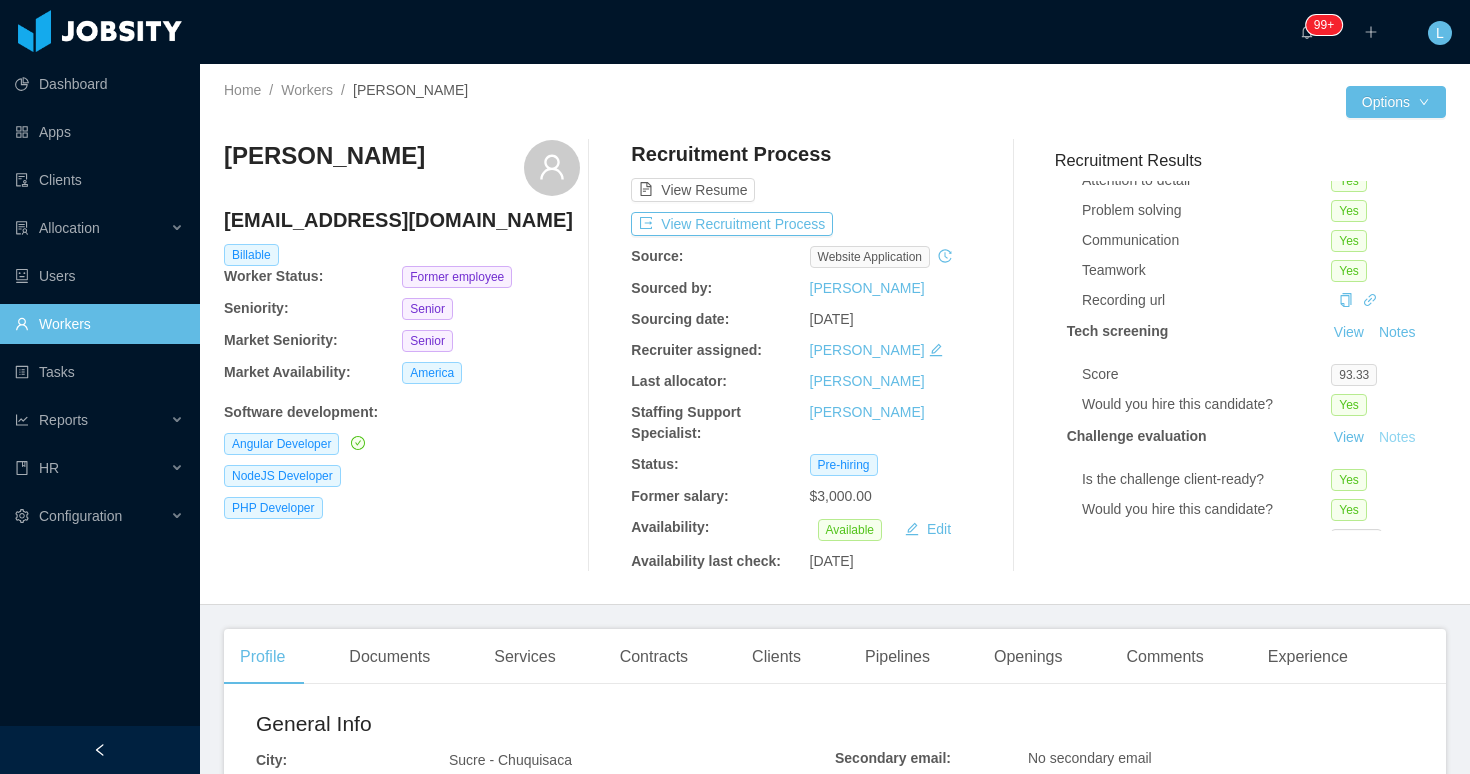 scroll, scrollTop: 0, scrollLeft: 0, axis: both 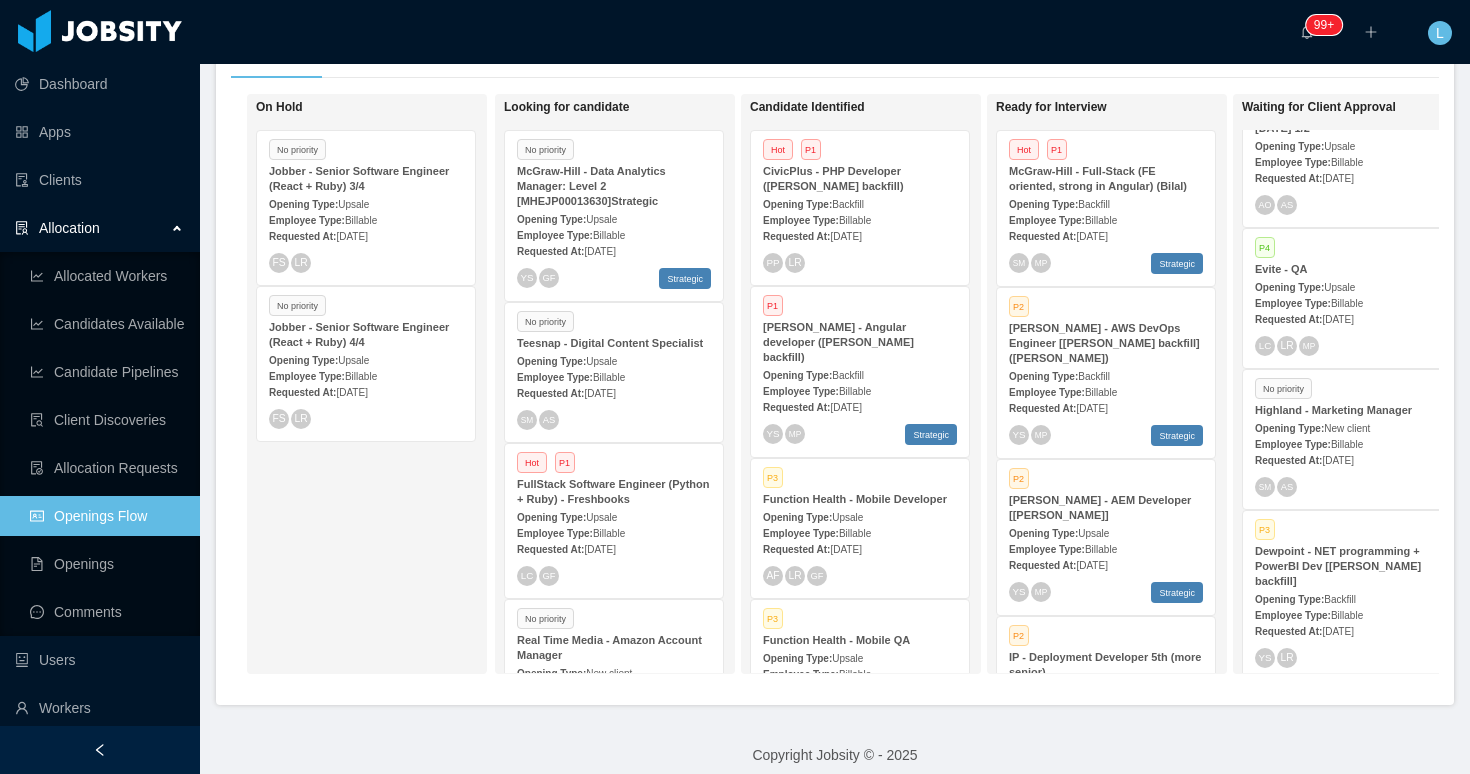 click on "Allocation" at bounding box center [100, 228] 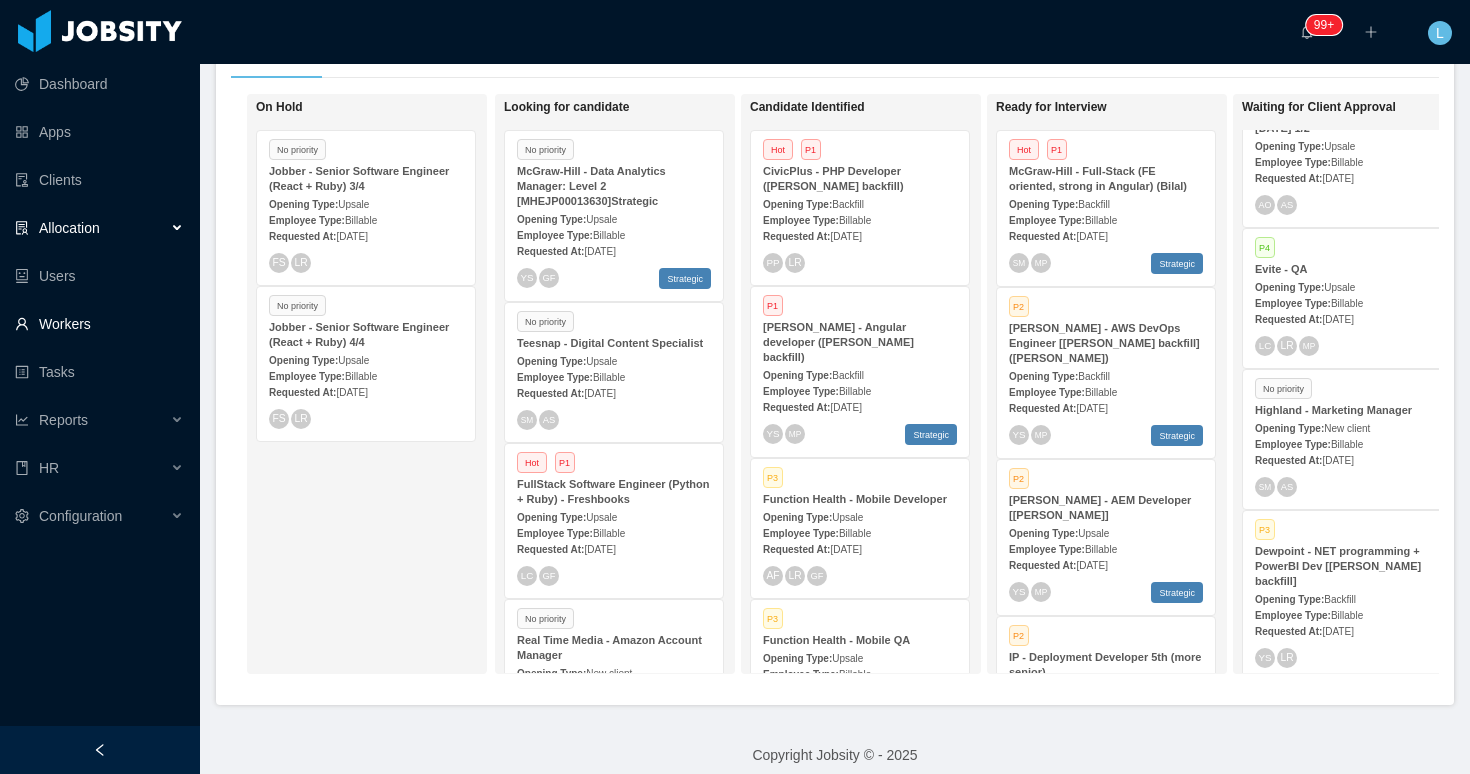 click on "Workers" at bounding box center [99, 324] 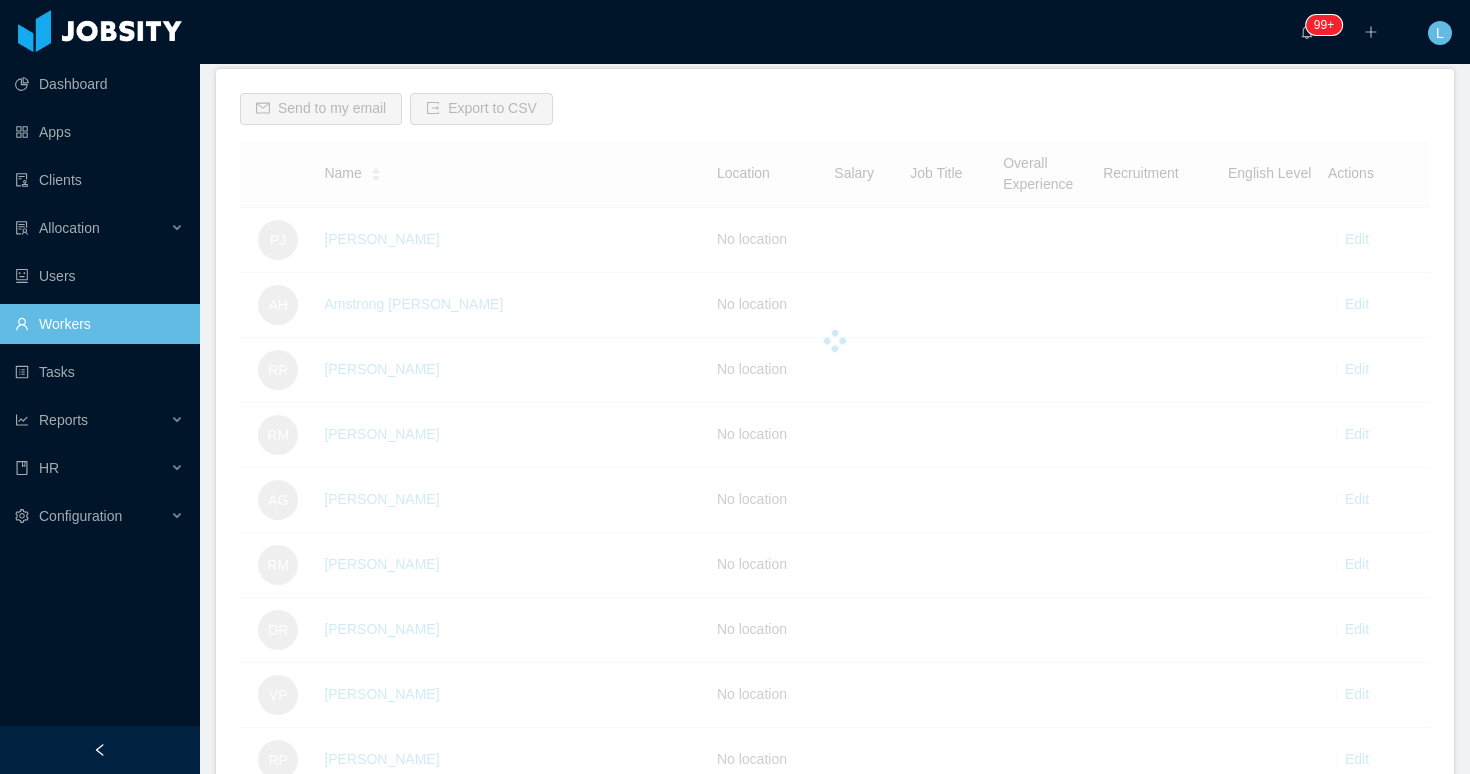 scroll, scrollTop: 0, scrollLeft: 0, axis: both 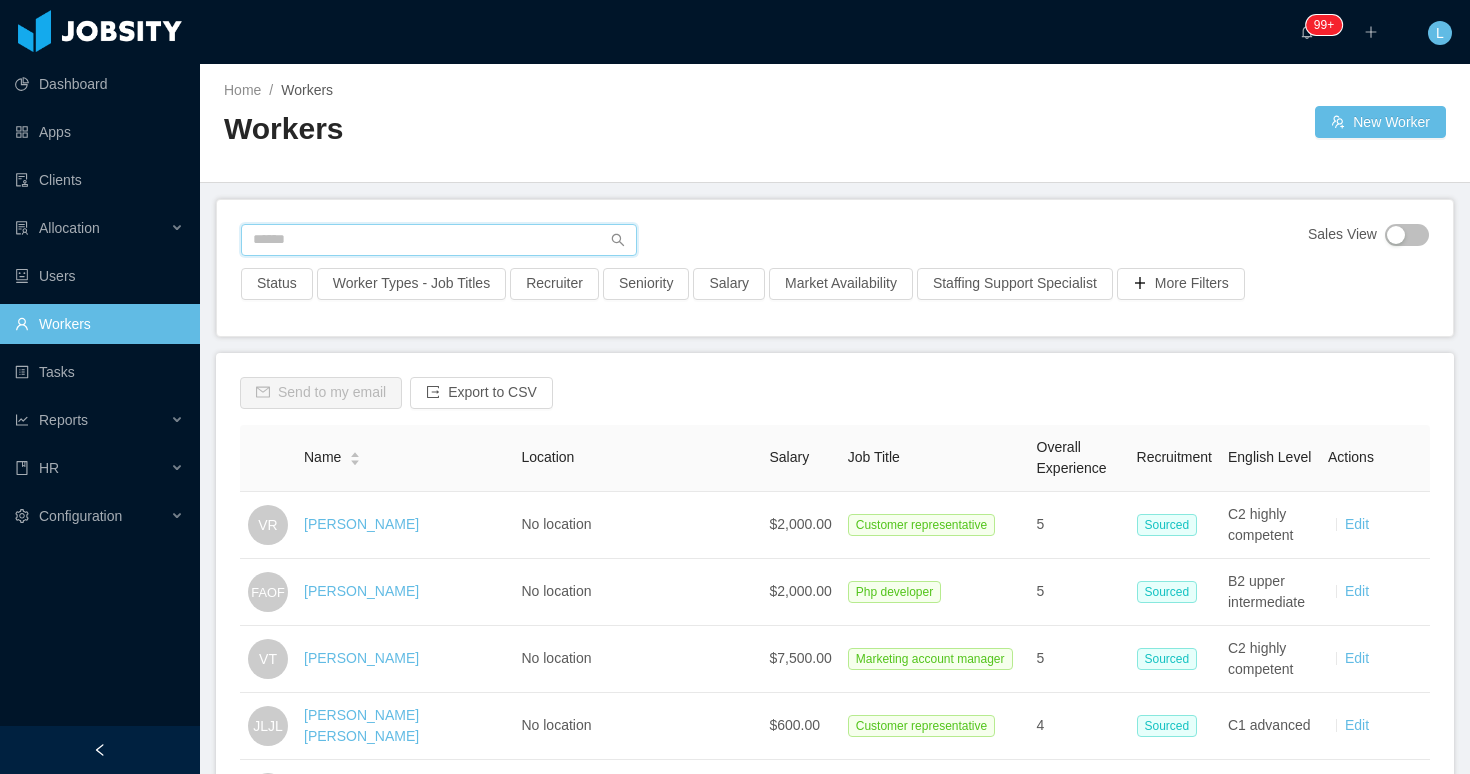 click at bounding box center (439, 240) 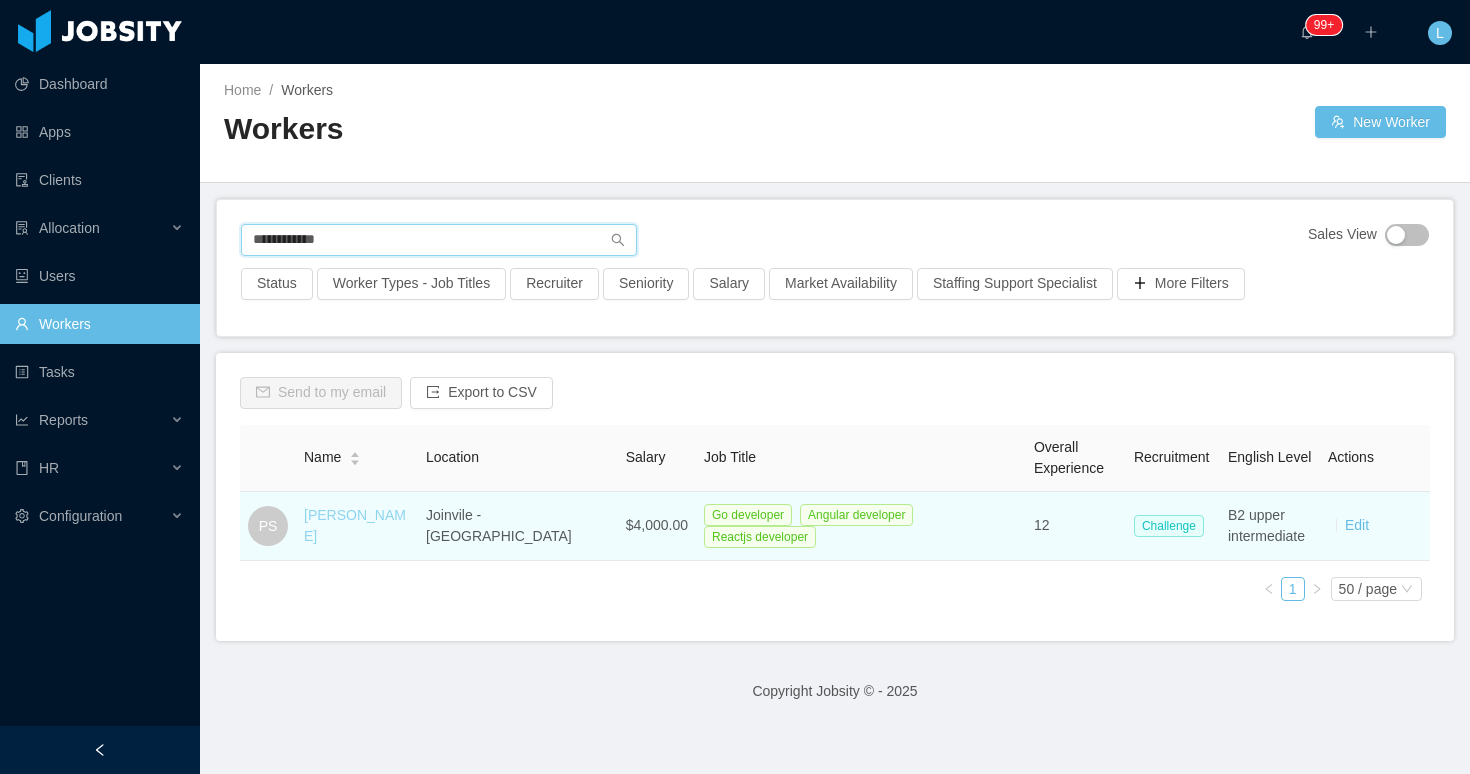 type on "**********" 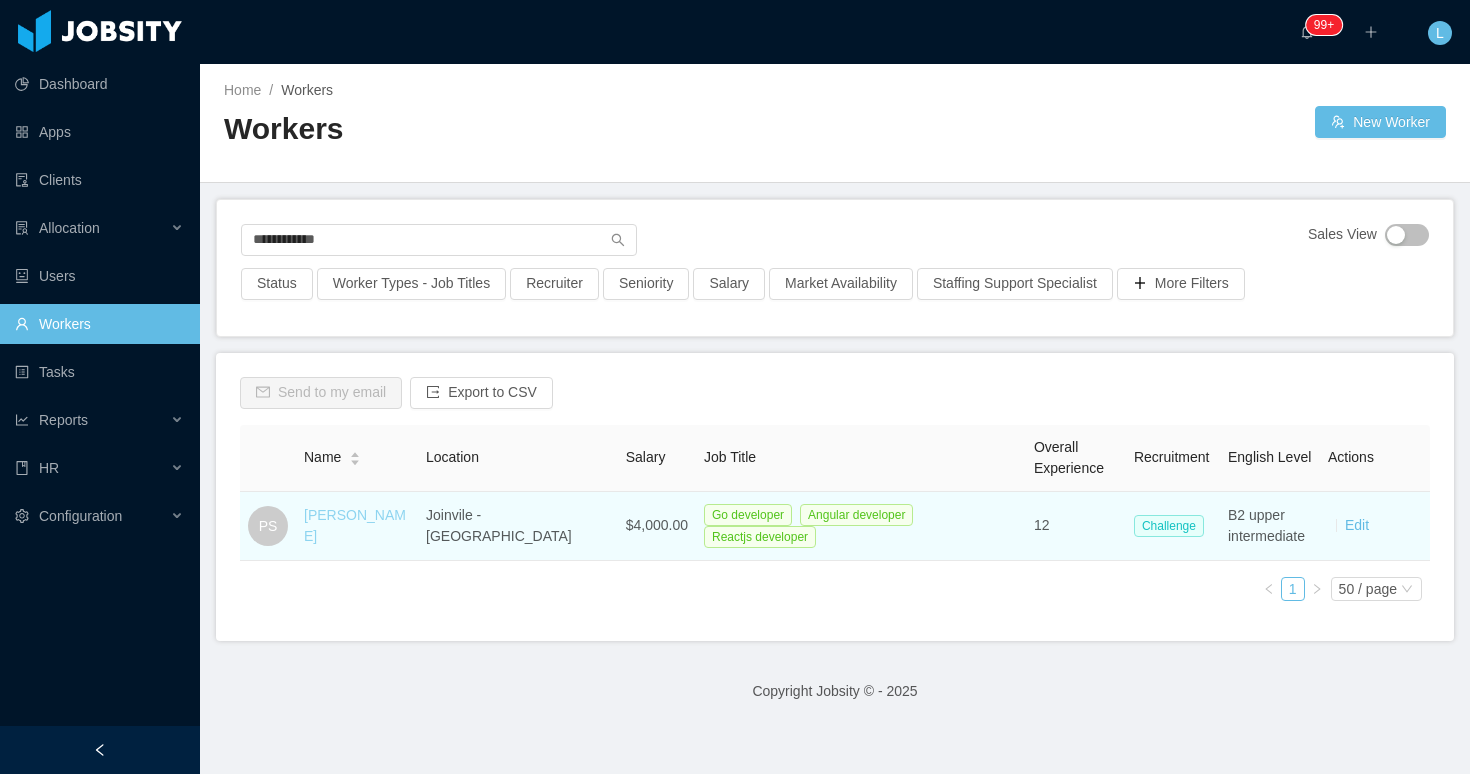 click on "Pablo Servin" at bounding box center (355, 525) 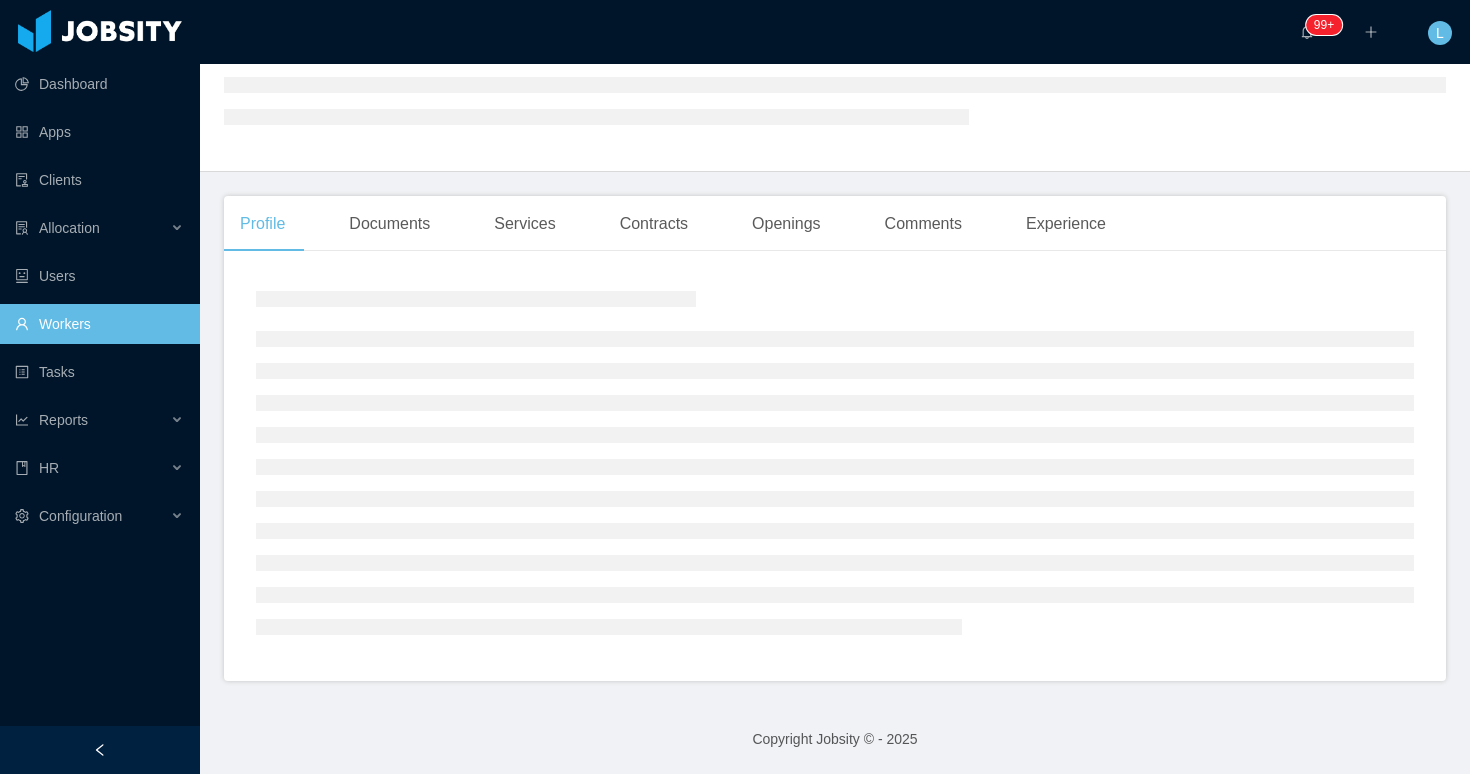 scroll, scrollTop: 0, scrollLeft: 0, axis: both 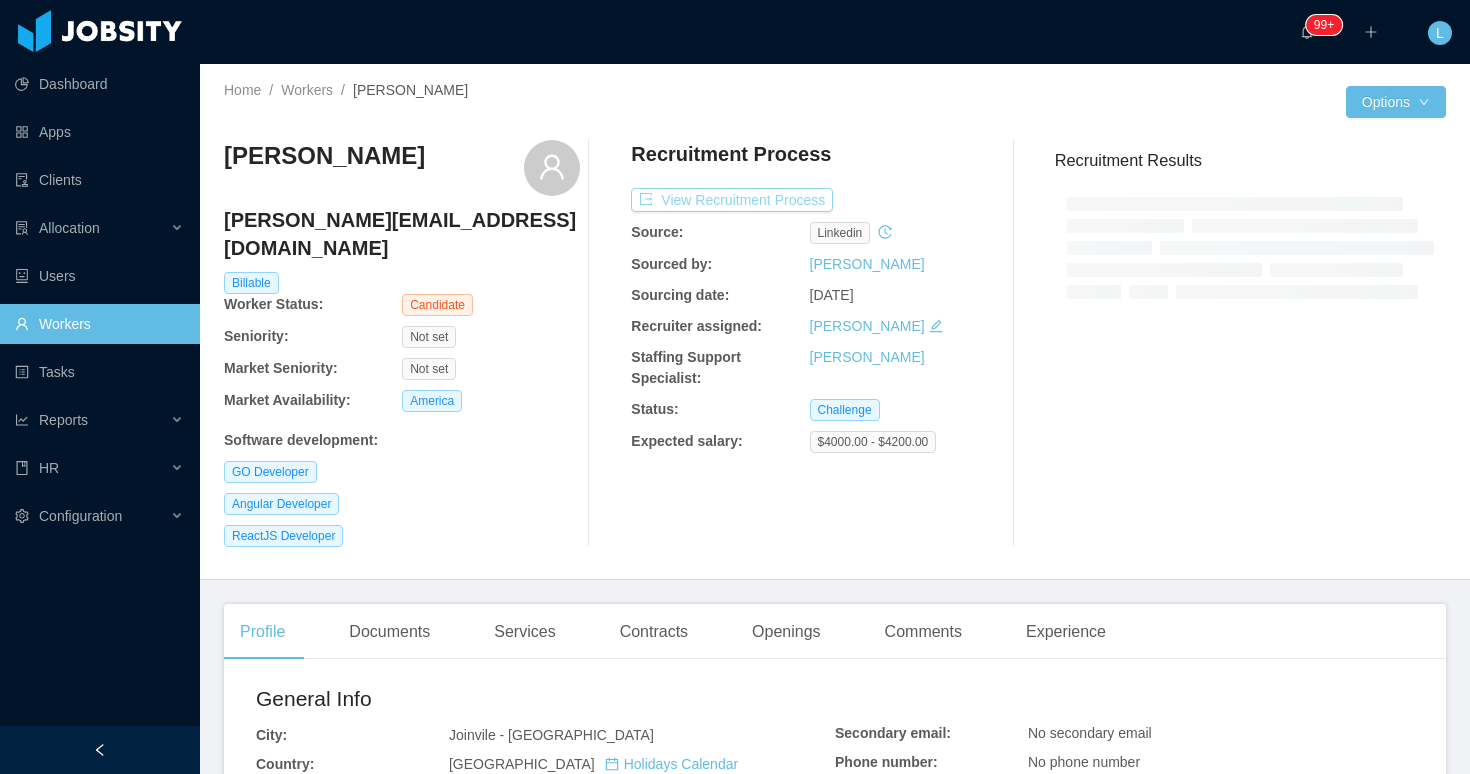 click on "View Recruitment Process" at bounding box center (732, 200) 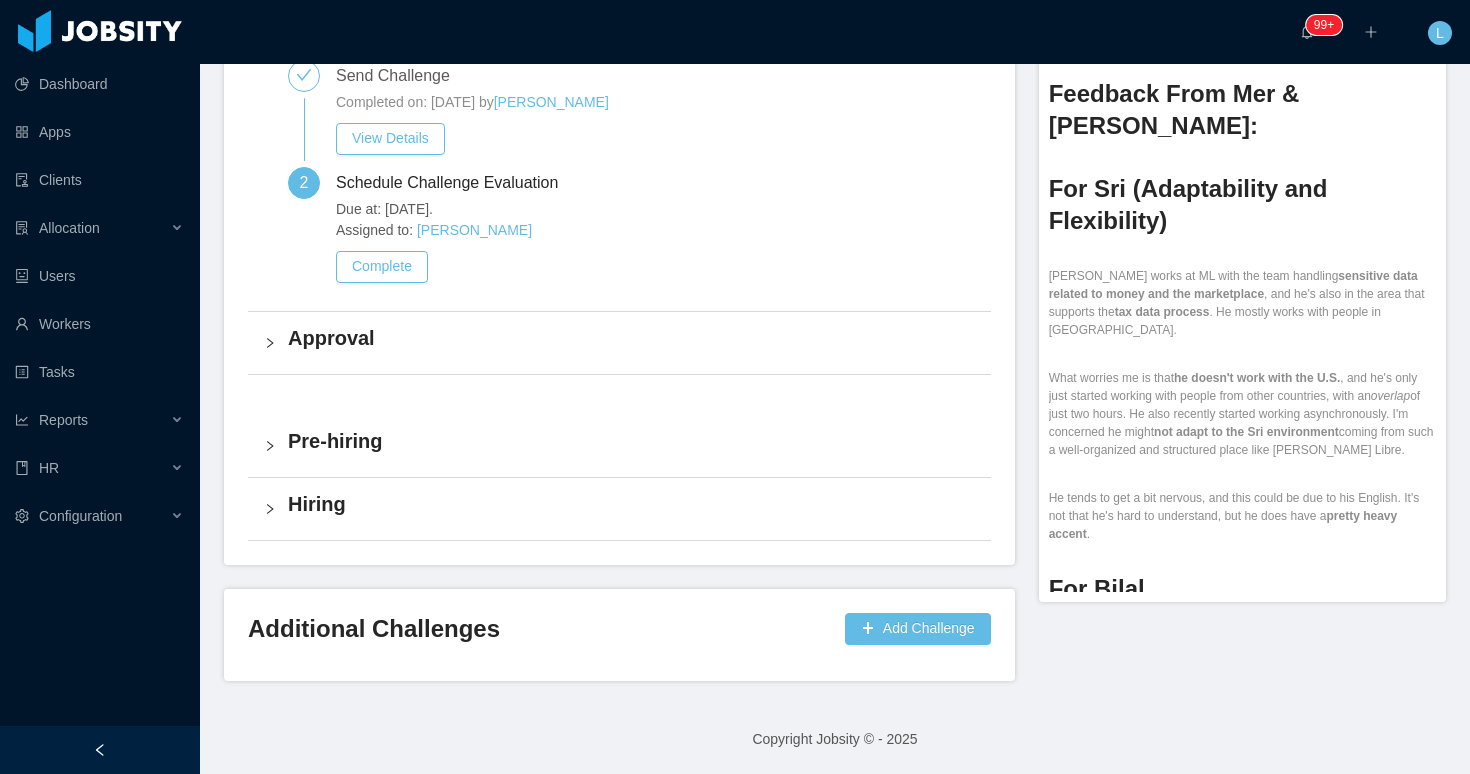 scroll, scrollTop: 0, scrollLeft: 0, axis: both 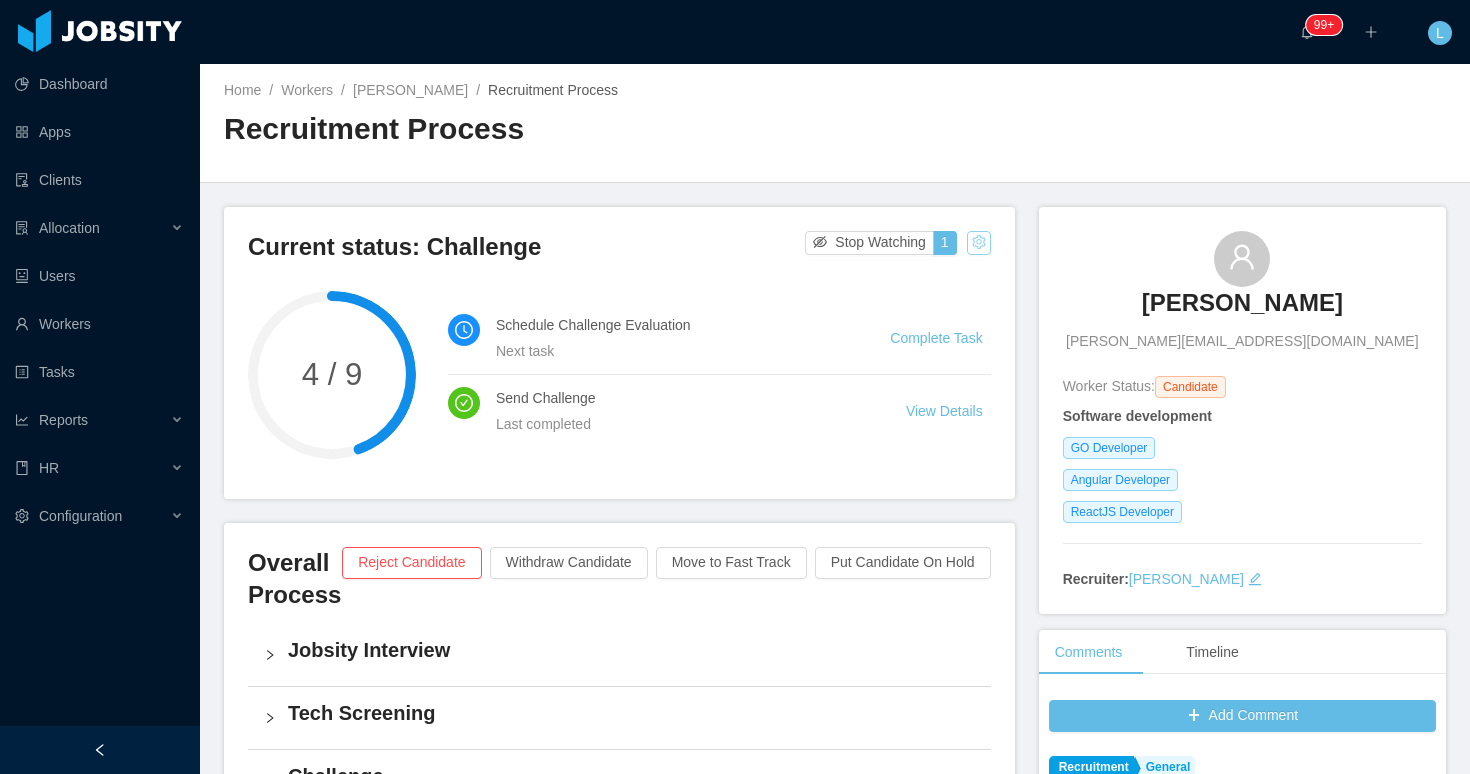 click at bounding box center (979, 243) 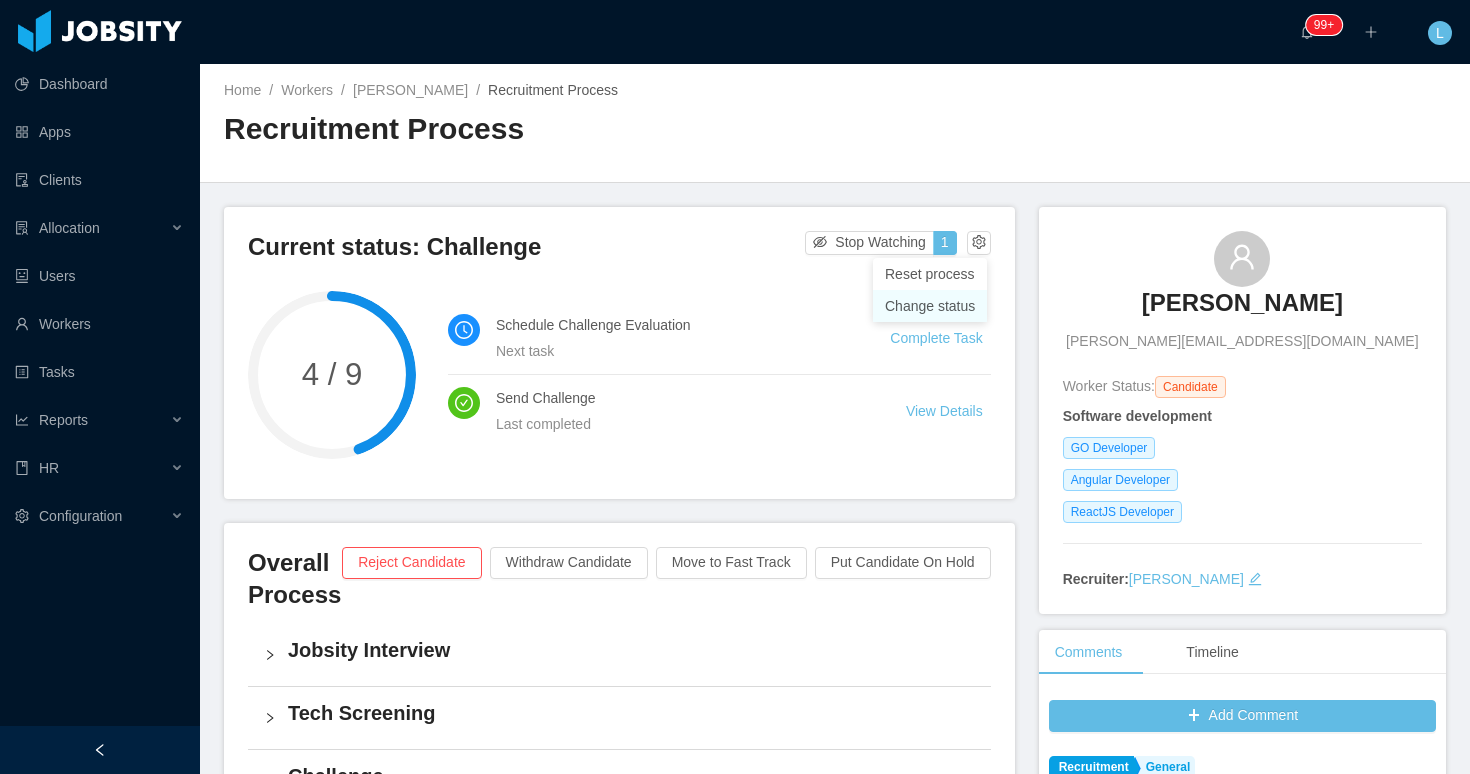 click on "Change status" at bounding box center [930, 306] 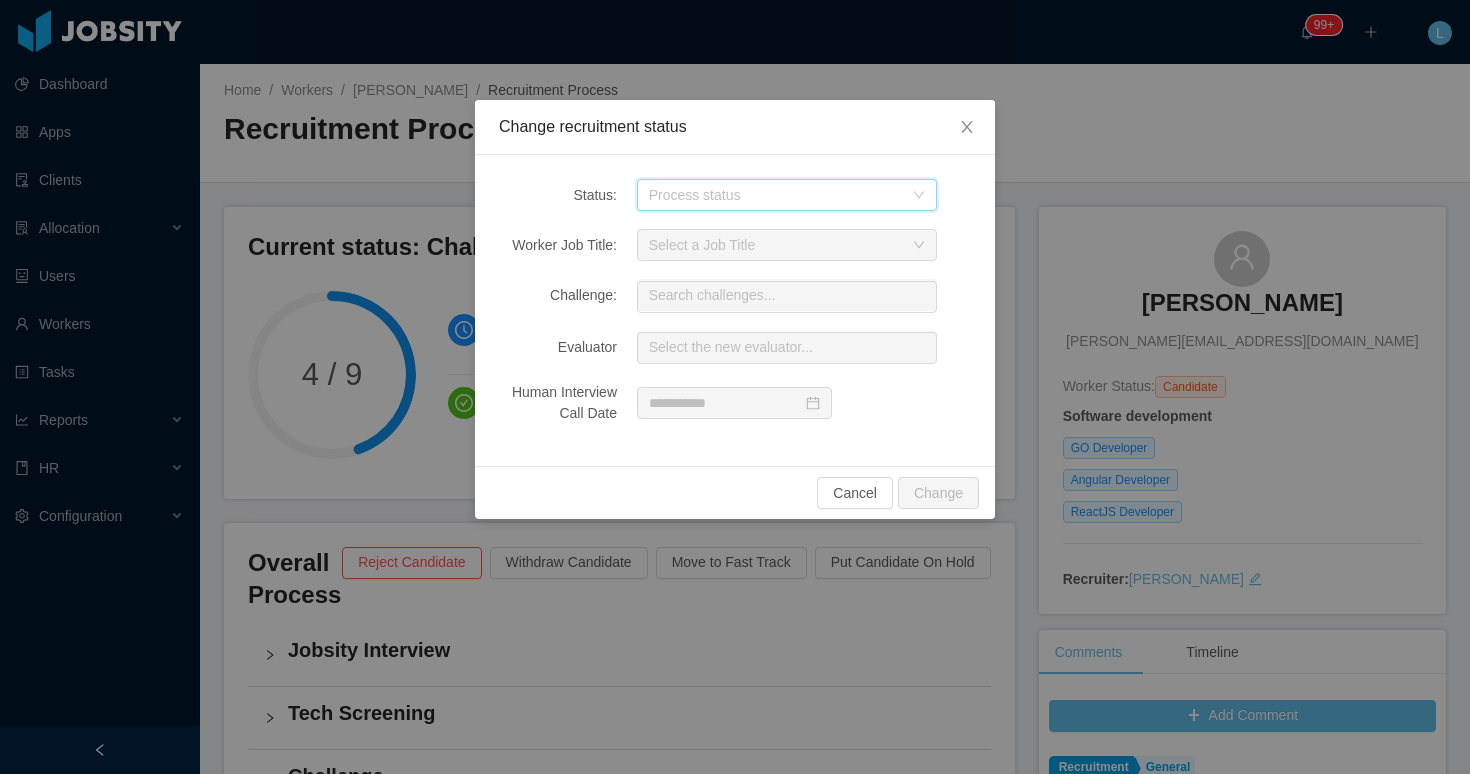 click on "Process status" at bounding box center (780, 195) 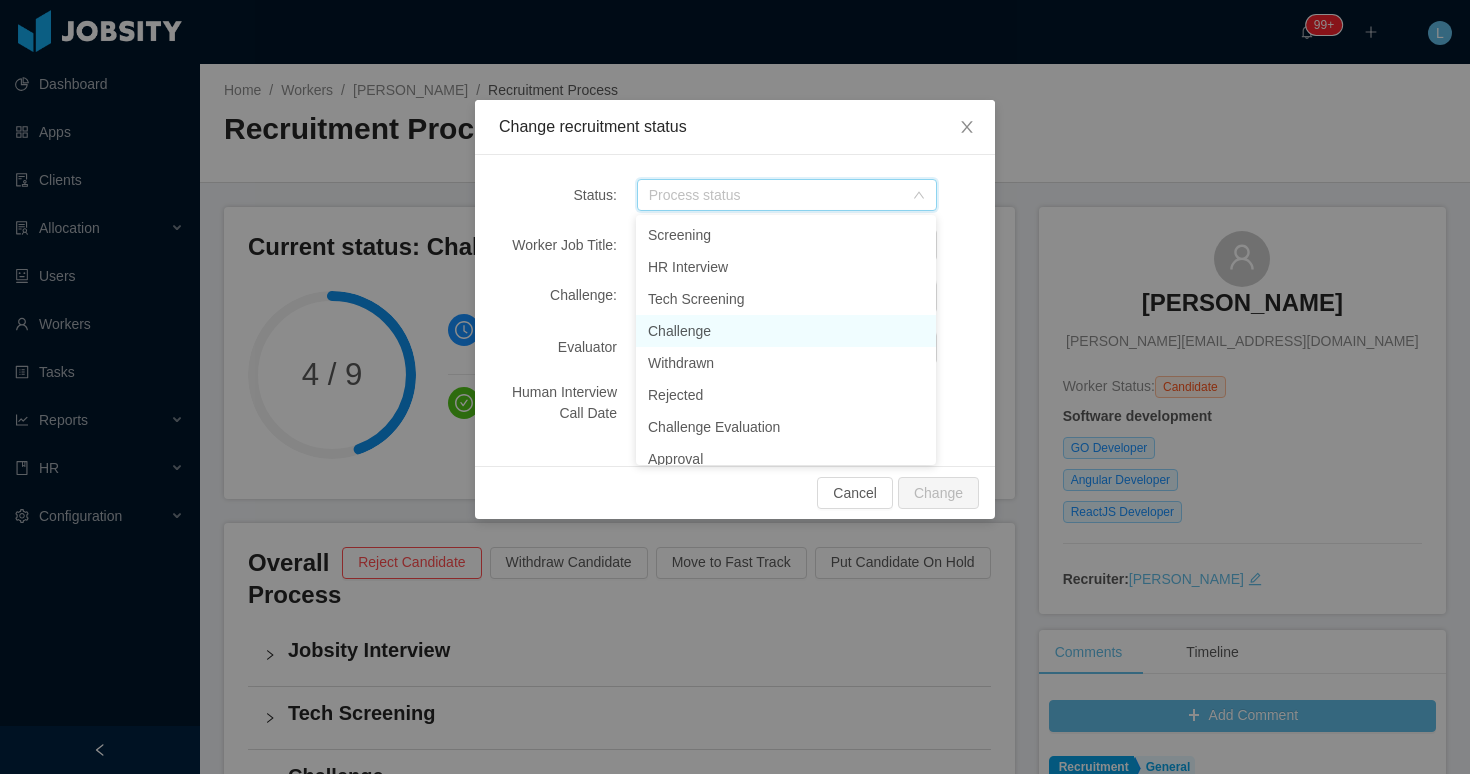 click on "Challenge" at bounding box center (786, 331) 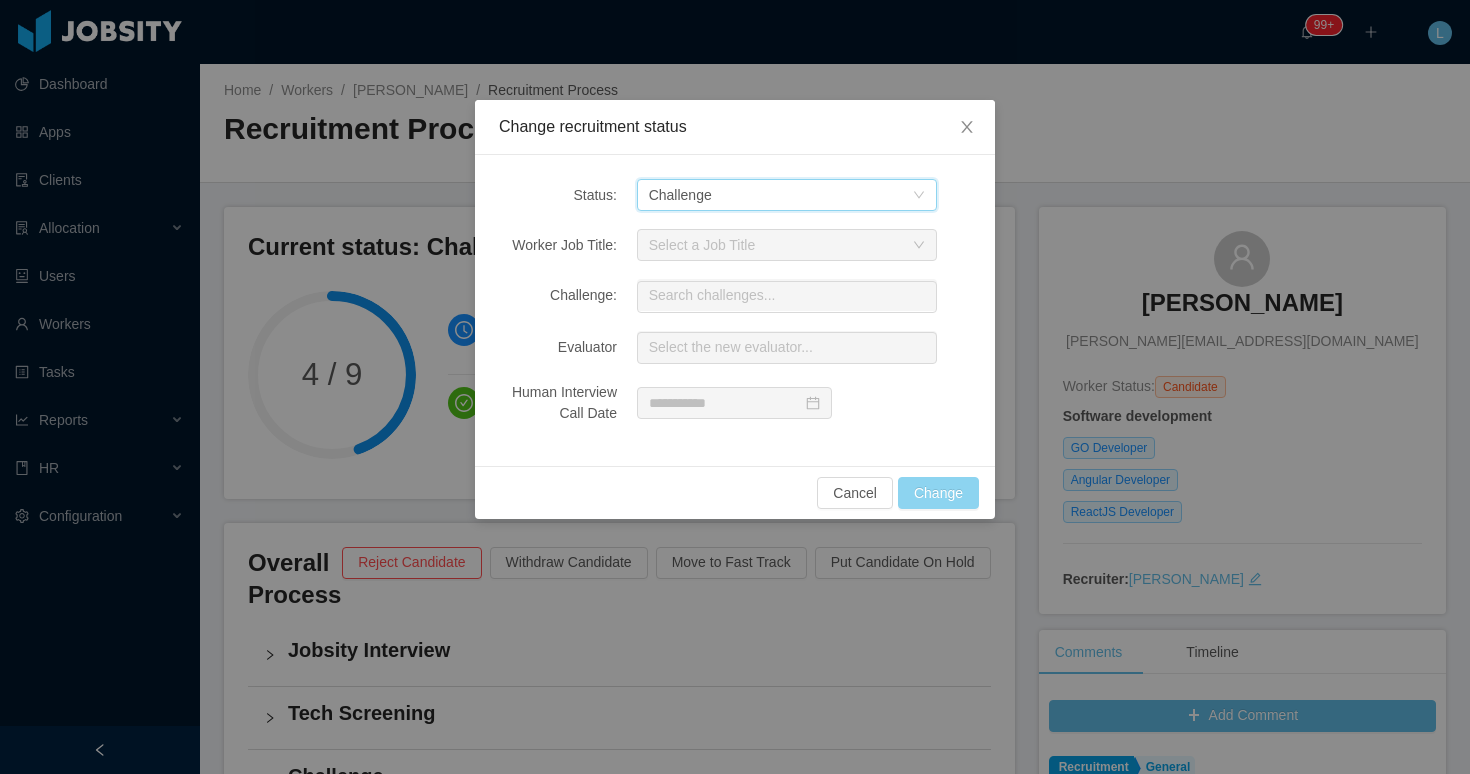 click on "Change" at bounding box center [938, 493] 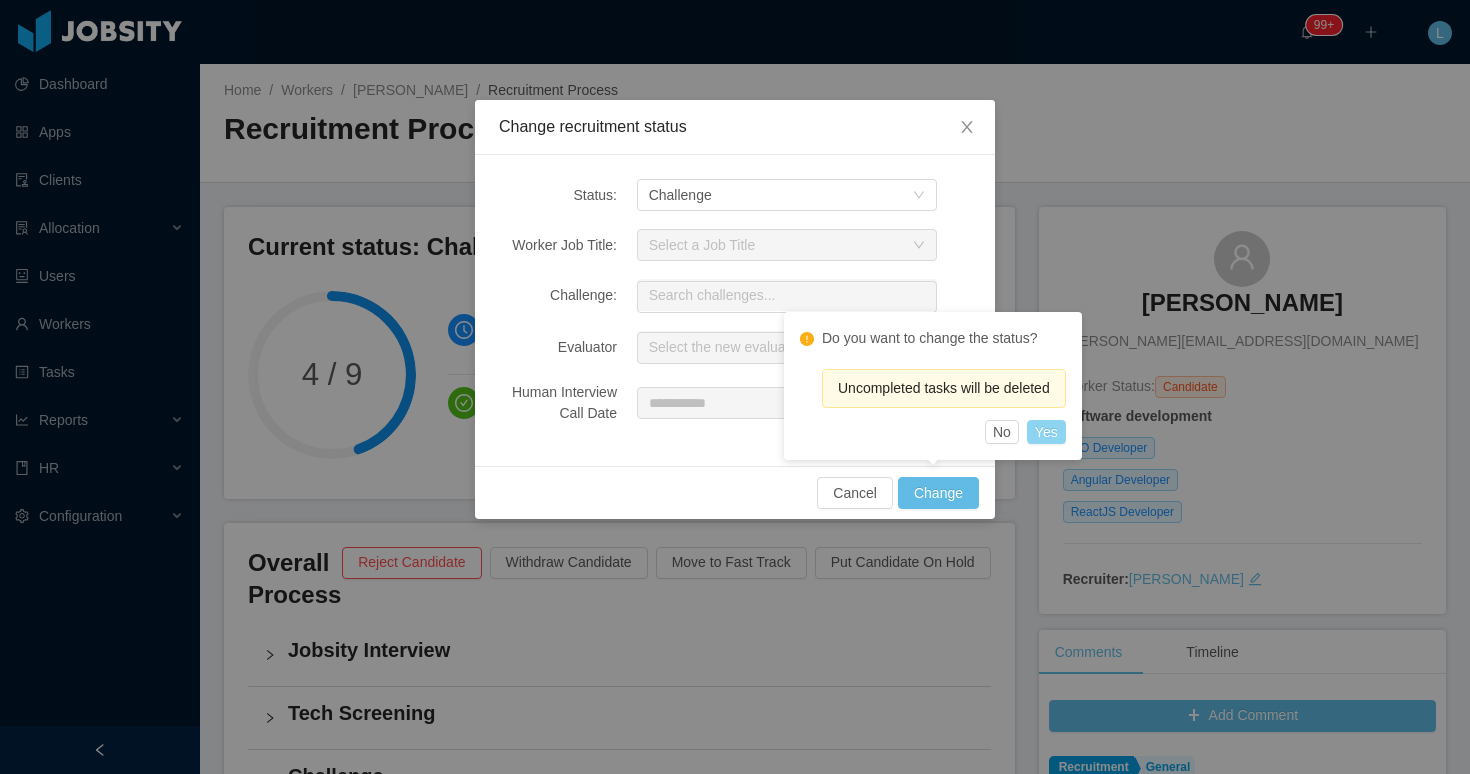 click on "Yes" at bounding box center [1046, 432] 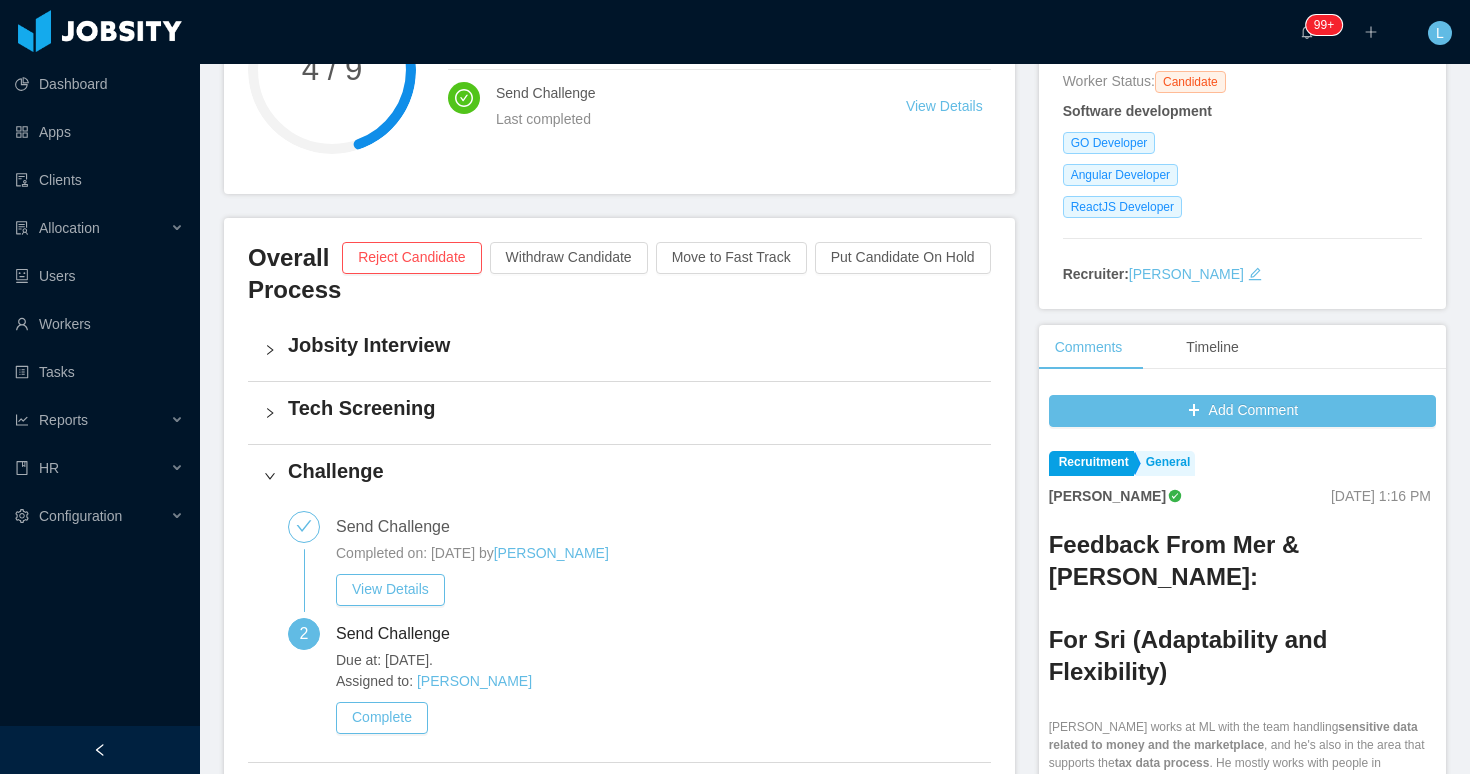 scroll, scrollTop: 0, scrollLeft: 0, axis: both 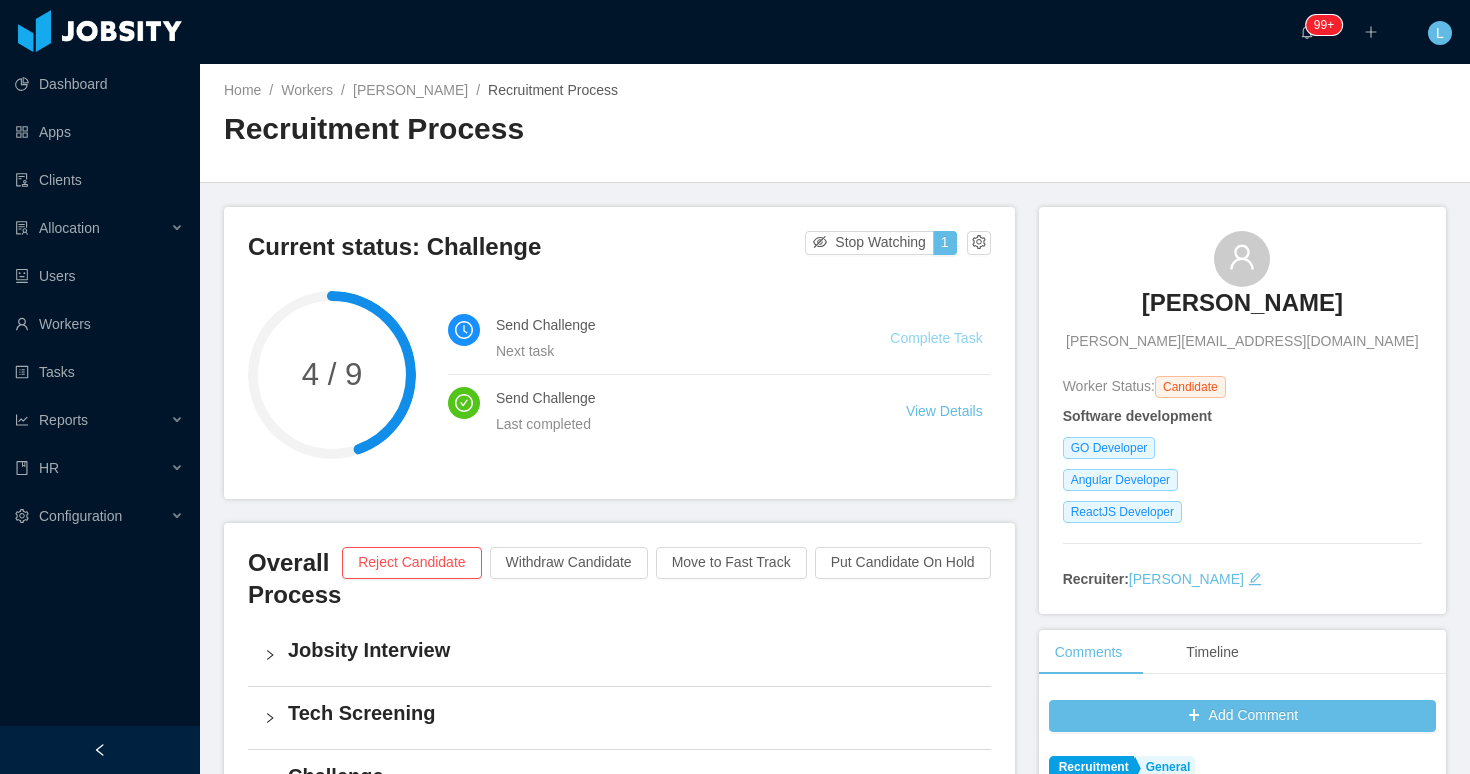 click on "Complete Task" at bounding box center (936, 338) 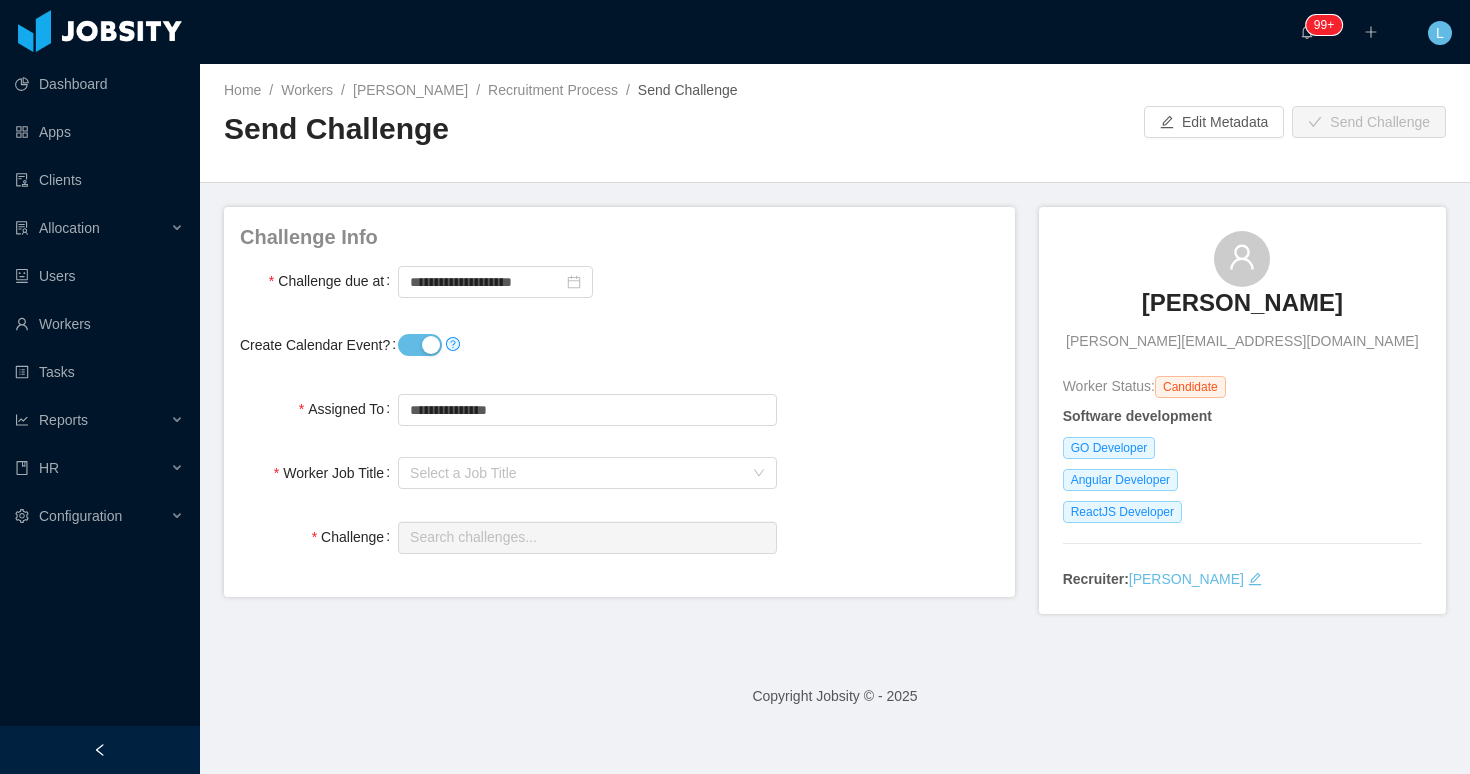 click on "Create Calendar Event?" at bounding box center [420, 345] 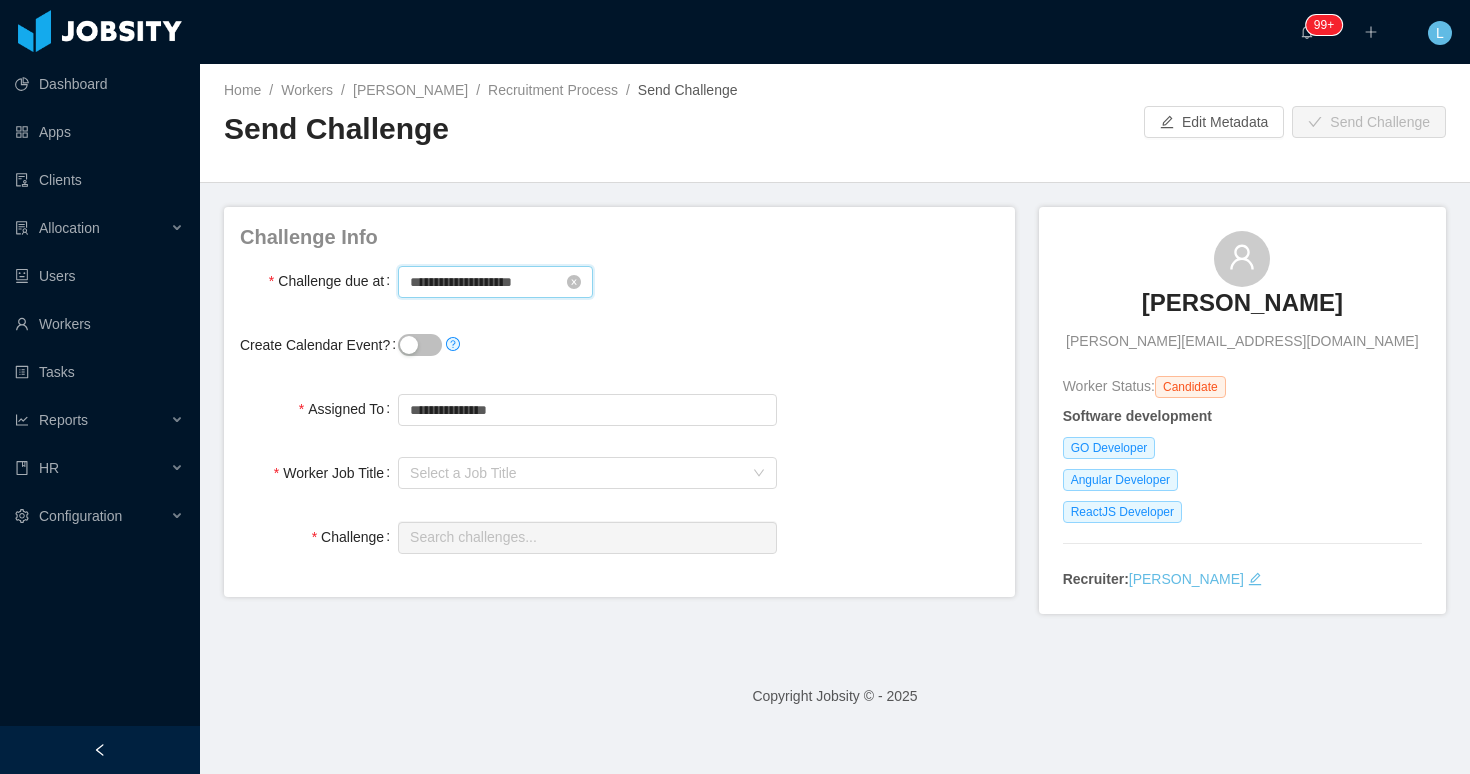 click on "**********" at bounding box center [495, 282] 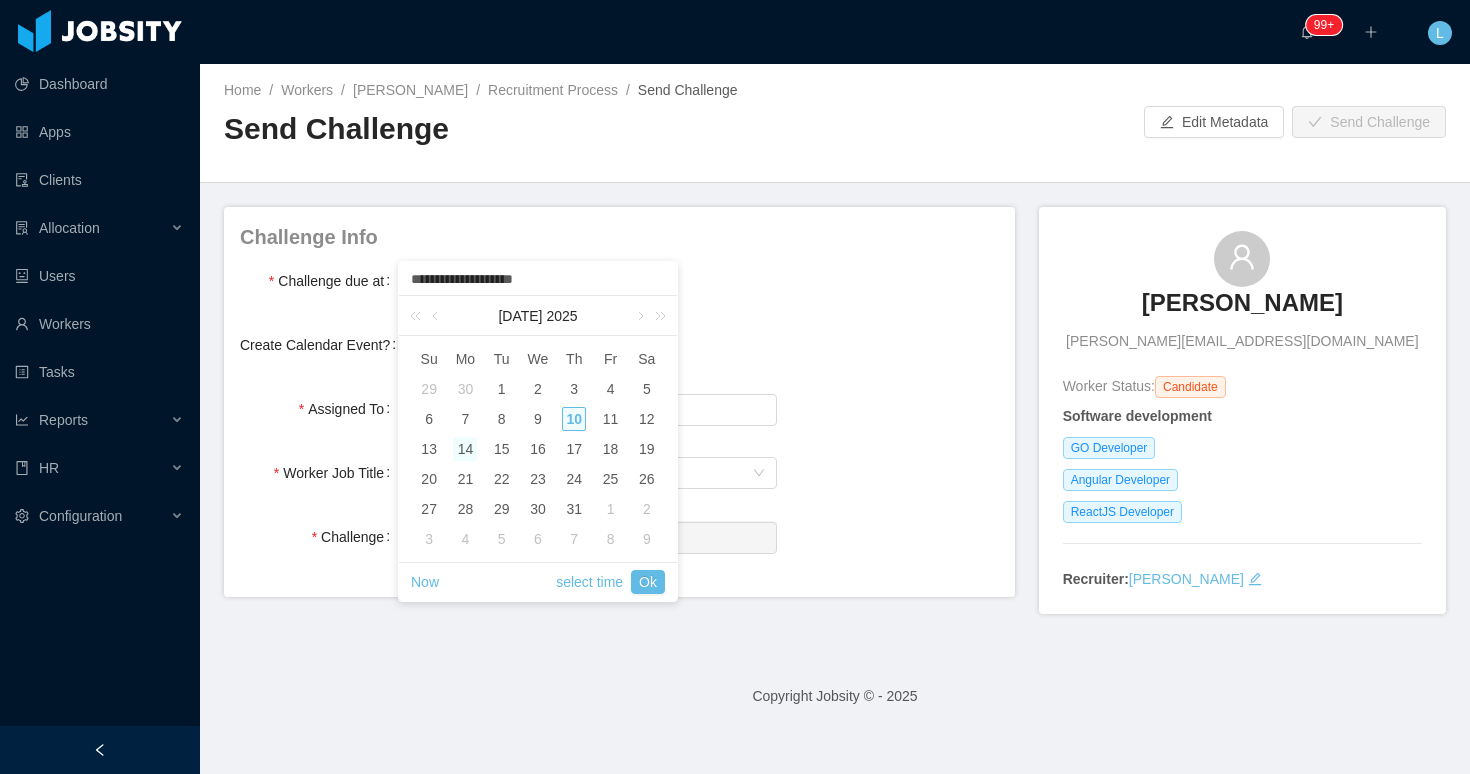 click on "14" at bounding box center (465, 449) 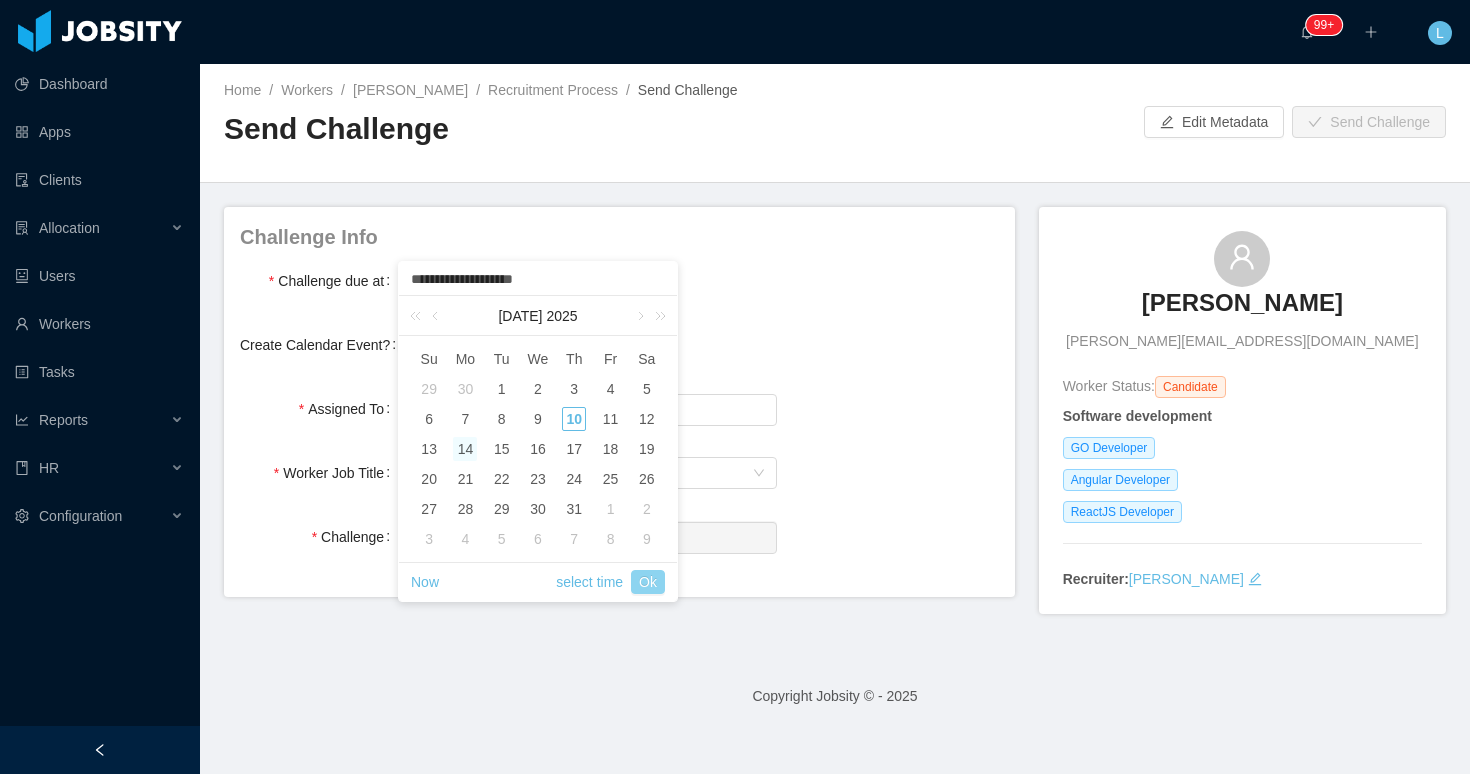 click on "Ok" at bounding box center (648, 582) 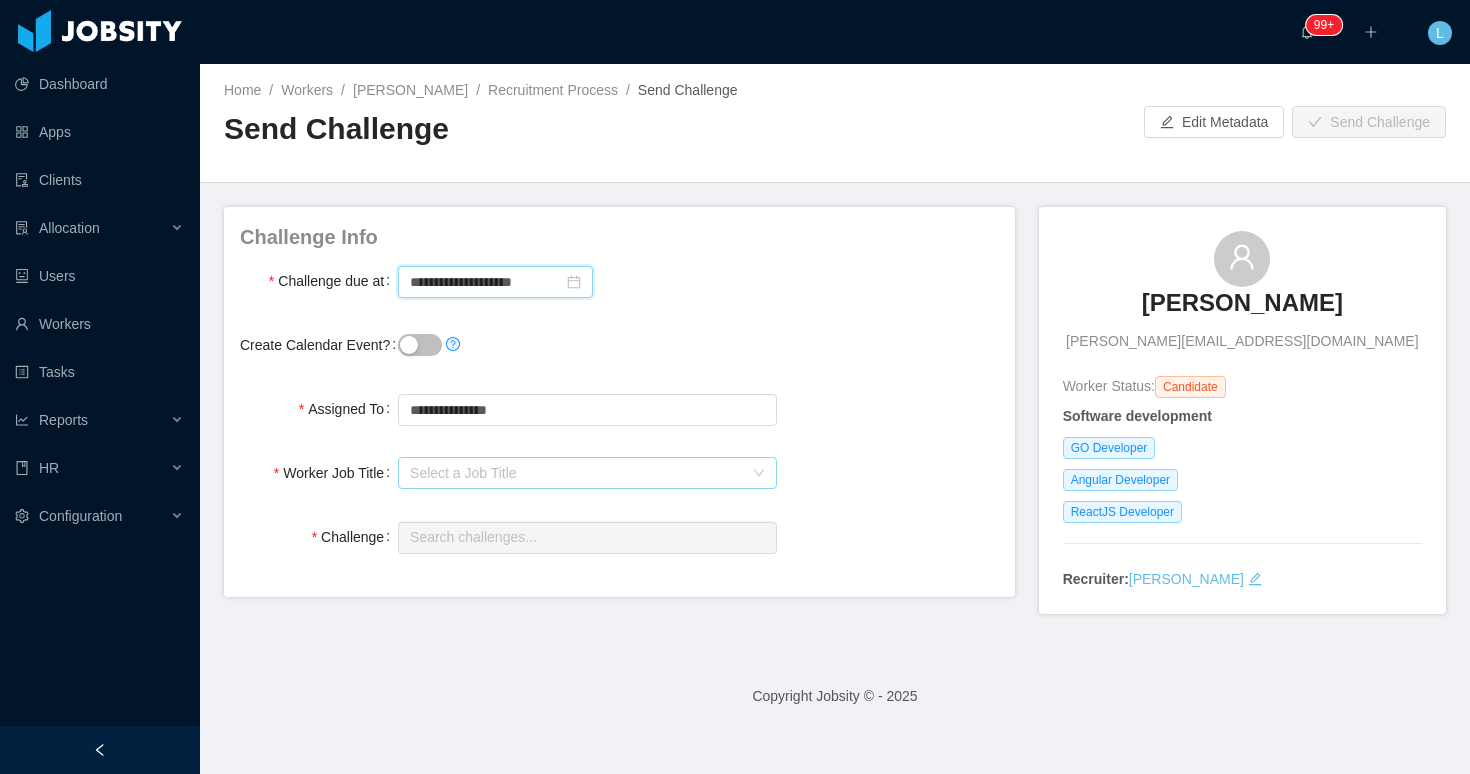 click on "Select a Job Title" at bounding box center [576, 473] 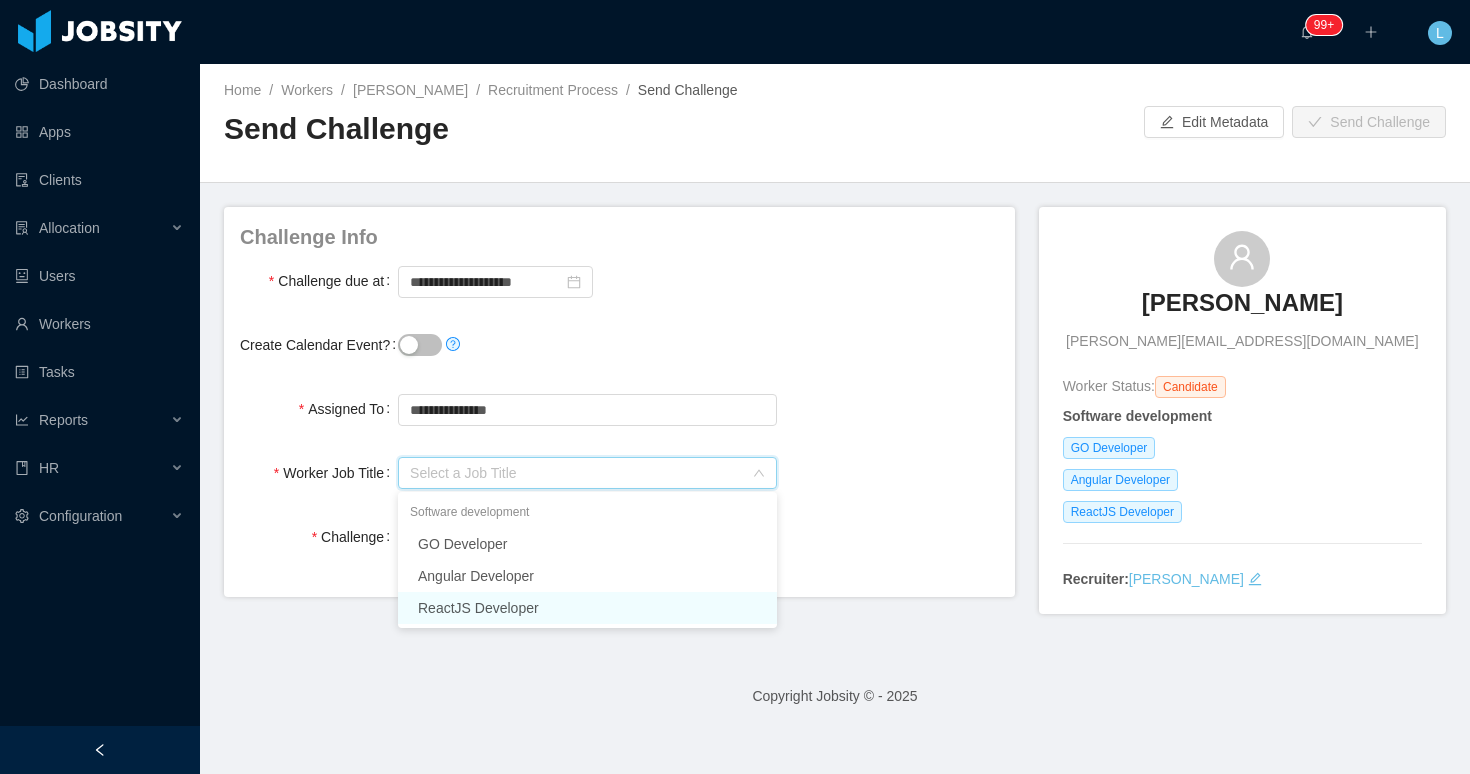 click on "ReactJS Developer" at bounding box center (587, 608) 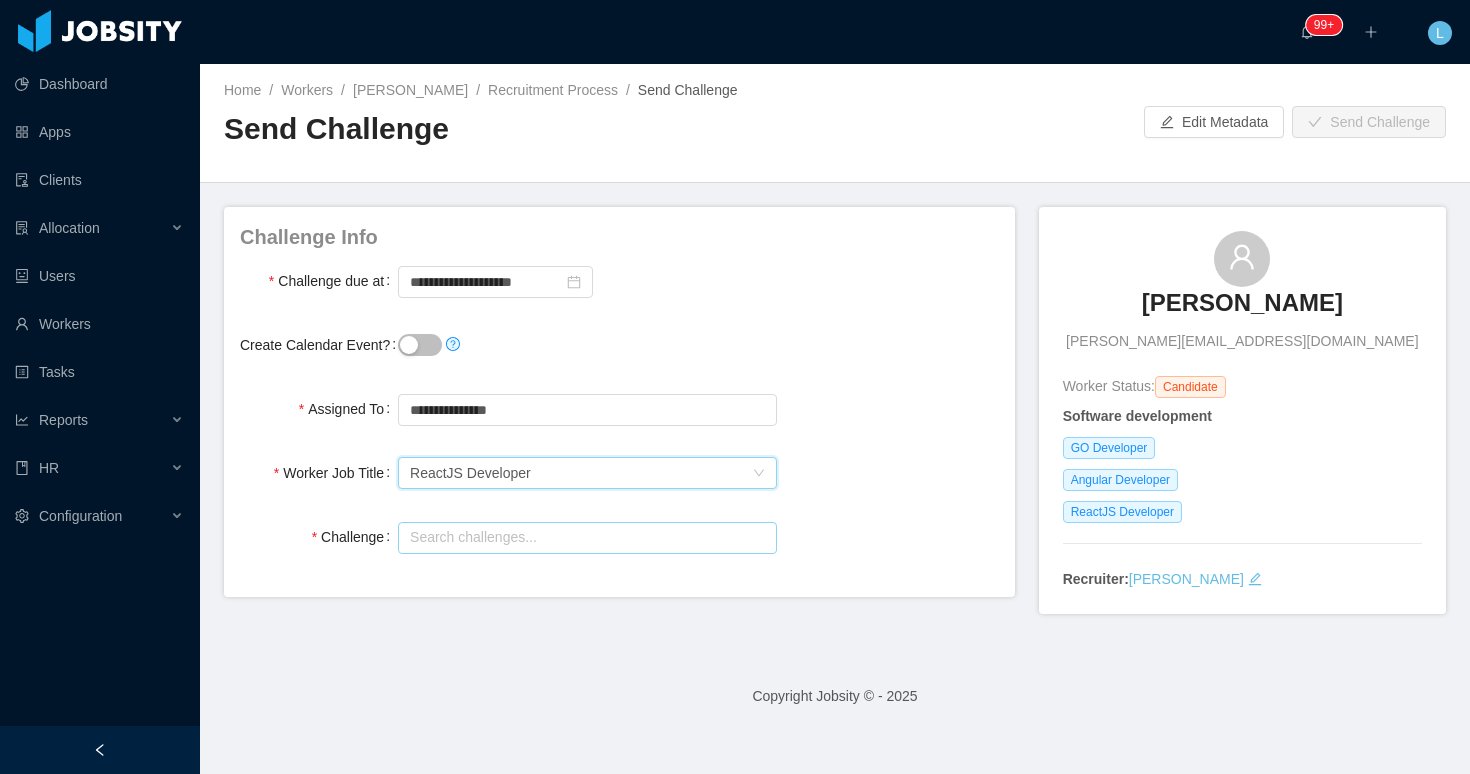 click at bounding box center (587, 538) 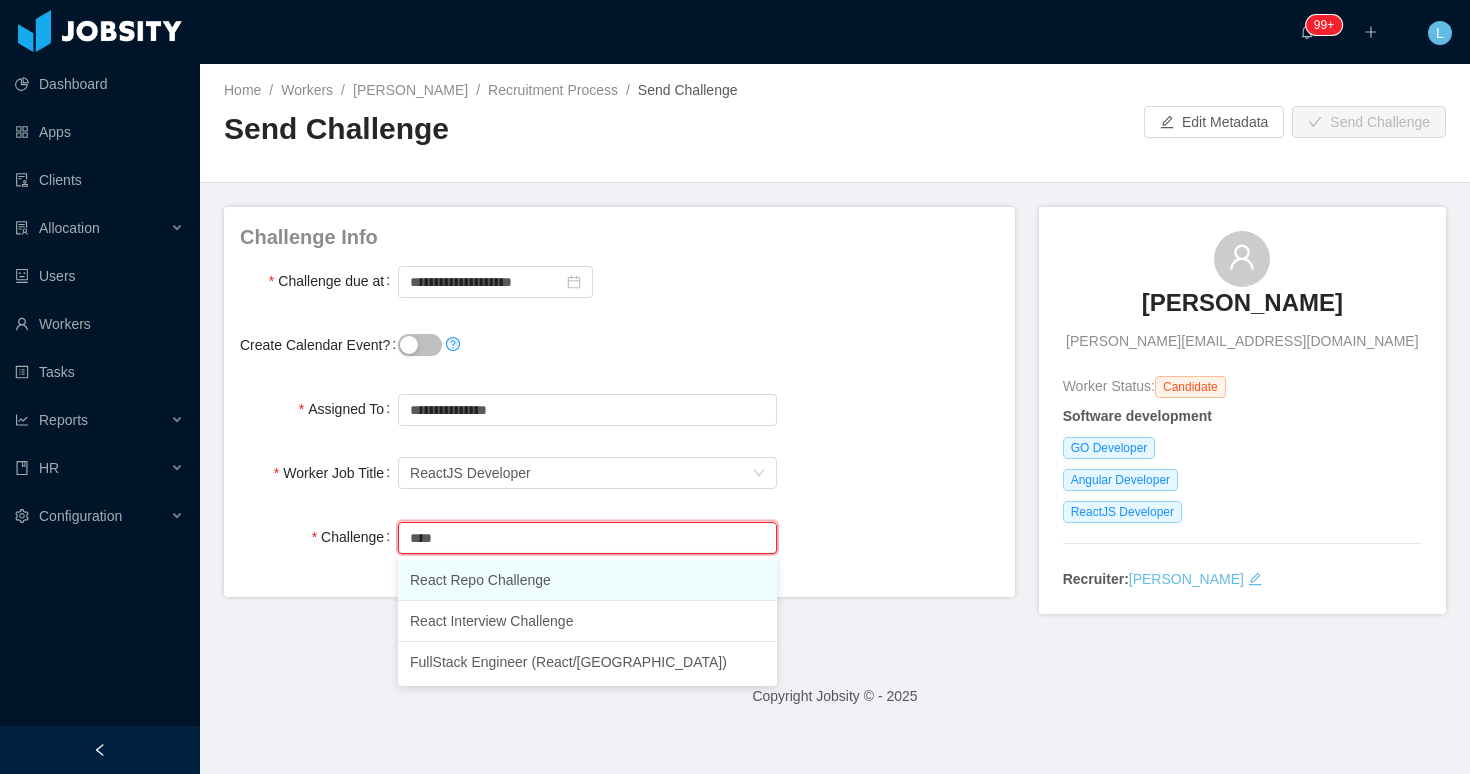 click on "React Repo Challenge" at bounding box center (587, 580) 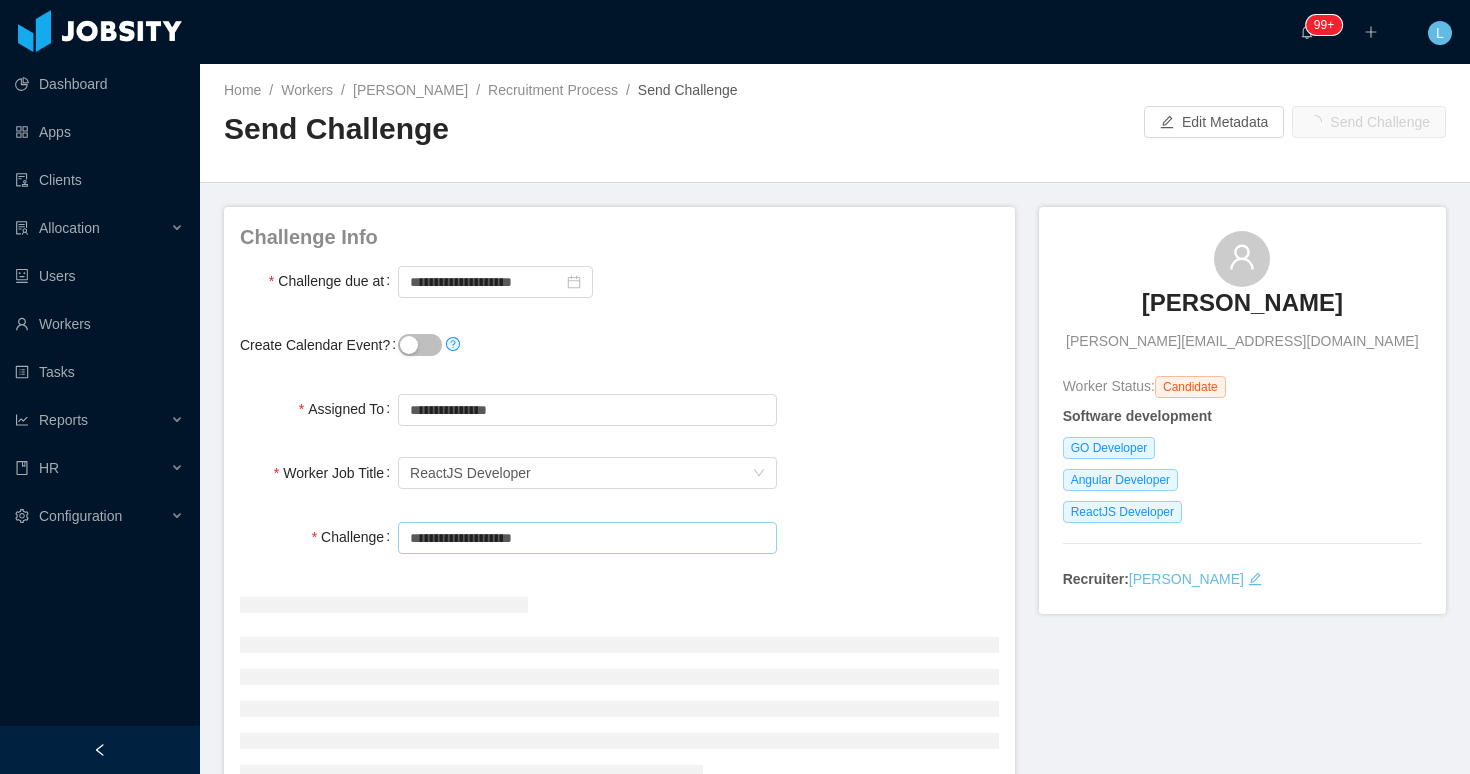 type on "**********" 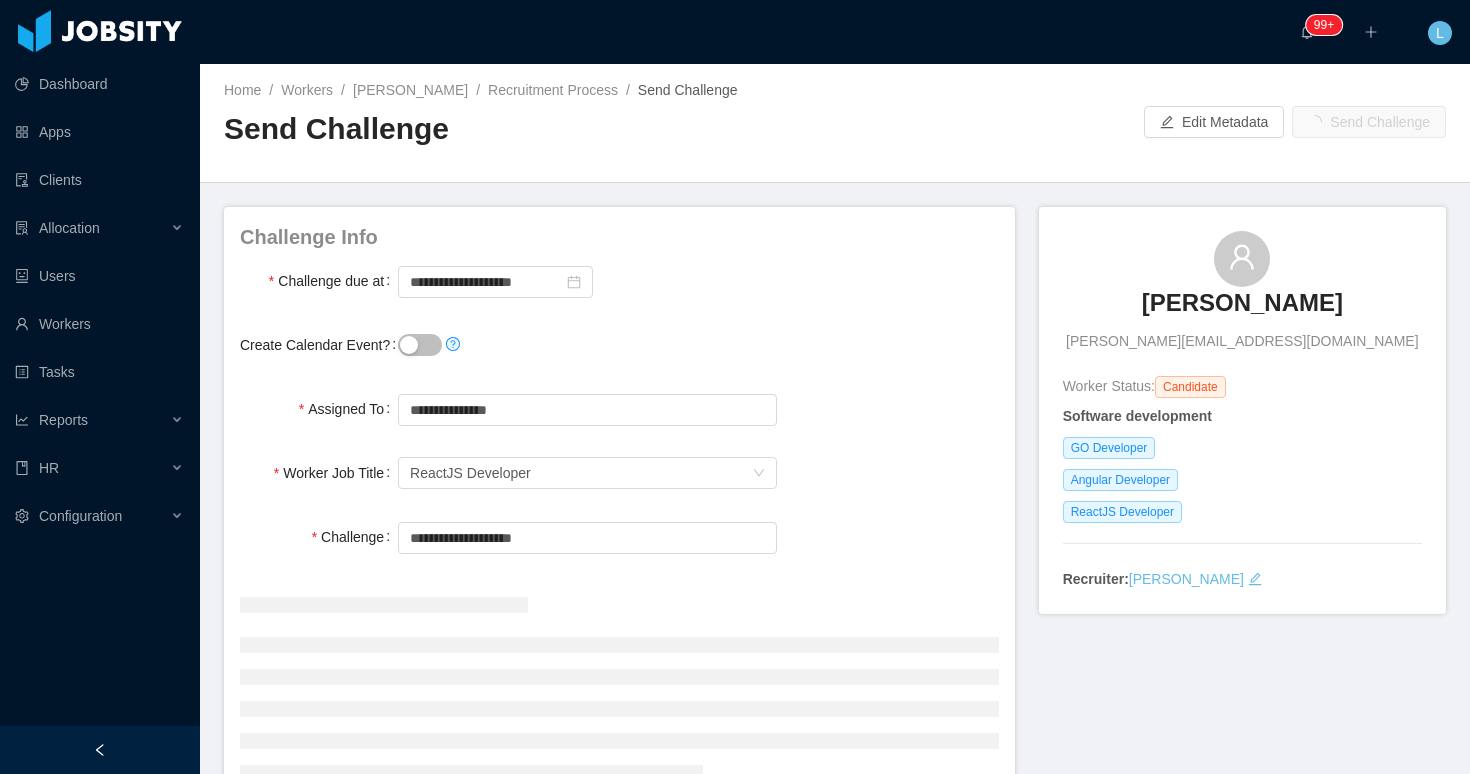 click on "Worker Job Title Select a Job Title ReactJS Developer" at bounding box center [619, 473] 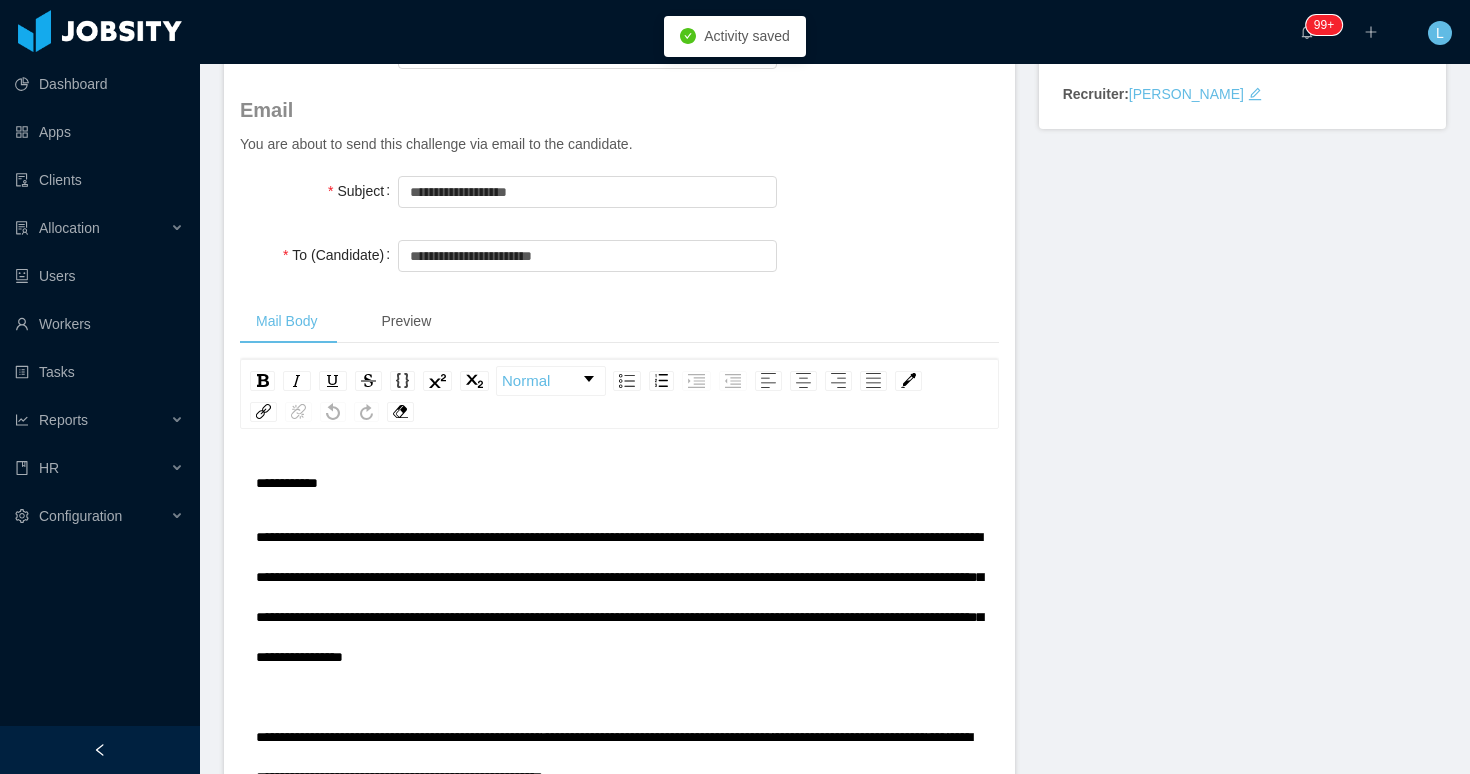 scroll, scrollTop: 524, scrollLeft: 0, axis: vertical 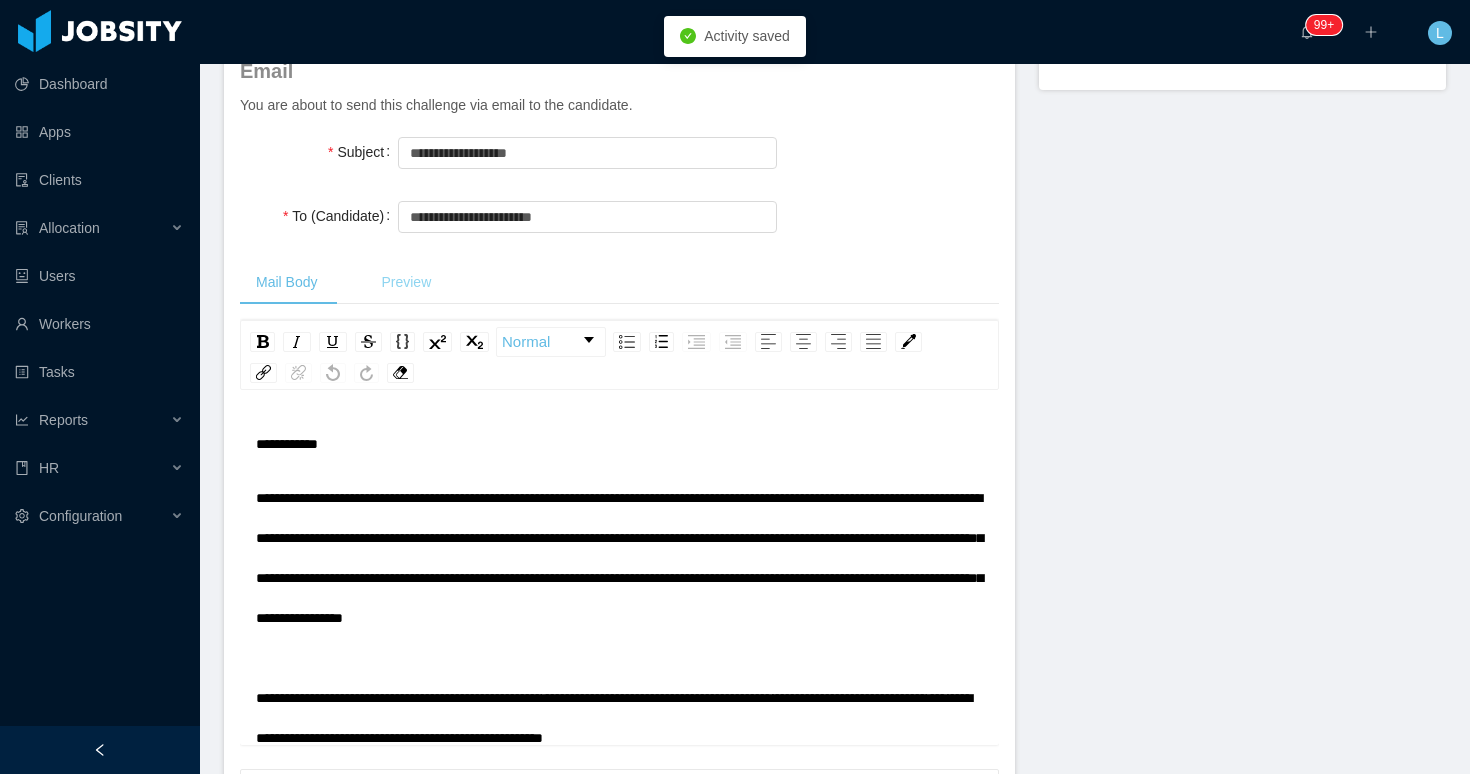 click on "Preview" at bounding box center [406, 282] 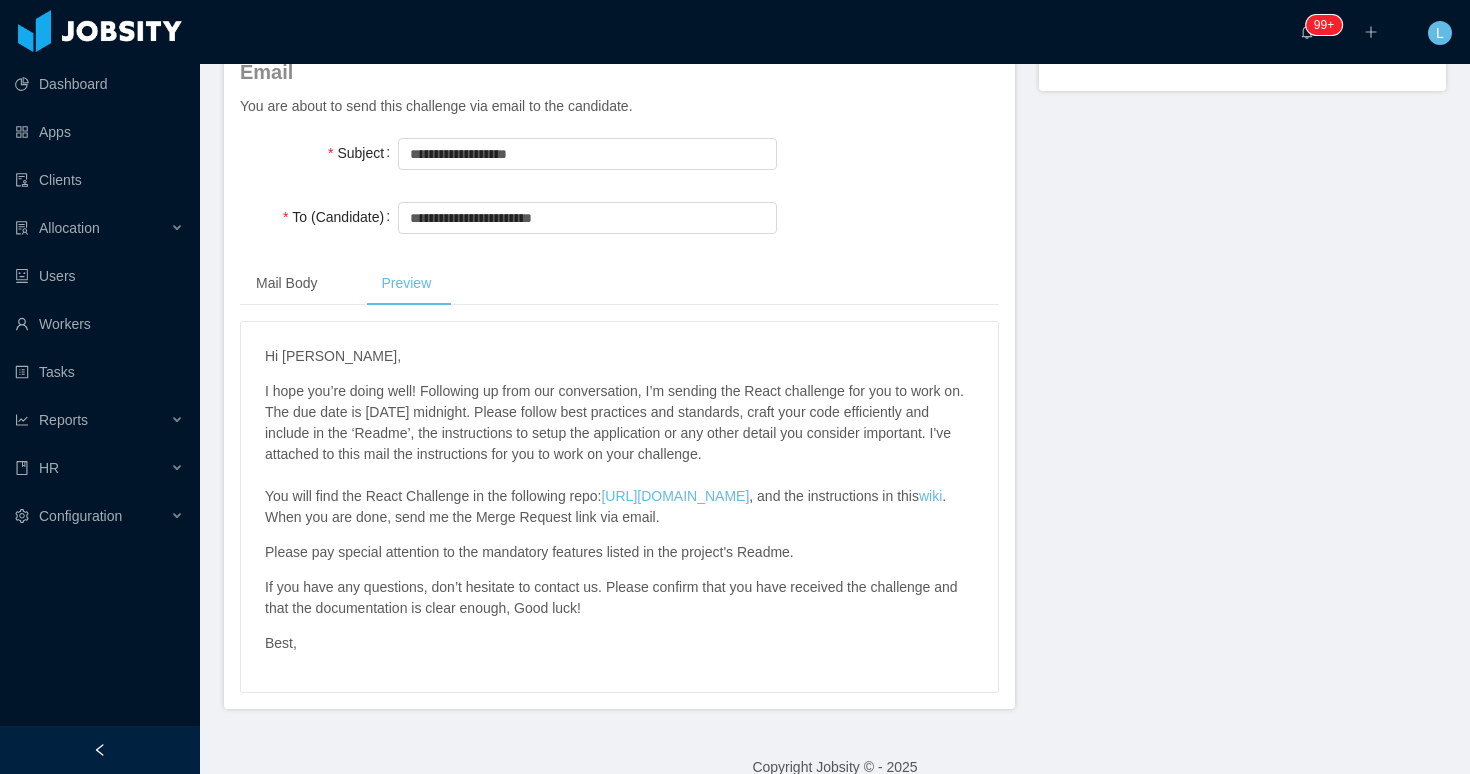 scroll, scrollTop: 0, scrollLeft: 0, axis: both 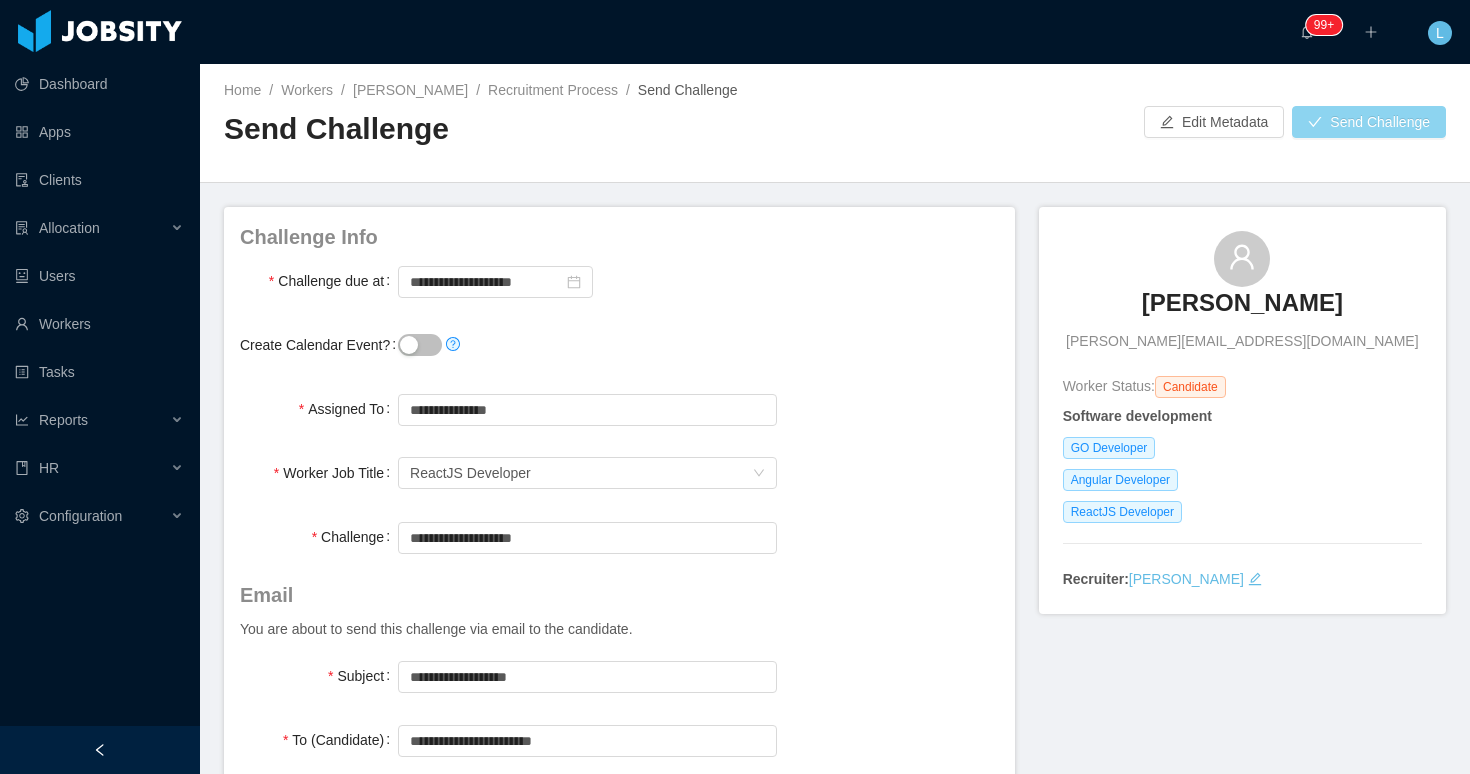 click on "Send Challenge" at bounding box center [1369, 122] 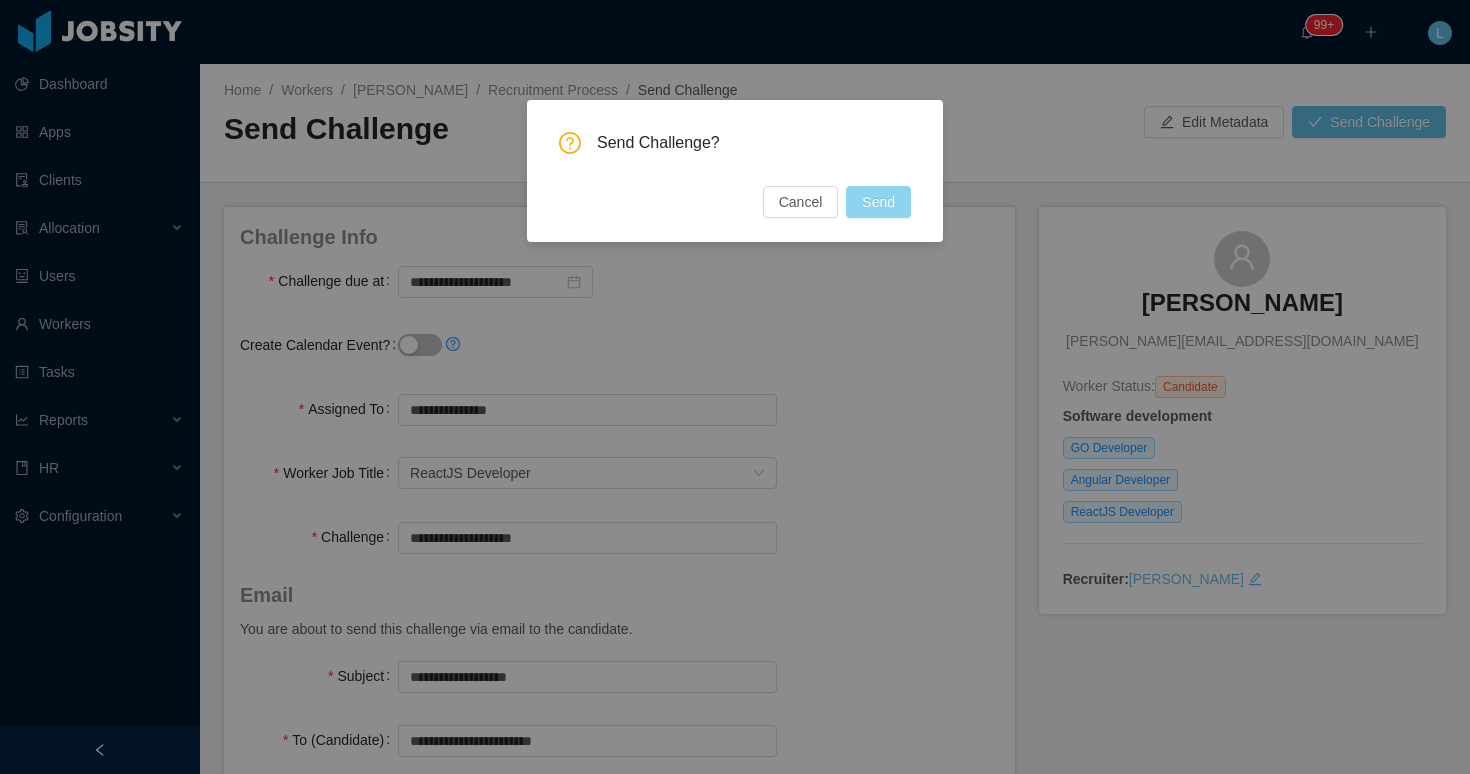 click on "Send" at bounding box center (878, 202) 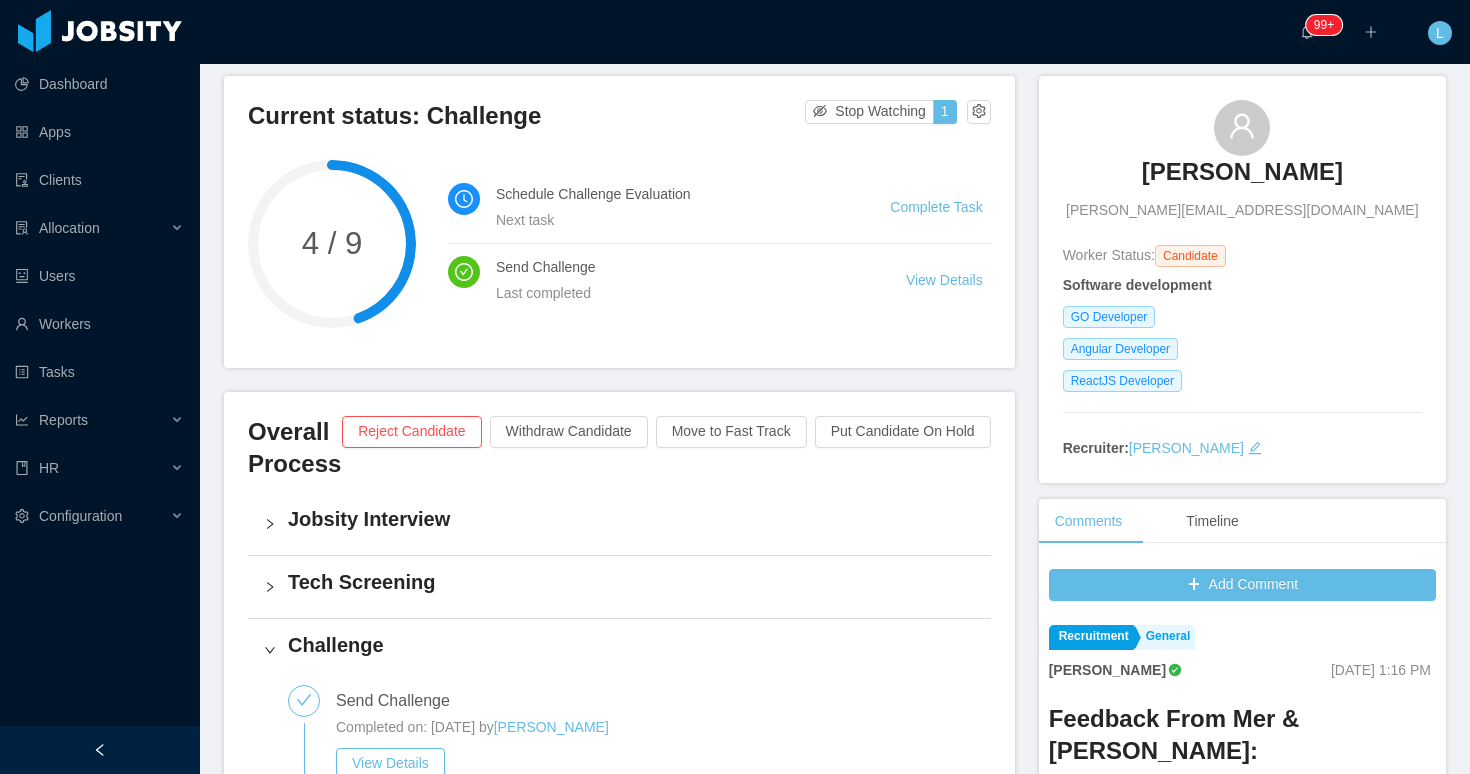 scroll, scrollTop: 0, scrollLeft: 0, axis: both 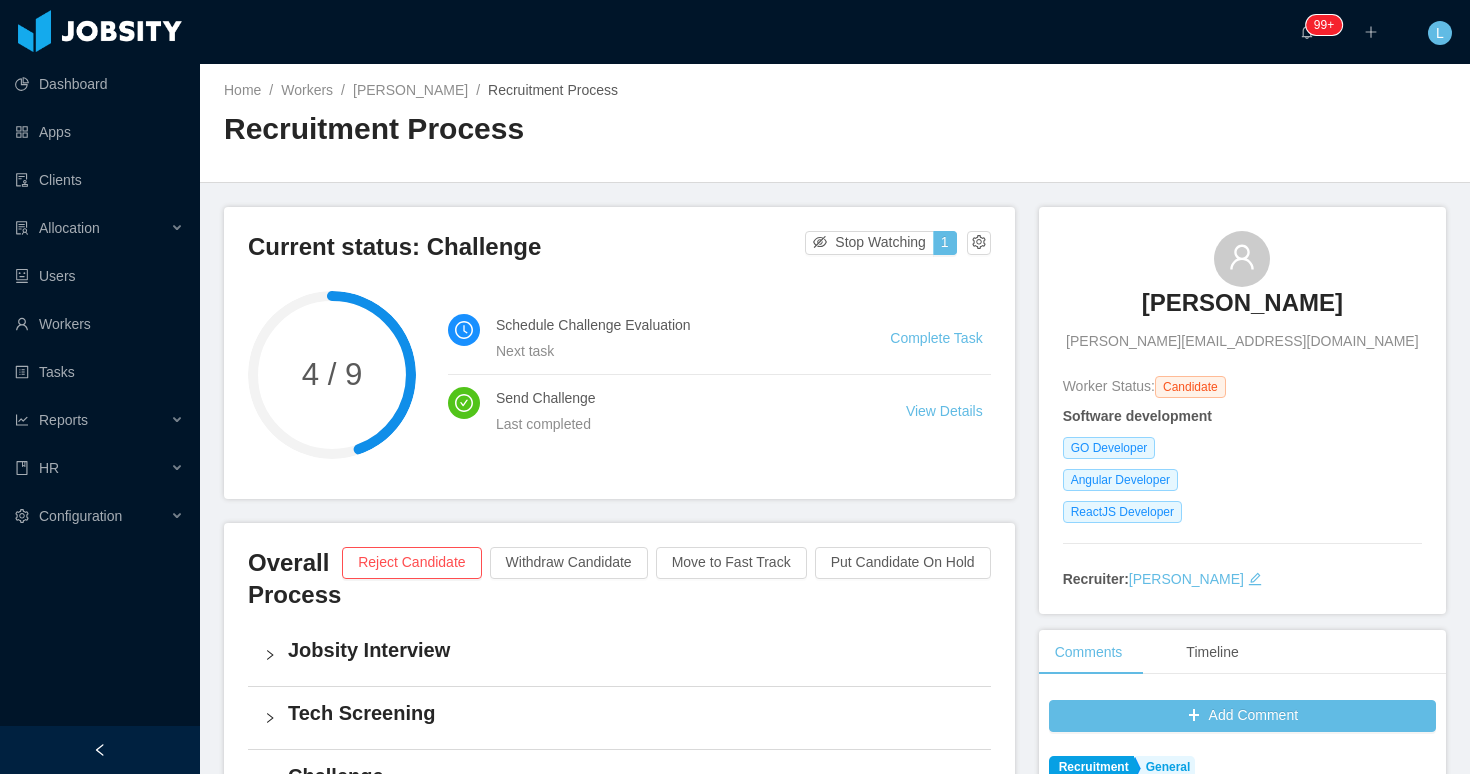 click on "Pablo Servin pablo.servinsc@gmail.com" at bounding box center [1242, 291] 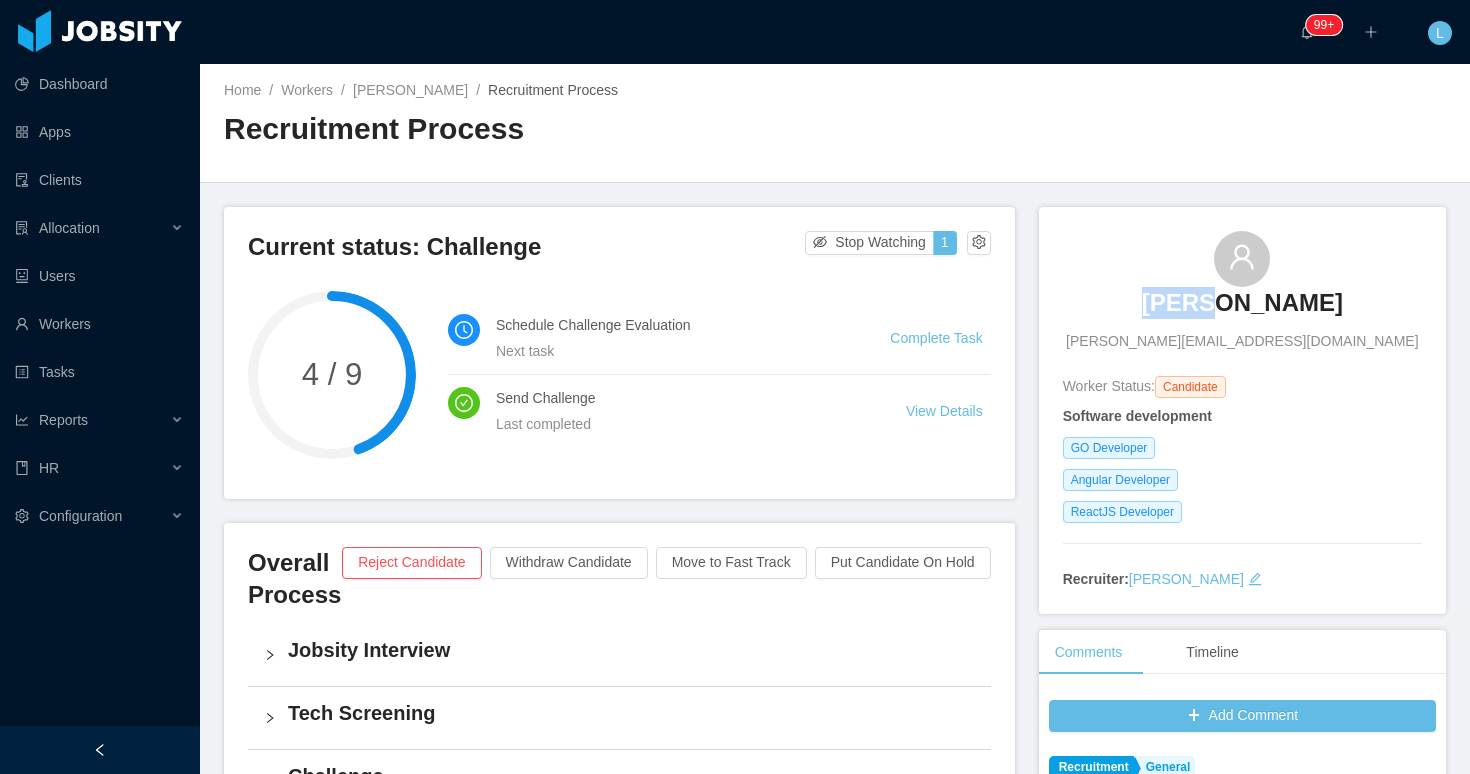 click on "Pablo Servin pablo.servinsc@gmail.com" at bounding box center [1242, 291] 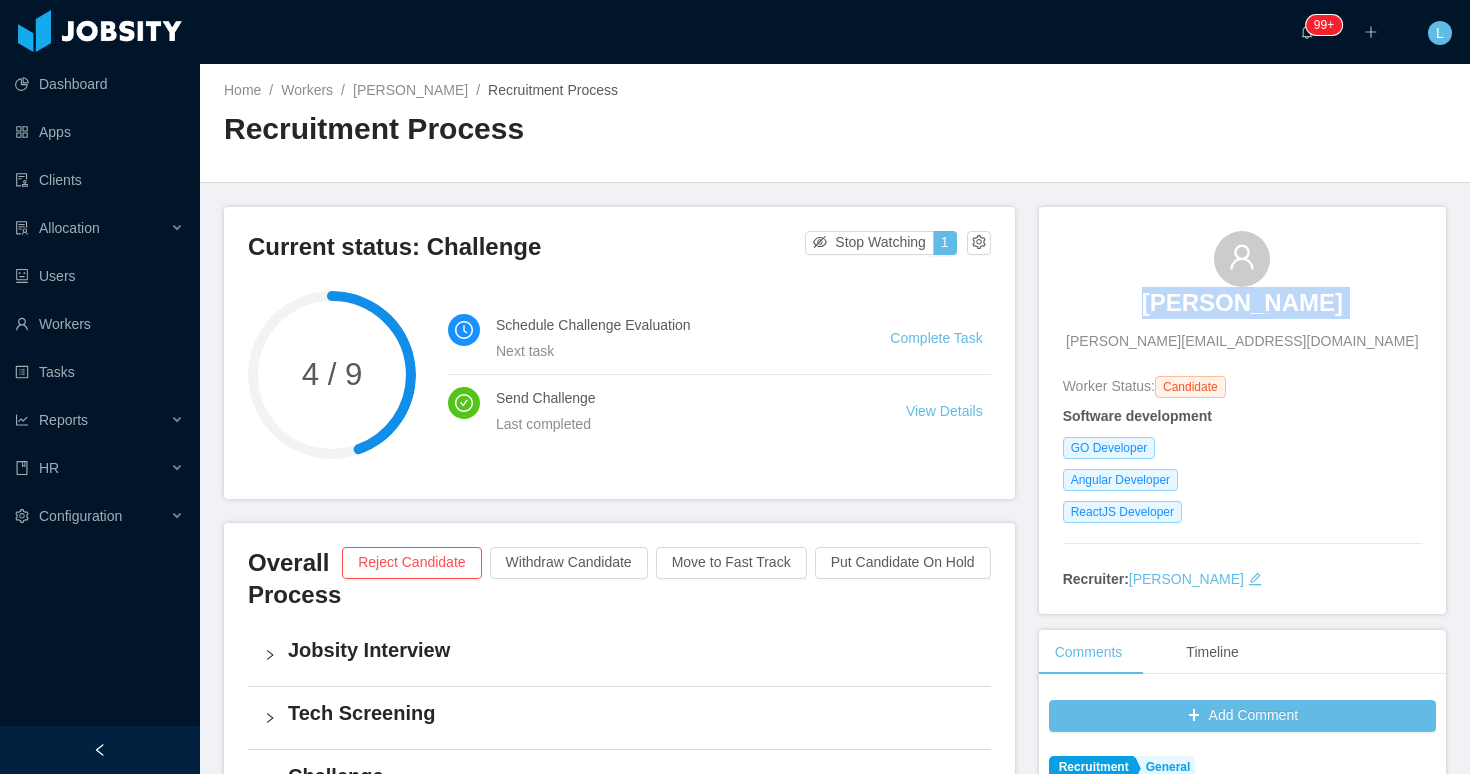 click on "Pablo Servin pablo.servinsc@gmail.com" at bounding box center (1242, 291) 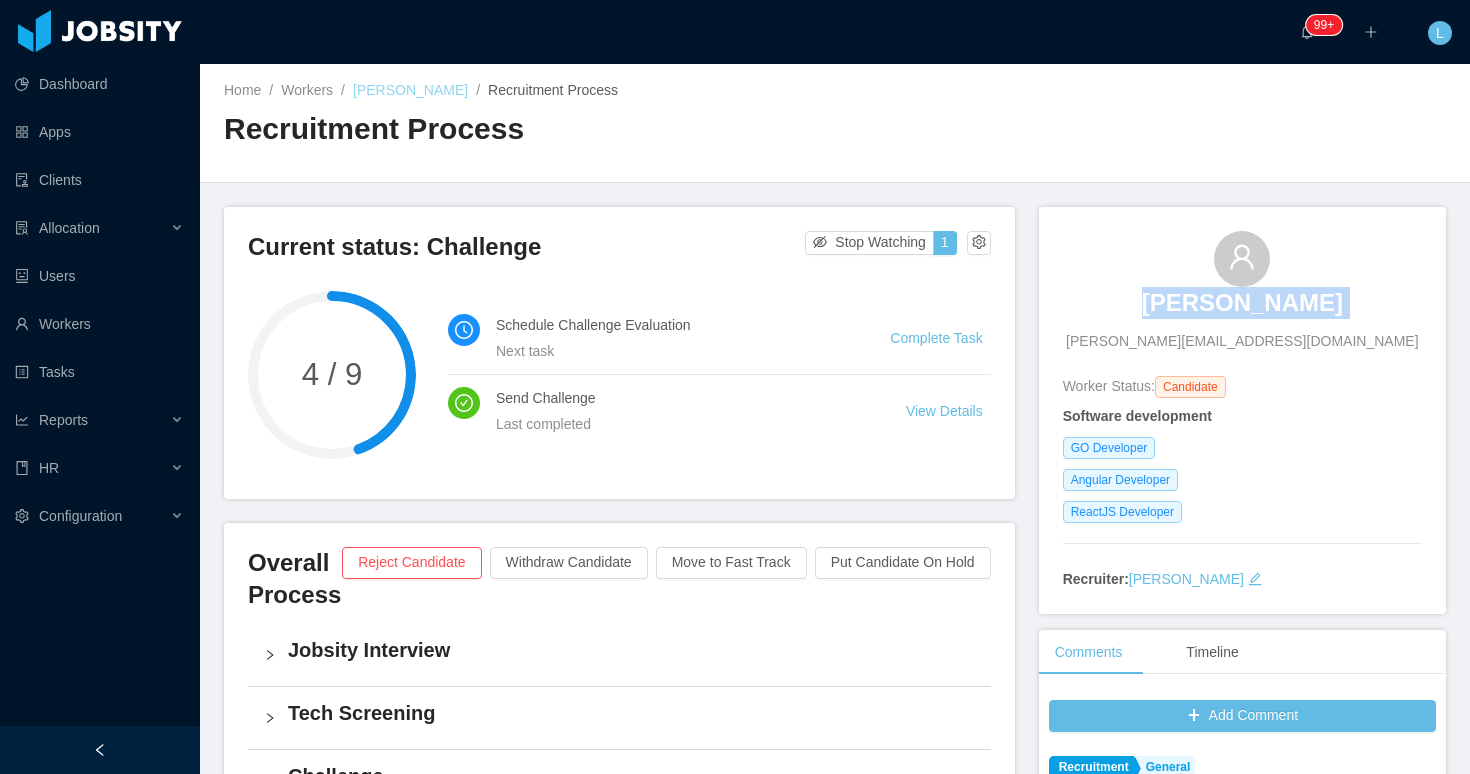 click on "Pablo Servin" at bounding box center [410, 90] 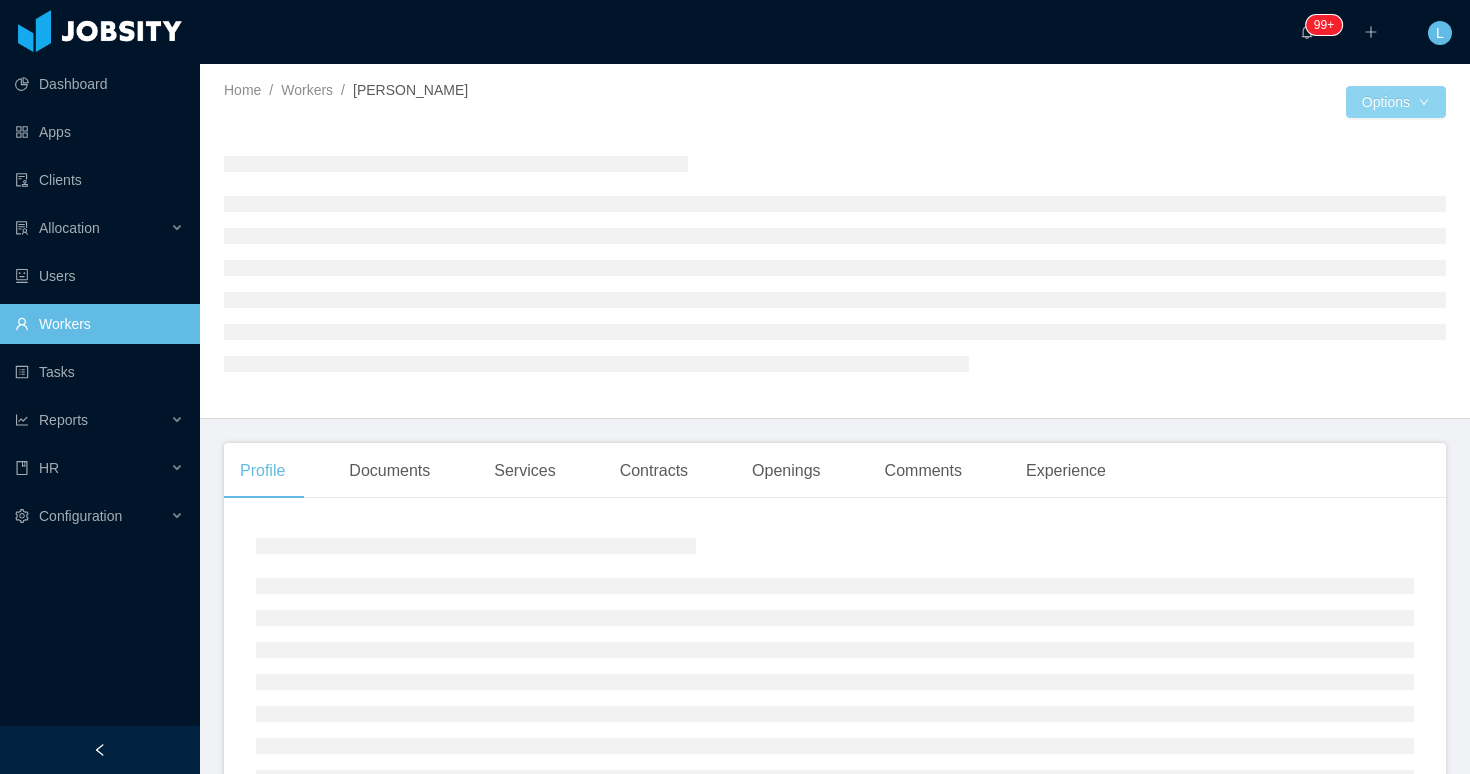 click on "Options" at bounding box center (1396, 102) 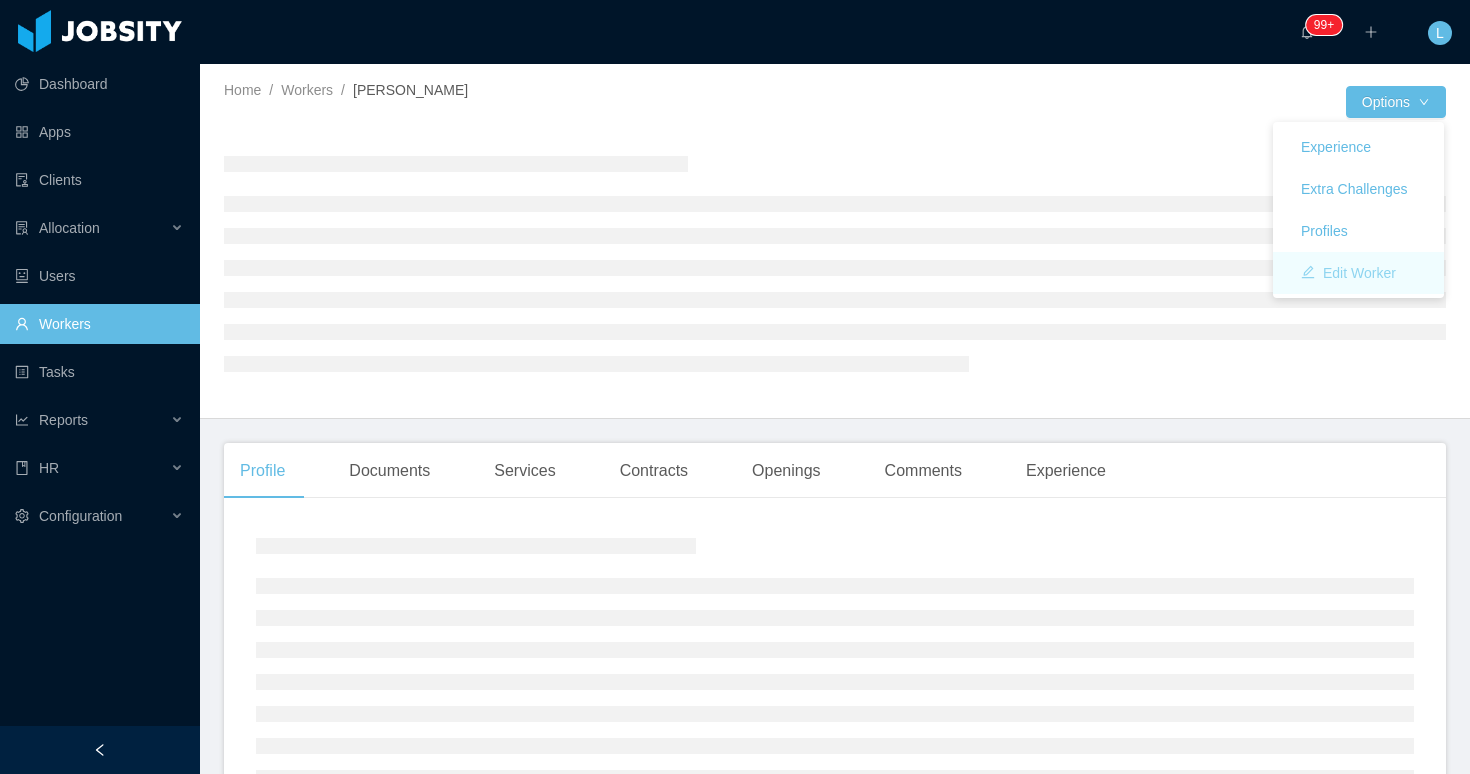 click on "Edit Worker" at bounding box center (1348, 273) 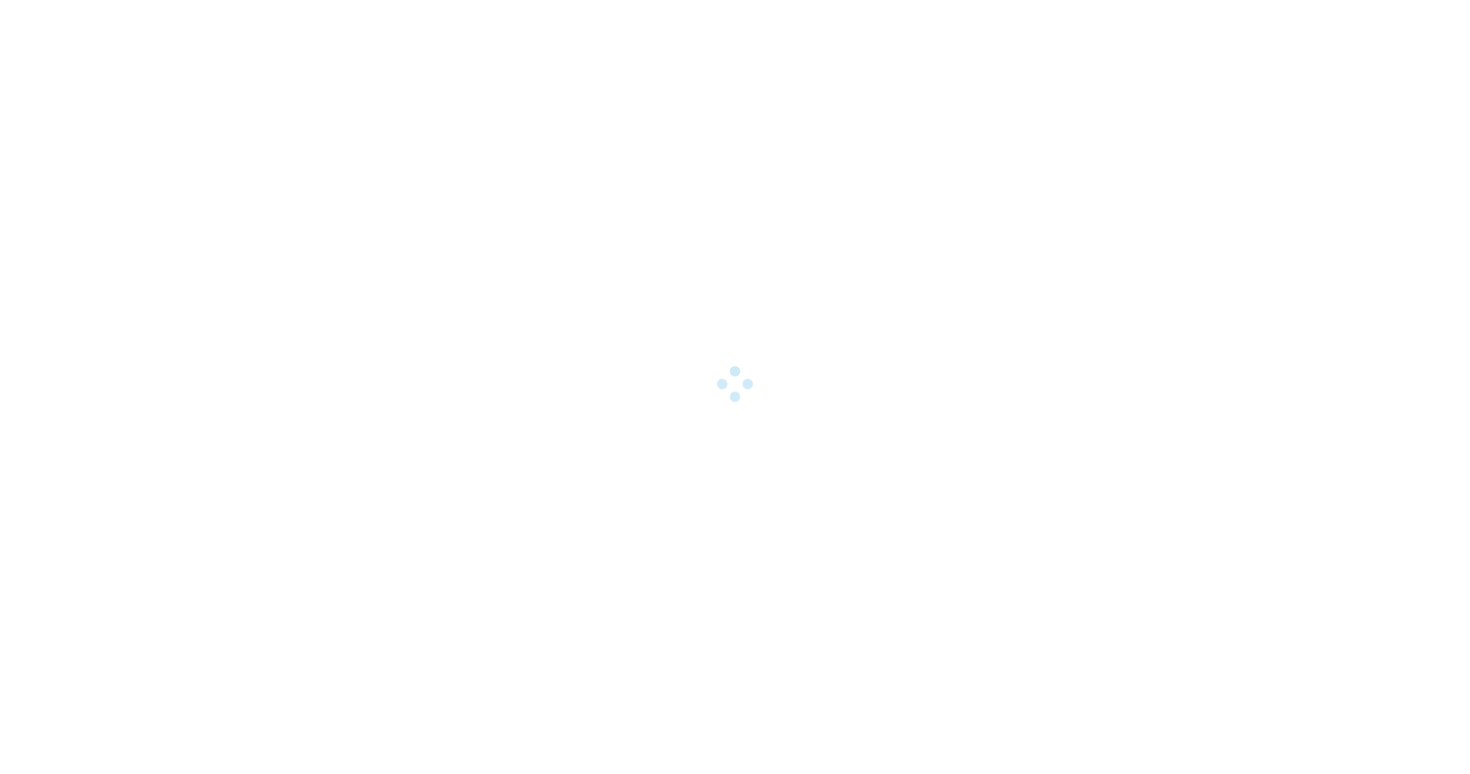 scroll, scrollTop: 0, scrollLeft: 0, axis: both 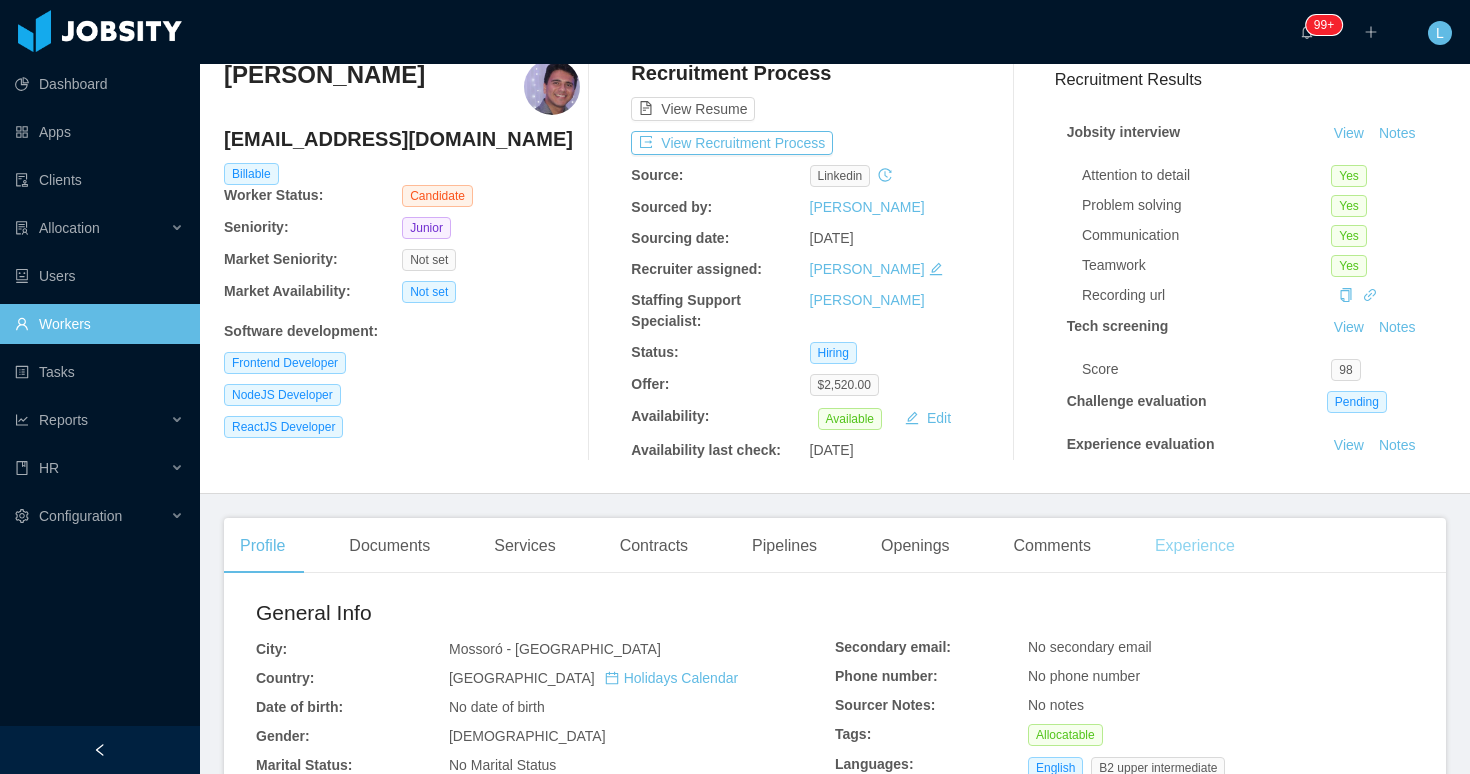 click on "Experience" at bounding box center [1195, 546] 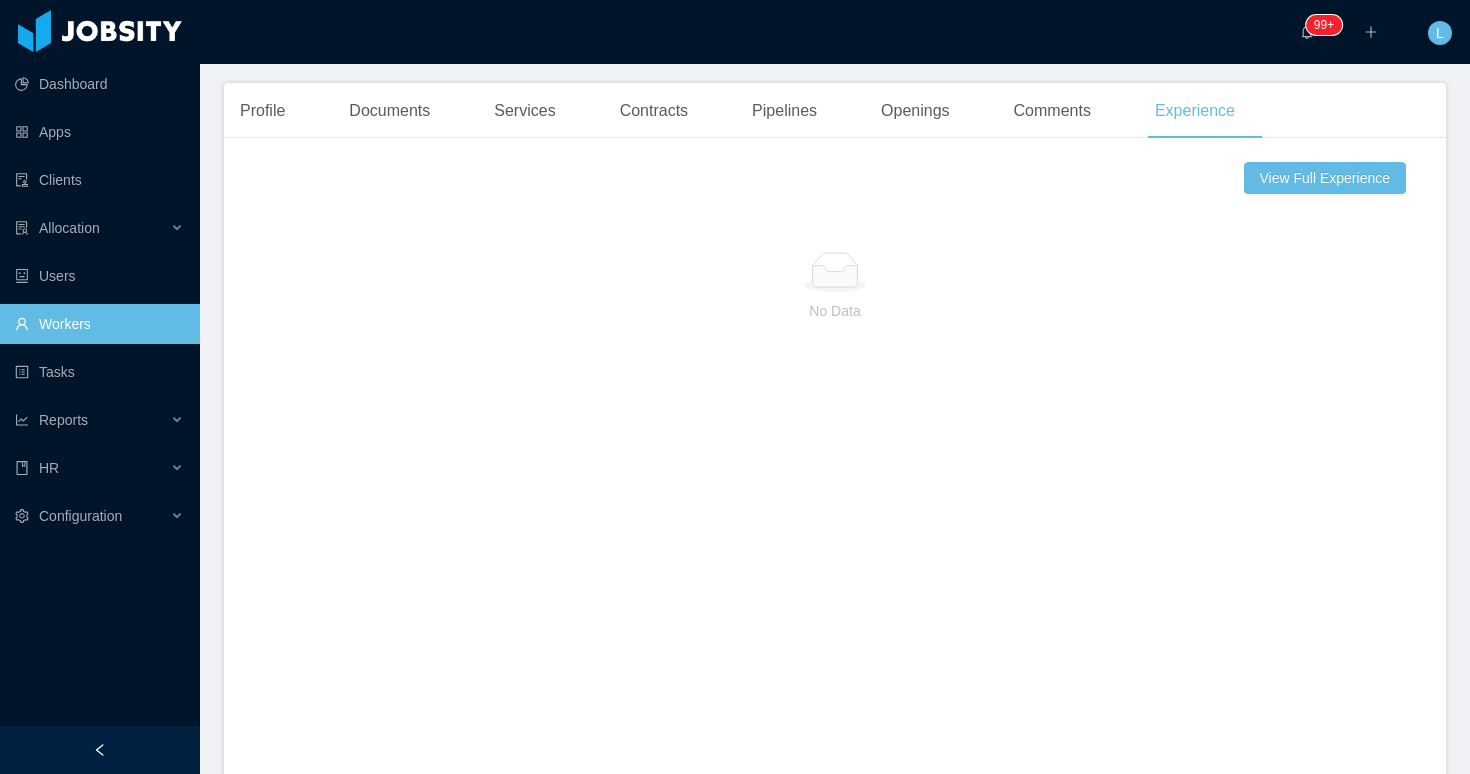 scroll, scrollTop: 410, scrollLeft: 0, axis: vertical 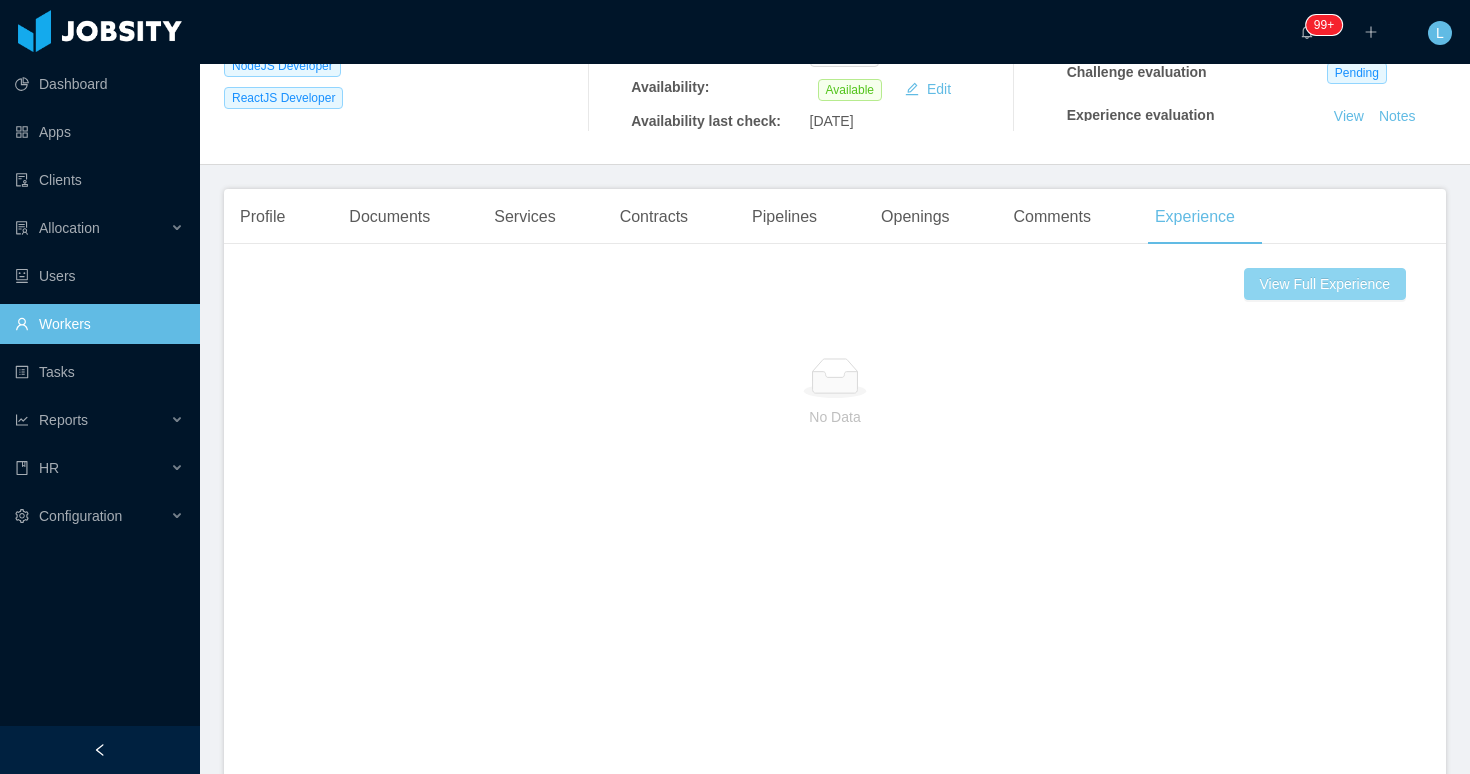 click on "View Full Experience" at bounding box center [1325, 284] 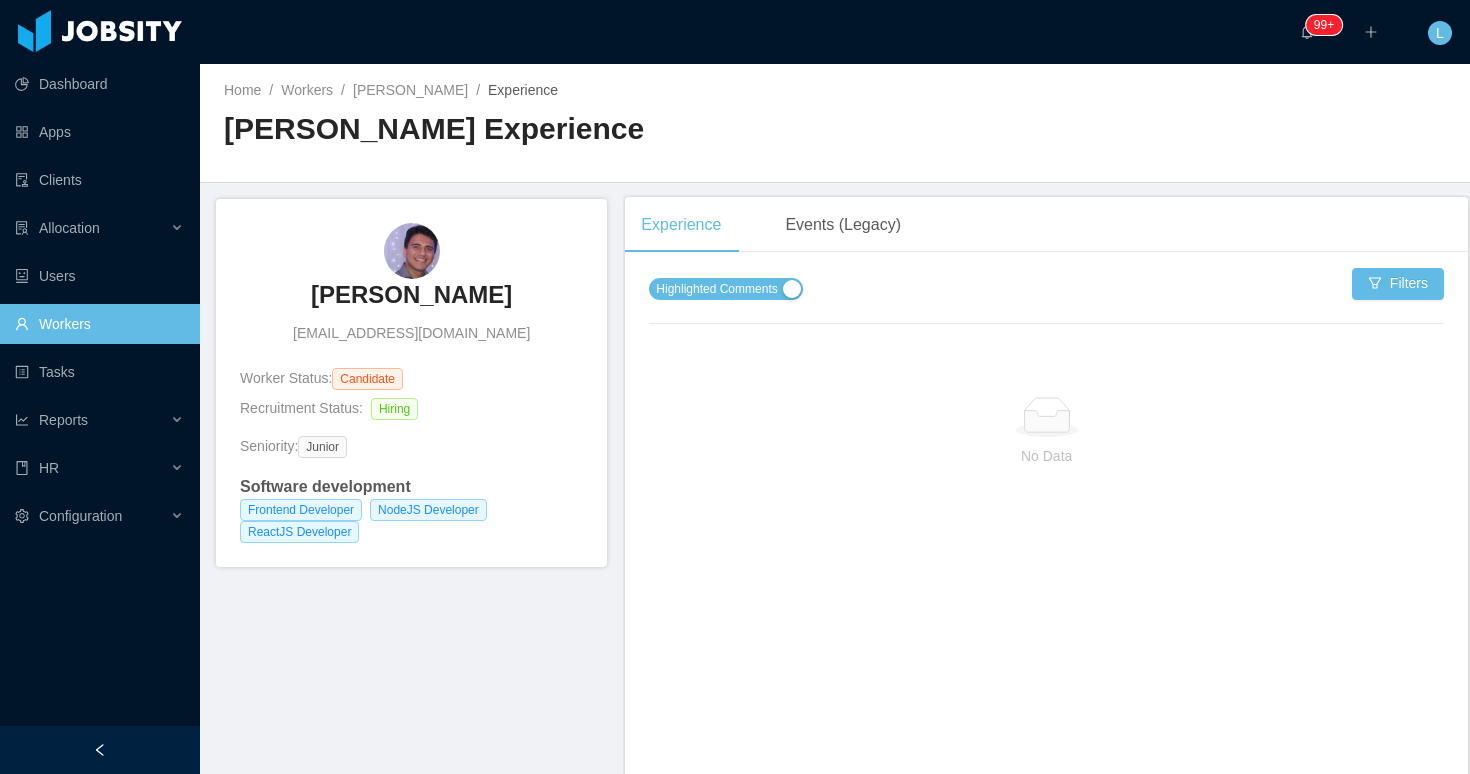 click on "Highlighted Comments" at bounding box center [716, 289] 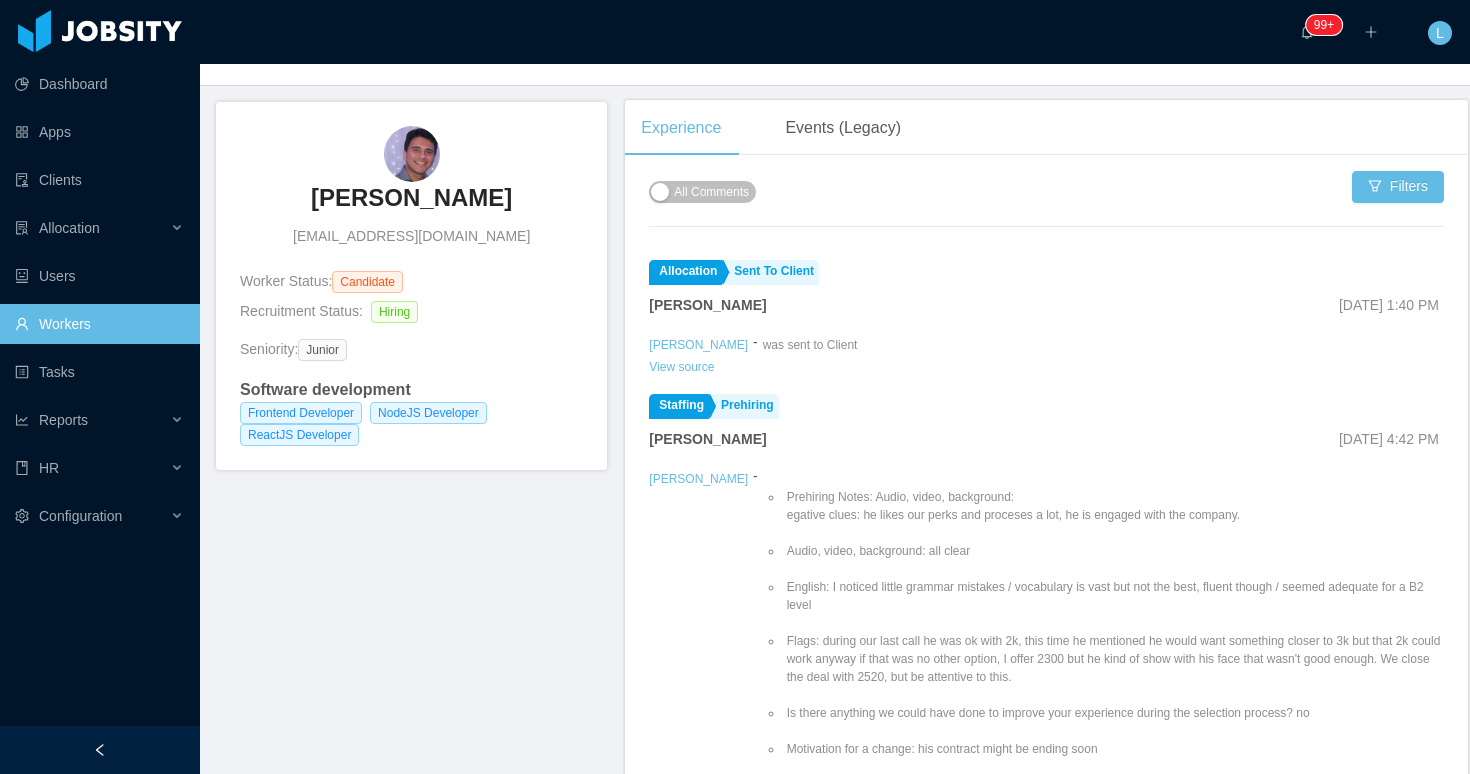 scroll, scrollTop: 0, scrollLeft: 0, axis: both 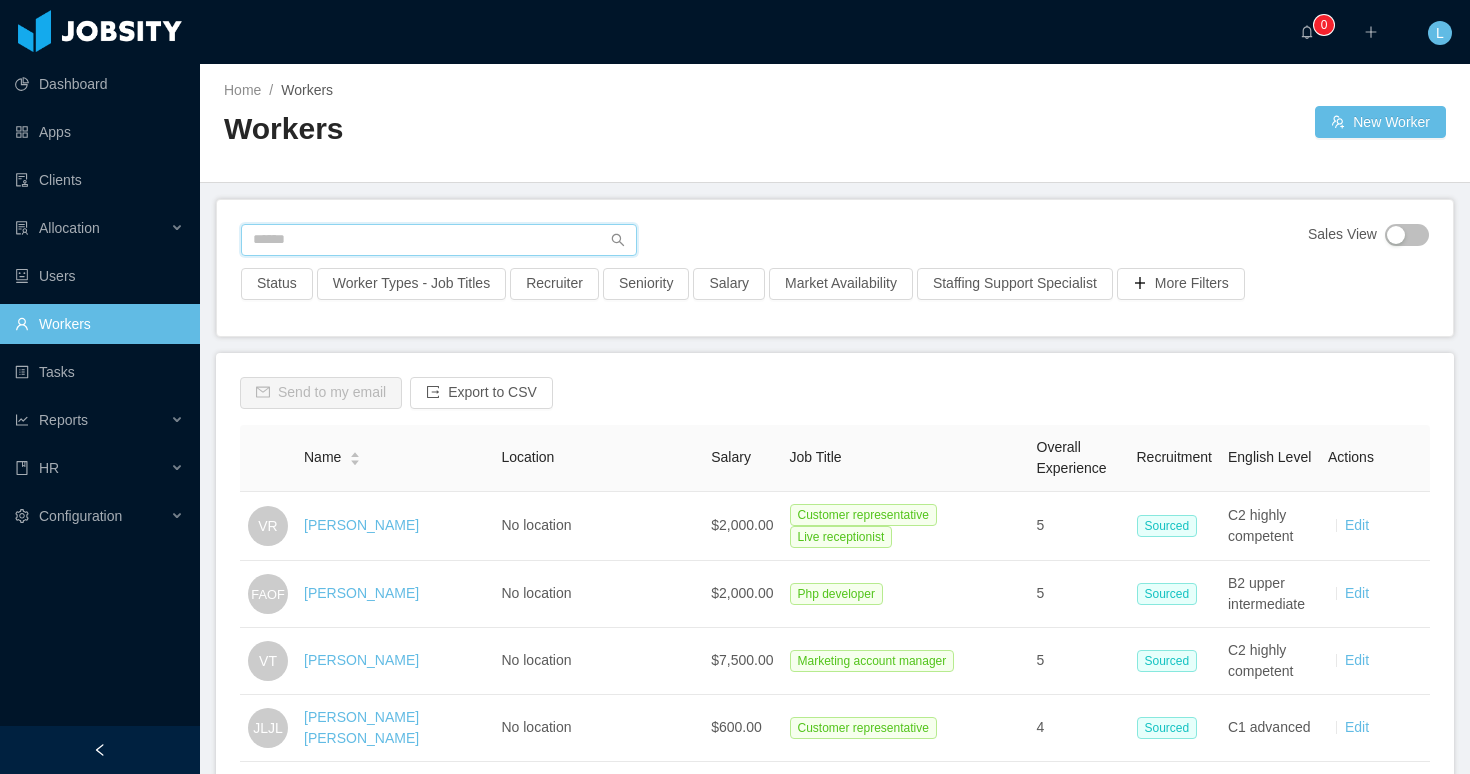 click at bounding box center [439, 240] 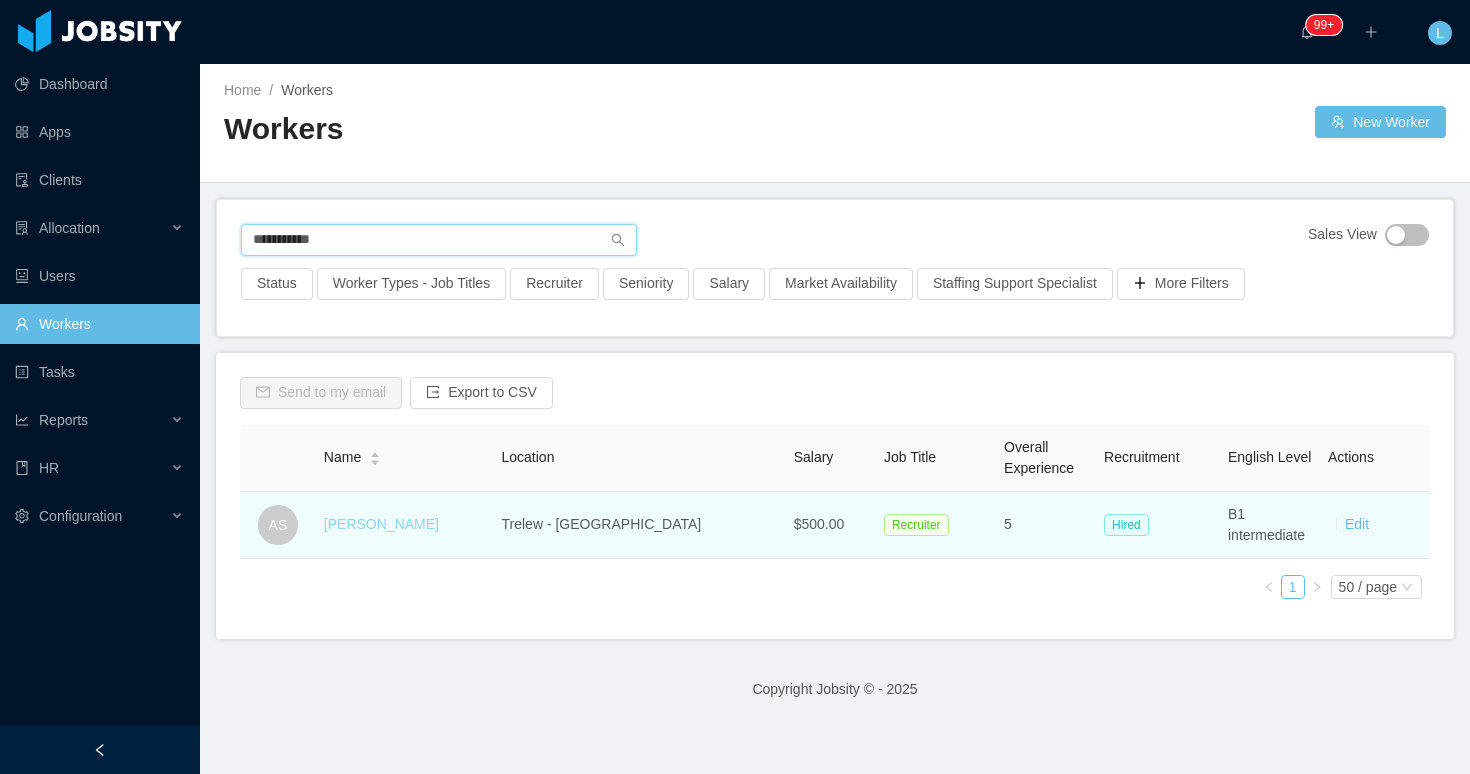 type on "**********" 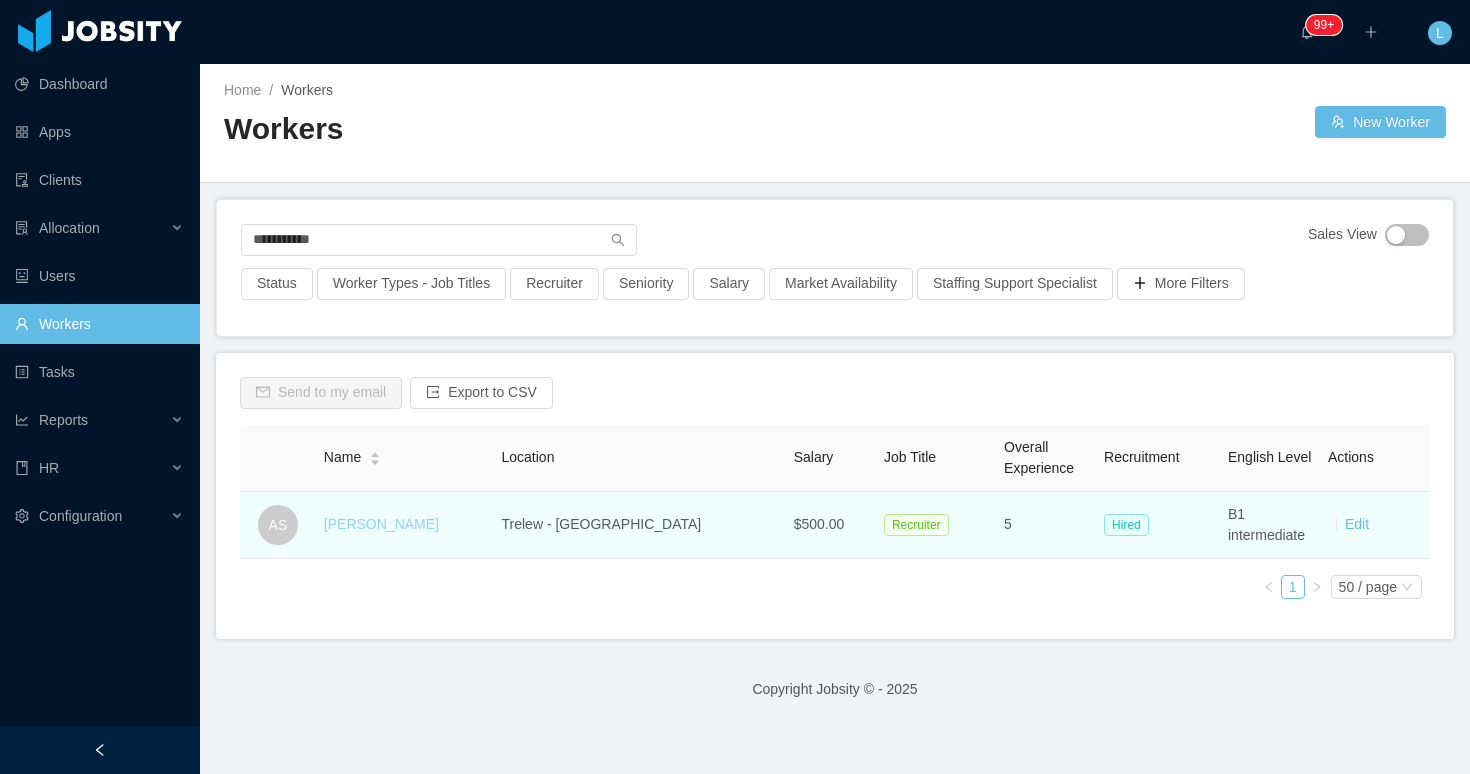 click on "[PERSON_NAME]" at bounding box center [381, 524] 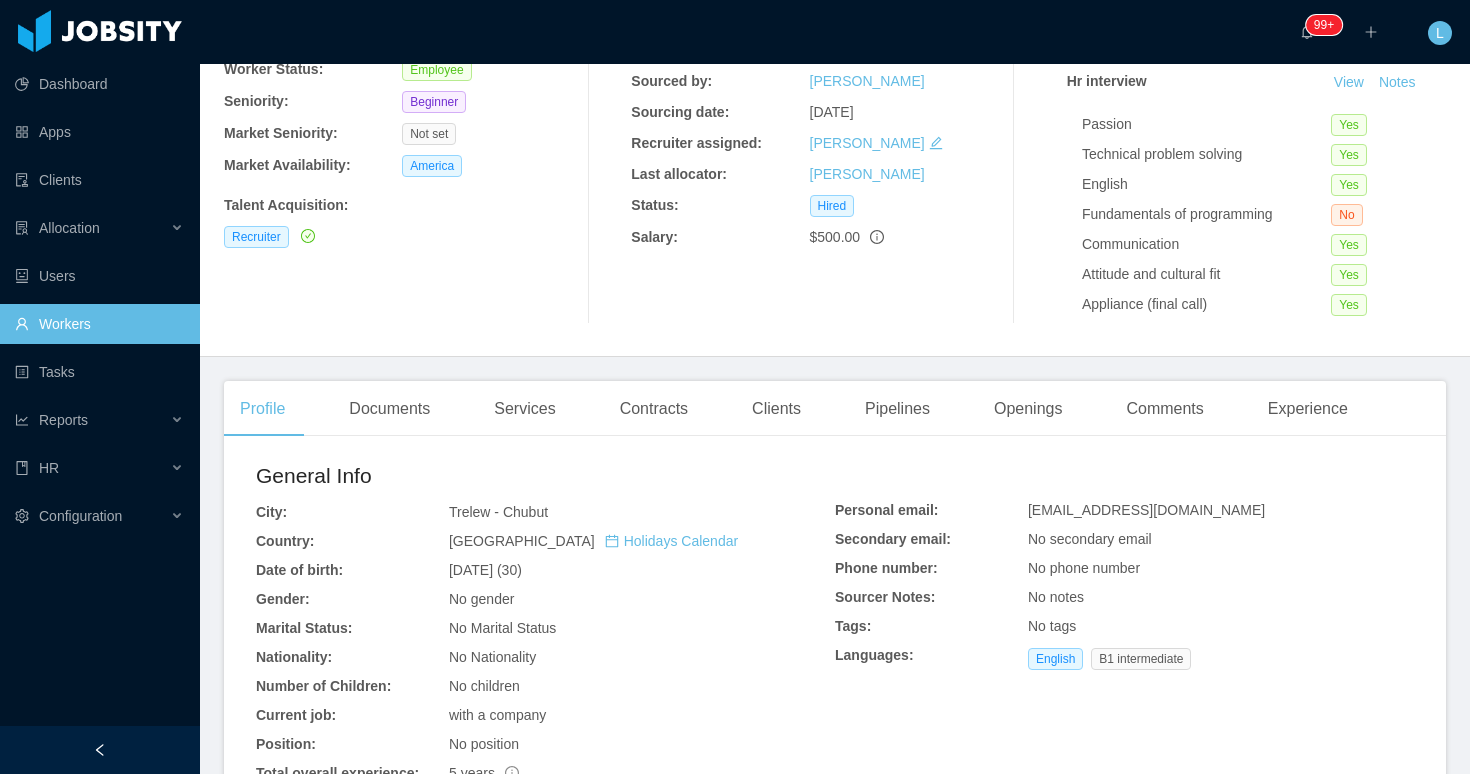 scroll, scrollTop: 218, scrollLeft: 0, axis: vertical 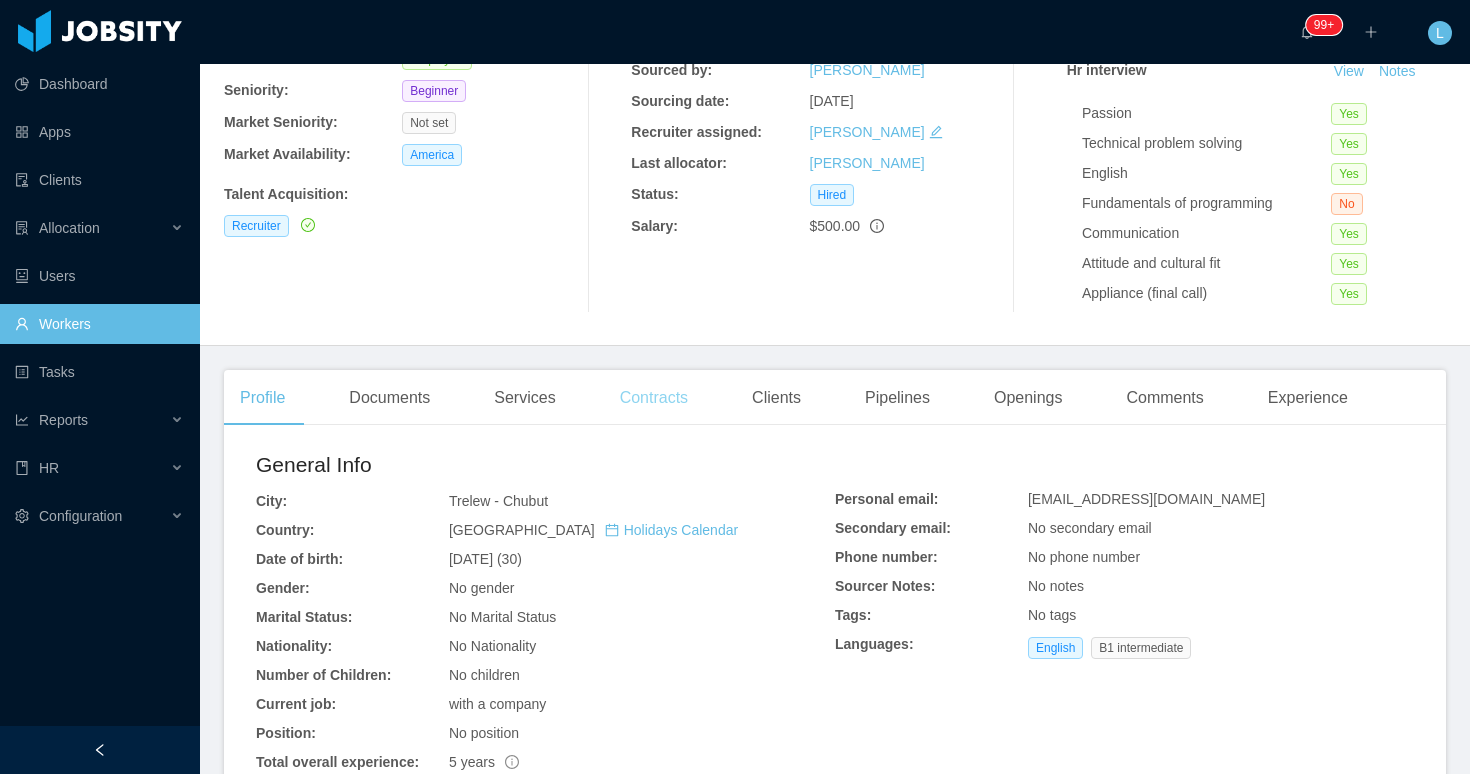 click on "Contracts" at bounding box center [654, 398] 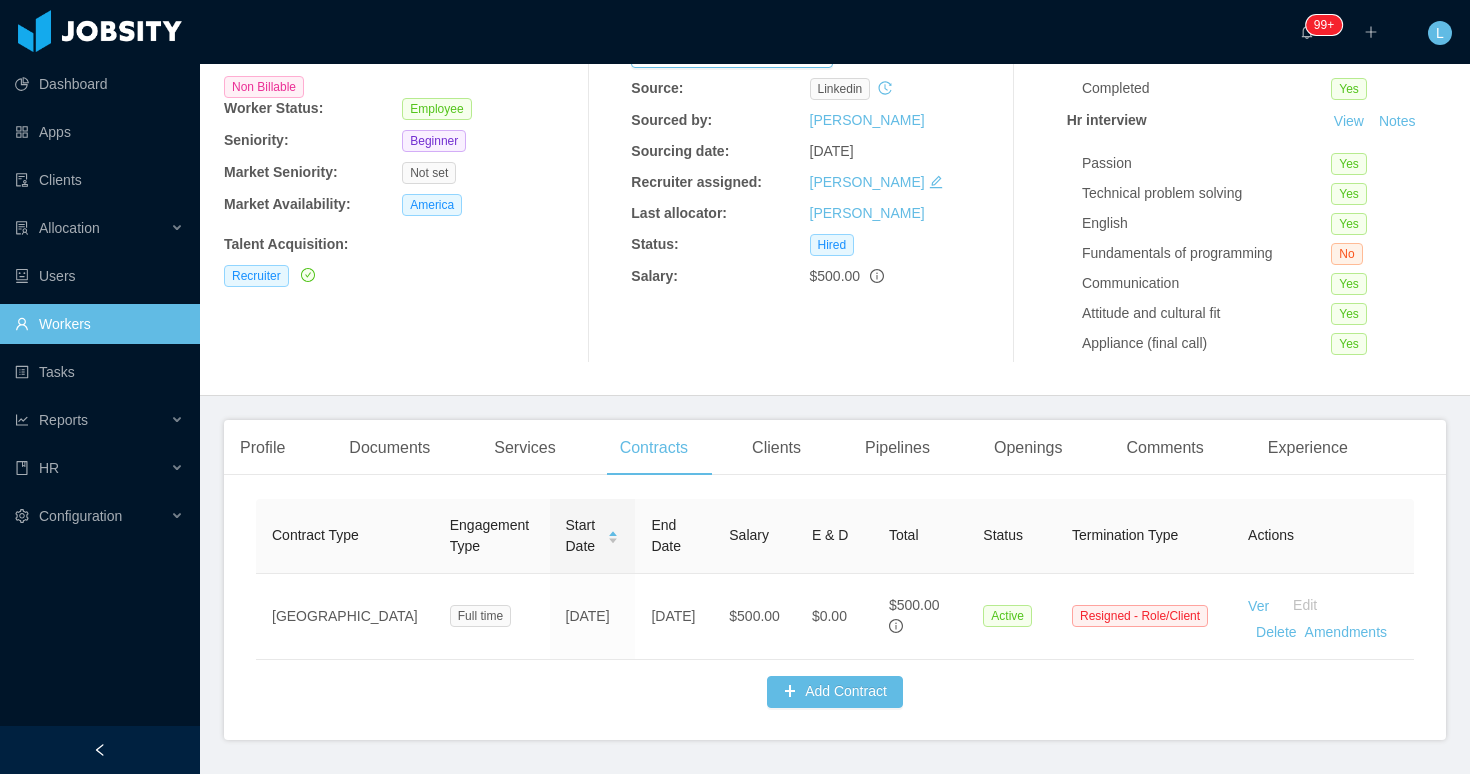 scroll, scrollTop: 218, scrollLeft: 0, axis: vertical 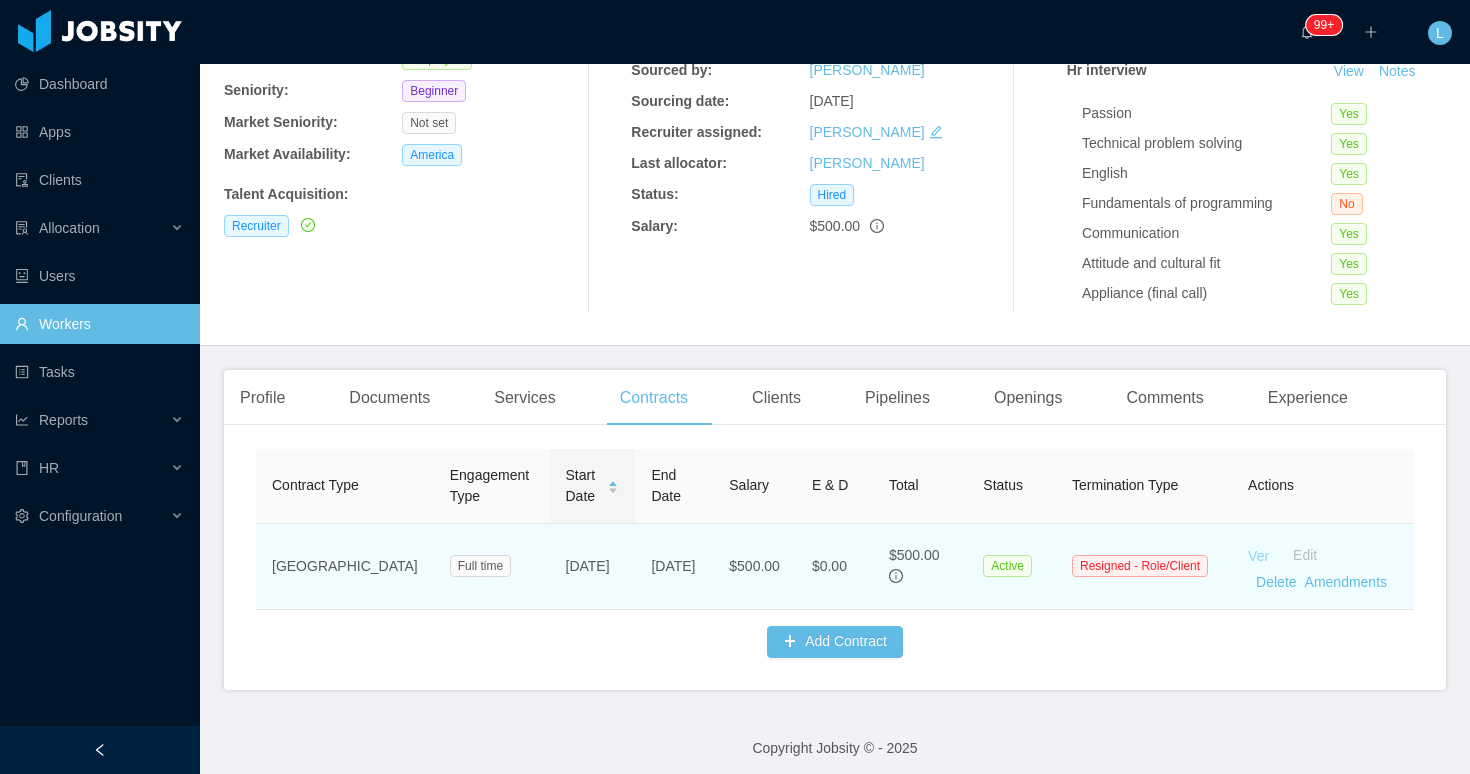 click on "Ver" at bounding box center (1258, 555) 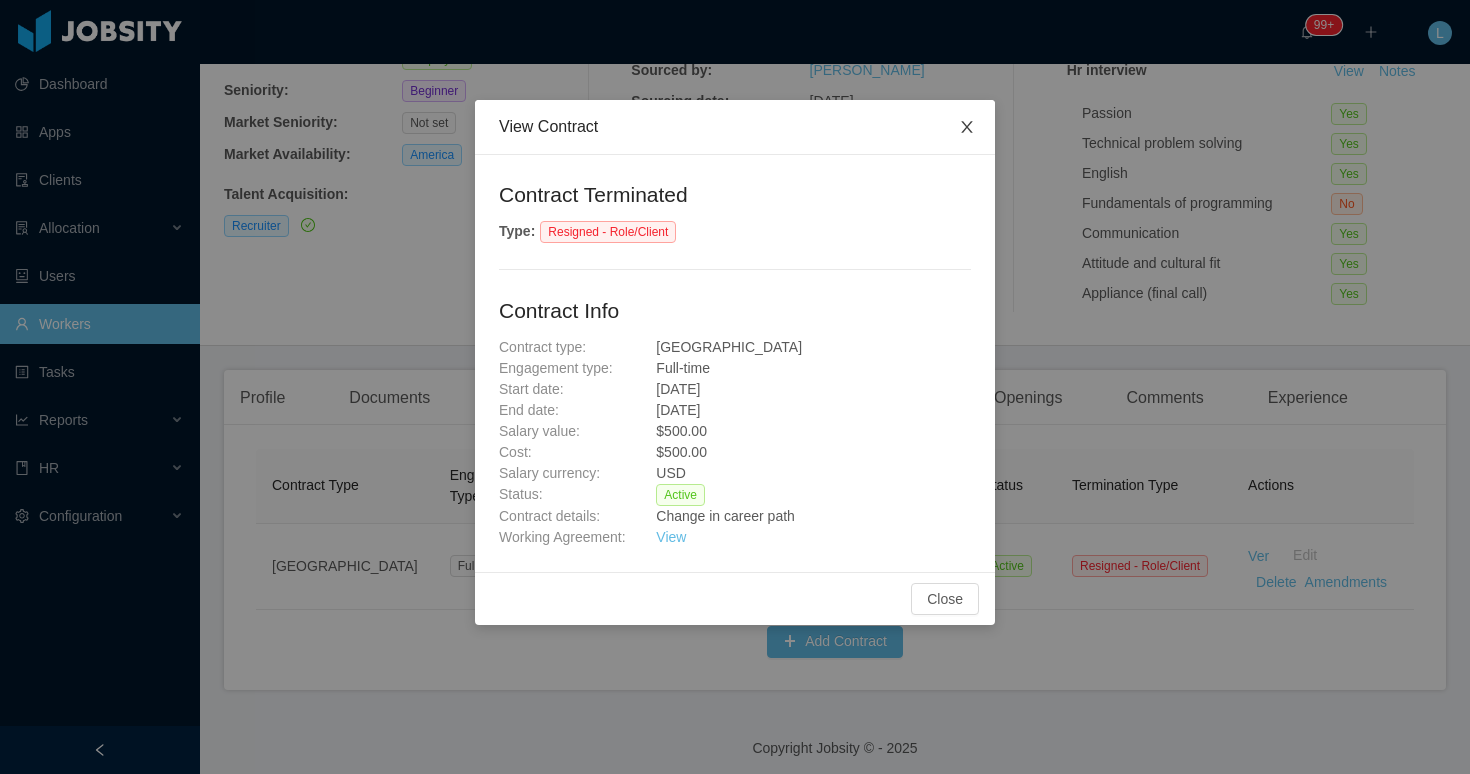 click 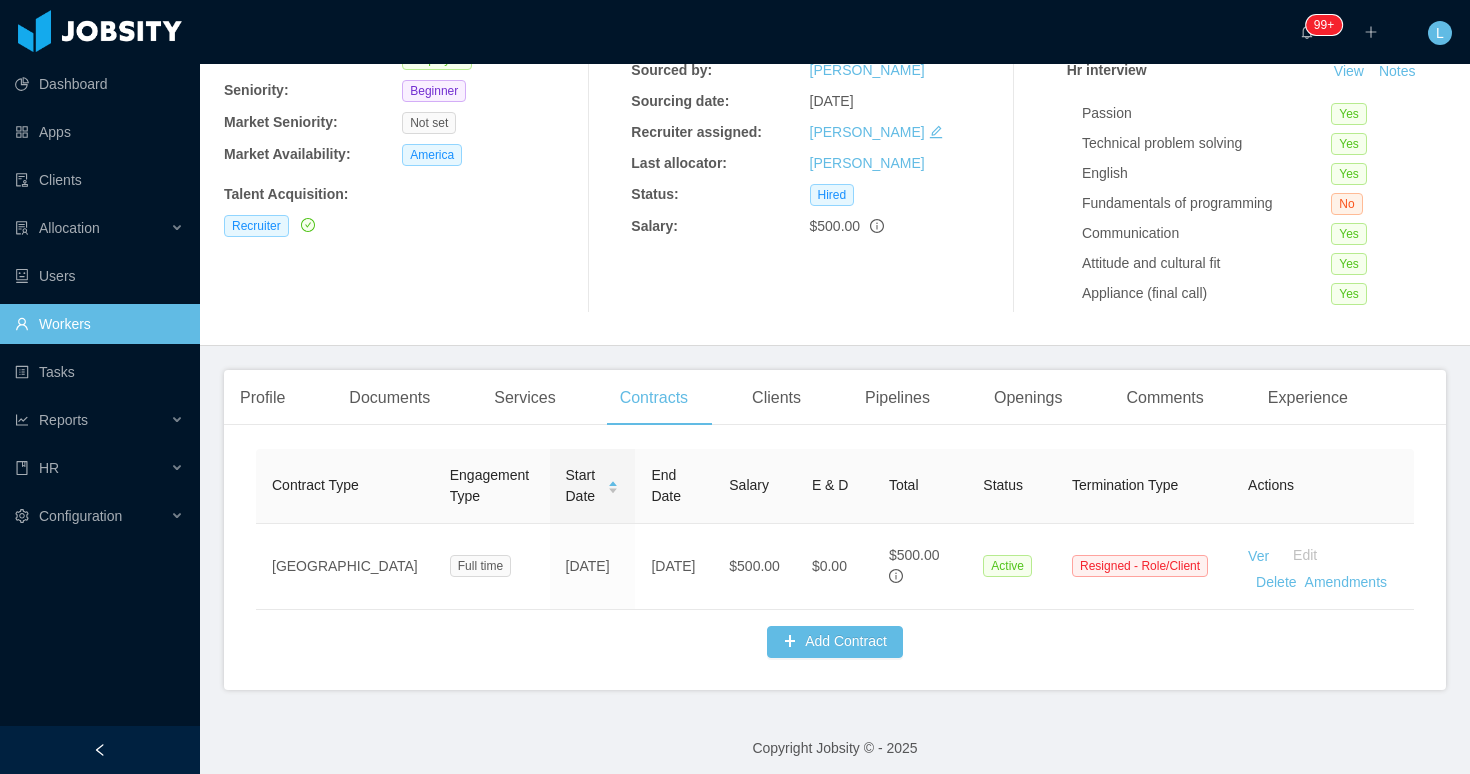 scroll, scrollTop: 0, scrollLeft: 0, axis: both 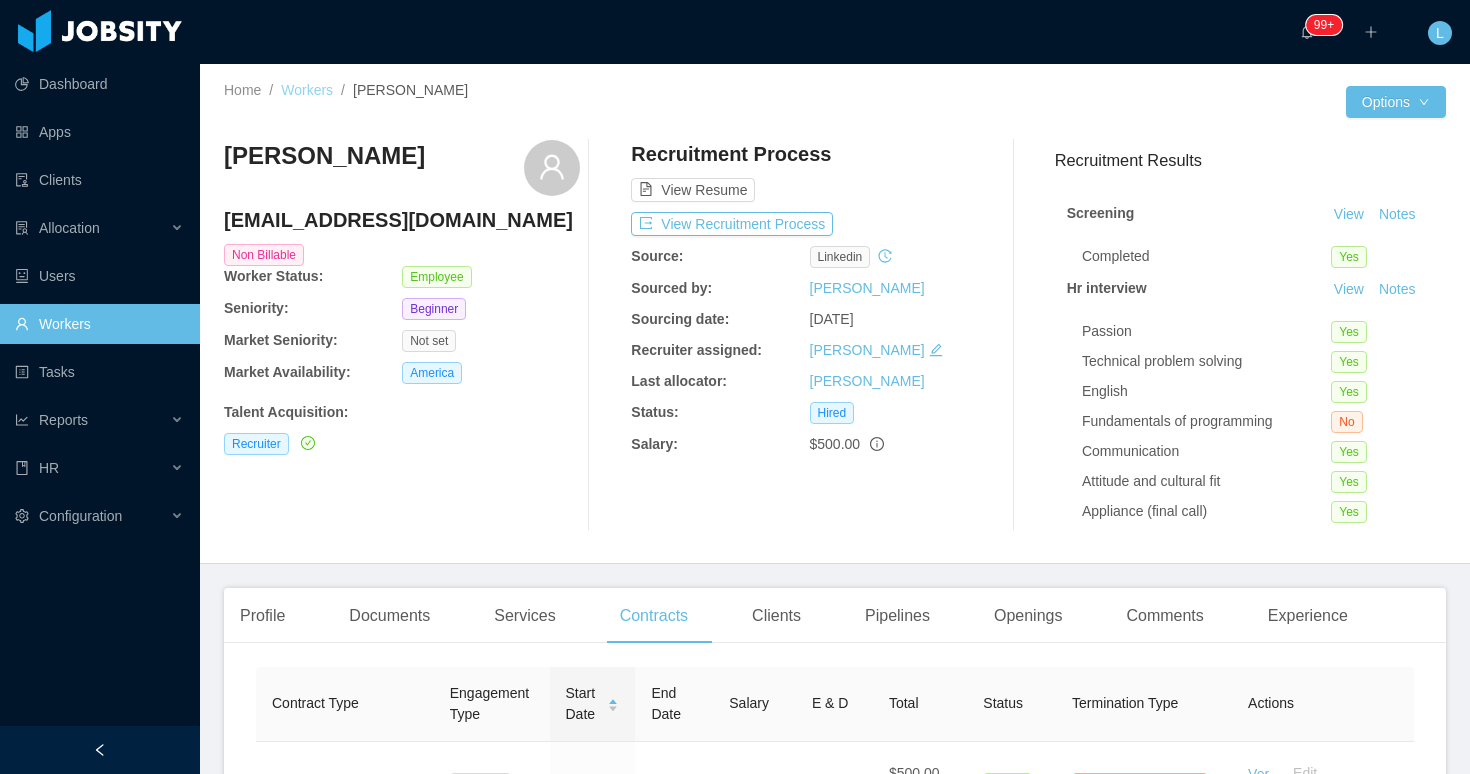 click on "Workers" at bounding box center [307, 90] 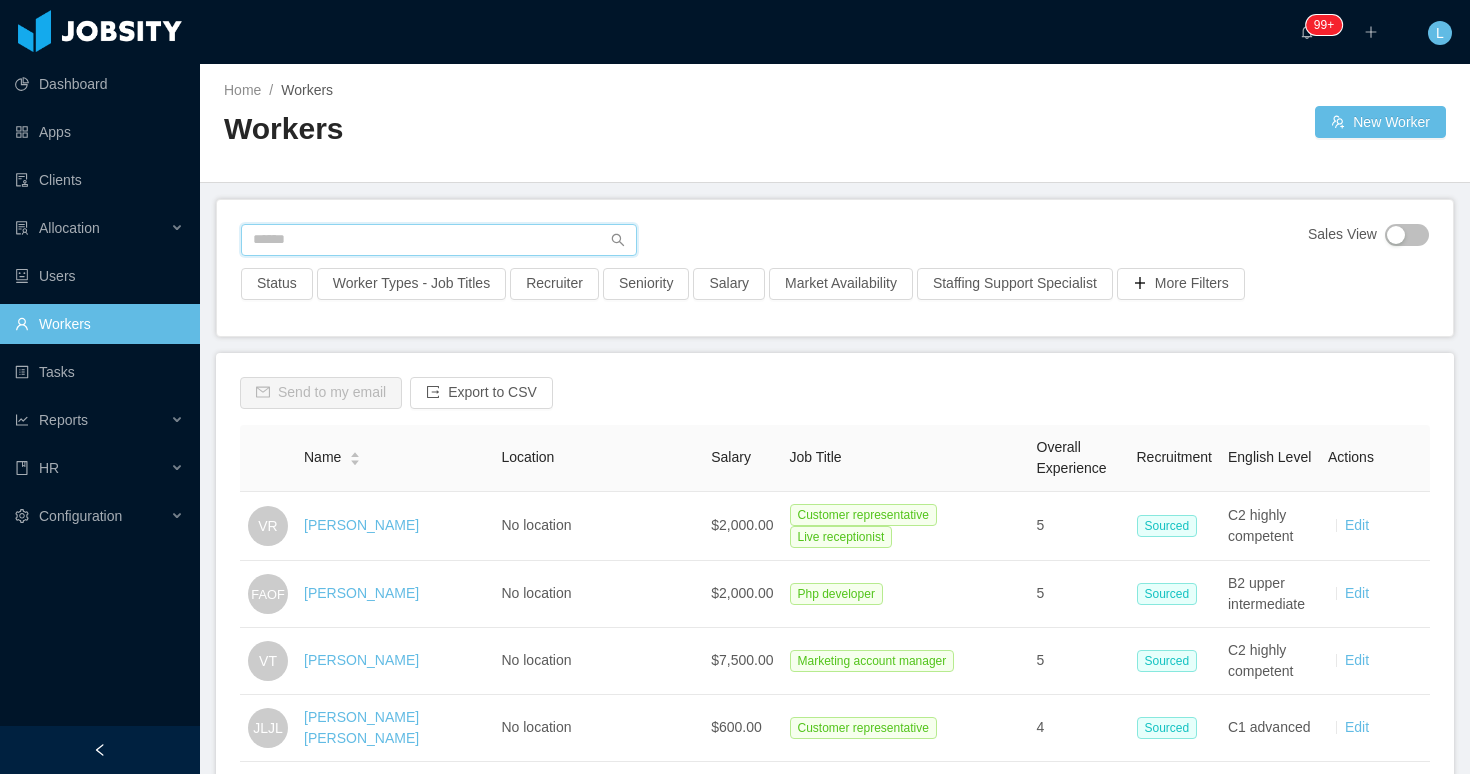 click at bounding box center (439, 240) 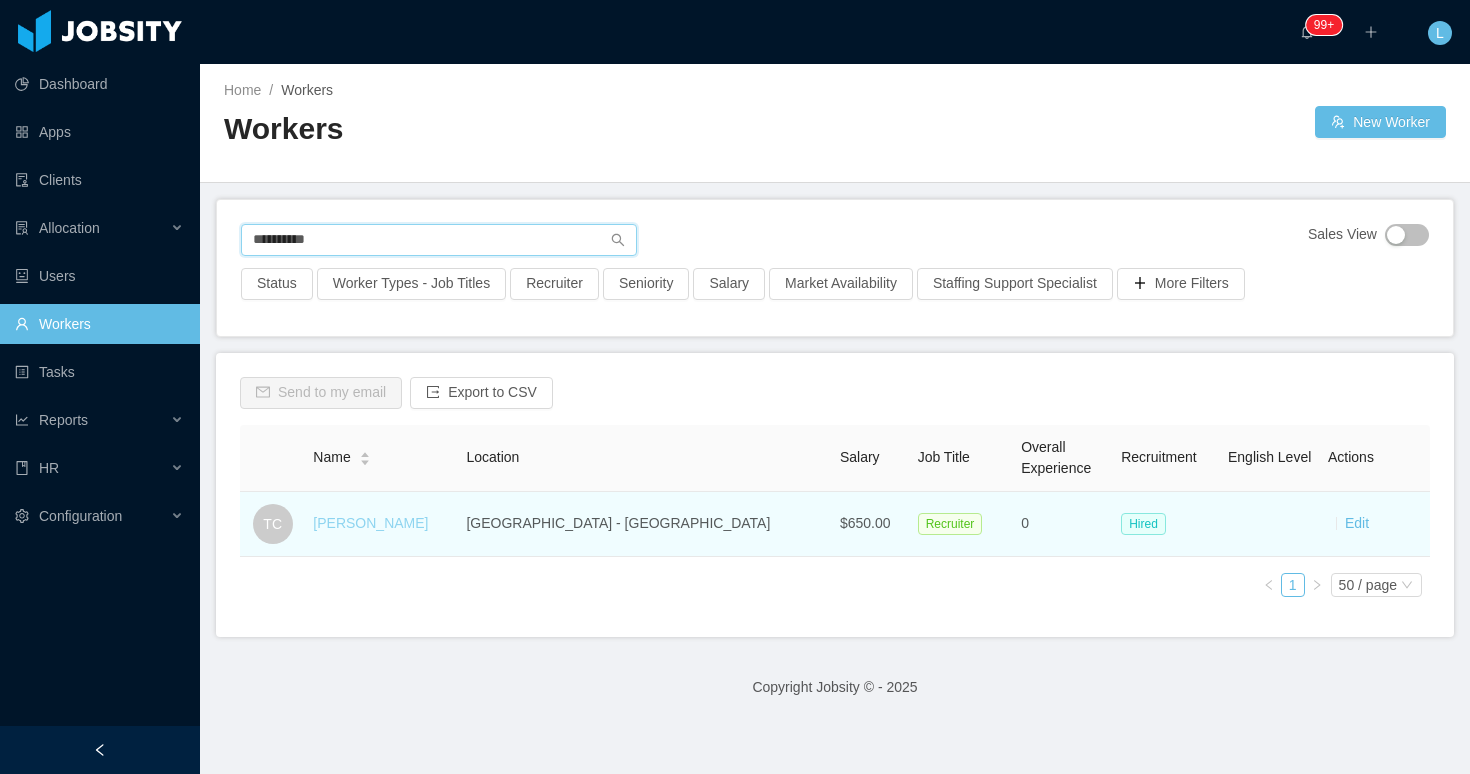 type on "**********" 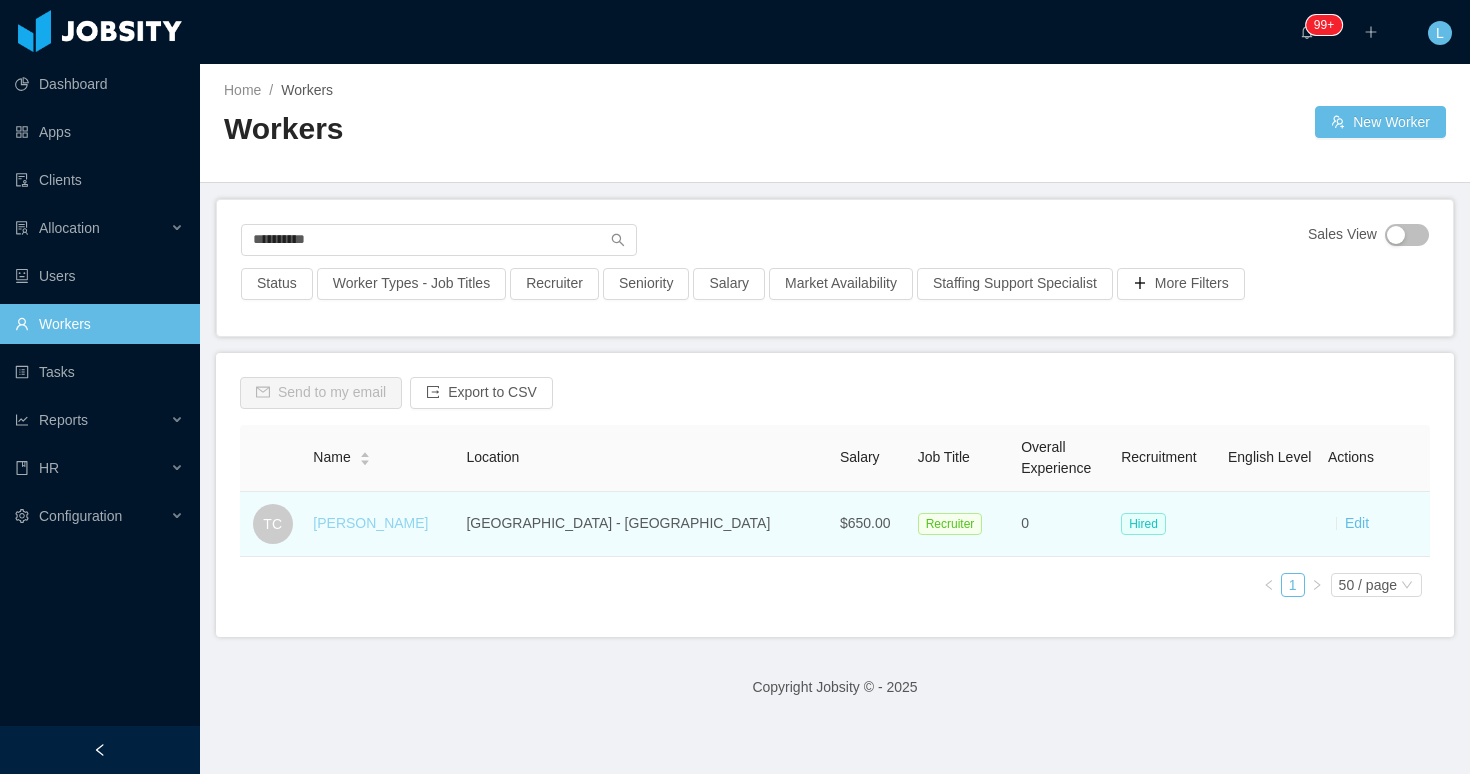 click on "[PERSON_NAME]" at bounding box center [370, 523] 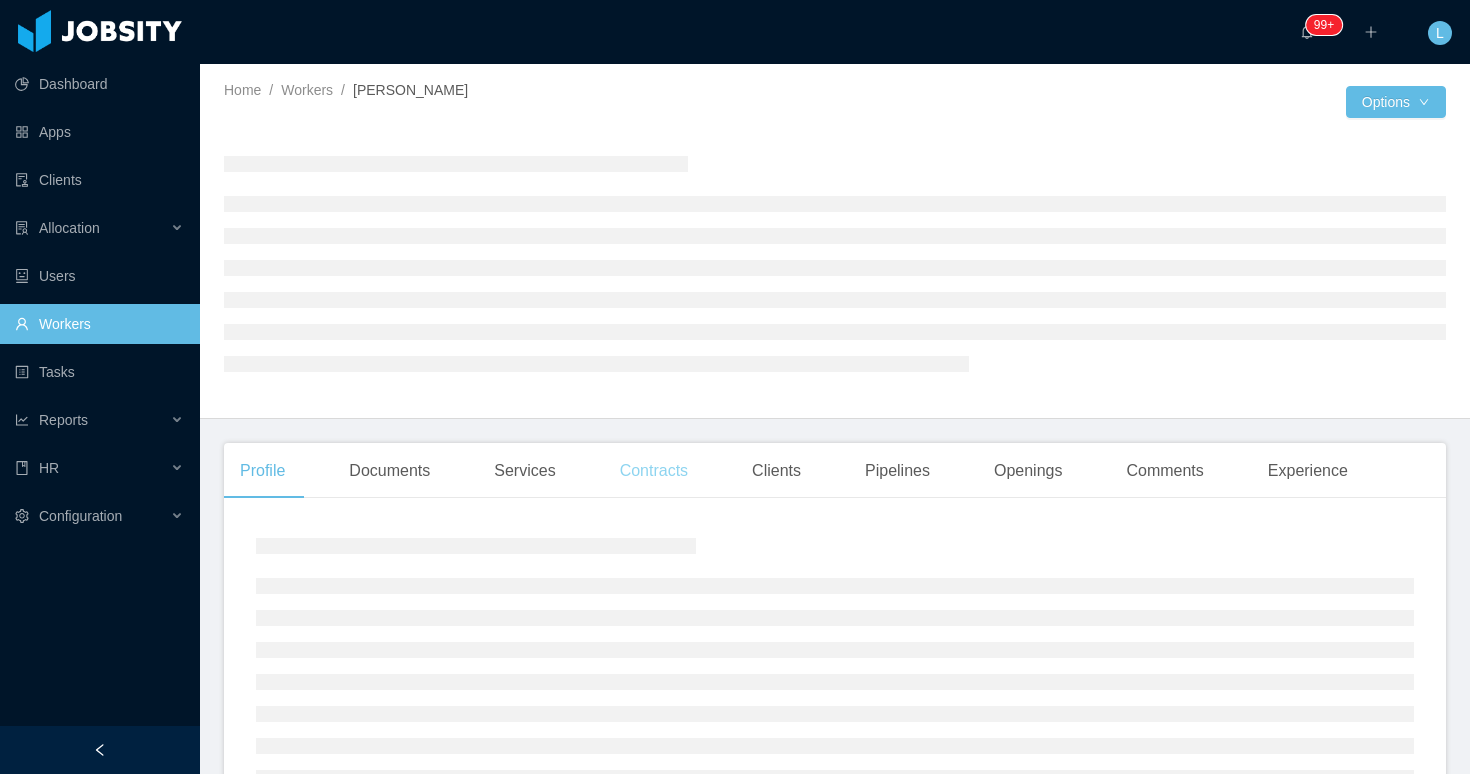 click on "Contracts" at bounding box center [654, 471] 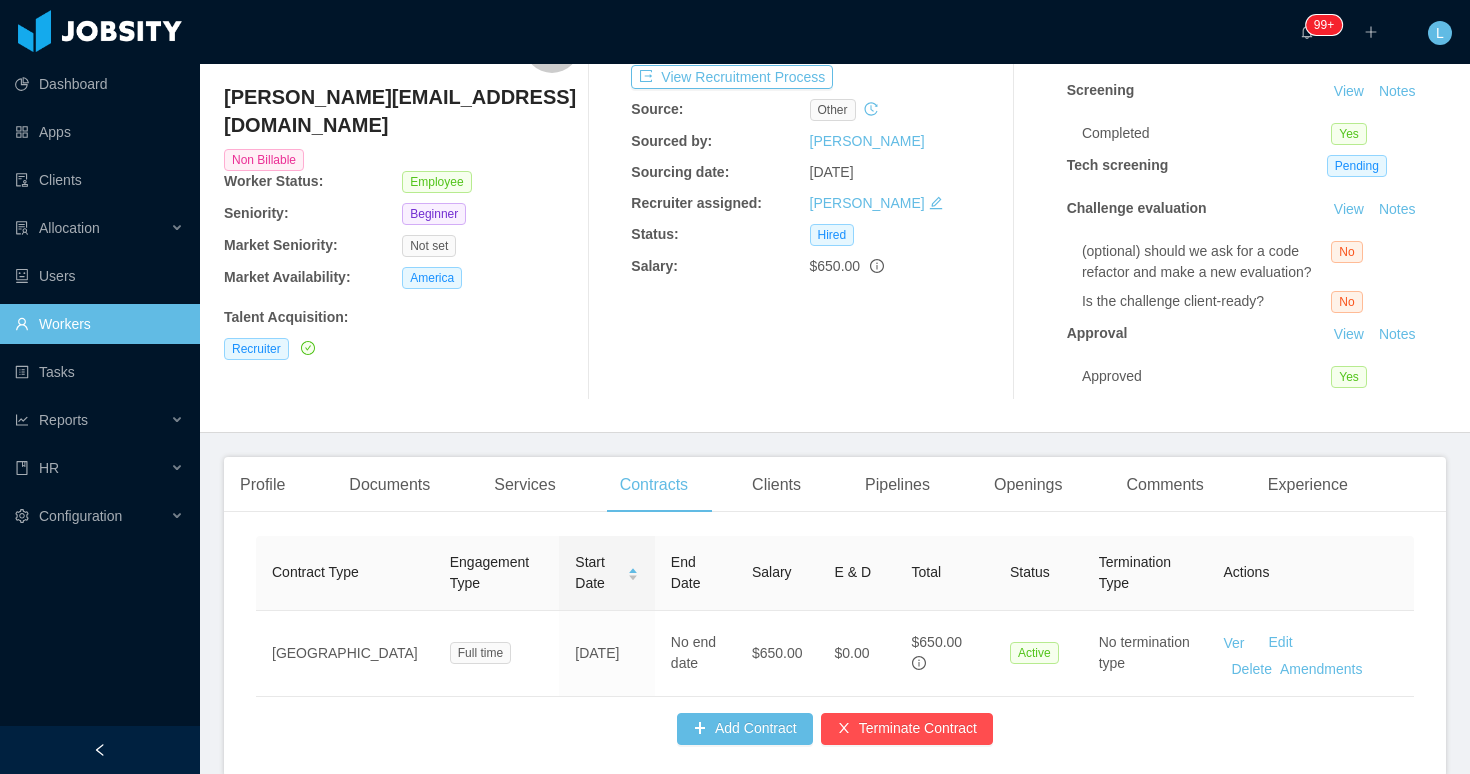 scroll, scrollTop: 0, scrollLeft: 0, axis: both 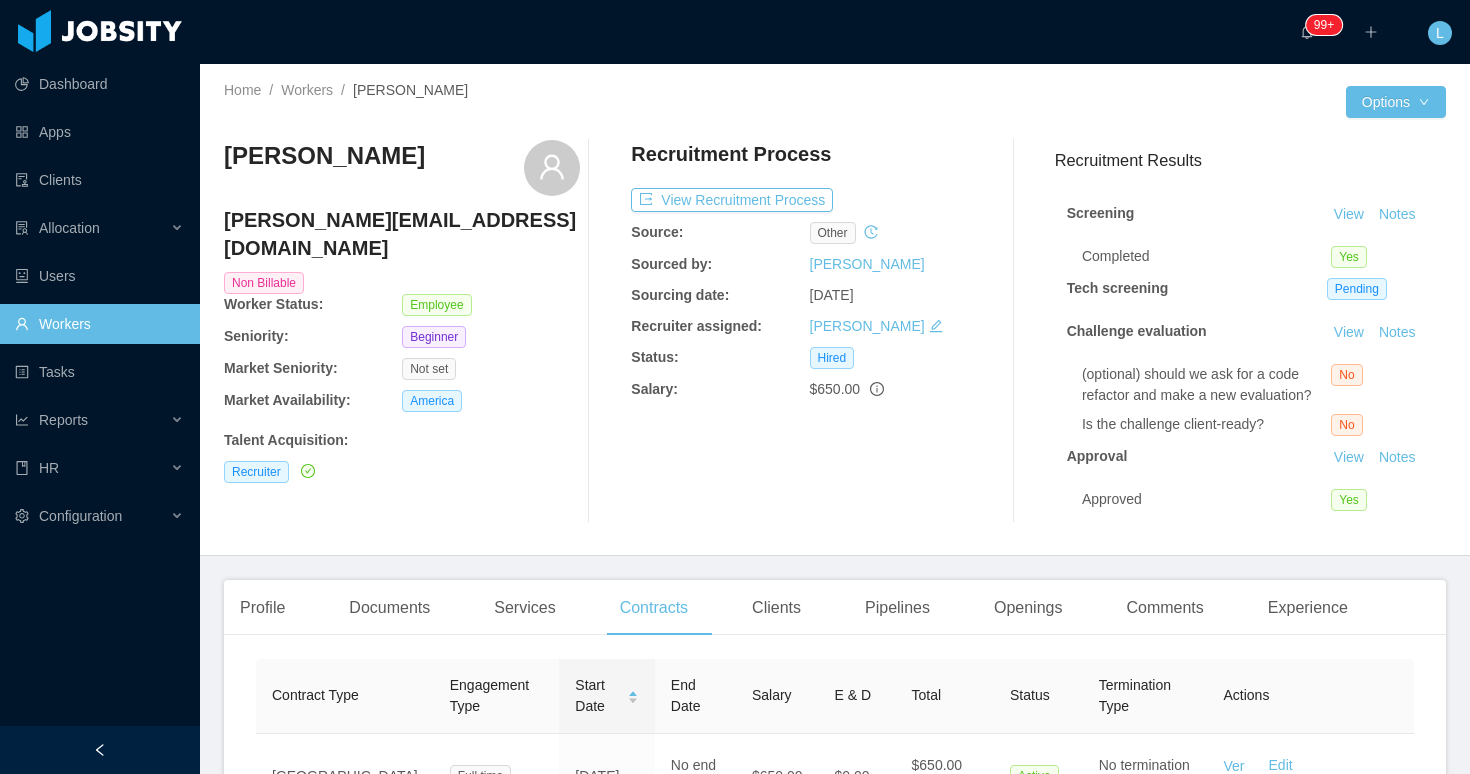 click on "Workers" at bounding box center [99, 324] 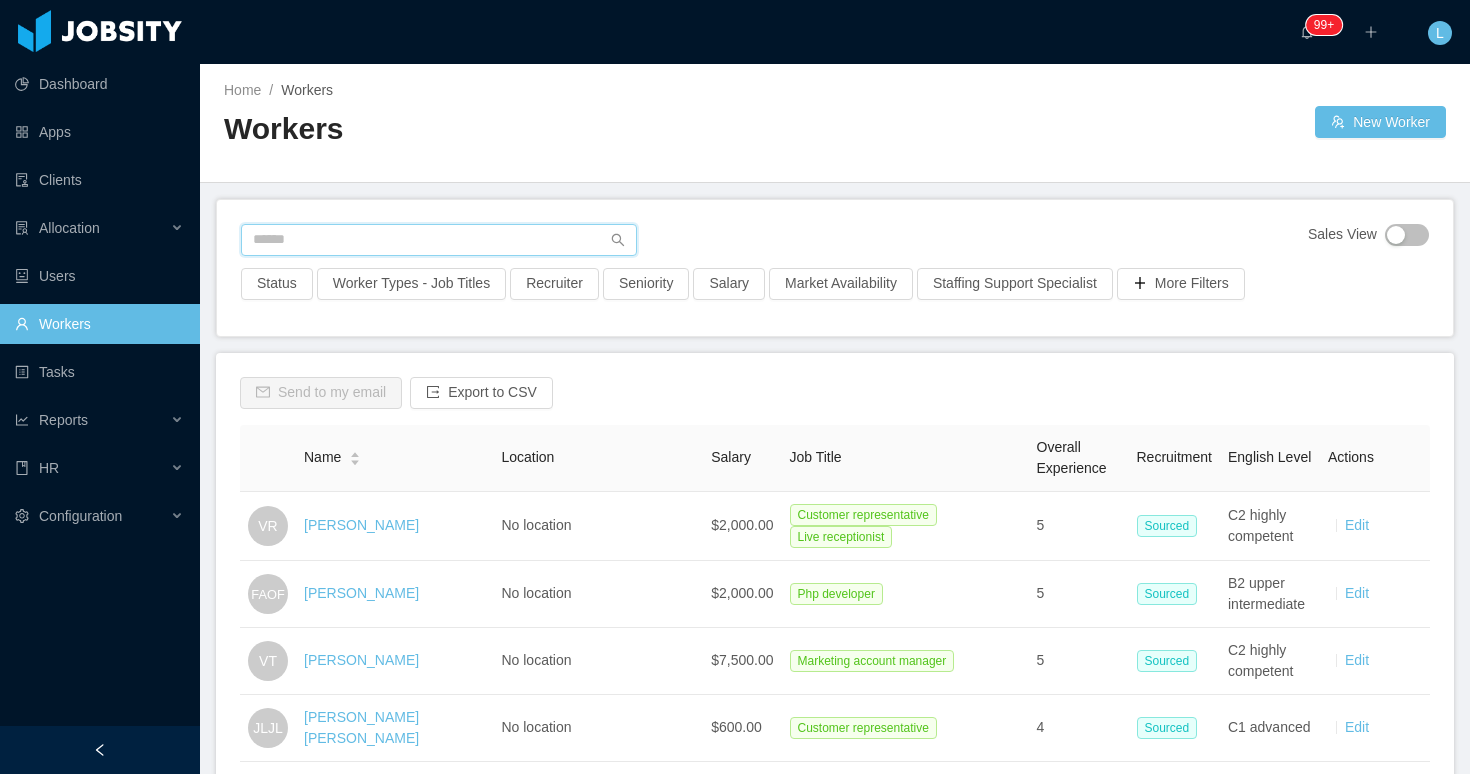 click at bounding box center (439, 240) 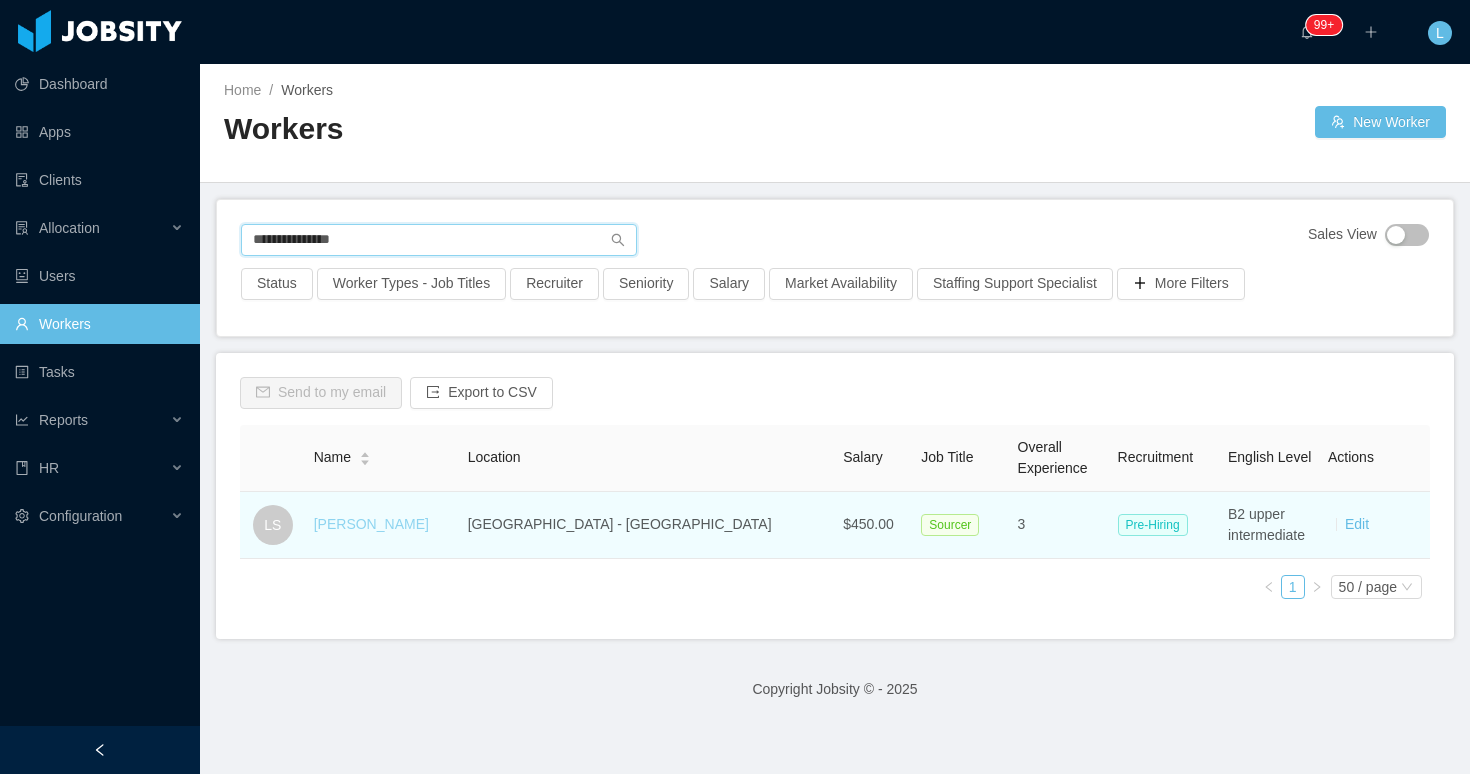 type on "**********" 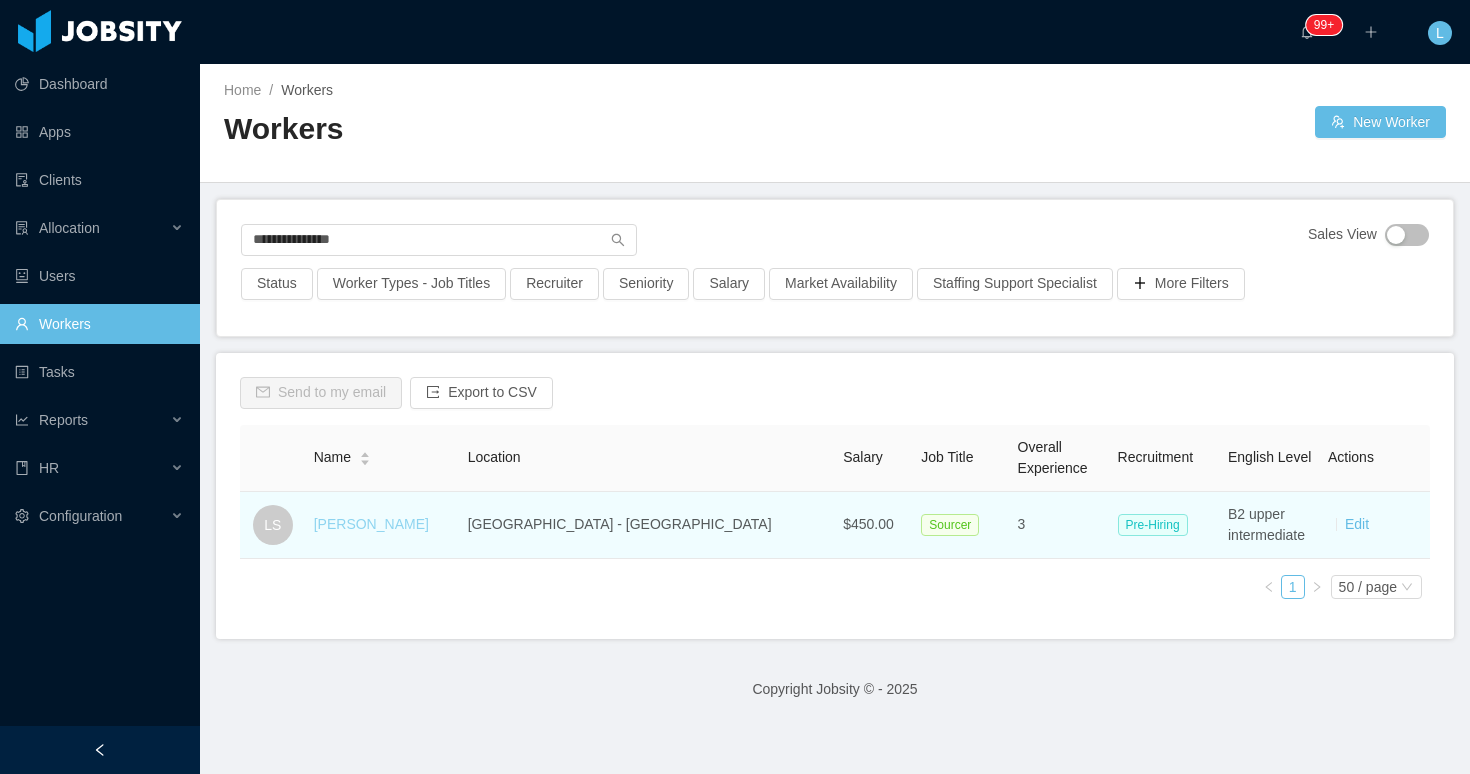 click on "[PERSON_NAME]" at bounding box center [371, 524] 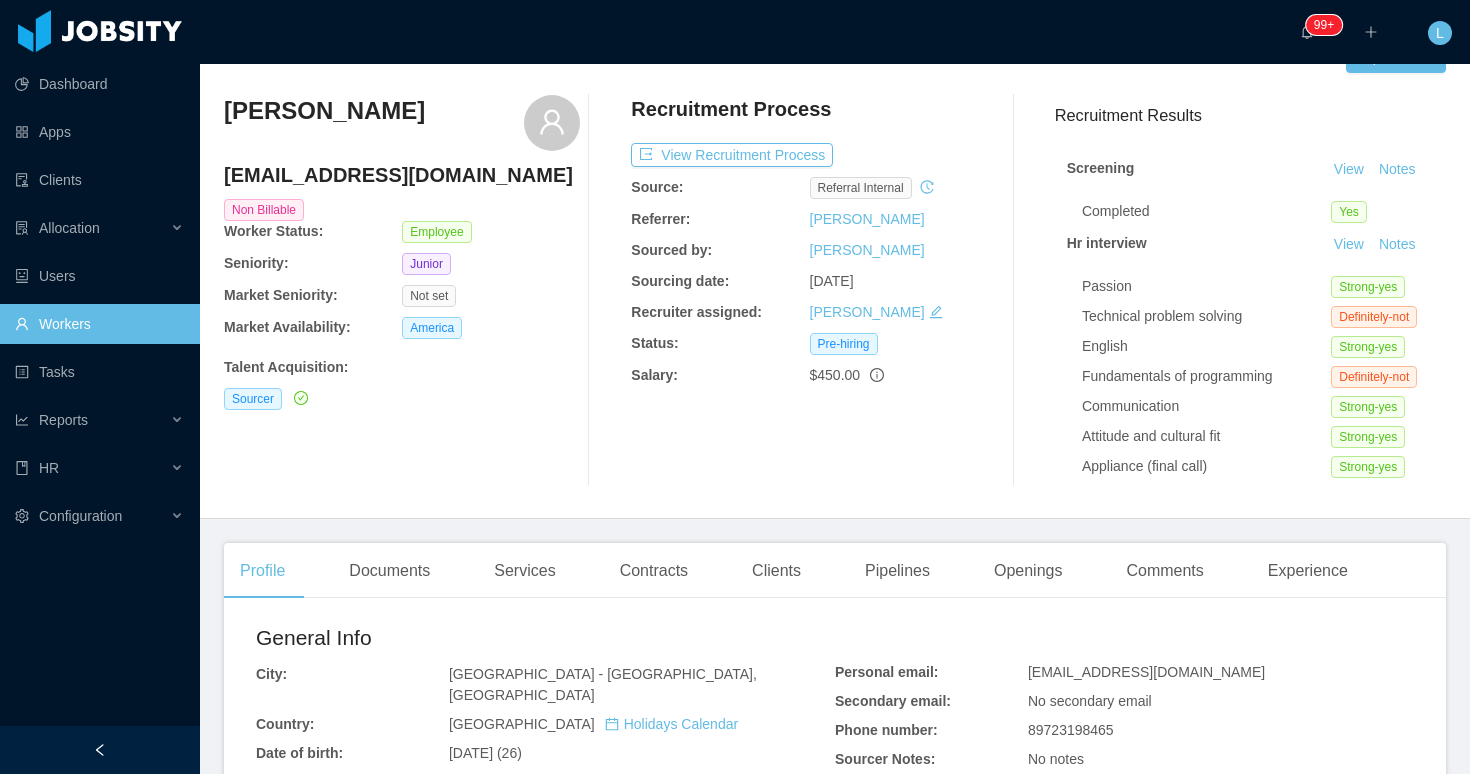 scroll, scrollTop: 47, scrollLeft: 0, axis: vertical 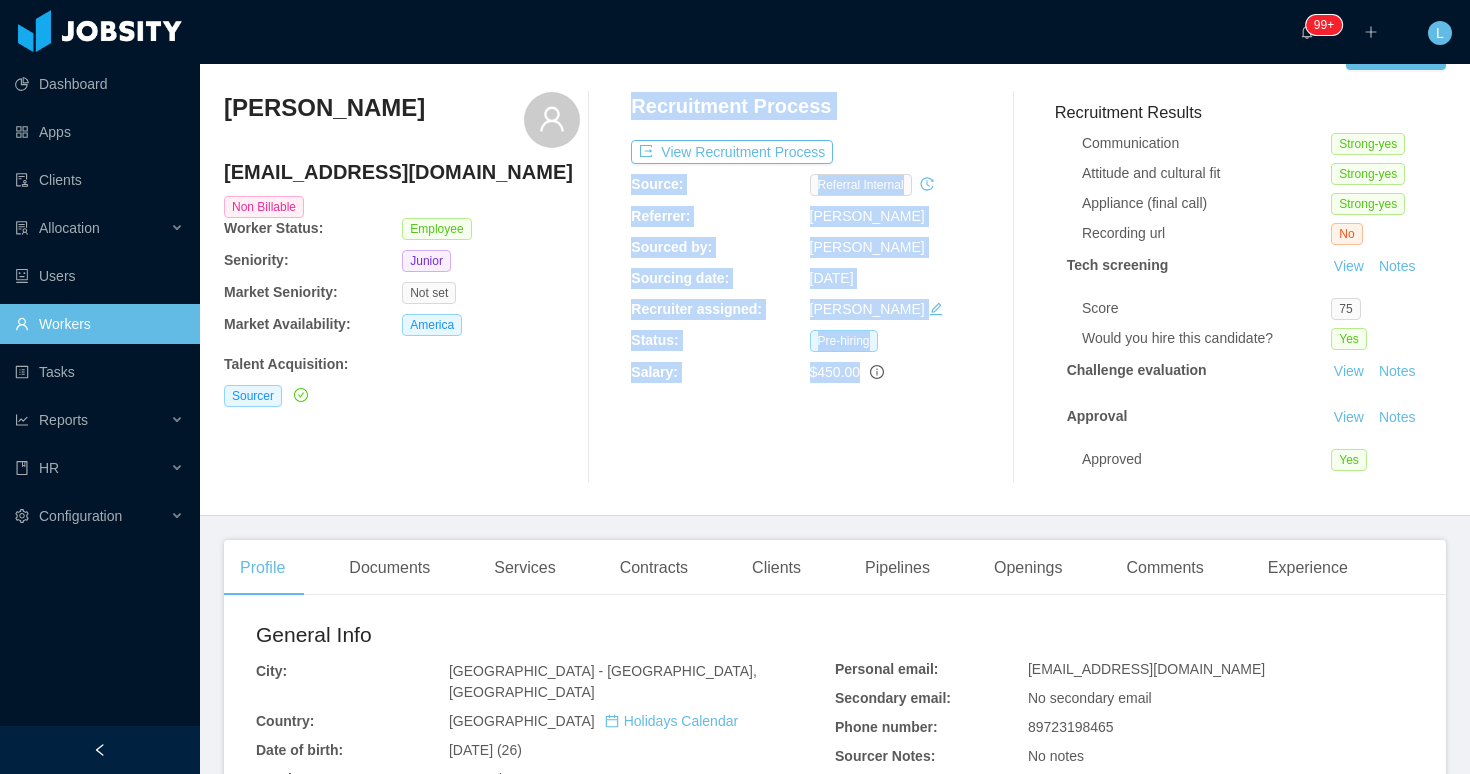 drag, startPoint x: 625, startPoint y: 377, endPoint x: 908, endPoint y: 366, distance: 283.2137 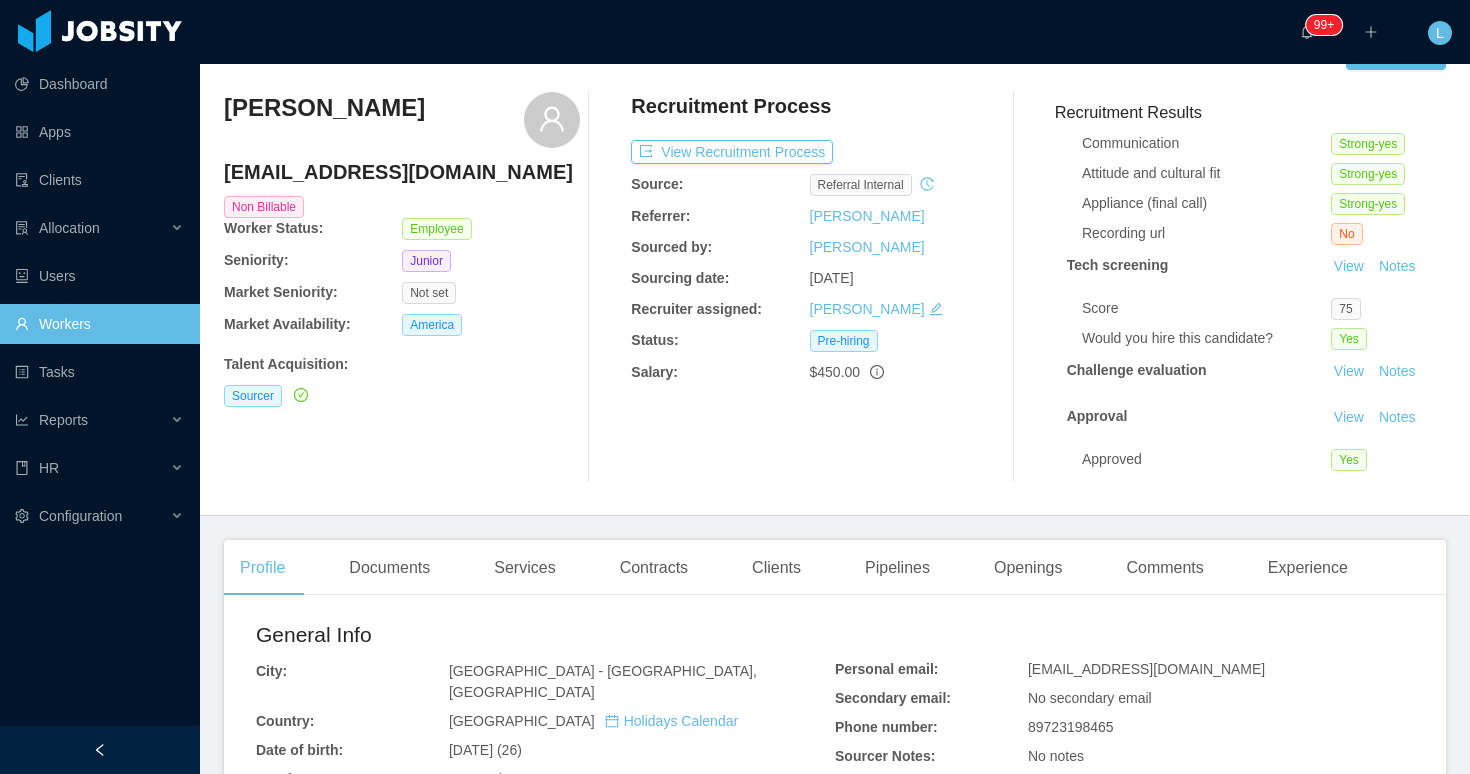 click on "$450.00" at bounding box center (835, 372) 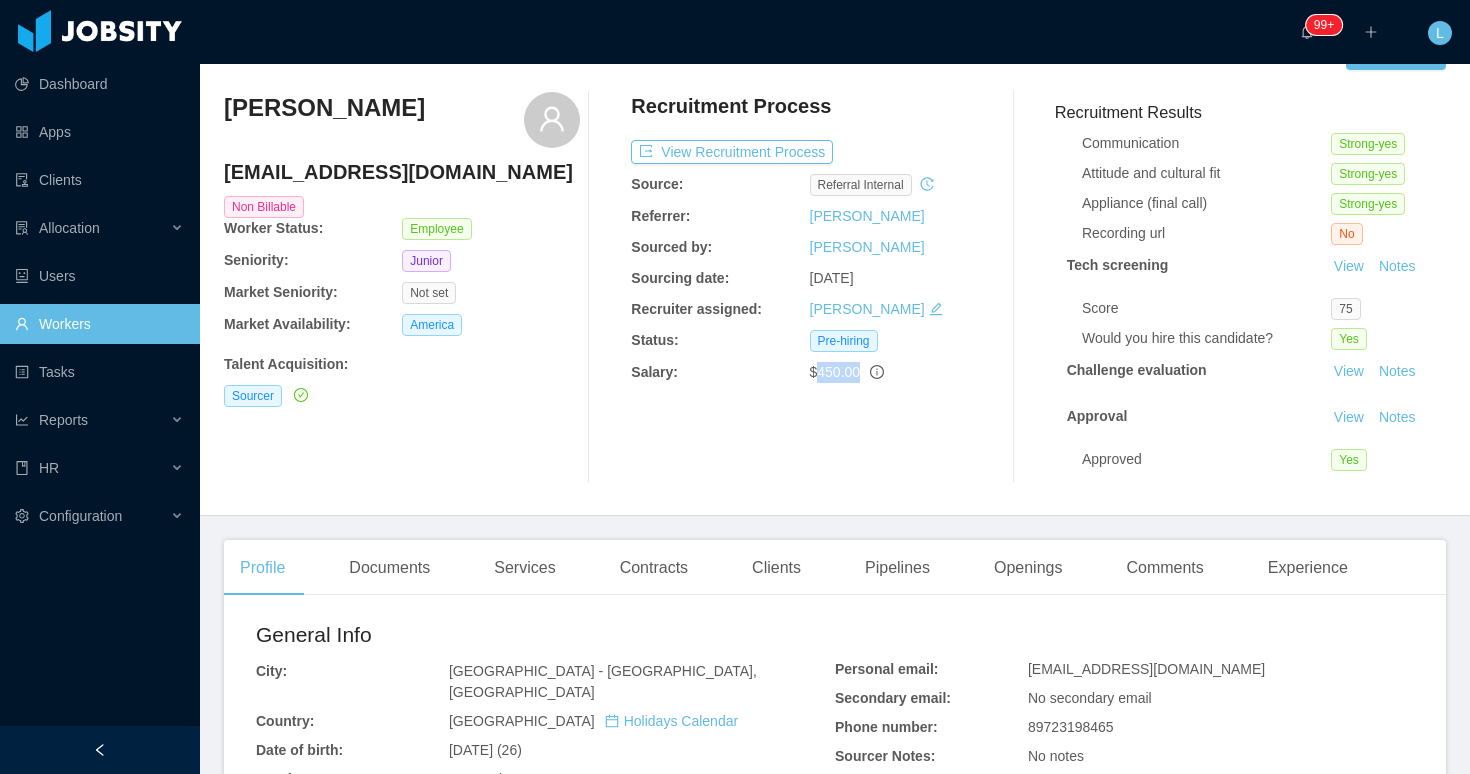 click on "$450.00" at bounding box center (835, 372) 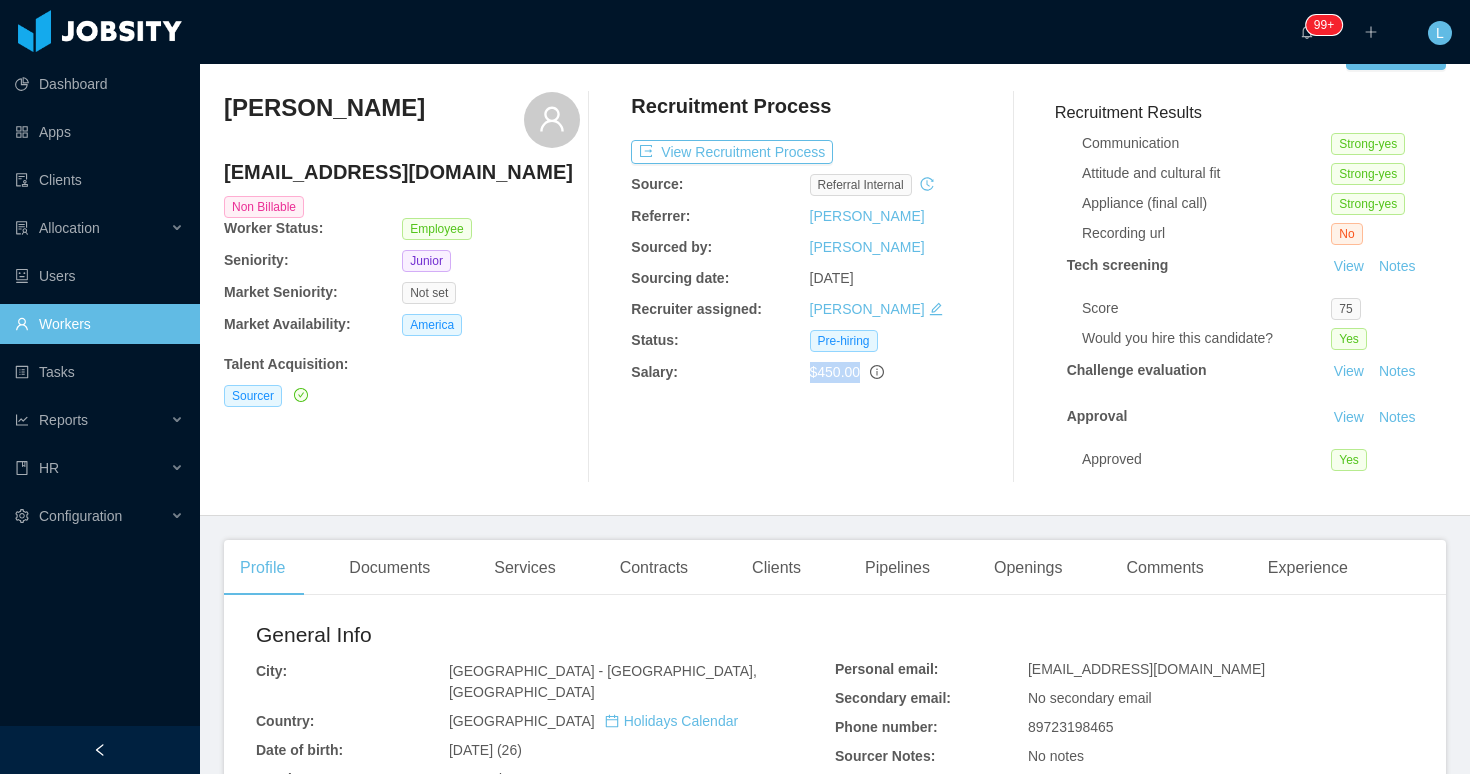 click on "$450.00" at bounding box center (835, 372) 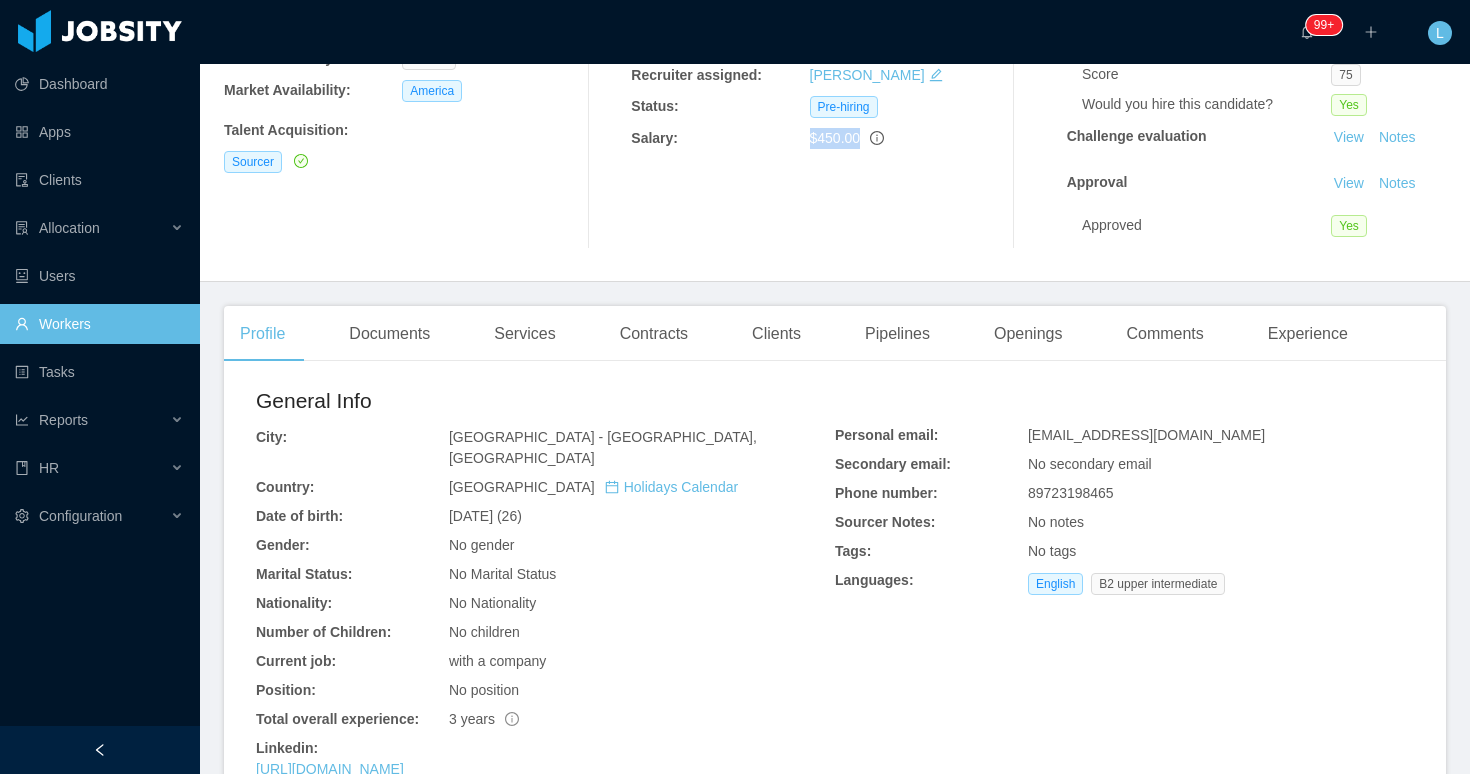 scroll, scrollTop: 283, scrollLeft: 0, axis: vertical 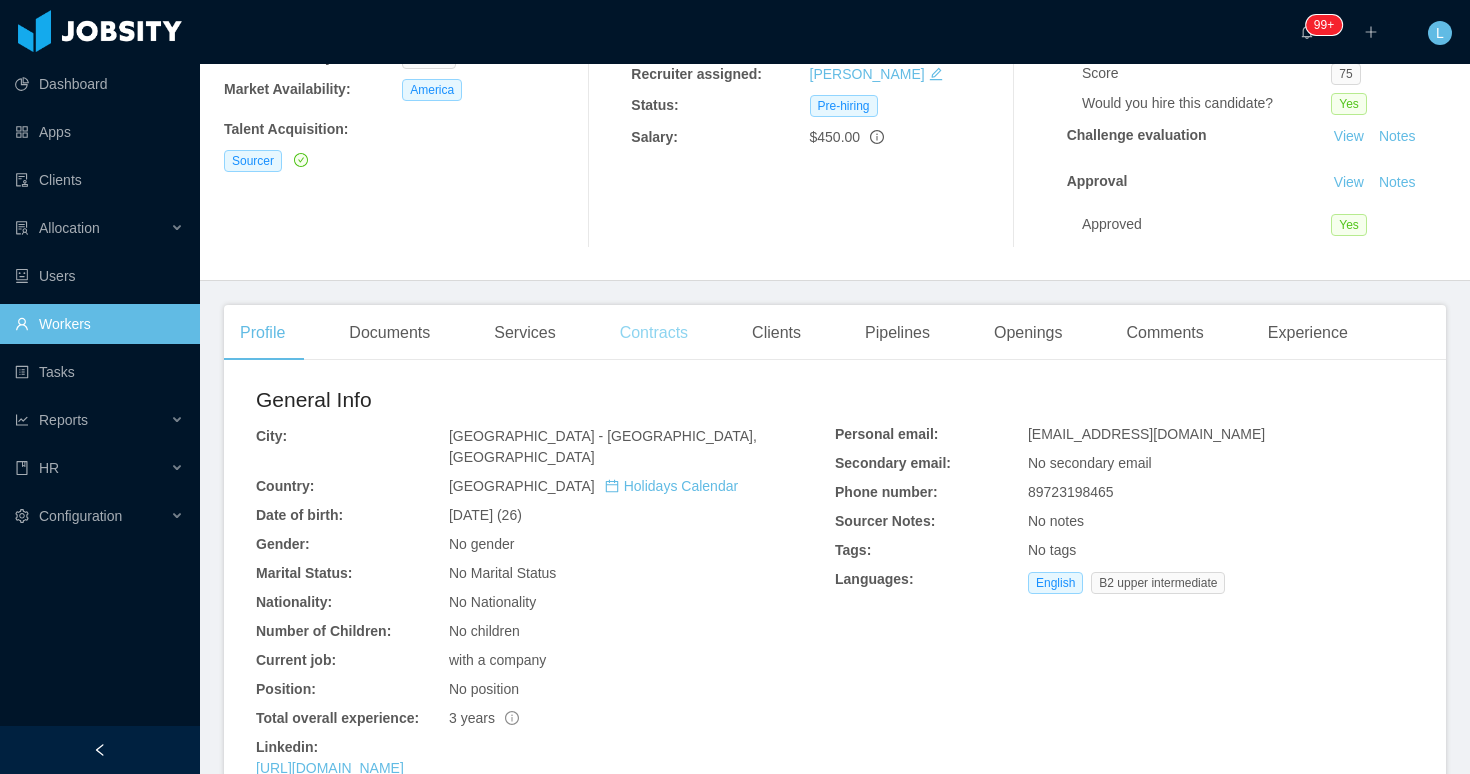 click on "Contracts" at bounding box center [654, 333] 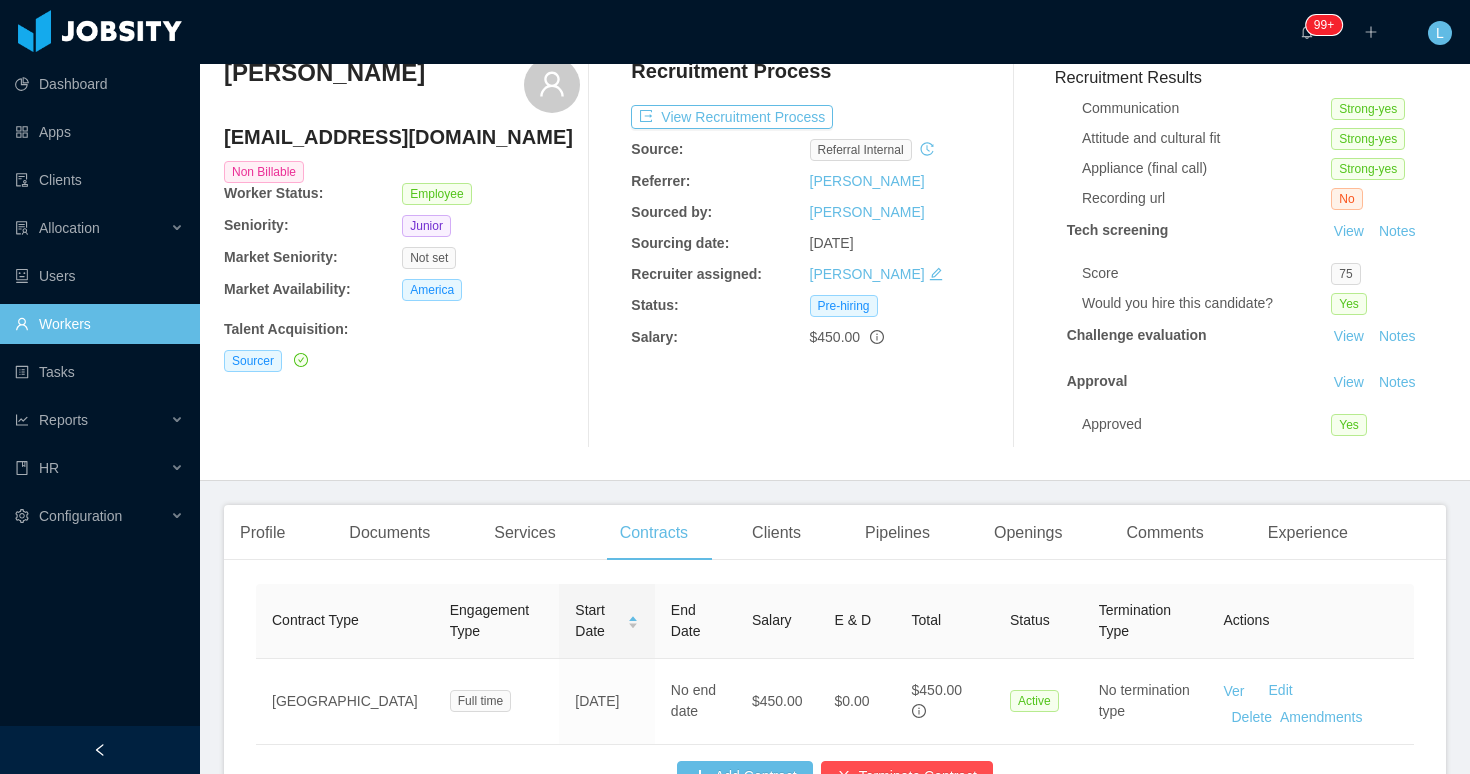 scroll, scrollTop: 0, scrollLeft: 0, axis: both 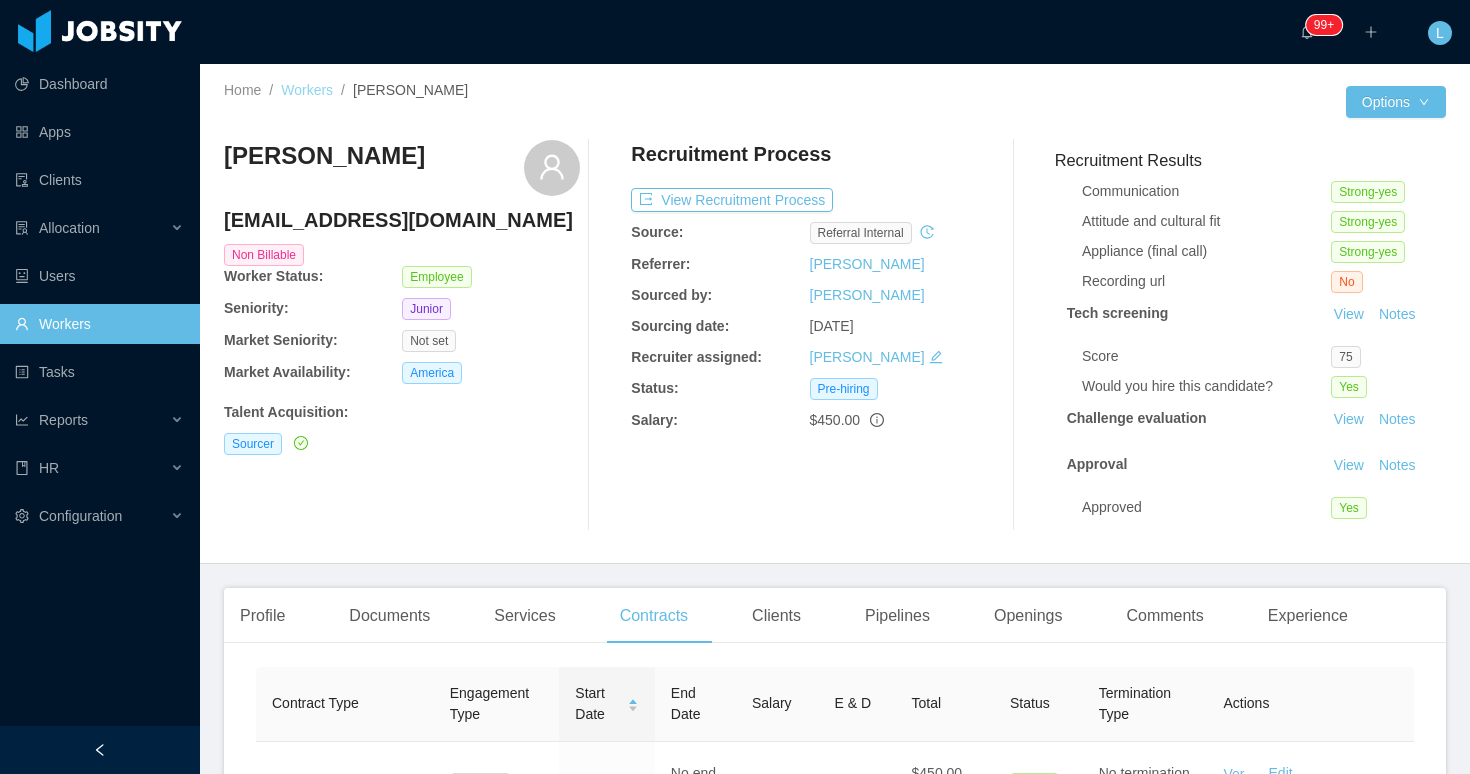 click on "Workers" at bounding box center [307, 90] 